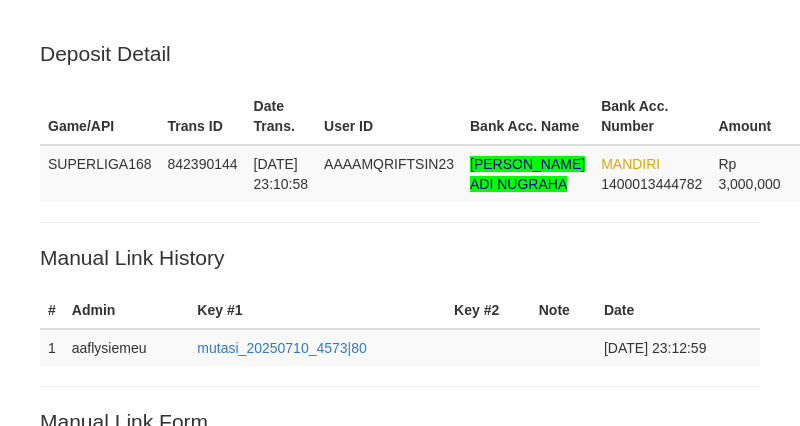 scroll, scrollTop: 520, scrollLeft: 0, axis: vertical 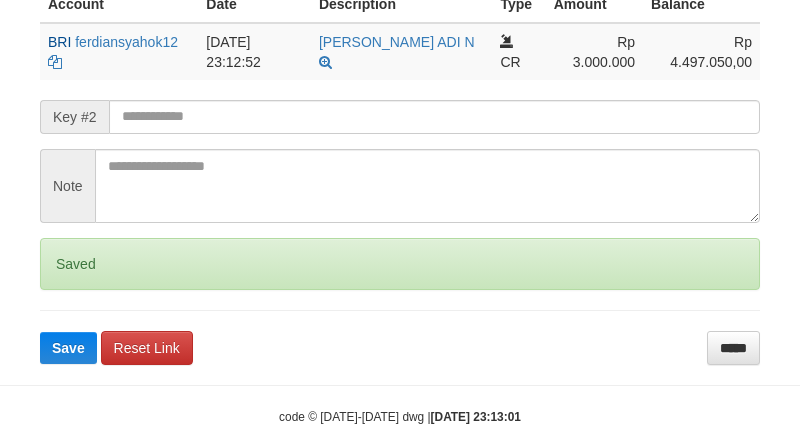 click on "Saved" at bounding box center [400, 264] 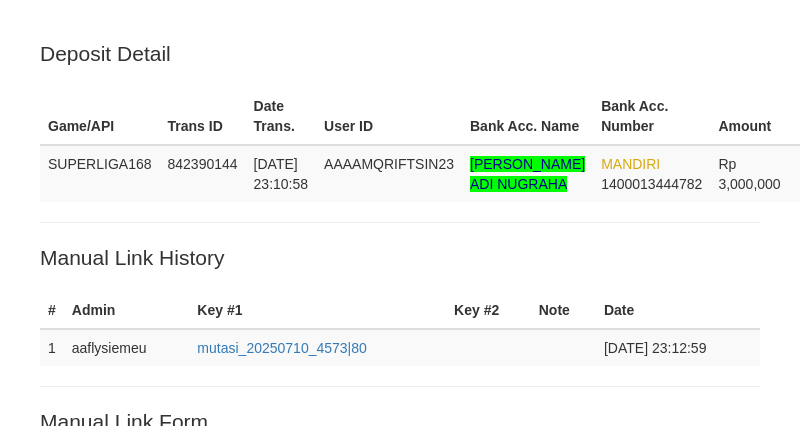 scroll, scrollTop: 520, scrollLeft: 0, axis: vertical 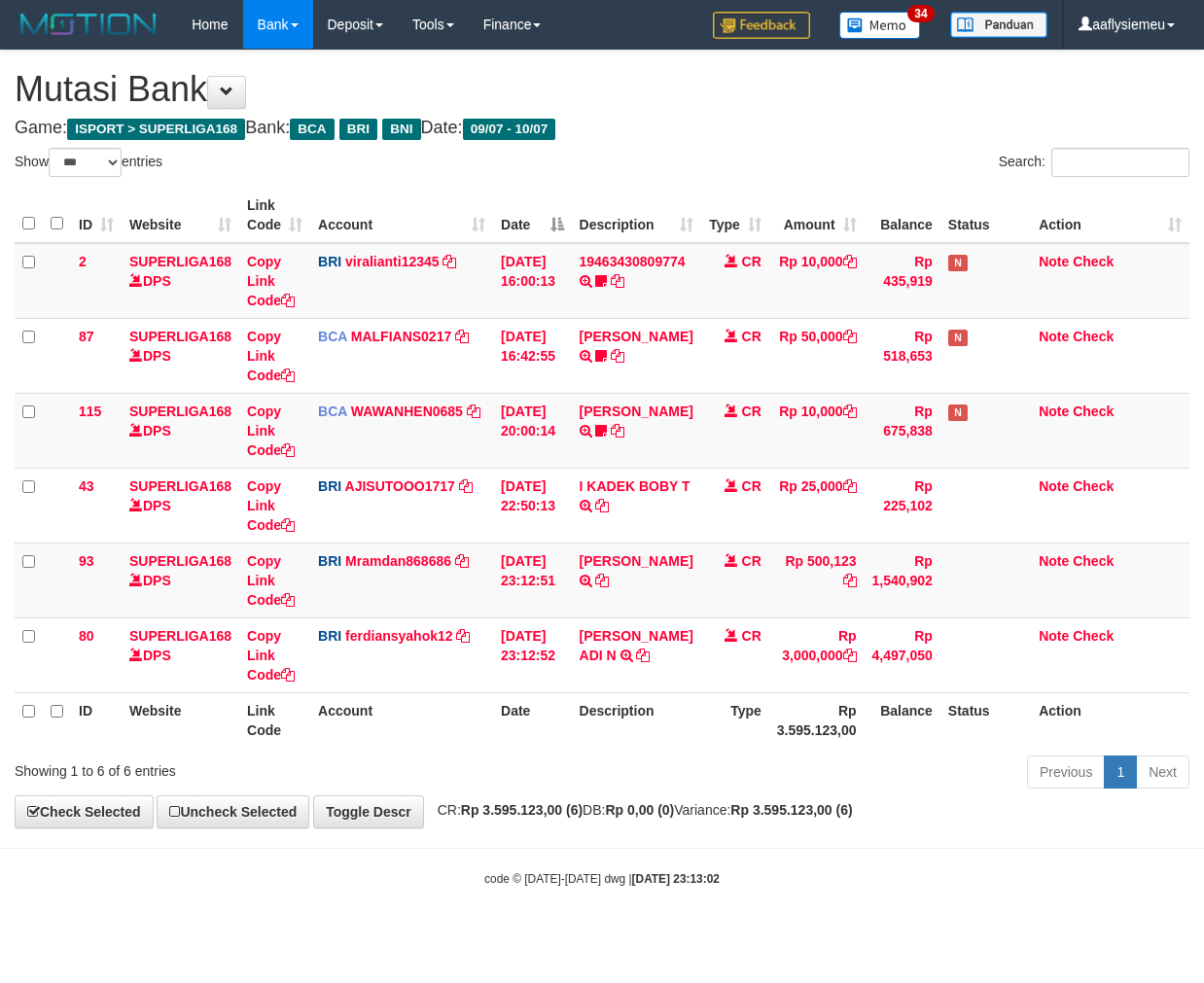 select on "***" 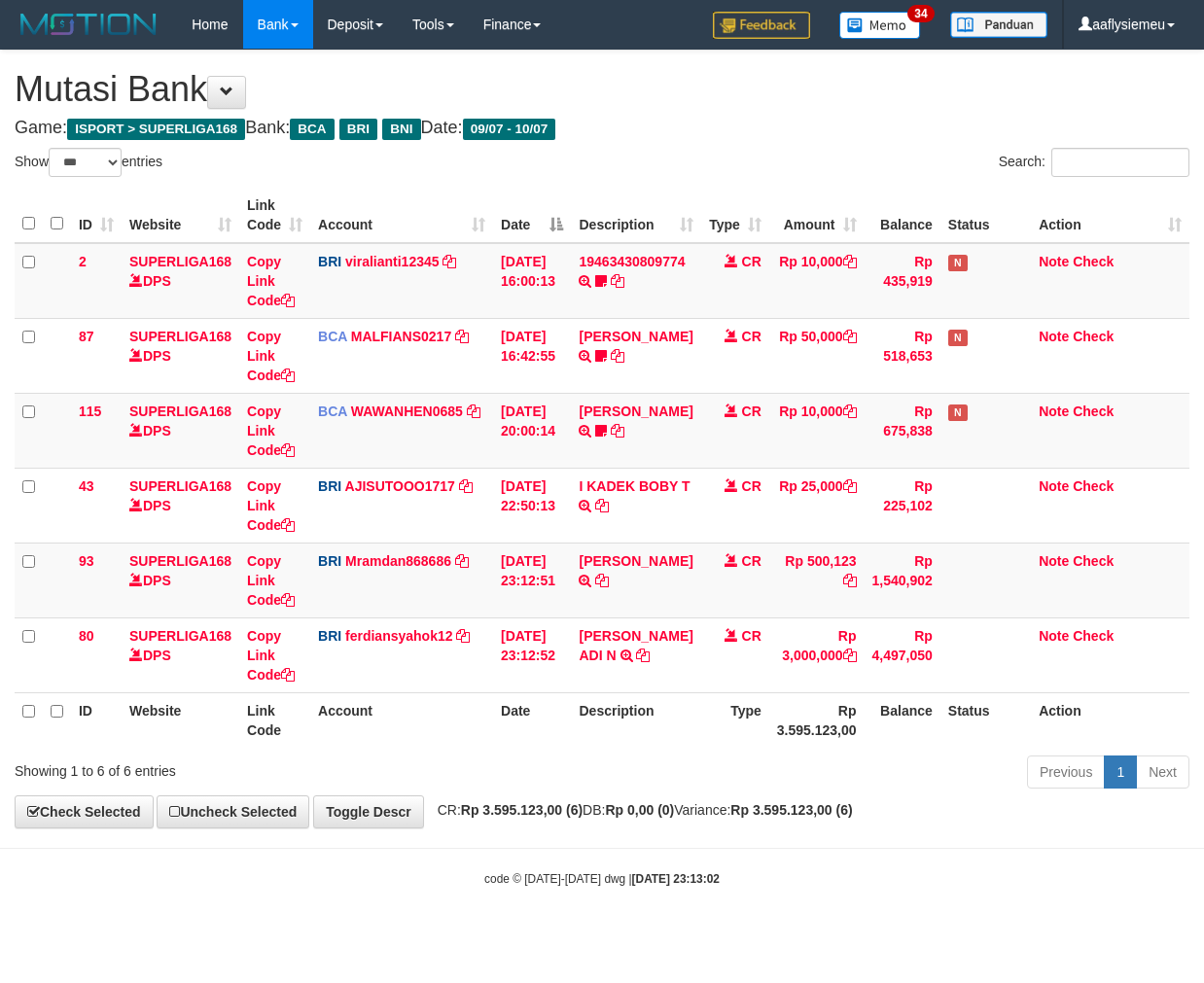 scroll, scrollTop: 0, scrollLeft: 0, axis: both 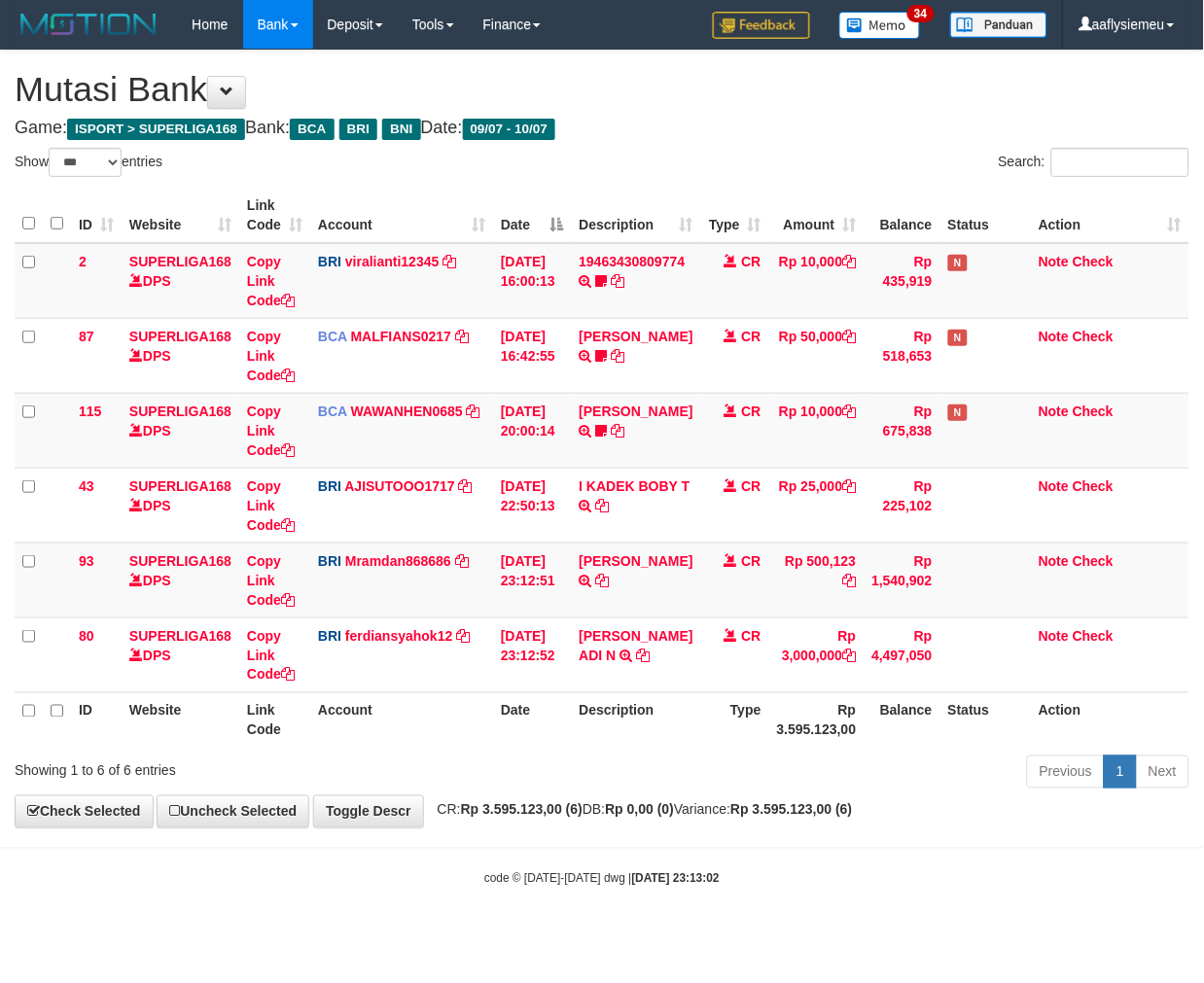 click on "Balance" at bounding box center (903, 720) 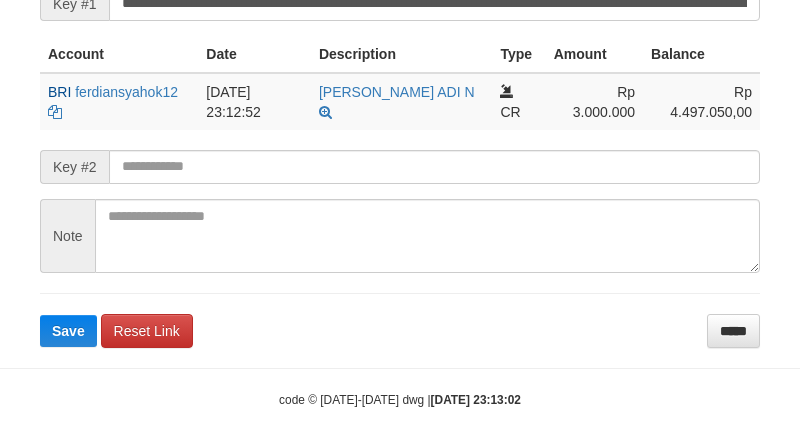scroll, scrollTop: 520, scrollLeft: 0, axis: vertical 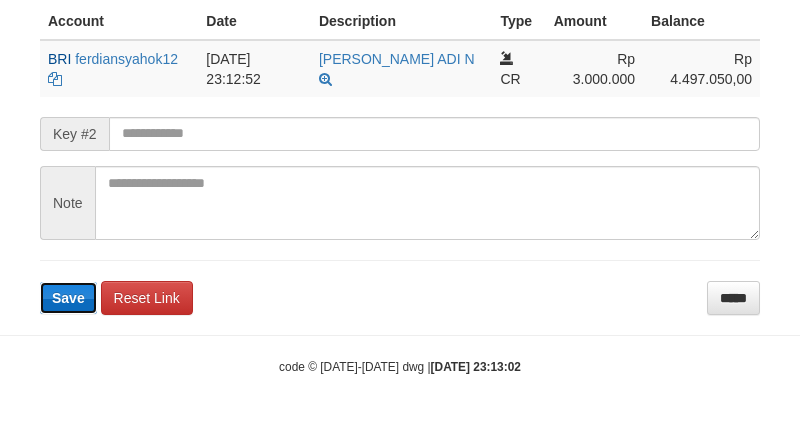 click on "Save" at bounding box center [68, 298] 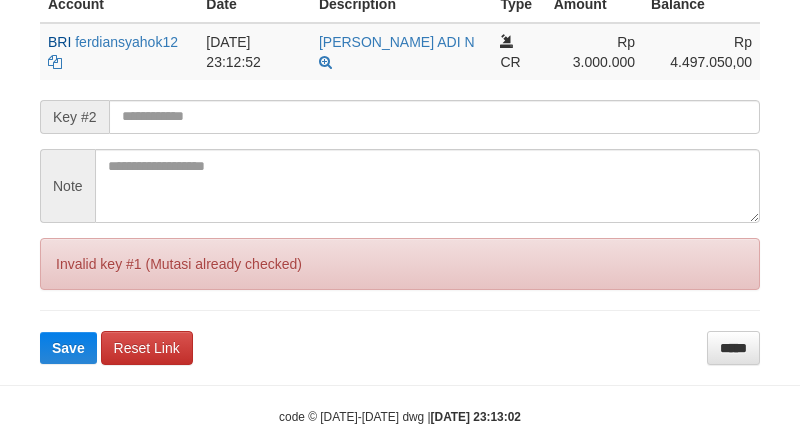 drag, startPoint x: 67, startPoint y: 286, endPoint x: 208, endPoint y: 424, distance: 197.29419 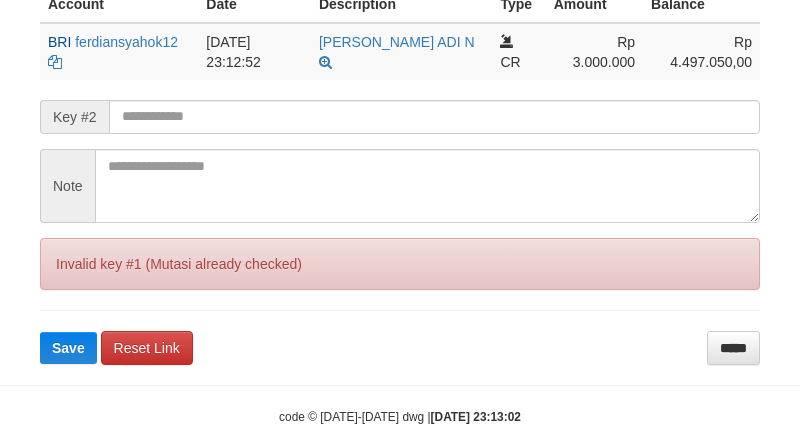 click on "Invalid key #1 (Mutasi already checked)" at bounding box center (400, 264) 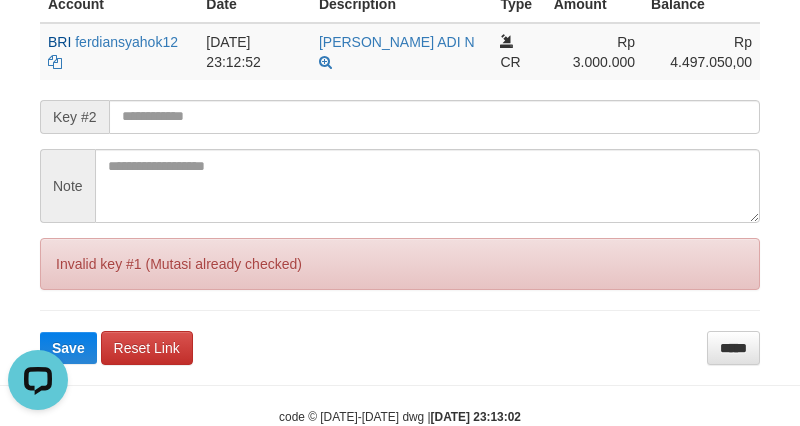 scroll, scrollTop: 0, scrollLeft: 0, axis: both 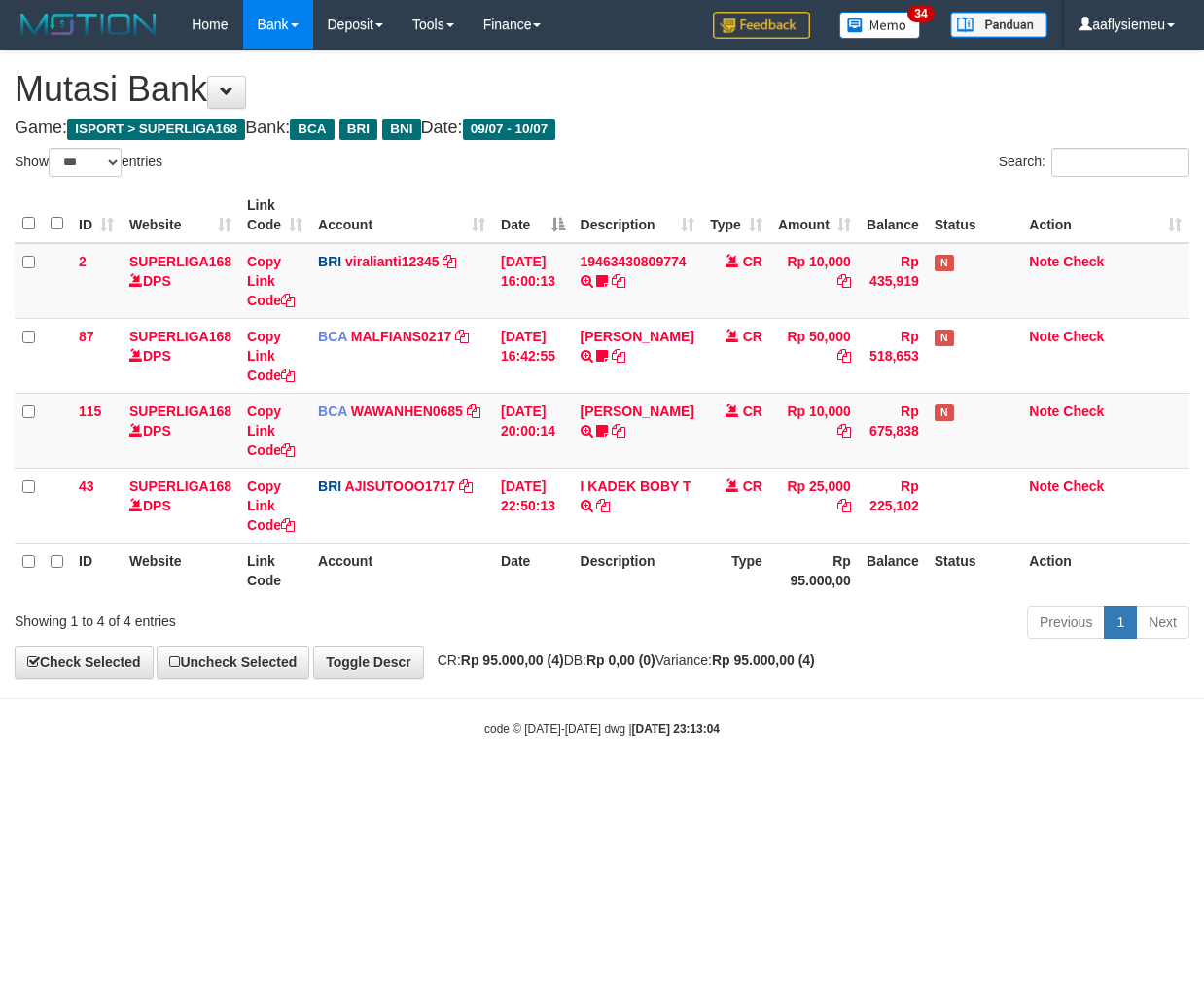 select on "***" 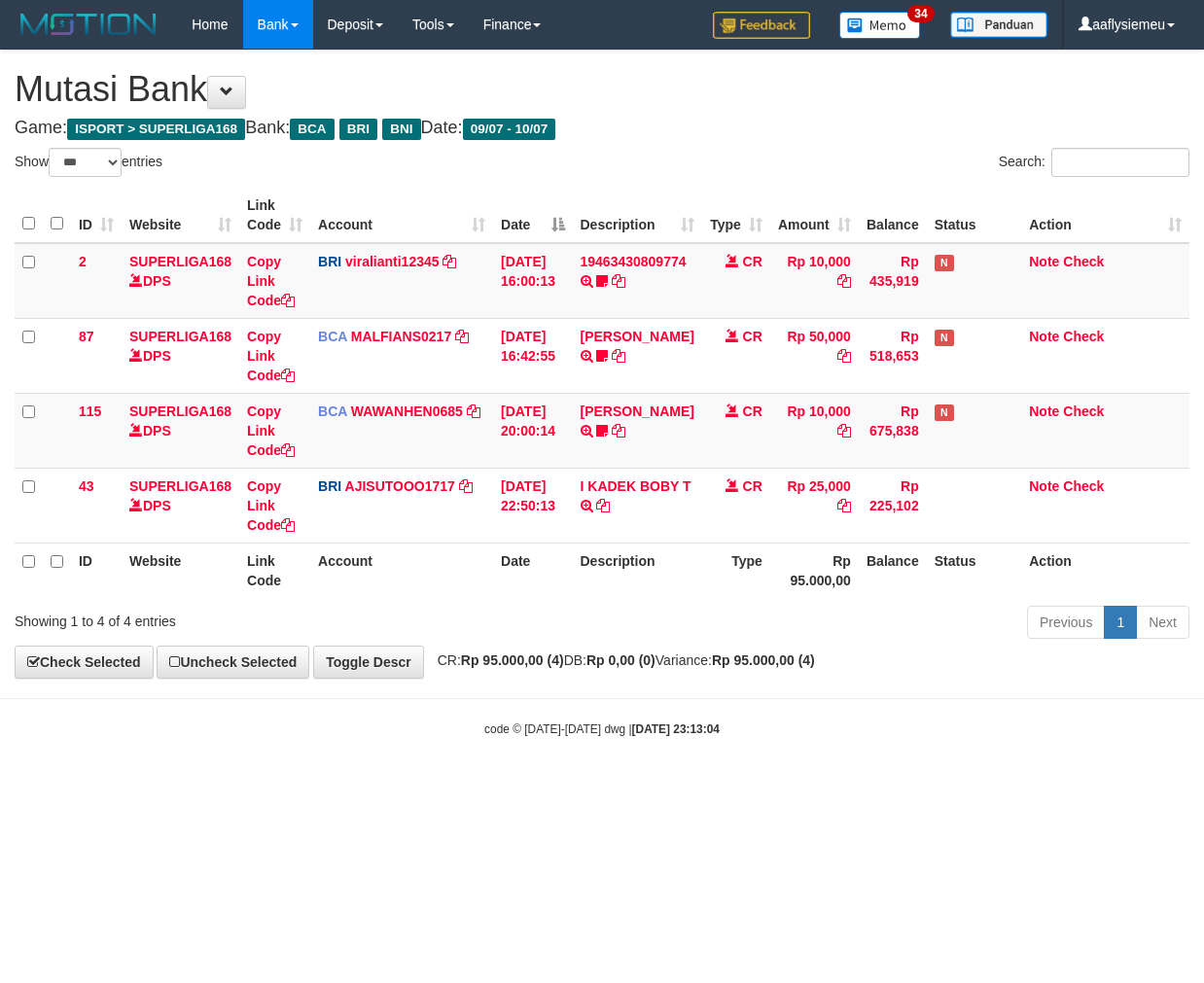 scroll, scrollTop: 0, scrollLeft: 0, axis: both 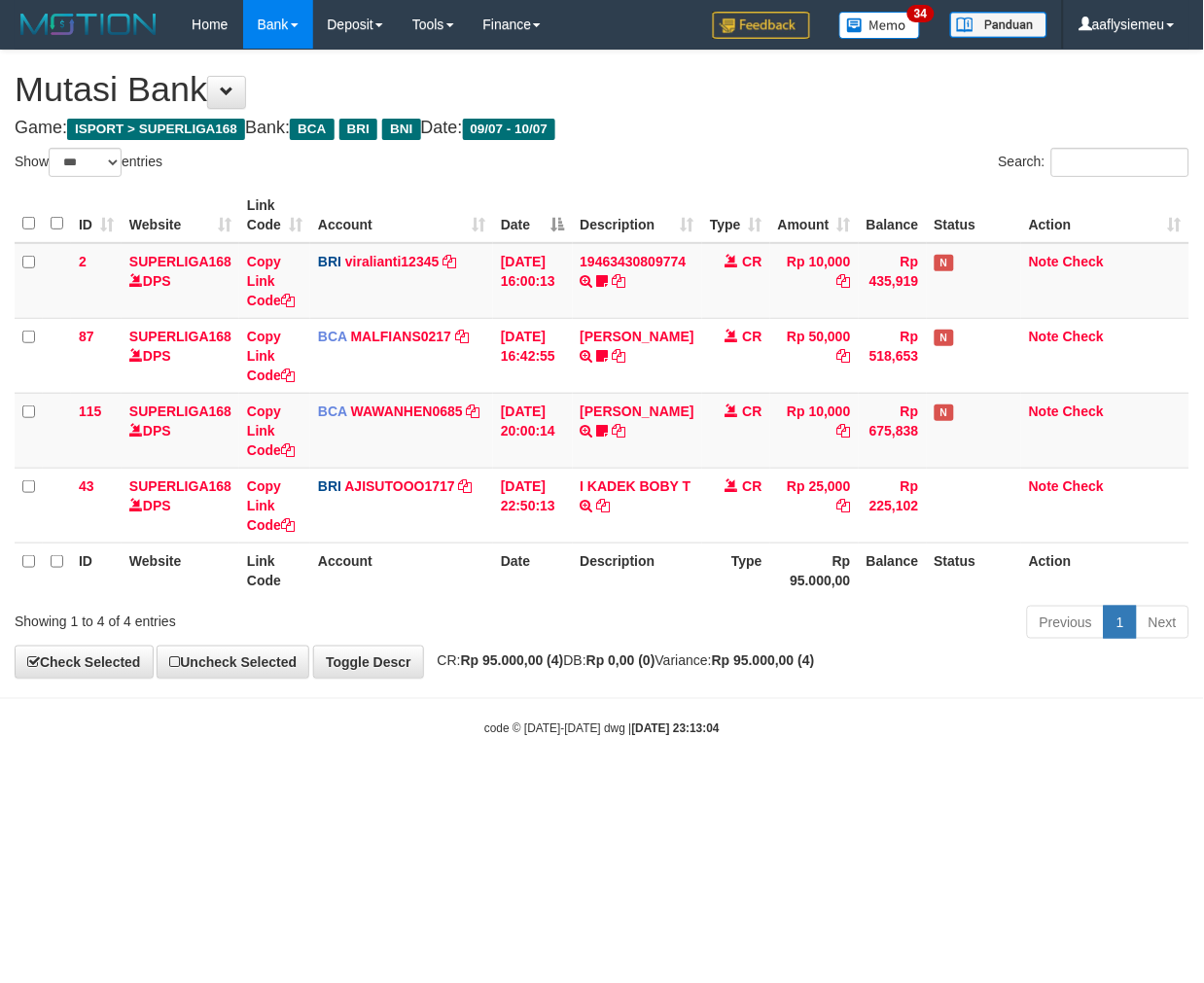 drag, startPoint x: 828, startPoint y: 818, endPoint x: 900, endPoint y: 772, distance: 85.44004 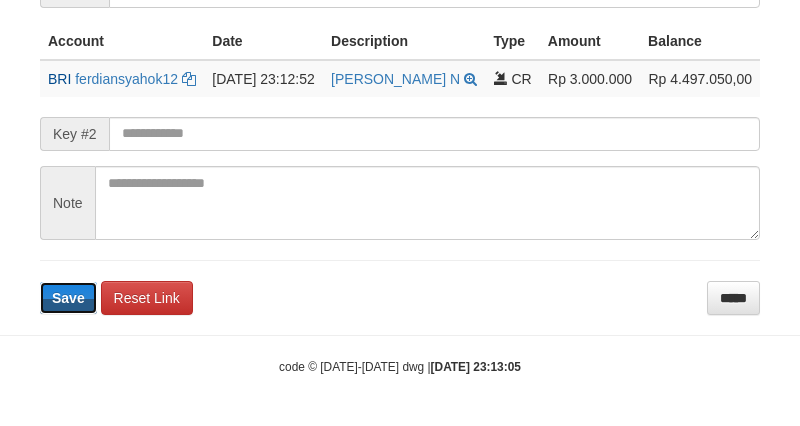 click on "Save" at bounding box center [68, 298] 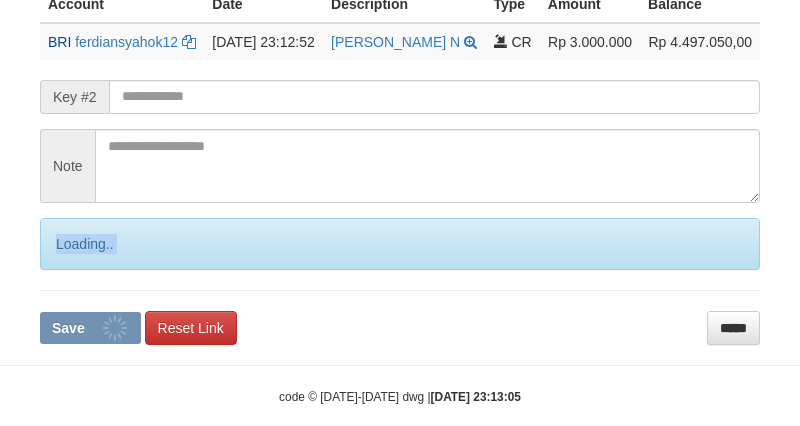 click on "**********" at bounding box center (400, 115) 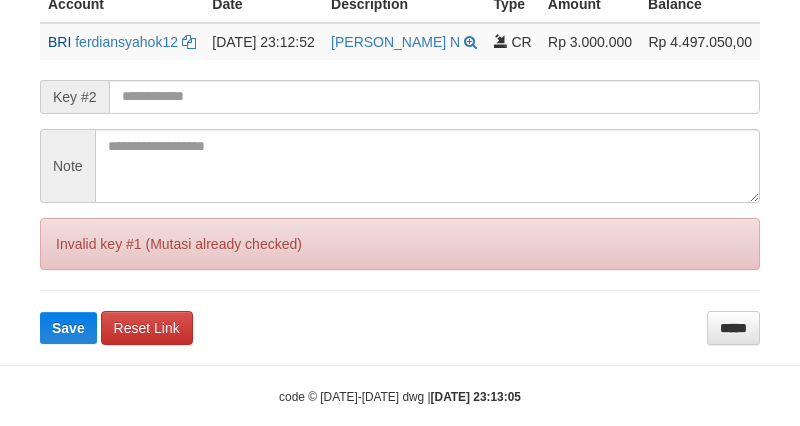 click on "**********" at bounding box center (400, 115) 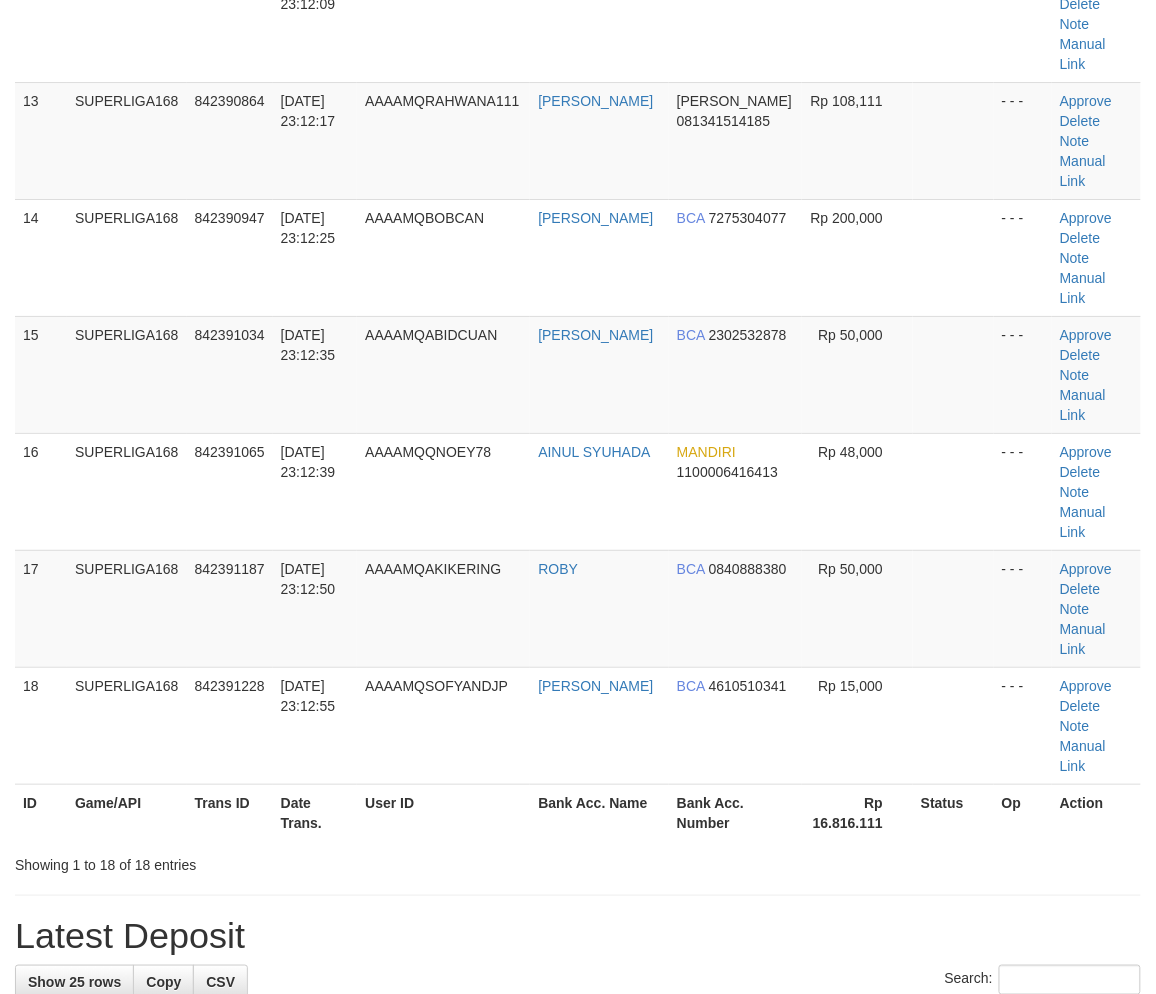 scroll, scrollTop: 1137, scrollLeft: 0, axis: vertical 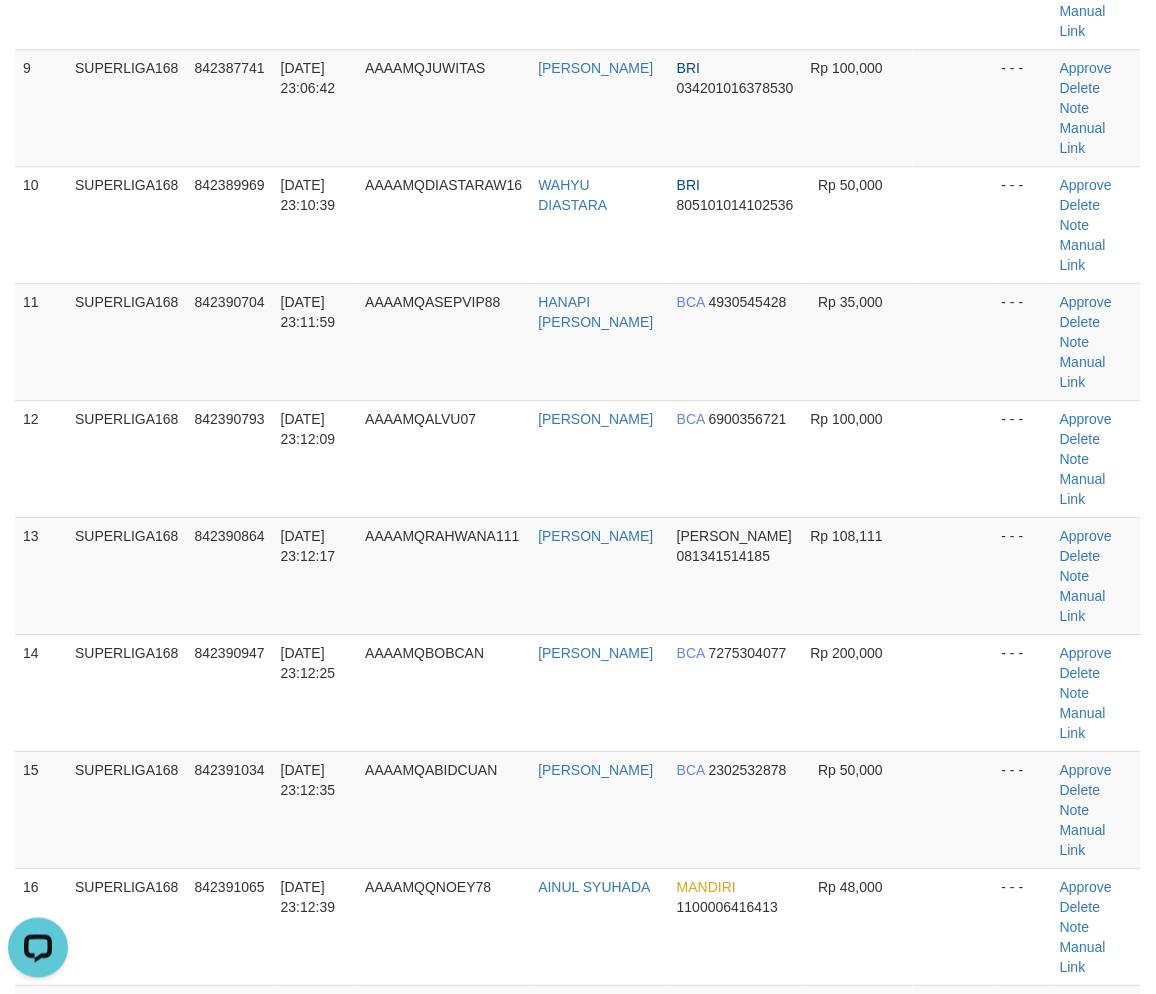 drag, startPoint x: 70, startPoint y: 660, endPoint x: 3, endPoint y: 678, distance: 69.375786 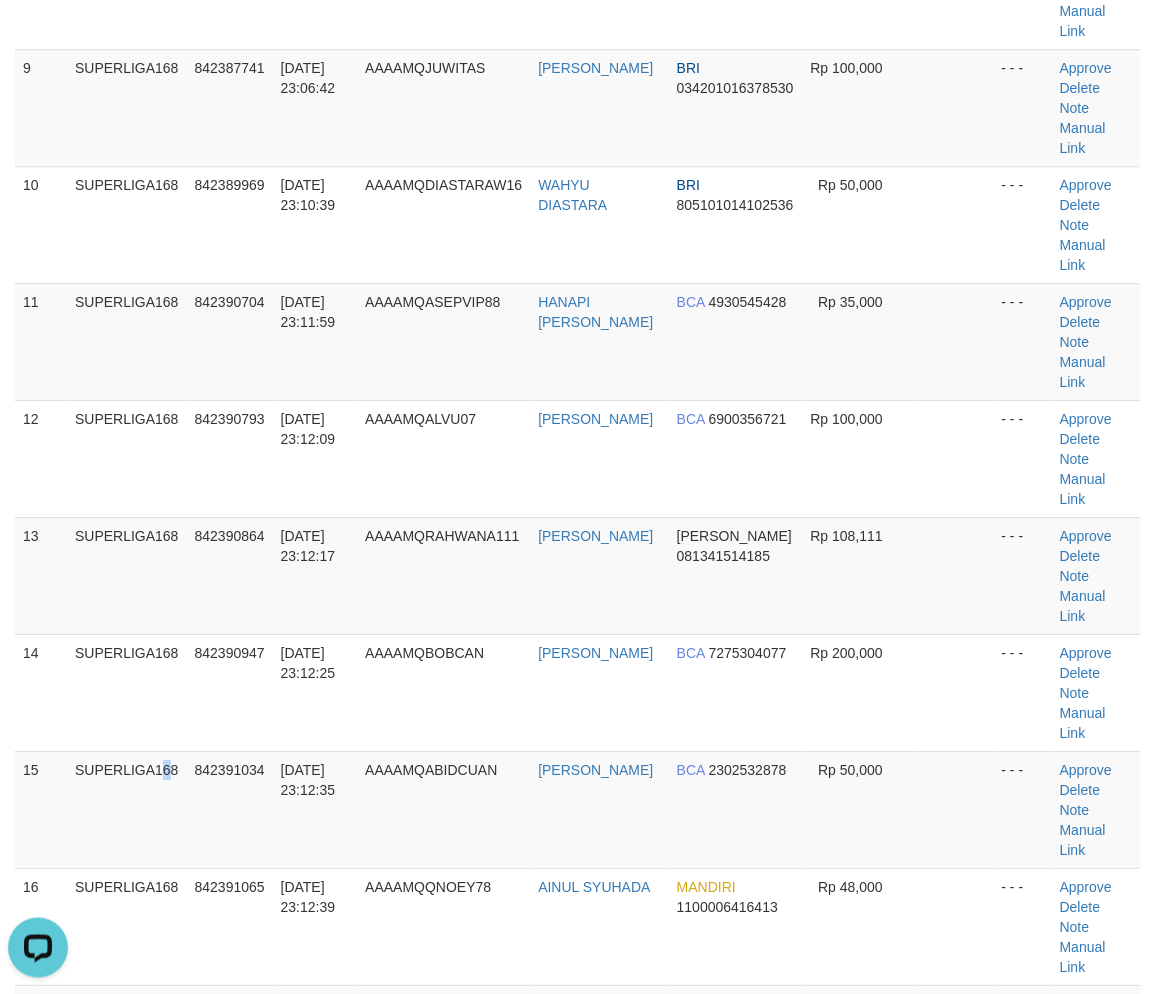 drag, startPoint x: 123, startPoint y: 514, endPoint x: 5, endPoint y: 591, distance: 140.90068 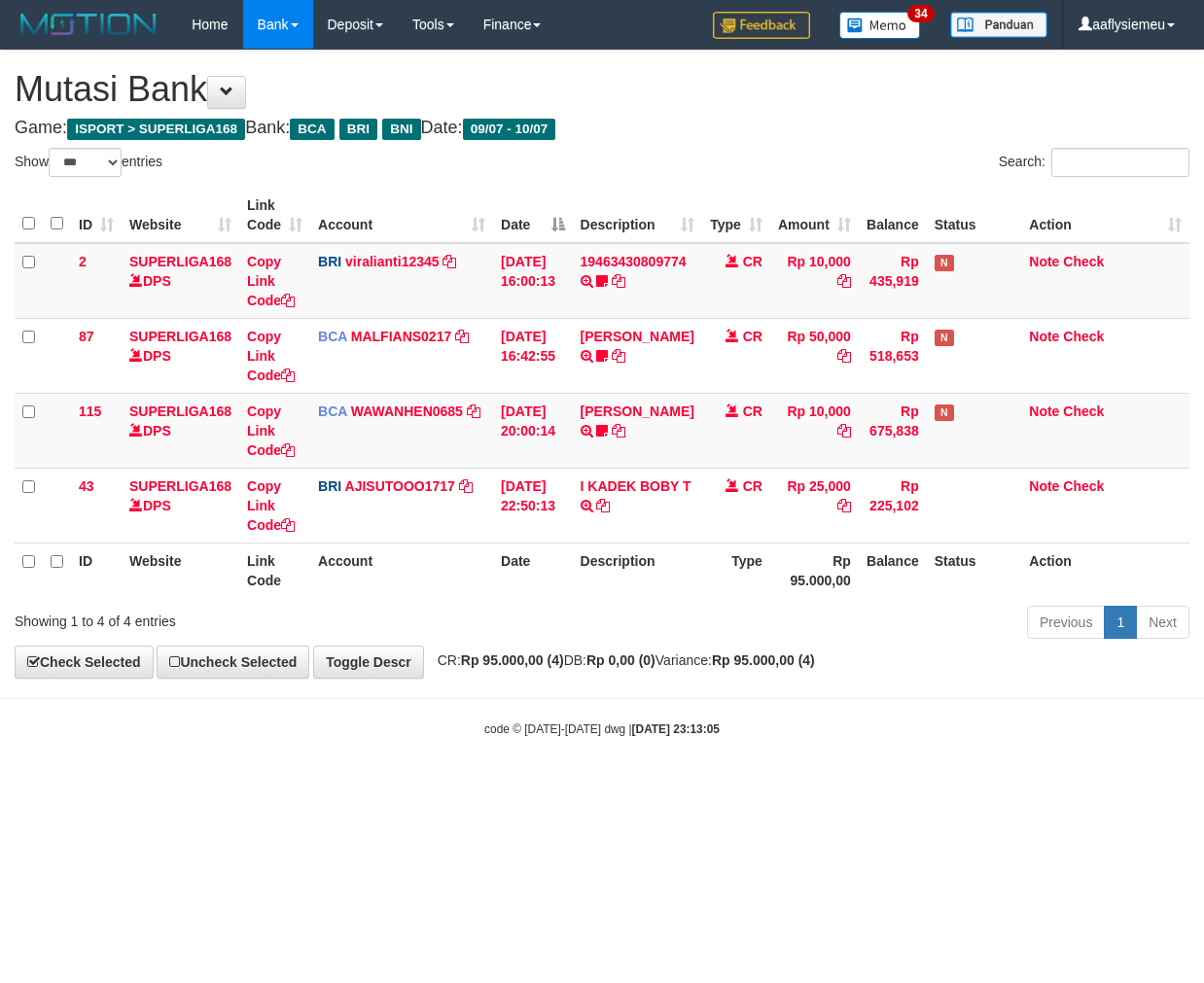 select on "***" 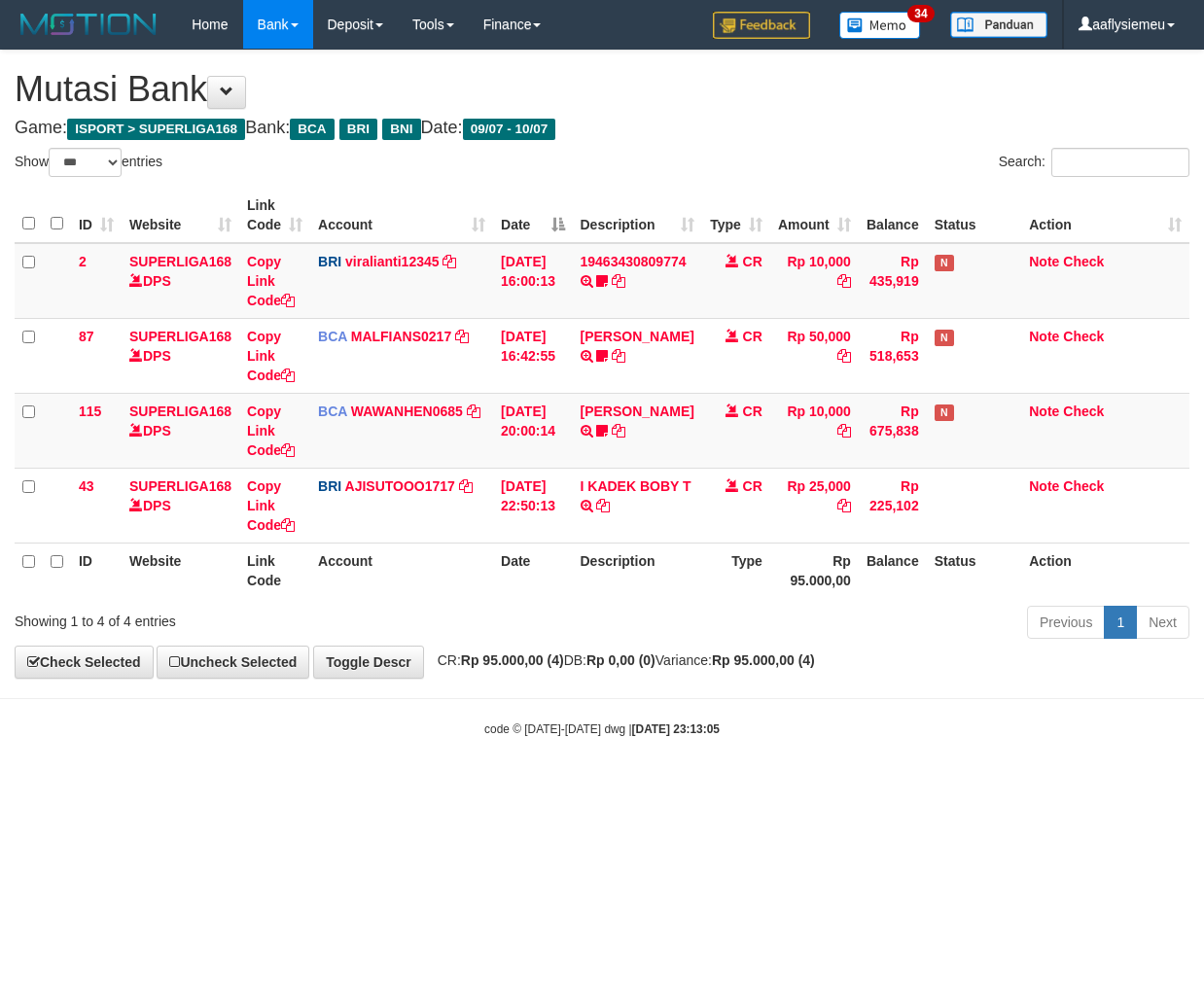 scroll, scrollTop: 0, scrollLeft: 0, axis: both 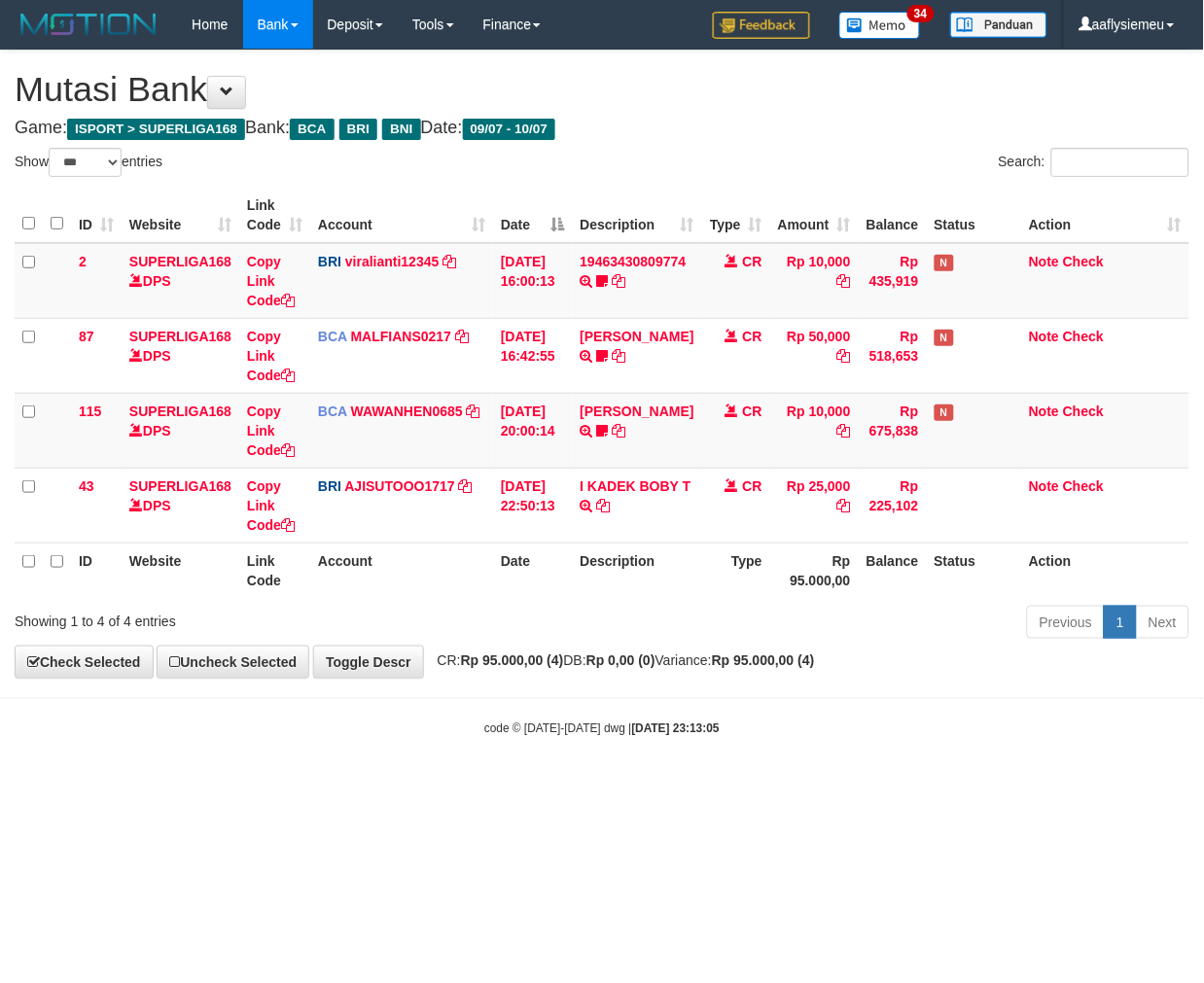 click on "Toggle navigation
Home
Bank
Account List
Load
By Website
Group
[ISPORT]													SUPERLIGA168
By Load Group (DPS)
34" at bounding box center [602, 393] 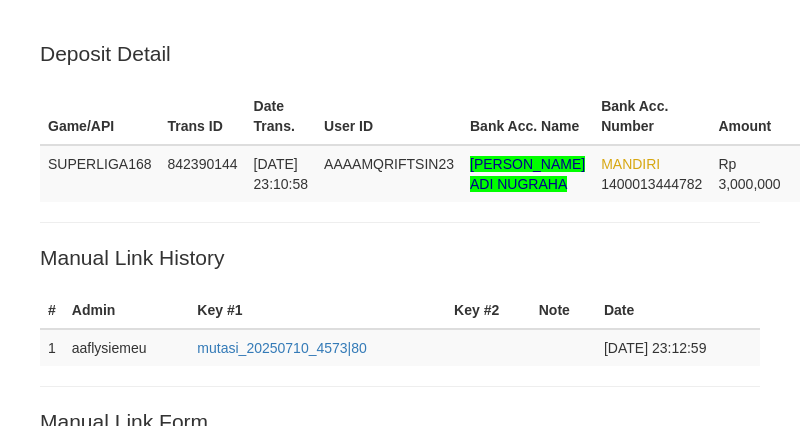 scroll, scrollTop: 233, scrollLeft: 0, axis: vertical 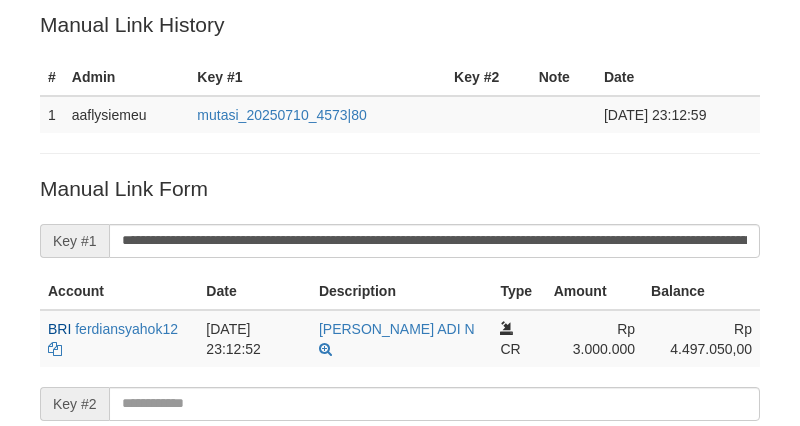 drag, startPoint x: 660, startPoint y: 66, endPoint x: 741, endPoint y: 16, distance: 95.189285 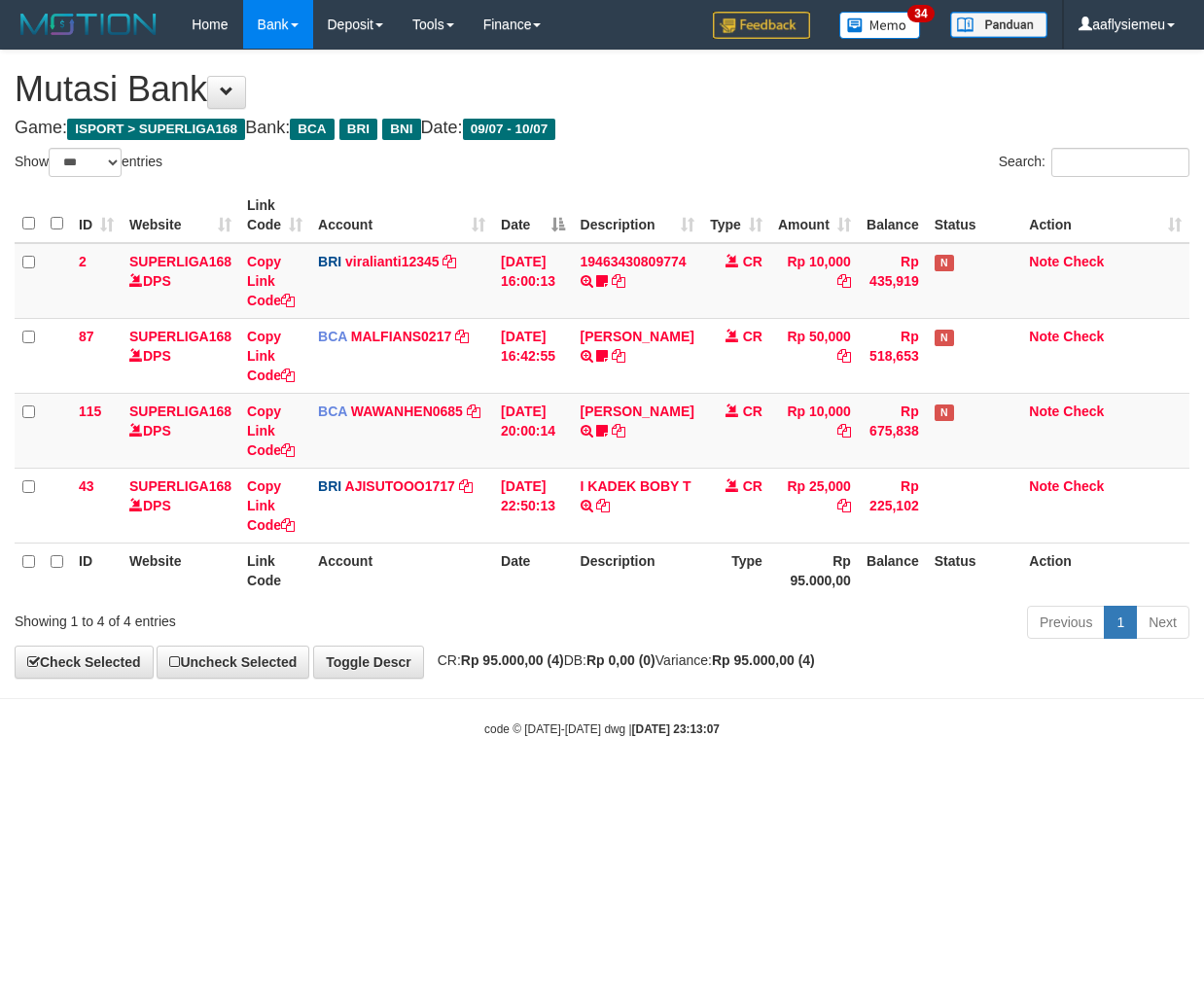 select on "***" 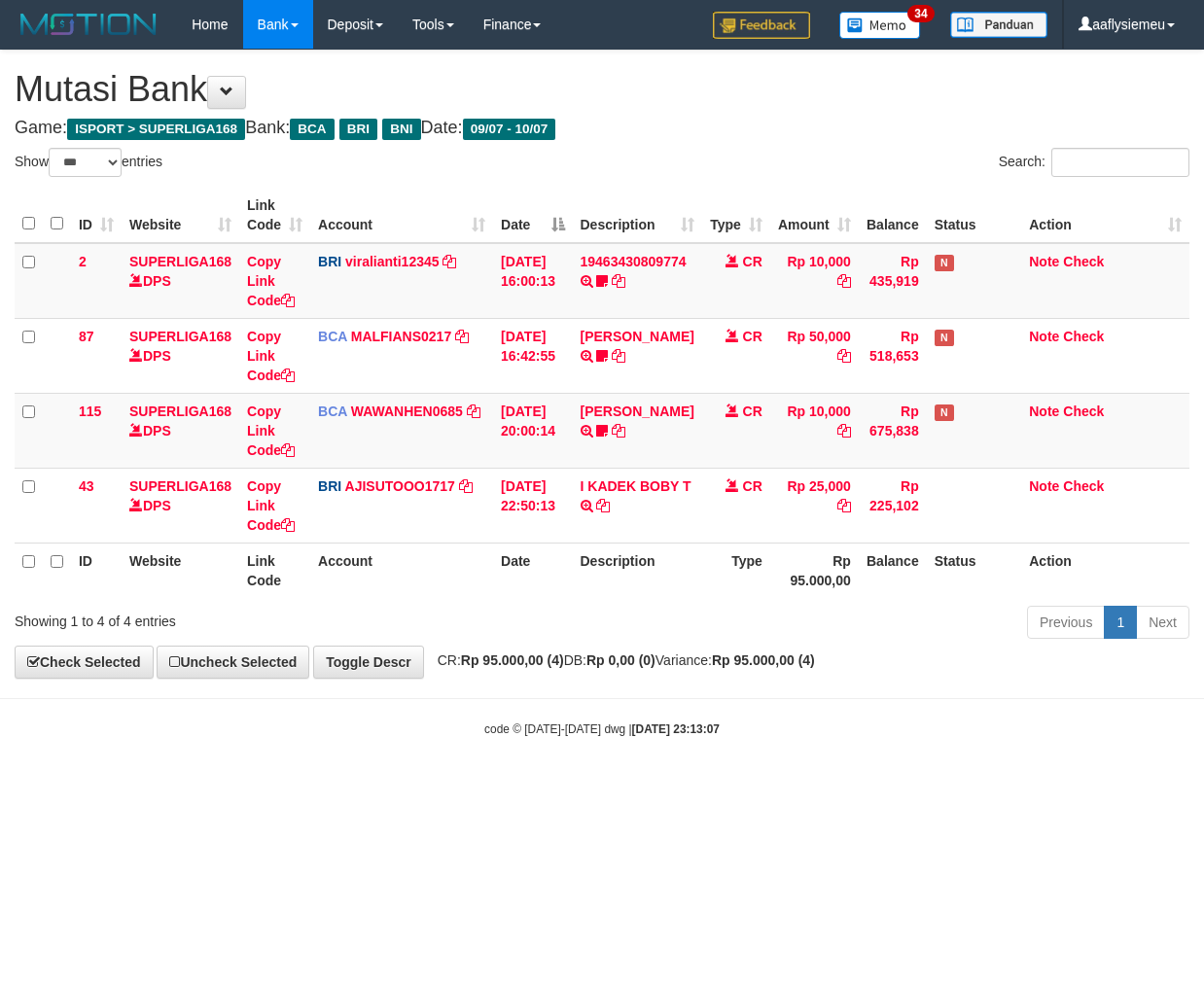 scroll, scrollTop: 0, scrollLeft: 0, axis: both 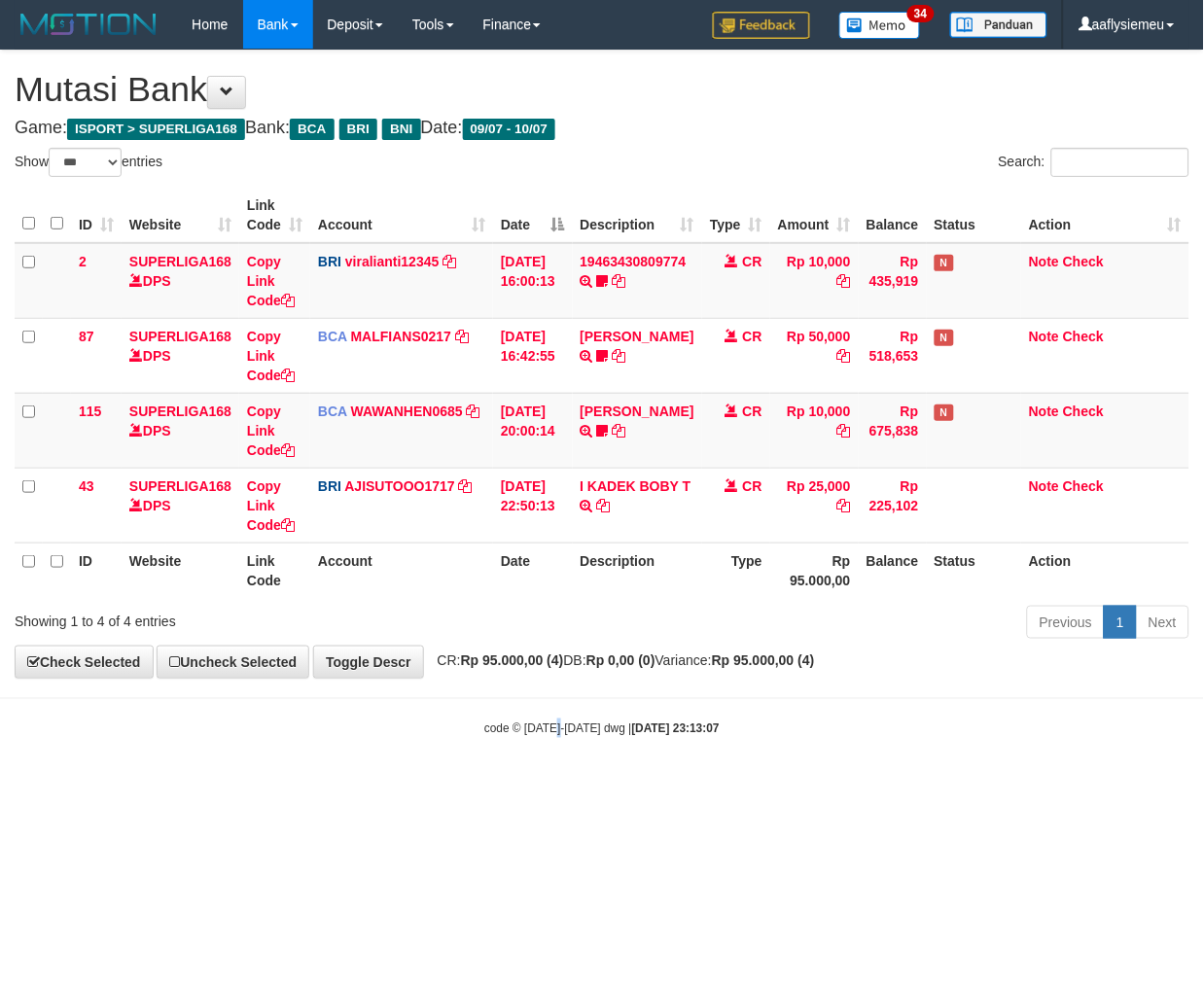 click on "Toggle navigation
Home
Bank
Account List
Load
By Website
Group
[ISPORT]													SUPERLIGA168
By Load Group (DPS)" at bounding box center (602, 393) 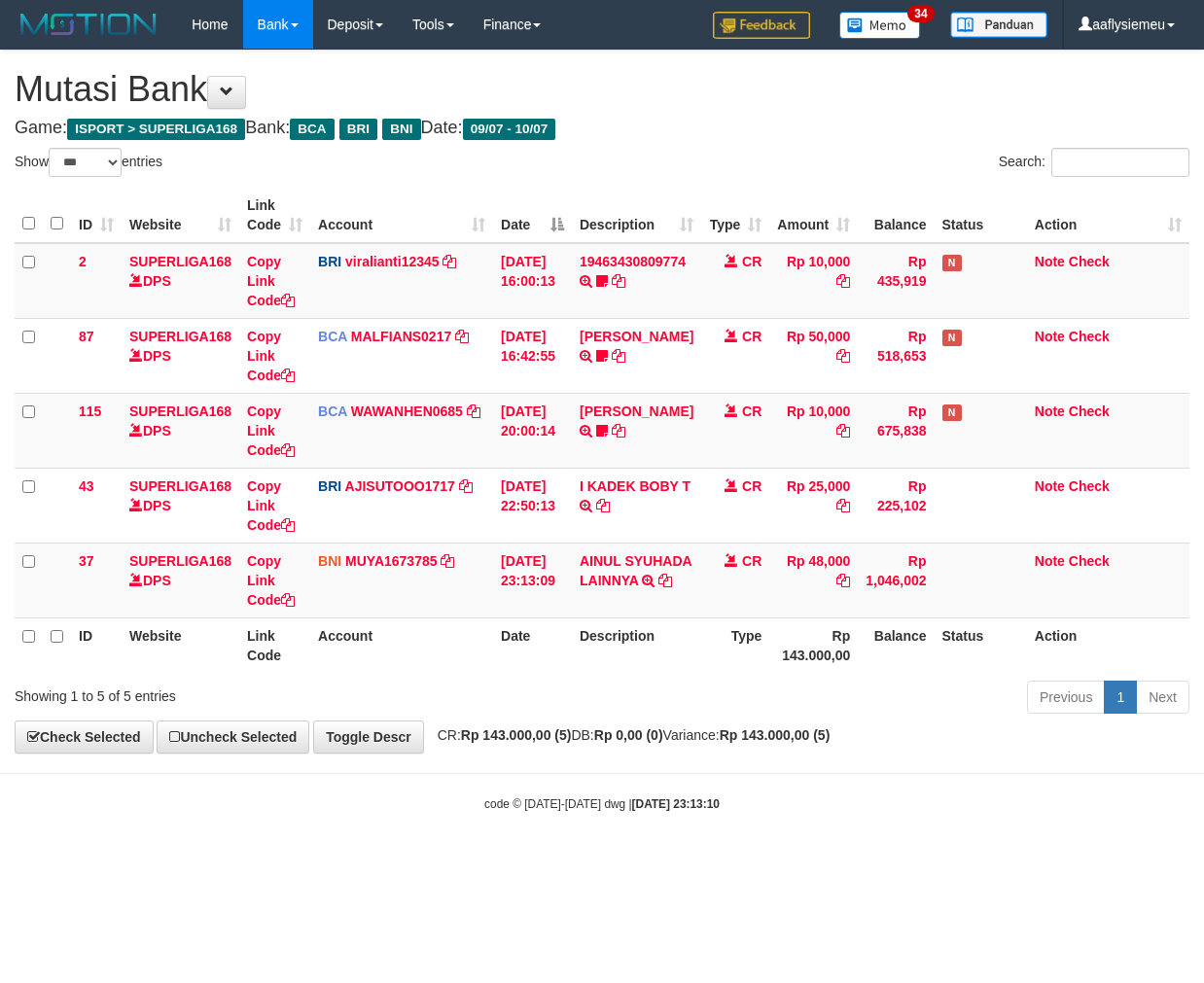 select on "***" 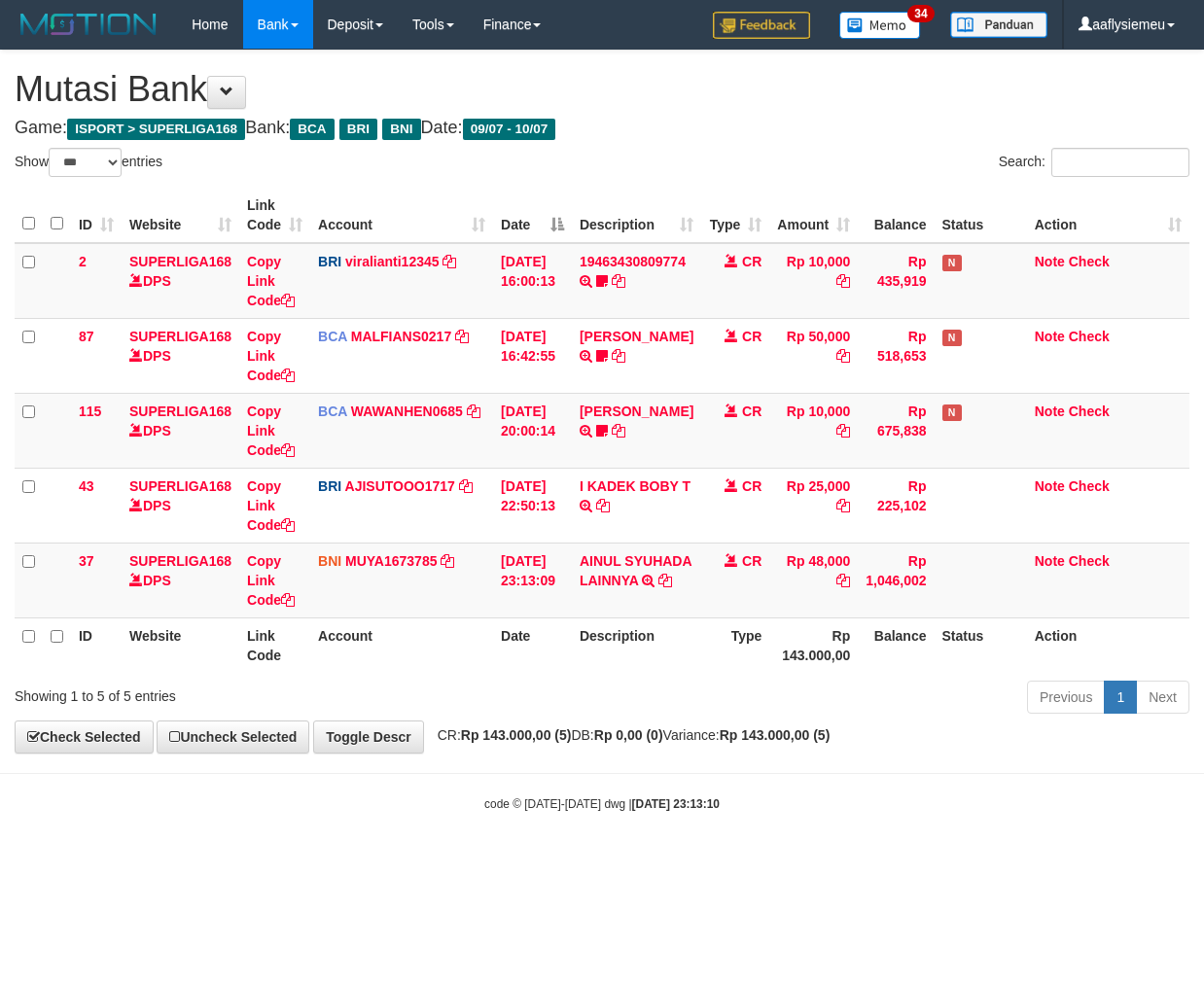 scroll, scrollTop: 0, scrollLeft: 0, axis: both 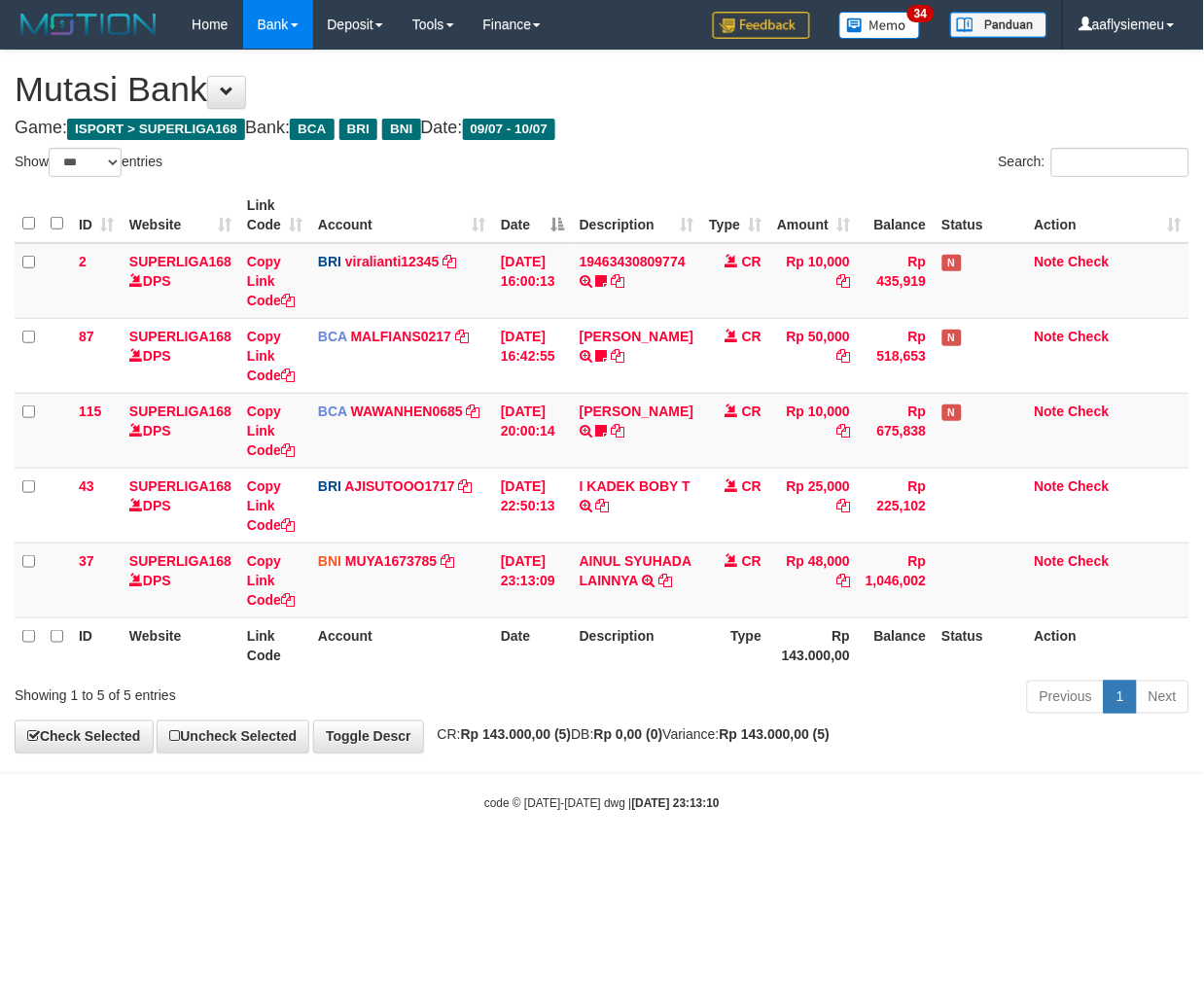 click on "Toggle navigation
Home
Bank
Account List
Load
By Website
Group
[ISPORT]													SUPERLIGA168
By Load Group (DPS)
34" at bounding box center (602, 431) 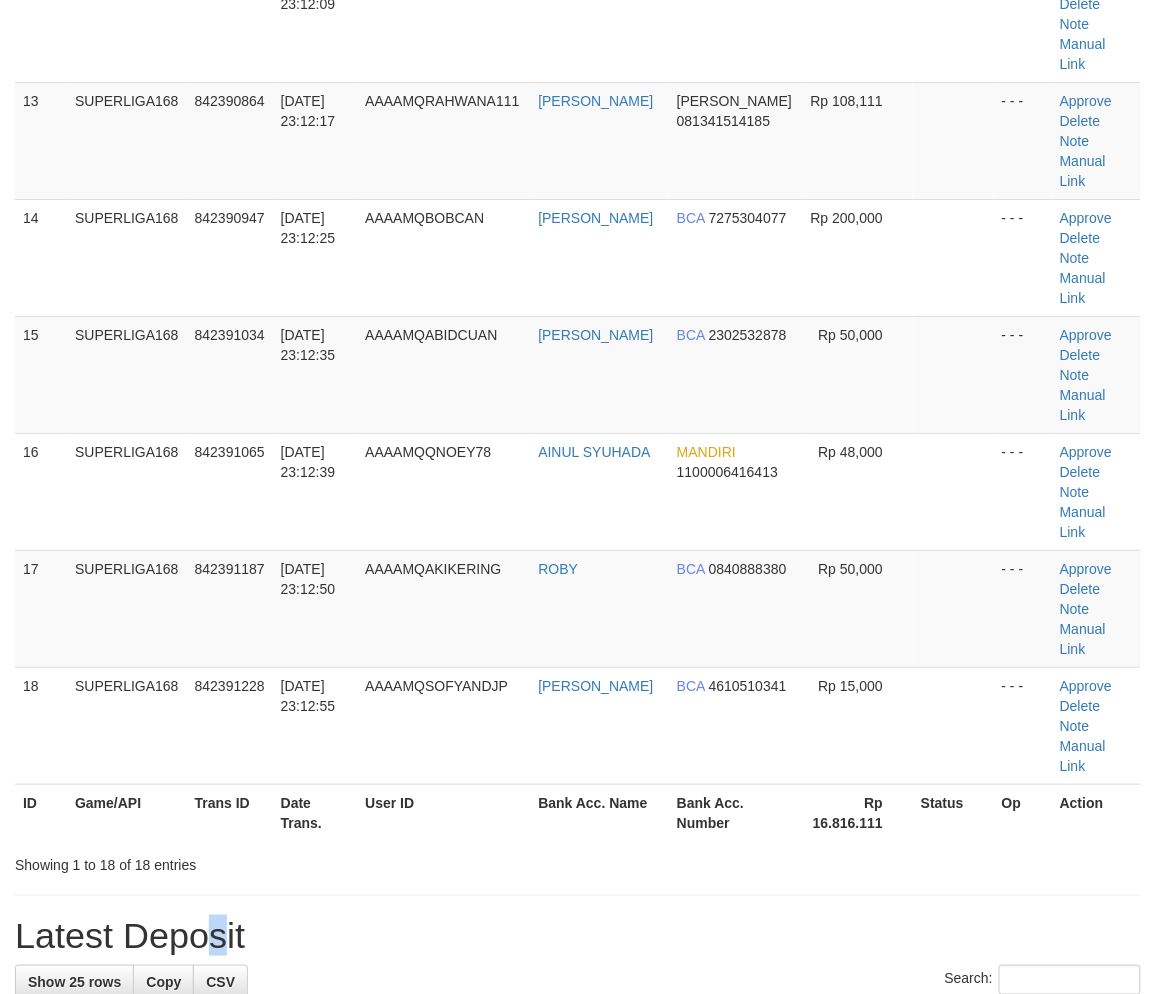 drag, startPoint x: 145, startPoint y: 564, endPoint x: 5, endPoint y: 618, distance: 150.05333 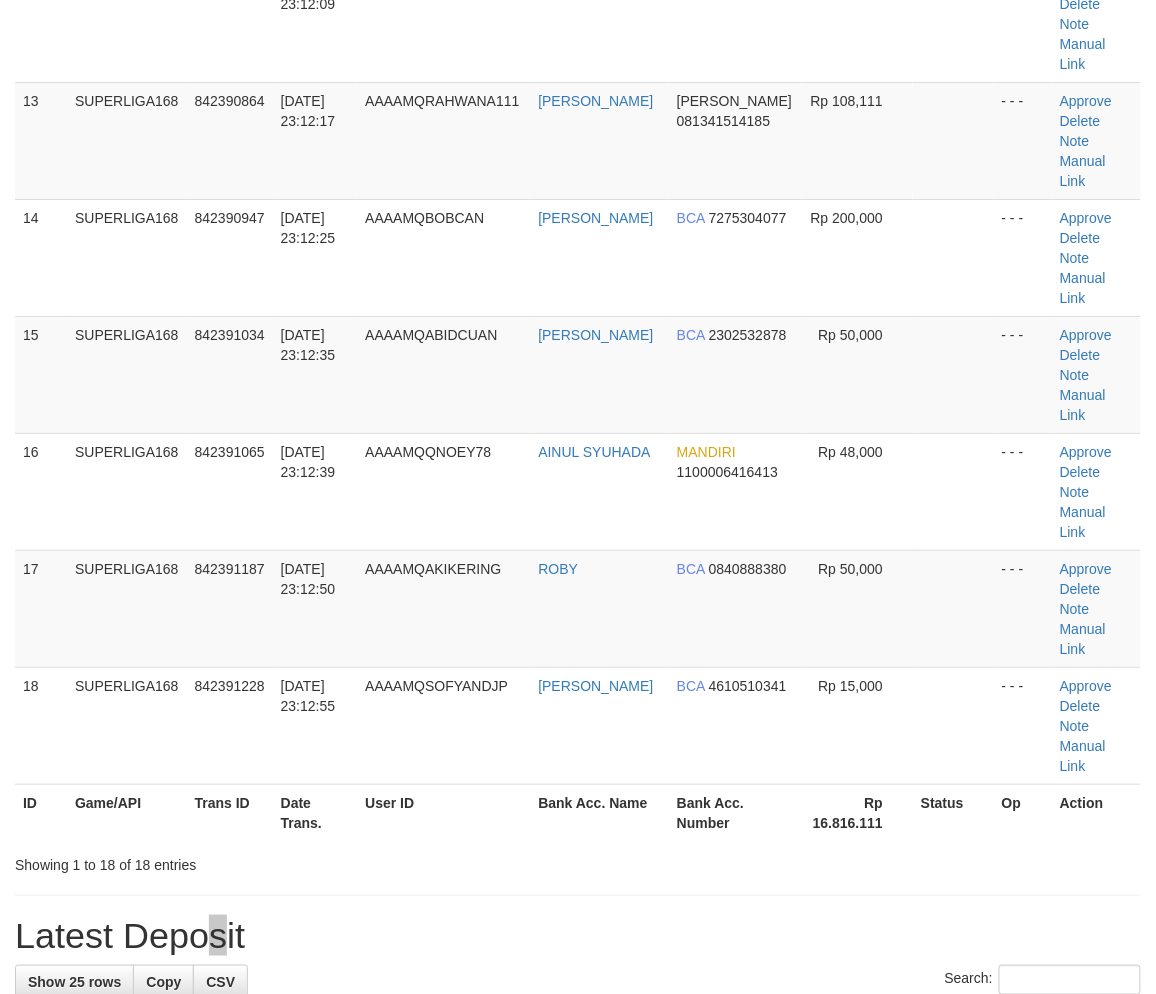 scroll, scrollTop: 1137, scrollLeft: 0, axis: vertical 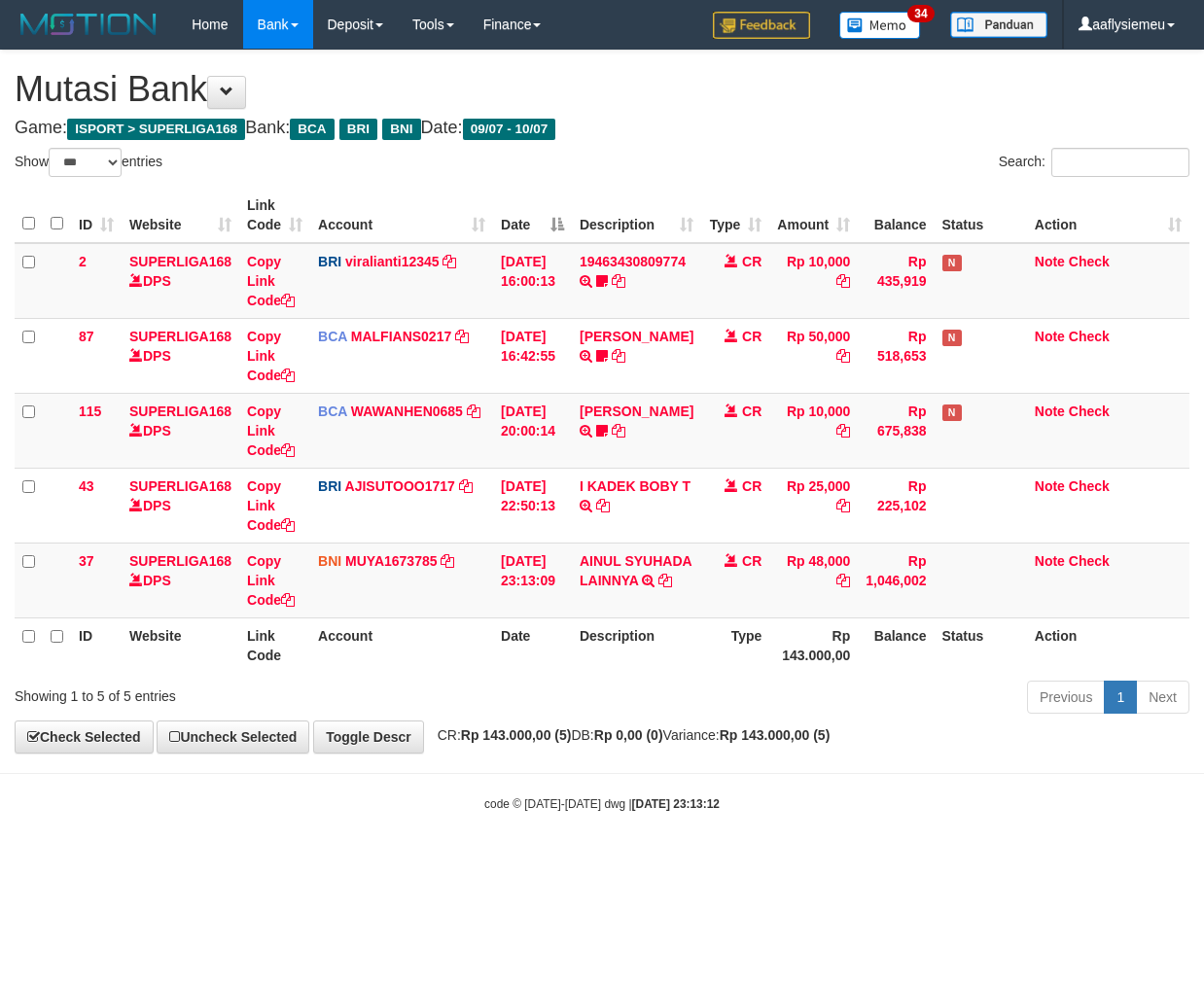 select on "***" 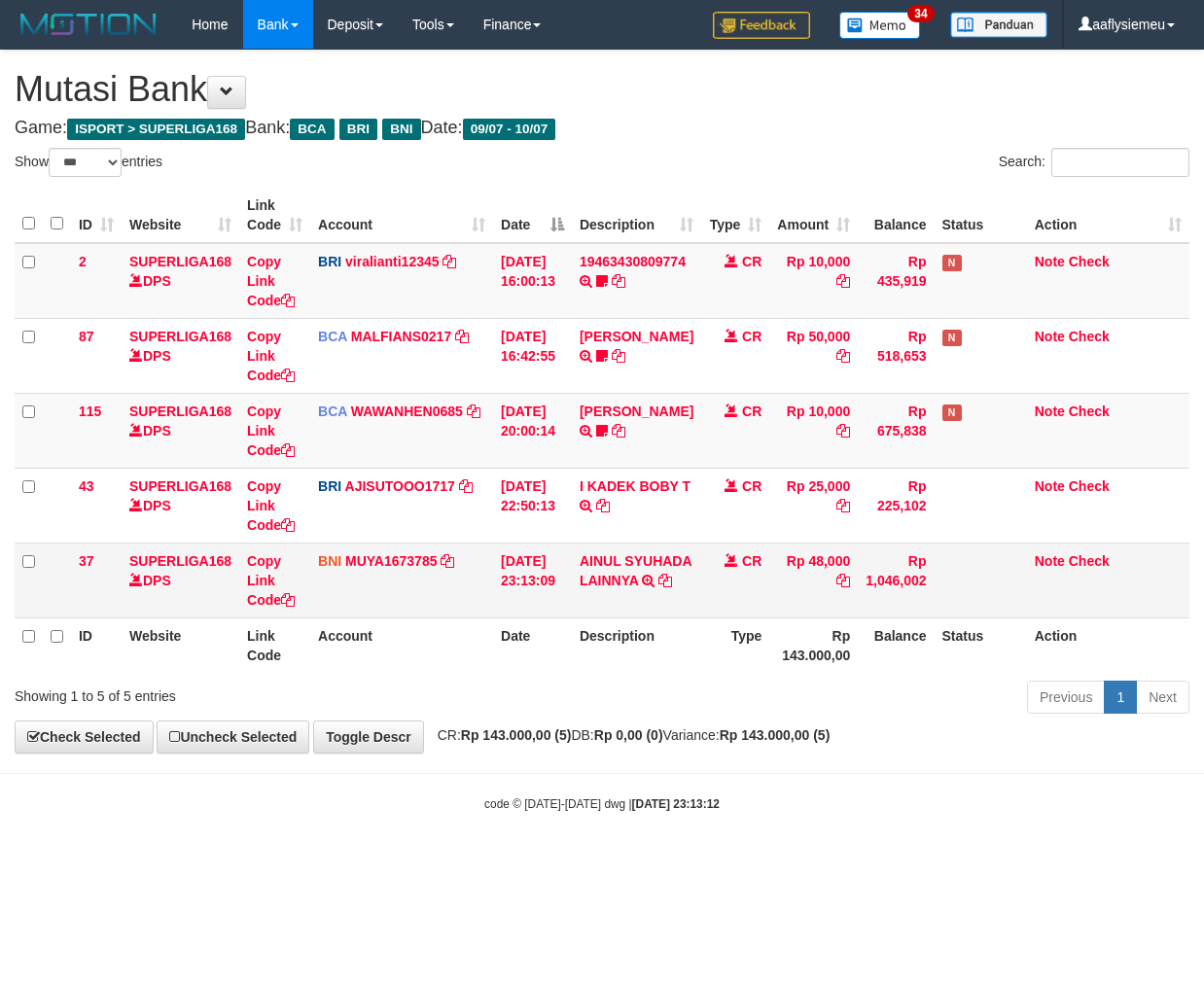 scroll, scrollTop: 0, scrollLeft: 0, axis: both 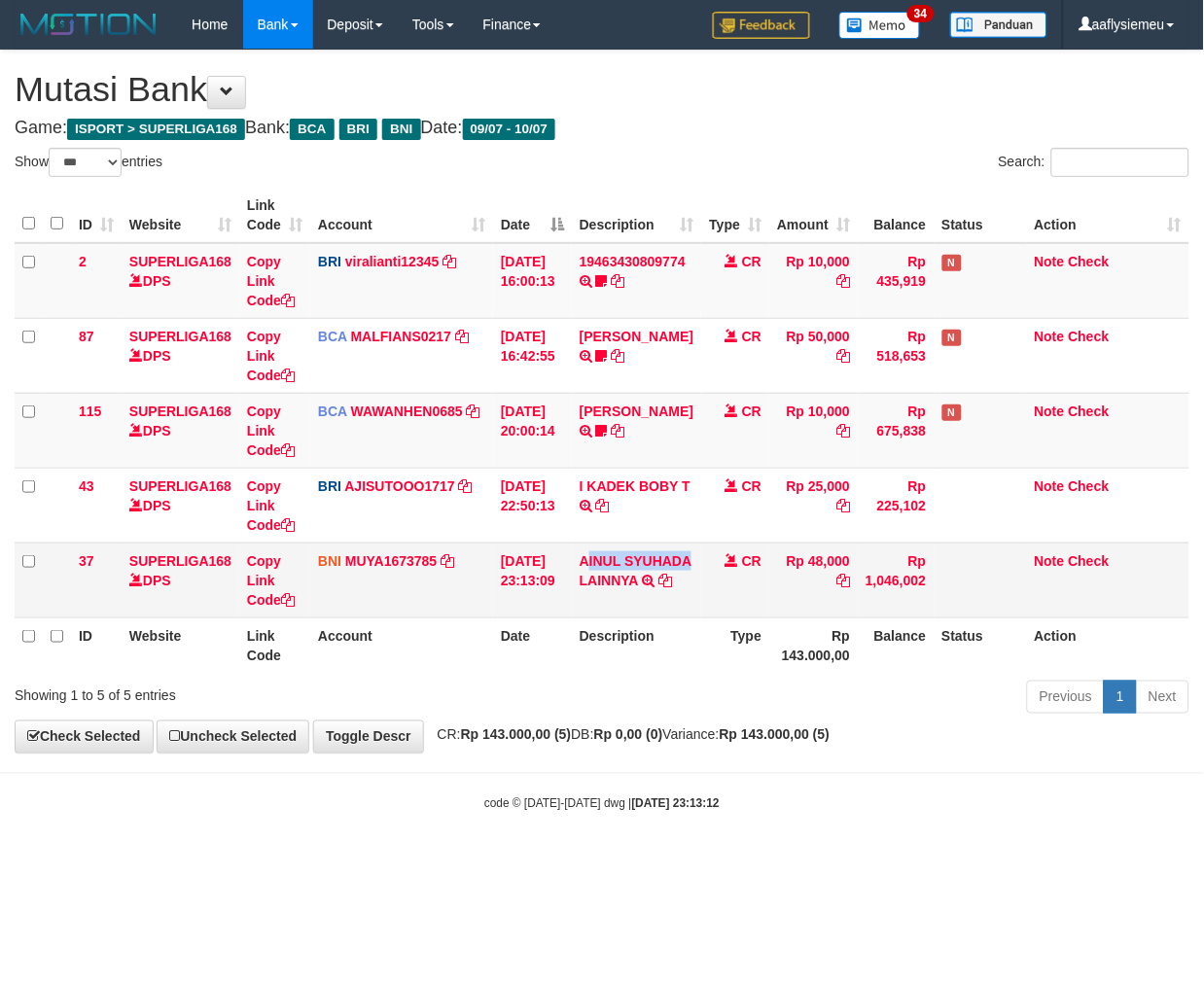 copy on "INUL SYUHADA" 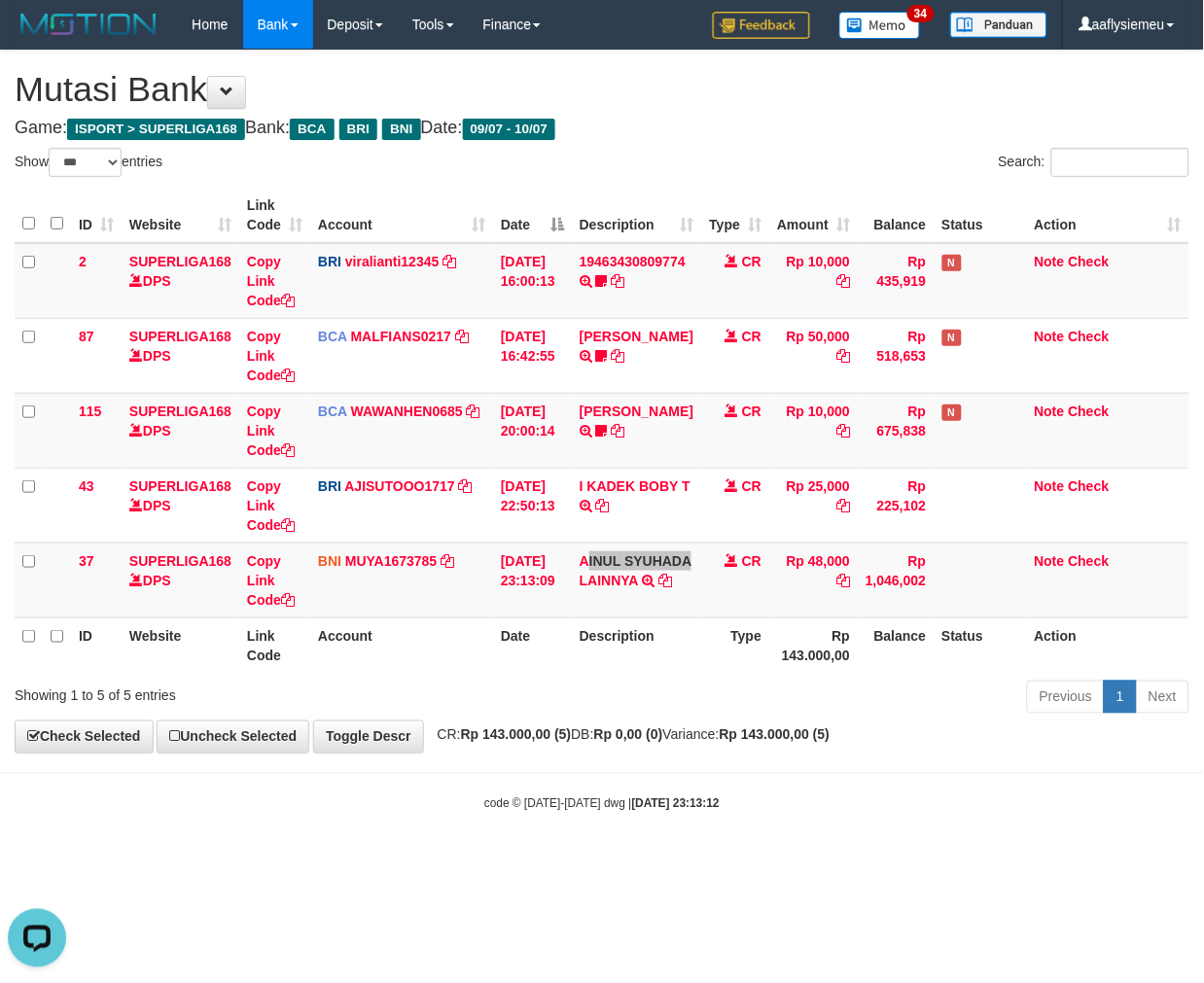 scroll, scrollTop: 0, scrollLeft: 0, axis: both 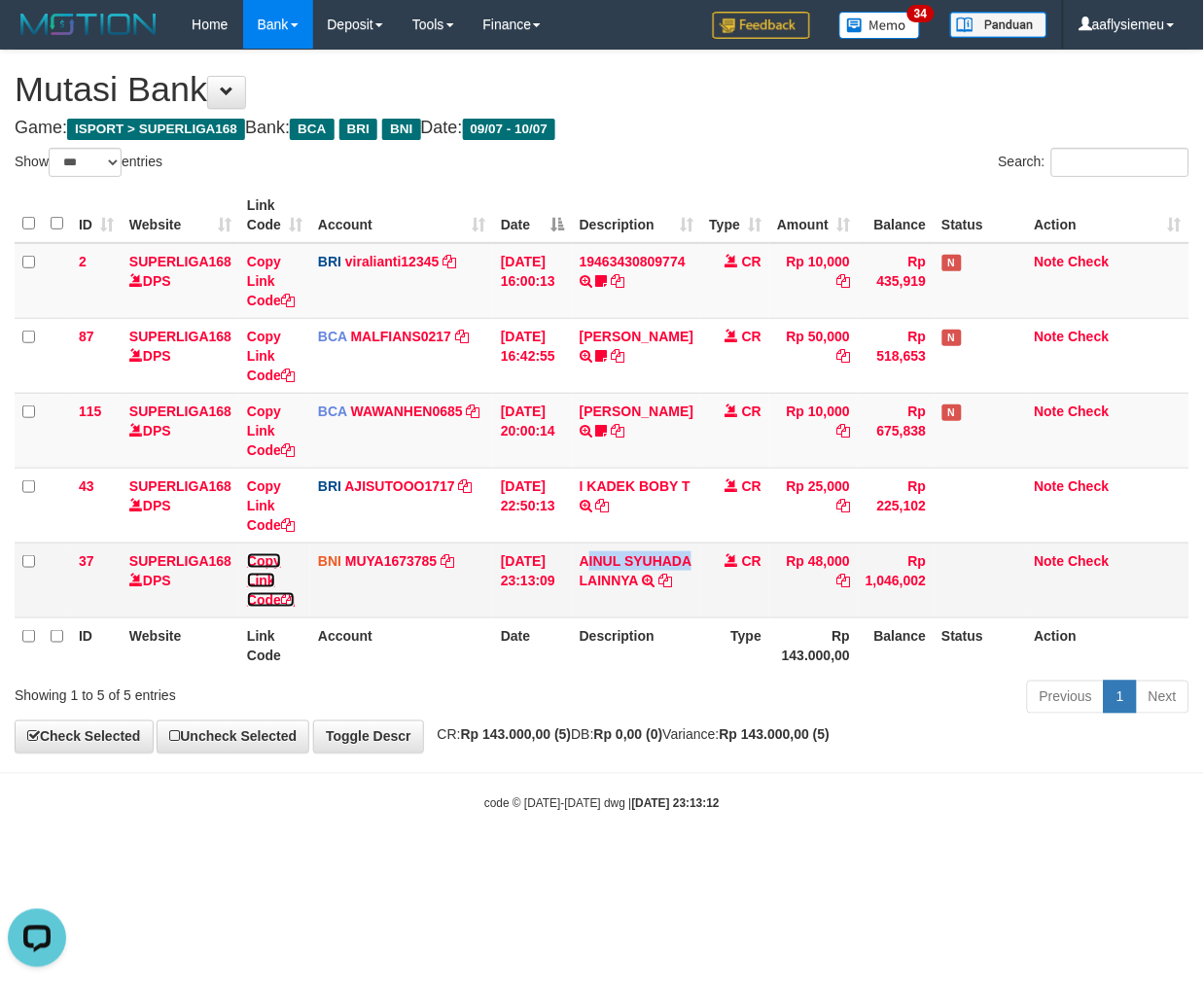 drag, startPoint x: 278, startPoint y: 593, endPoint x: 821, endPoint y: 558, distance: 544.1268 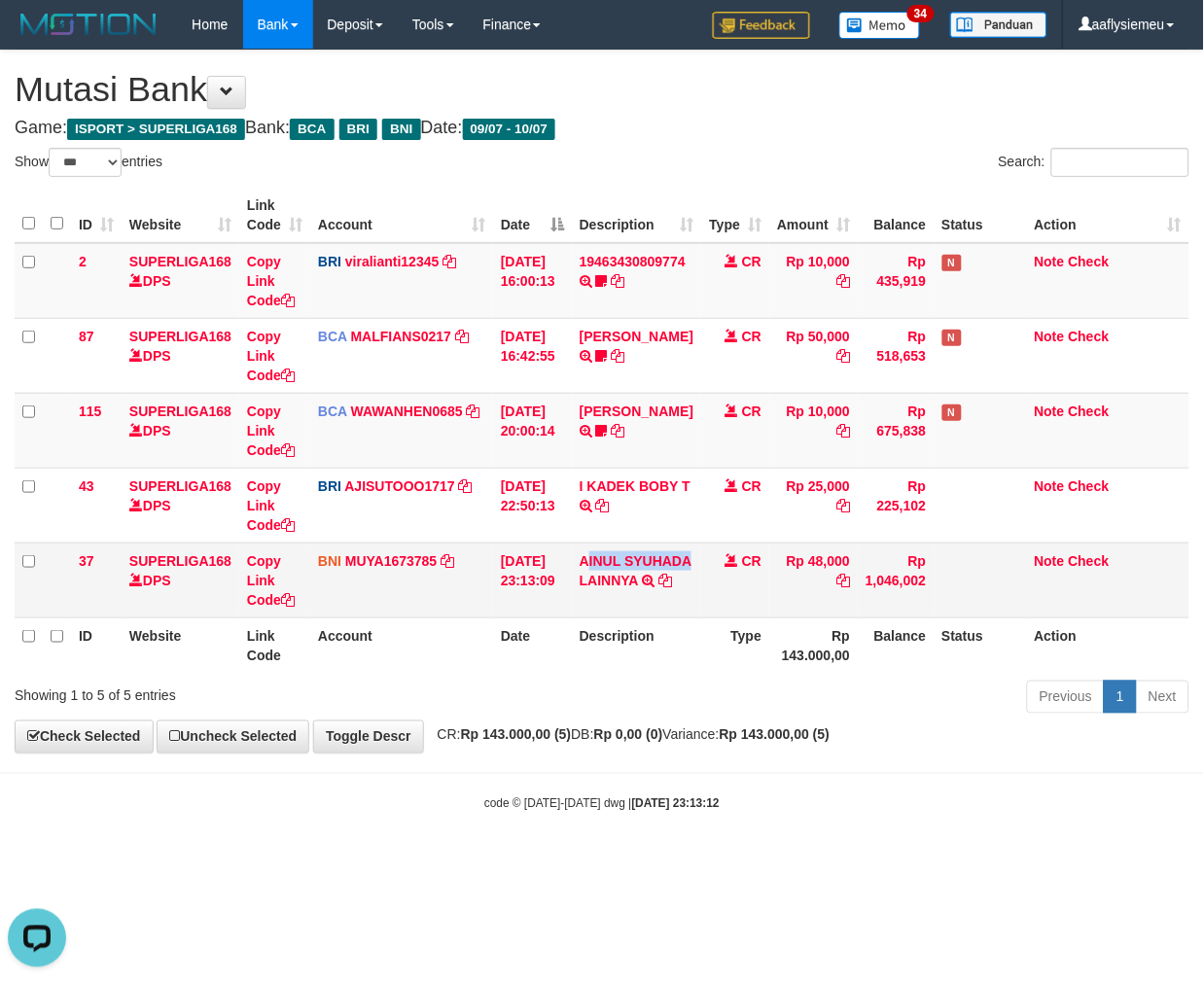 copy on "INUL SYUHADA" 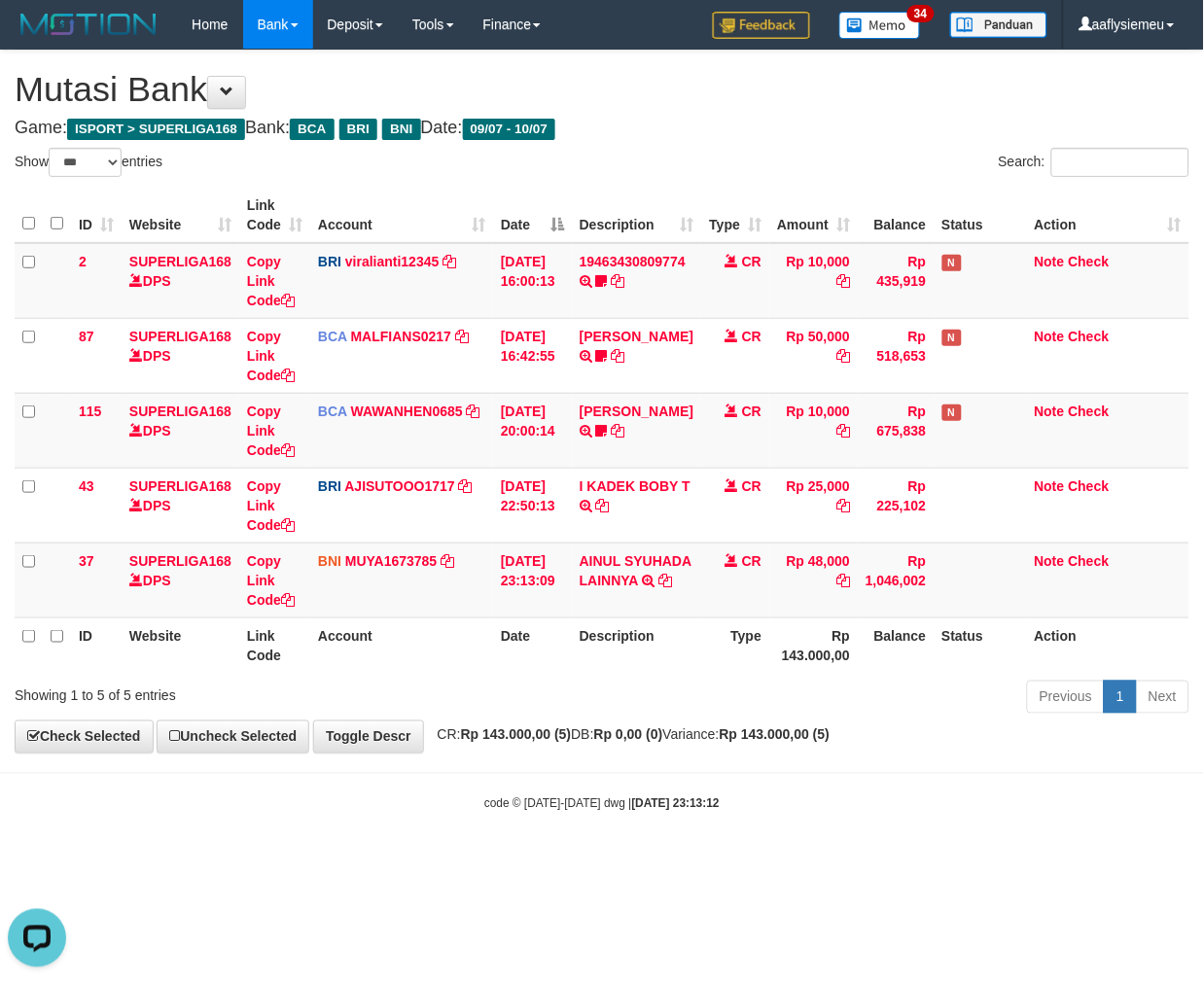 scroll, scrollTop: 245, scrollLeft: 0, axis: vertical 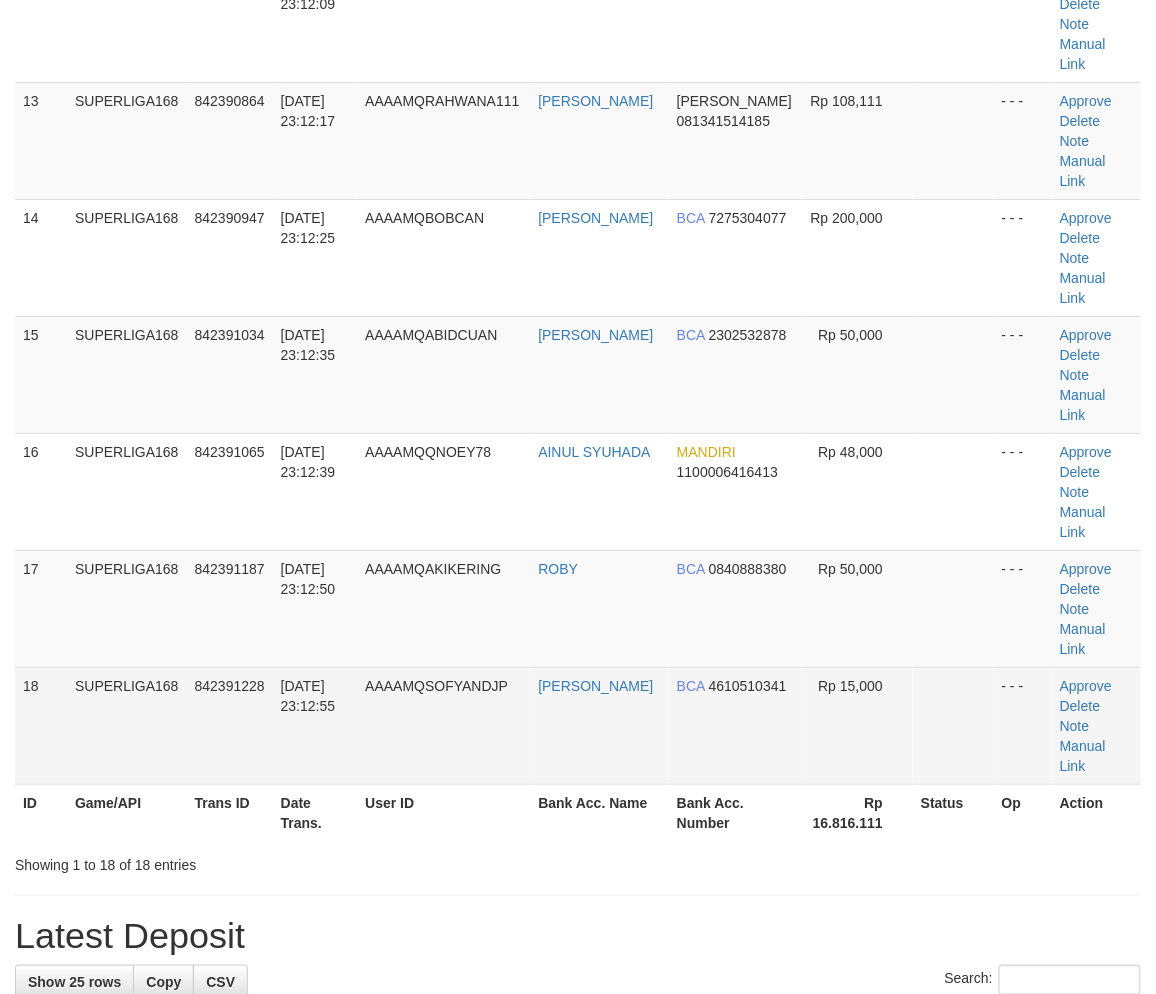 click on "10/07/2025 23:12:55" at bounding box center (315, 725) 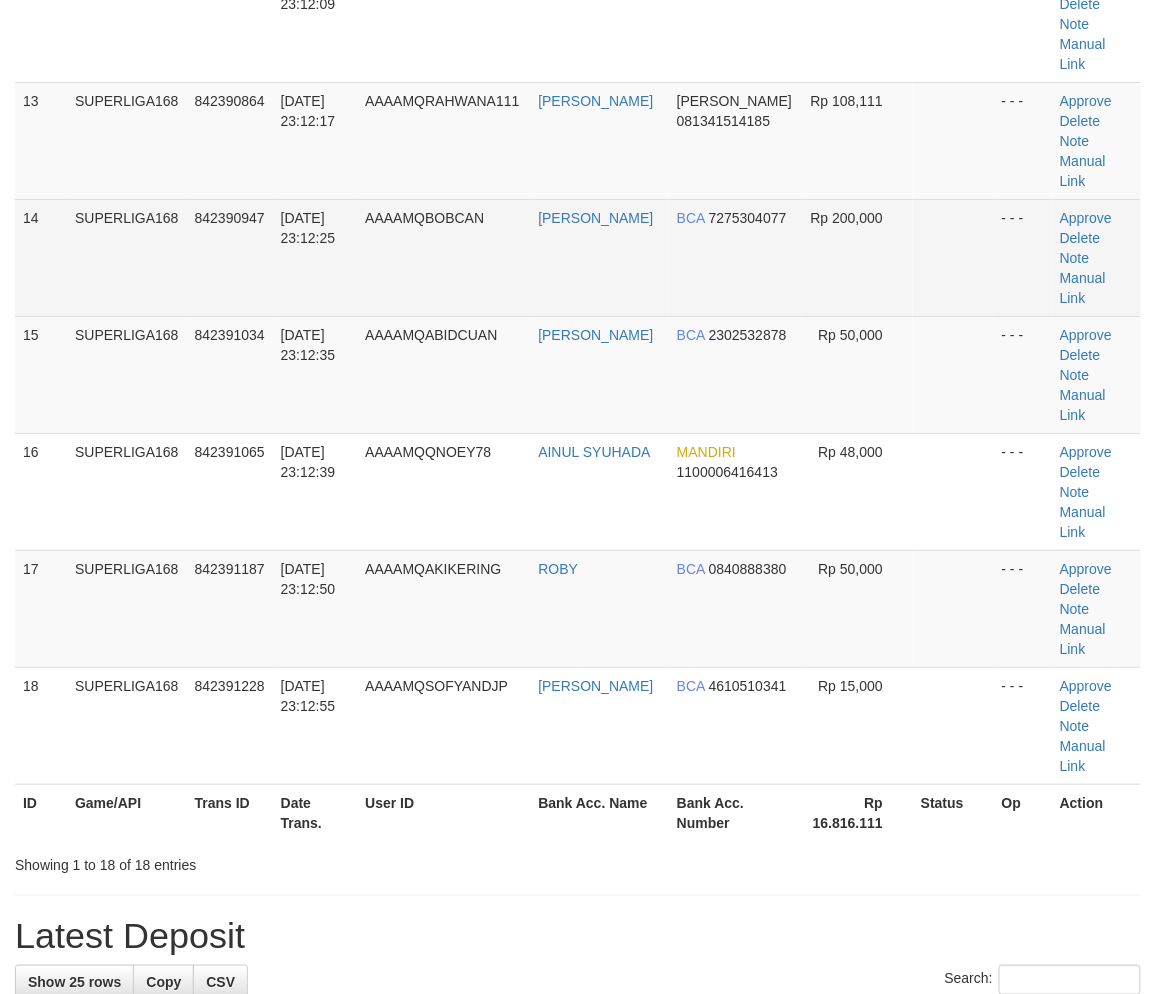 scroll, scrollTop: 1137, scrollLeft: 0, axis: vertical 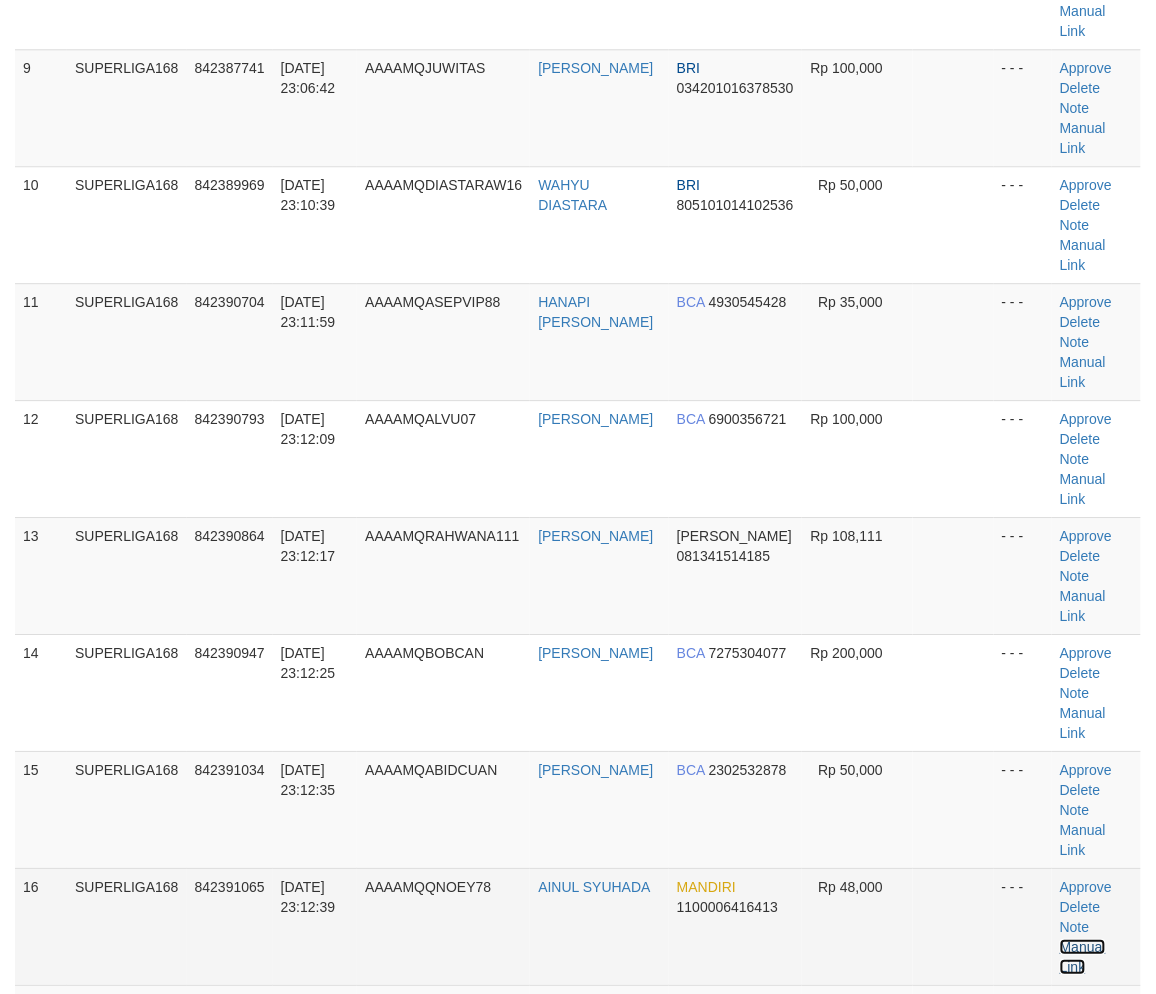 click on "Manual Link" at bounding box center [1083, 957] 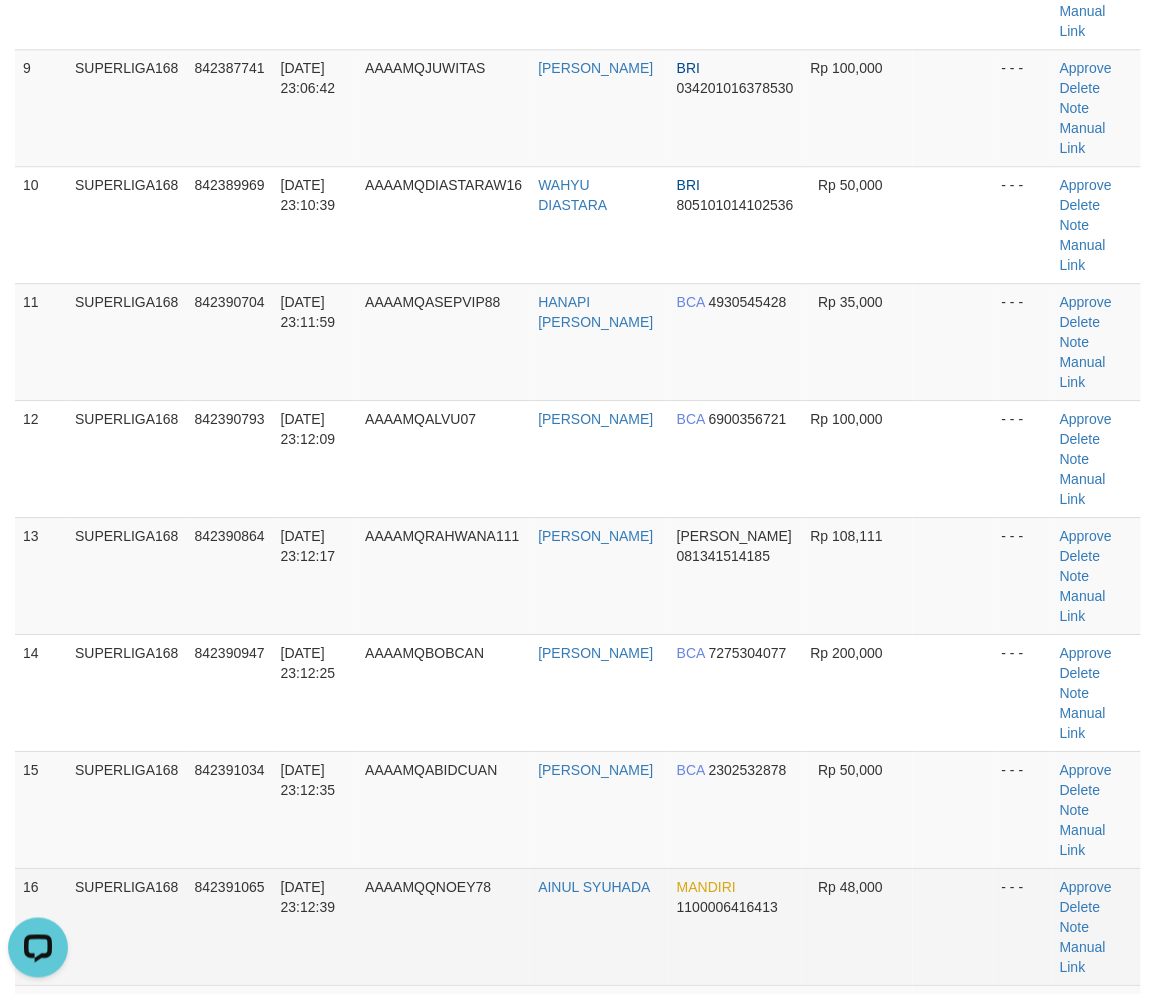 scroll, scrollTop: 0, scrollLeft: 0, axis: both 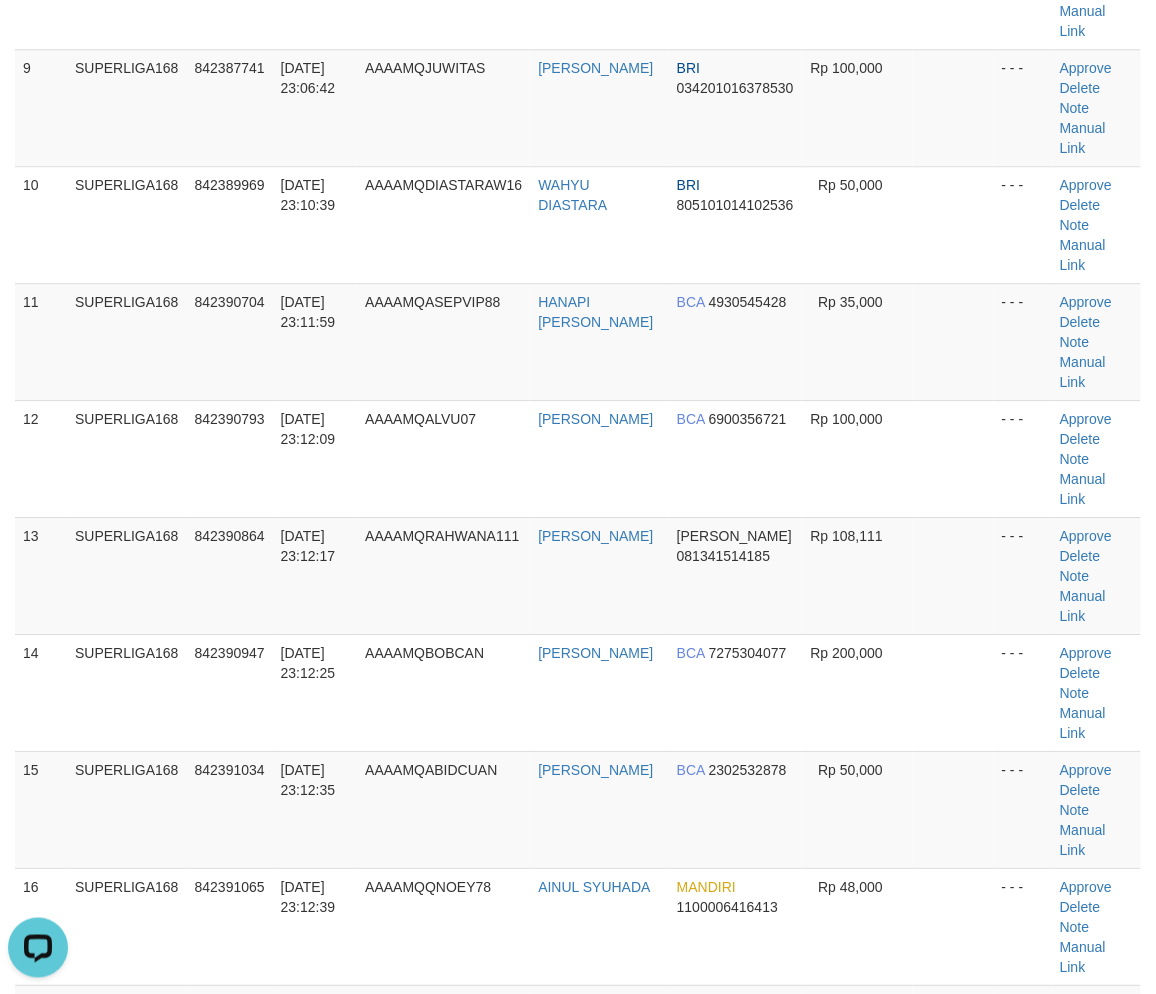 drag, startPoint x: 186, startPoint y: 814, endPoint x: 17, endPoint y: 775, distance: 173.44164 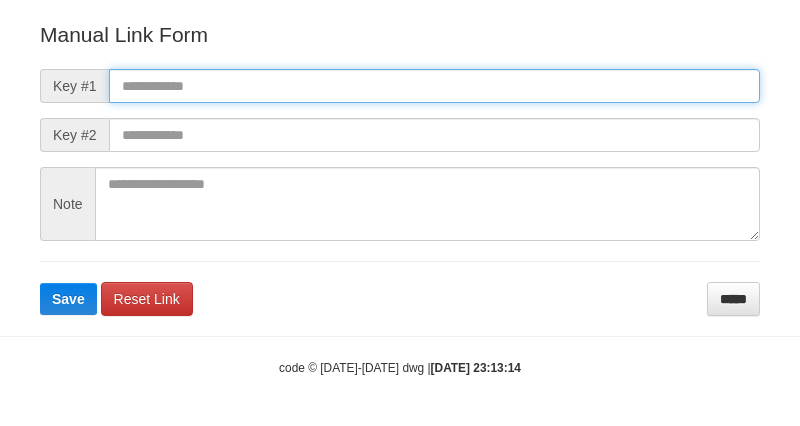 scroll, scrollTop: 222, scrollLeft: 0, axis: vertical 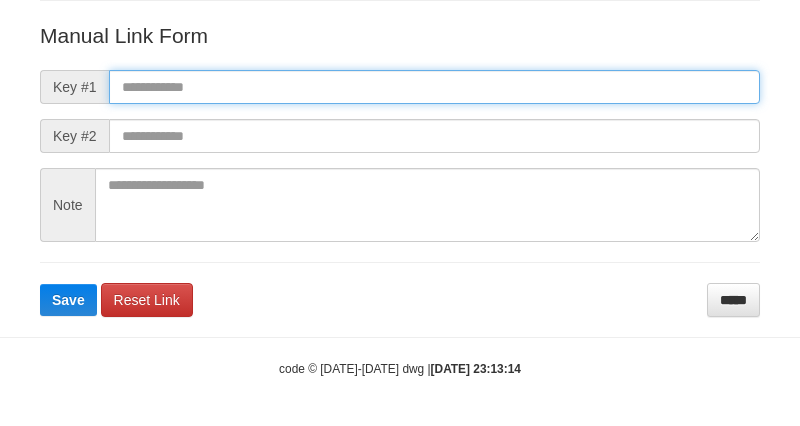 click at bounding box center [434, 87] 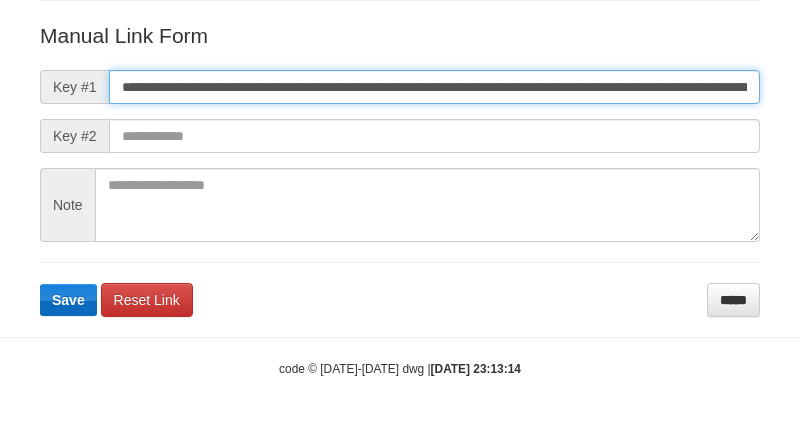 scroll, scrollTop: 0, scrollLeft: 1110, axis: horizontal 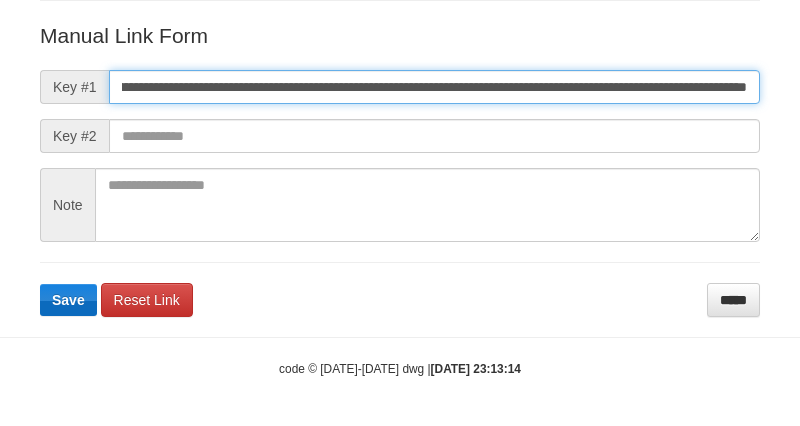 type on "**********" 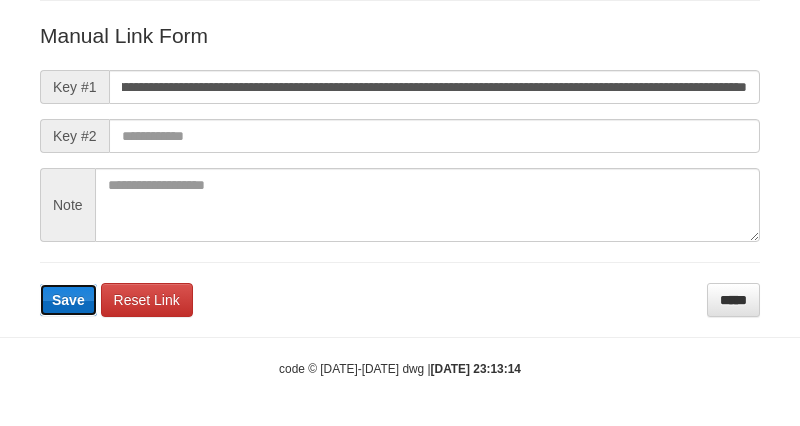 click on "Save" at bounding box center [68, 300] 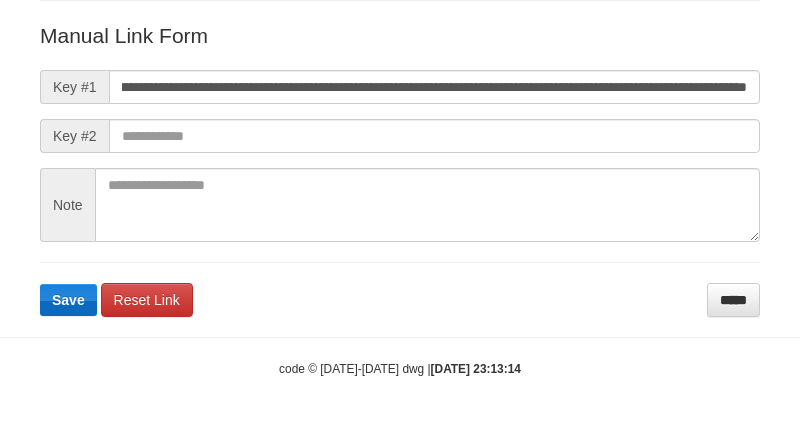 scroll, scrollTop: 0, scrollLeft: 0, axis: both 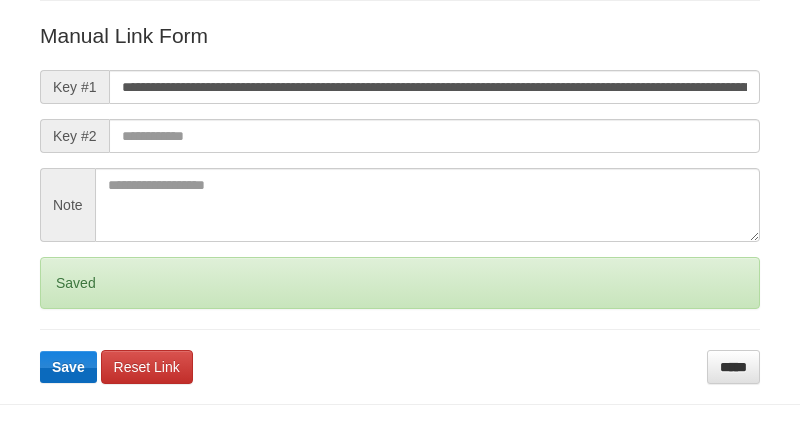 click on "Saved" at bounding box center [400, 283] 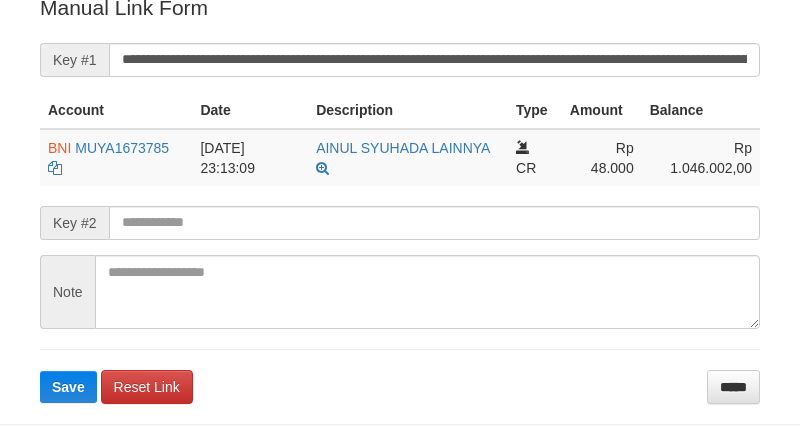 scroll, scrollTop: 500, scrollLeft: 0, axis: vertical 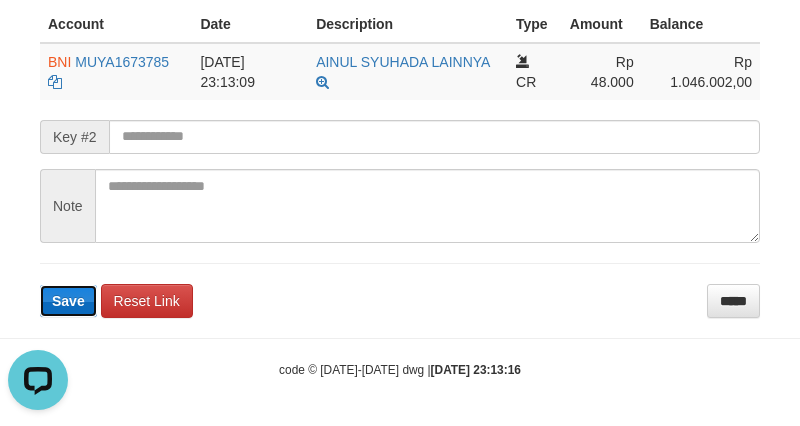 click on "Save" at bounding box center (68, 301) 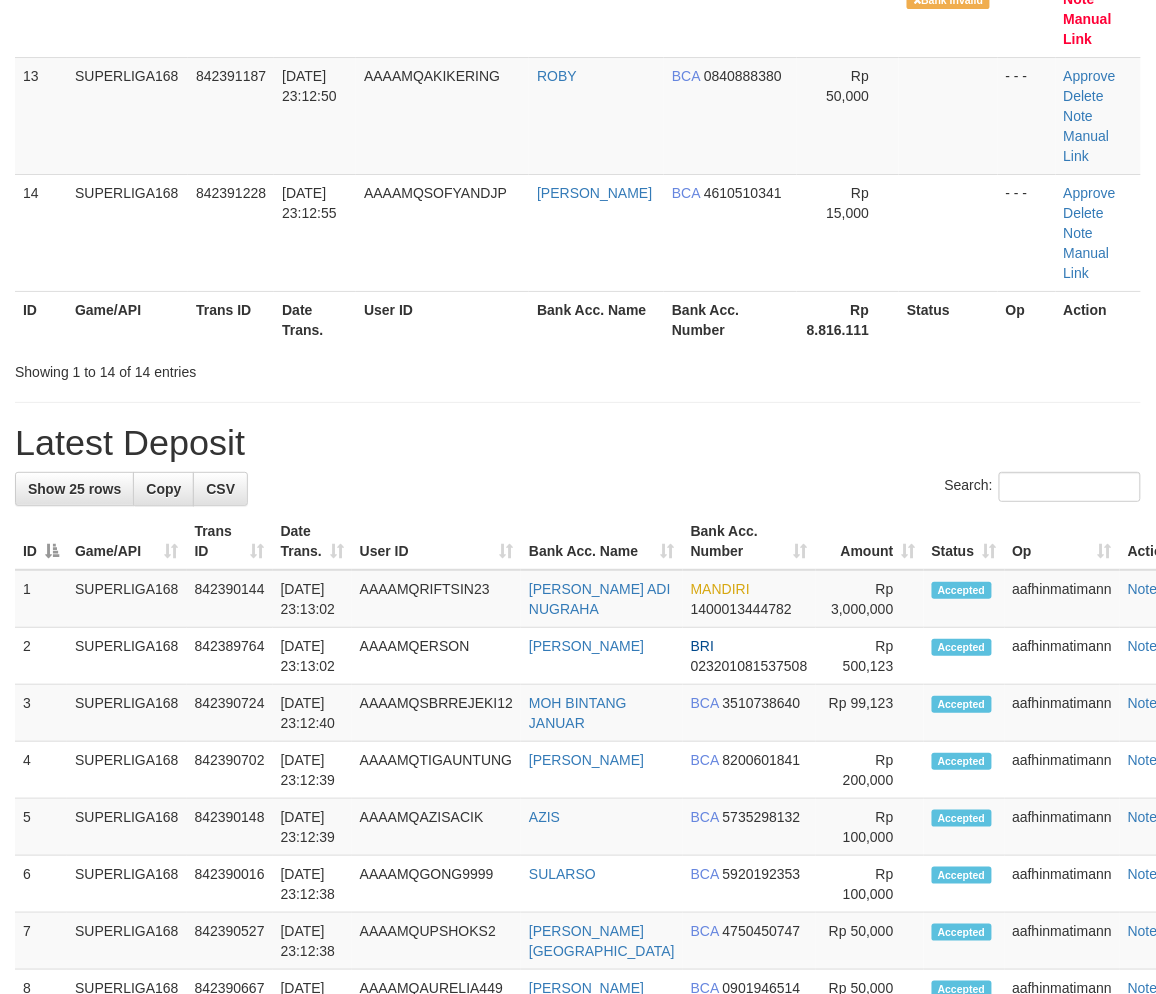 scroll, scrollTop: 1243, scrollLeft: 0, axis: vertical 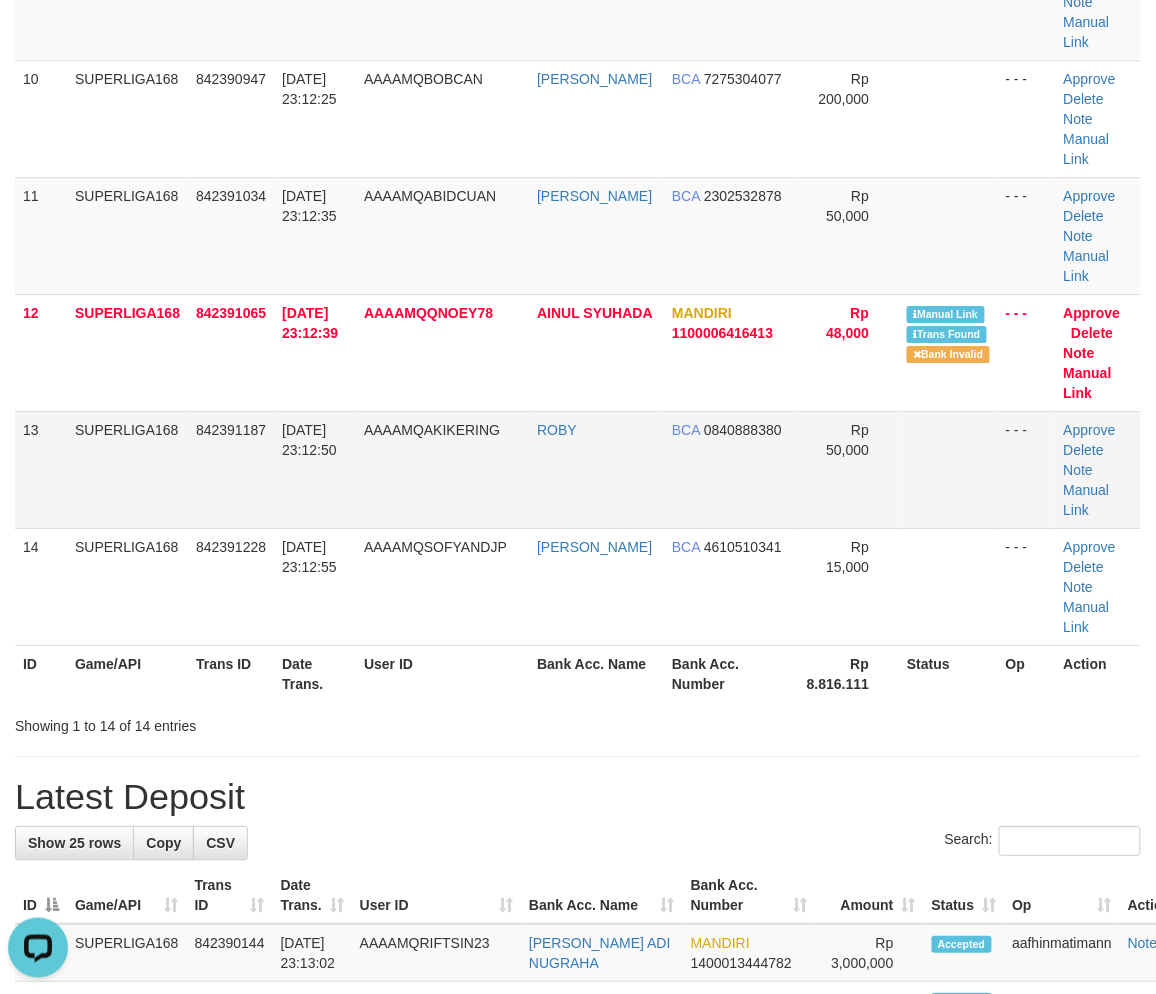 click on "AAAAMQAKIKERING" at bounding box center (442, 469) 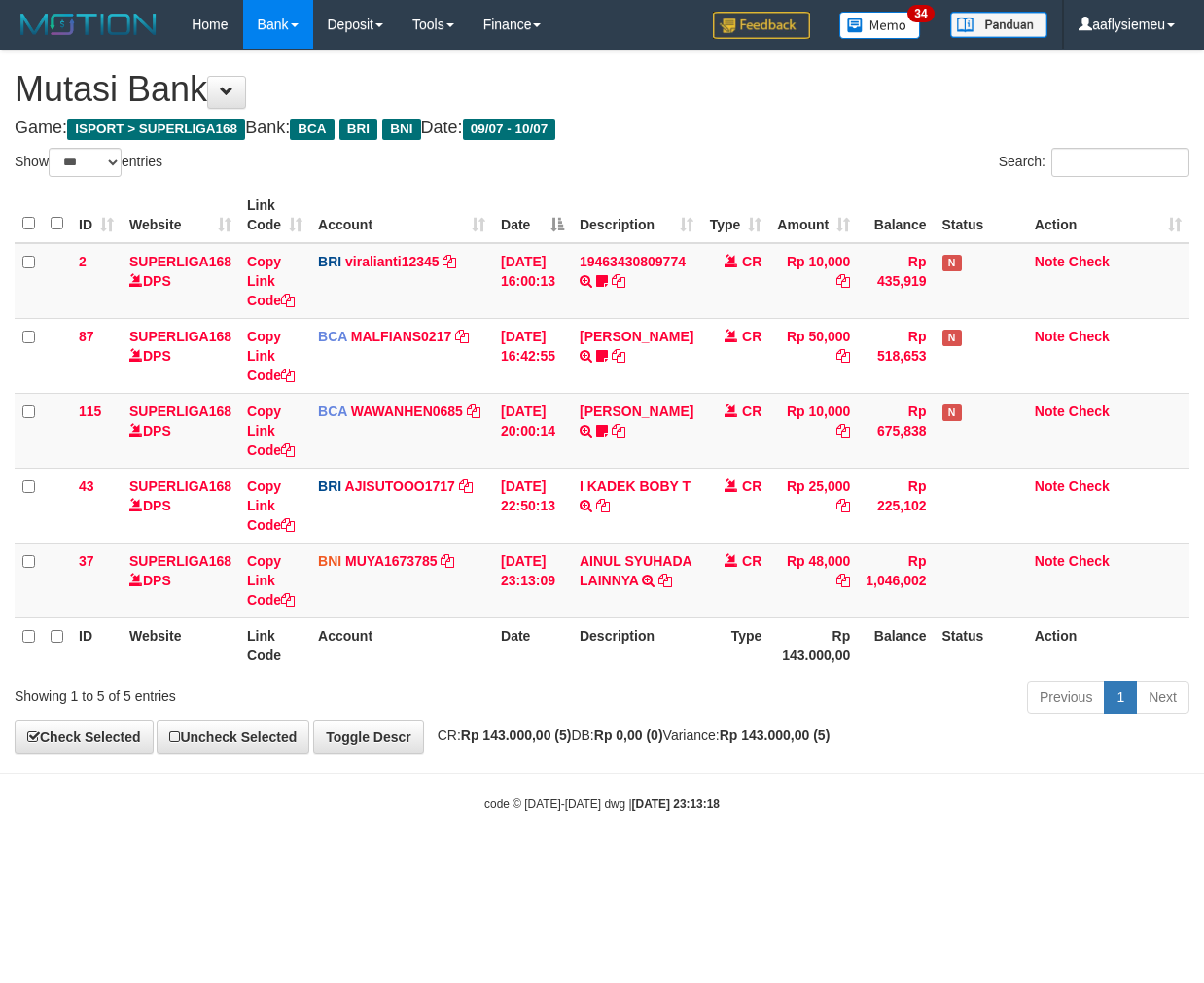 select on "***" 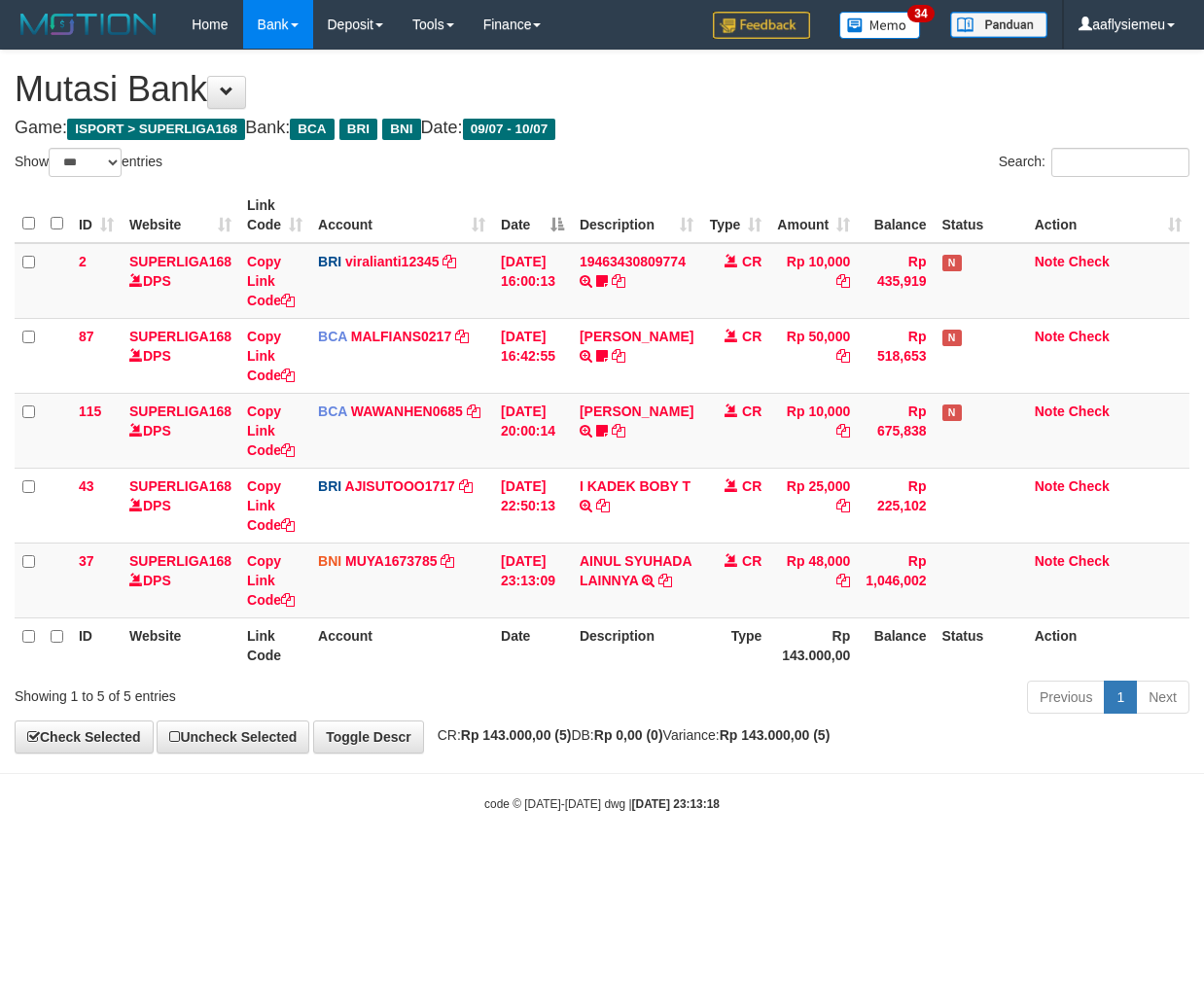 scroll, scrollTop: 0, scrollLeft: 0, axis: both 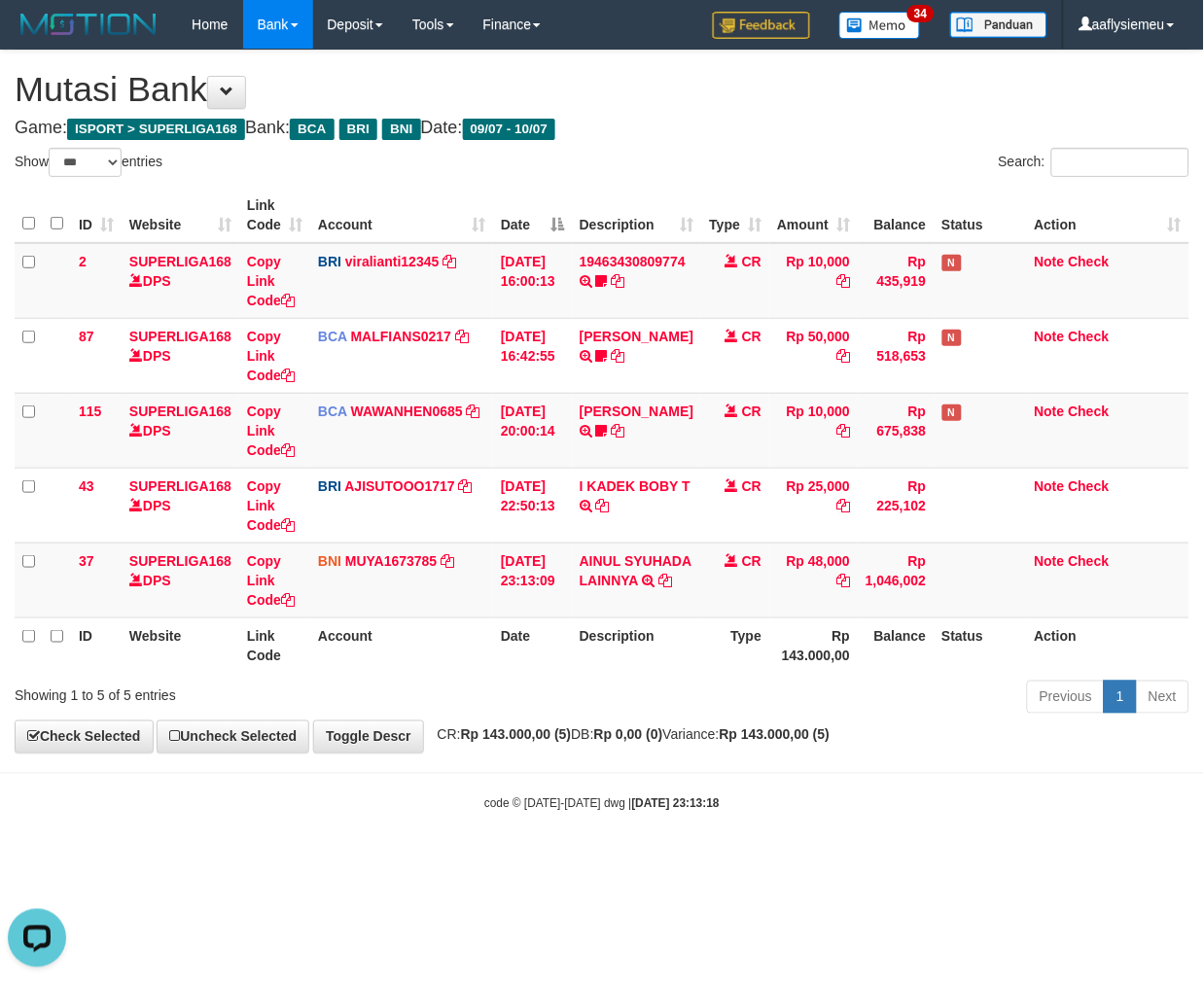 click on "Toggle navigation
Home
Bank
Account List
Load
By Website
Group
[ISPORT]													SUPERLIGA168
By Load Group (DPS)
34" at bounding box center (602, 431) 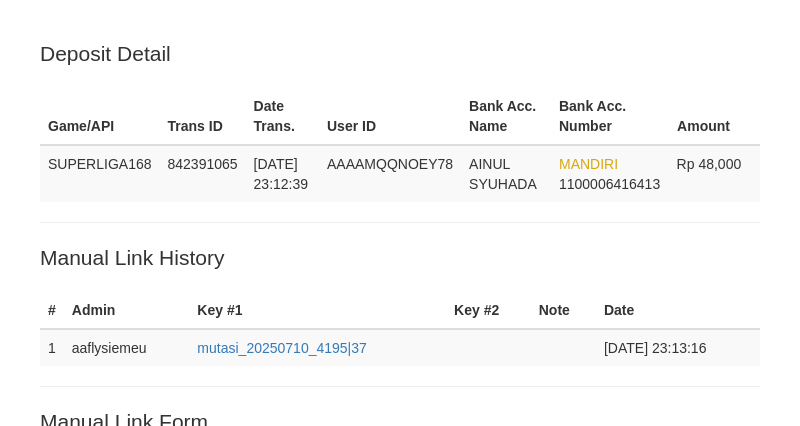 click on "Save" at bounding box center [68, 801] 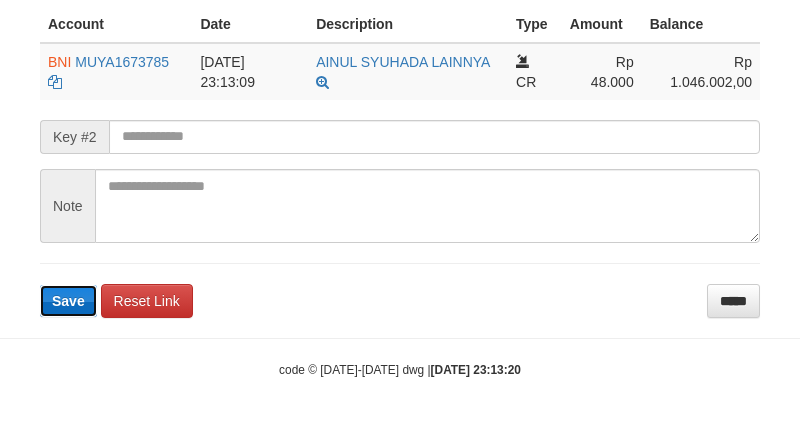 click on "Save" at bounding box center [68, 301] 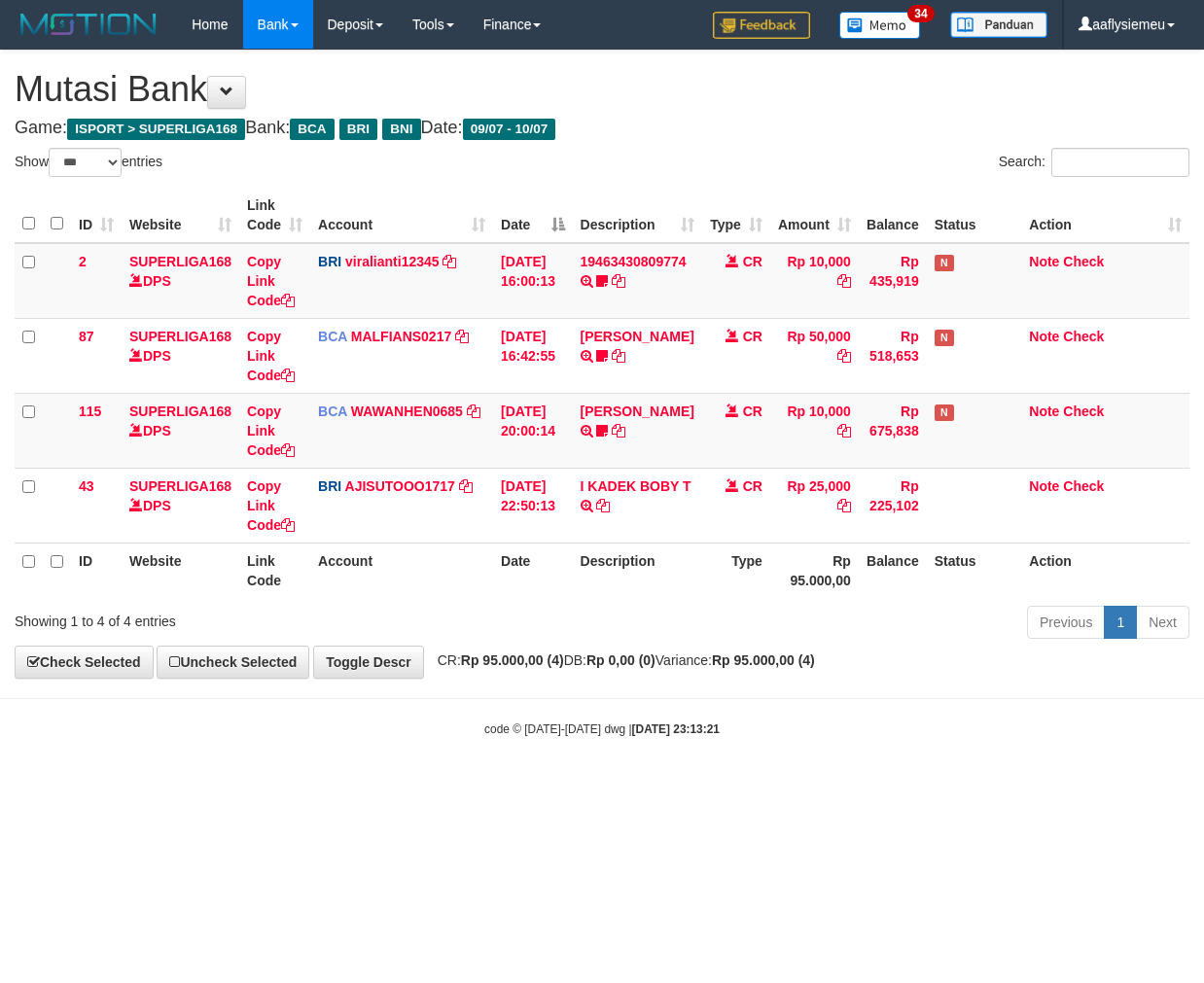 select on "***" 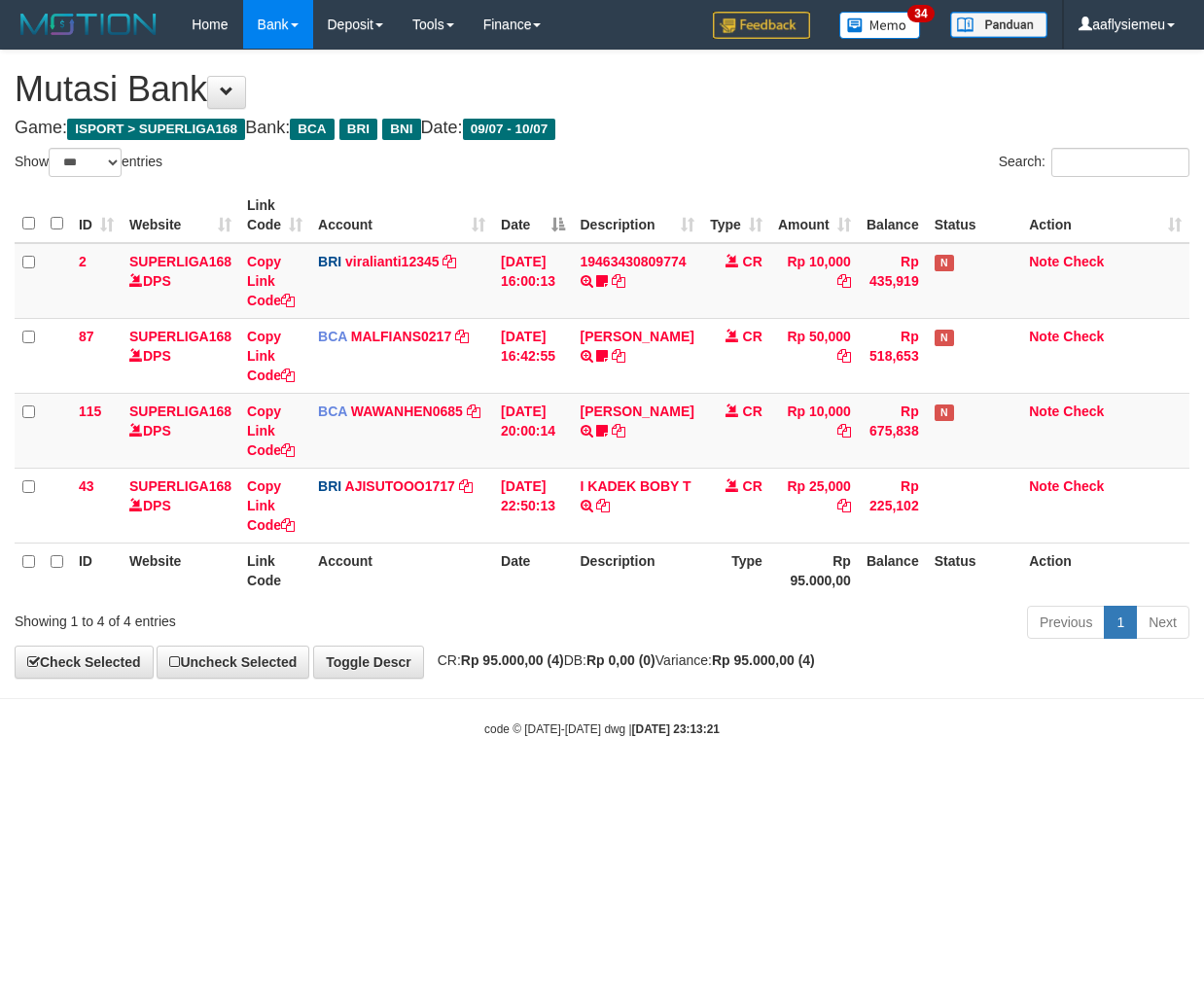 scroll, scrollTop: 0, scrollLeft: 0, axis: both 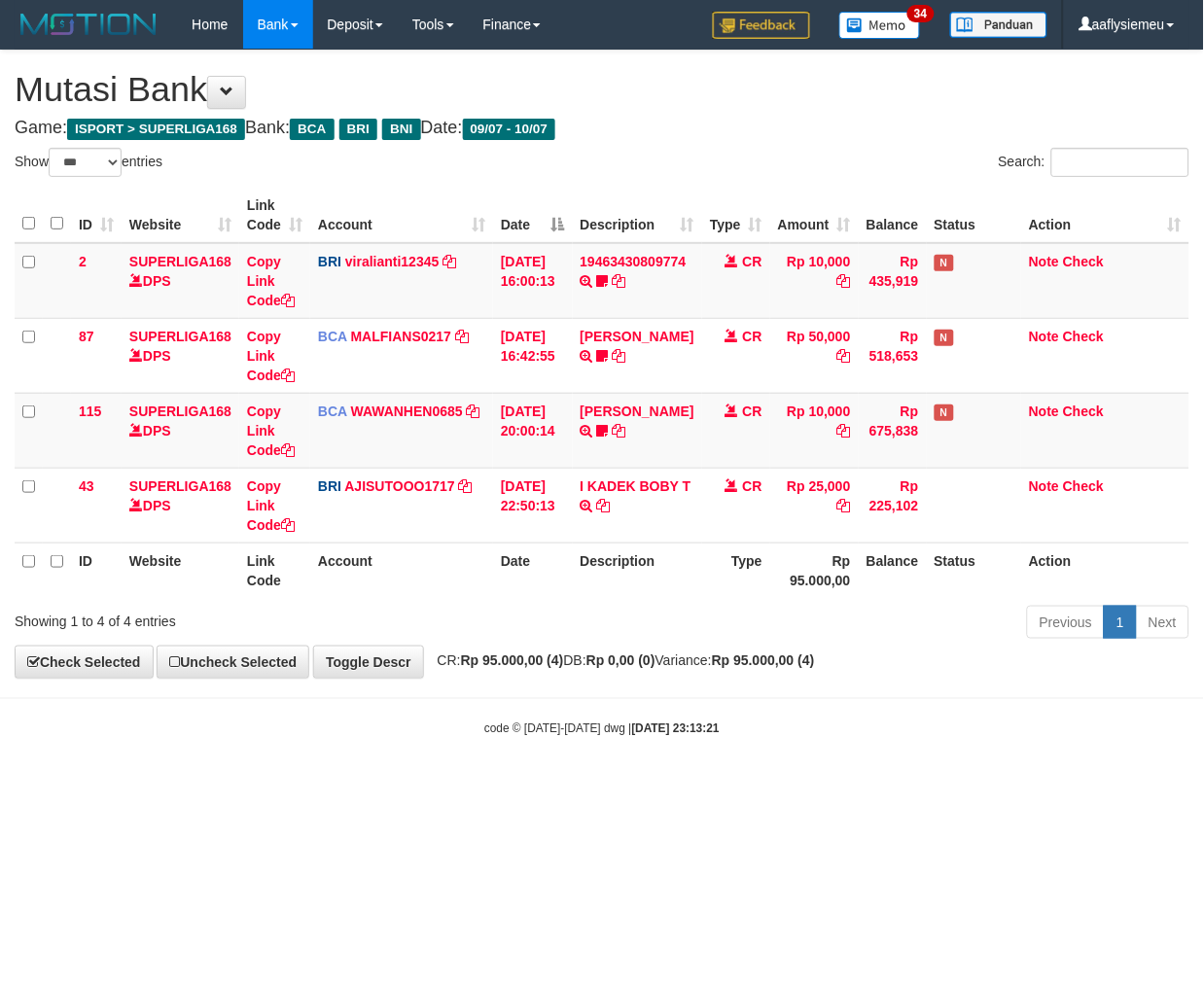 drag, startPoint x: 912, startPoint y: 751, endPoint x: 1201, endPoint y: 664, distance: 301.8112 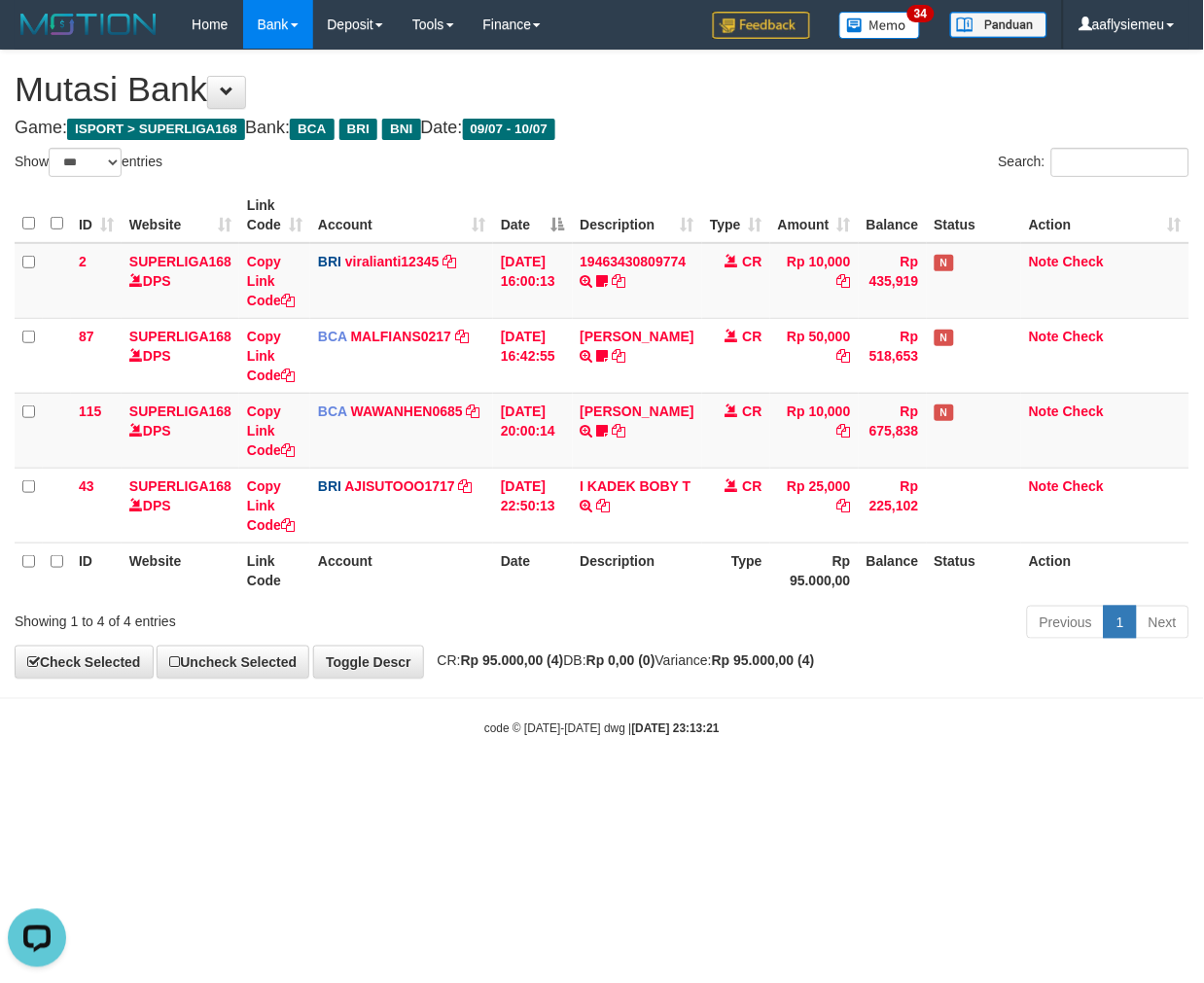 scroll, scrollTop: 0, scrollLeft: 0, axis: both 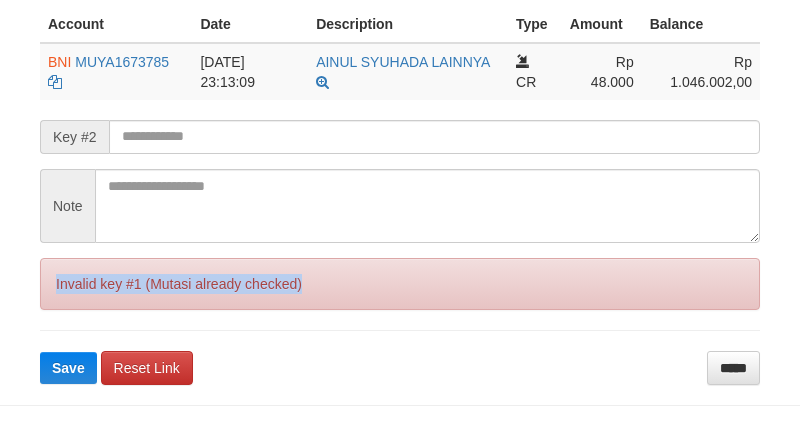 drag, startPoint x: 0, startPoint y: 0, endPoint x: 67, endPoint y: 282, distance: 289.84998 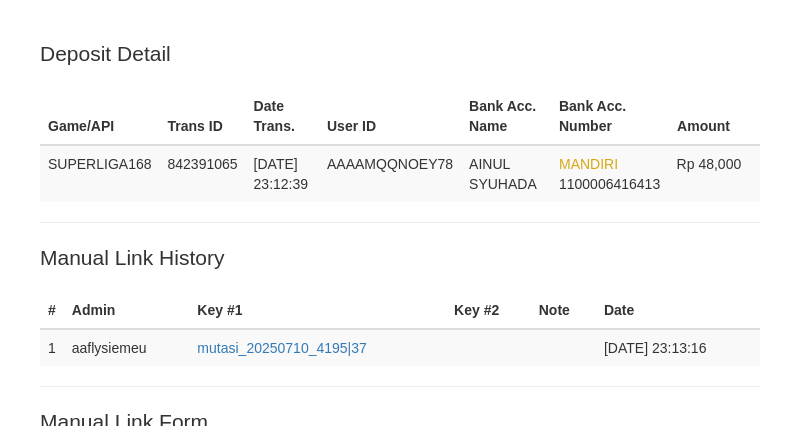 scroll, scrollTop: 55, scrollLeft: 0, axis: vertical 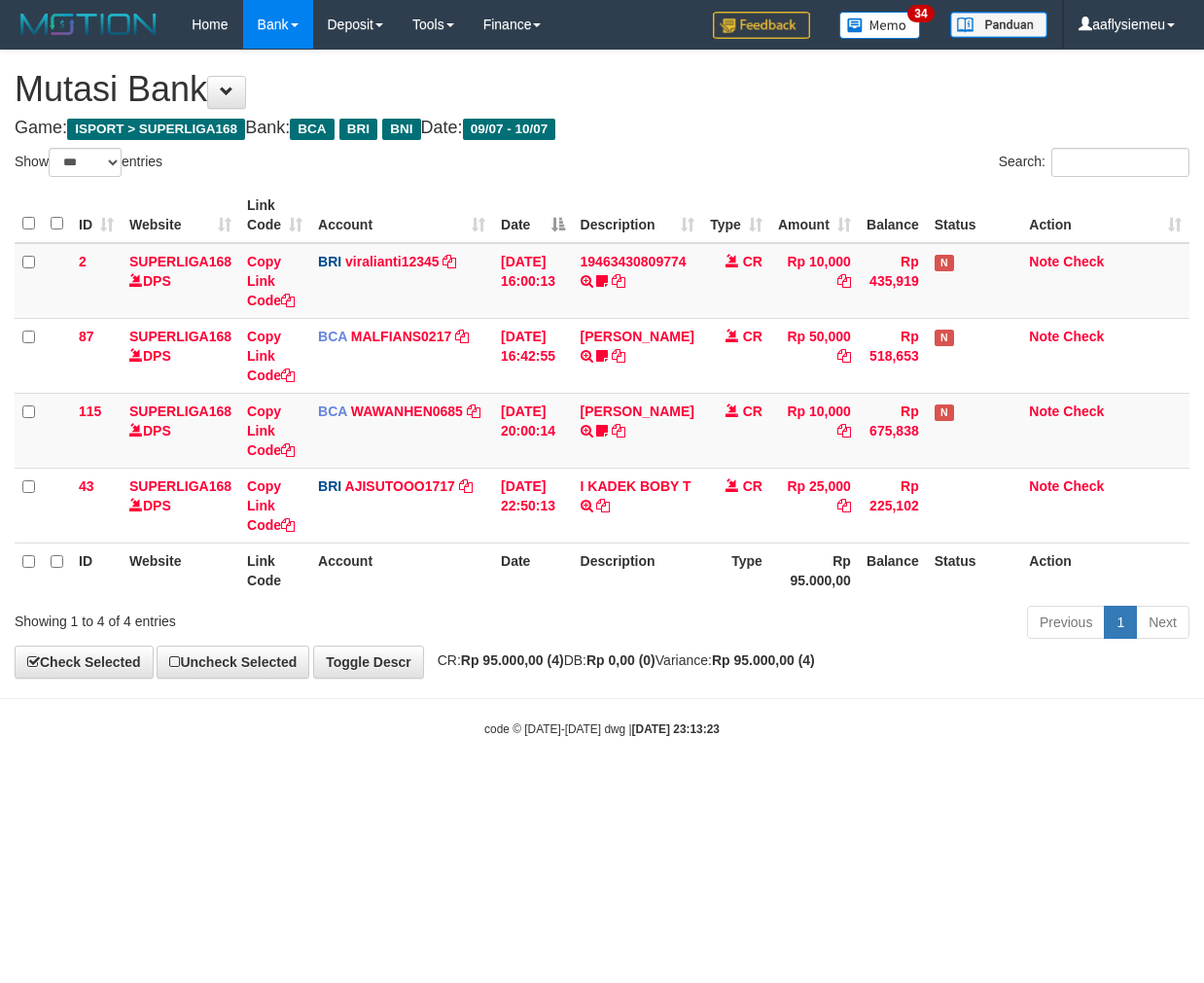 select on "***" 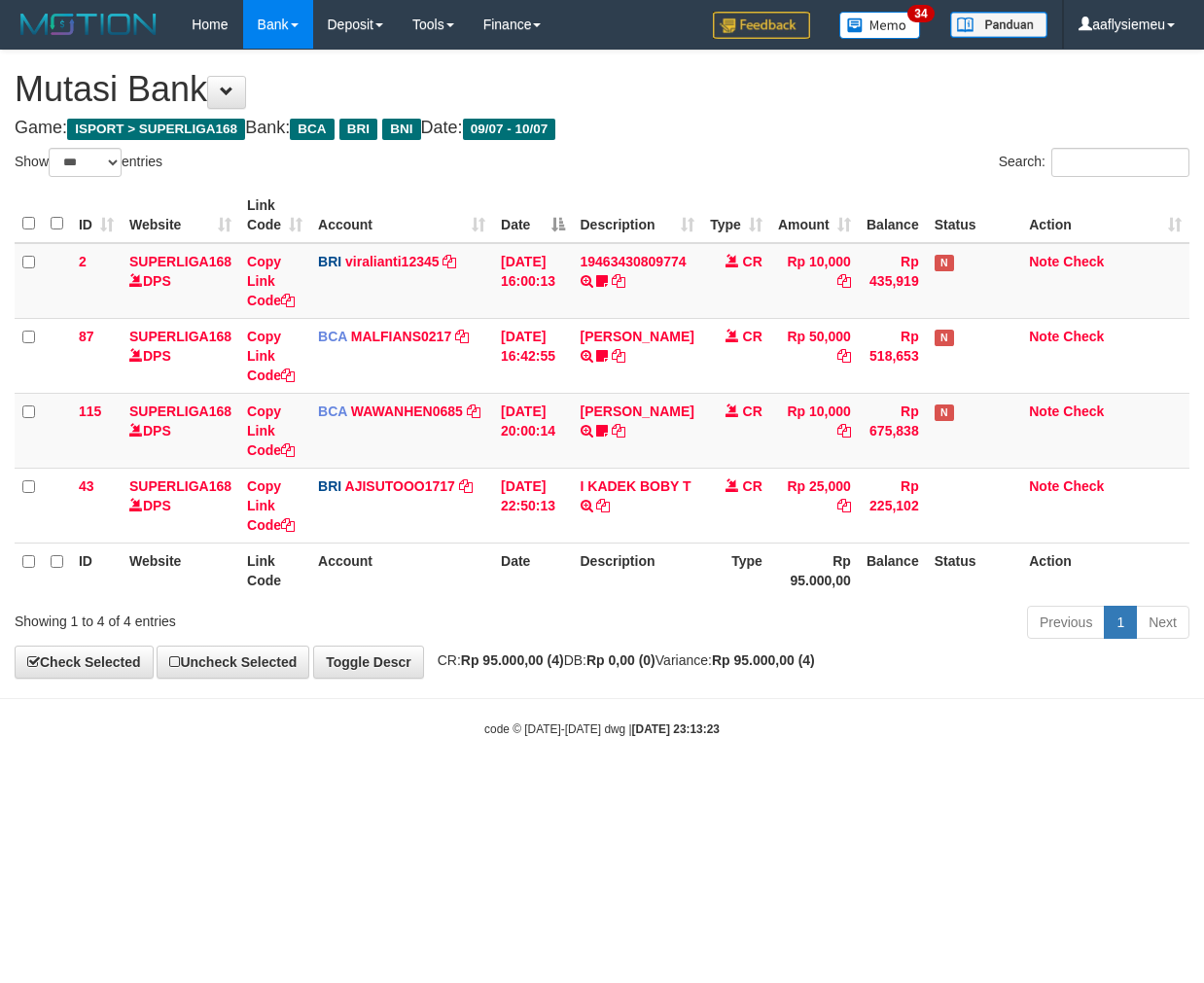 scroll, scrollTop: 0, scrollLeft: 0, axis: both 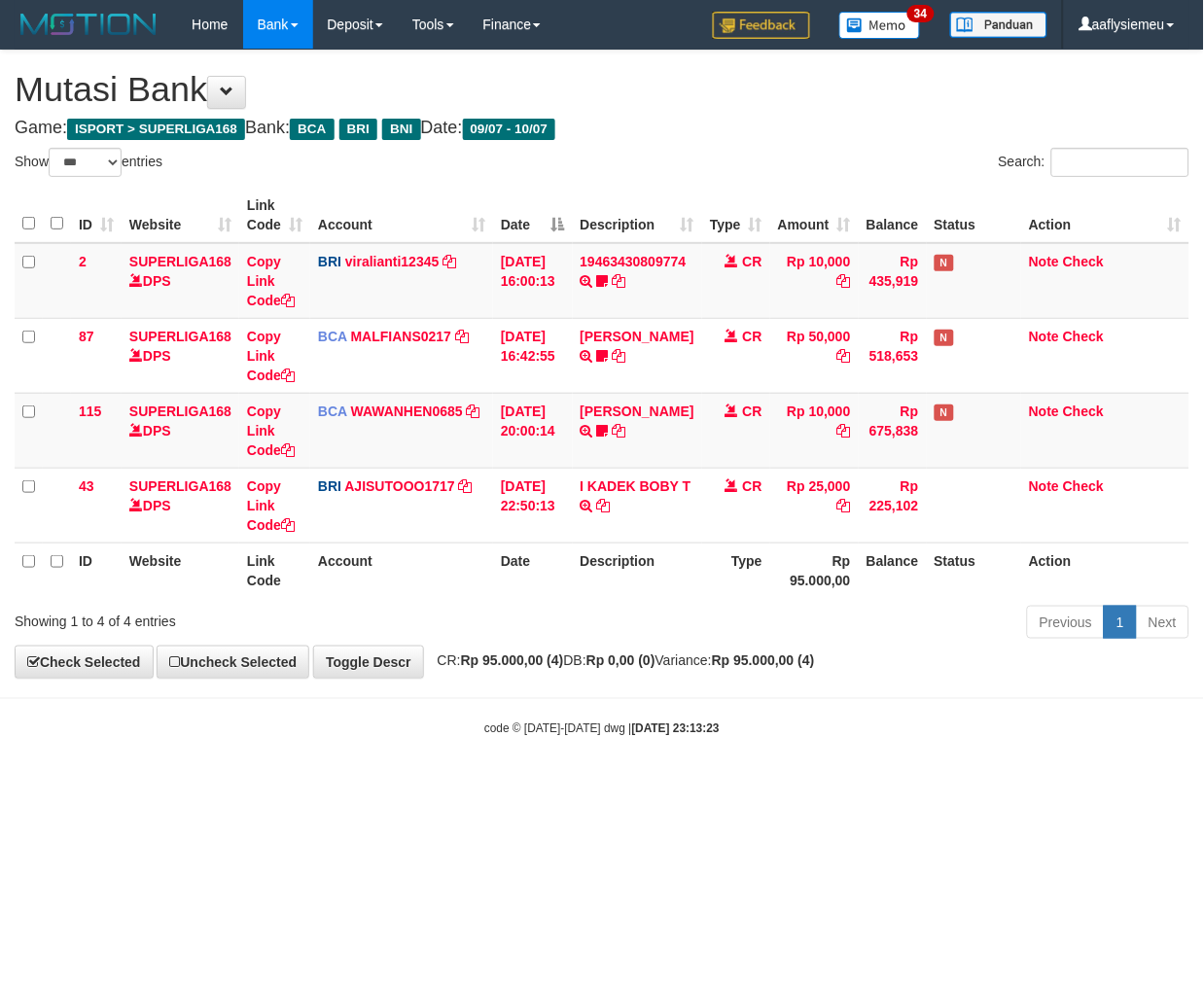 drag, startPoint x: 727, startPoint y: 753, endPoint x: 1201, endPoint y: 634, distance: 488.7095 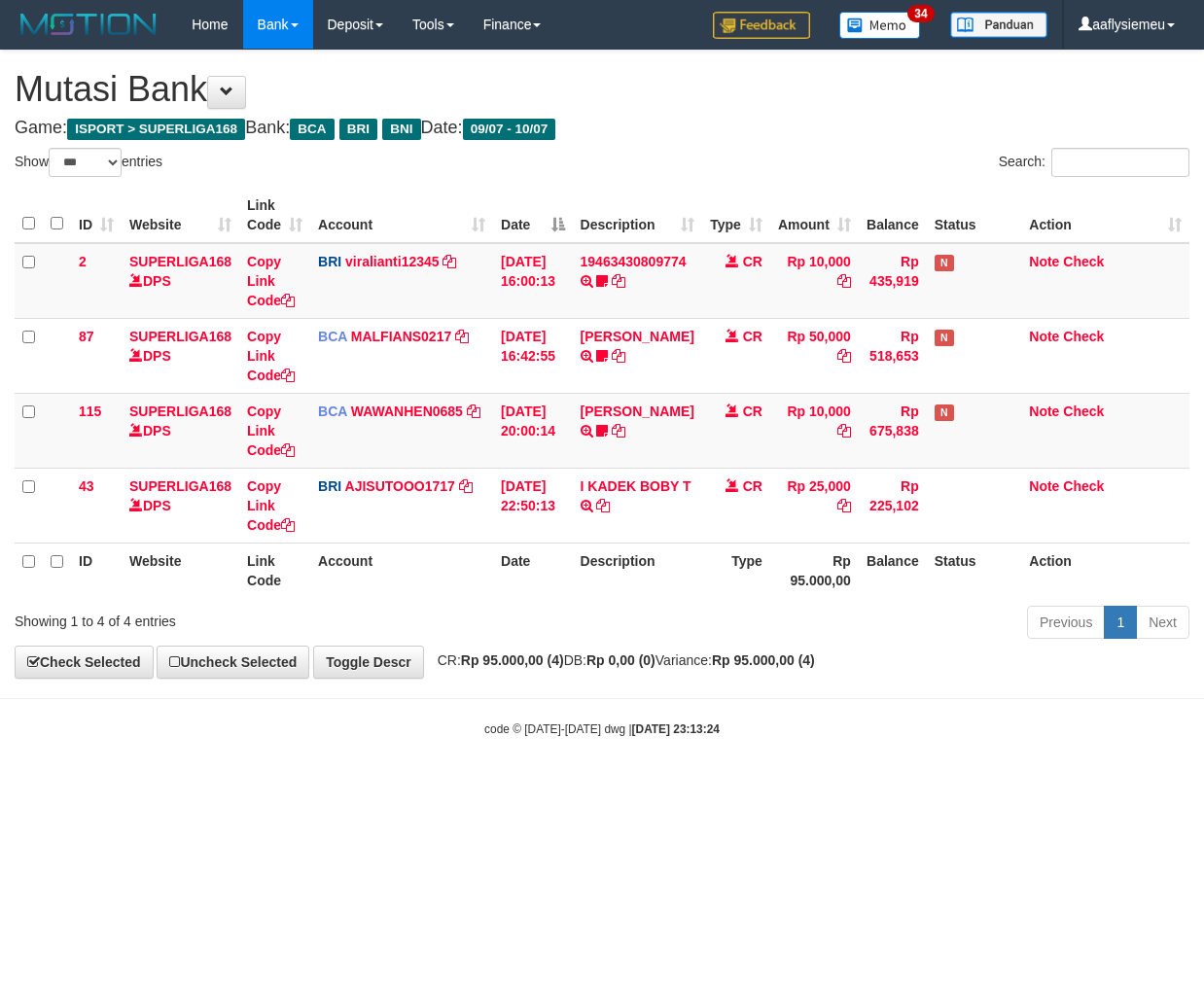 select on "***" 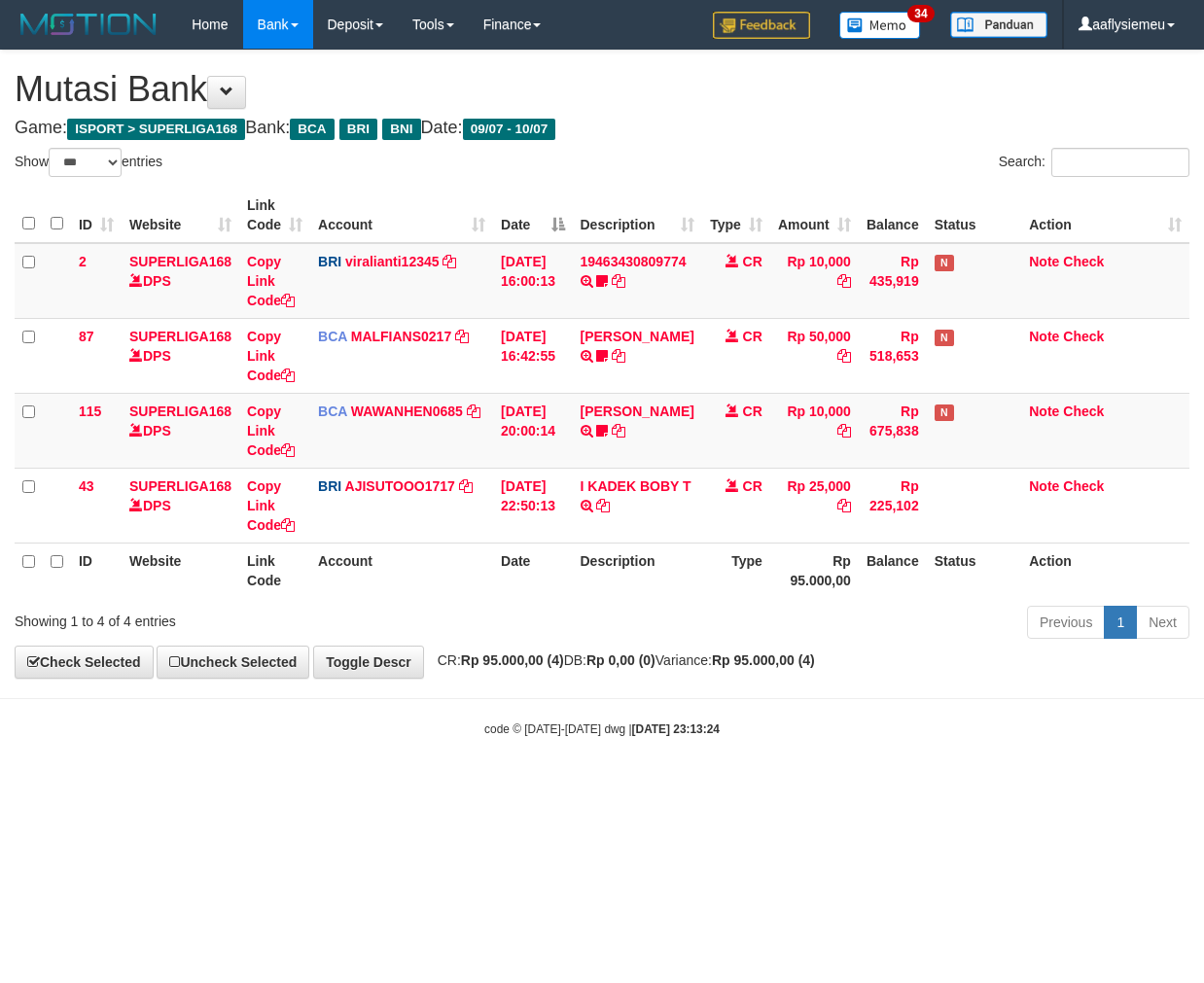 scroll, scrollTop: 0, scrollLeft: 0, axis: both 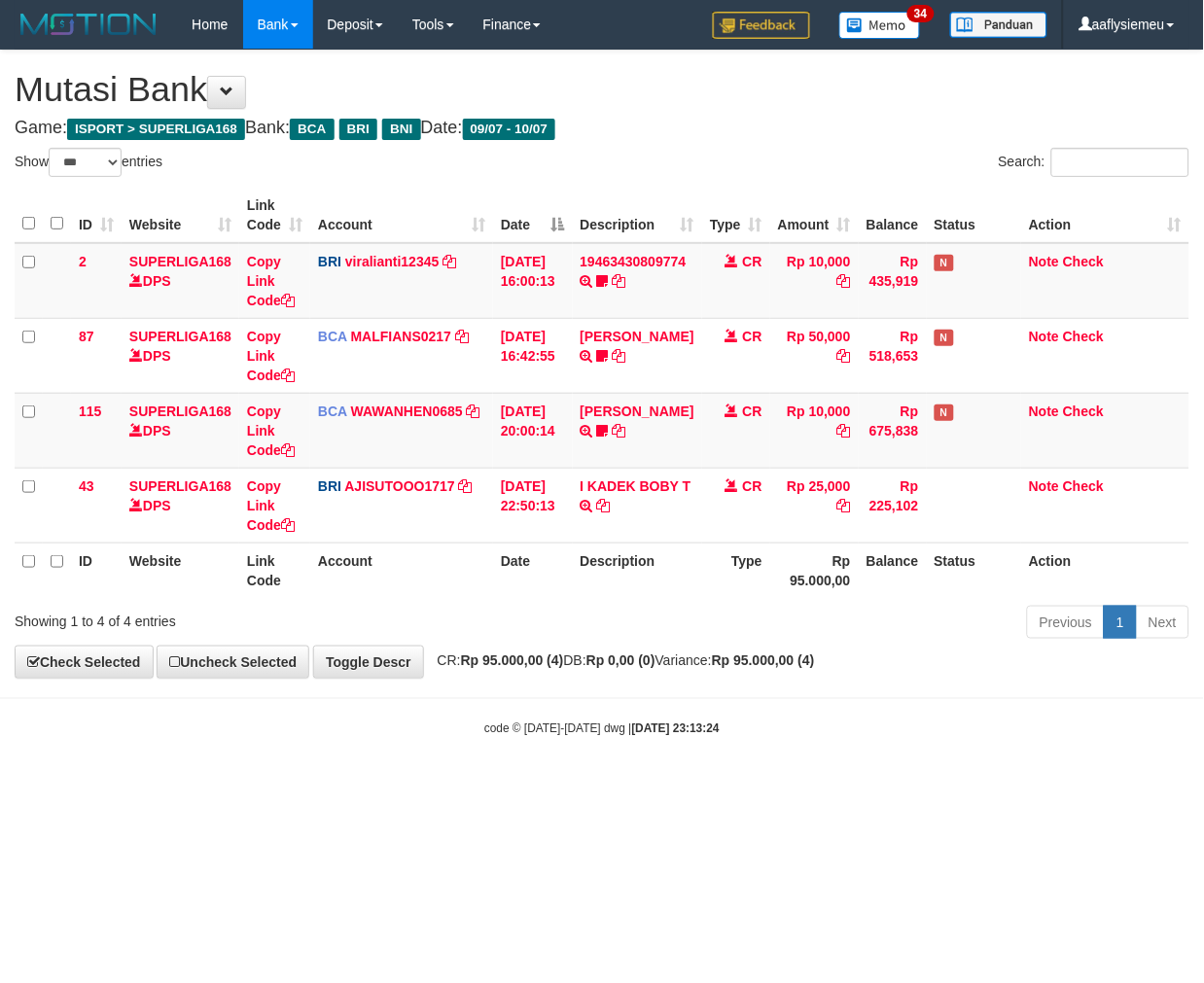 click on "2025/07/10 23:13:24" at bounding box center [676, 729] 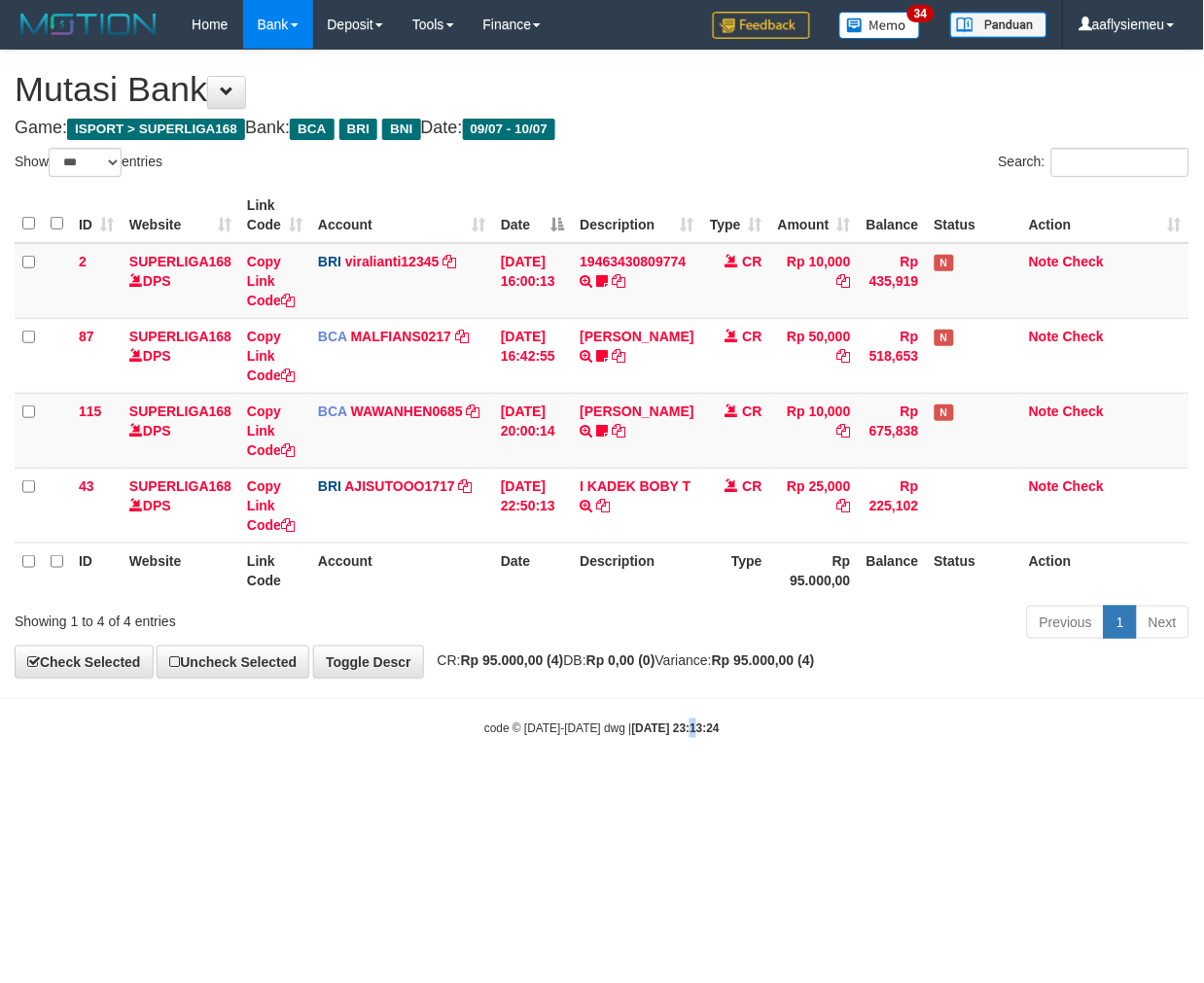 click on "2025/07/10 23:13:24" at bounding box center [676, 729] 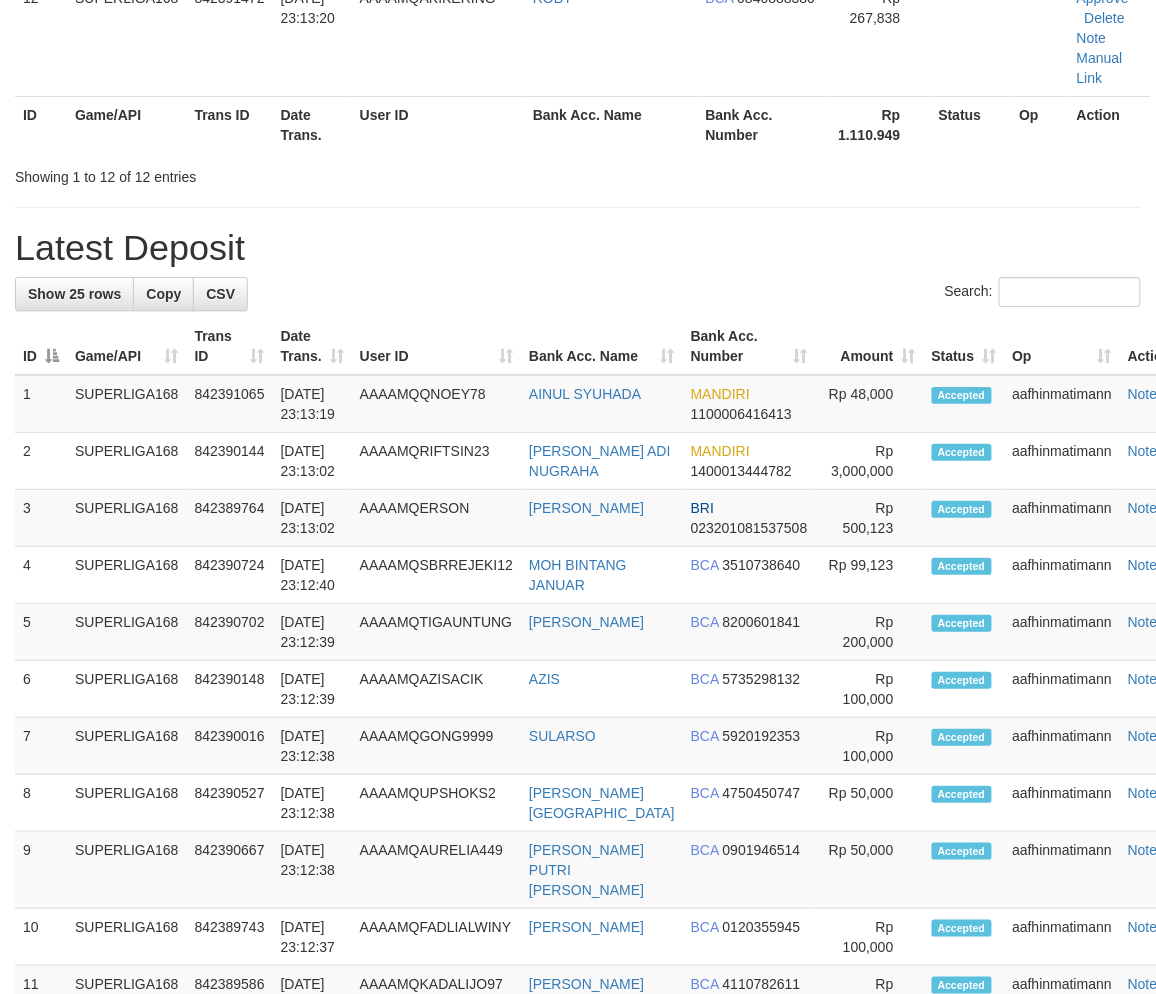 scroll, scrollTop: 1243, scrollLeft: 0, axis: vertical 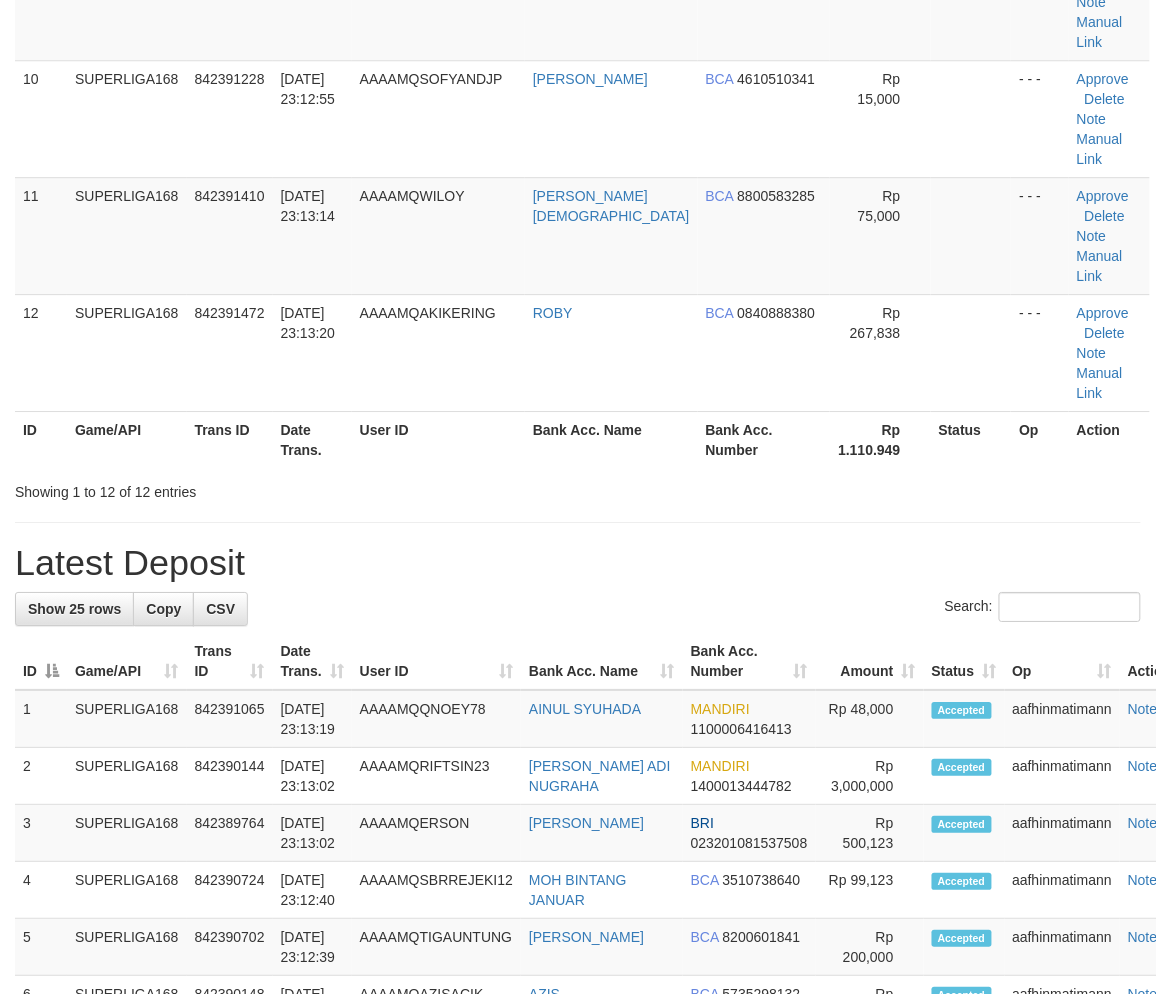 click on "User ID" at bounding box center [436, 661] 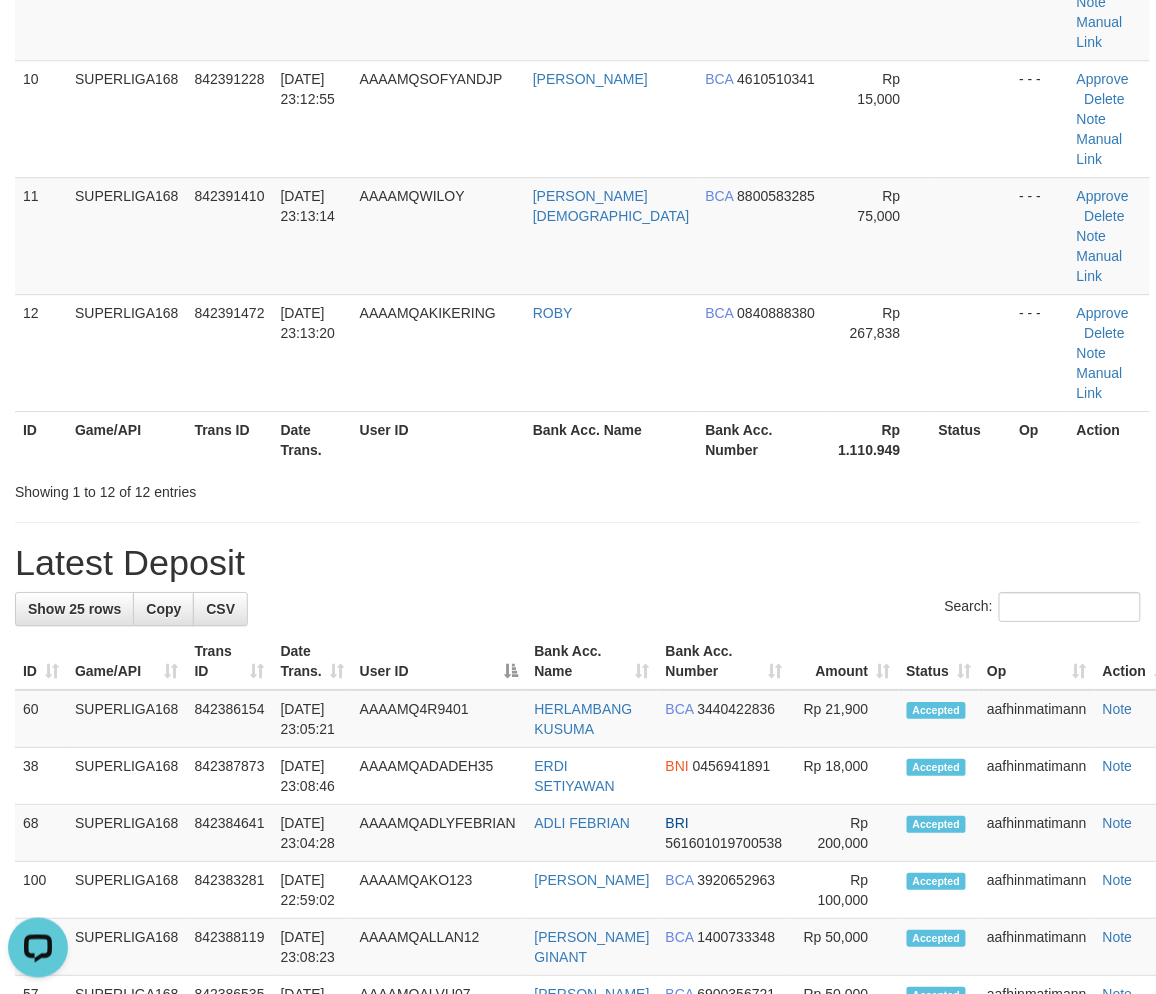 scroll, scrollTop: 0, scrollLeft: 0, axis: both 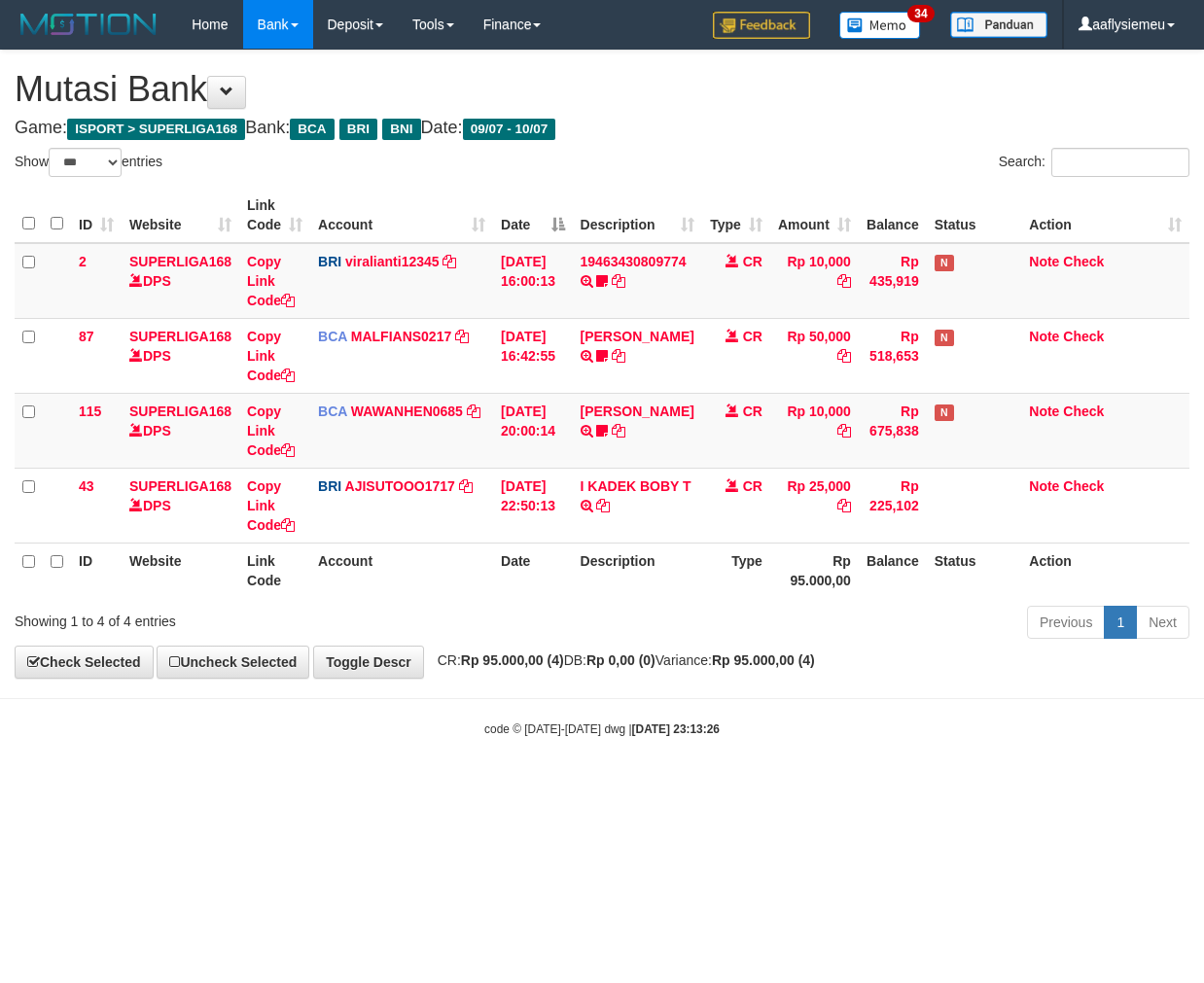 select on "***" 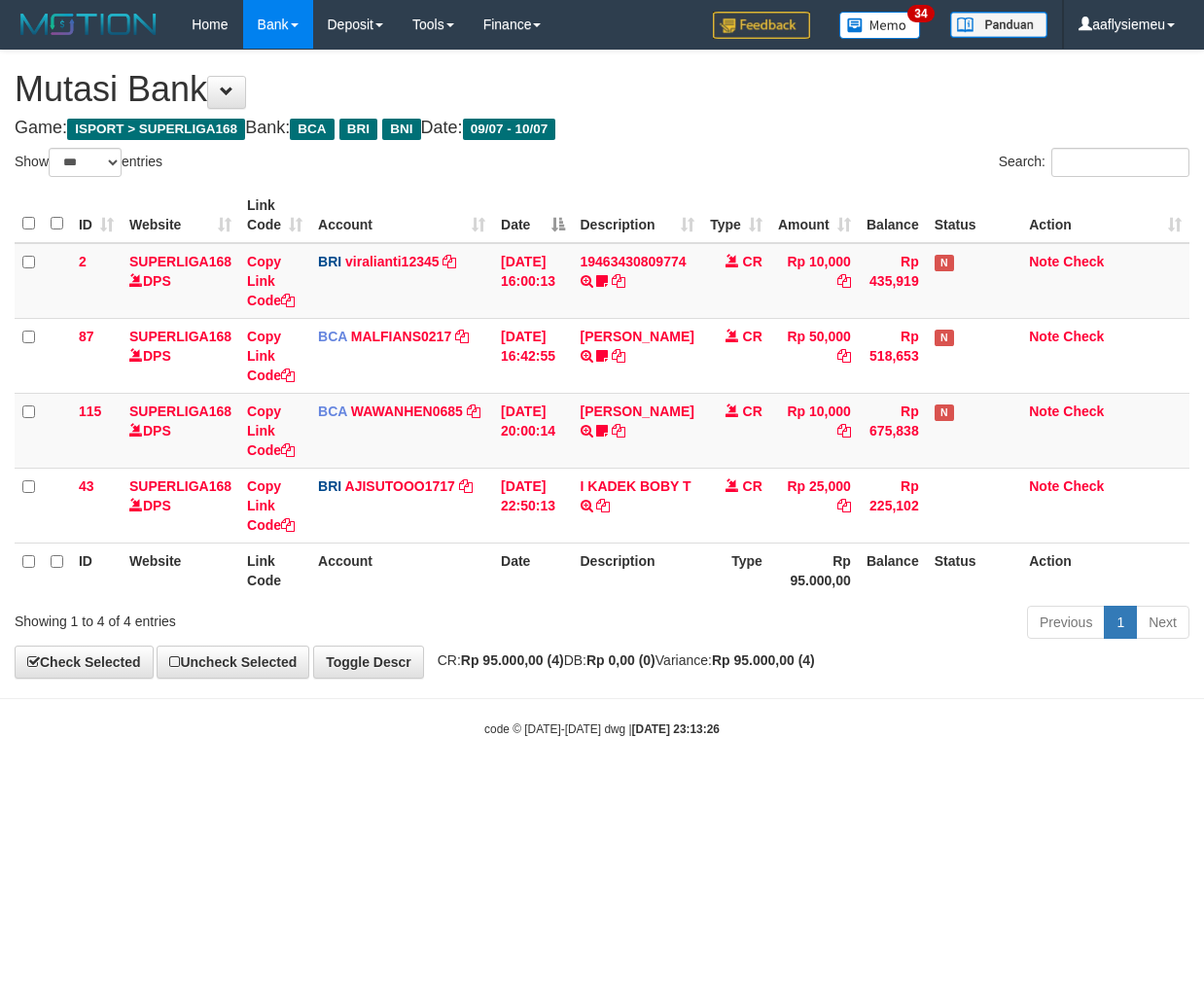 scroll, scrollTop: 0, scrollLeft: 0, axis: both 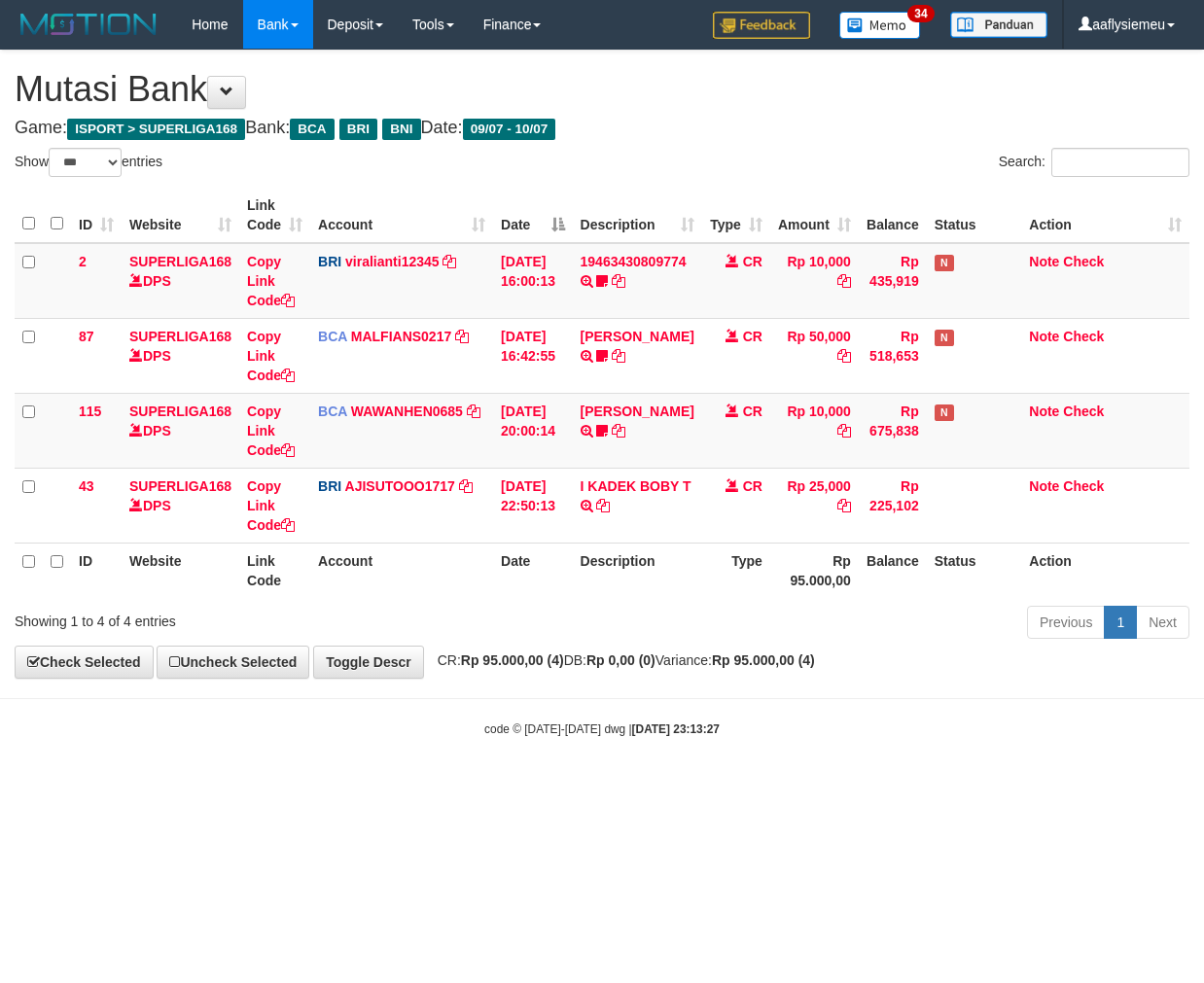 select on "***" 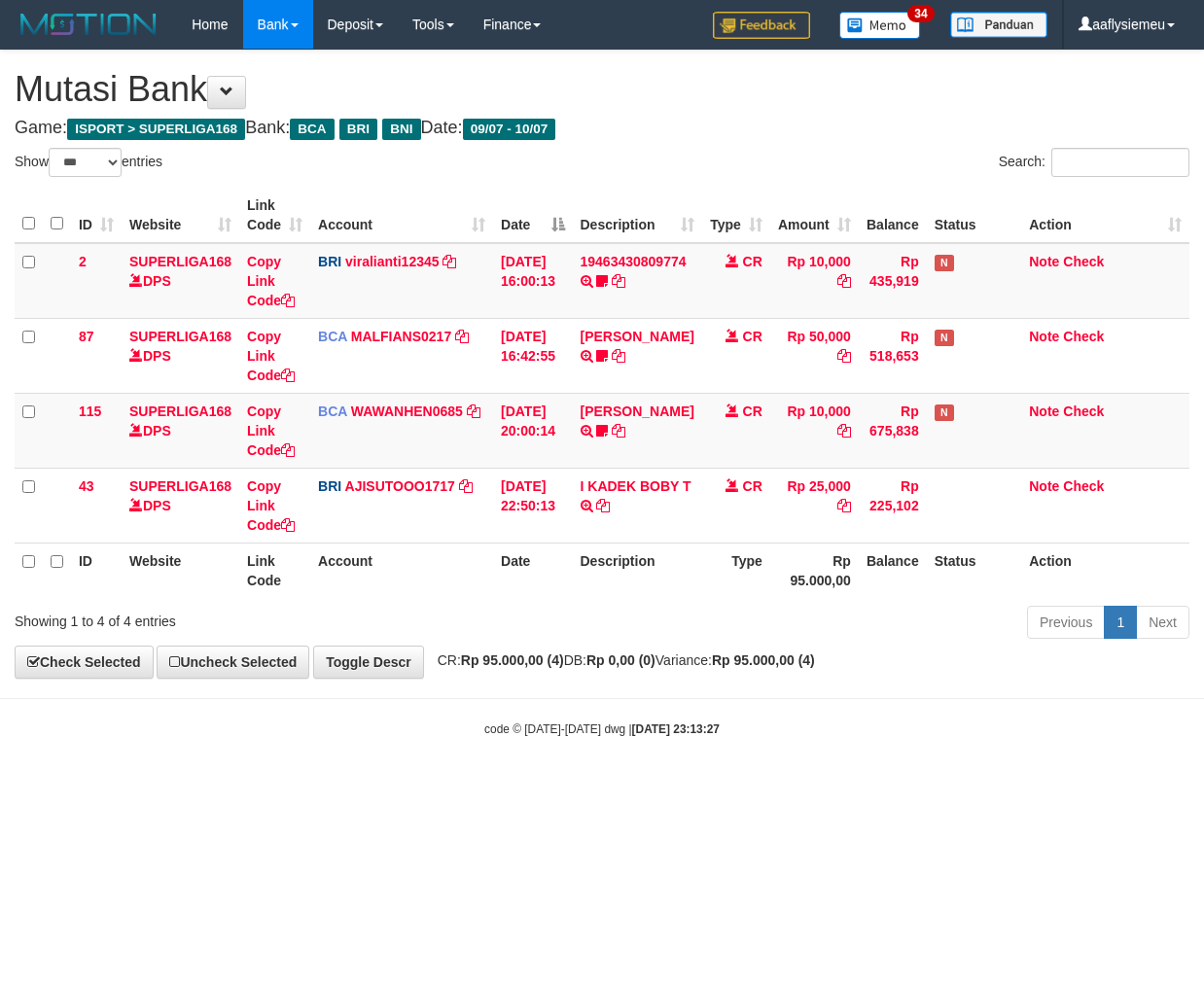 scroll, scrollTop: 0, scrollLeft: 0, axis: both 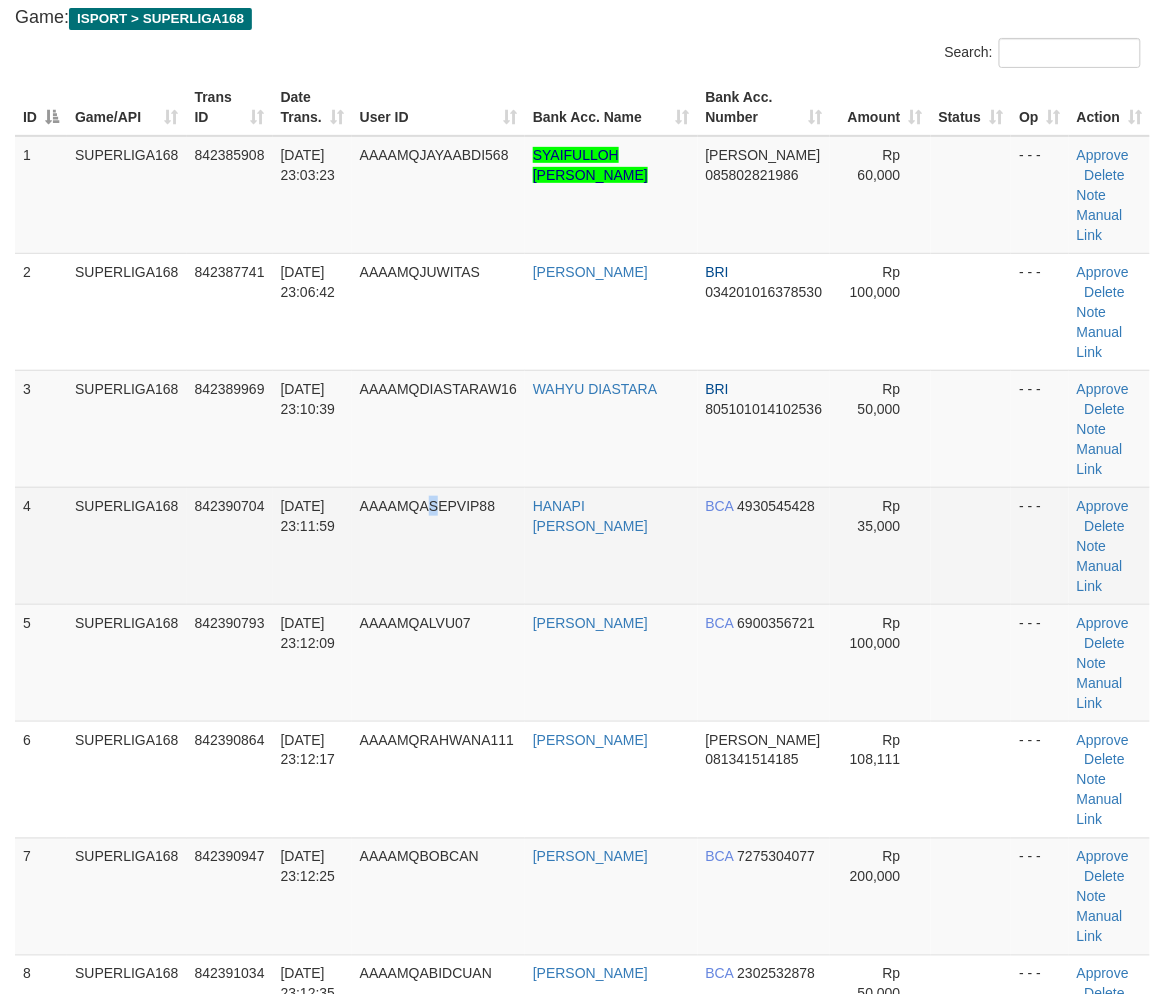 drag, startPoint x: 455, startPoint y: 452, endPoint x: 377, endPoint y: 493, distance: 88.11924 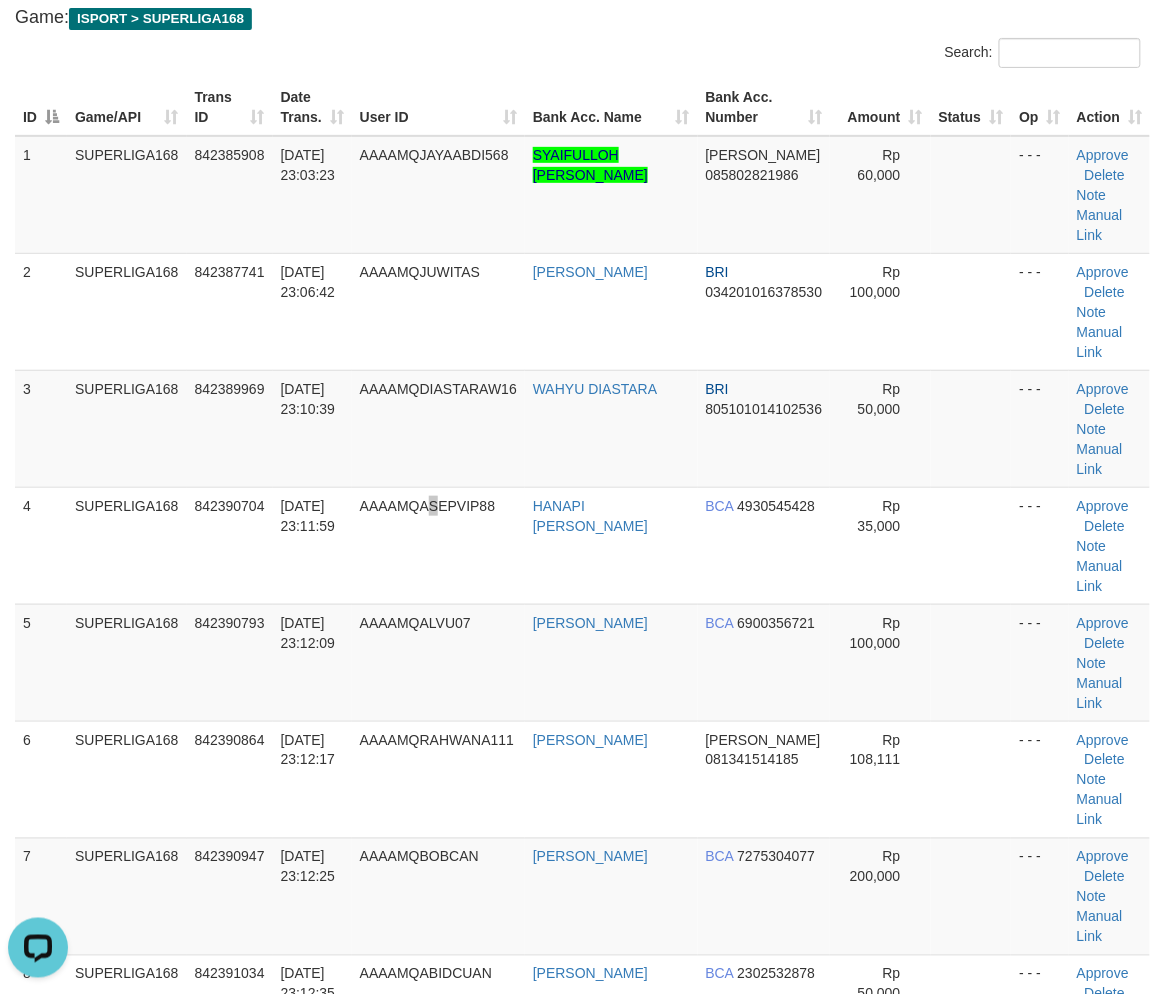scroll, scrollTop: 0, scrollLeft: 0, axis: both 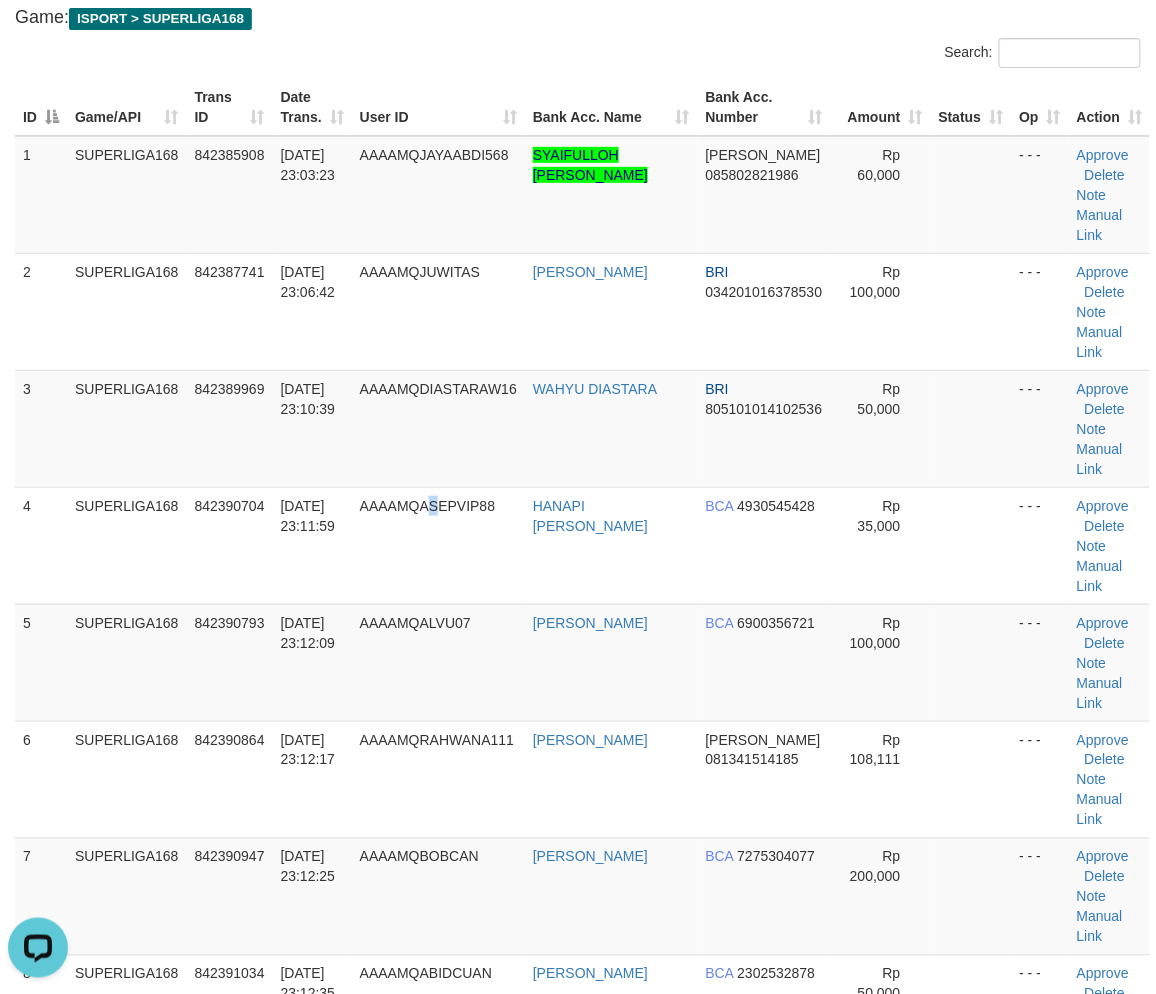 drag, startPoint x: 160, startPoint y: 501, endPoint x: 5, endPoint y: 561, distance: 166.2077 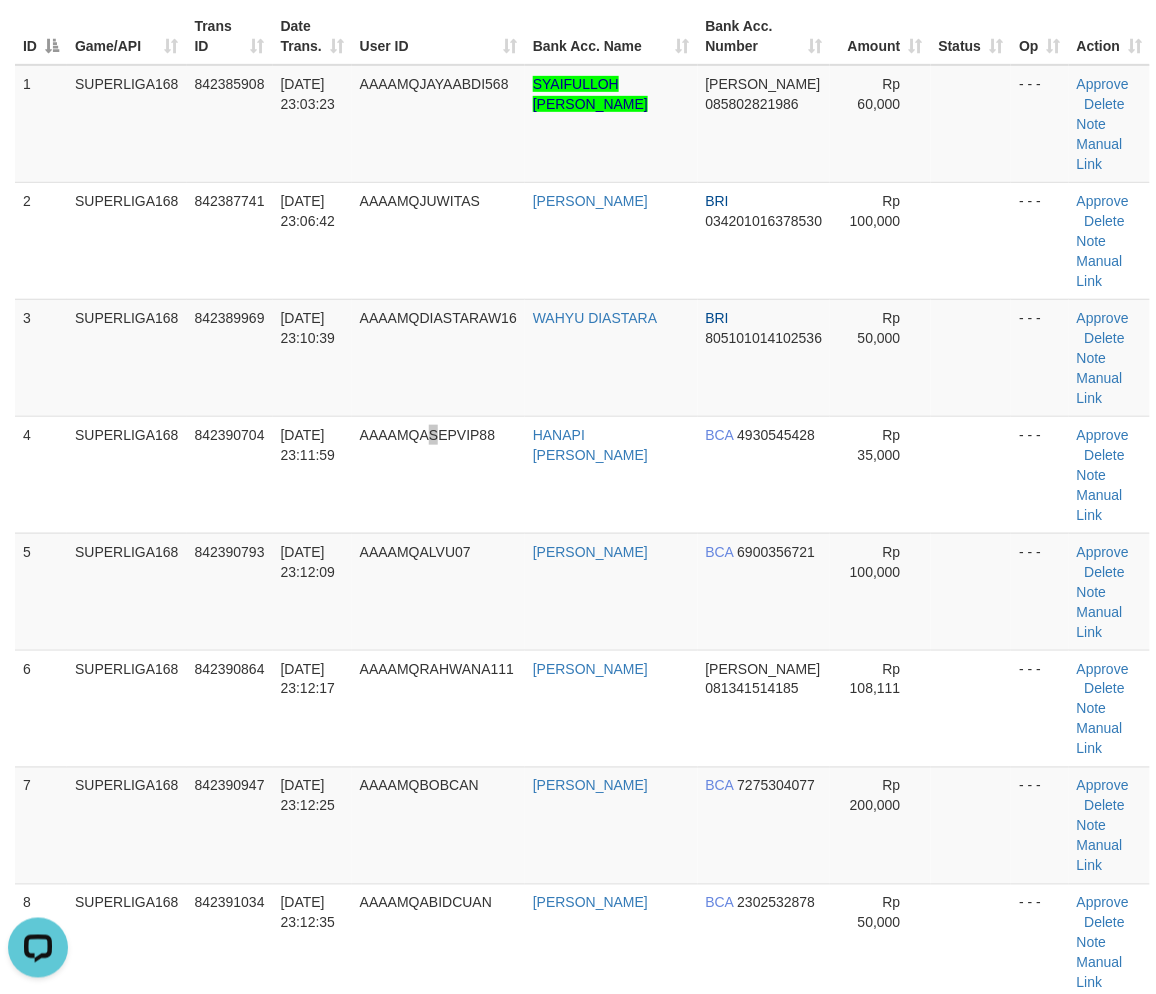 scroll, scrollTop: 225, scrollLeft: 0, axis: vertical 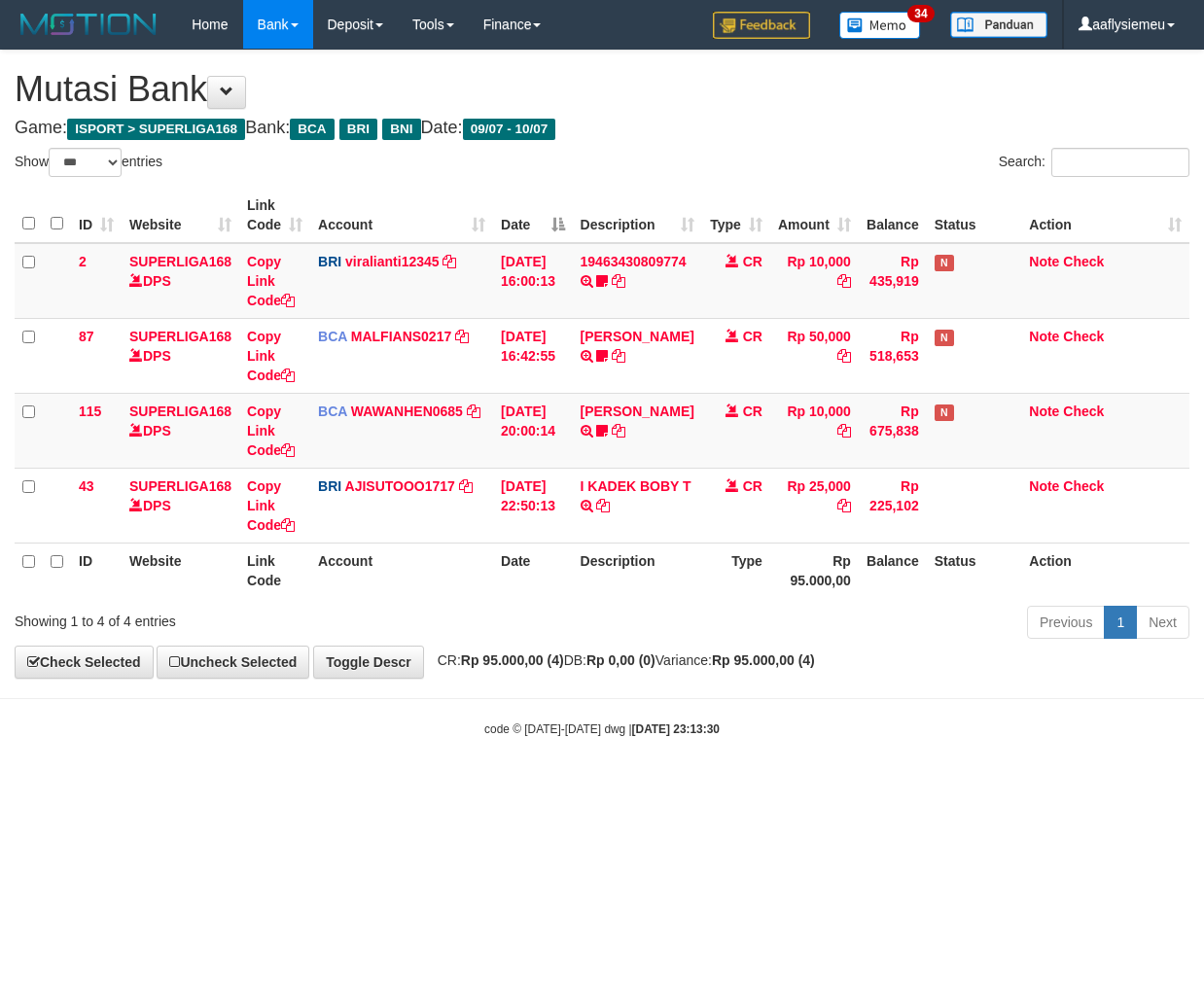select on "***" 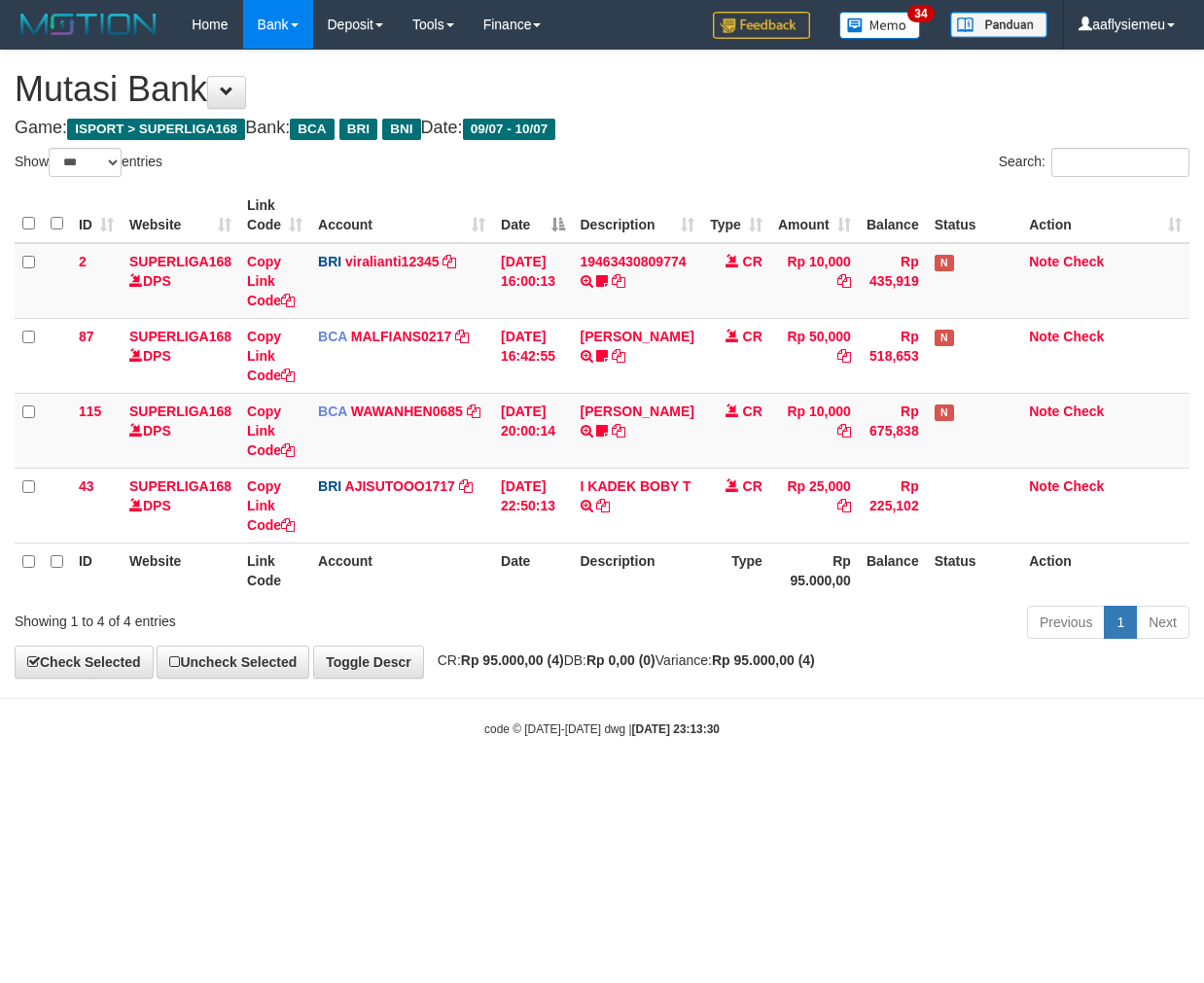scroll, scrollTop: 0, scrollLeft: 0, axis: both 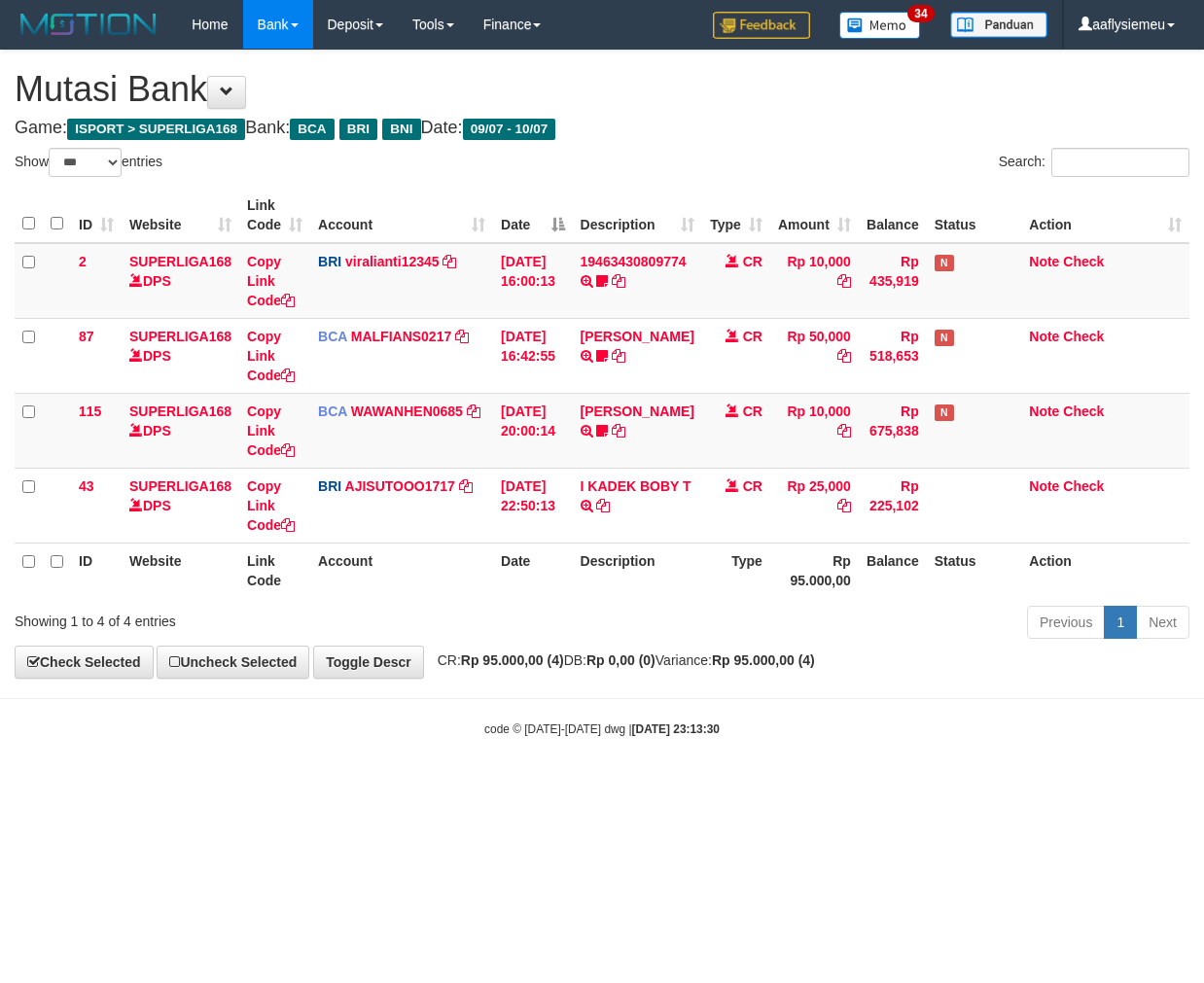 select on "***" 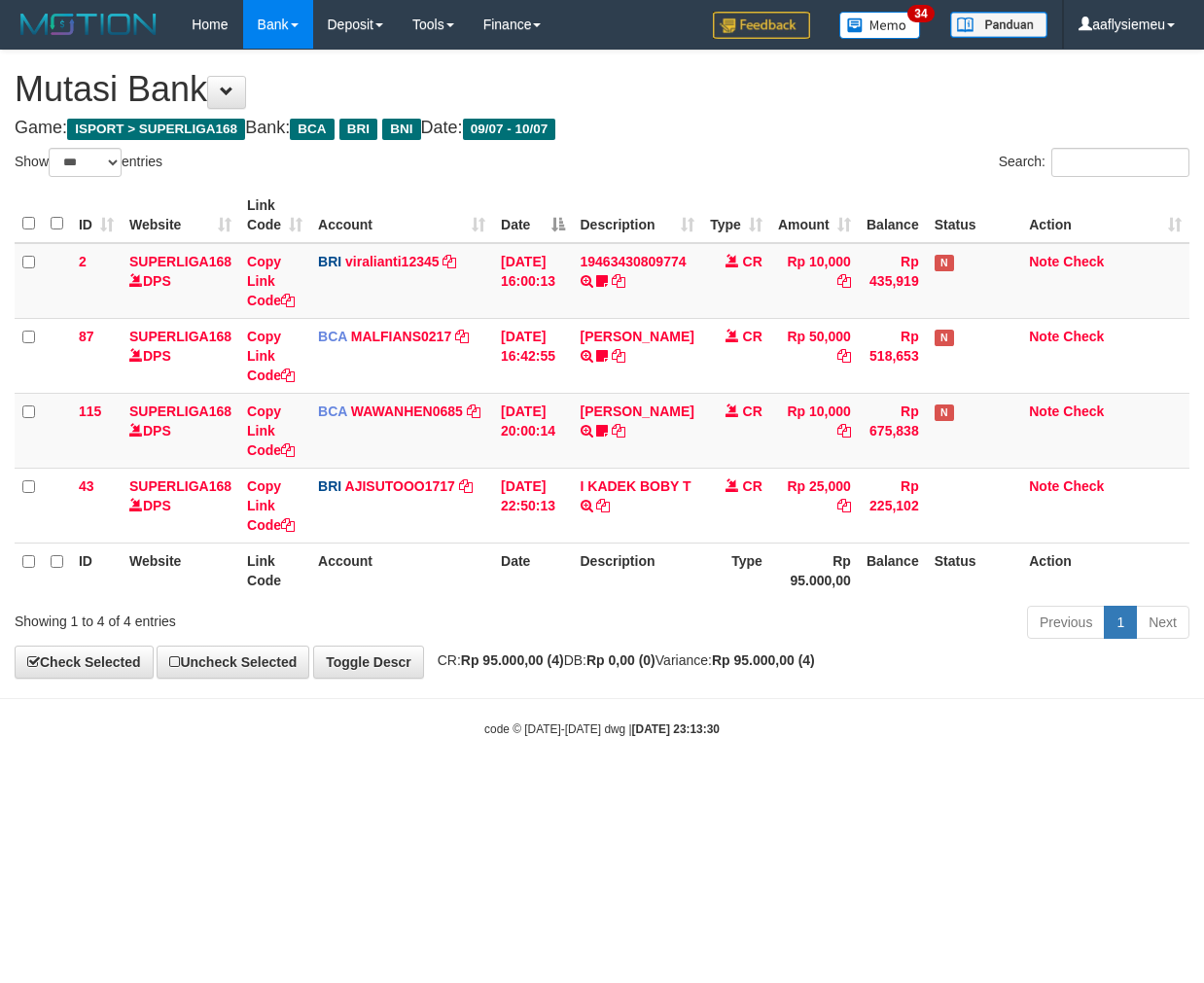 scroll, scrollTop: 0, scrollLeft: 0, axis: both 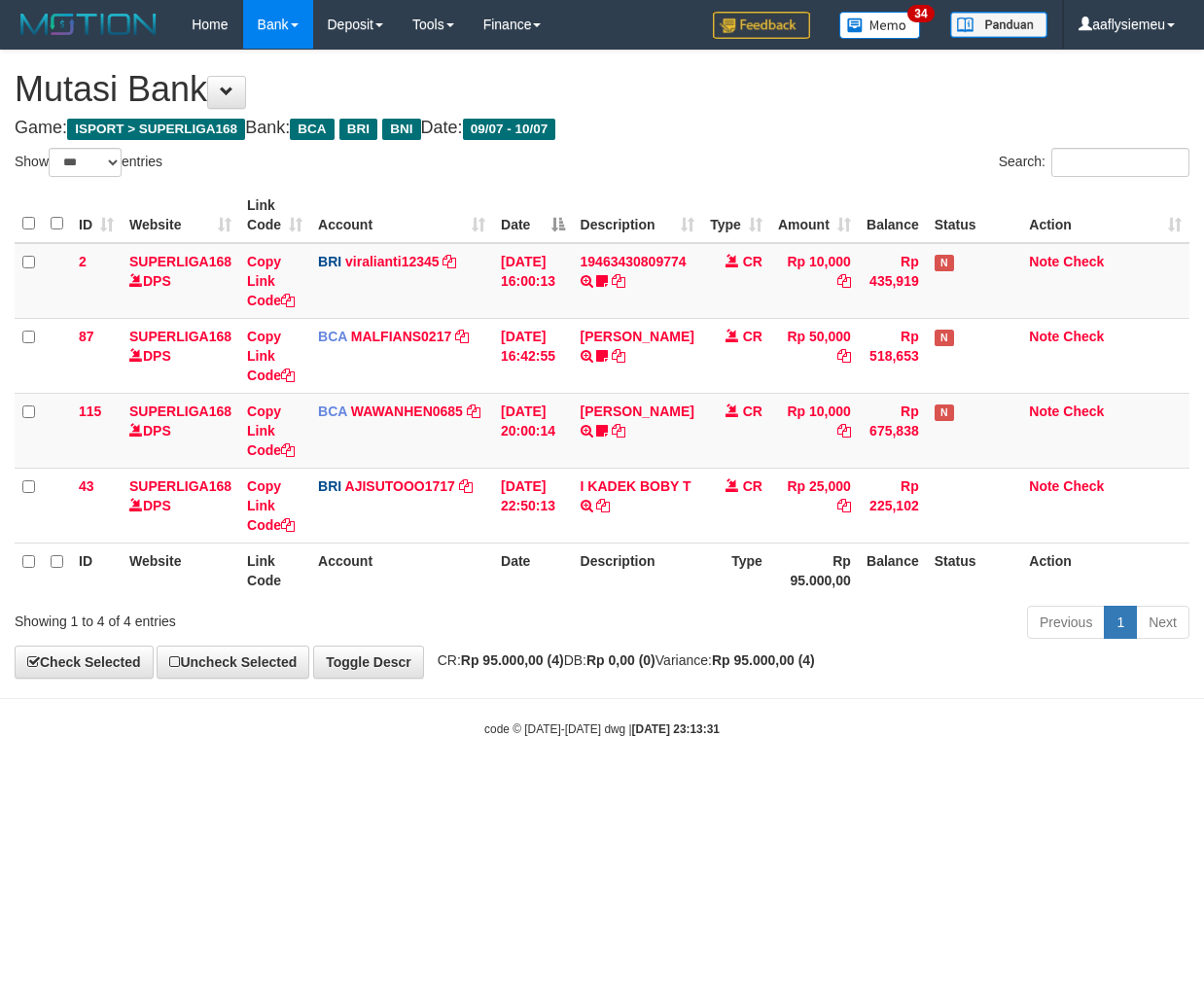 select on "***" 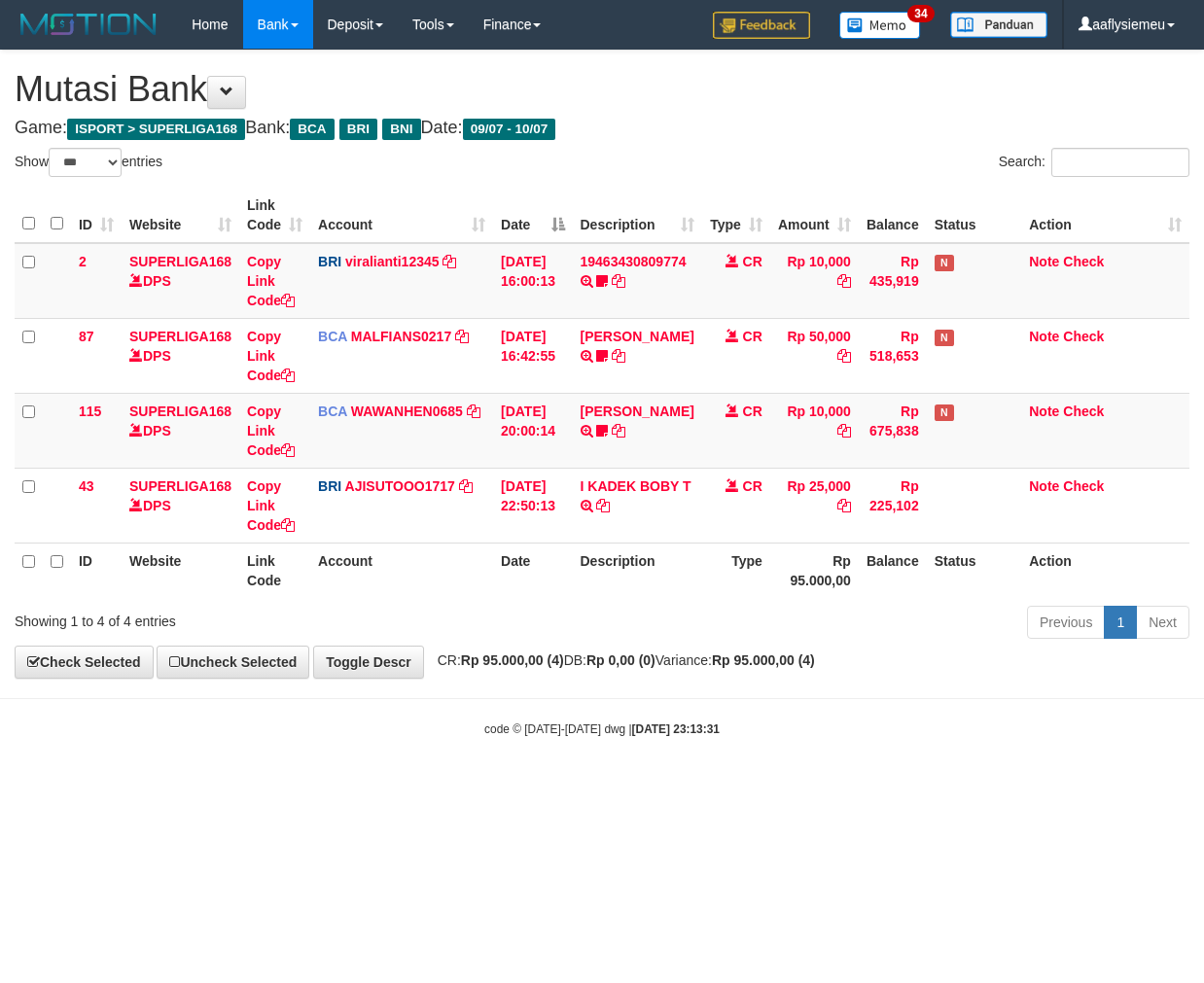 scroll, scrollTop: 0, scrollLeft: 0, axis: both 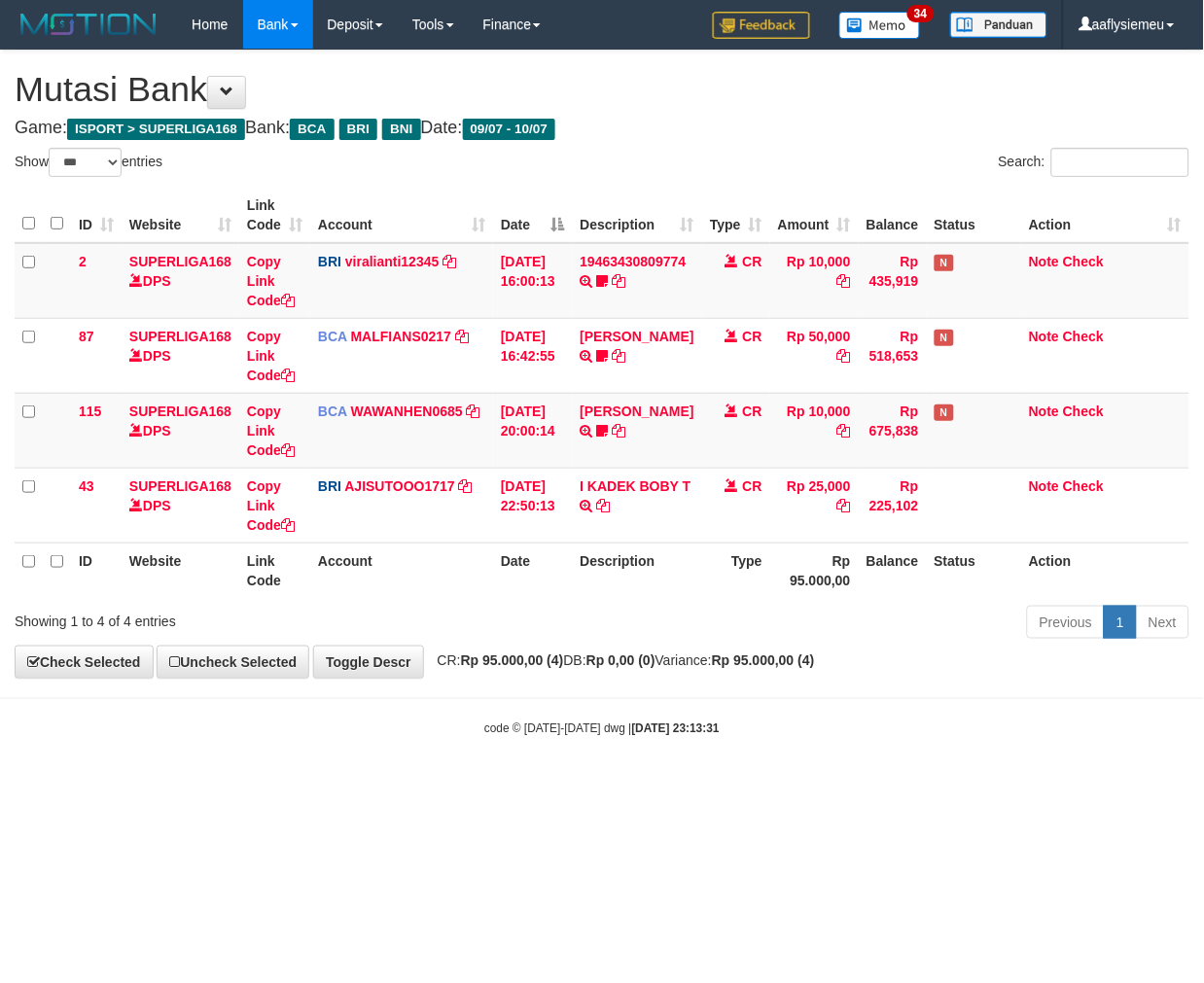 drag, startPoint x: 880, startPoint y: 764, endPoint x: 876, endPoint y: 783, distance: 19.416488 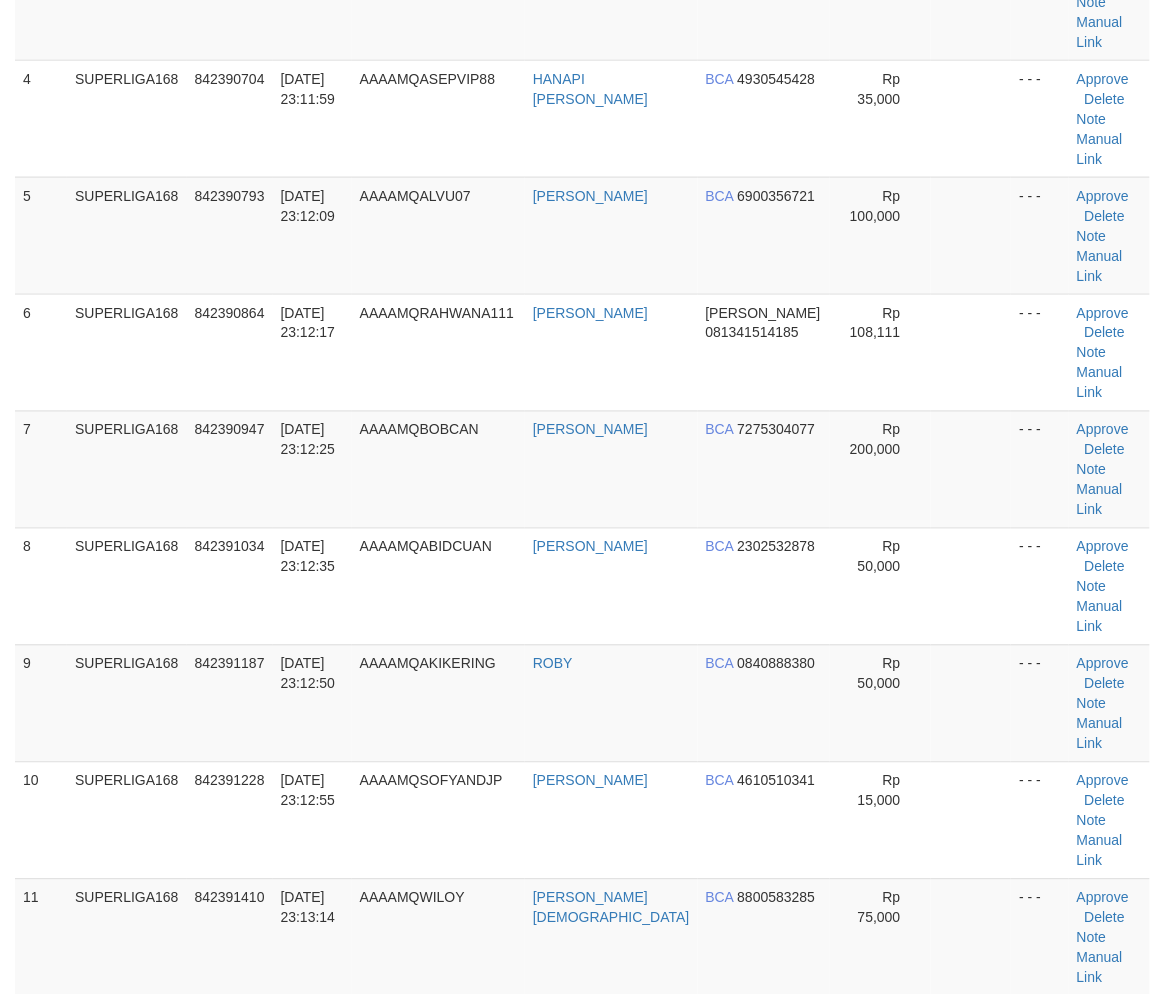 scroll, scrollTop: 225, scrollLeft: 0, axis: vertical 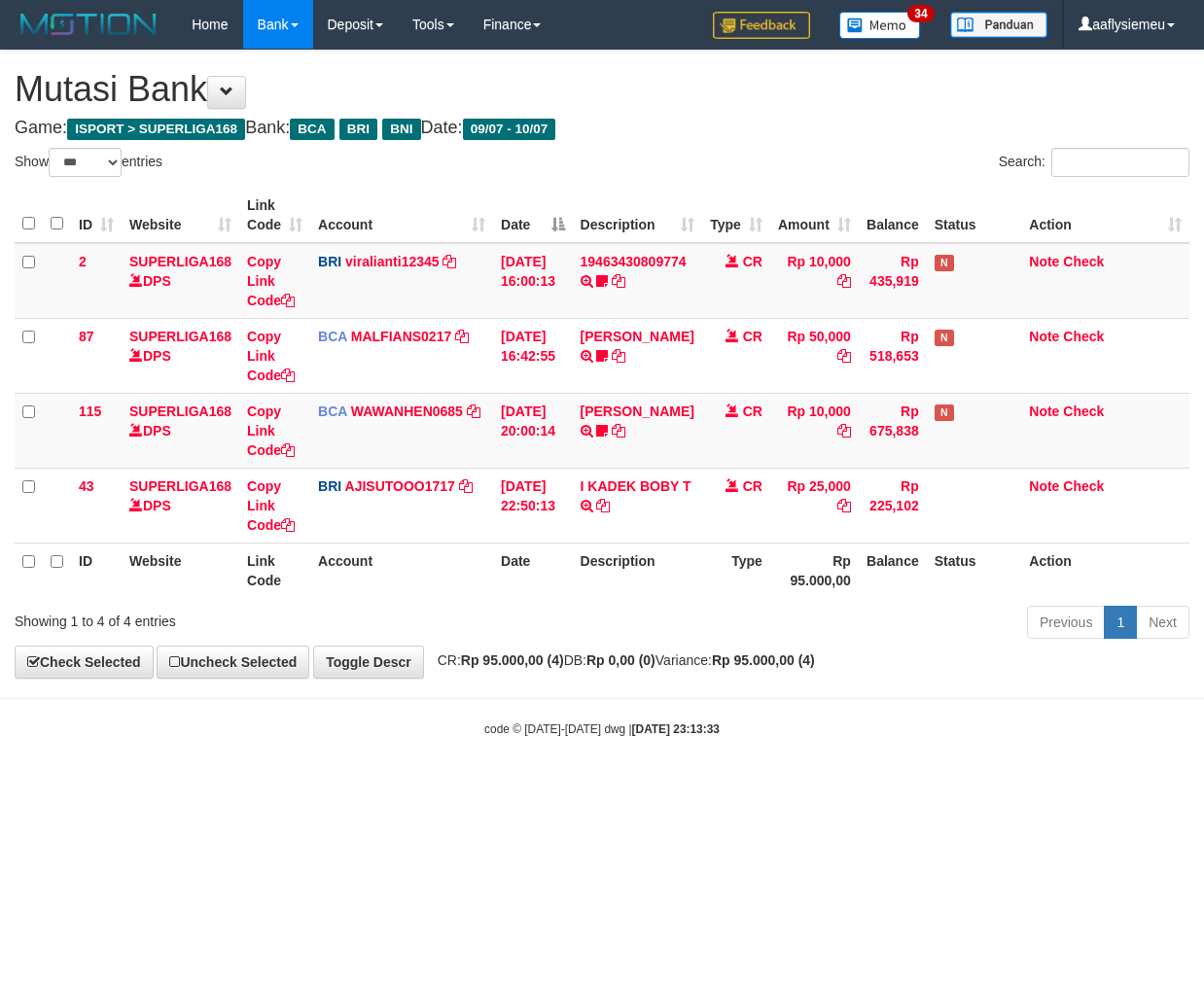 select on "***" 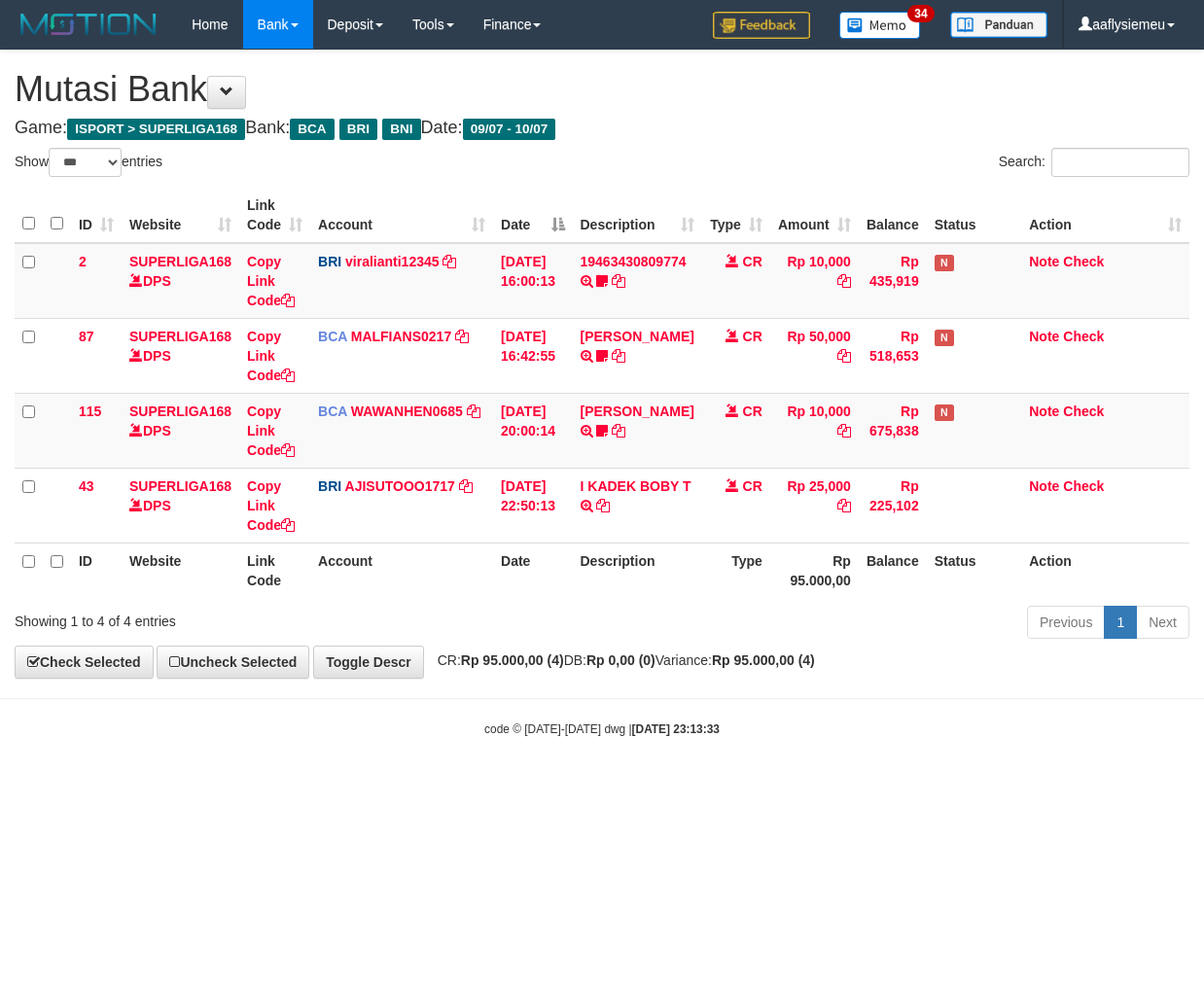 scroll, scrollTop: 0, scrollLeft: 0, axis: both 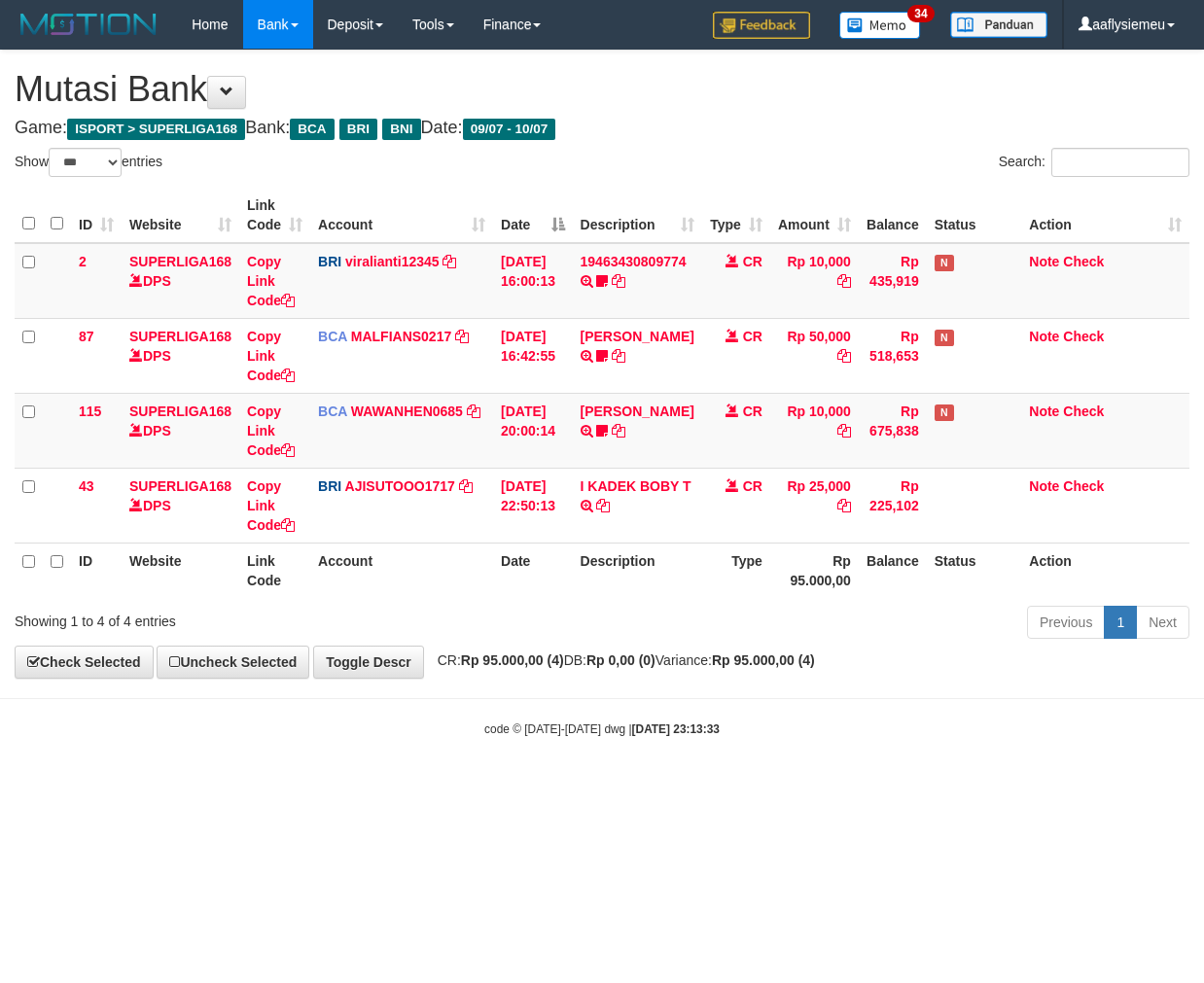select on "***" 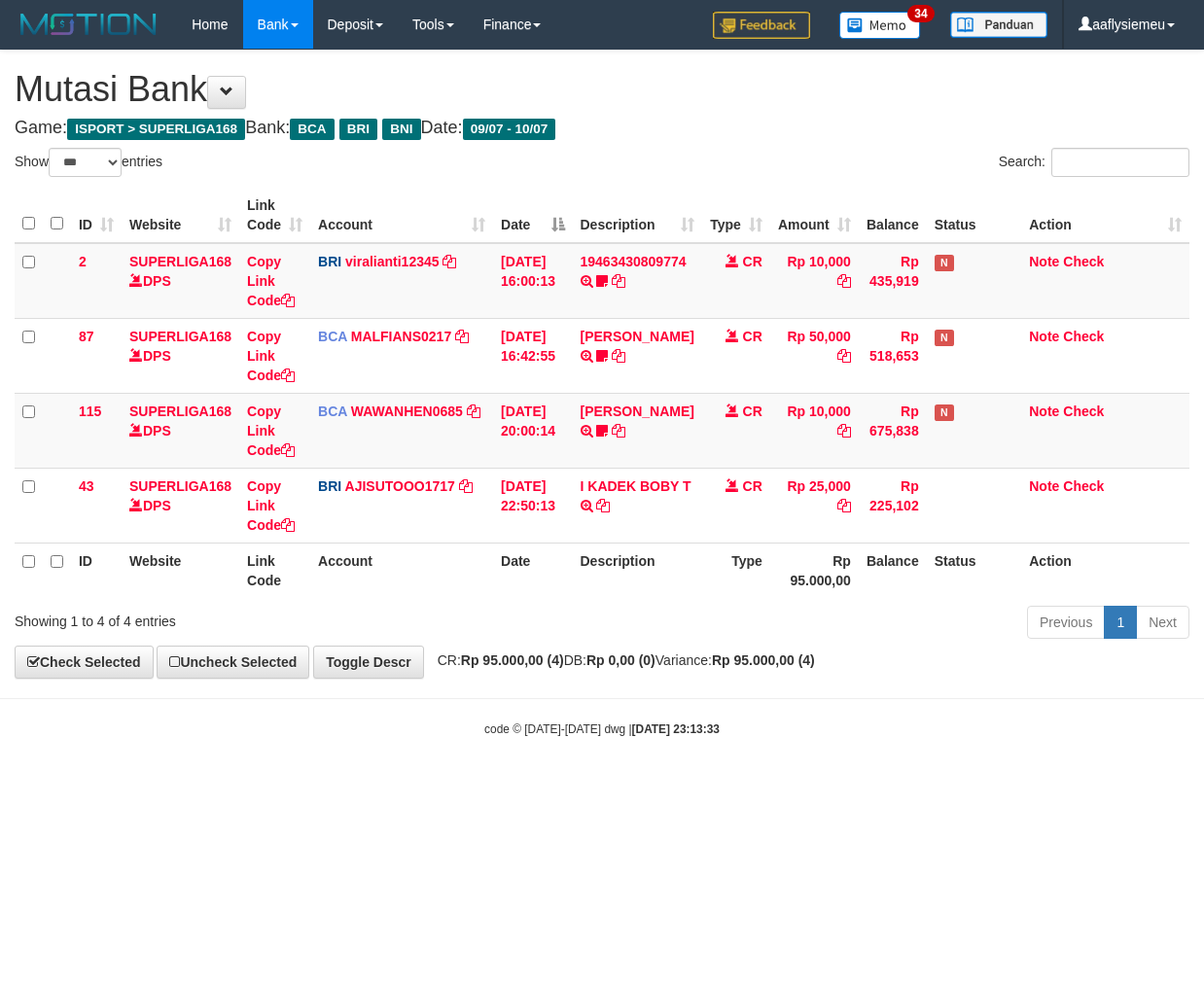 scroll, scrollTop: 0, scrollLeft: 0, axis: both 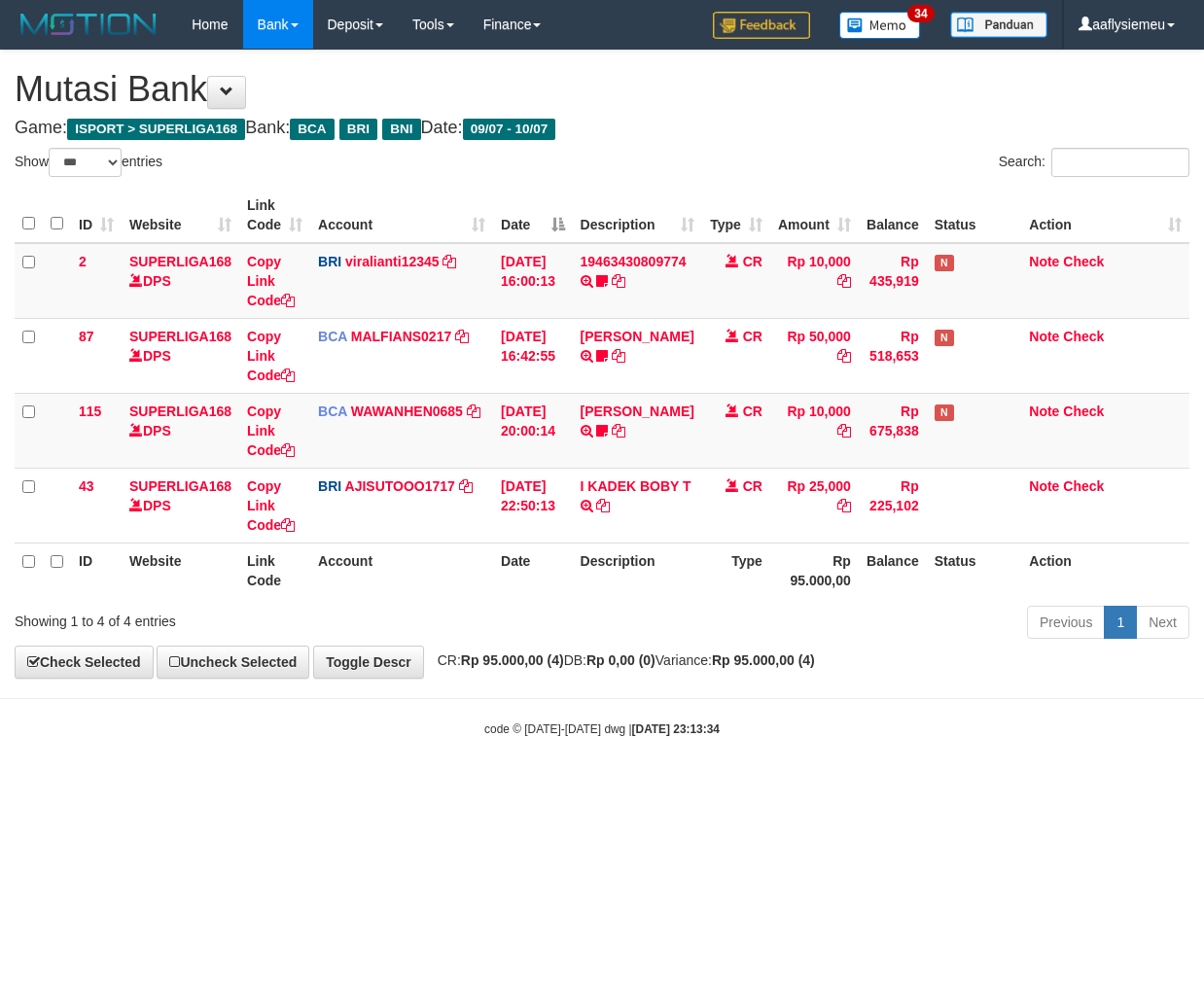 select on "***" 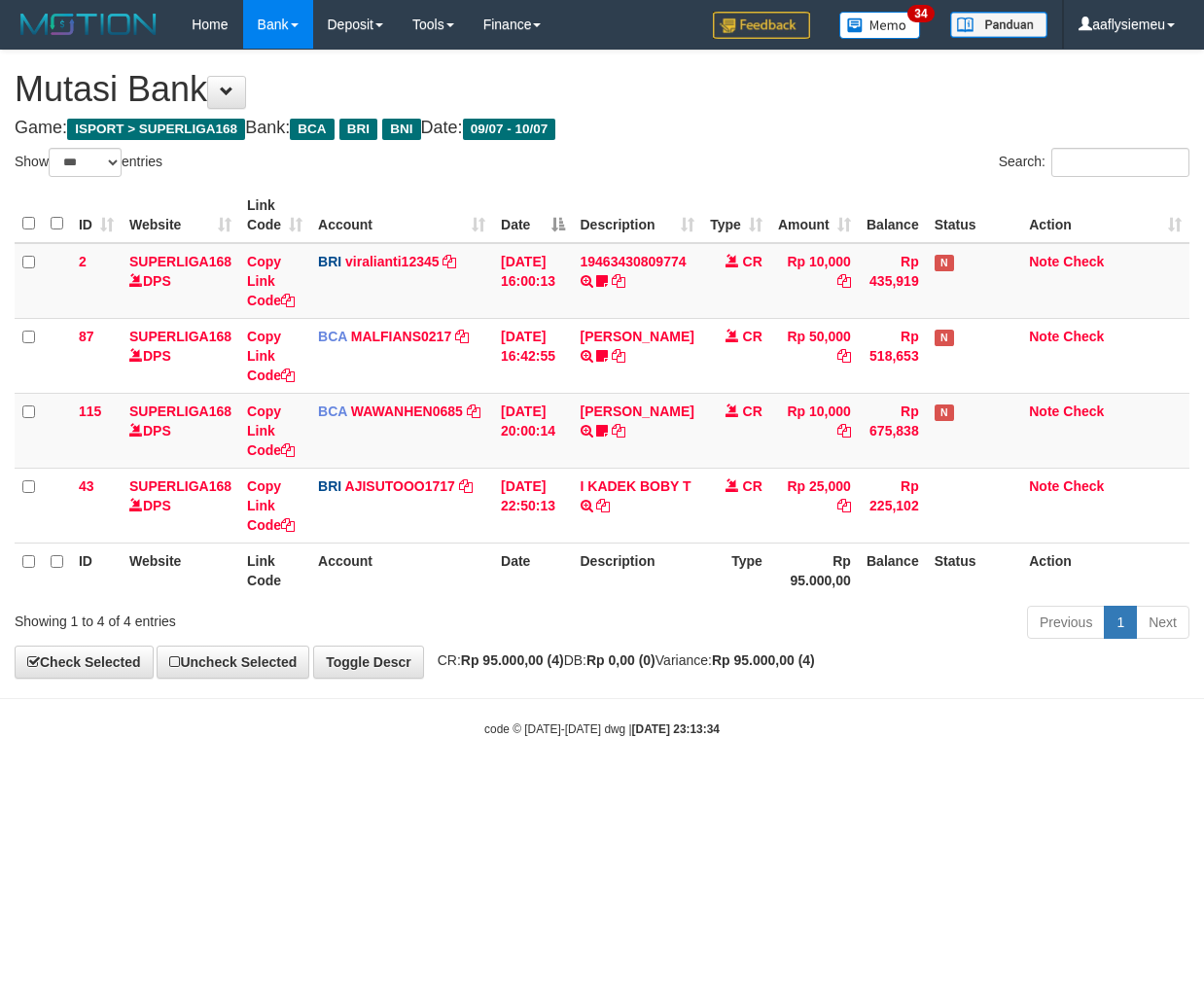 scroll, scrollTop: 0, scrollLeft: 0, axis: both 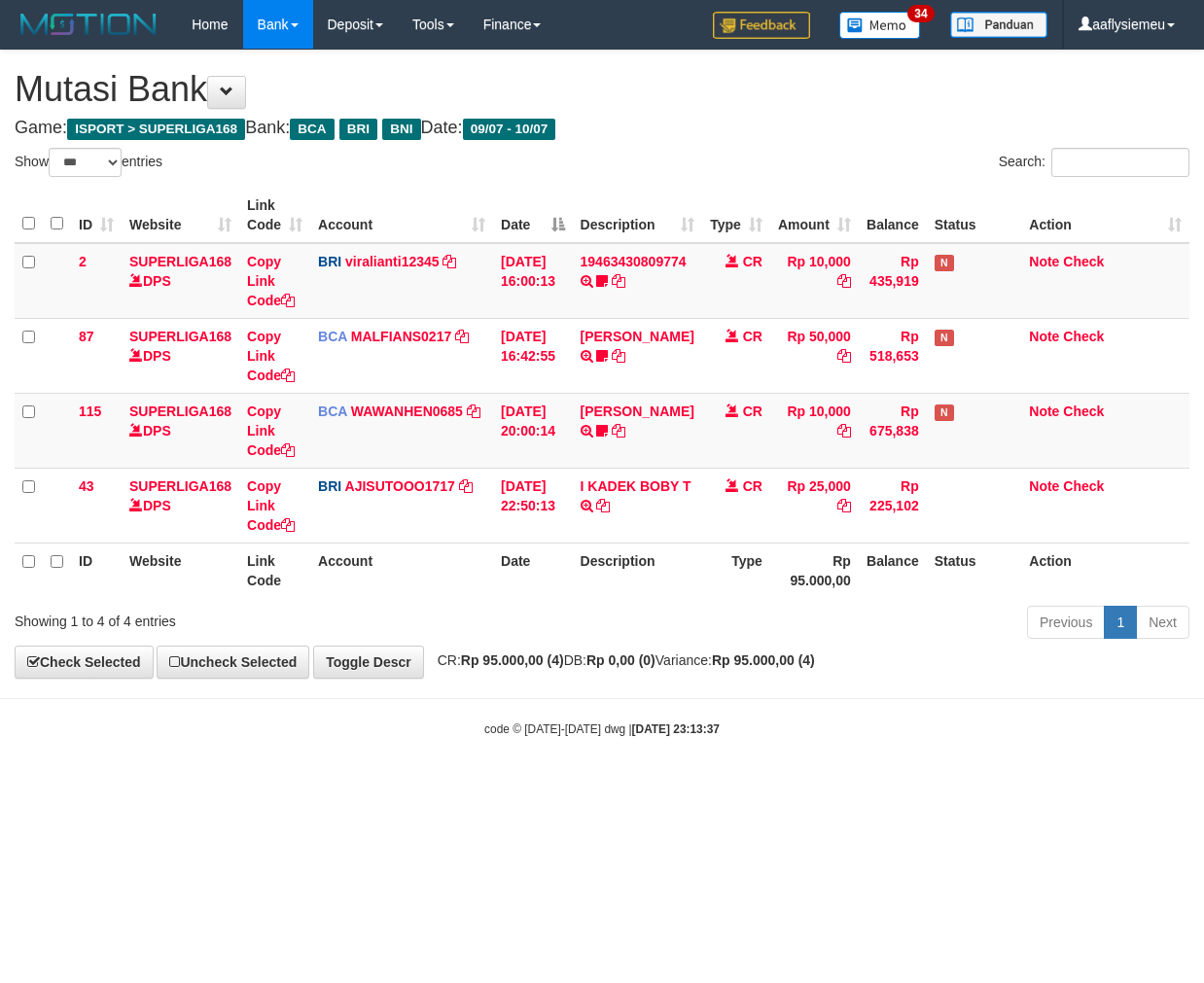 select on "***" 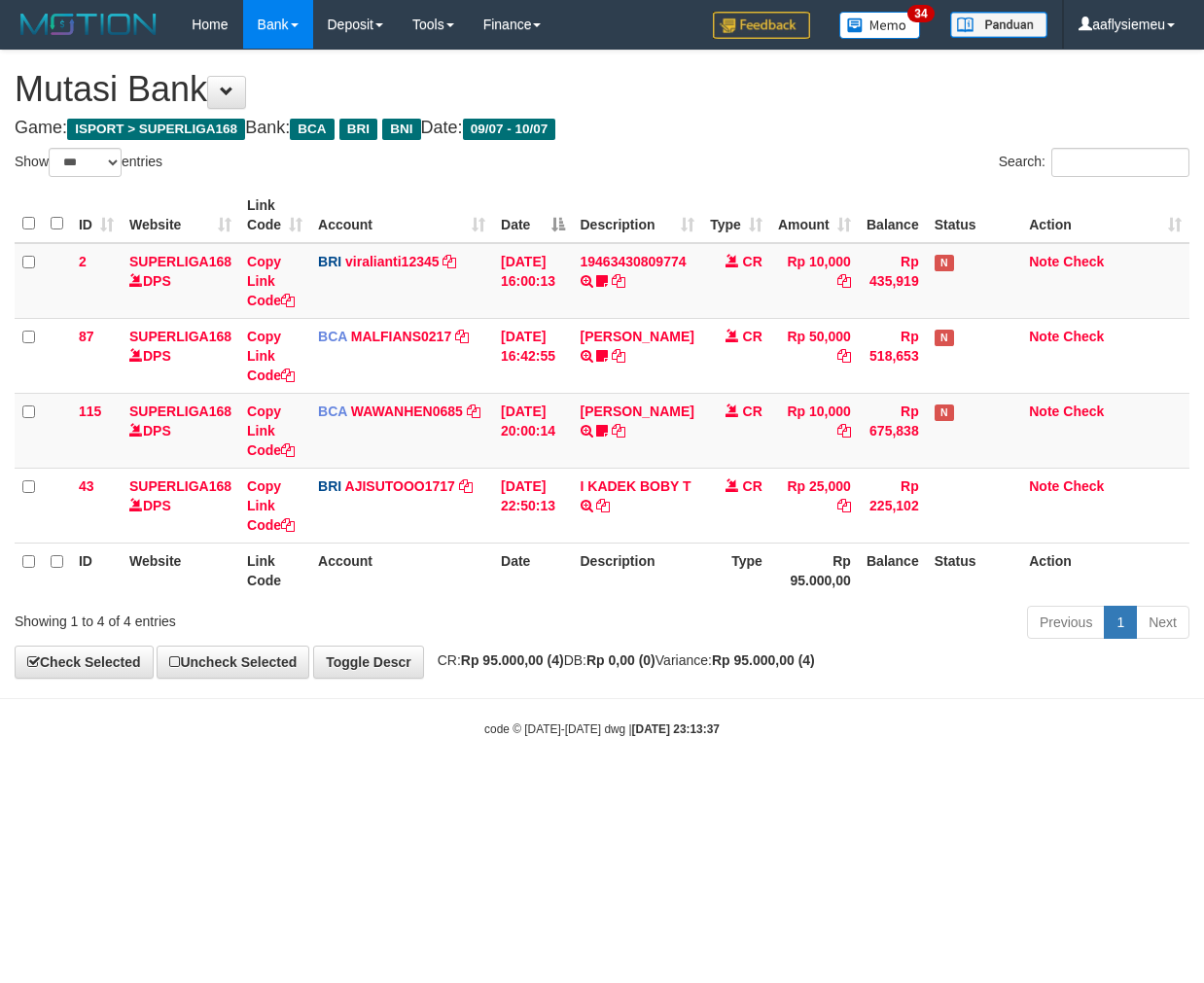 scroll, scrollTop: 0, scrollLeft: 0, axis: both 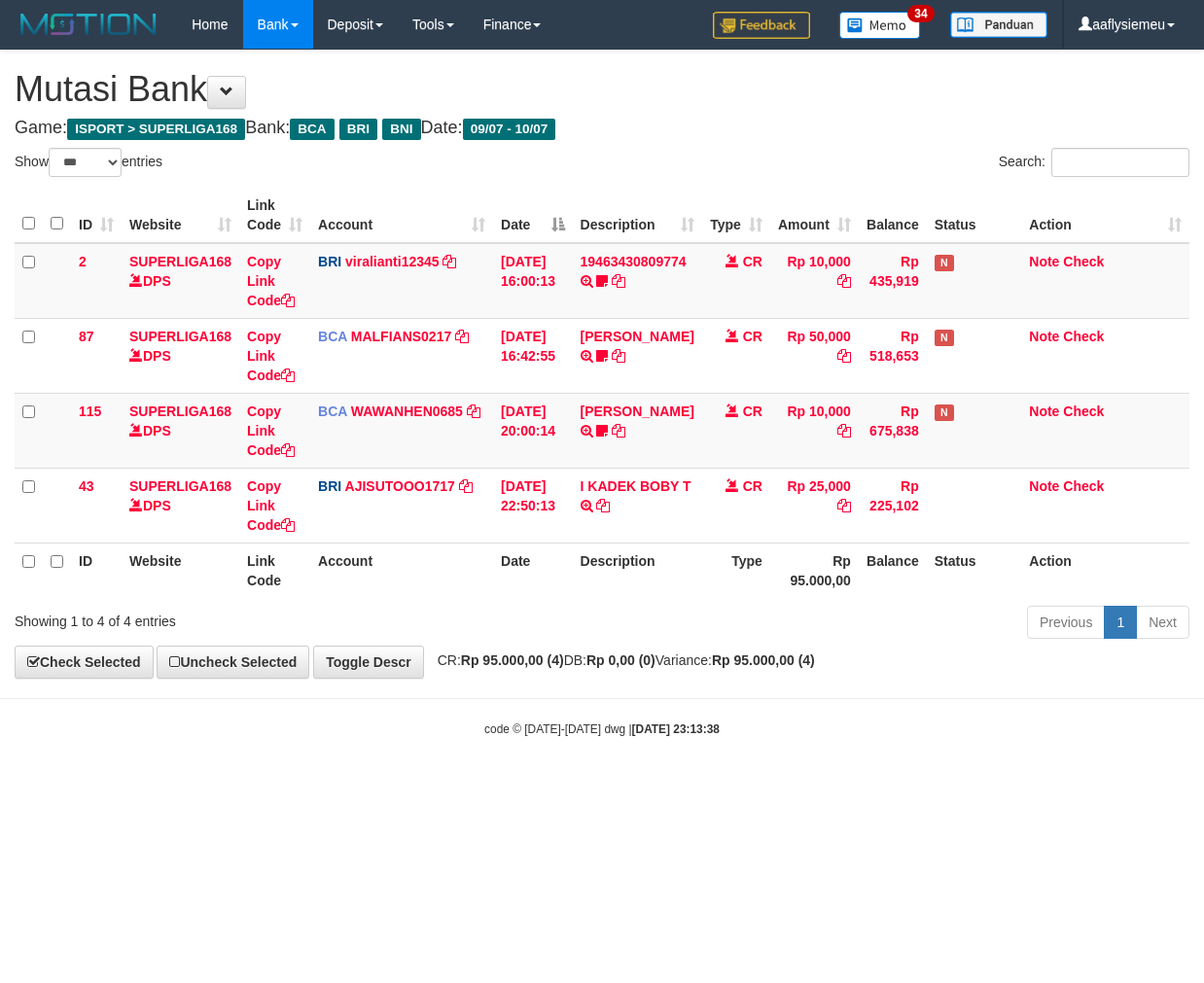 select on "***" 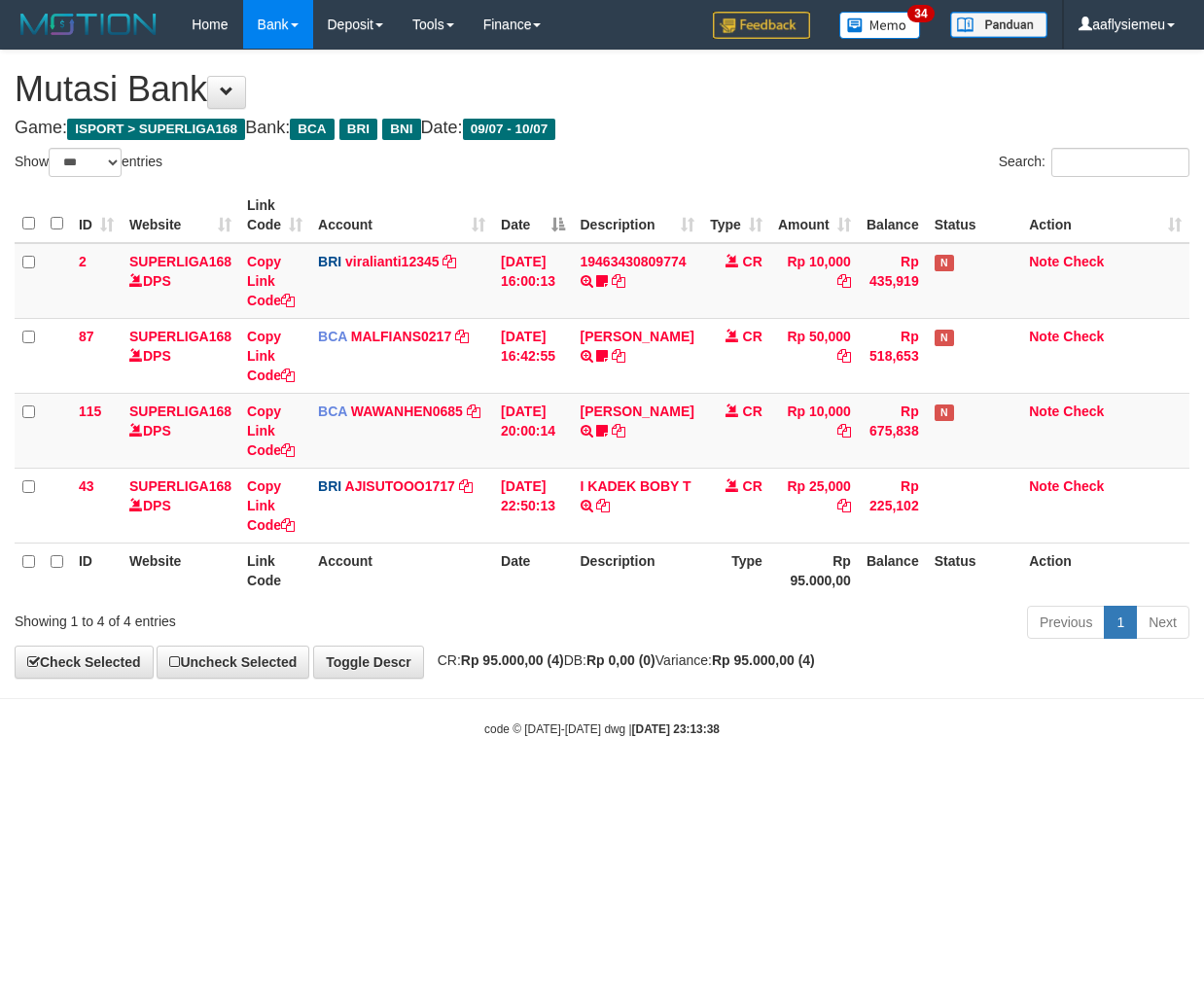 scroll, scrollTop: 0, scrollLeft: 0, axis: both 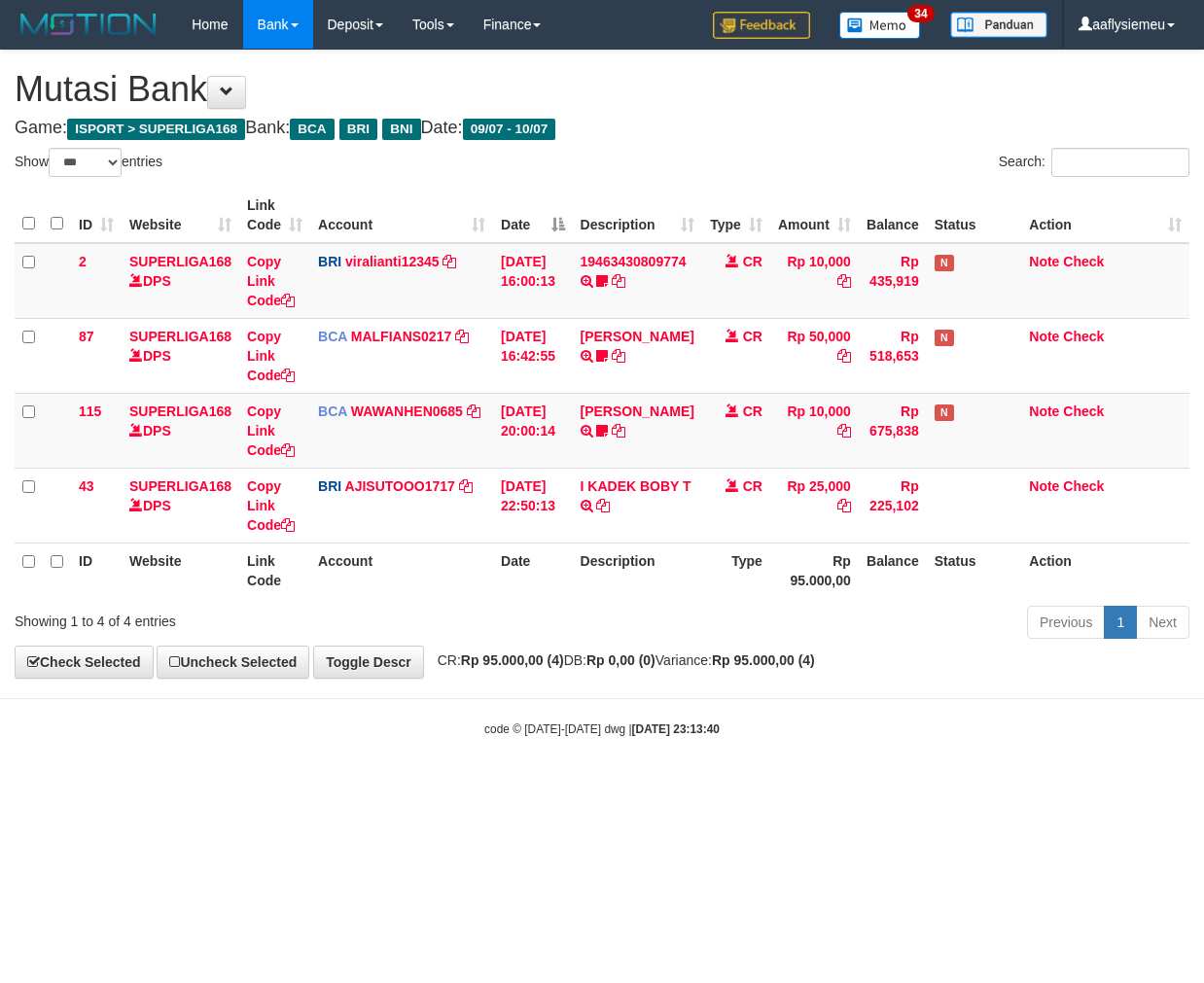 select on "***" 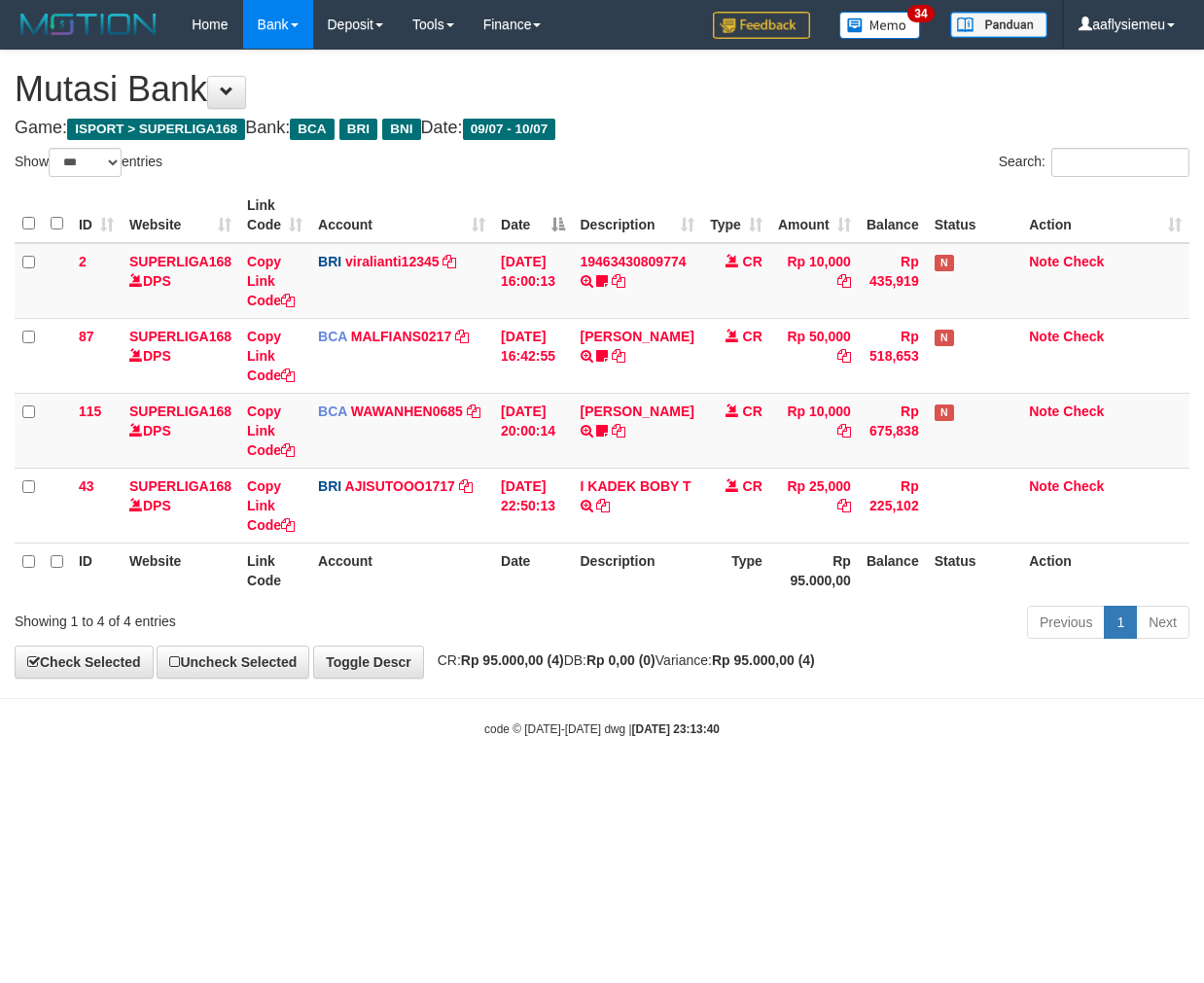 scroll, scrollTop: 0, scrollLeft: 0, axis: both 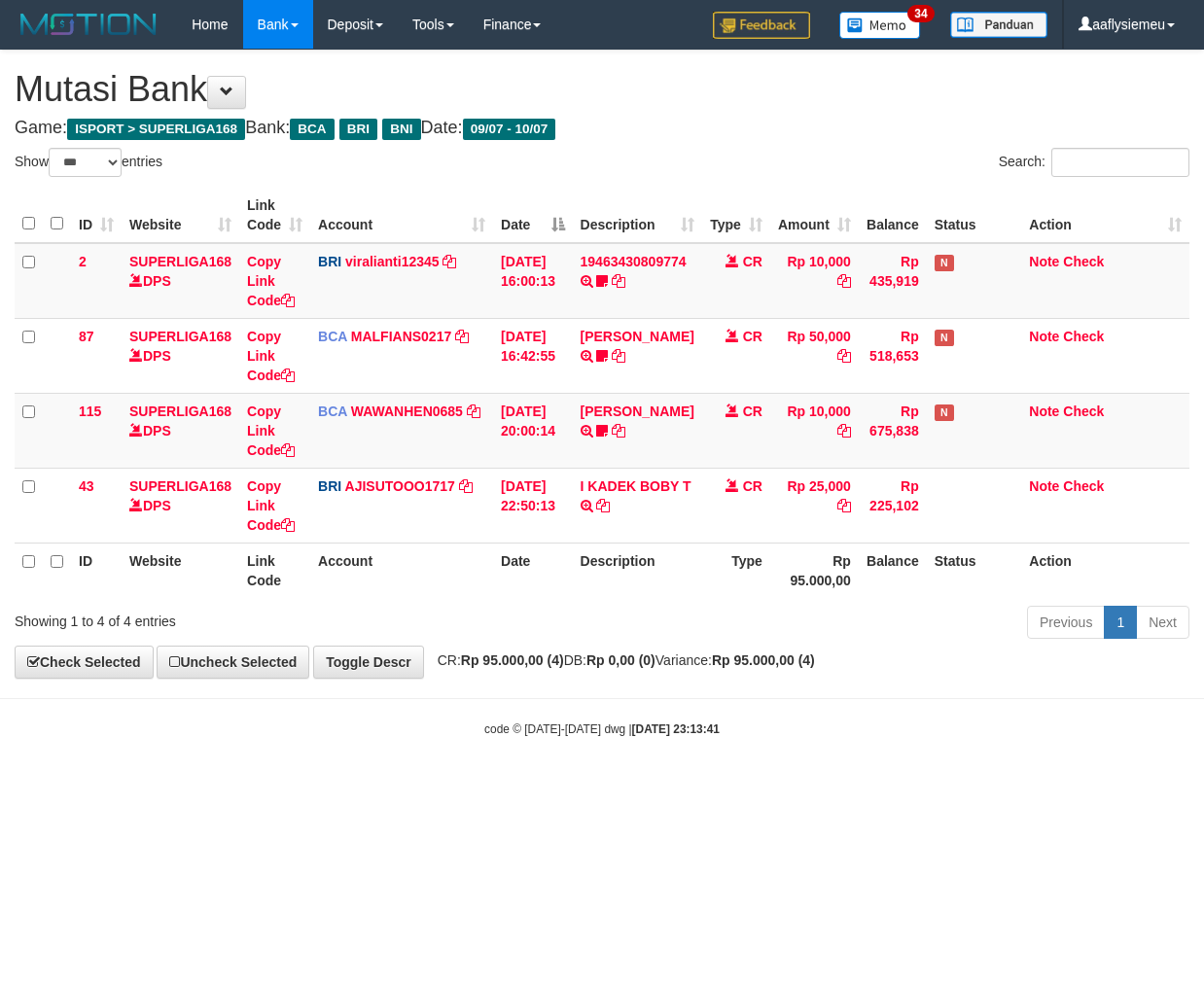 select on "***" 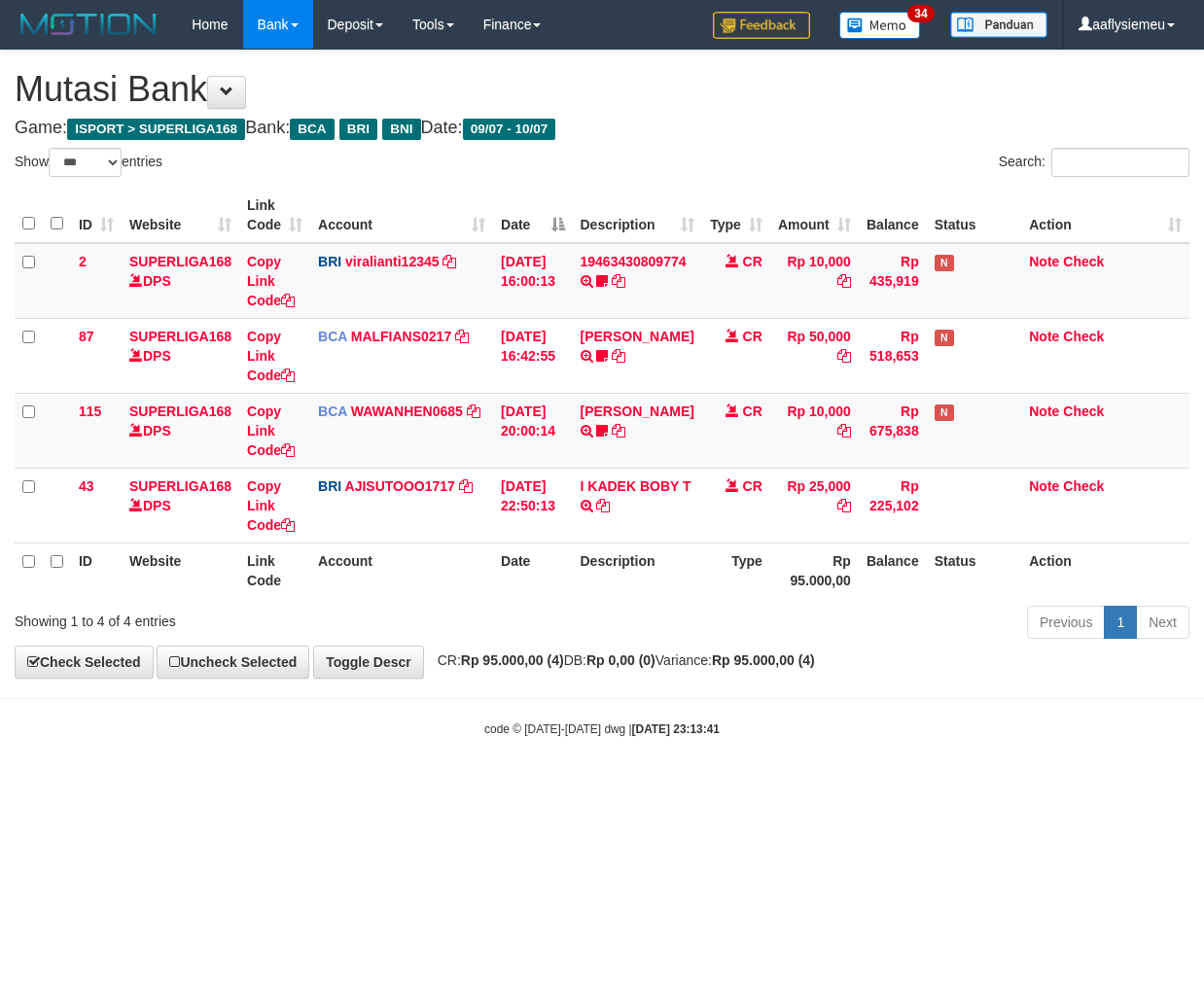 scroll, scrollTop: 0, scrollLeft: 0, axis: both 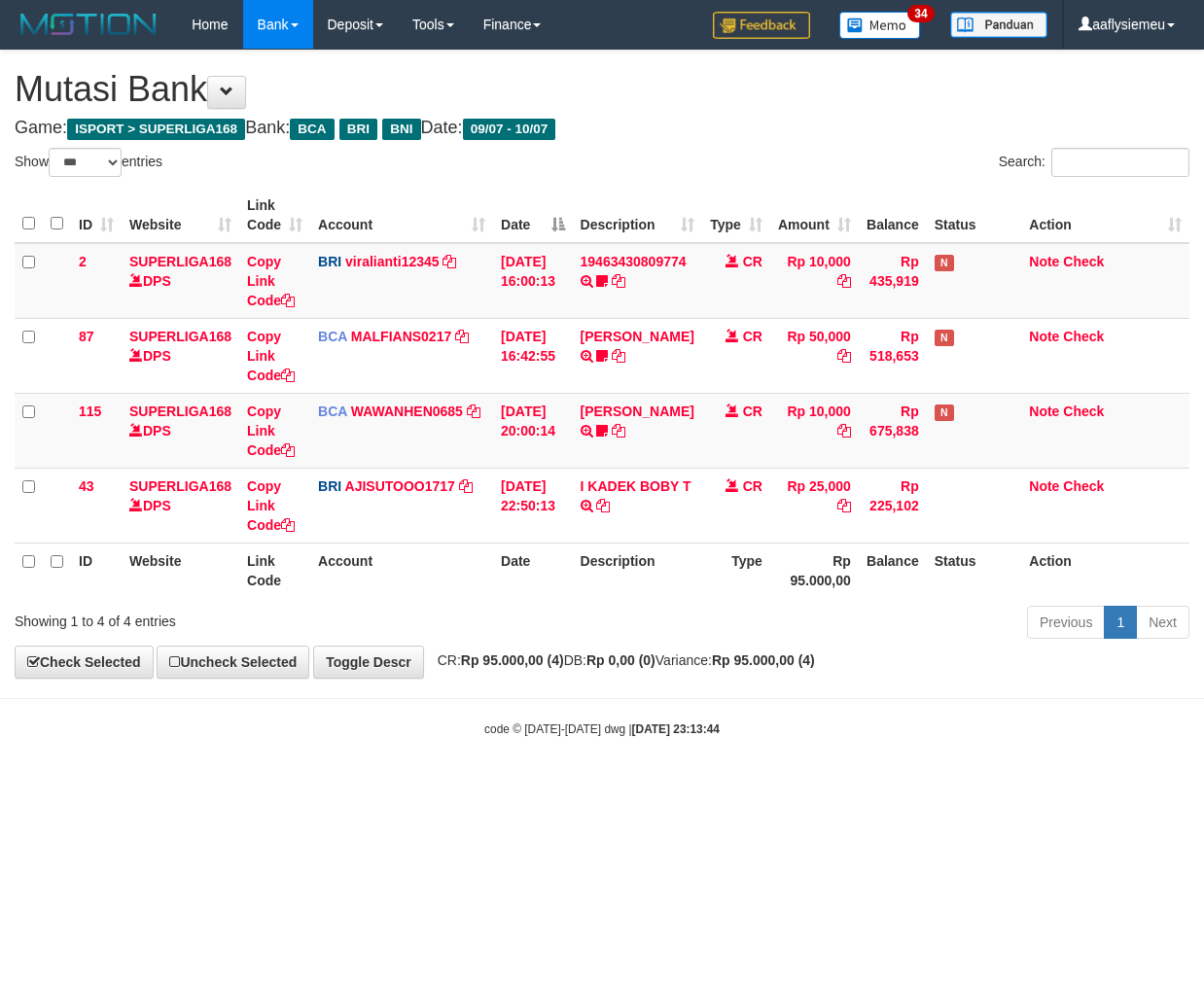 select on "***" 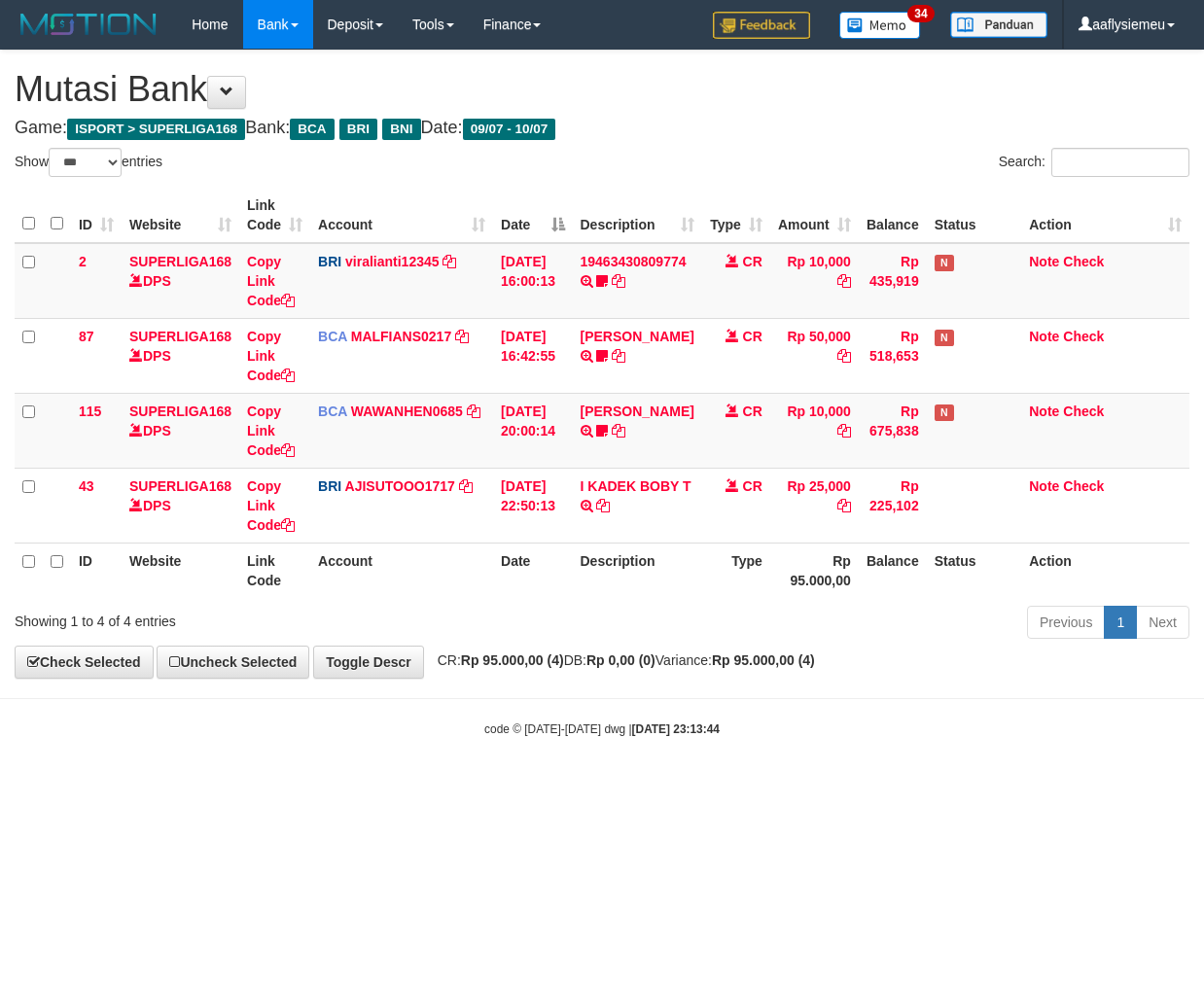 scroll, scrollTop: 0, scrollLeft: 0, axis: both 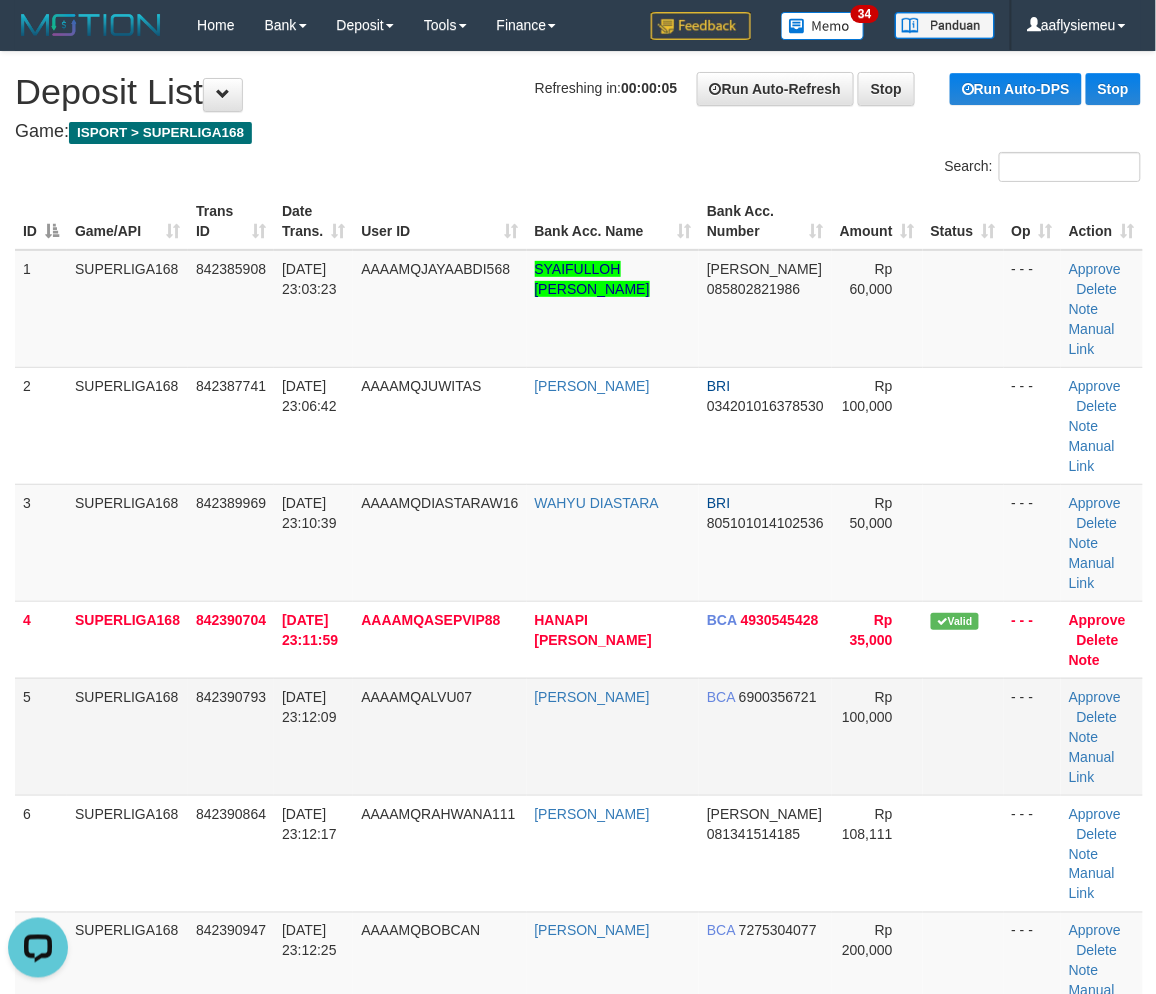 click on "AAAAMQASEPVIP88" at bounding box center [430, 620] 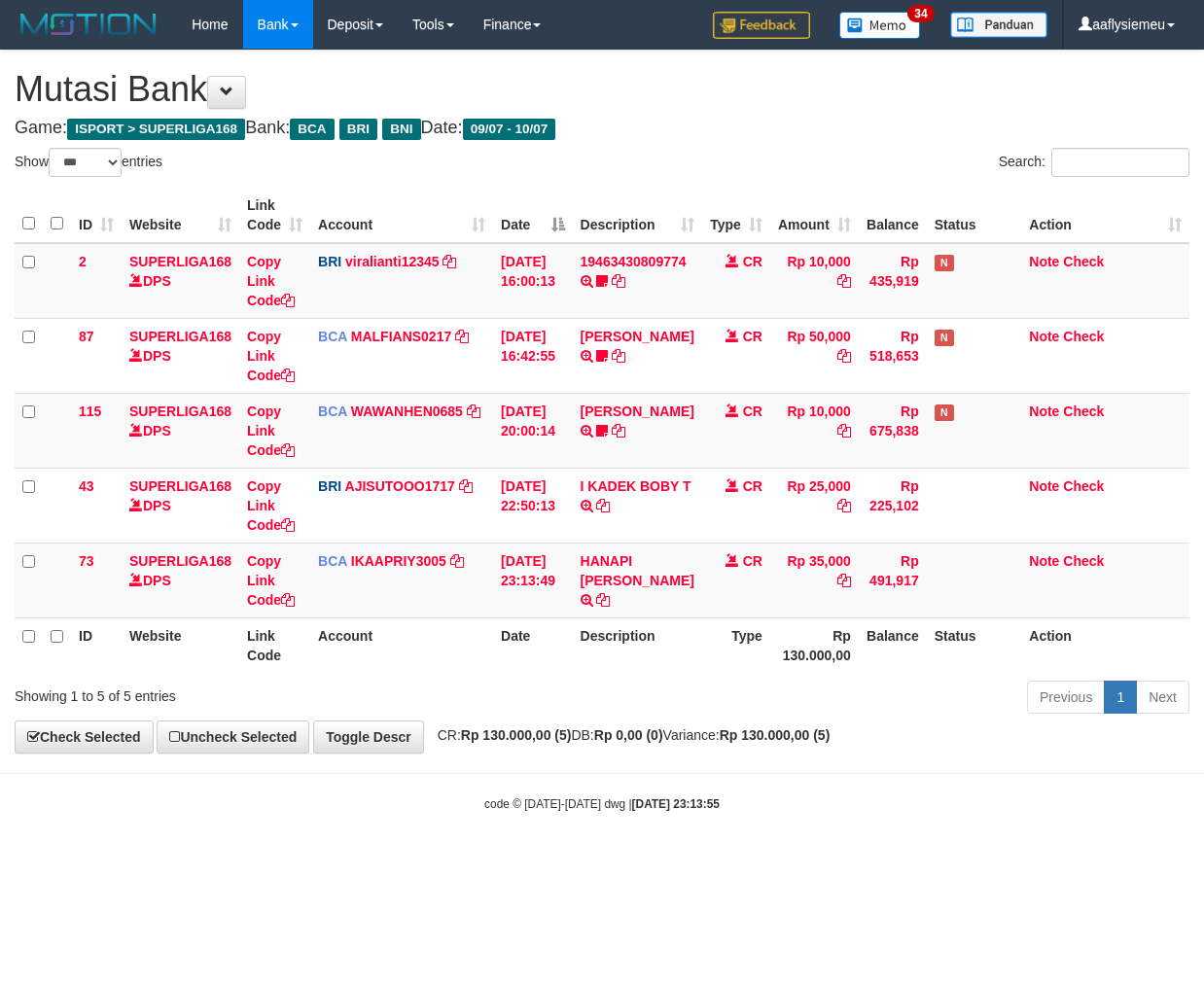 select on "***" 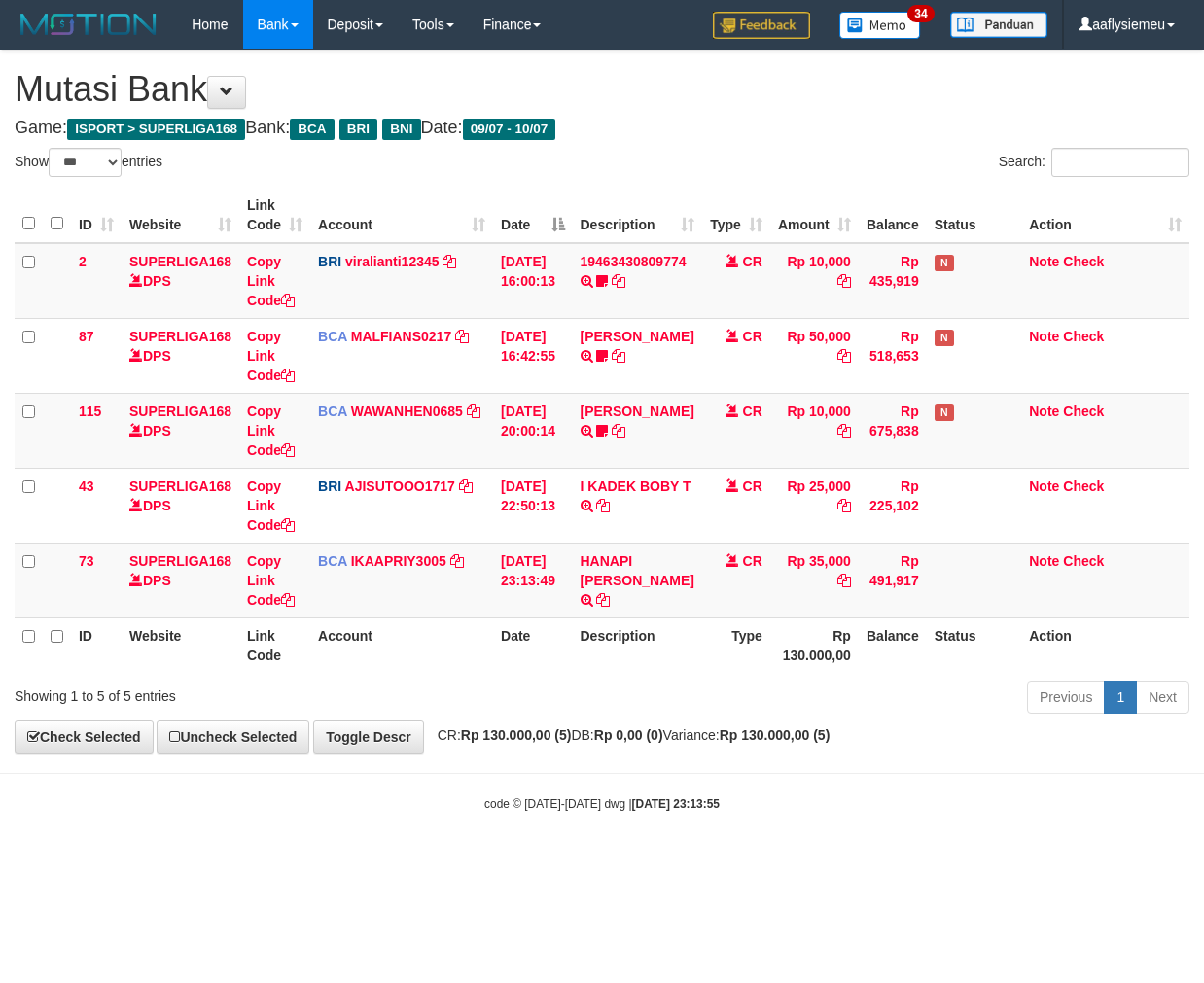scroll, scrollTop: 0, scrollLeft: 0, axis: both 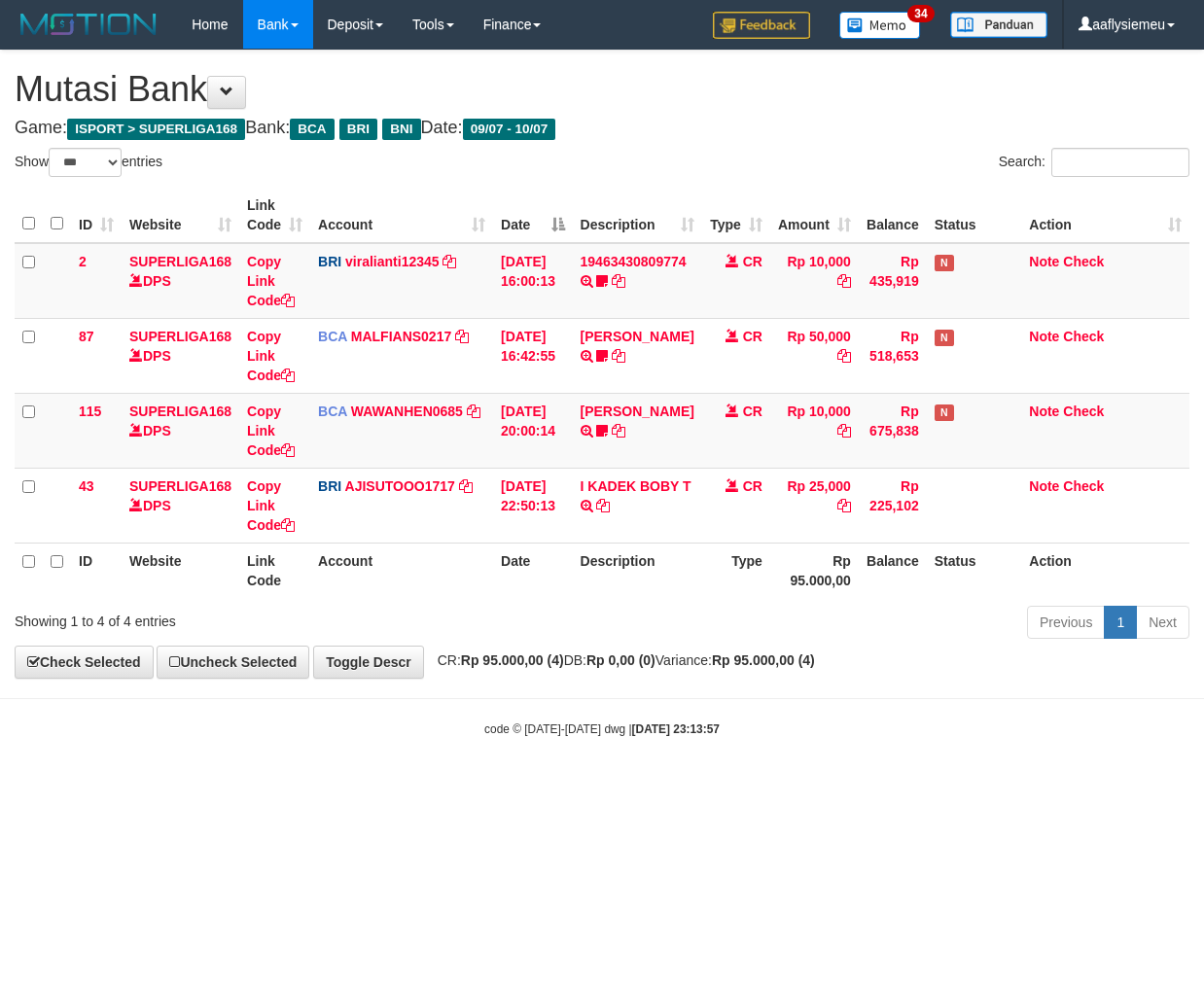 select on "***" 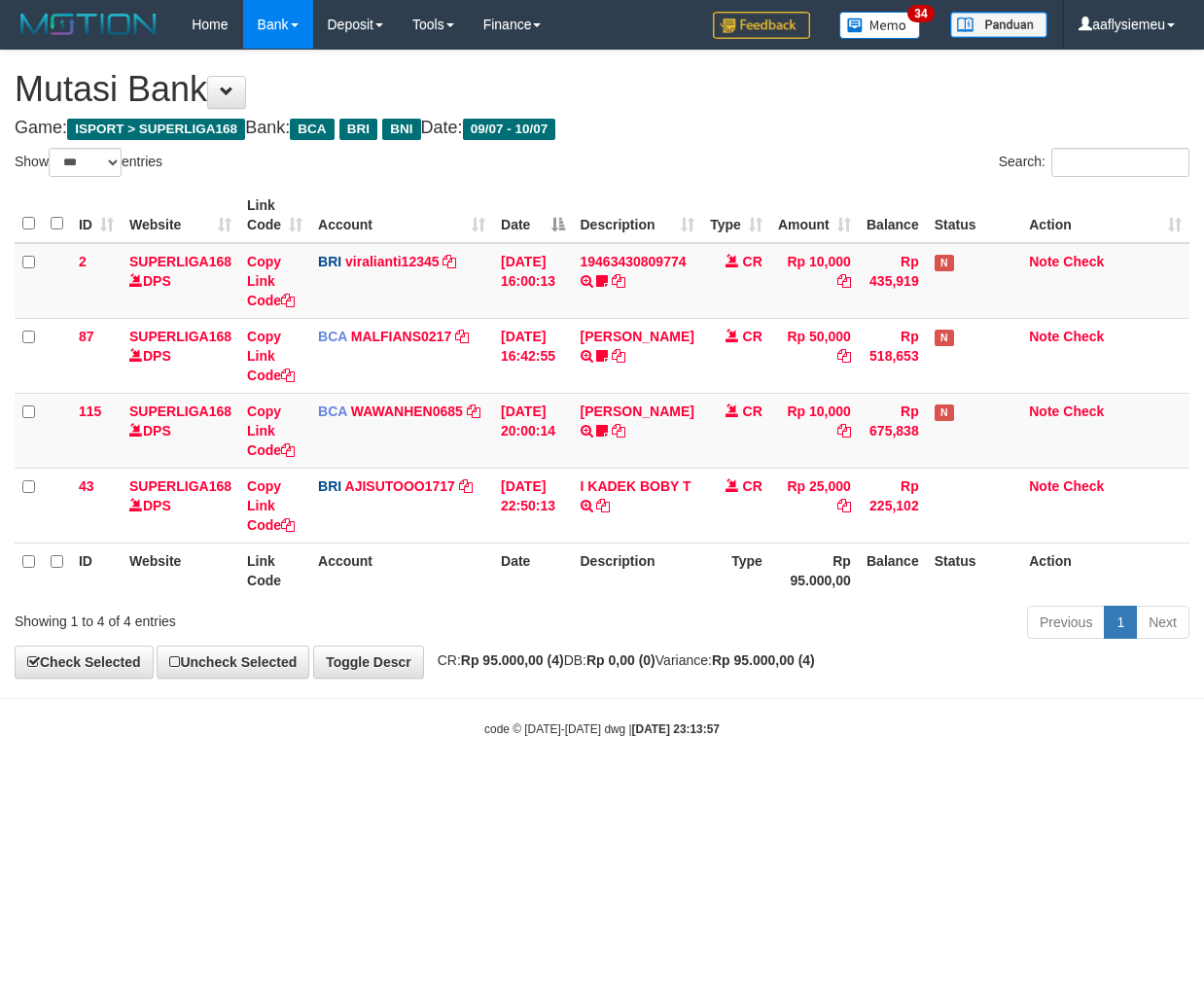 scroll, scrollTop: 0, scrollLeft: 0, axis: both 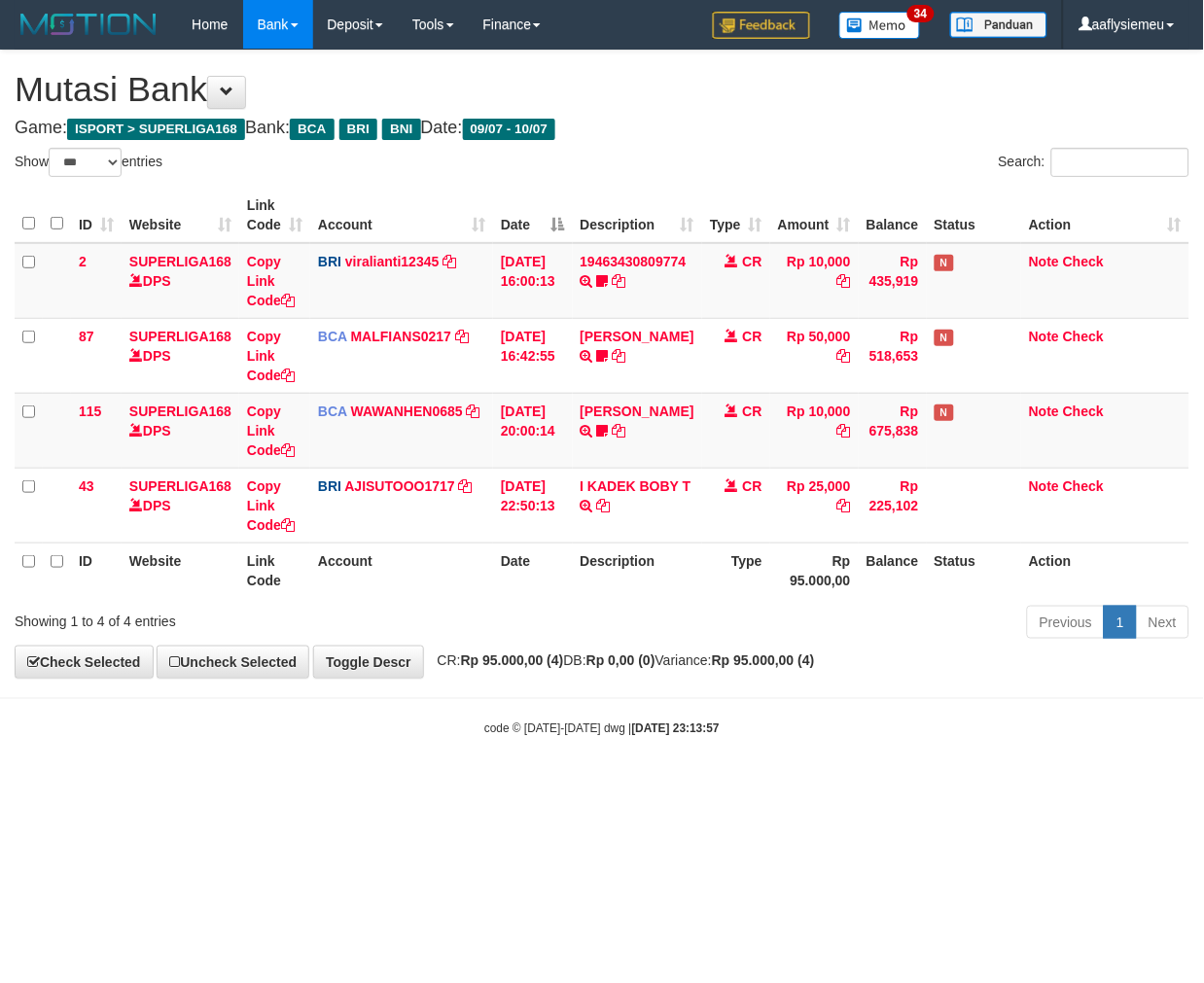 click on "Toggle navigation
Home
Bank
Account List
Load
By Website
Group
[ISPORT]													SUPERLIGA168
By Load Group (DPS)
34" at bounding box center (602, 393) 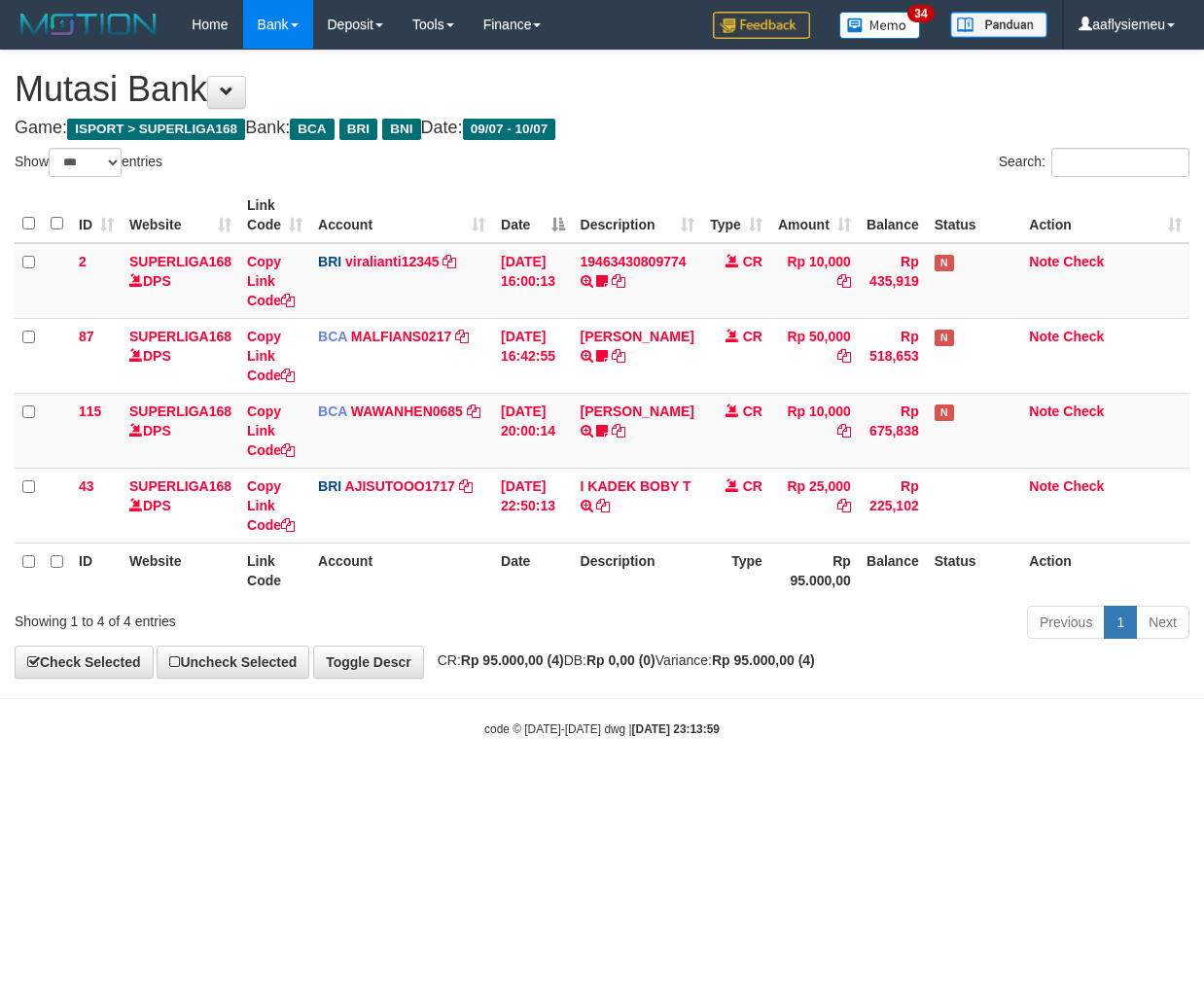 select on "***" 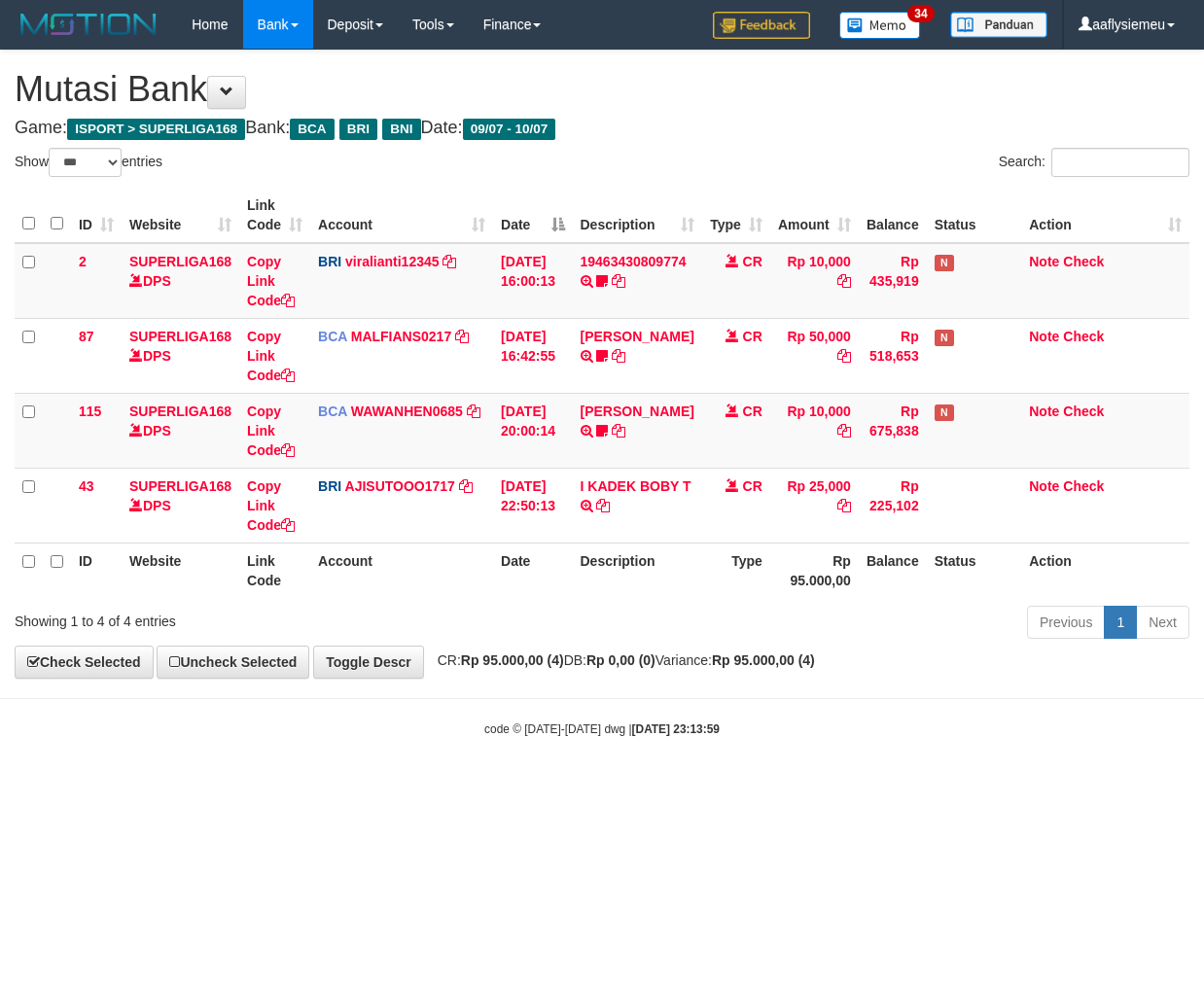 scroll, scrollTop: 0, scrollLeft: 0, axis: both 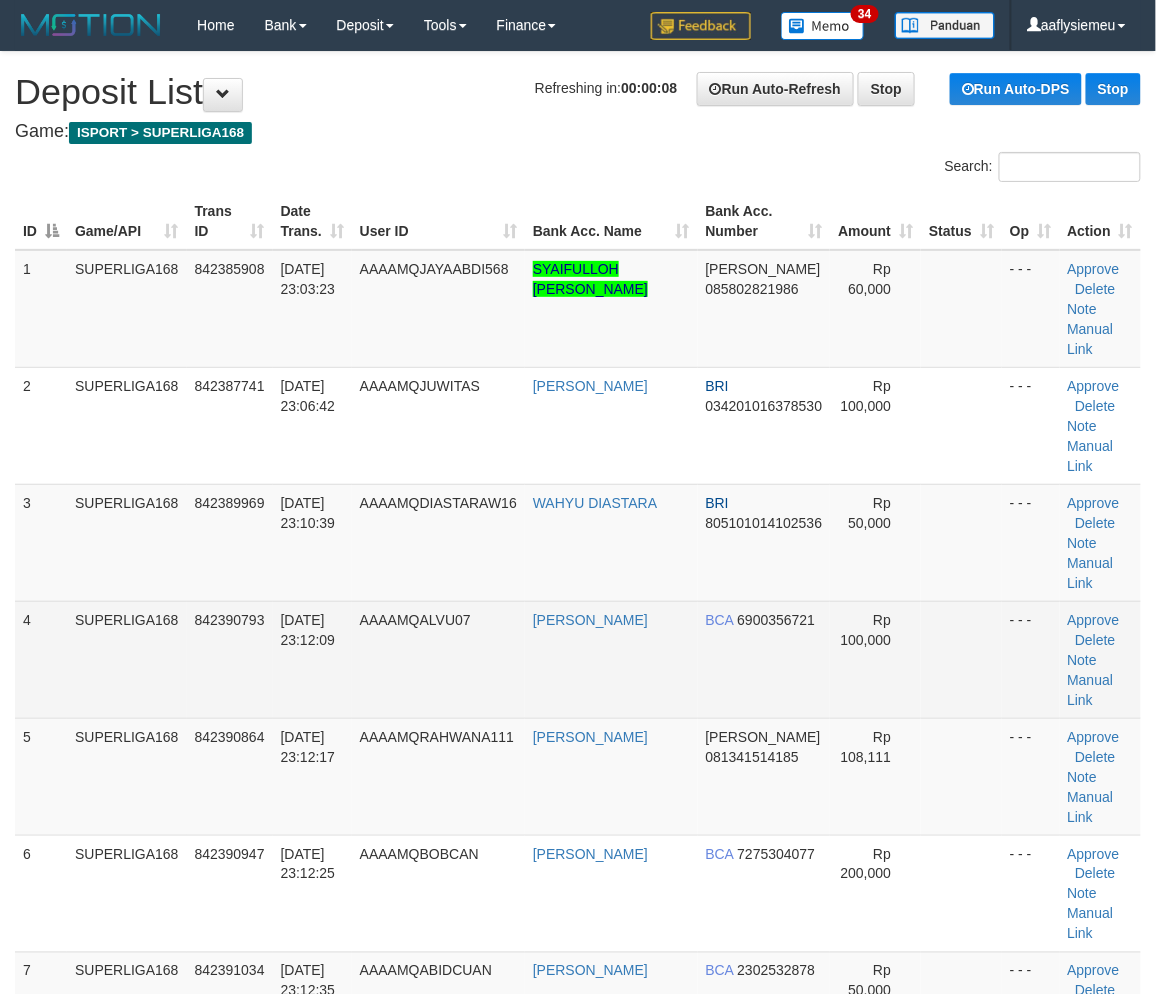 click on "4
SUPERLIGA168
842390793
10/07/2025 23:12:09
AAAAMQALVU07
ALVIAN RIYADI
BCA
6900356721
Rp 100,000
- - -
Approve
Delete
Note
Manual Link" at bounding box center (578, 659) 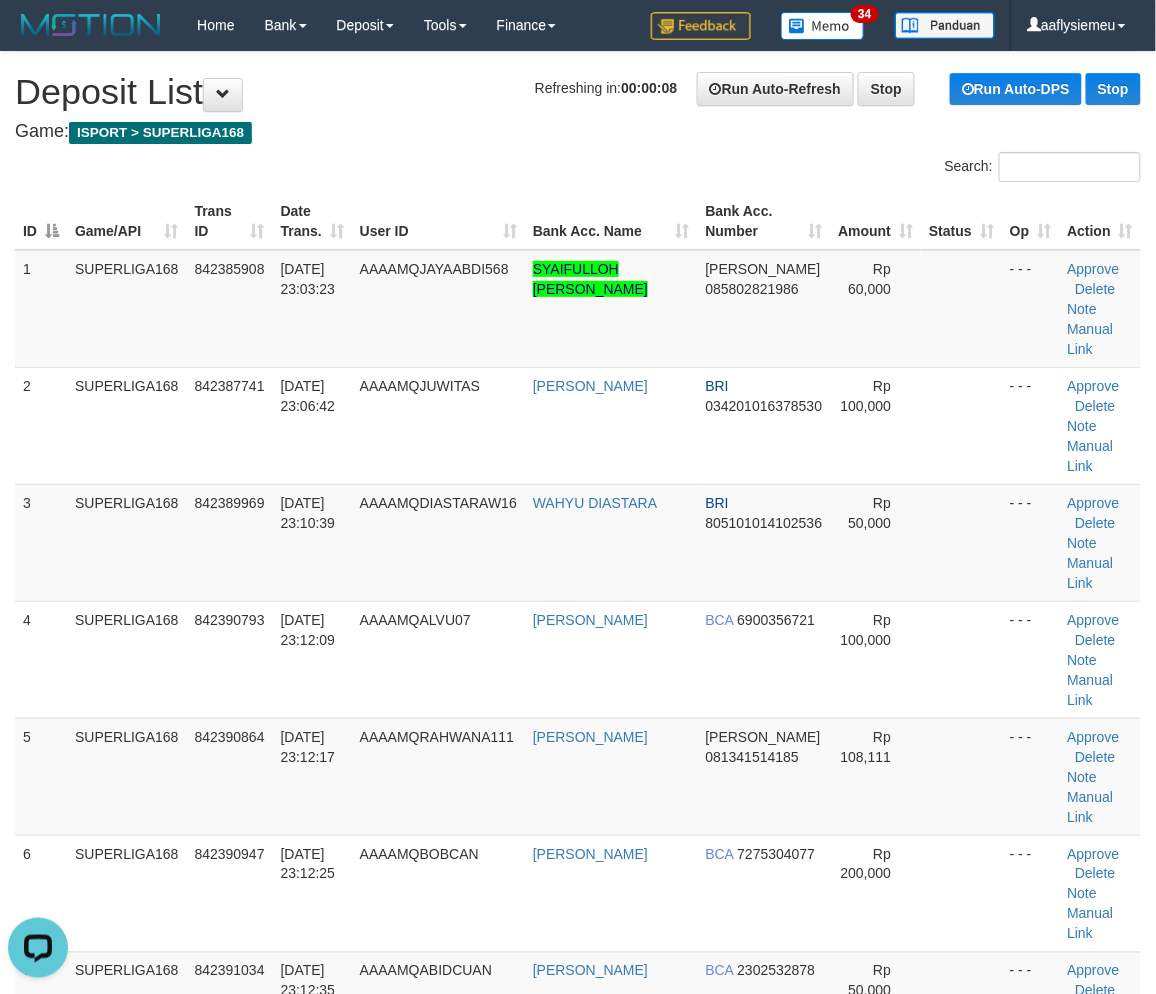 scroll, scrollTop: 0, scrollLeft: 0, axis: both 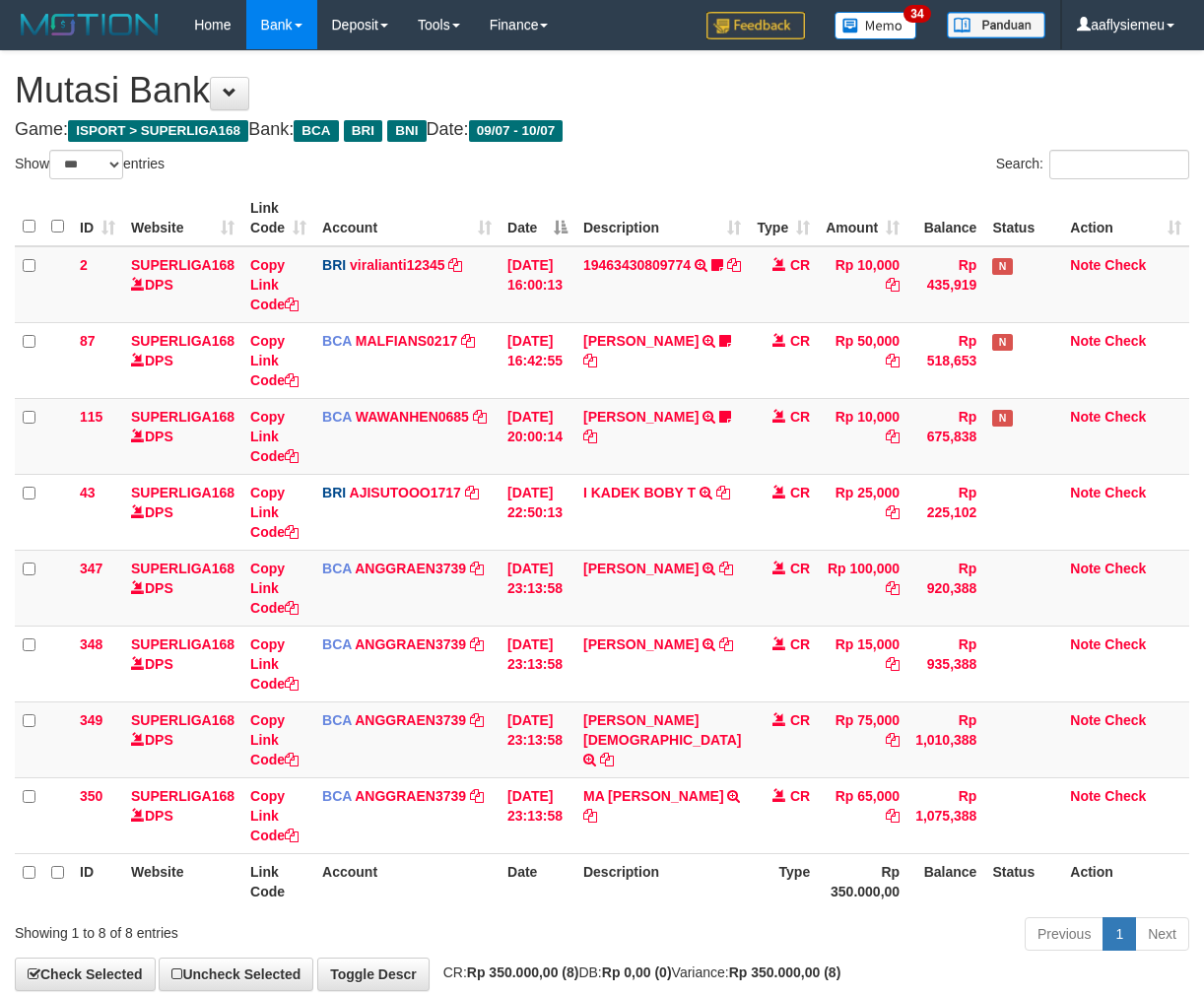 select on "***" 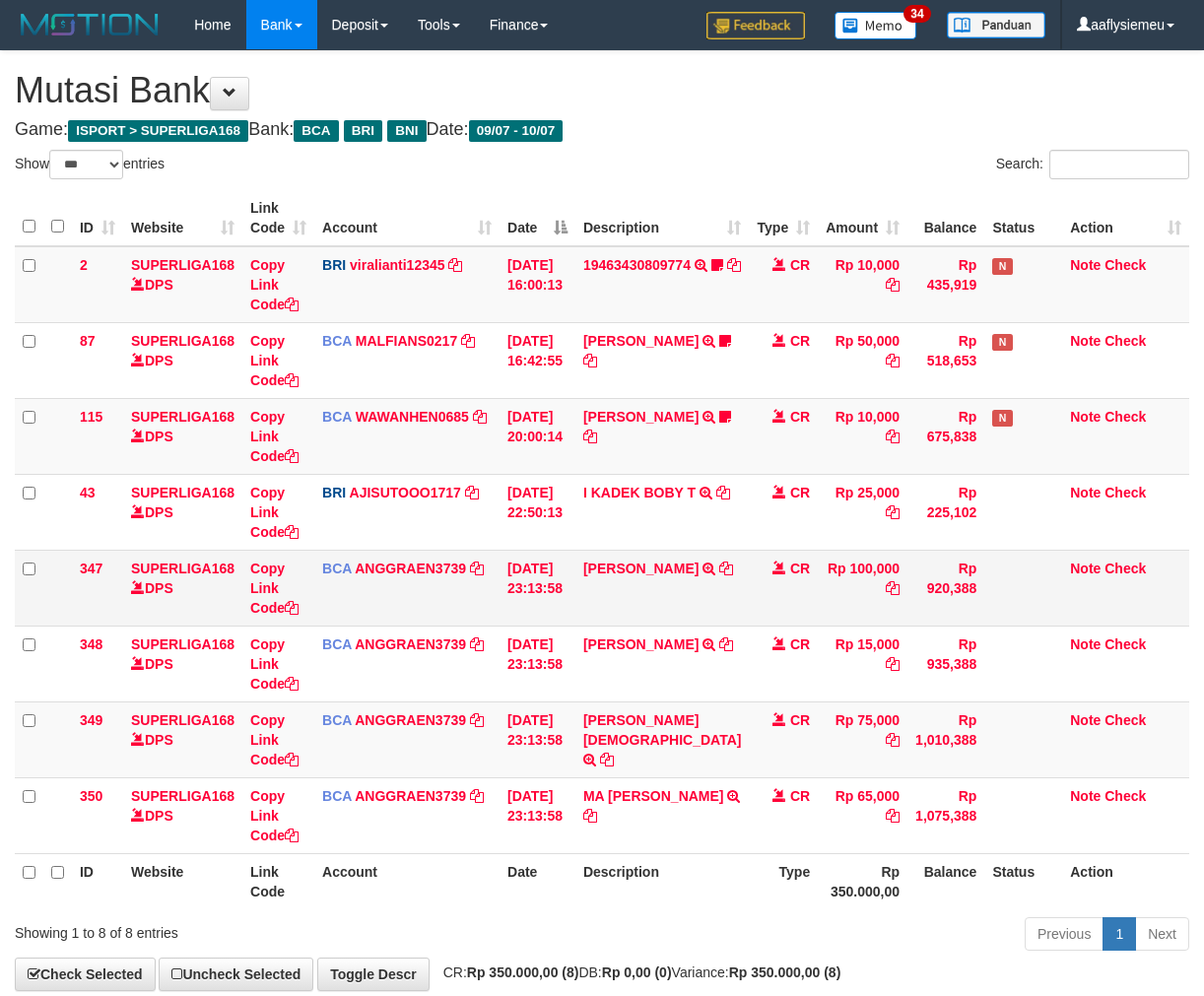 scroll, scrollTop: 0, scrollLeft: 0, axis: both 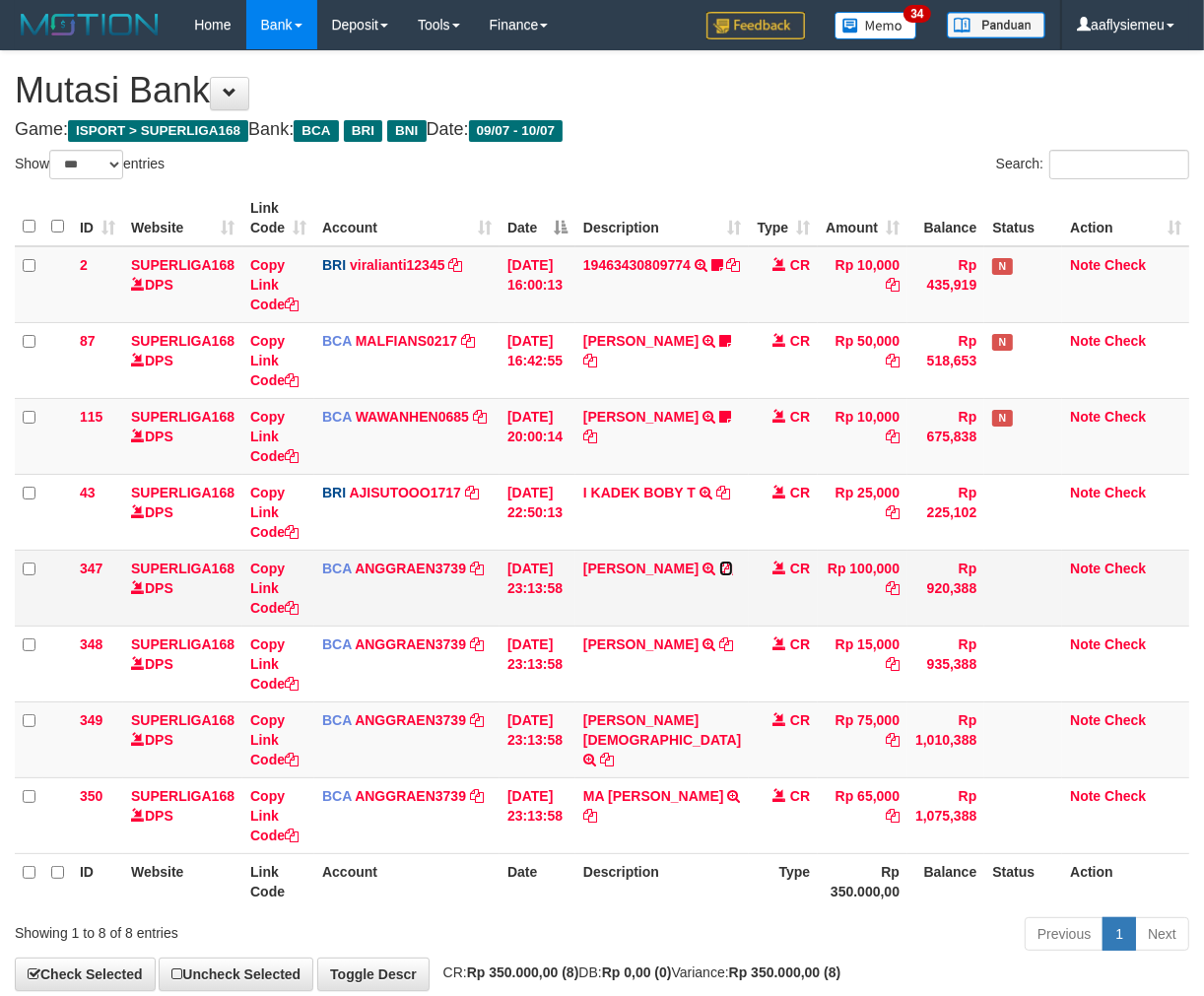 drag, startPoint x: 615, startPoint y: 591, endPoint x: 690, endPoint y: 597, distance: 75.23962 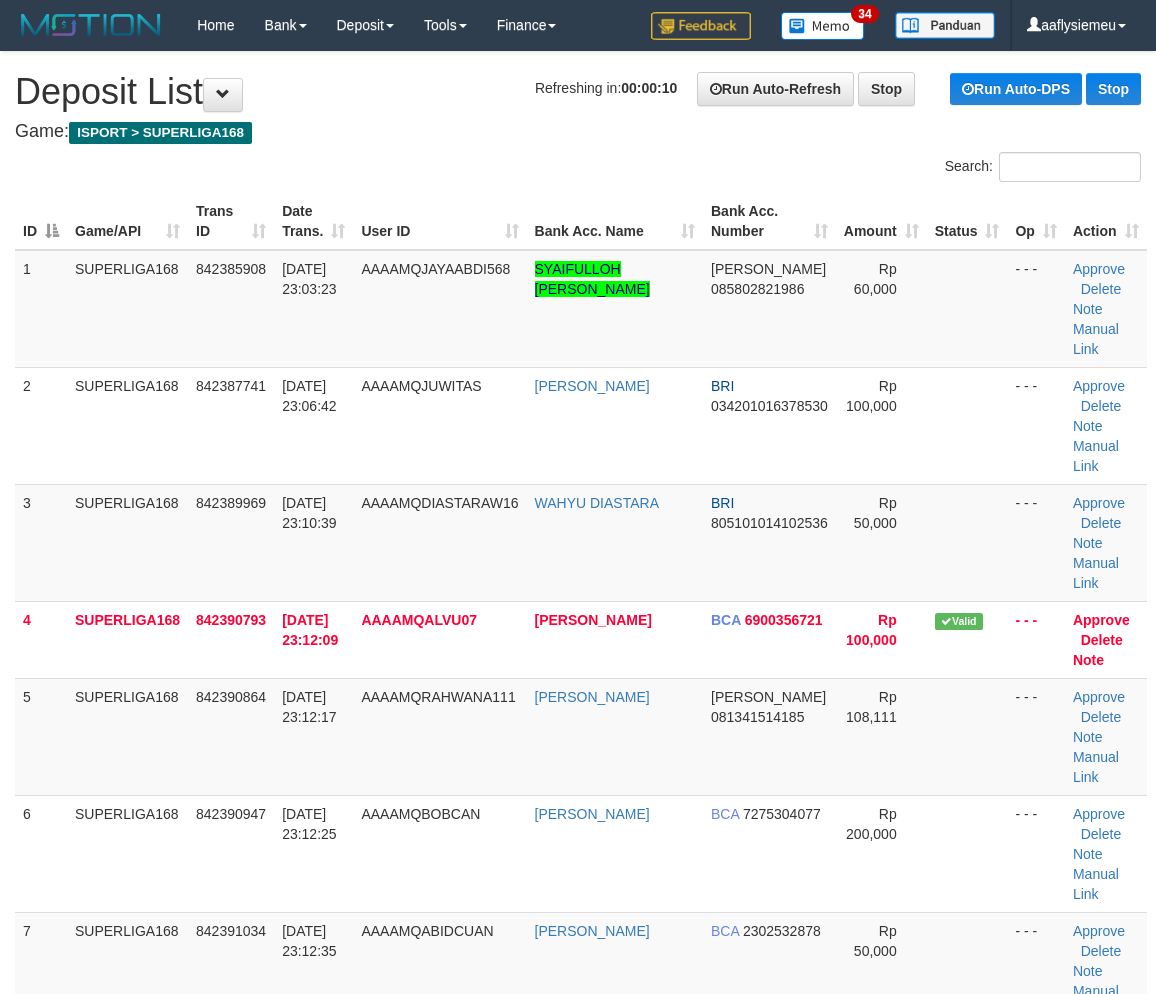 scroll, scrollTop: 0, scrollLeft: 0, axis: both 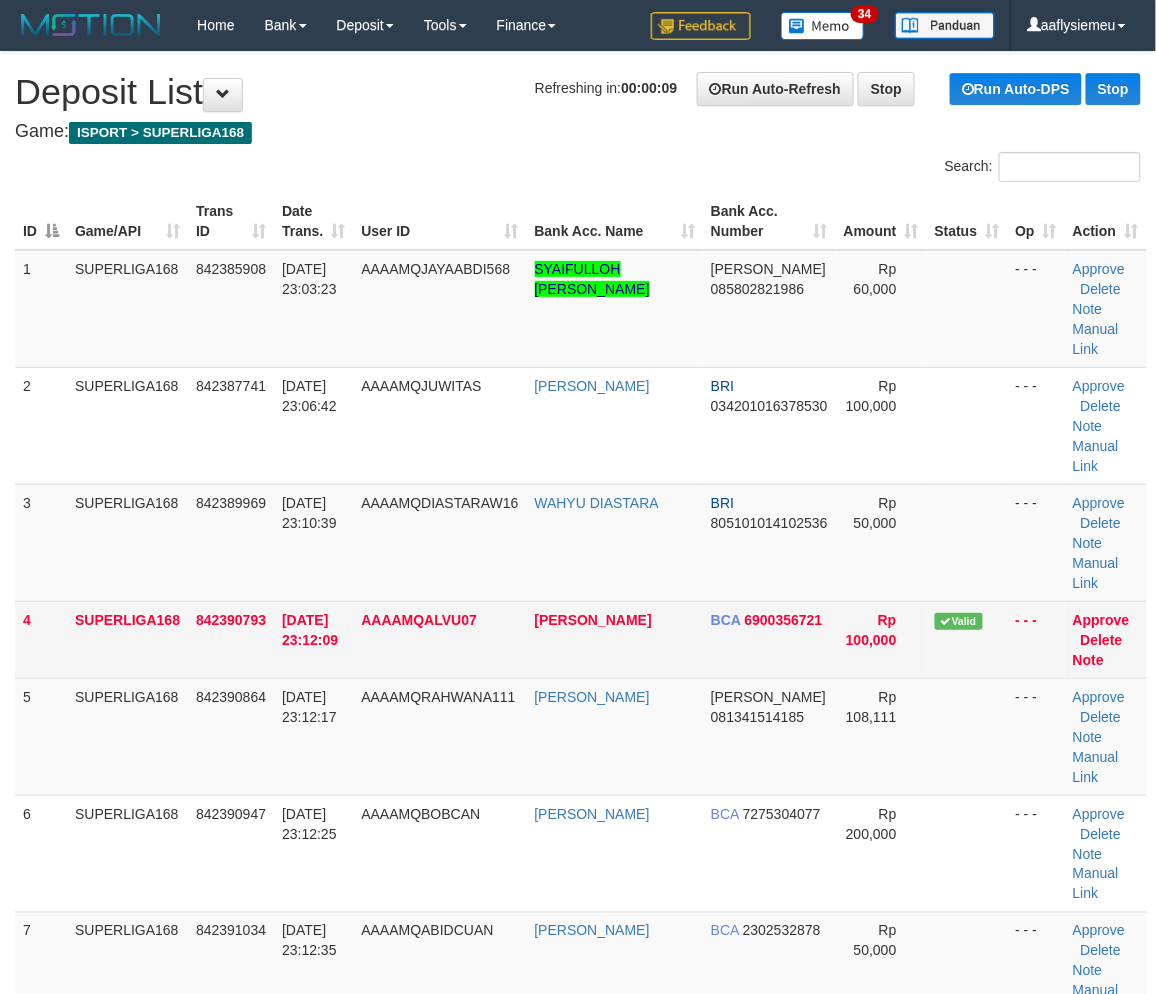 click on "SUPERLIGA168" at bounding box center (127, 639) 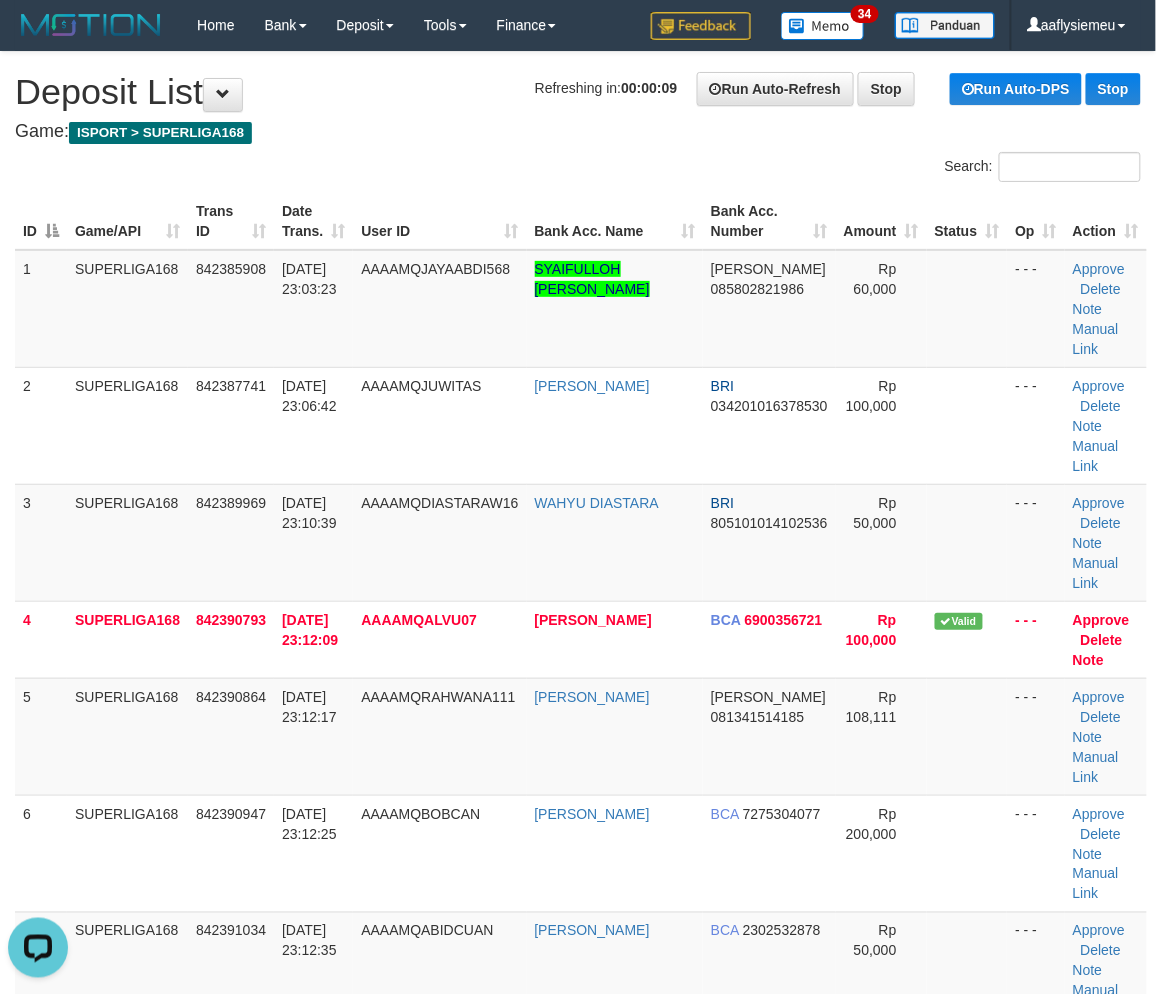 scroll, scrollTop: 0, scrollLeft: 0, axis: both 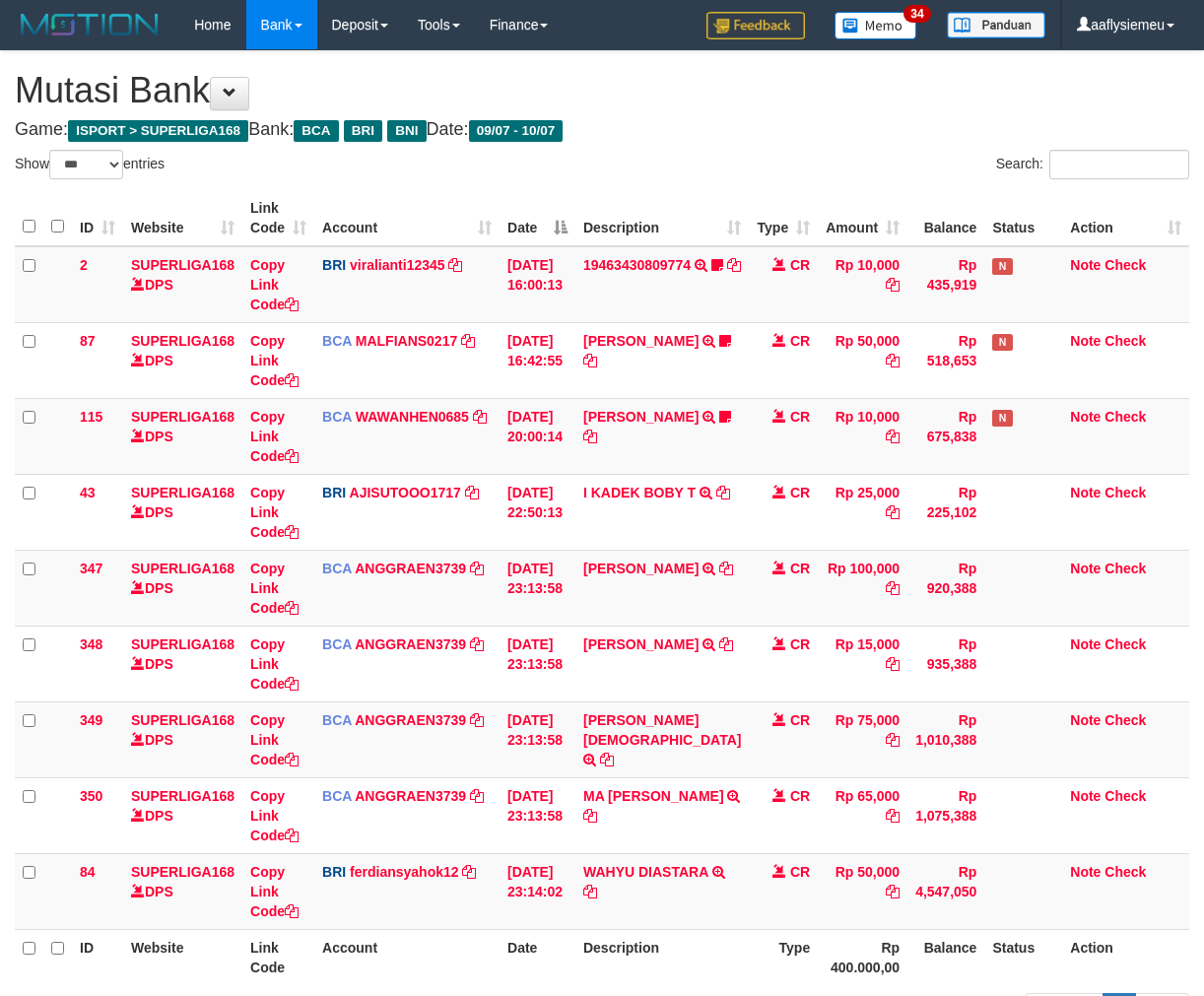 select on "***" 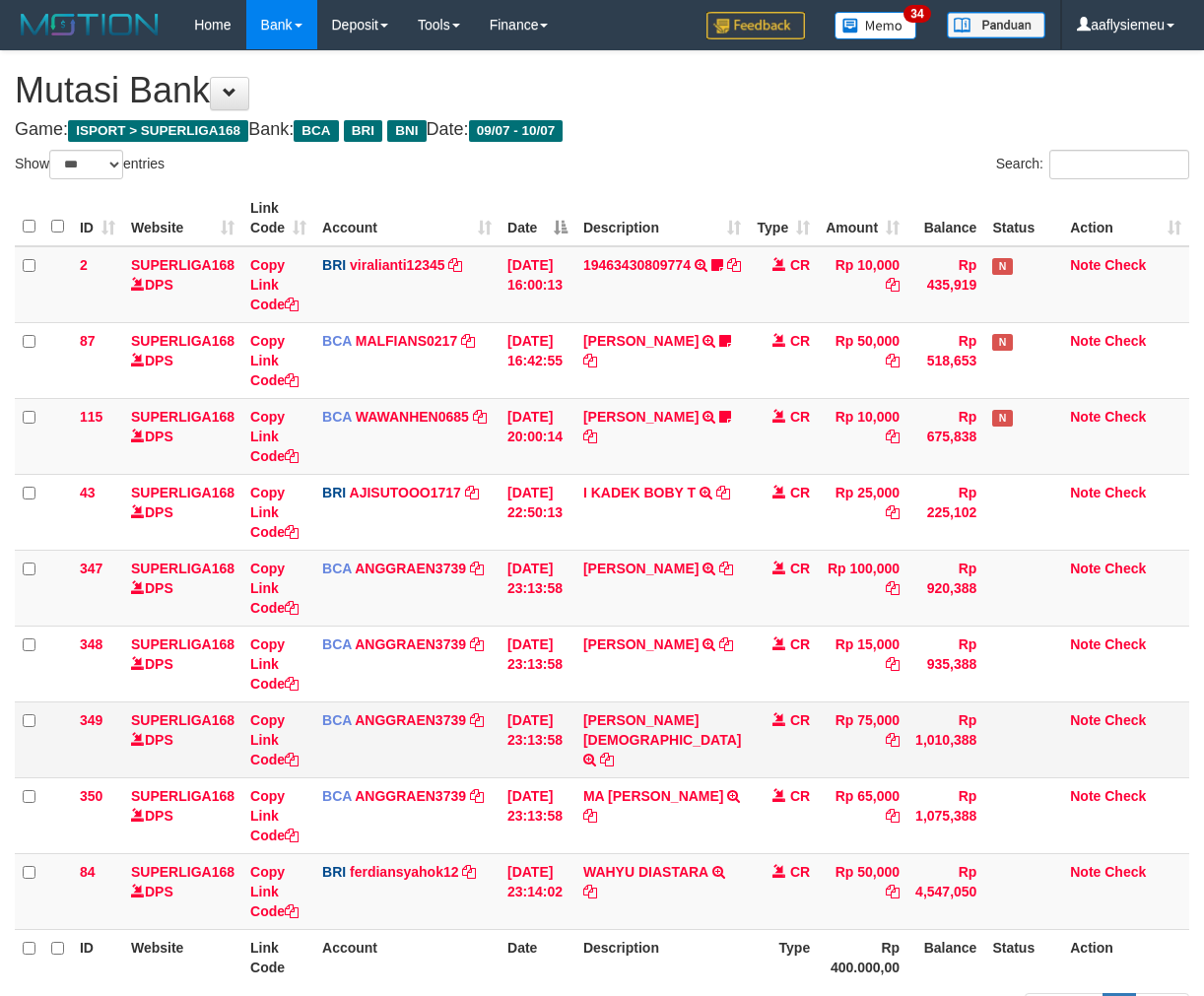 scroll, scrollTop: 0, scrollLeft: 0, axis: both 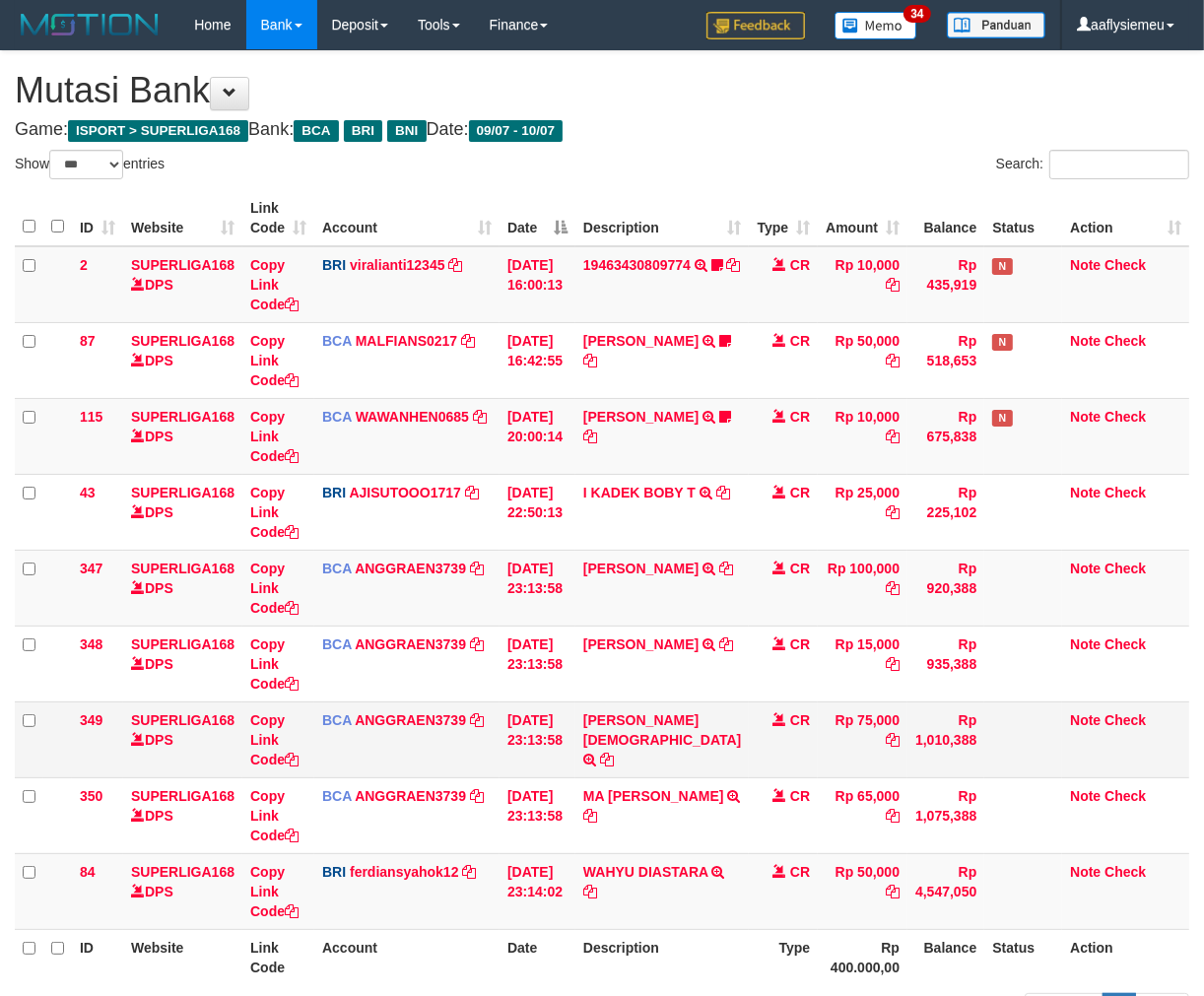 click on "Rp 65,000" at bounding box center (862, 815) 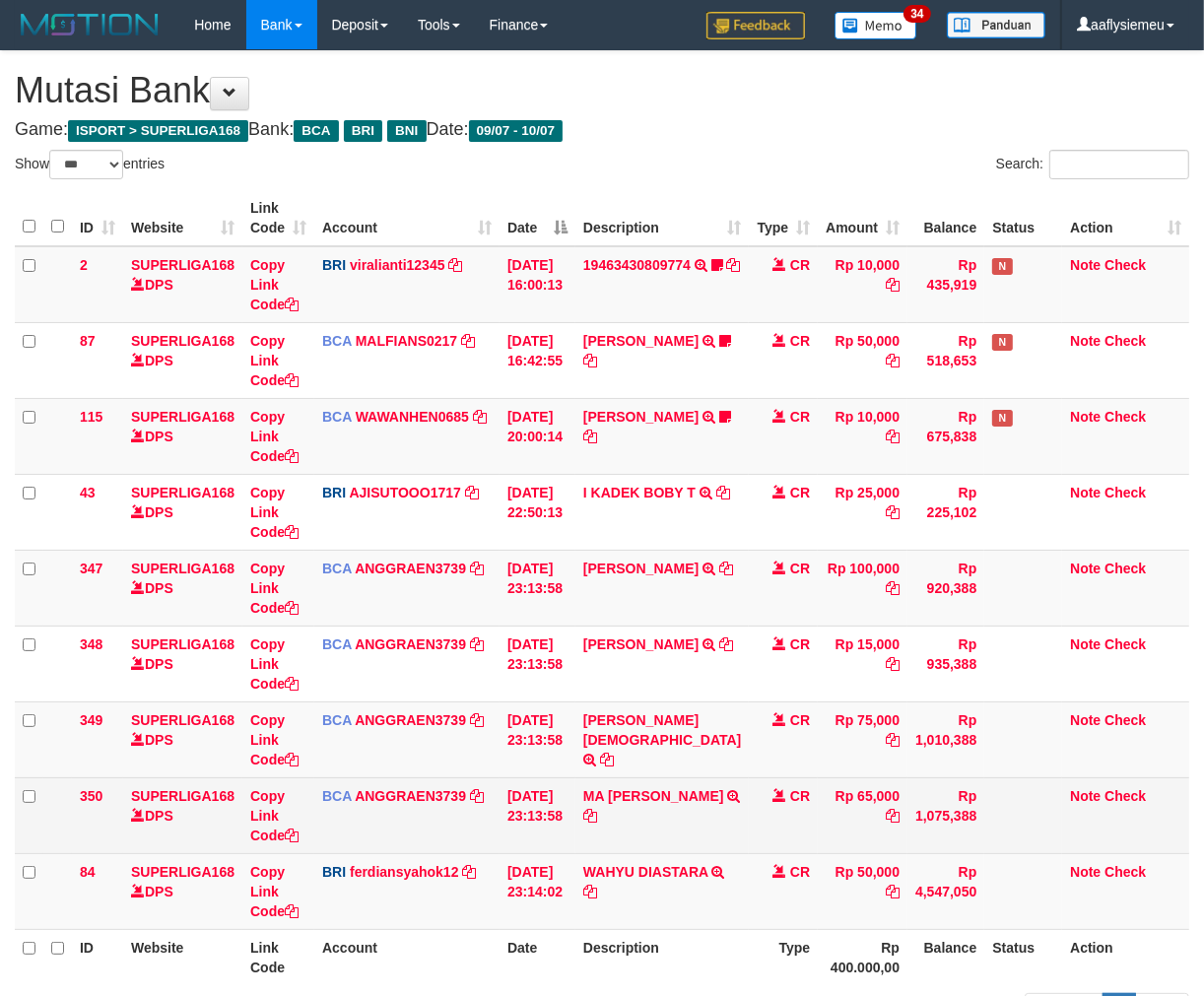 click on "CR" at bounding box center [783, 815] 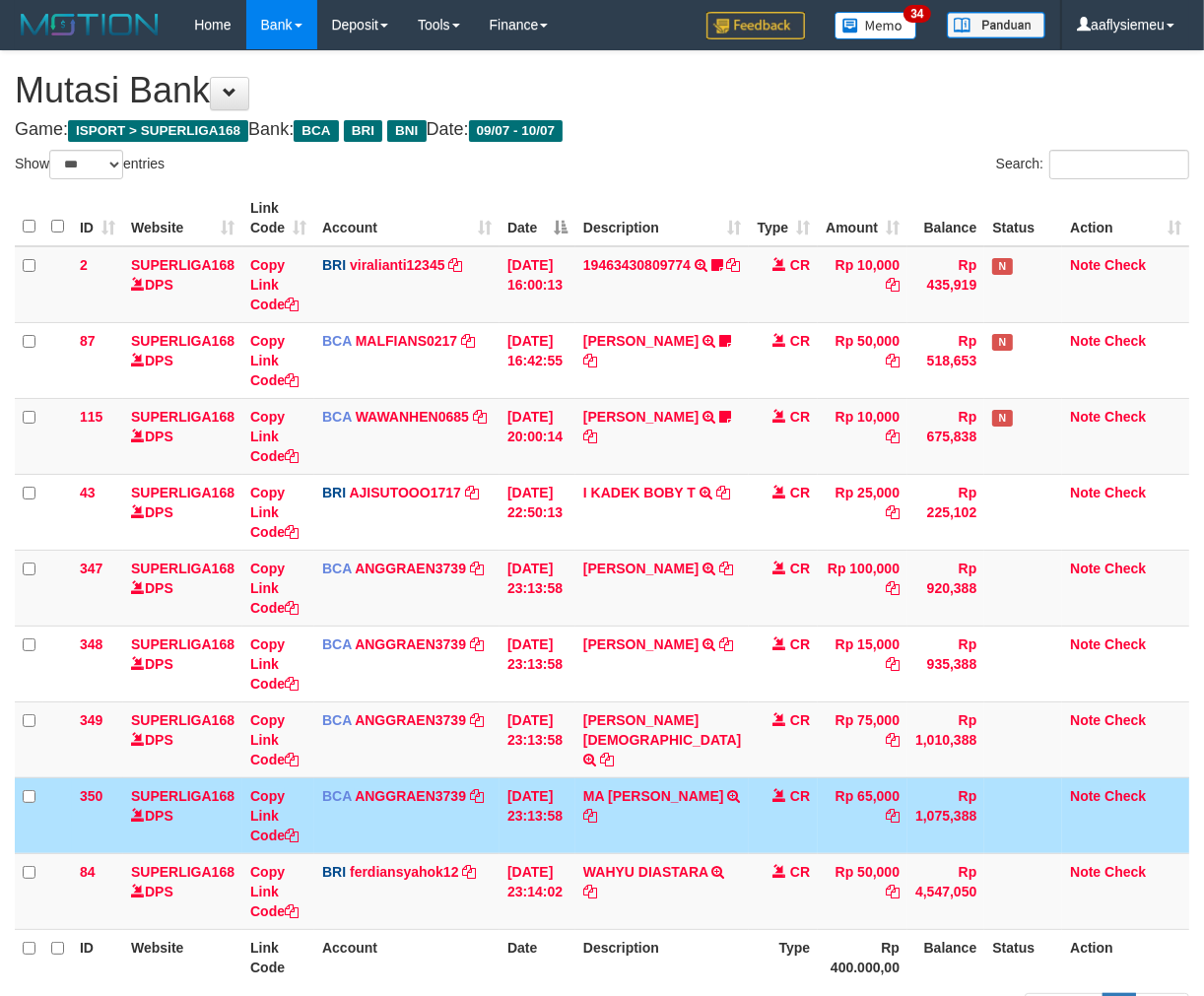click on "CR" at bounding box center [783, 815] 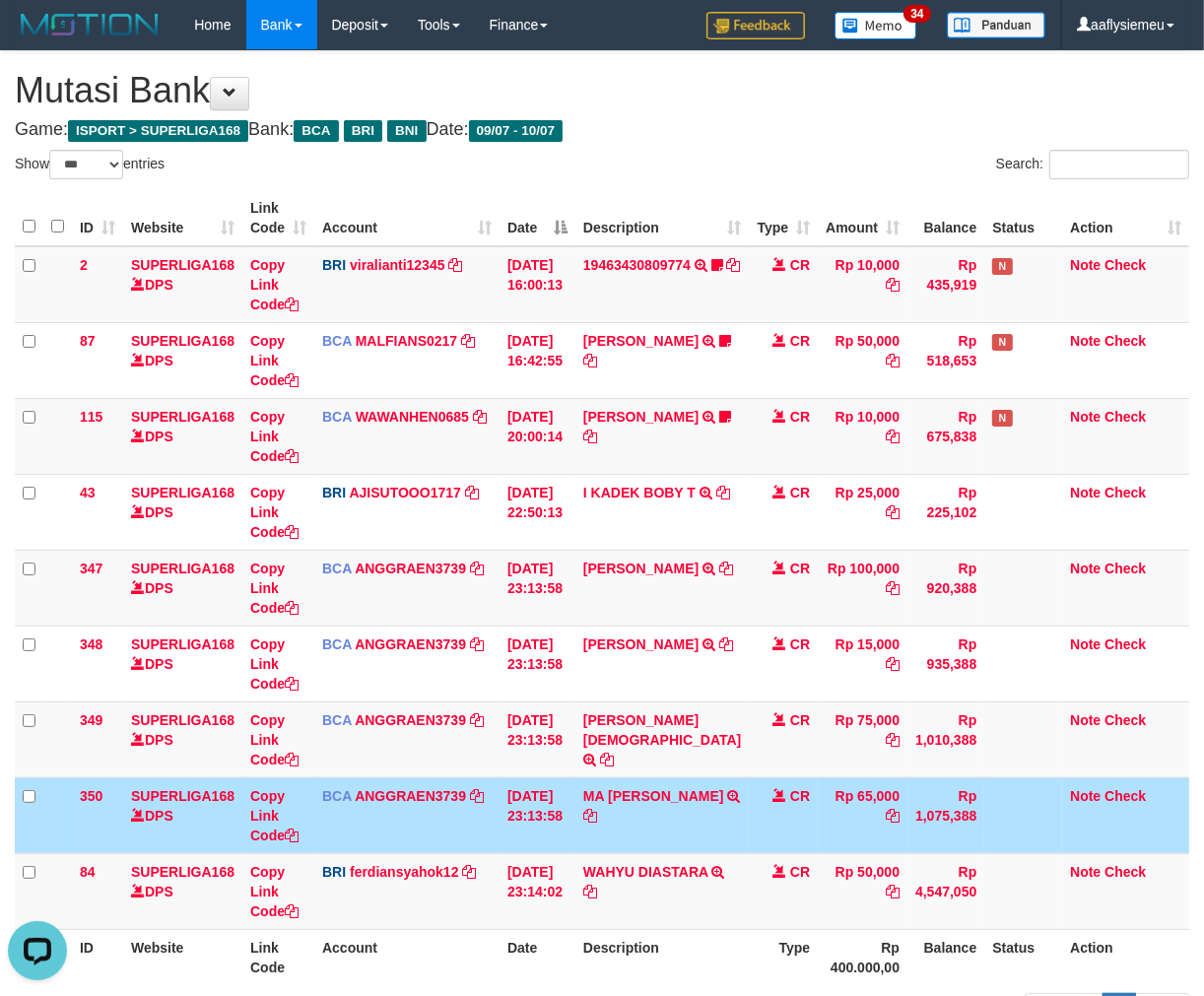 scroll, scrollTop: 0, scrollLeft: 0, axis: both 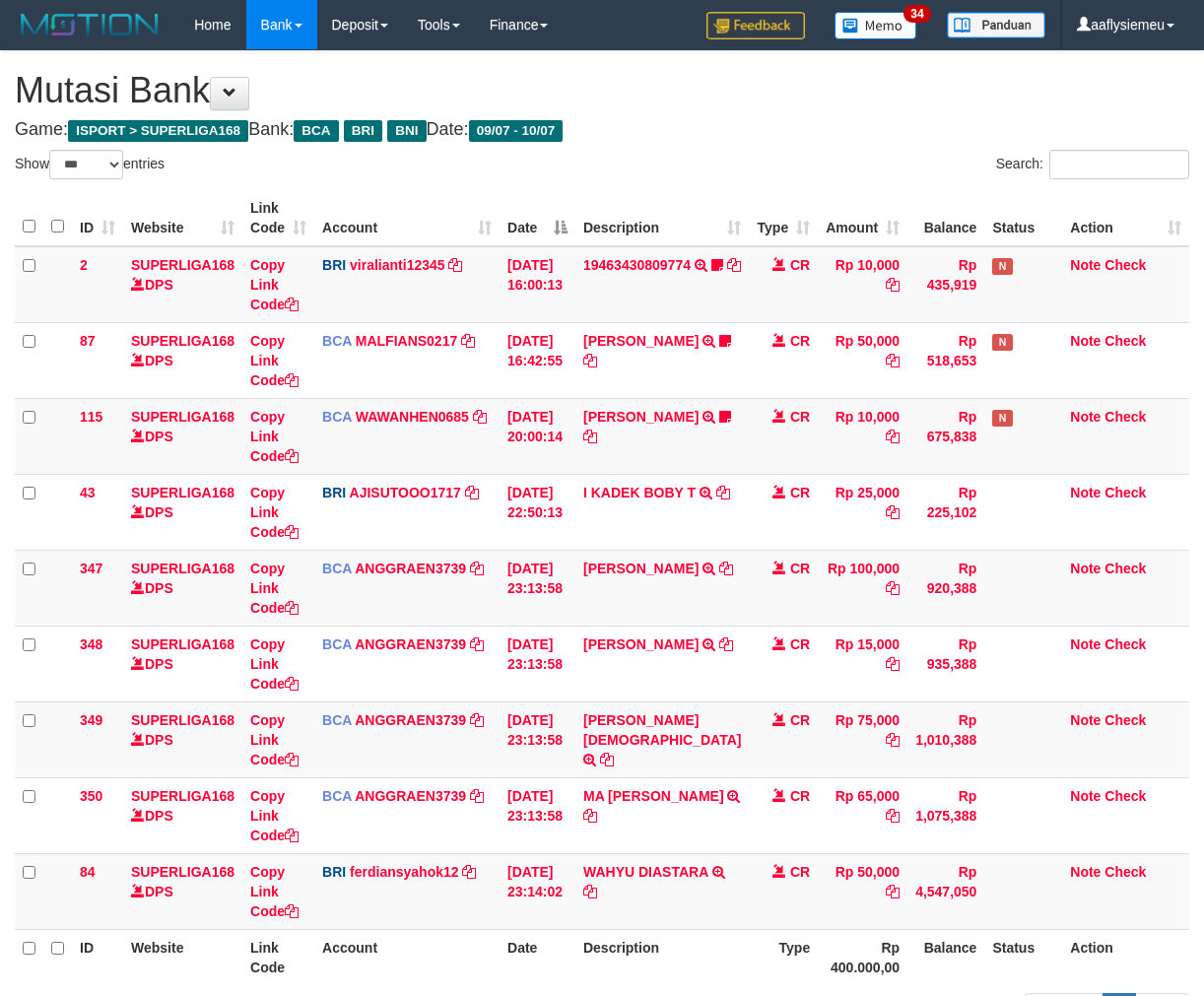 select on "***" 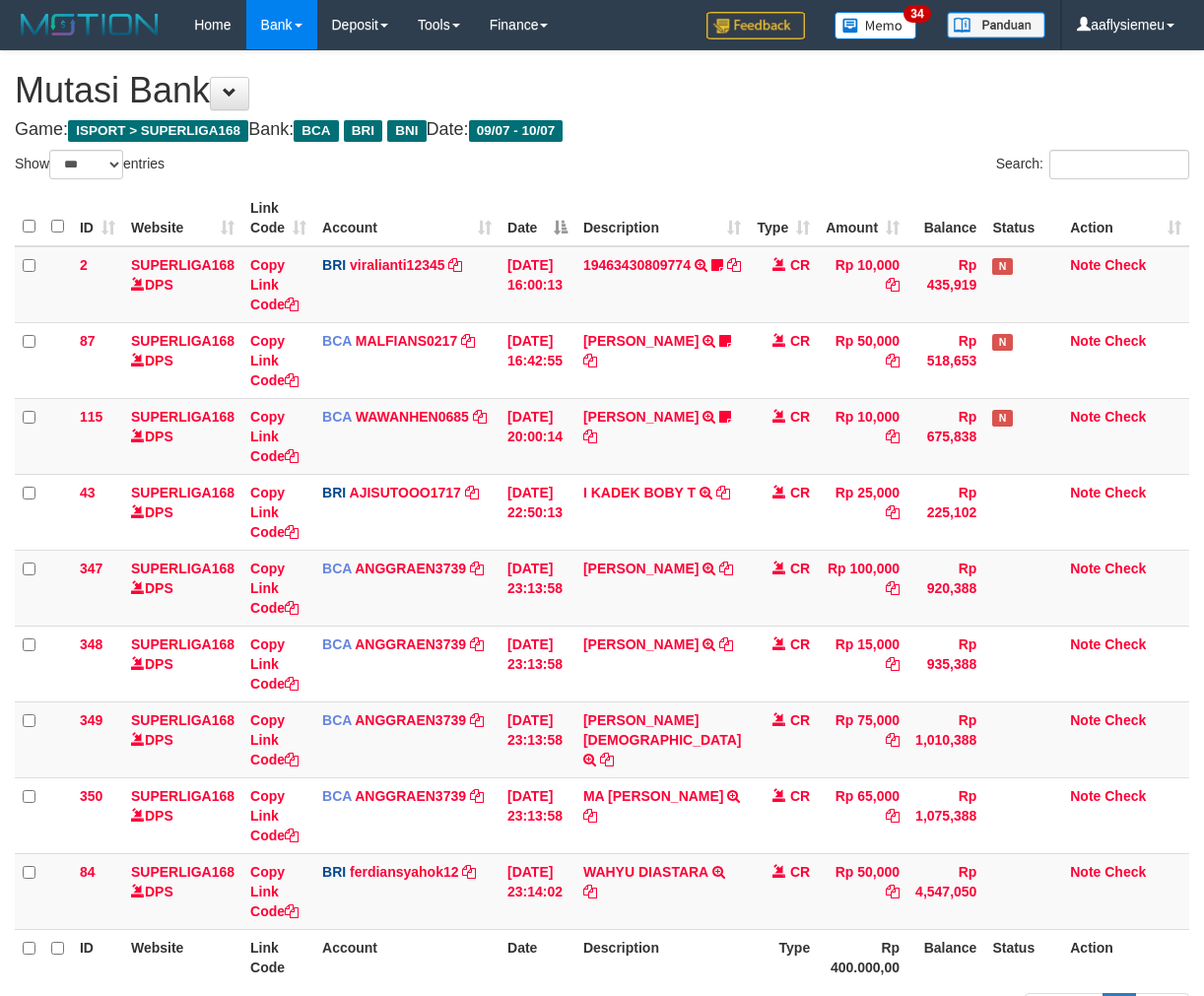 scroll, scrollTop: 0, scrollLeft: 0, axis: both 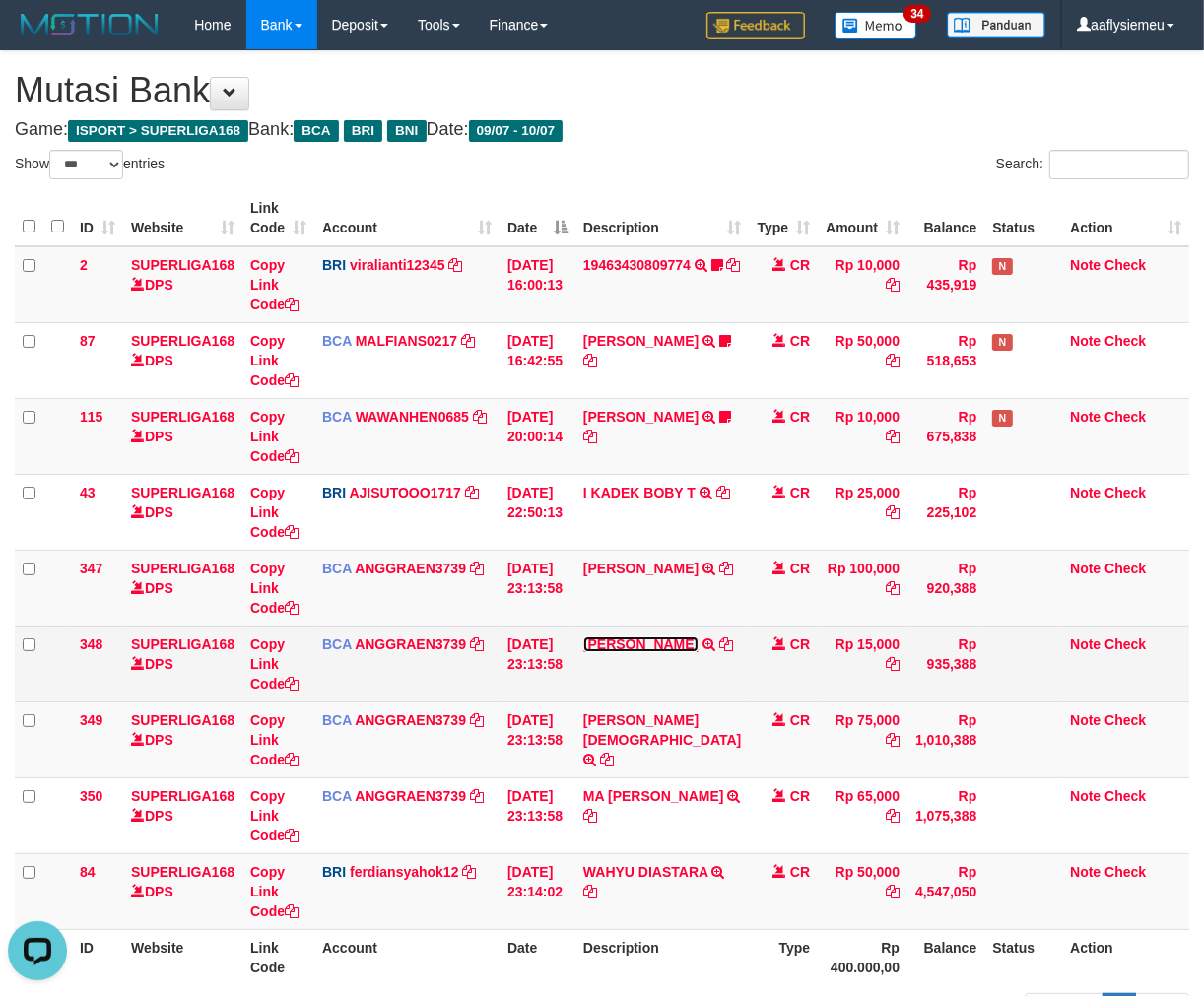 drag, startPoint x: 593, startPoint y: 648, endPoint x: 660, endPoint y: 656, distance: 67.47592 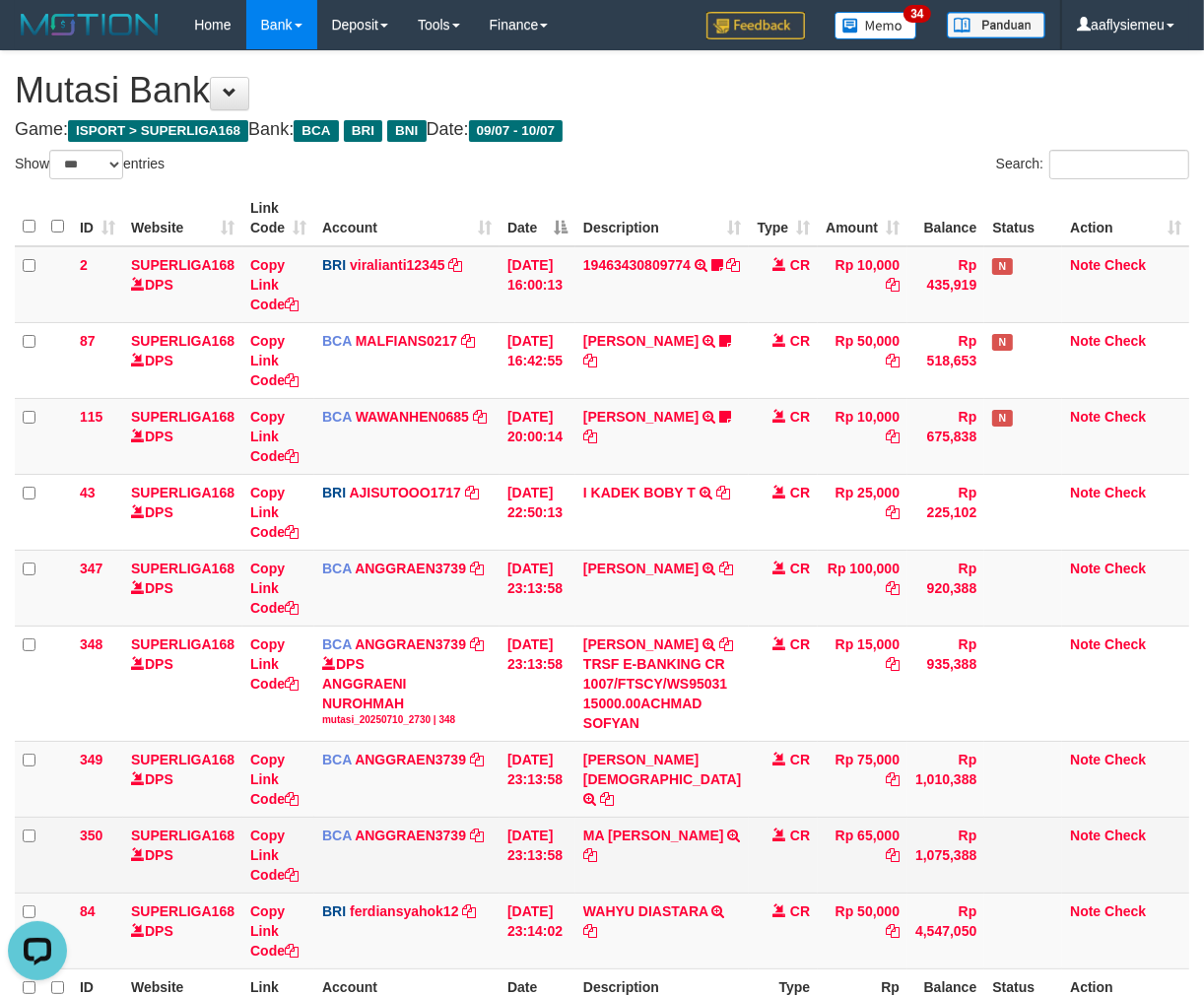 click on "10/07/2025 23:13:58" at bounding box center (537, 854) 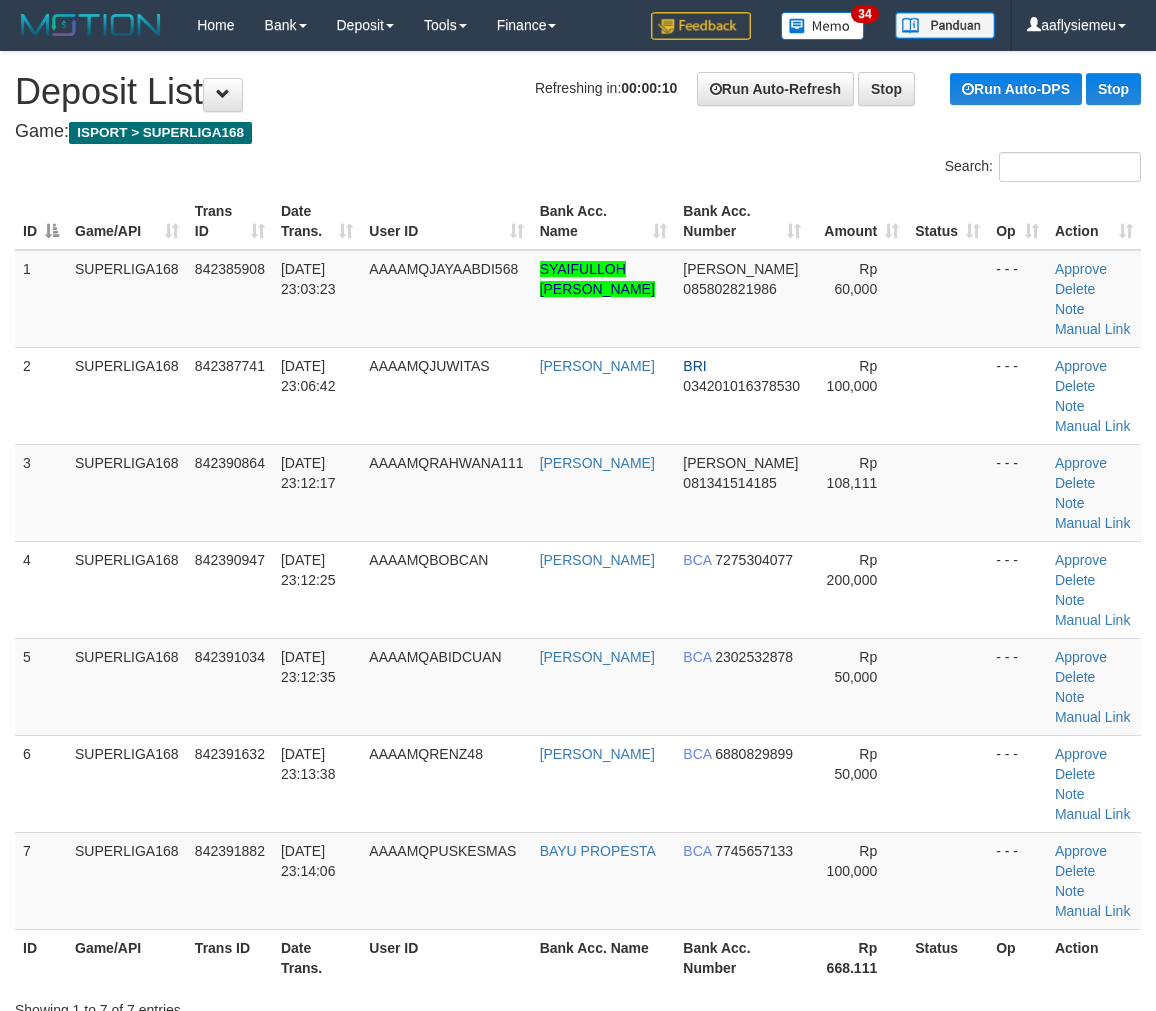 scroll, scrollTop: 0, scrollLeft: 0, axis: both 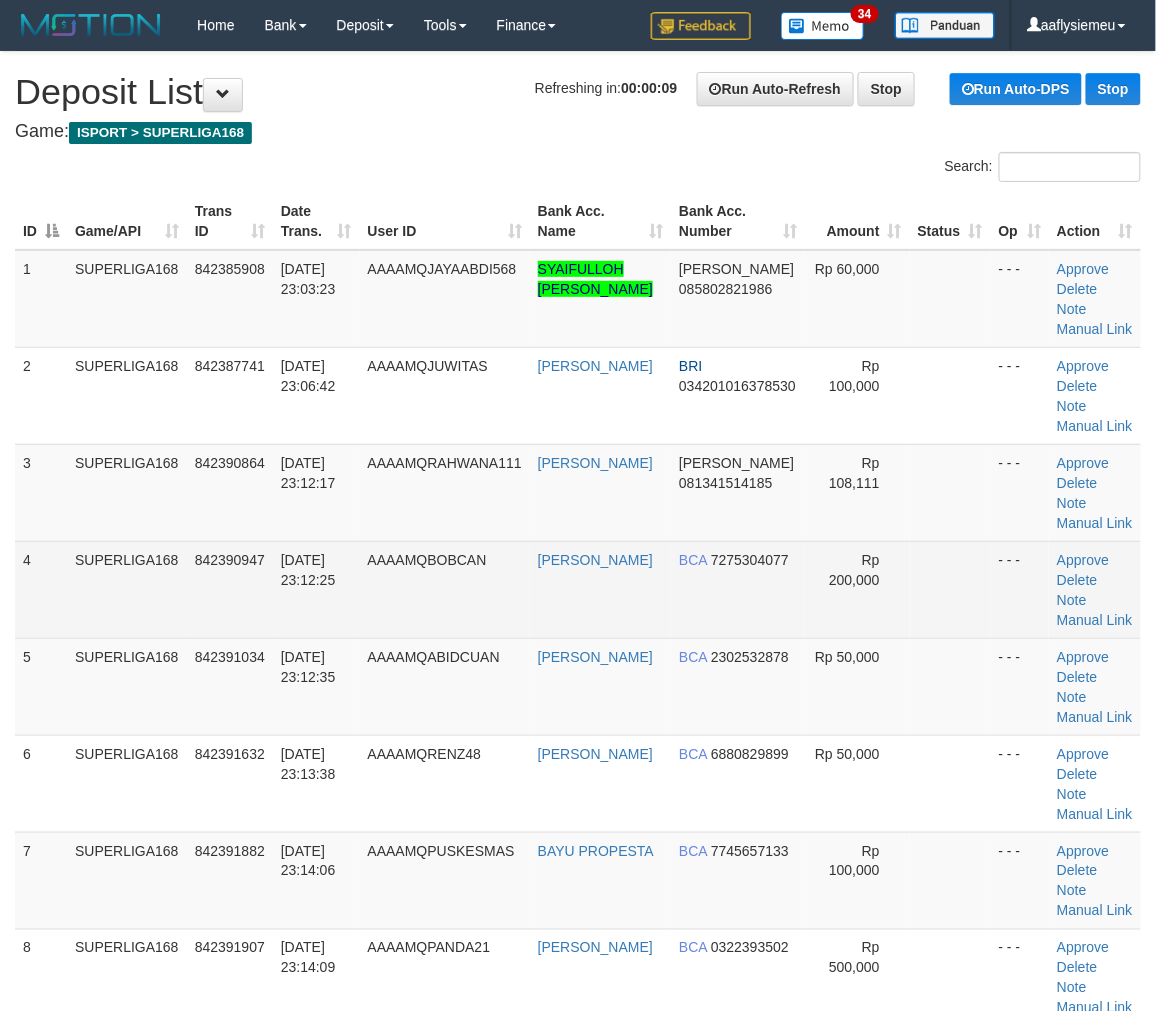 click on "4
SUPERLIGA168
842390947
10/07/2025 23:12:25
AAAAMQBOBCAN
MUHAMMAD IKHSAN VI
BCA
7275304077
Rp 200,000
- - -
Approve
Delete
Note
Manual Link" at bounding box center (578, 589) 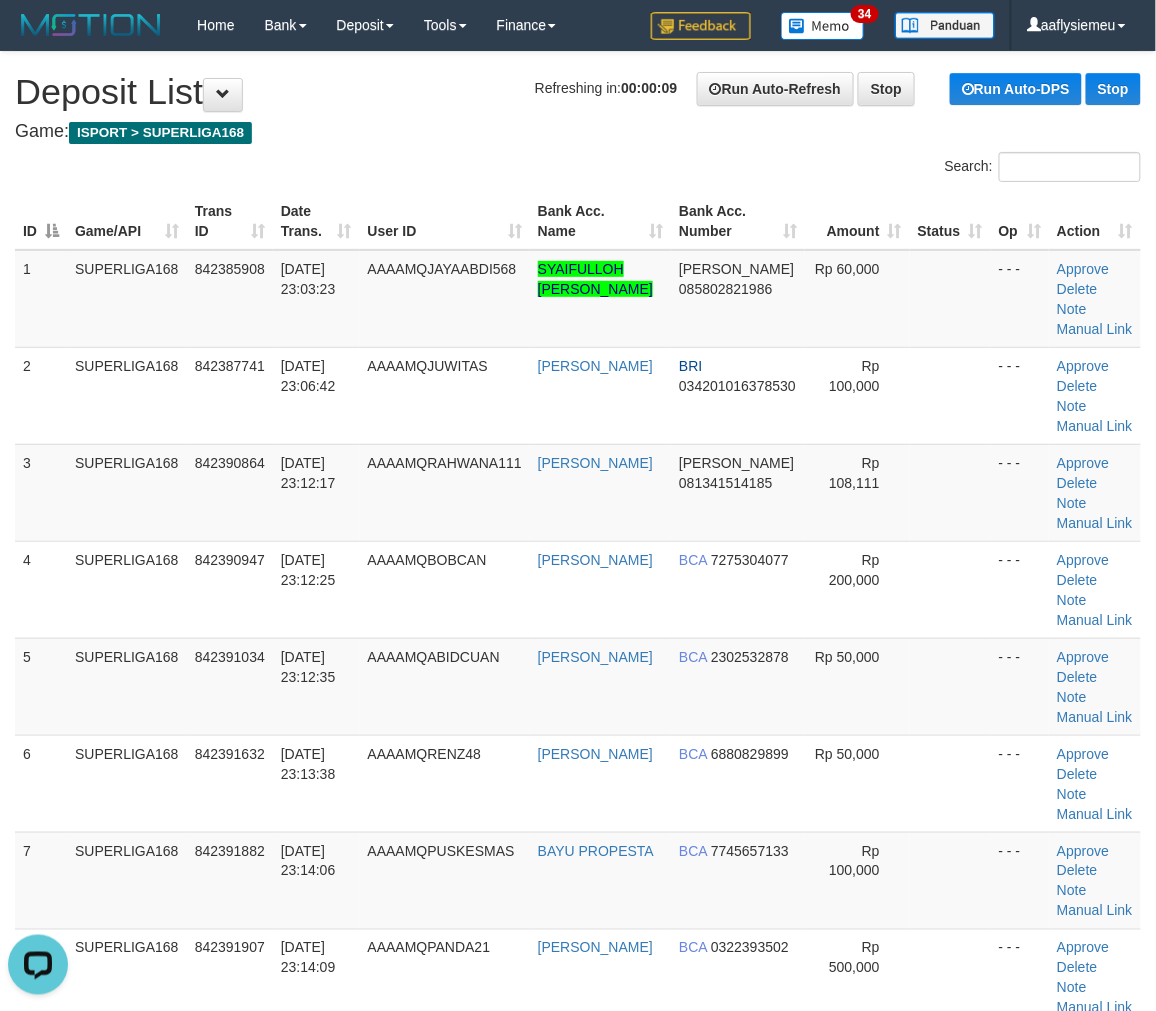 scroll, scrollTop: 0, scrollLeft: 0, axis: both 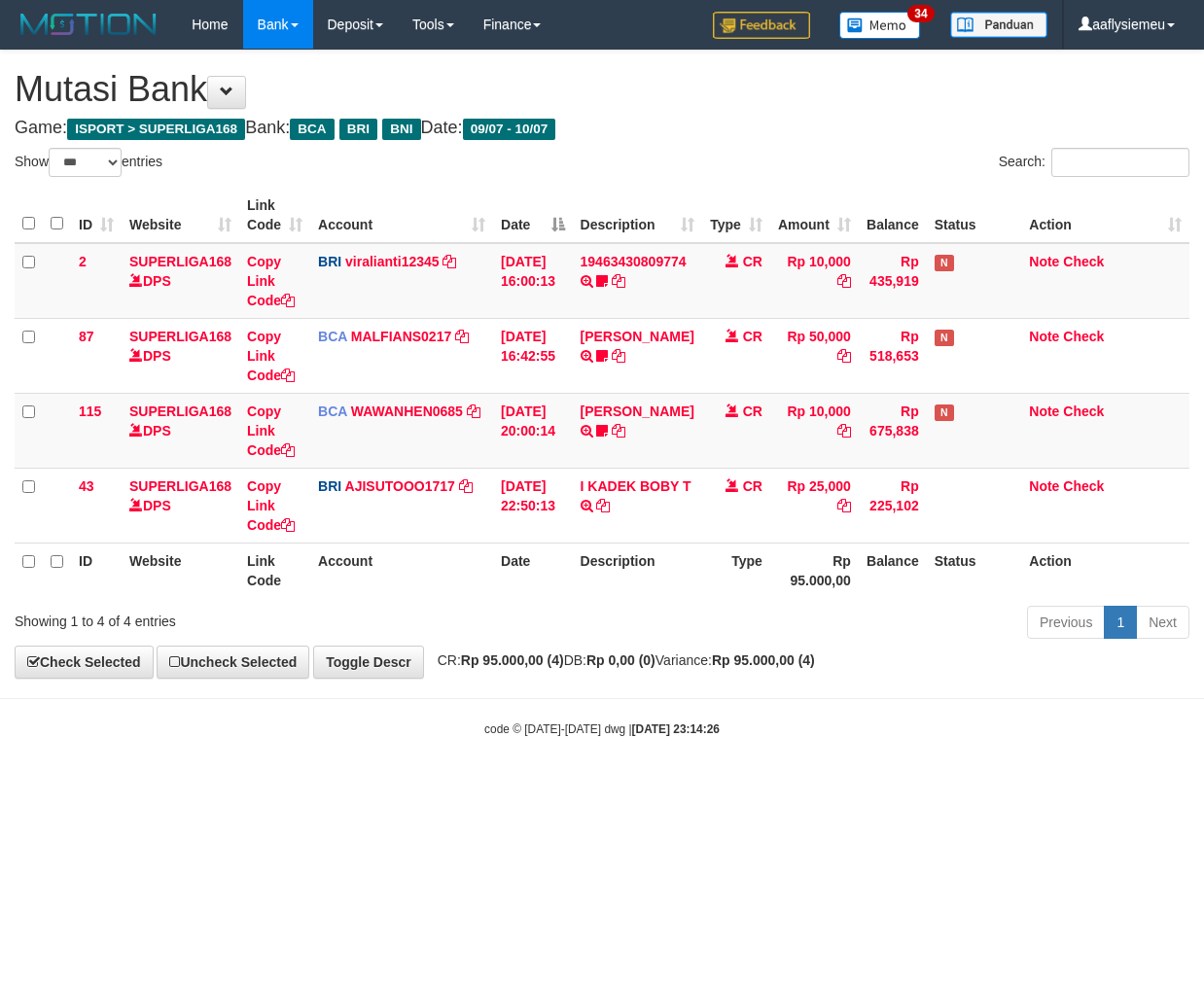 select on "***" 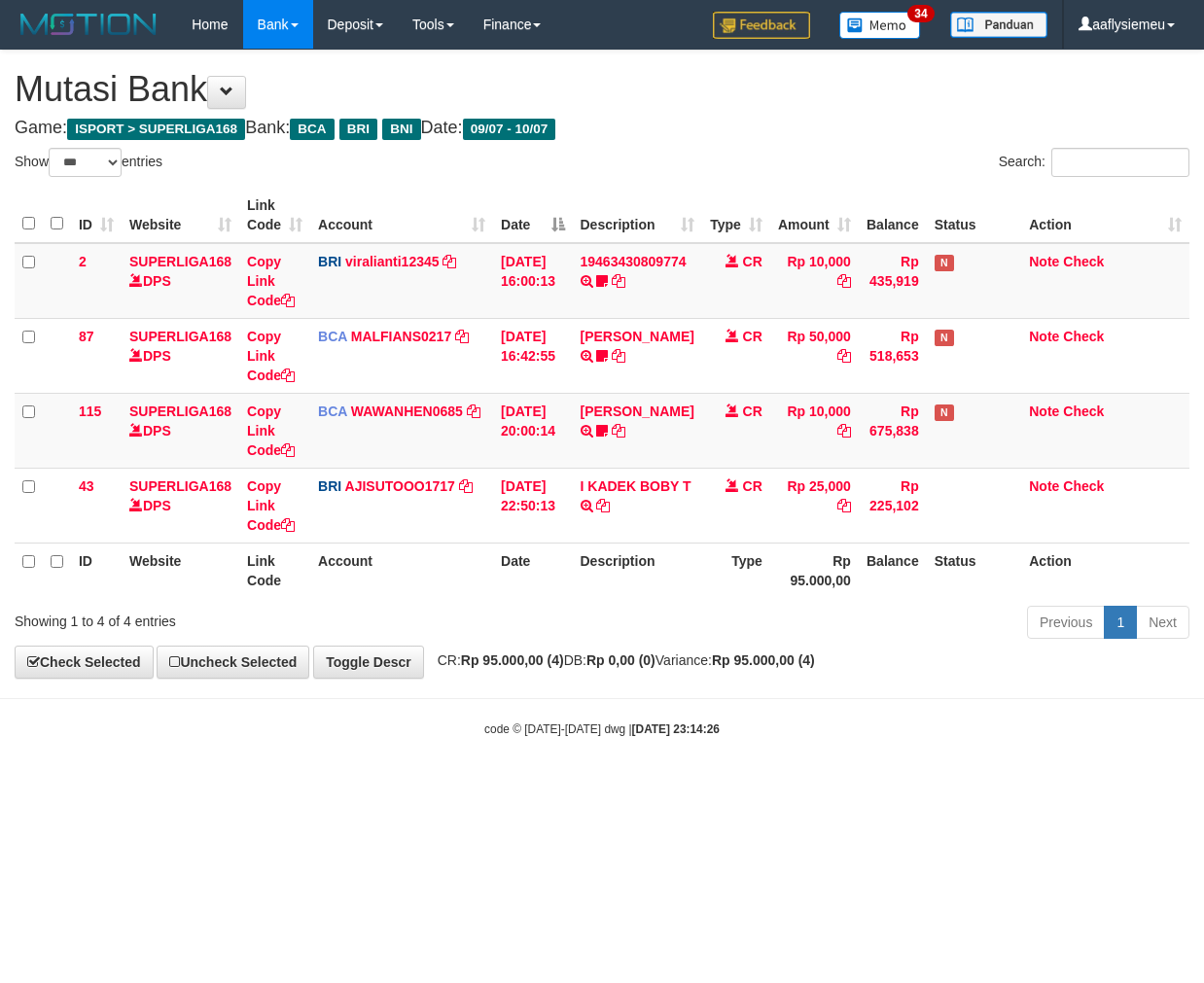 scroll, scrollTop: 0, scrollLeft: 0, axis: both 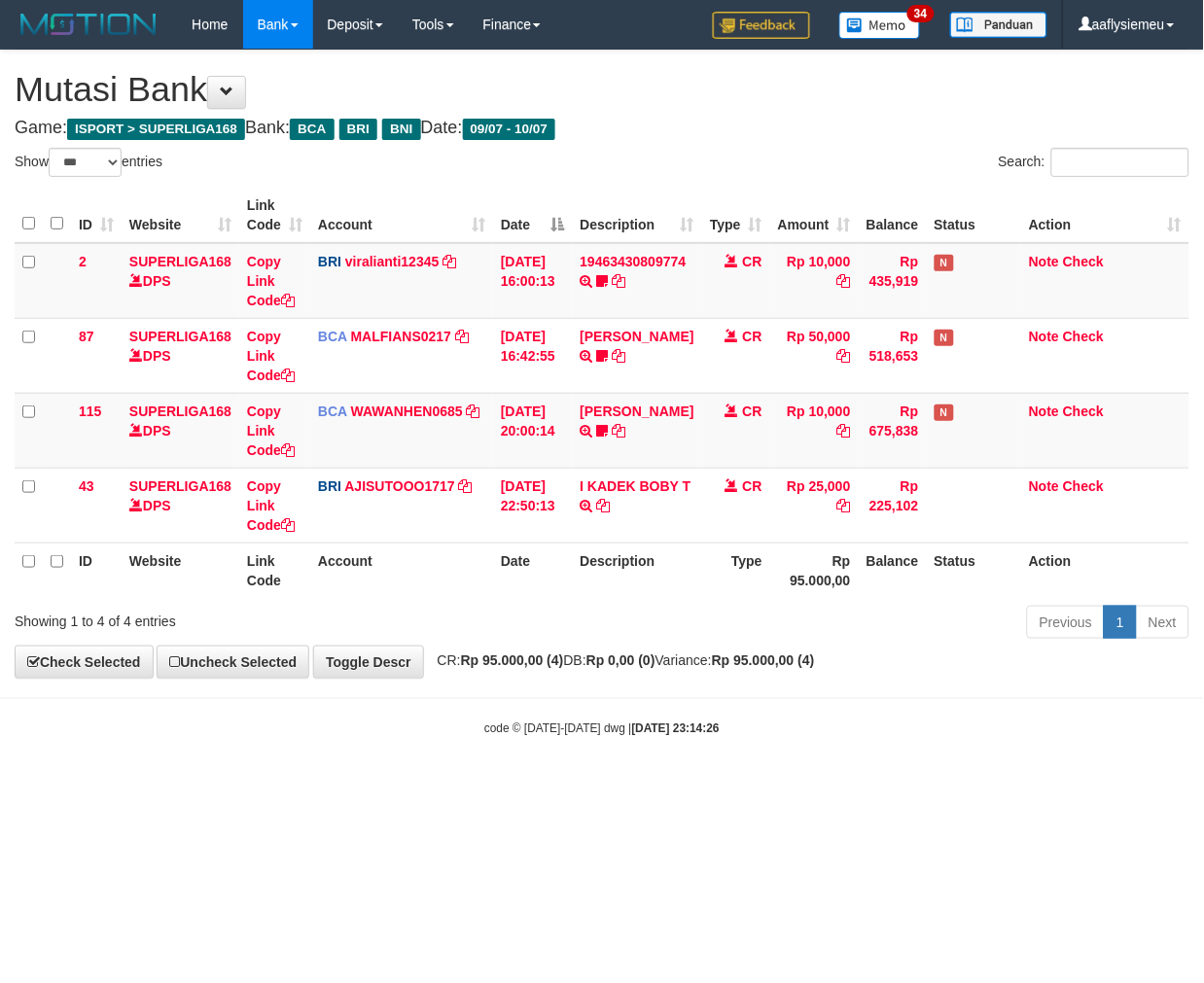click on "Toggle navigation
Home
Bank
Account List
Load
By Website
Group
[ISPORT]													SUPERLIGA168
By Load Group (DPS)" at bounding box center (602, 393) 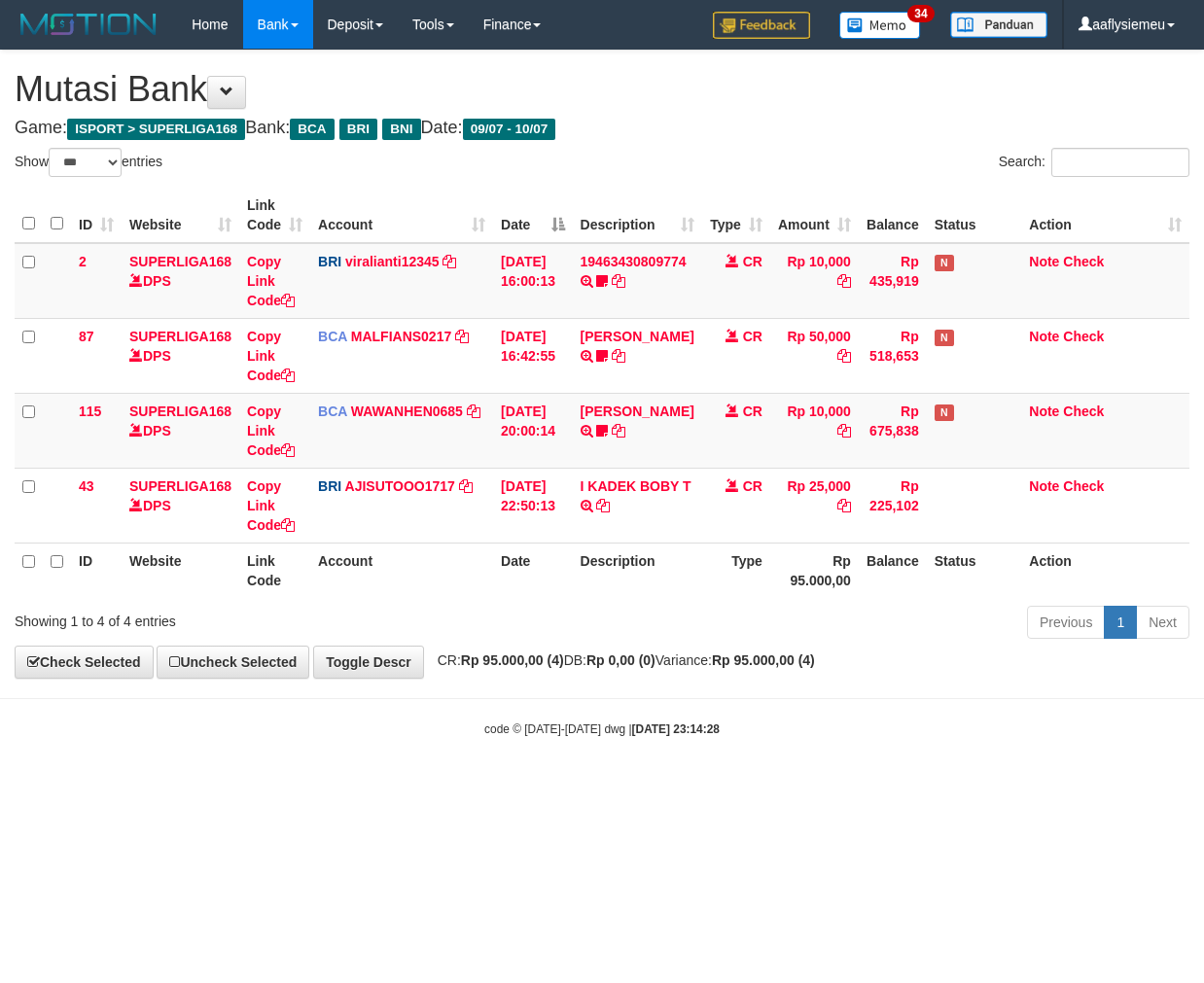select on "***" 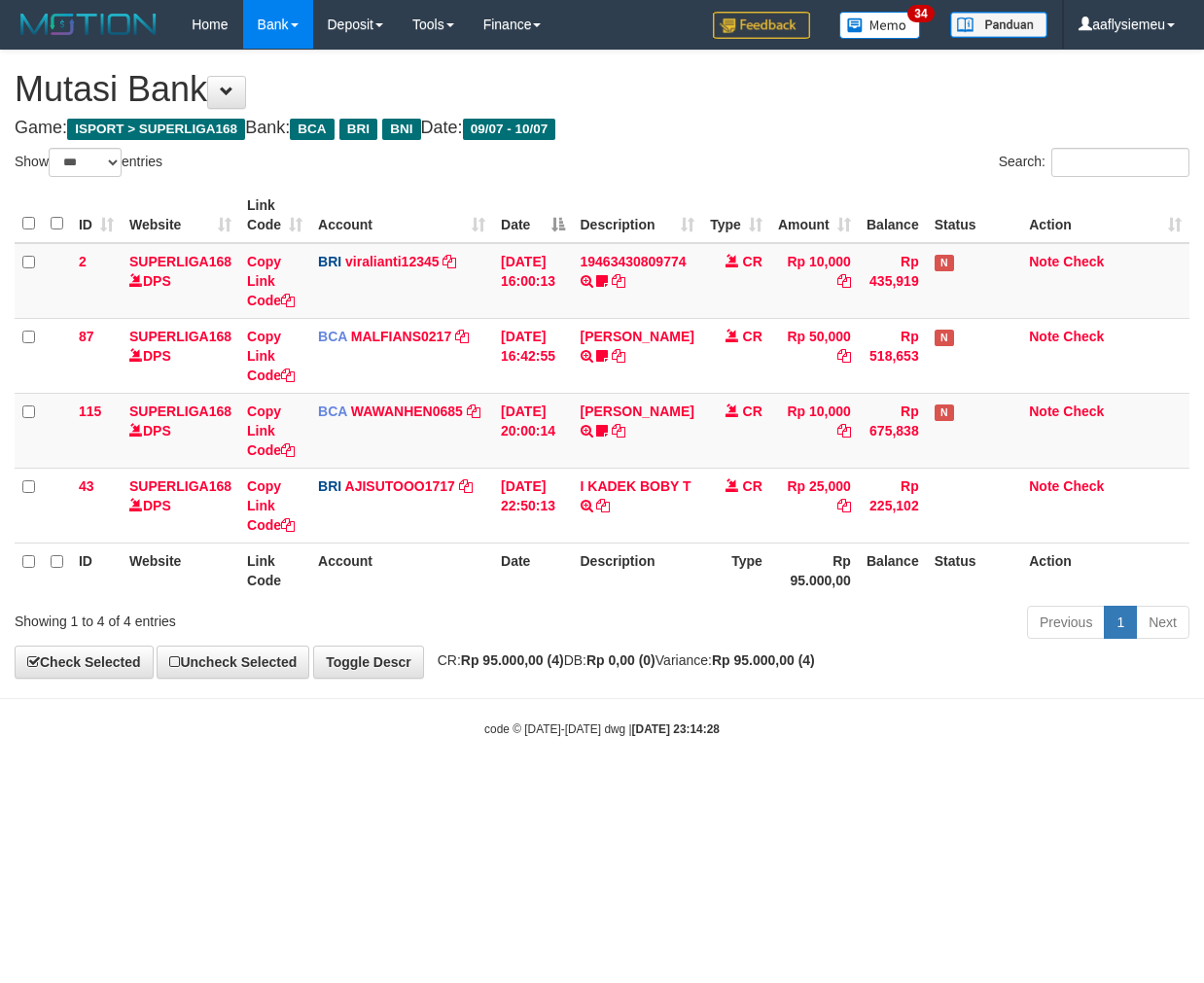scroll, scrollTop: 0, scrollLeft: 0, axis: both 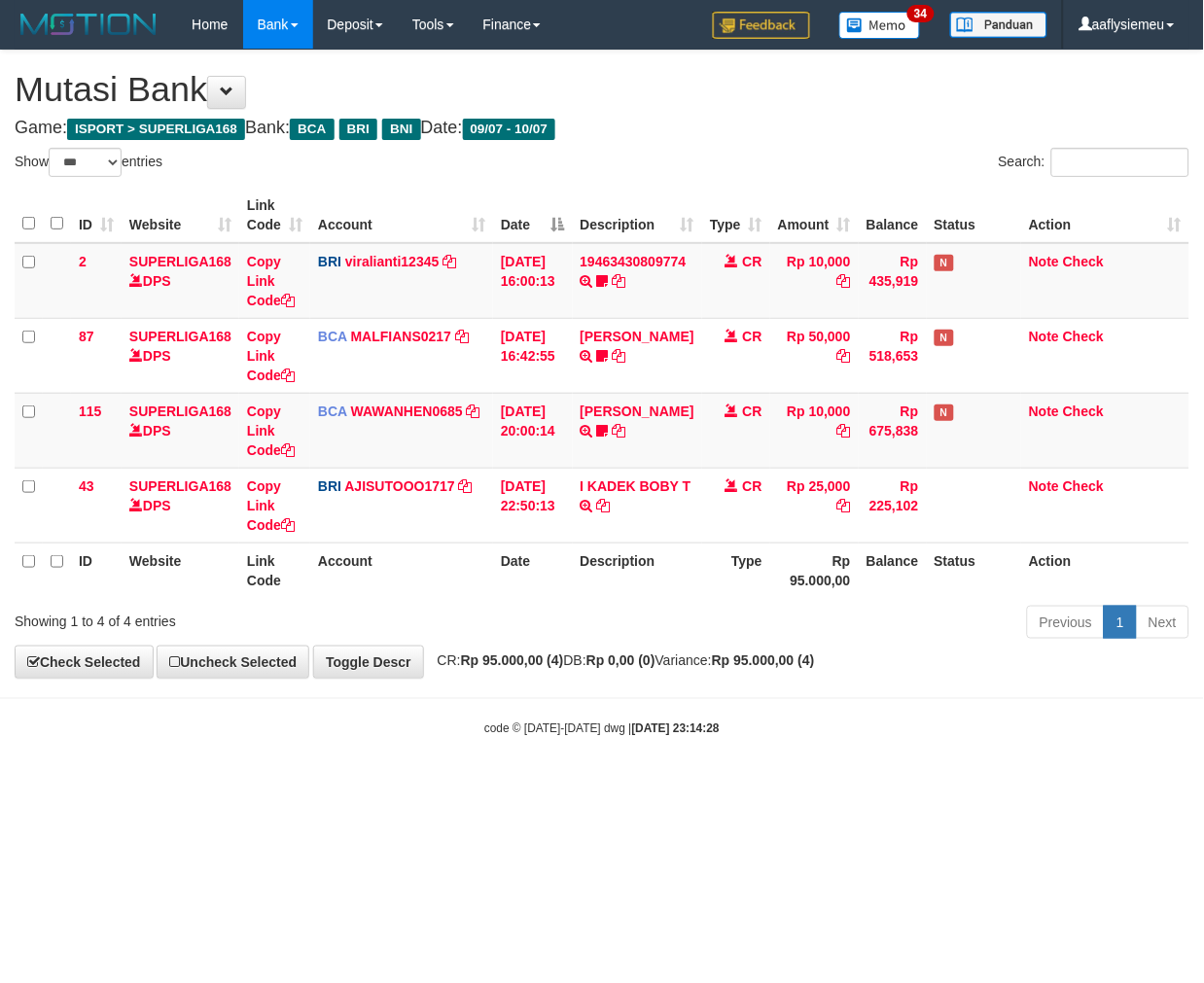 click on "Toggle navigation
Home
Bank
Account List
Load
By Website
Group
[ISPORT]													SUPERLIGA168
By Load Group (DPS)
34" at bounding box center (602, 393) 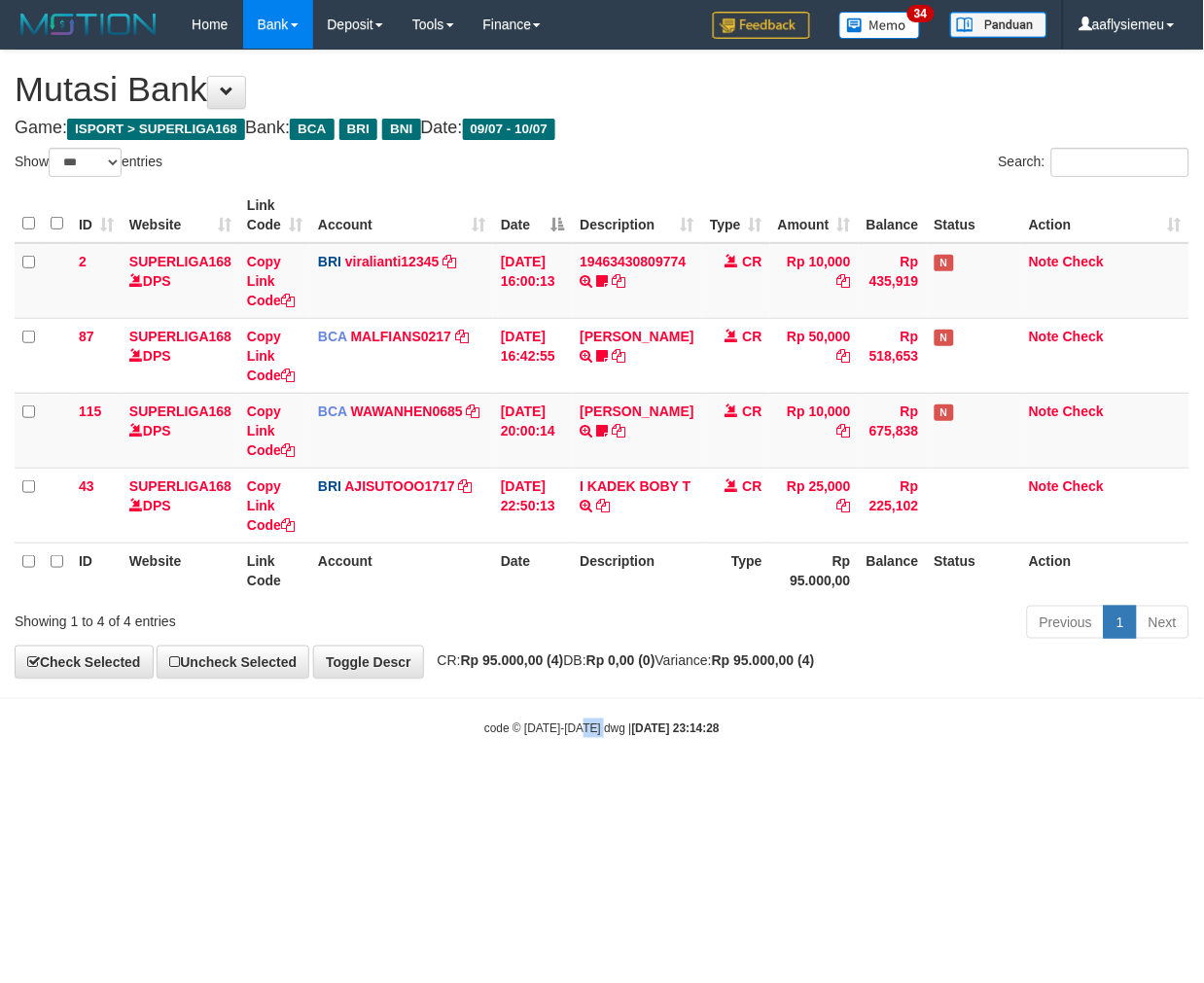 drag, startPoint x: 597, startPoint y: 751, endPoint x: 1191, endPoint y: 643, distance: 603.7384 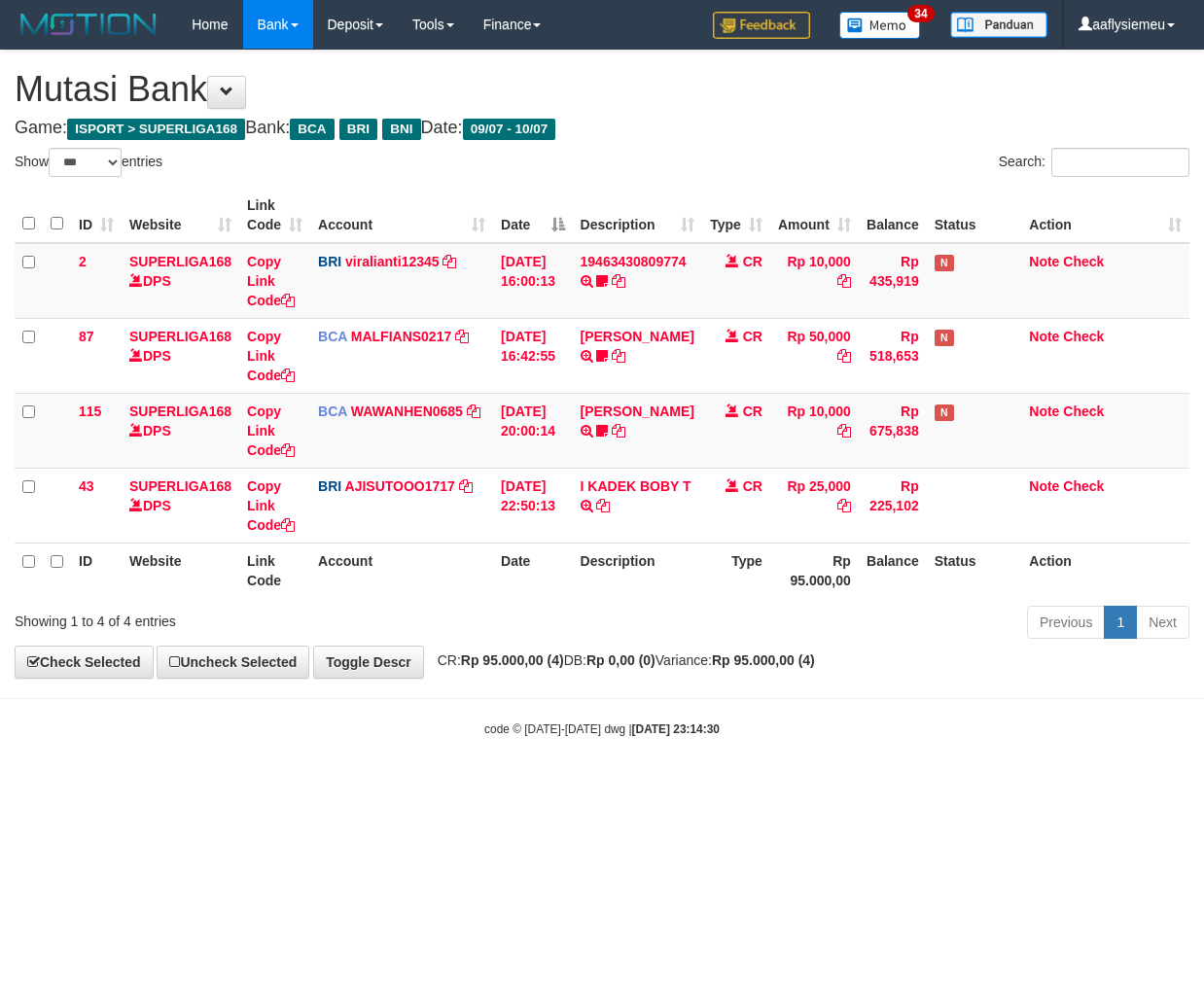 select on "***" 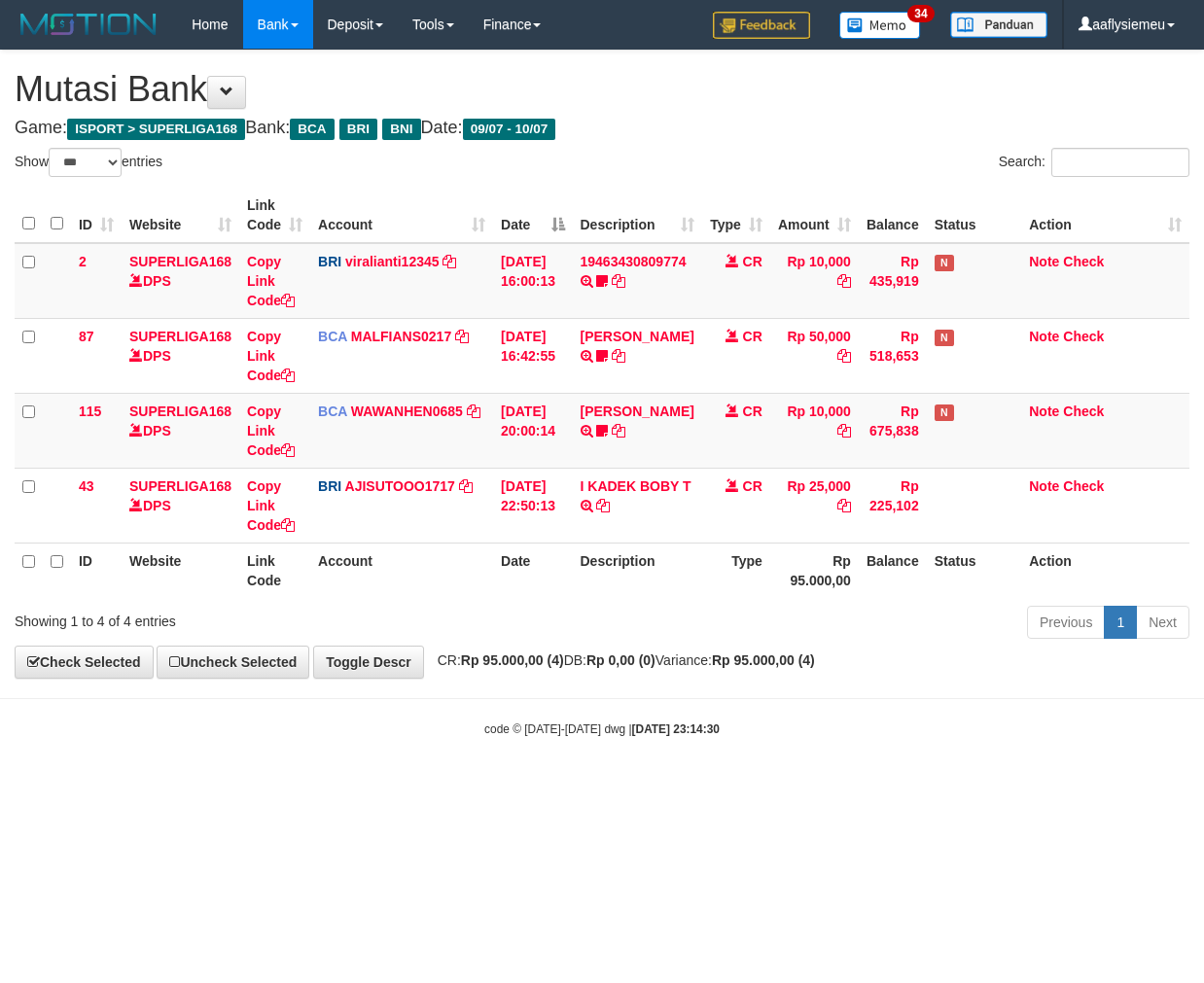 scroll, scrollTop: 0, scrollLeft: 0, axis: both 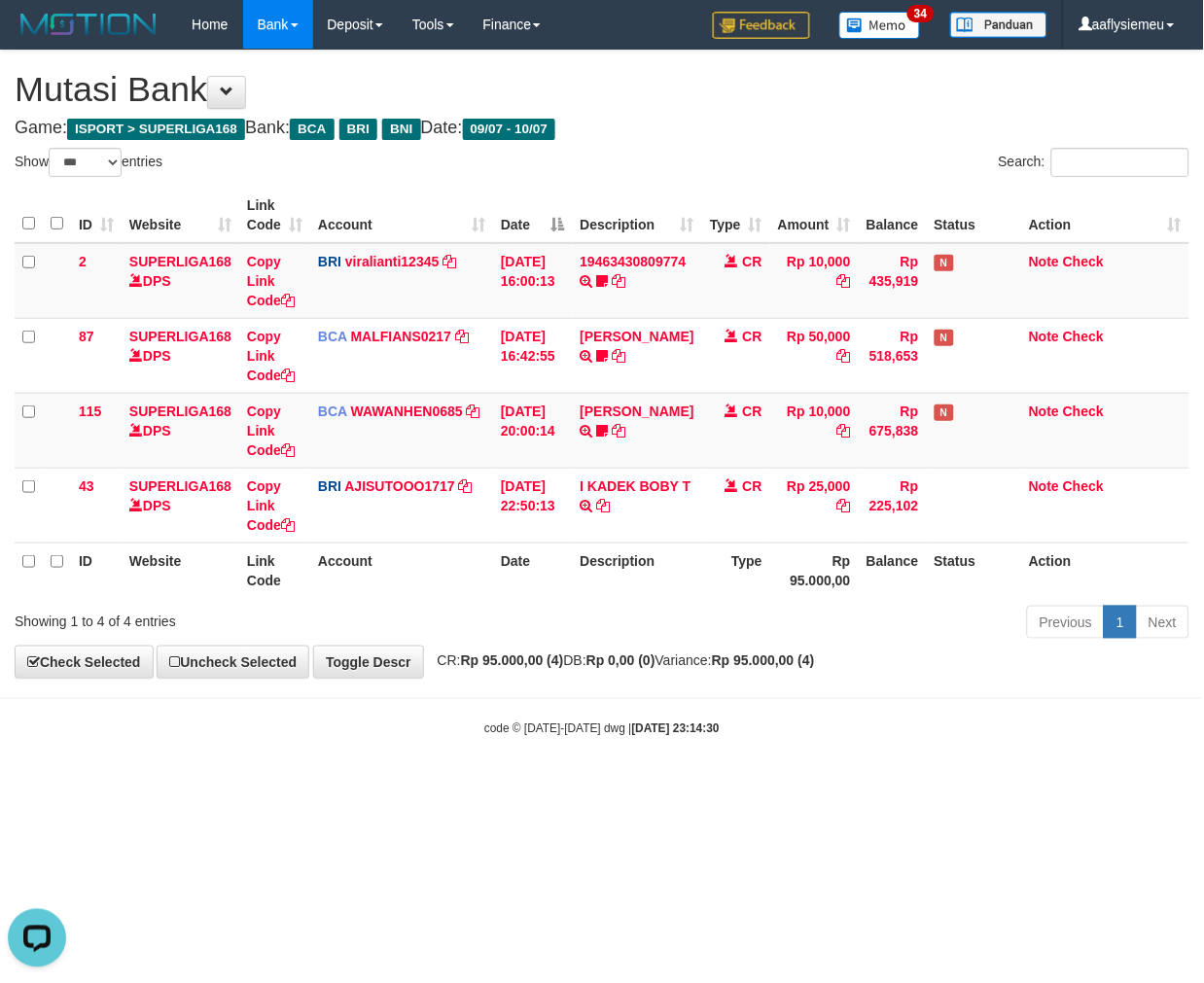 click on "**********" at bounding box center (602, 364) 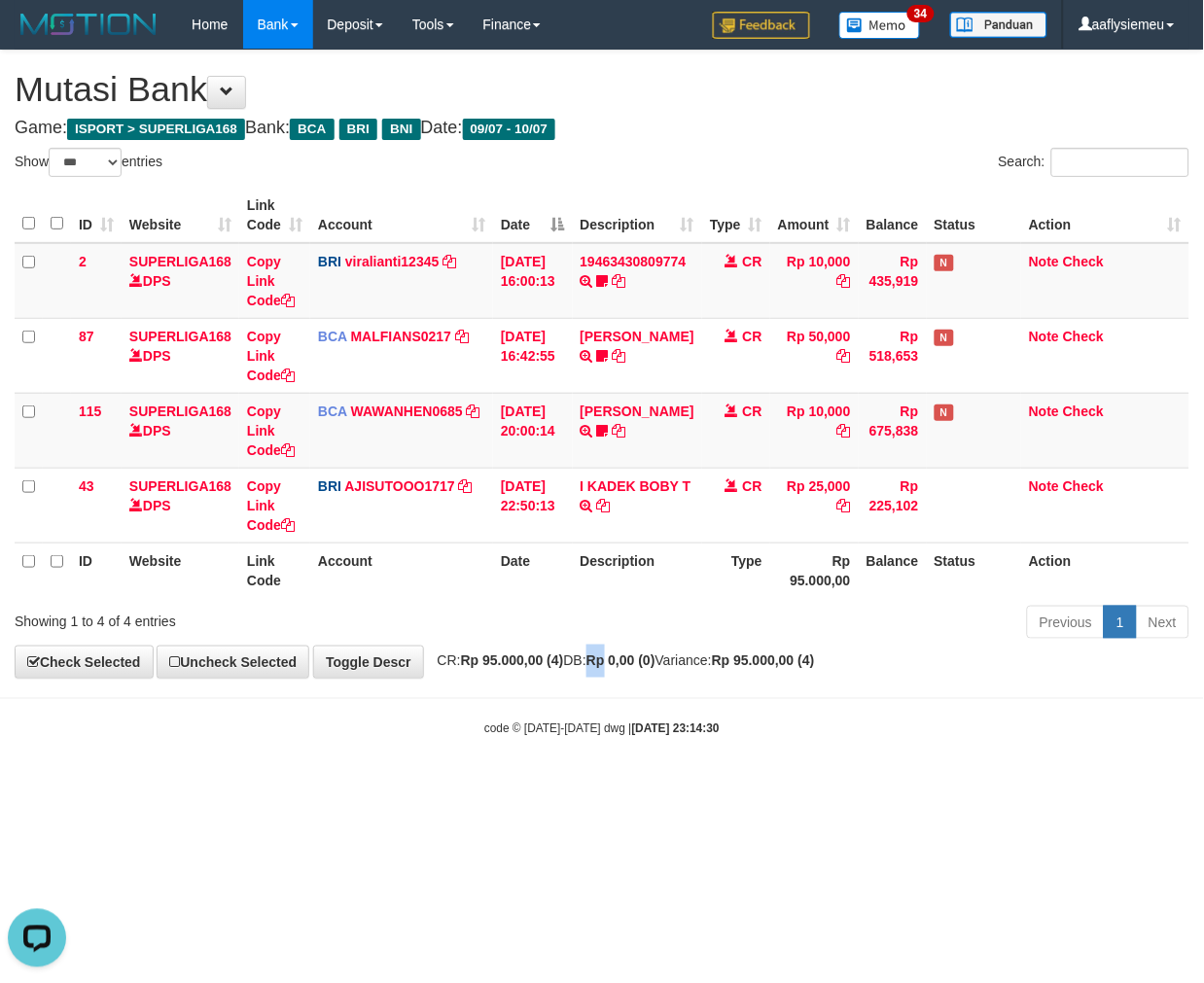click on "**********" at bounding box center [602, 364] 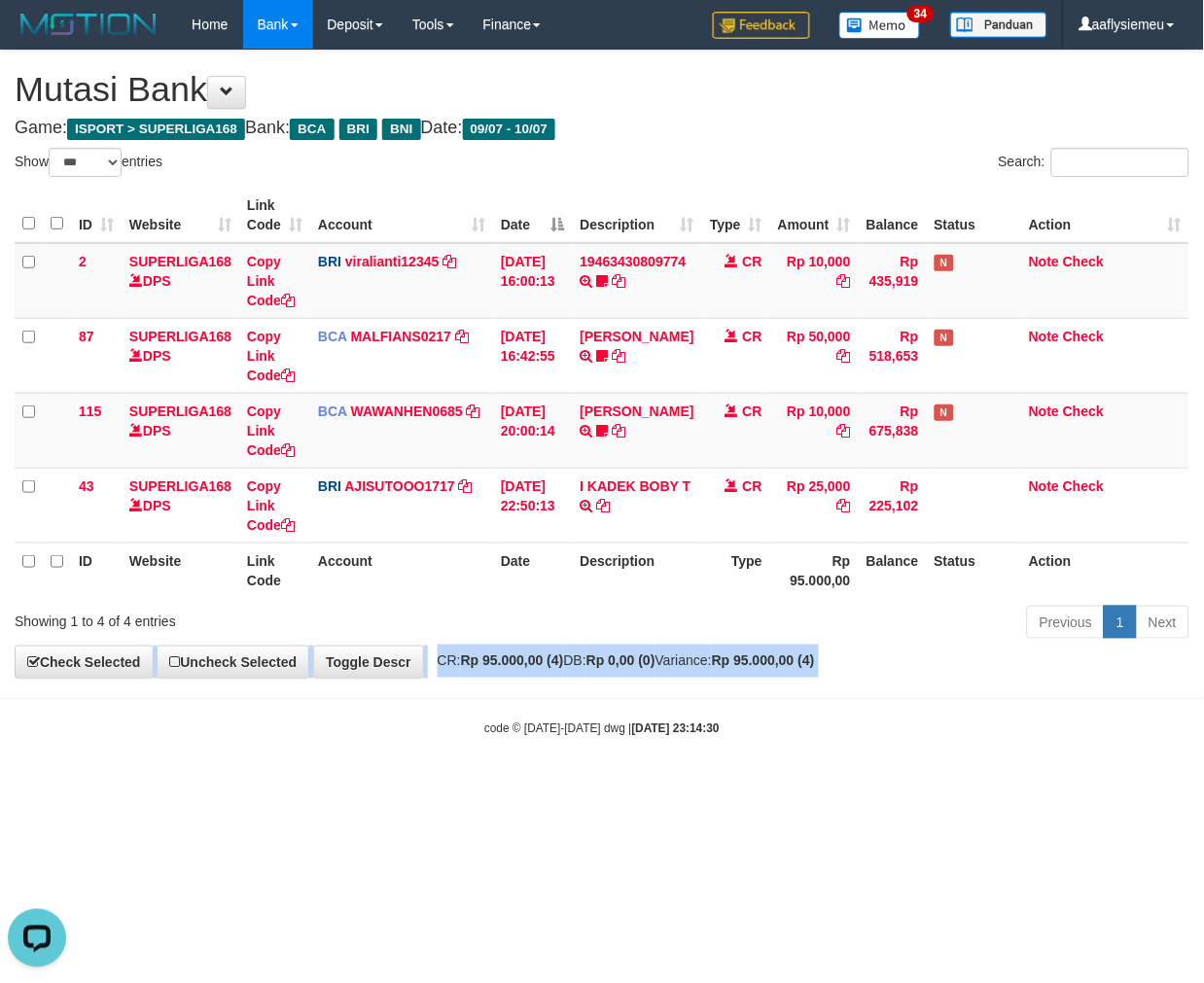 click on "**********" at bounding box center (602, 364) 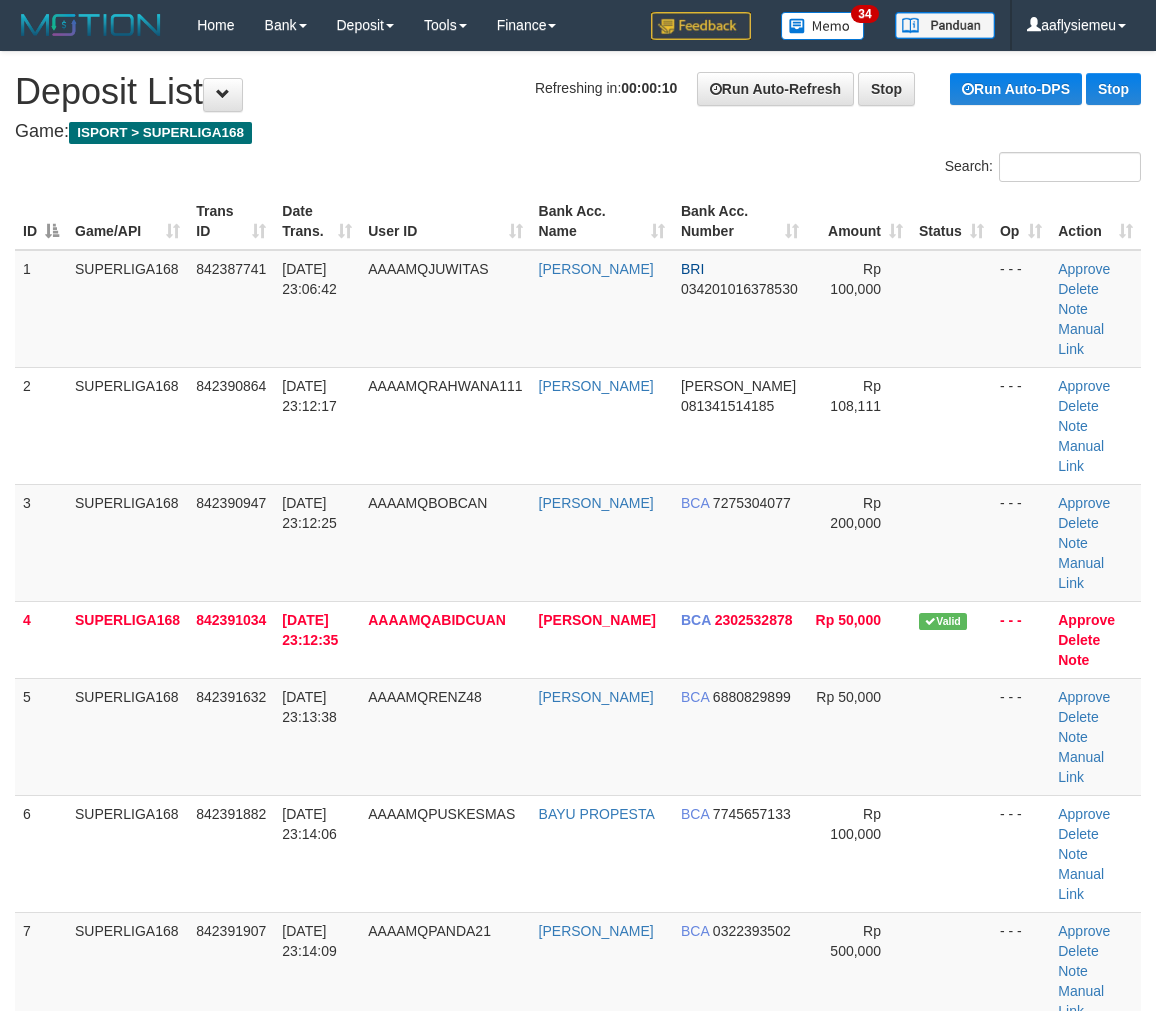 scroll, scrollTop: 0, scrollLeft: 0, axis: both 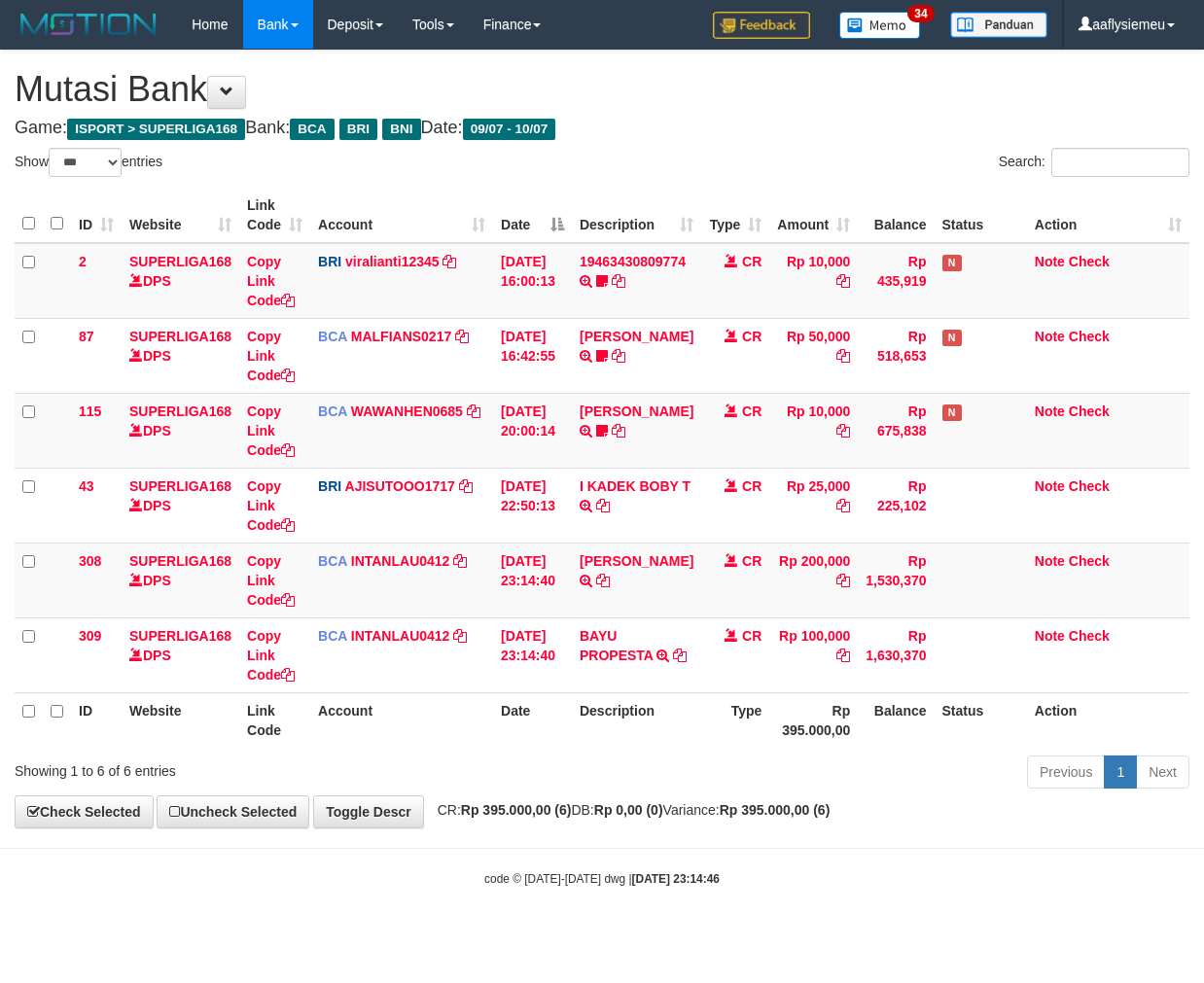 select on "***" 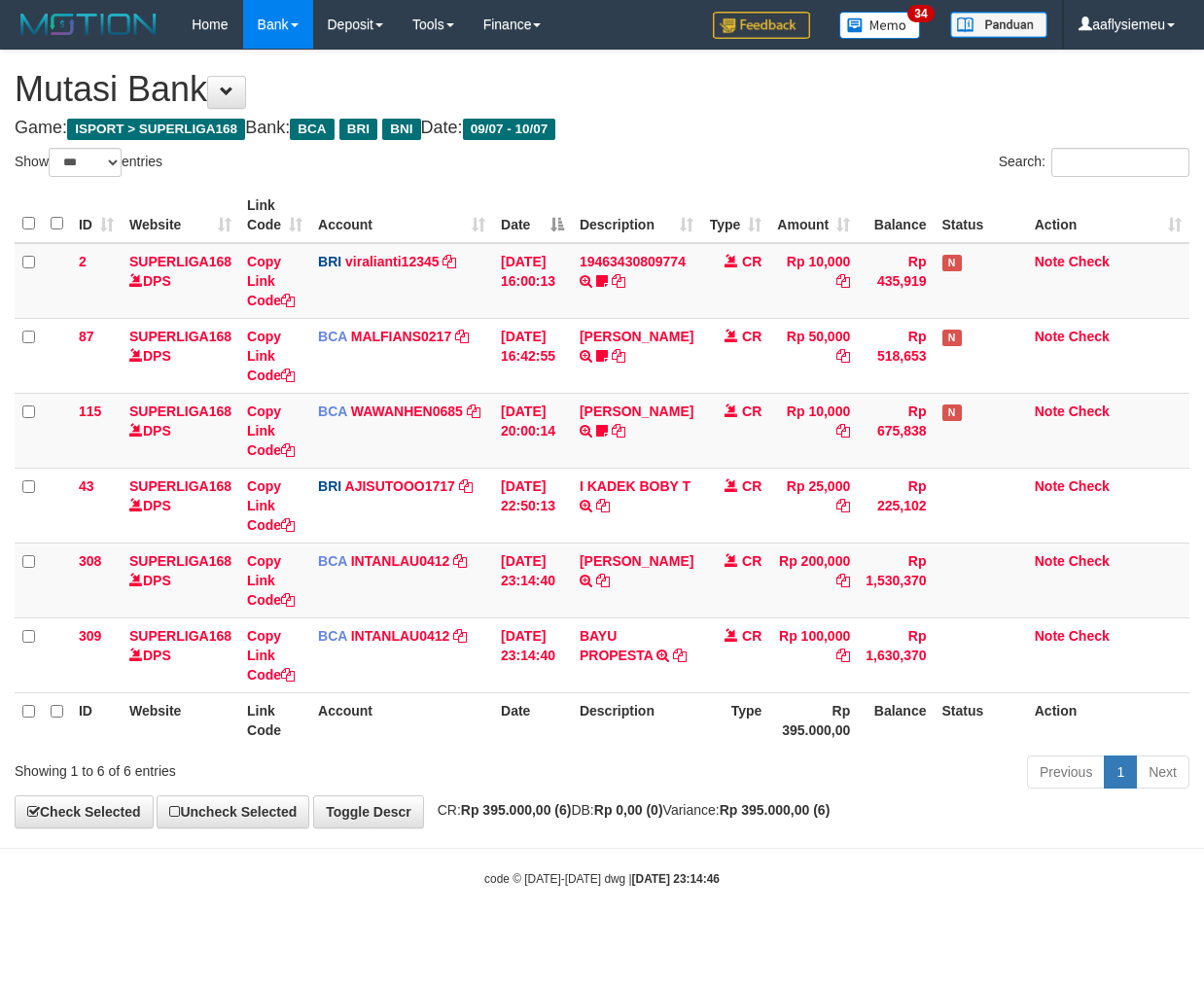 click on "BAYU PROPESTA         TRSF E-BANKING CR 1007/FTSCY/WS95031
100000.00BAYU PROPESTA" at bounding box center [636, 654] 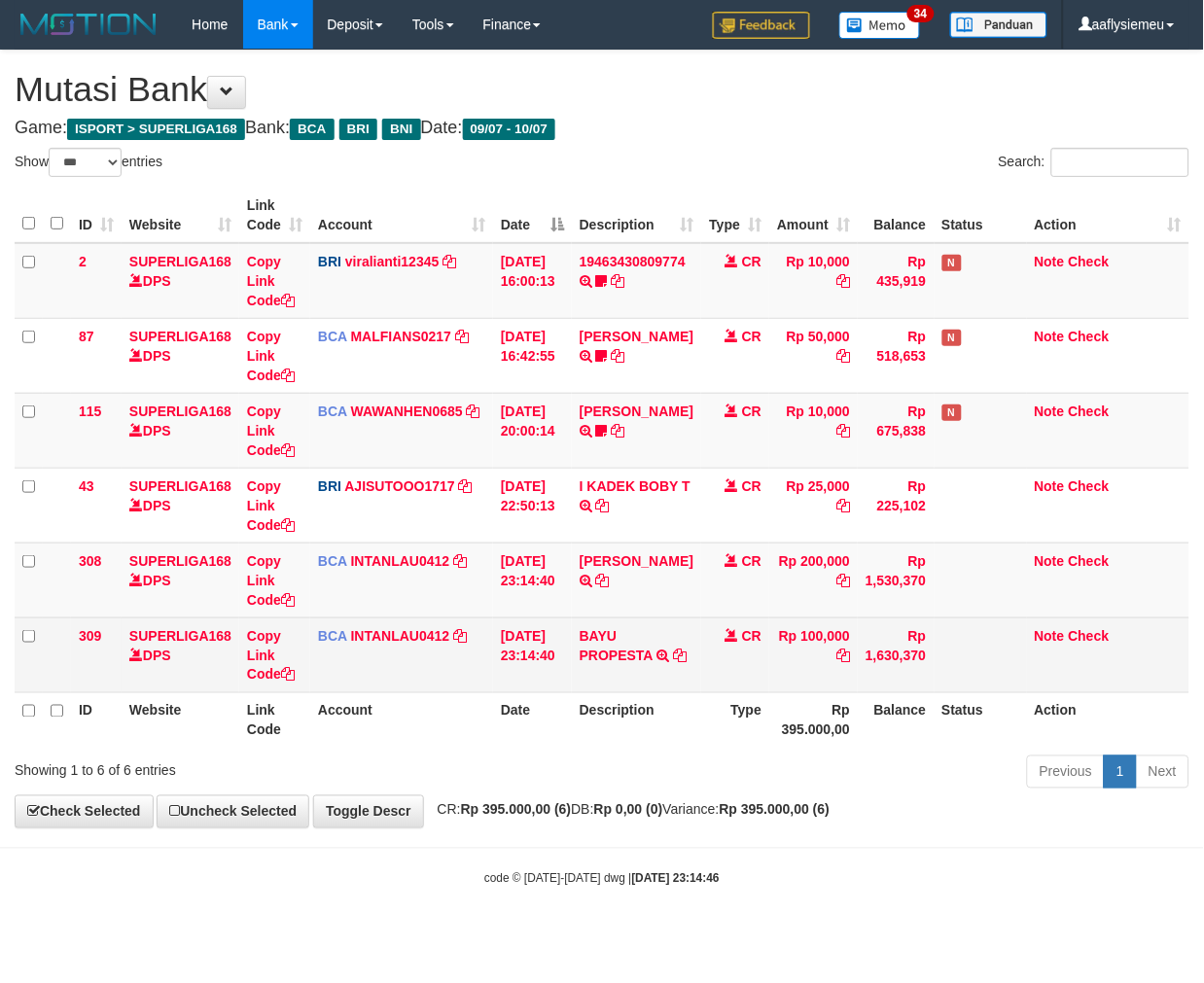 click on "ID Website Link Code Account Date Description Type Amount Balance Status Action
2
SUPERLIGA168    DPS
Copy Link Code
BRI
viralianti12345
DPS
VIRA APRILIANTI
mutasi_20250709_3196 | 2
mutasi_20250709_3196 | 2
09/07/2025 16:00:13
19463430809774            1946343080977423#000000009394#MP##TRFHMB    barrahanif :WAIT BUKTI
CR
Rp 10,000
Rp 435,919
N
Note
Check
87
SUPERLIGA168    DPS
Copy Link Code
BCA
MALFIANS0217" at bounding box center [602, 468] 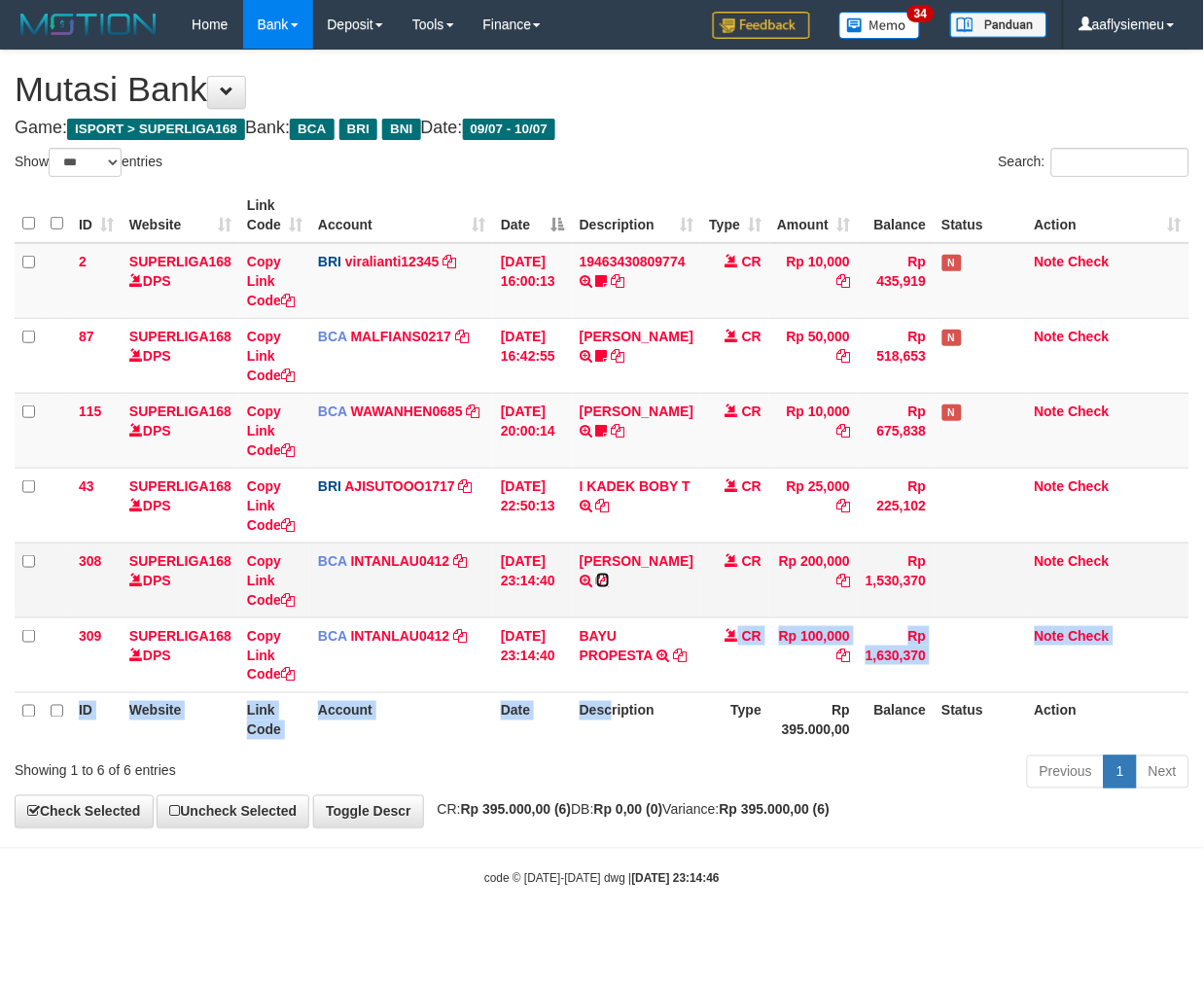 click at bounding box center (603, 580) 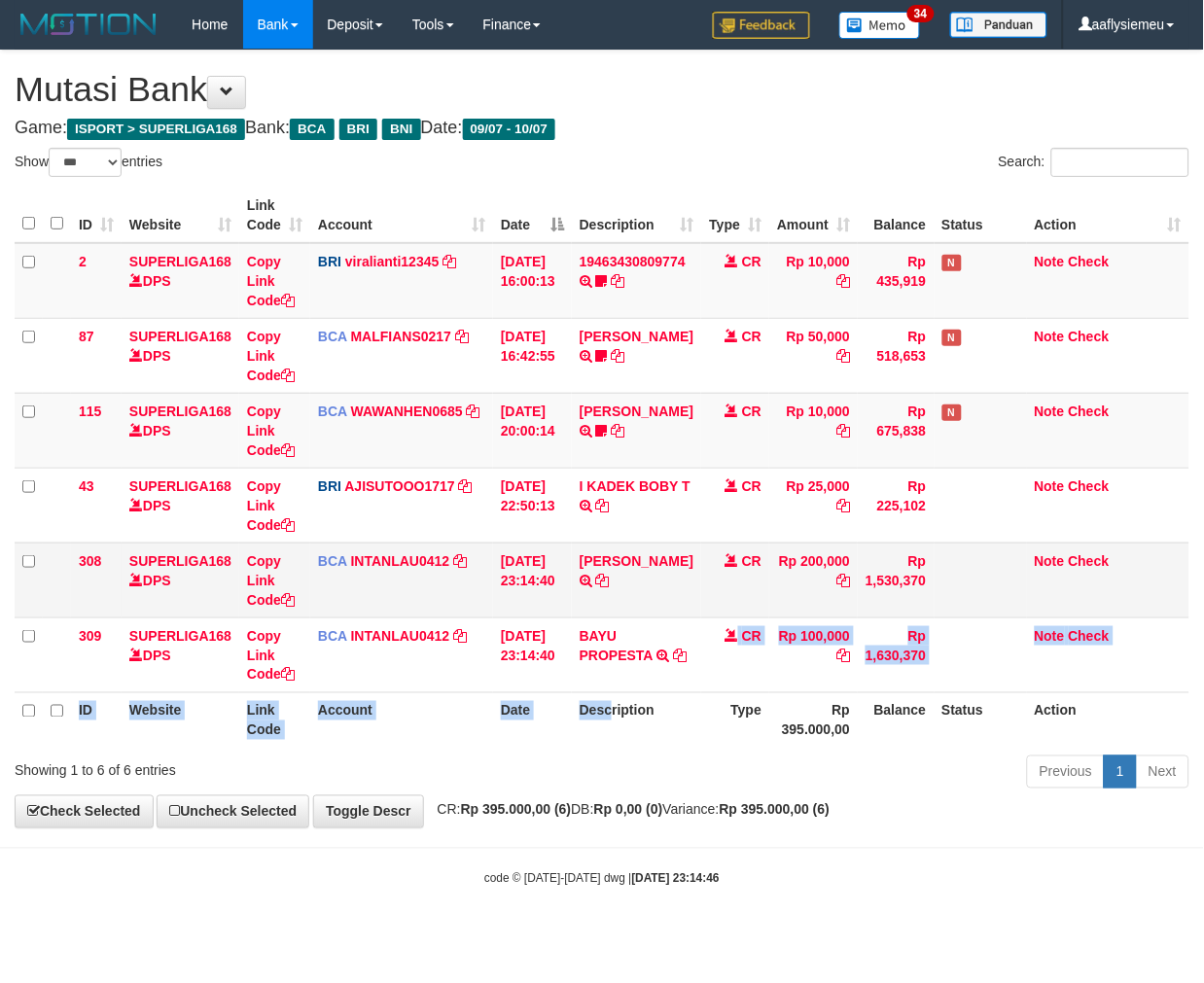 copy on "TRSF E-BANKING CR 1007/FTSCY/WS95031
100000.00BAYU PROPESTA
CR
Rp 100,000
Rp 1,630,370
Note
Check
ID Website Link Code Account Date Desc" 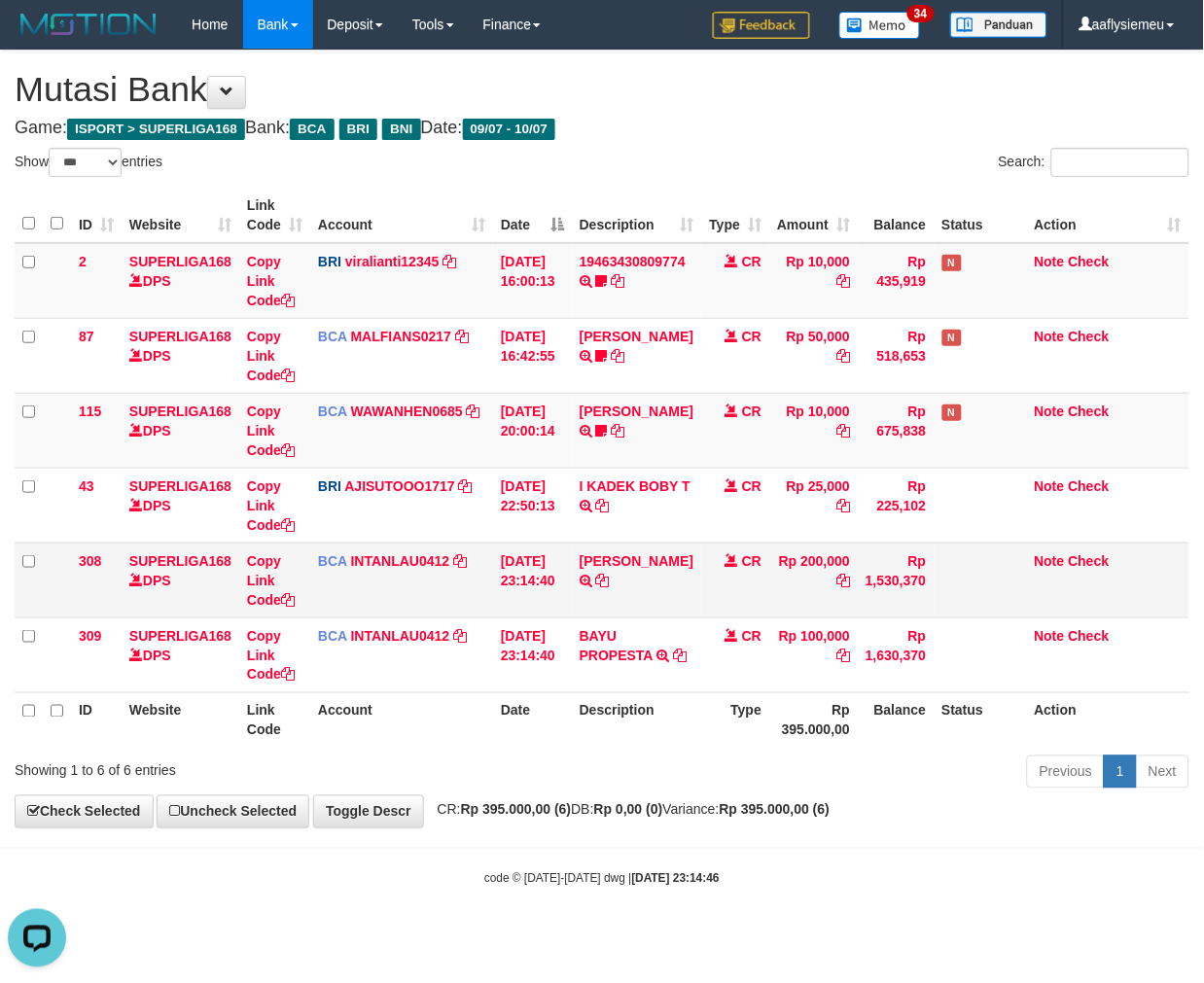 scroll, scrollTop: 0, scrollLeft: 0, axis: both 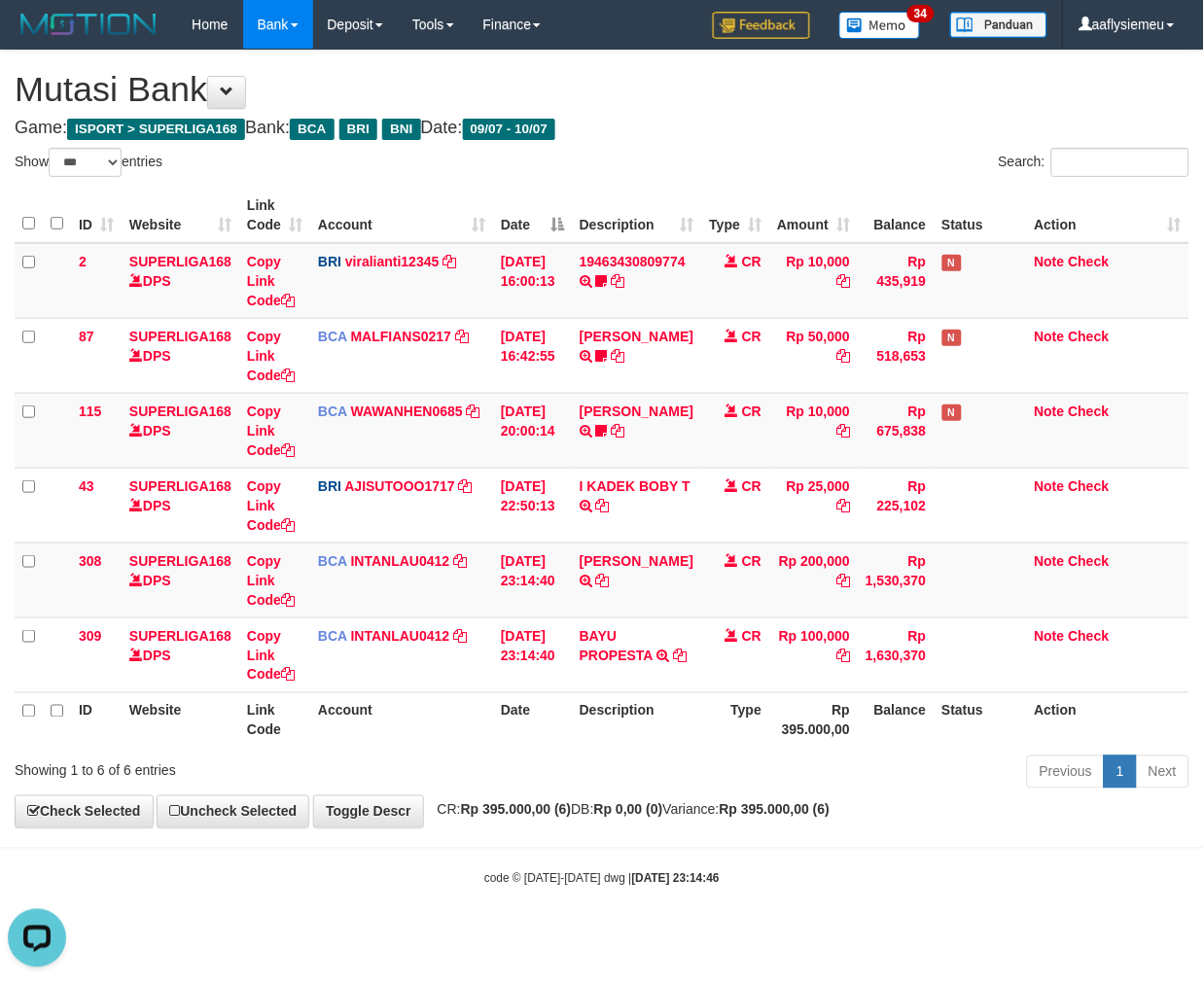 drag, startPoint x: 985, startPoint y: 779, endPoint x: 1202, endPoint y: 778, distance: 217.0023 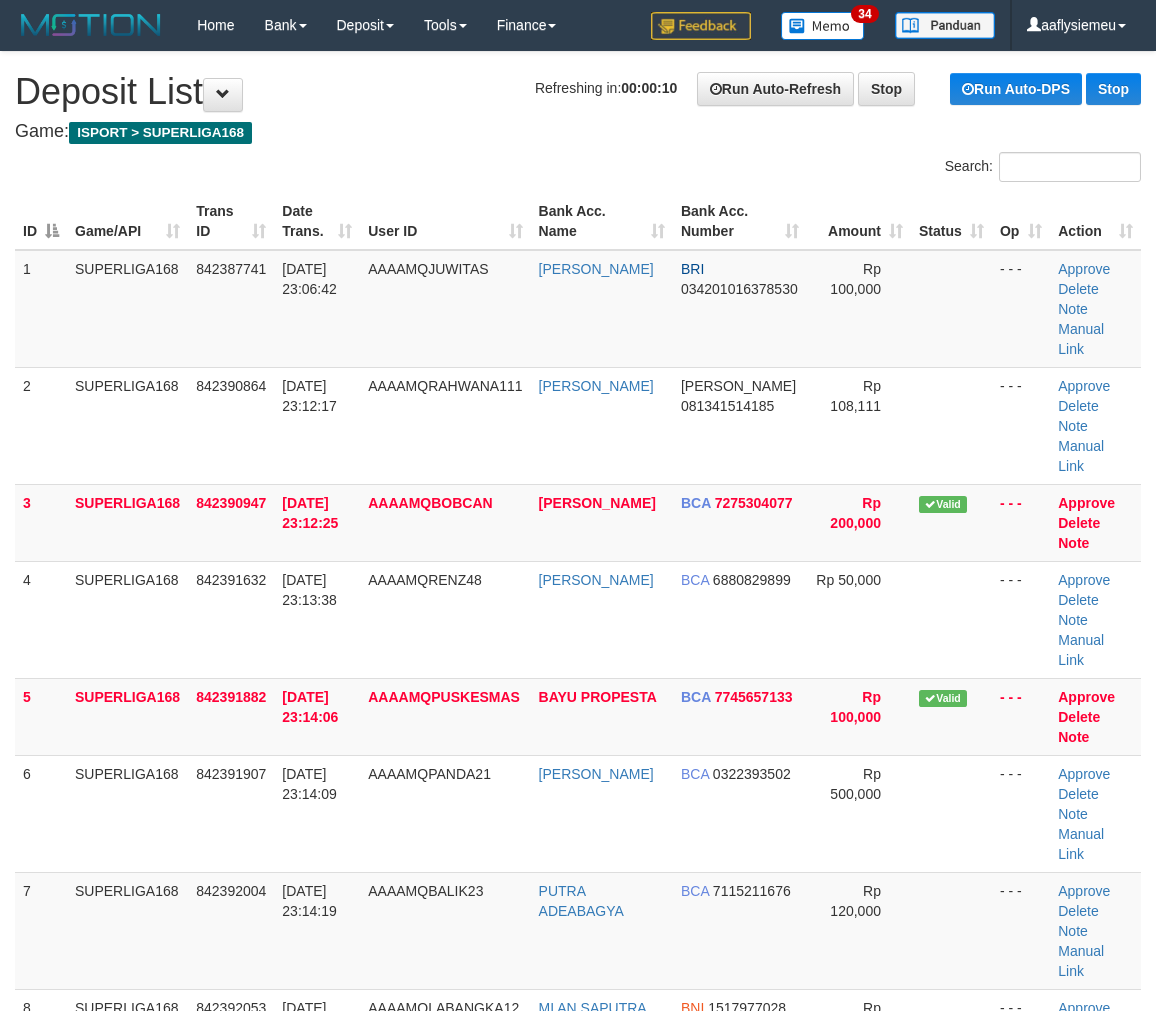scroll, scrollTop: 0, scrollLeft: 0, axis: both 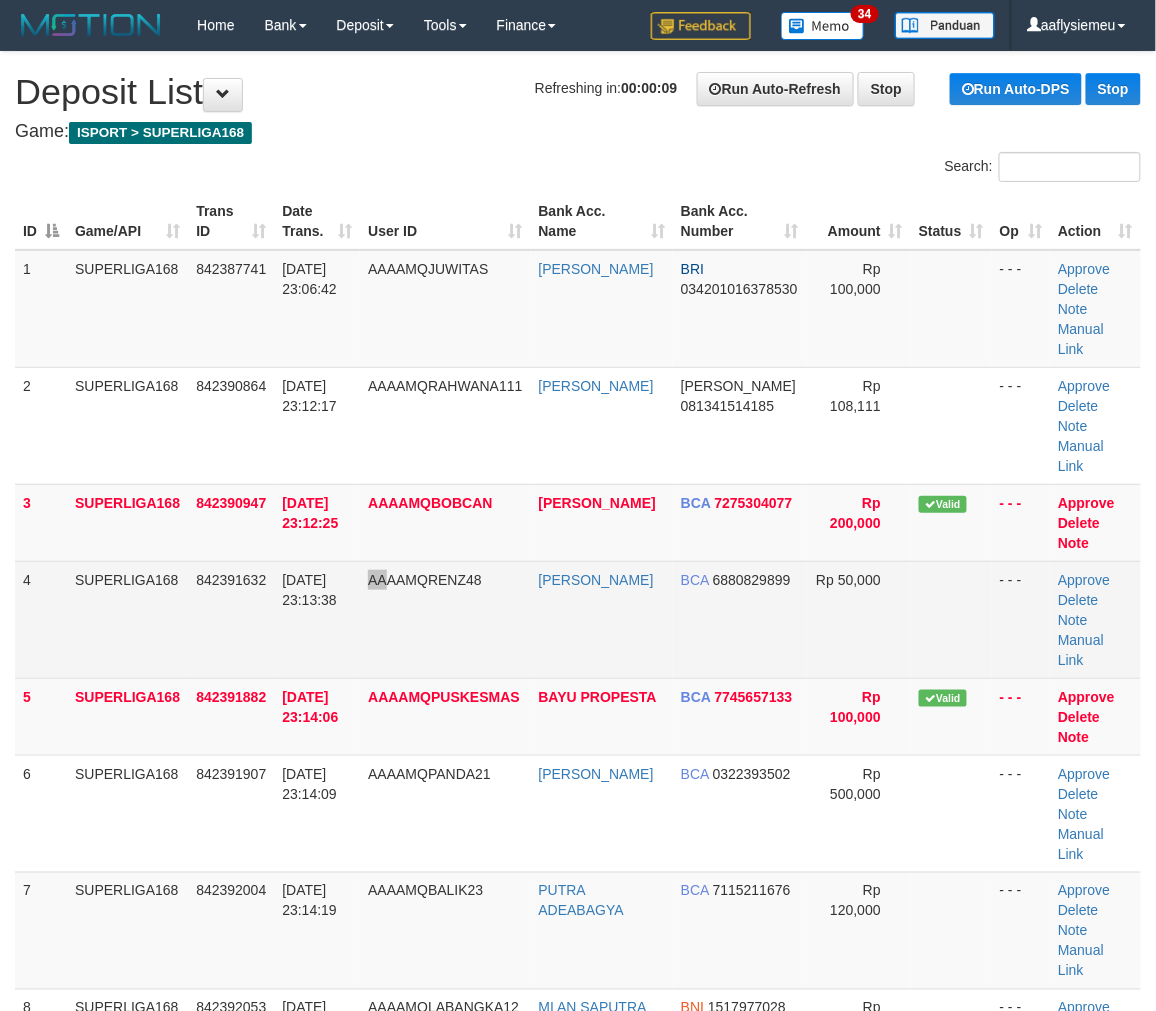 click on "4
SUPERLIGA168
842391632
[DATE] 23:13:38
AAAAMQRENZ48
[PERSON_NAME][GEOGRAPHIC_DATA]
BCA
6880829899
Rp 50,000
- - -
Approve
[GEOGRAPHIC_DATA]
Note
Manual Link" at bounding box center [578, 619] 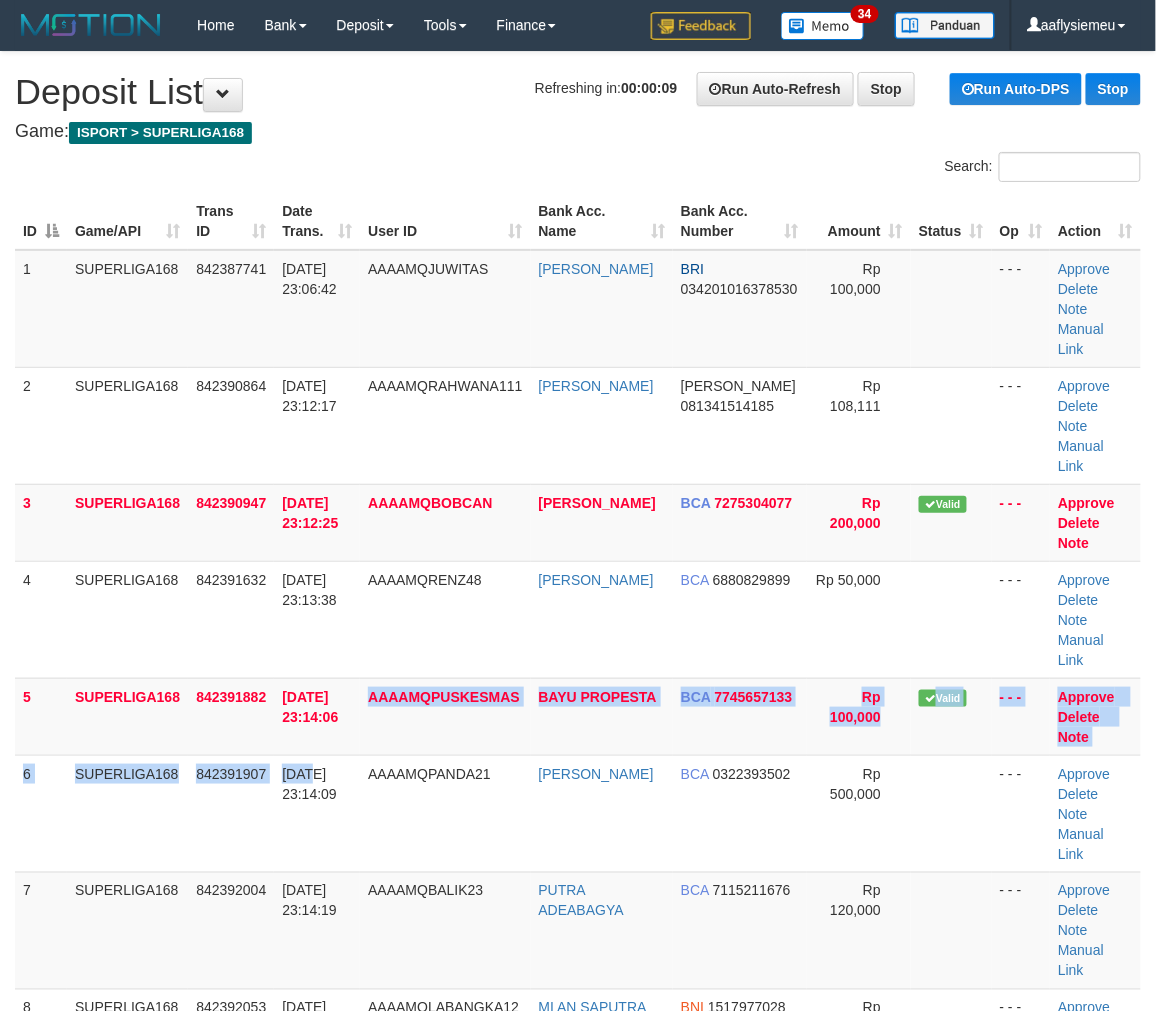 drag, startPoint x: 310, startPoint y: 692, endPoint x: 7, endPoint y: 734, distance: 305.89703 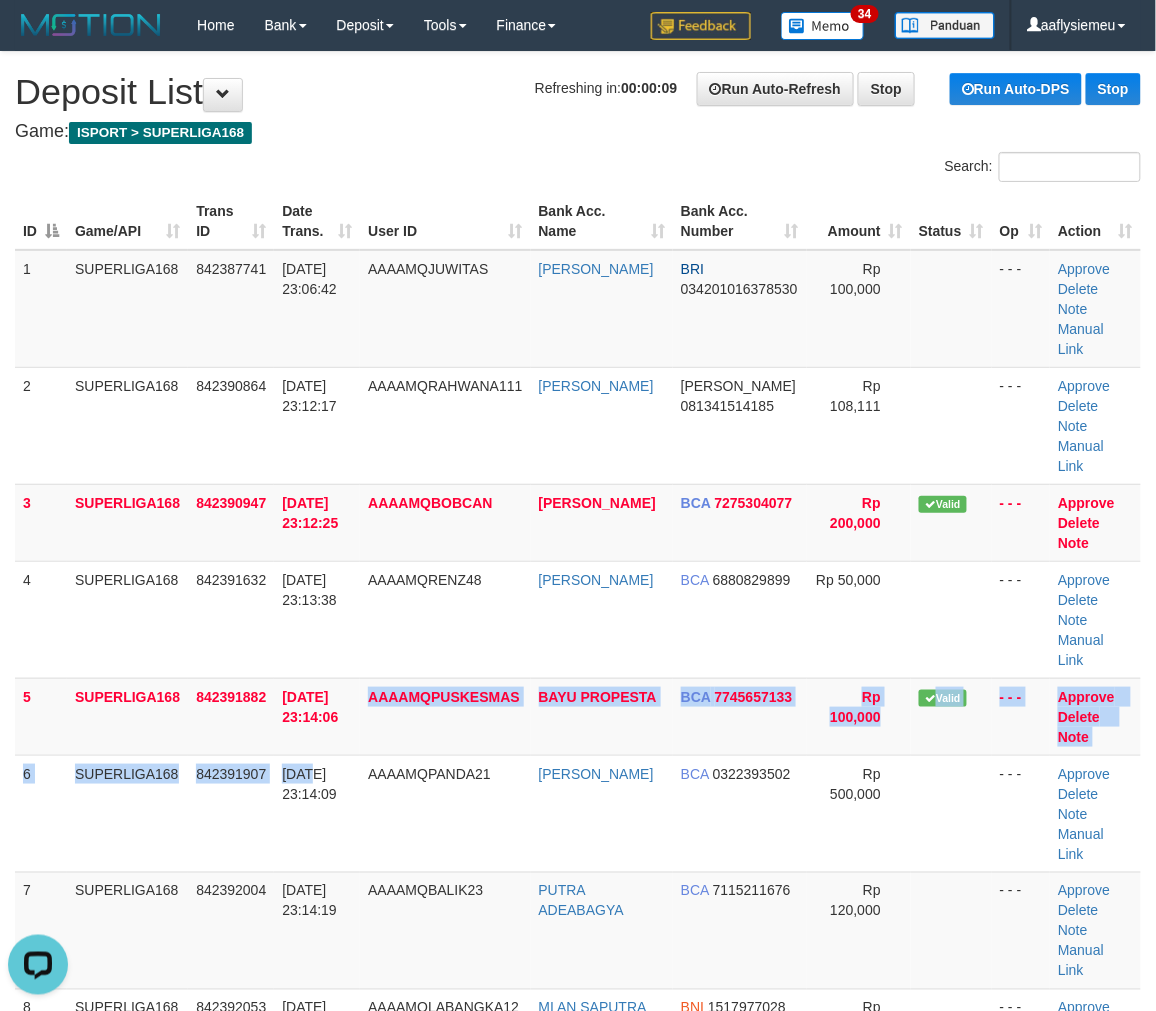 scroll, scrollTop: 0, scrollLeft: 0, axis: both 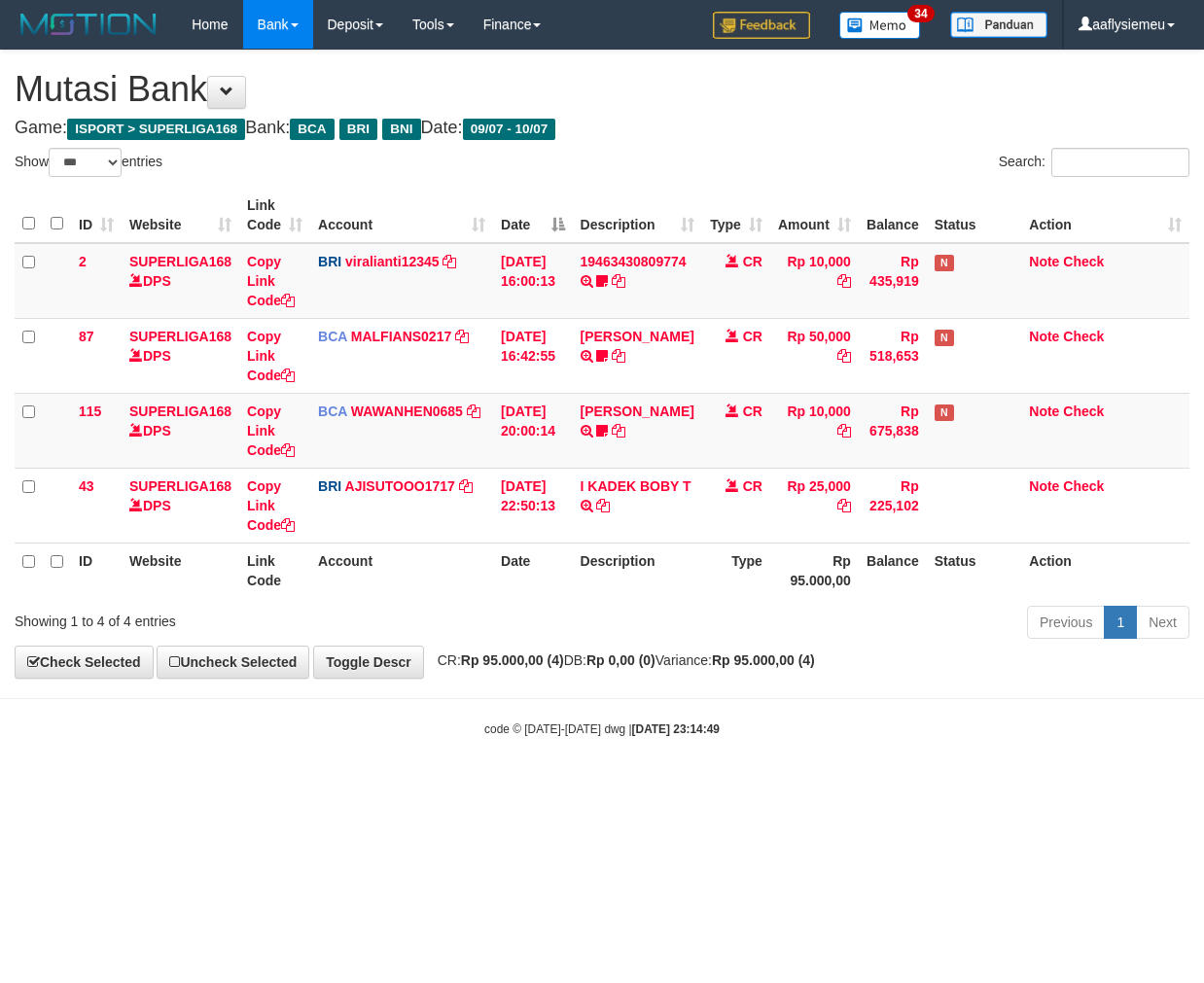 select on "***" 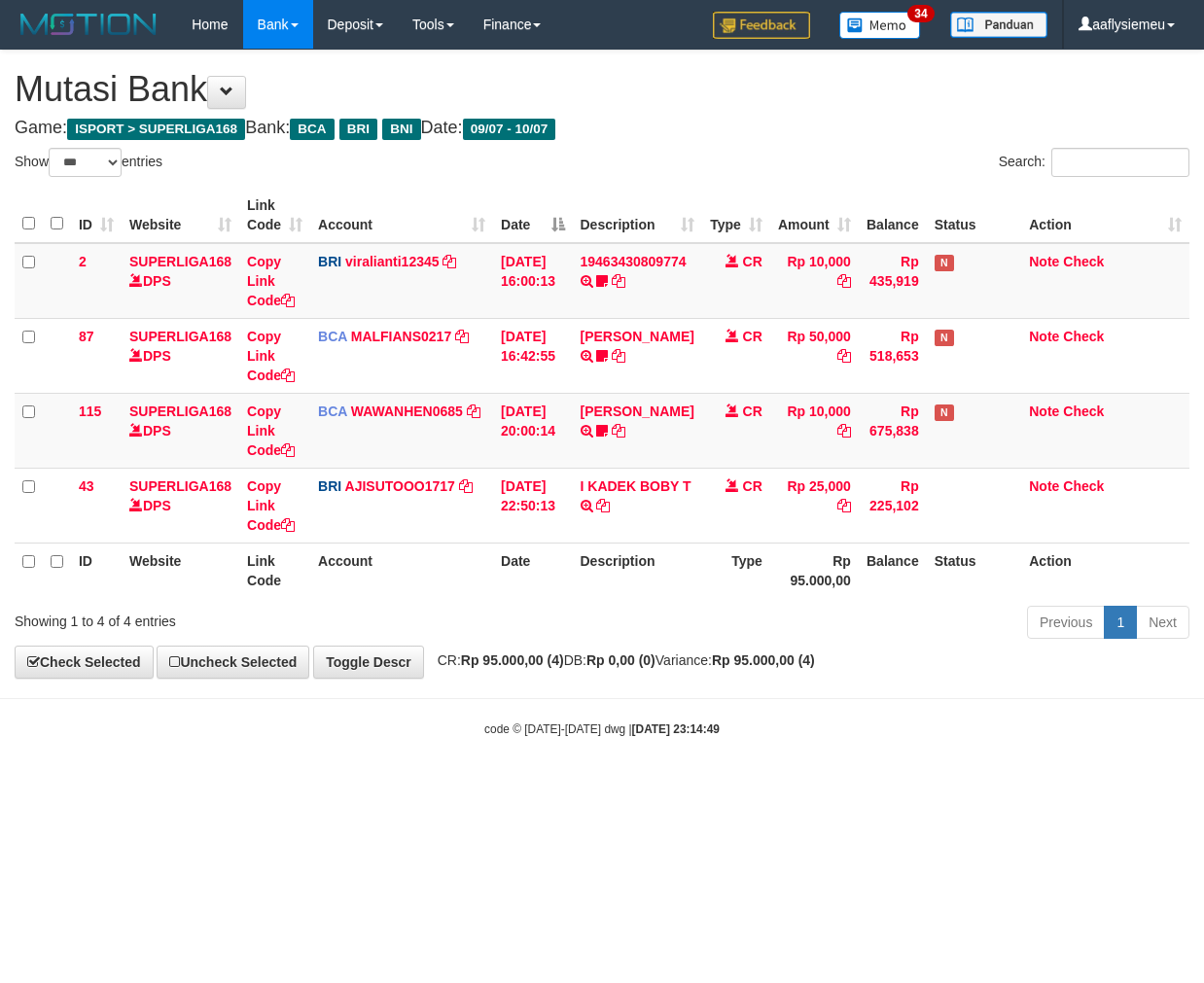 scroll, scrollTop: 0, scrollLeft: 0, axis: both 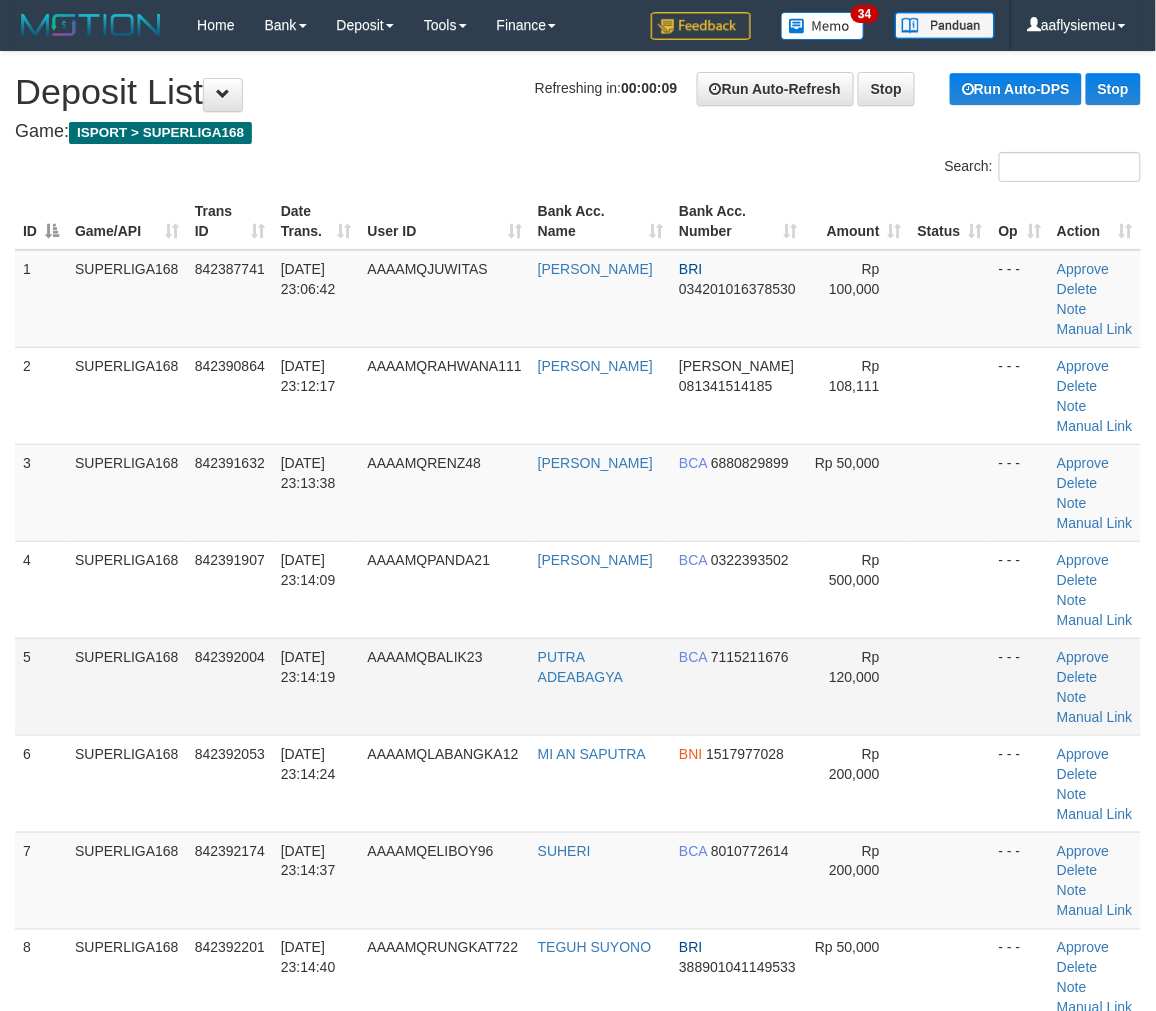 drag, startPoint x: 226, startPoint y: 637, endPoint x: 136, endPoint y: 664, distance: 93.96276 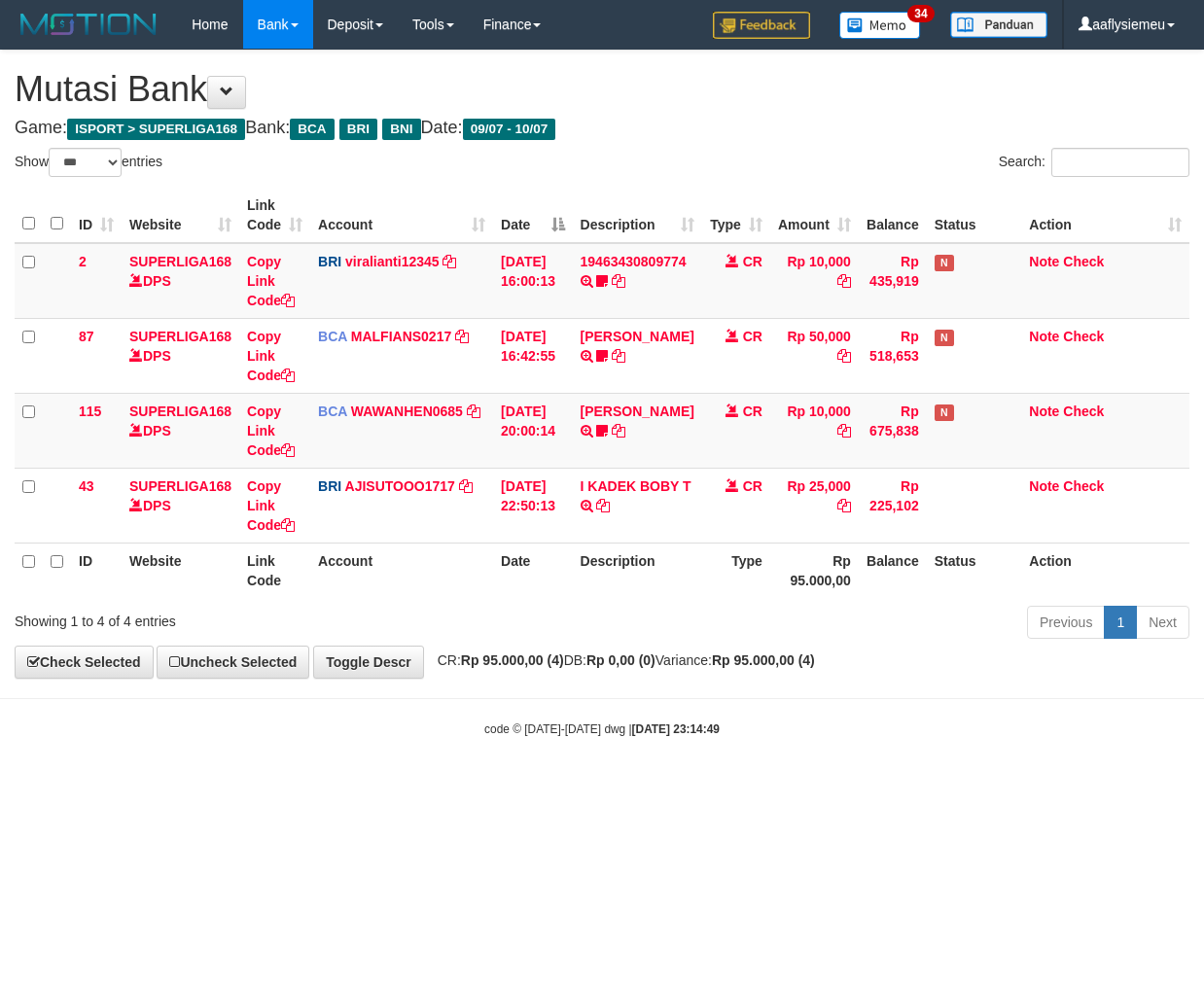 select on "***" 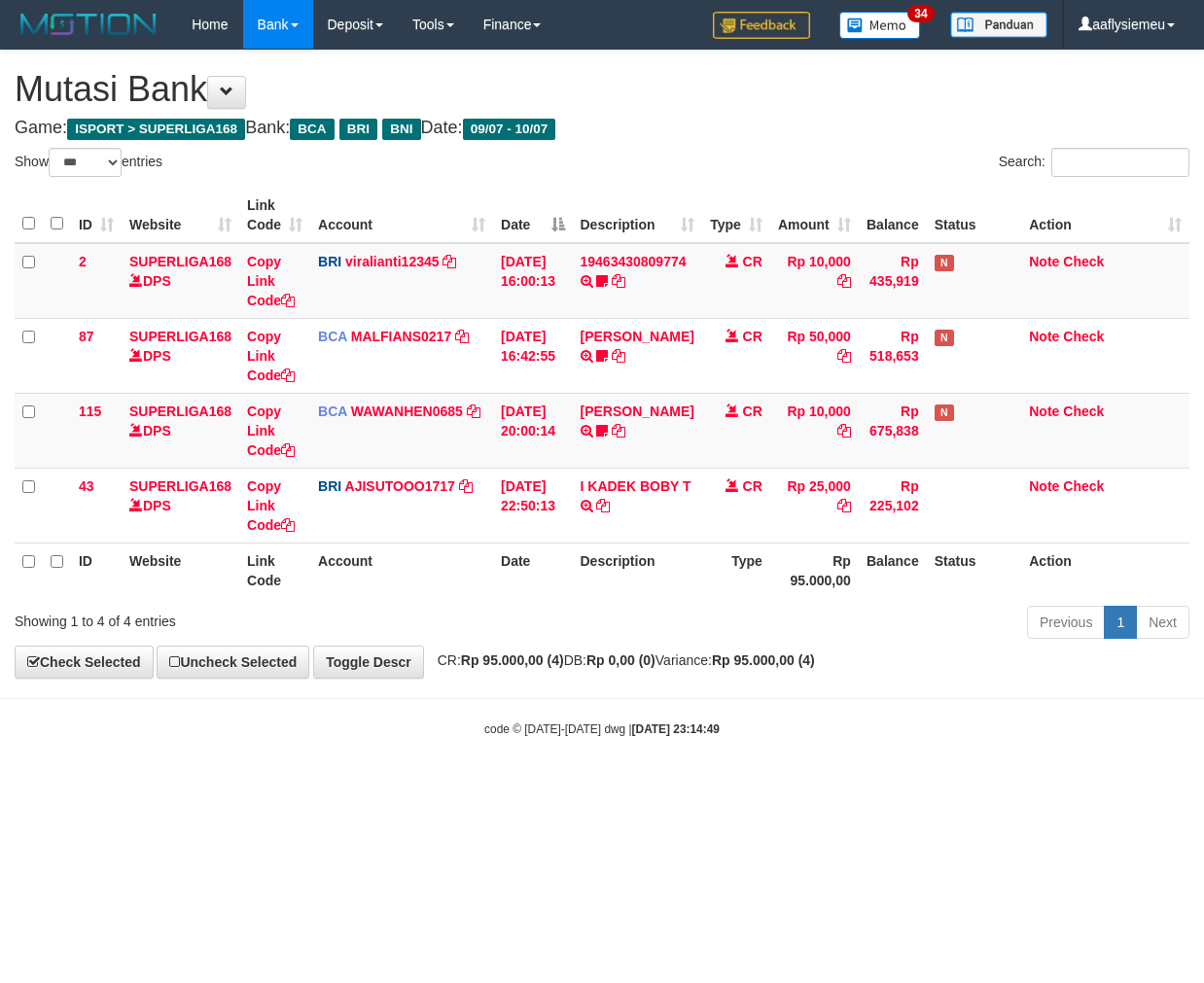 scroll, scrollTop: 0, scrollLeft: 0, axis: both 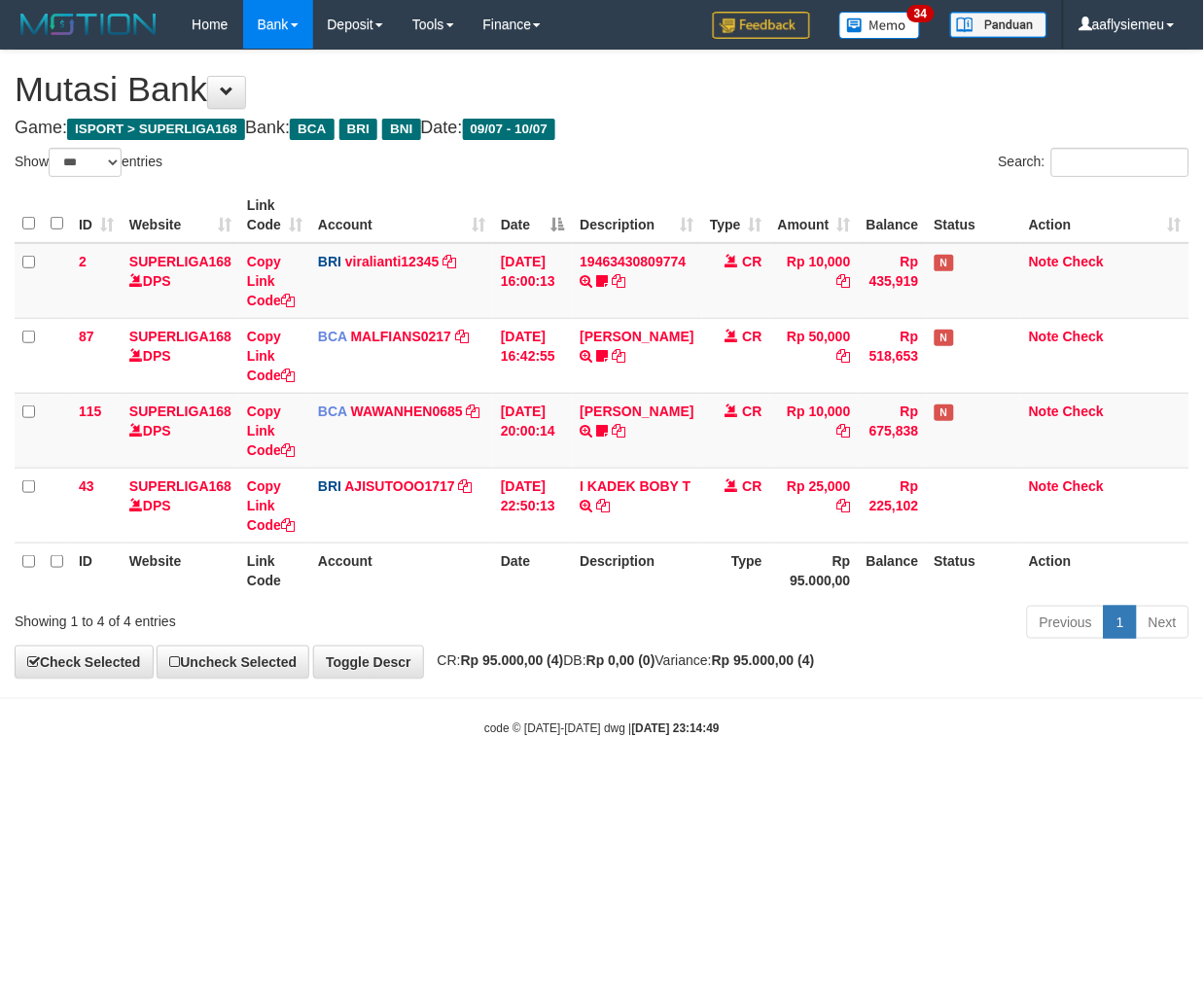 drag, startPoint x: 895, startPoint y: 810, endPoint x: 1174, endPoint y: 725, distance: 291.66076 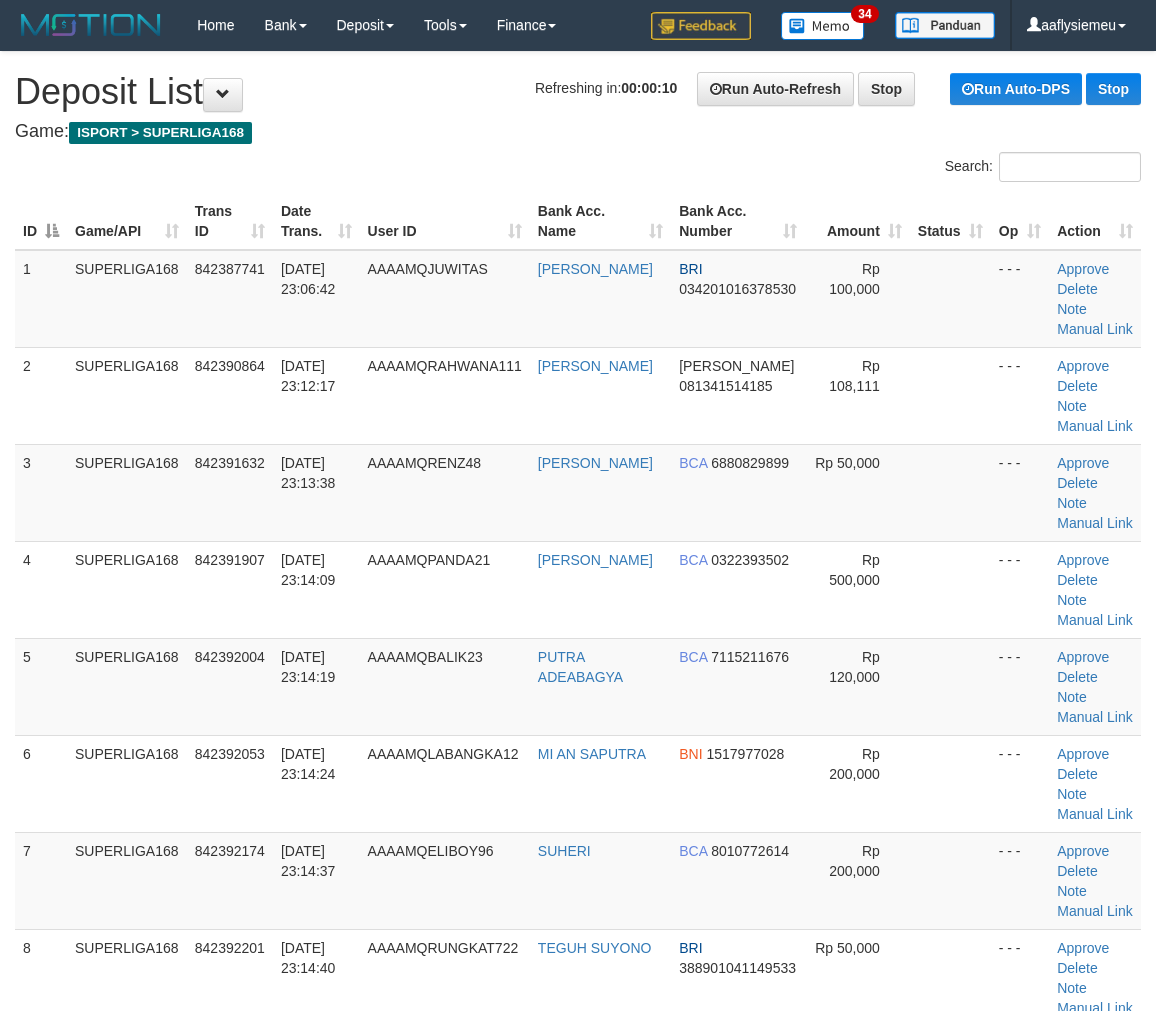 scroll, scrollTop: 0, scrollLeft: 0, axis: both 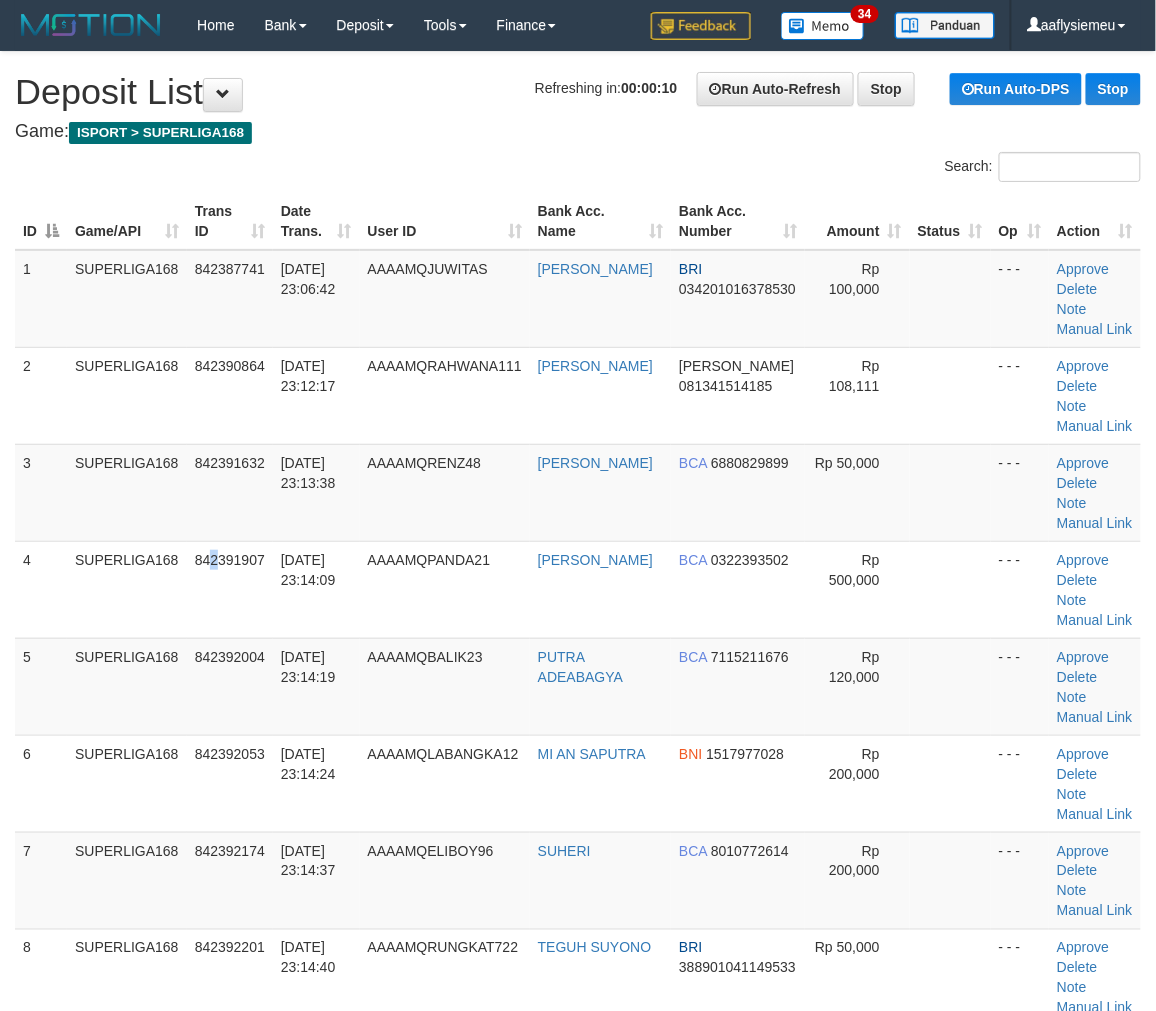 click on "842391907" at bounding box center [230, 589] 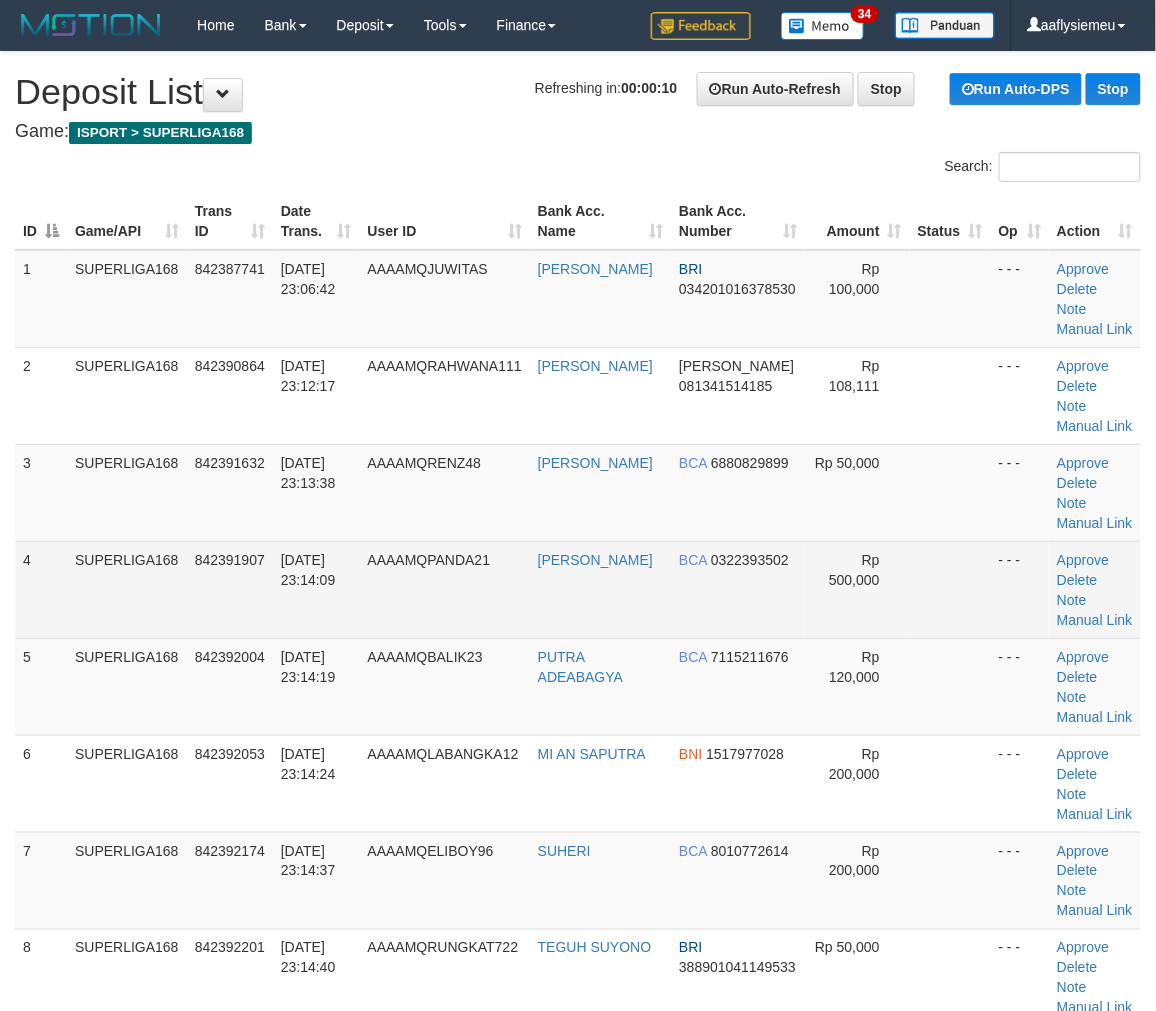 drag, startPoint x: 263, startPoint y: 578, endPoint x: 214, endPoint y: 602, distance: 54.56189 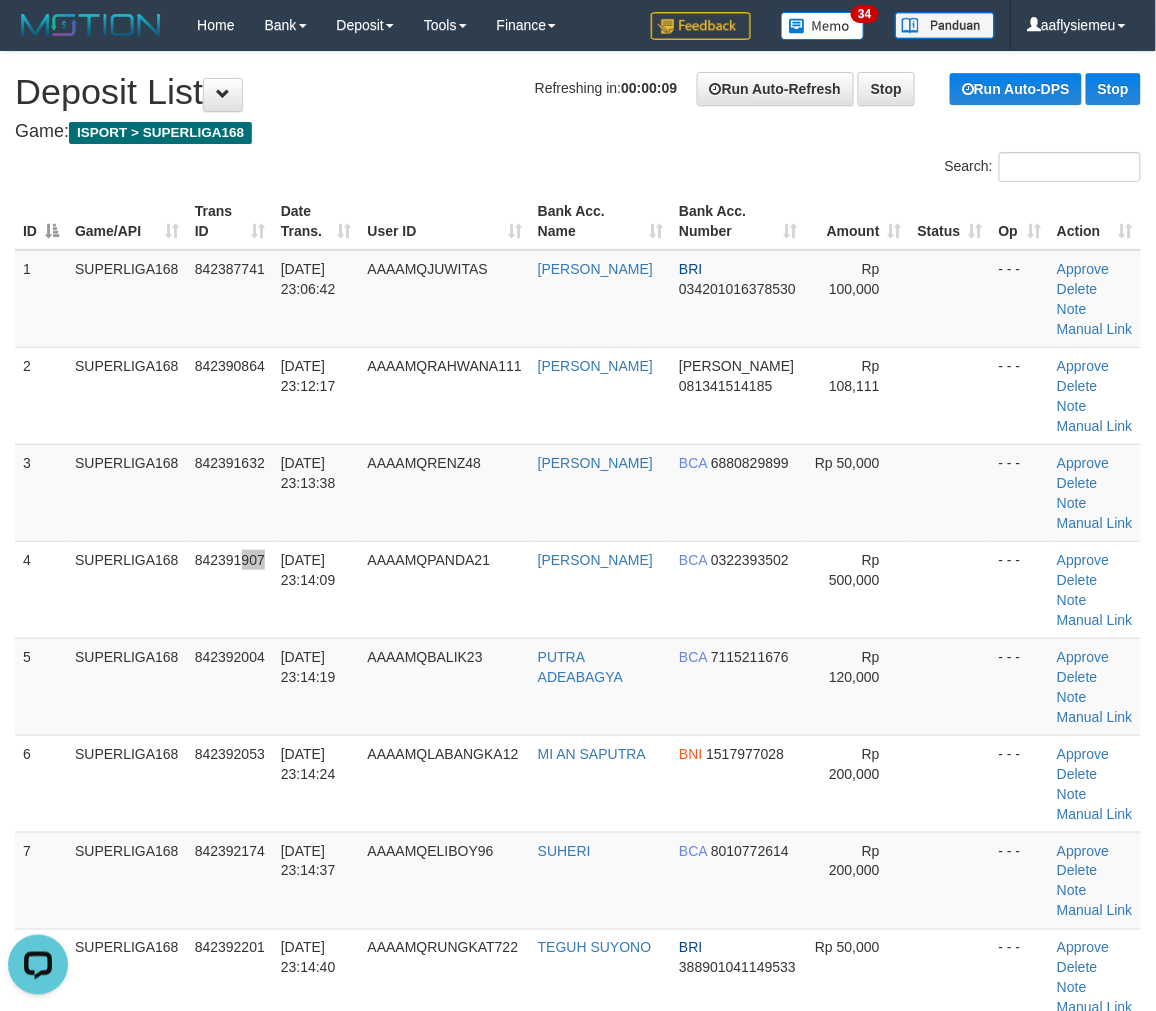 scroll, scrollTop: 0, scrollLeft: 0, axis: both 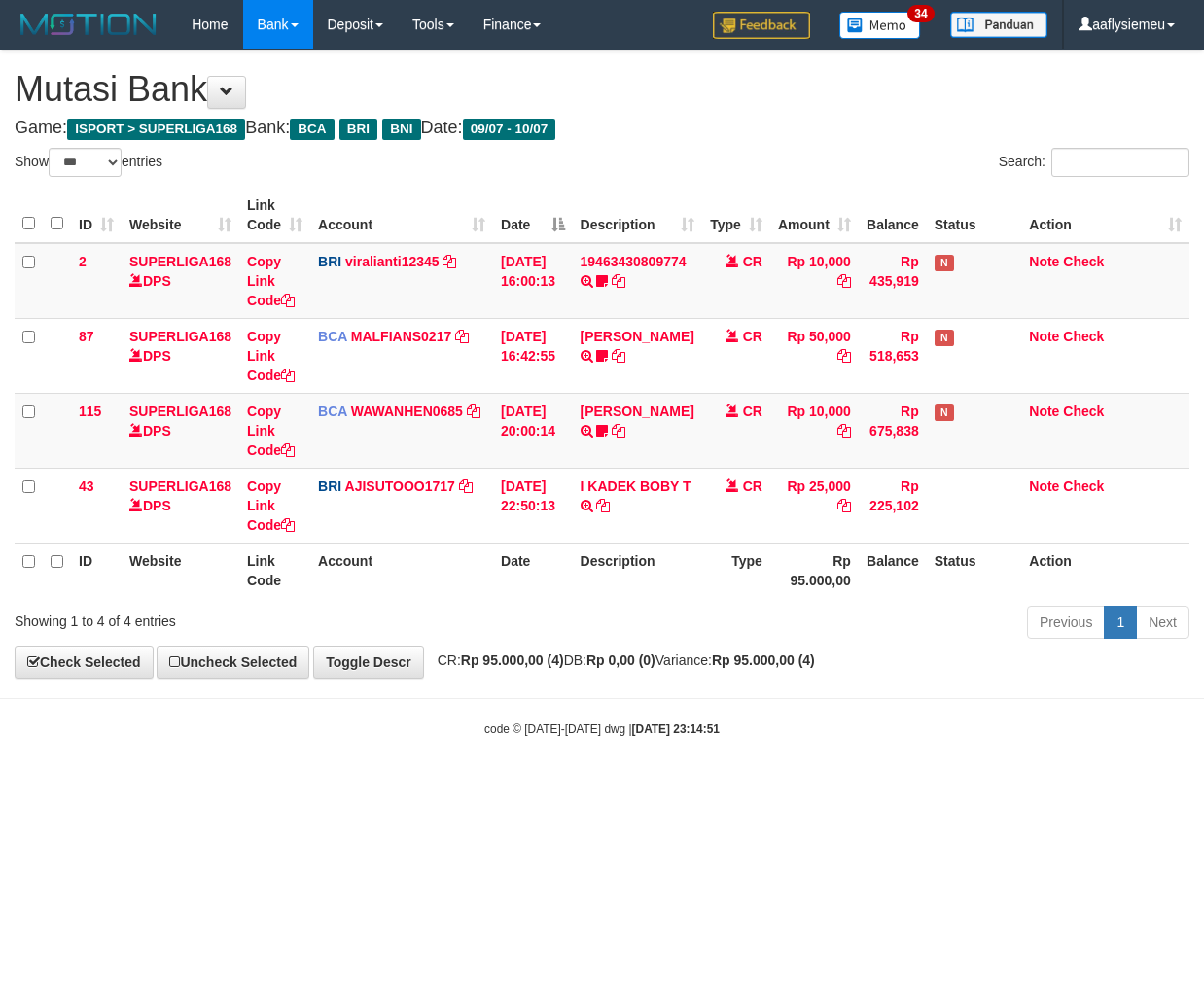 select on "***" 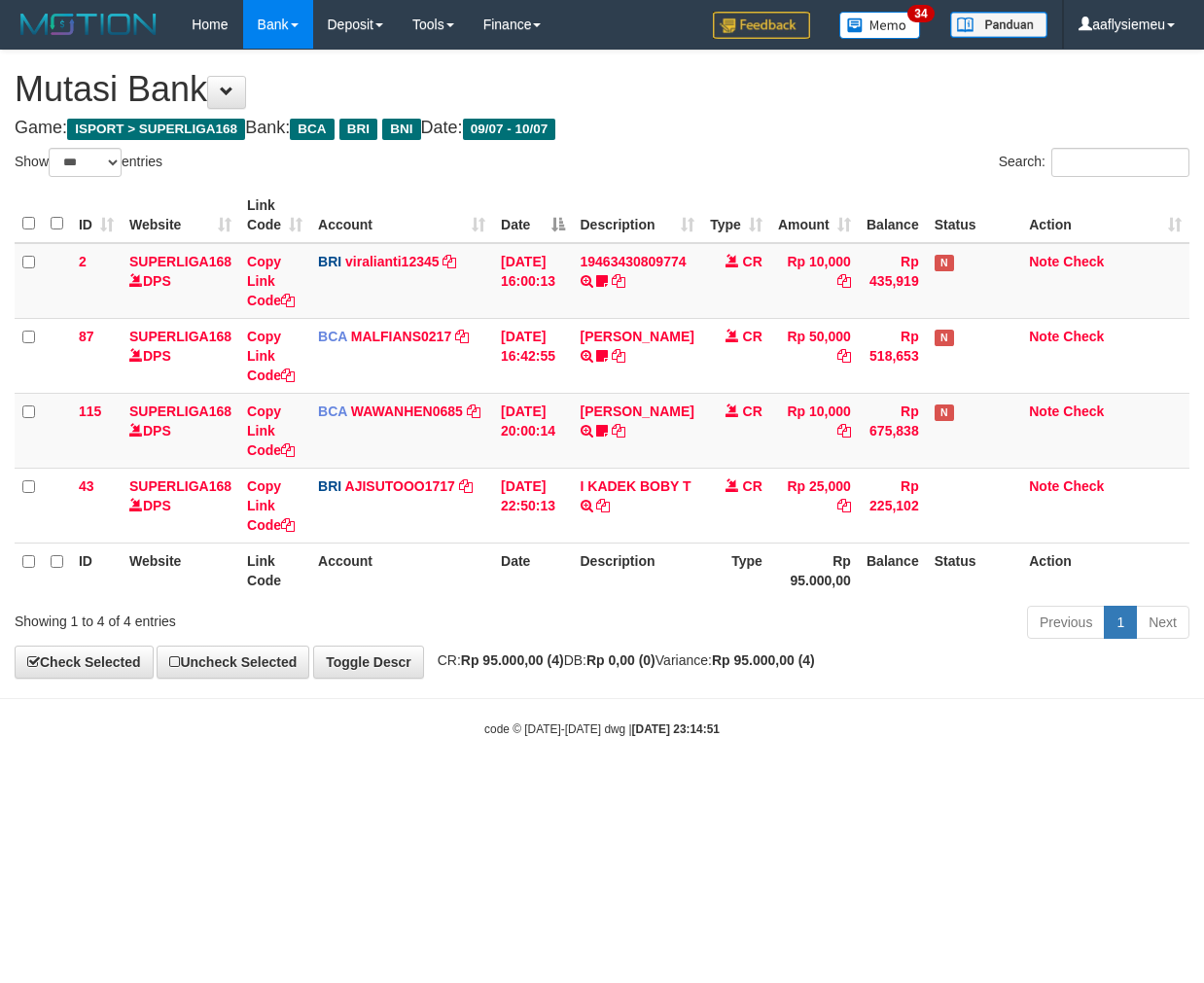 scroll, scrollTop: 0, scrollLeft: 0, axis: both 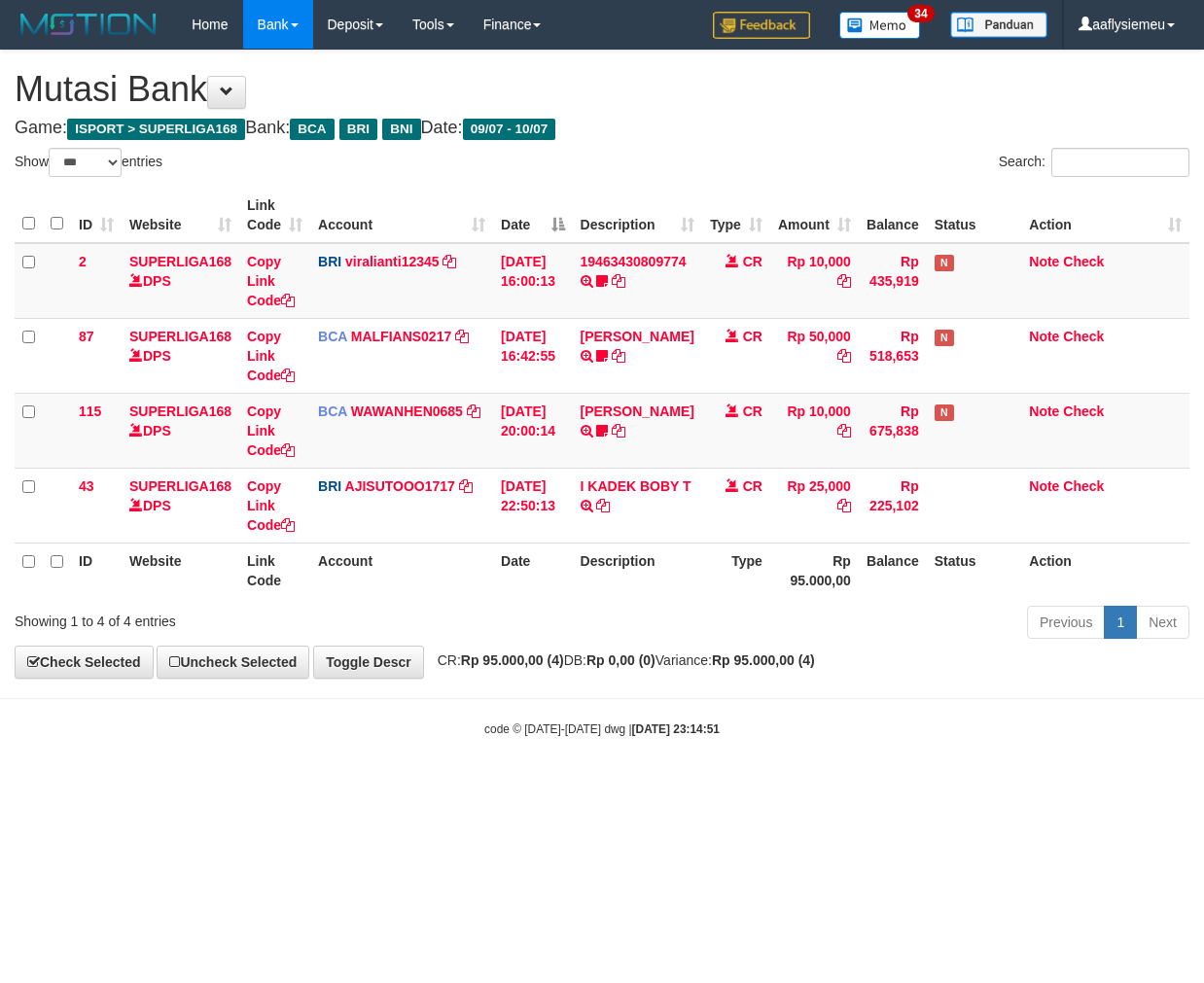 select on "***" 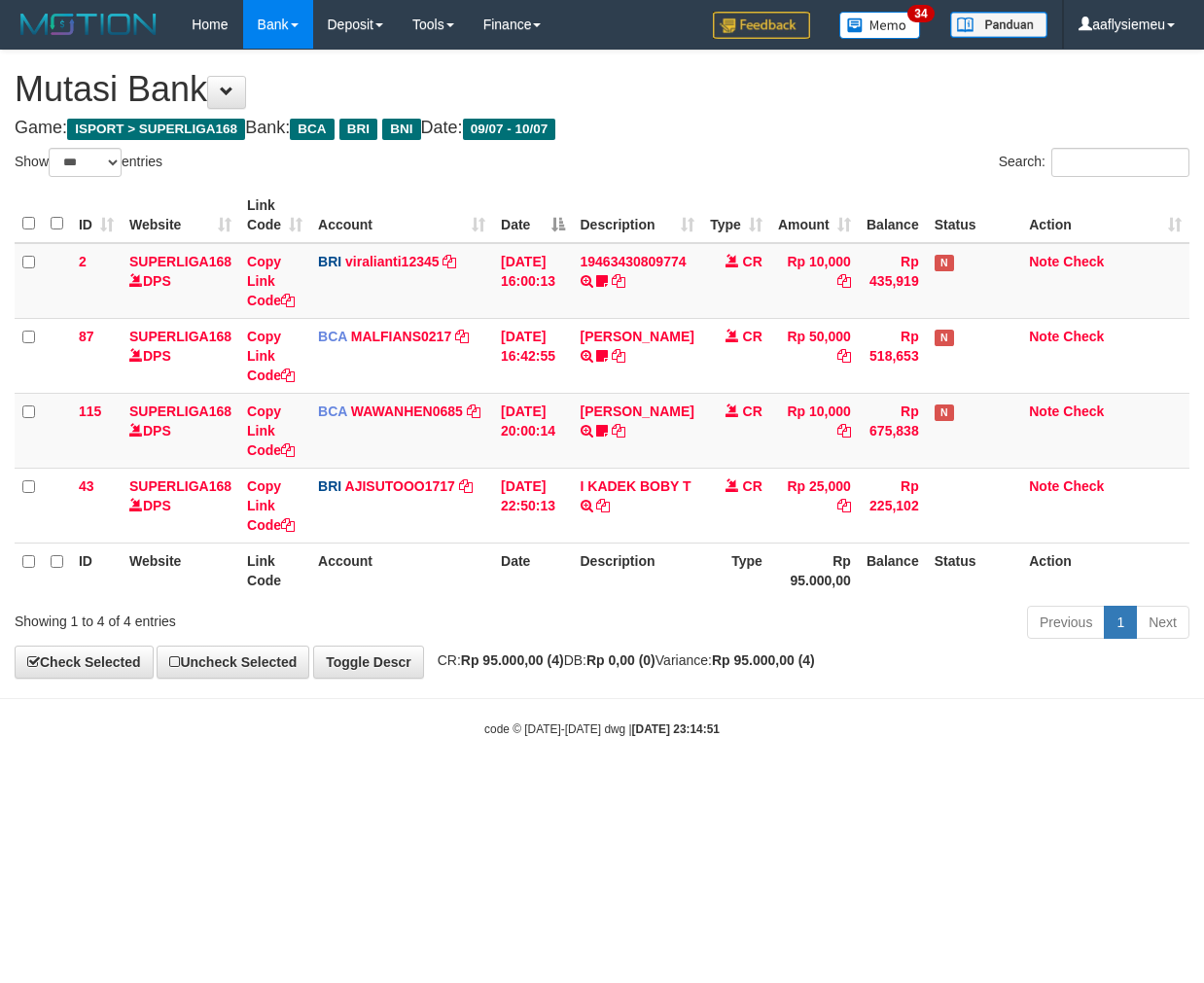 scroll, scrollTop: 0, scrollLeft: 0, axis: both 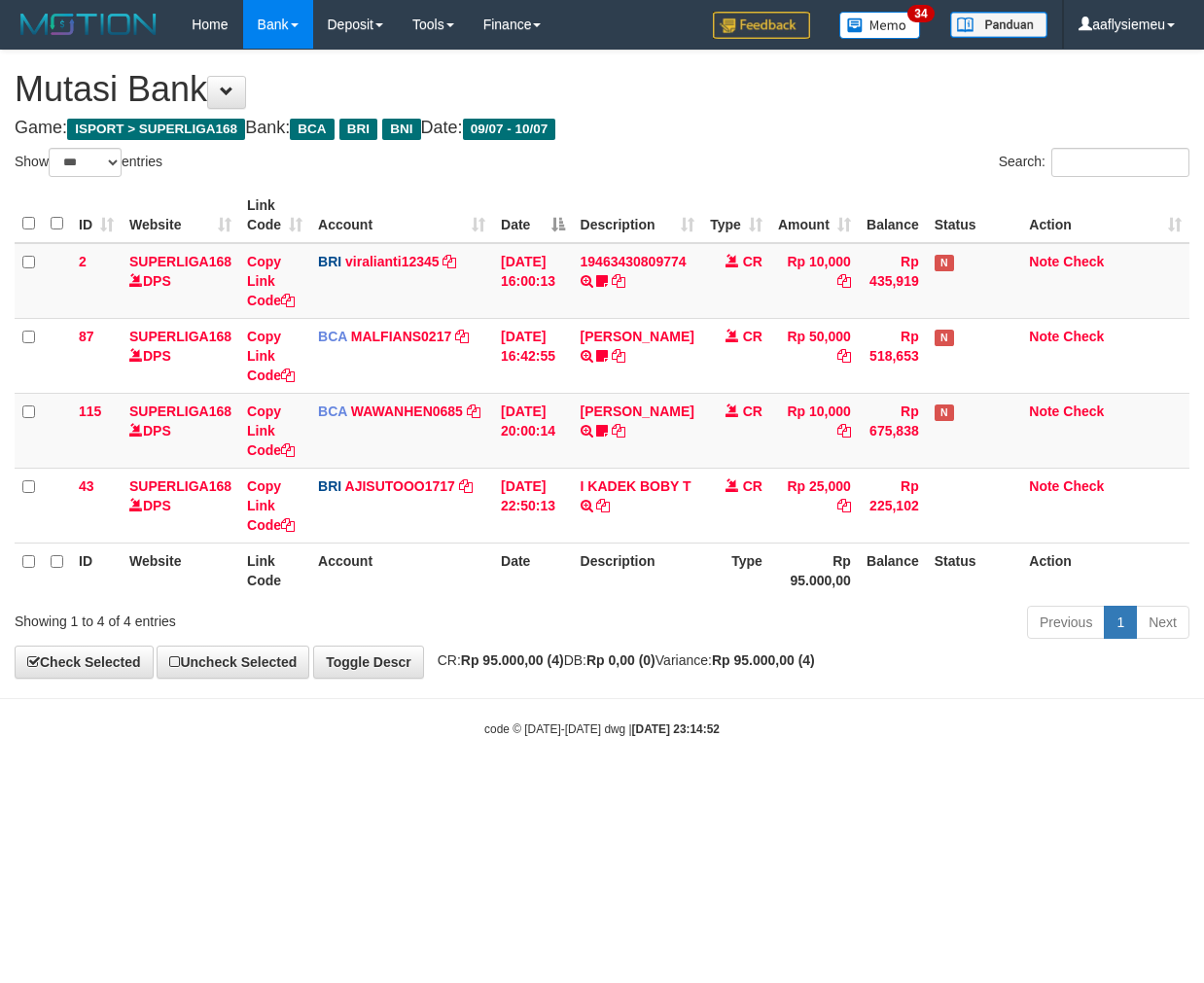 select on "***" 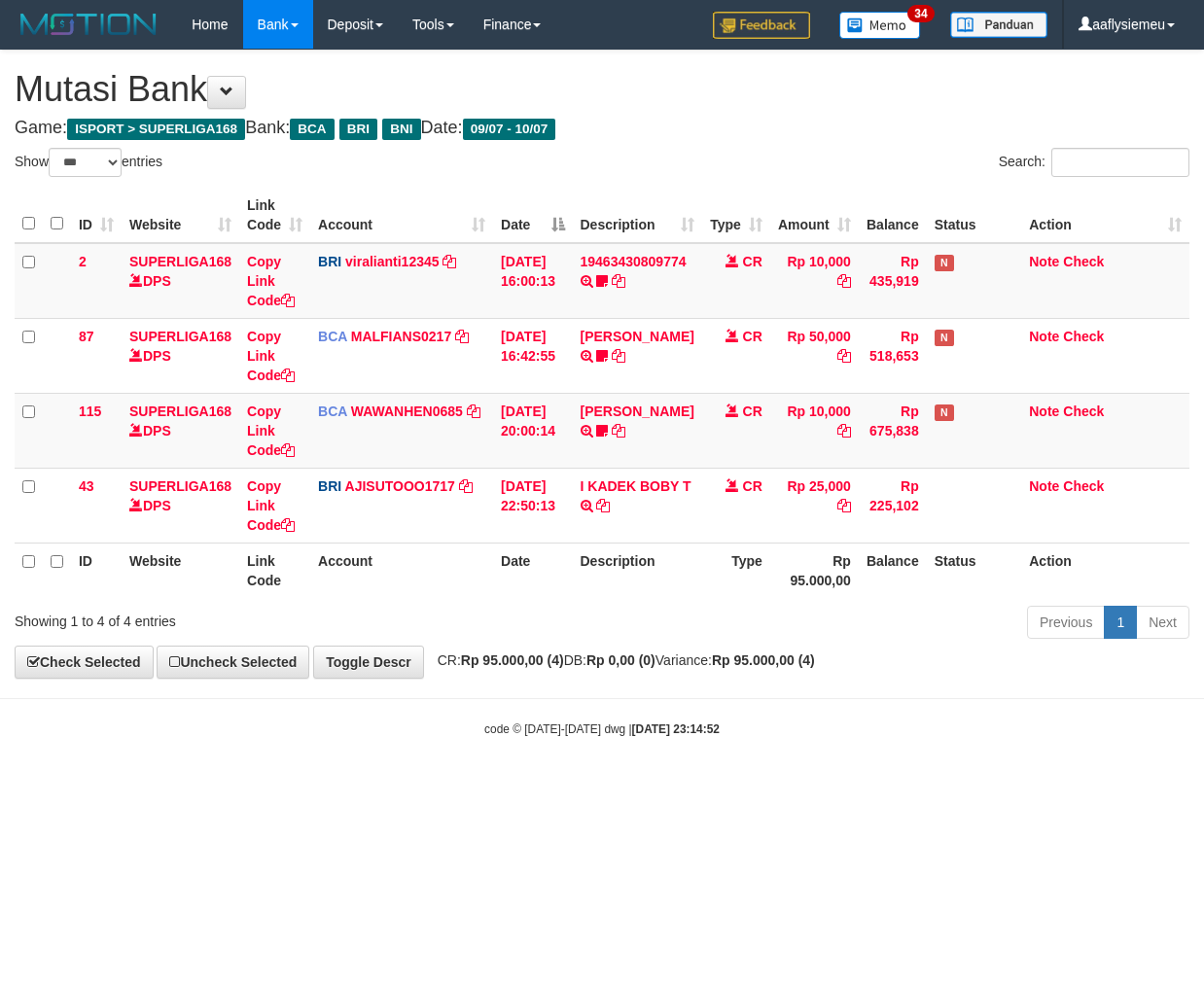 scroll, scrollTop: 0, scrollLeft: 0, axis: both 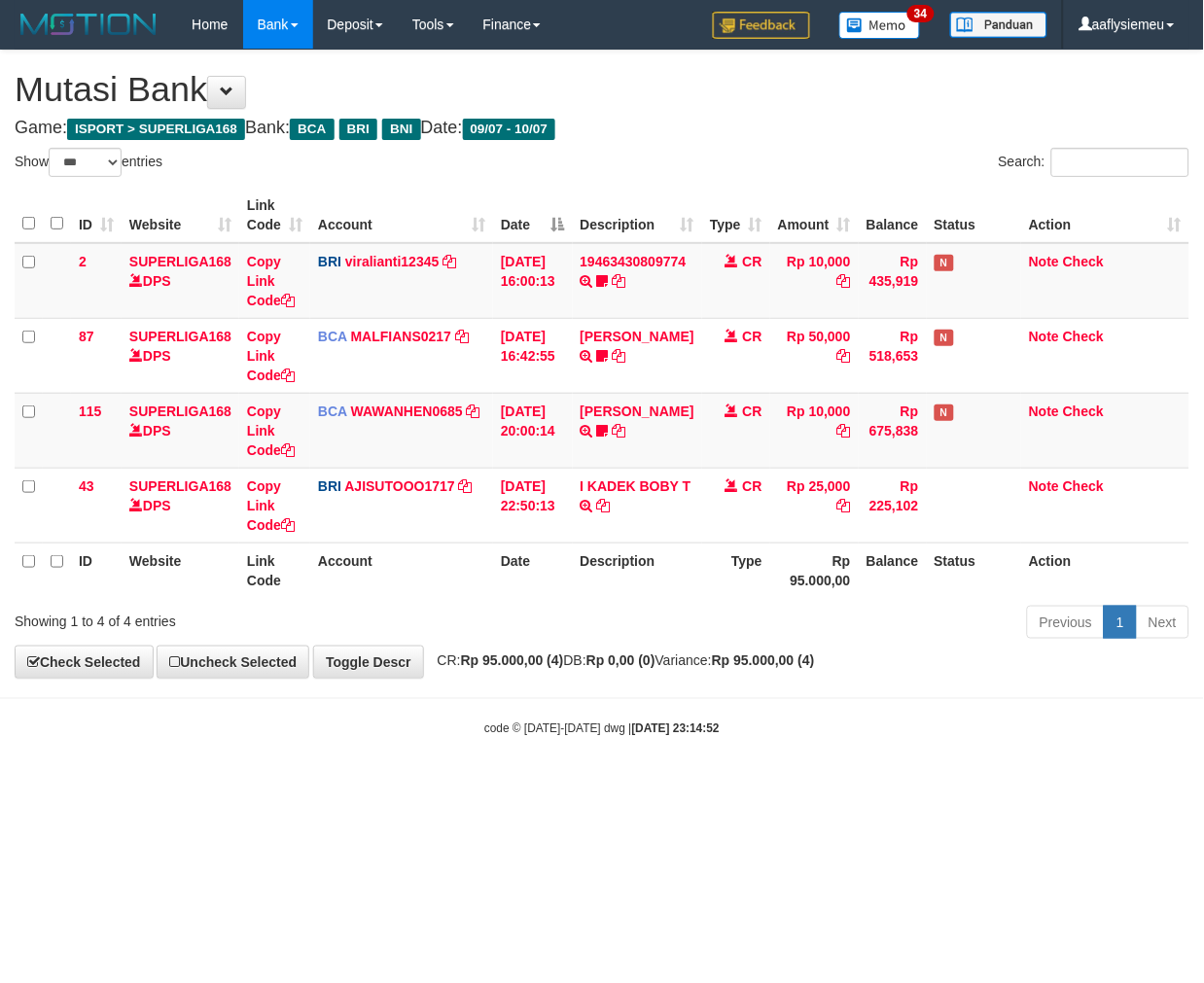 click on "code © [DATE]-[DATE] dwg |  [DATE] 23:14:52" at bounding box center (602, 728) 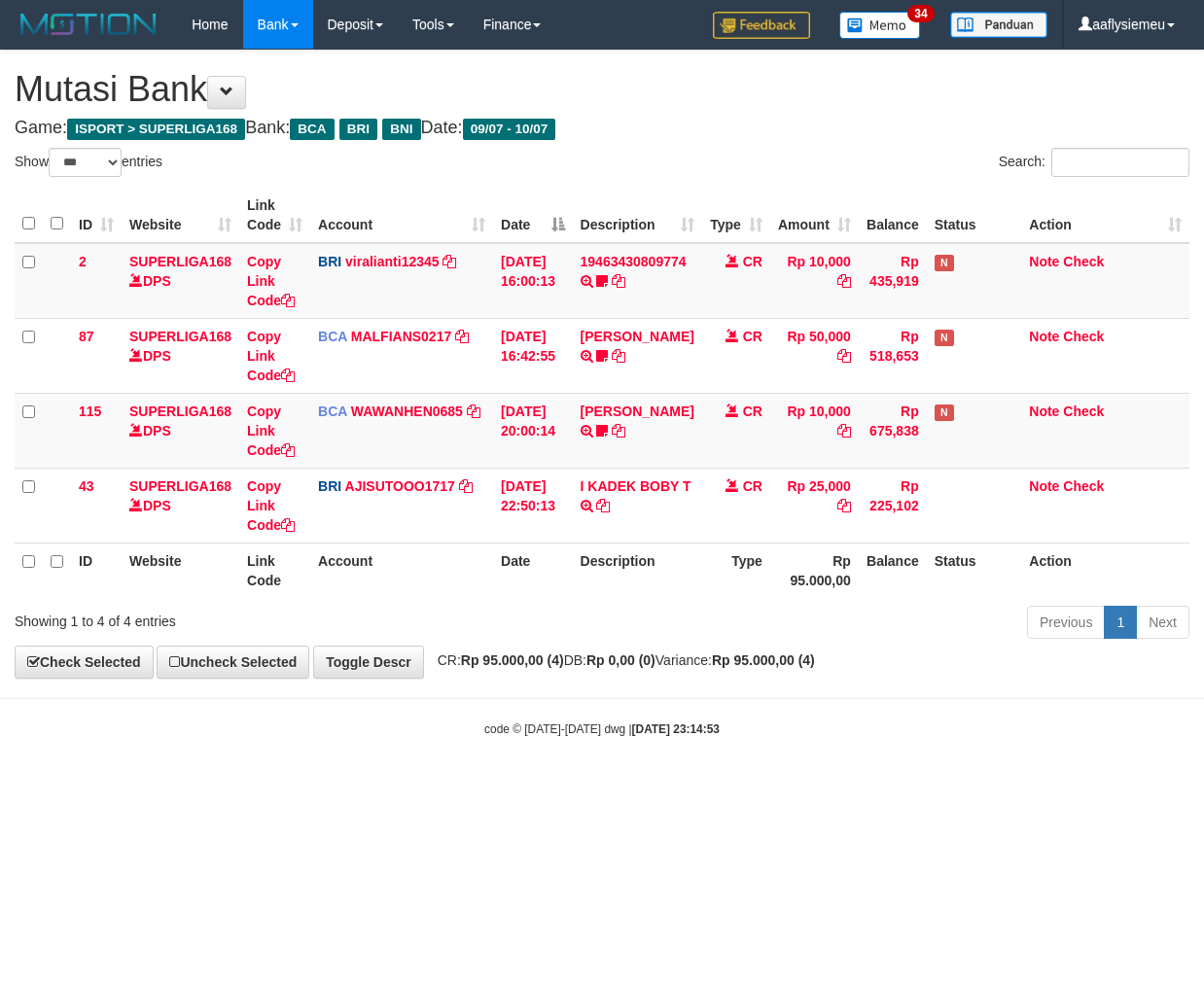 select on "***" 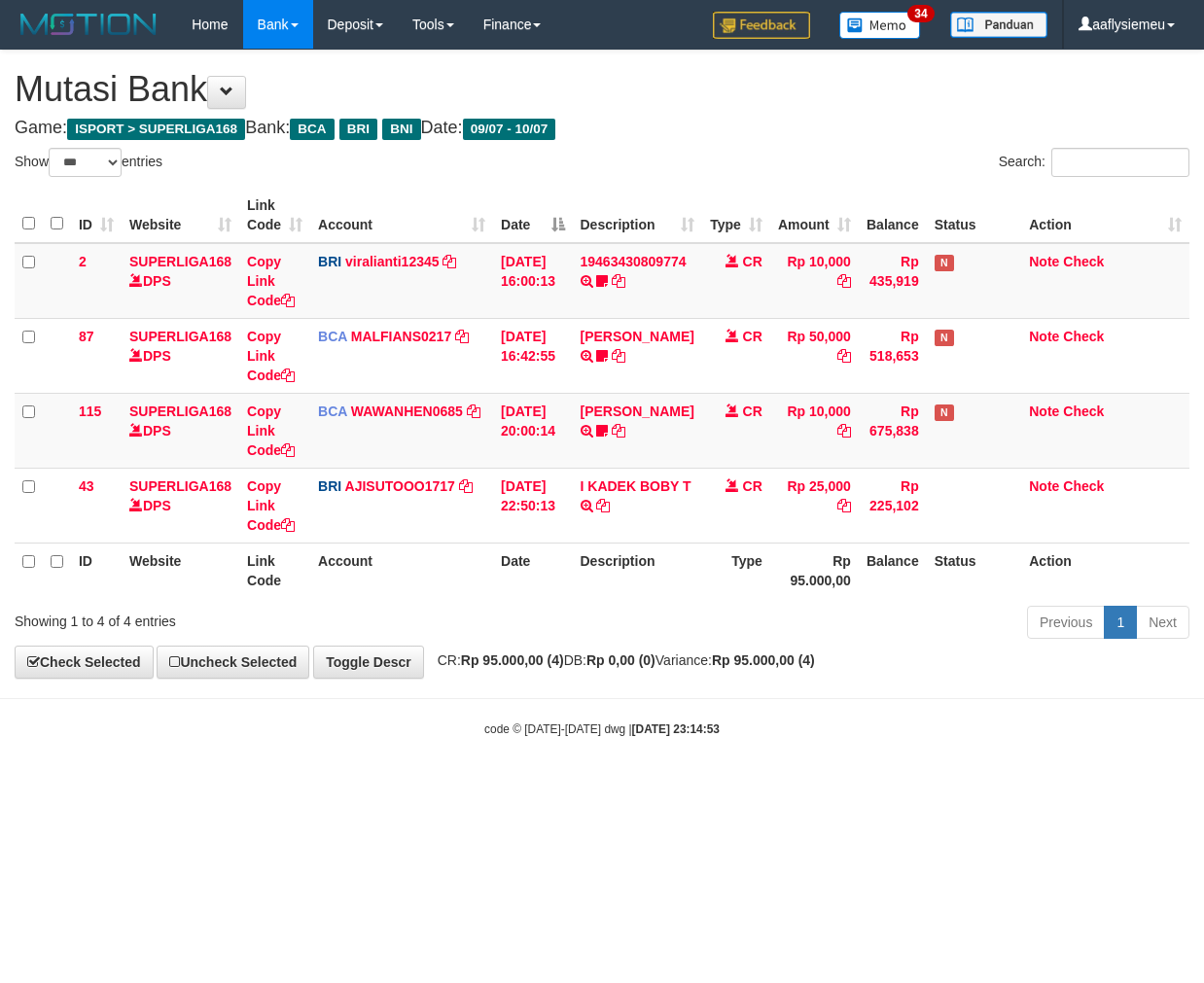 scroll, scrollTop: 0, scrollLeft: 0, axis: both 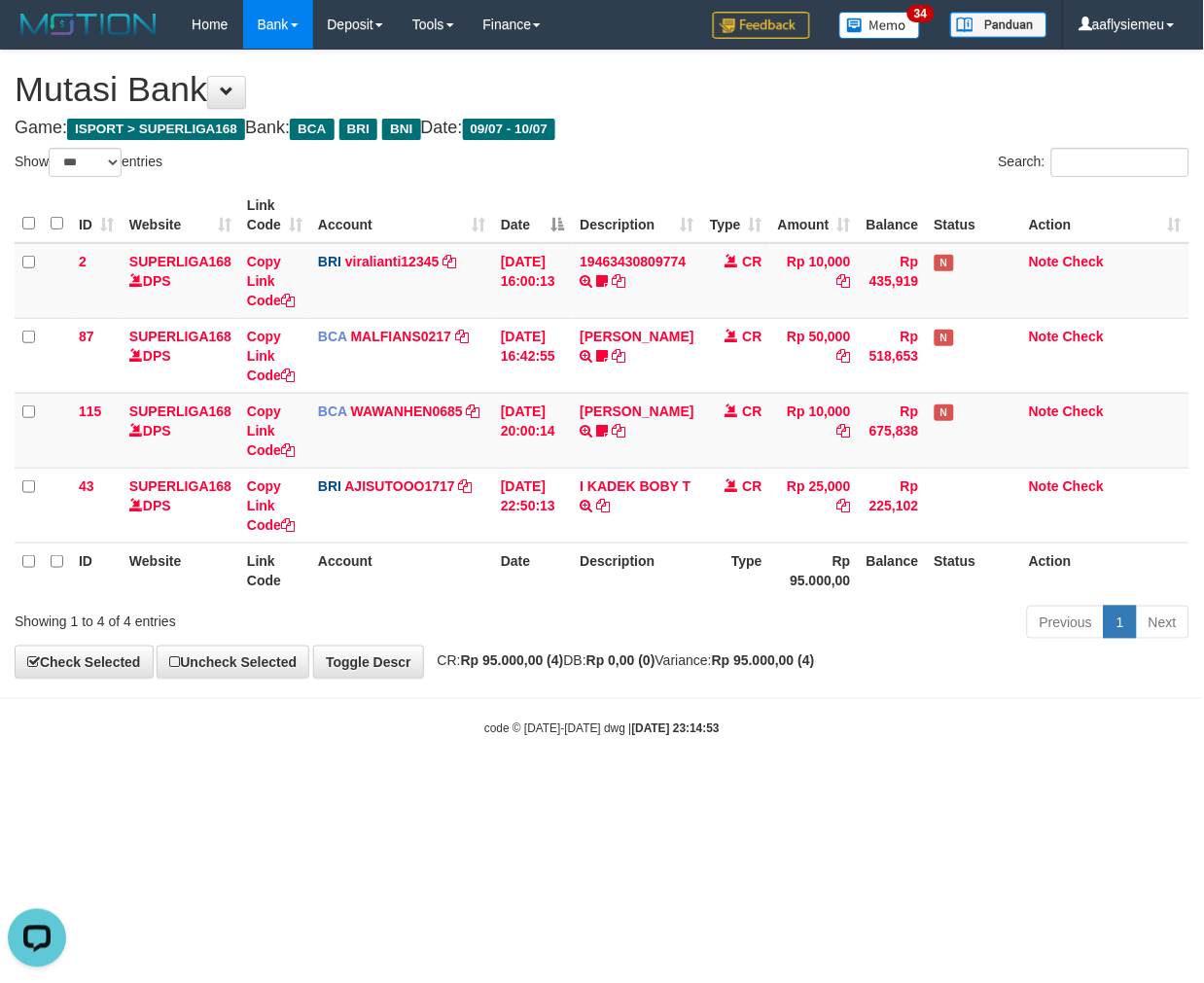click on "Toggle navigation
Home
Bank
Account List
Load
By Website
Group
[ISPORT]													SUPERLIGA168
By Load Group (DPS)" at bounding box center (602, 393) 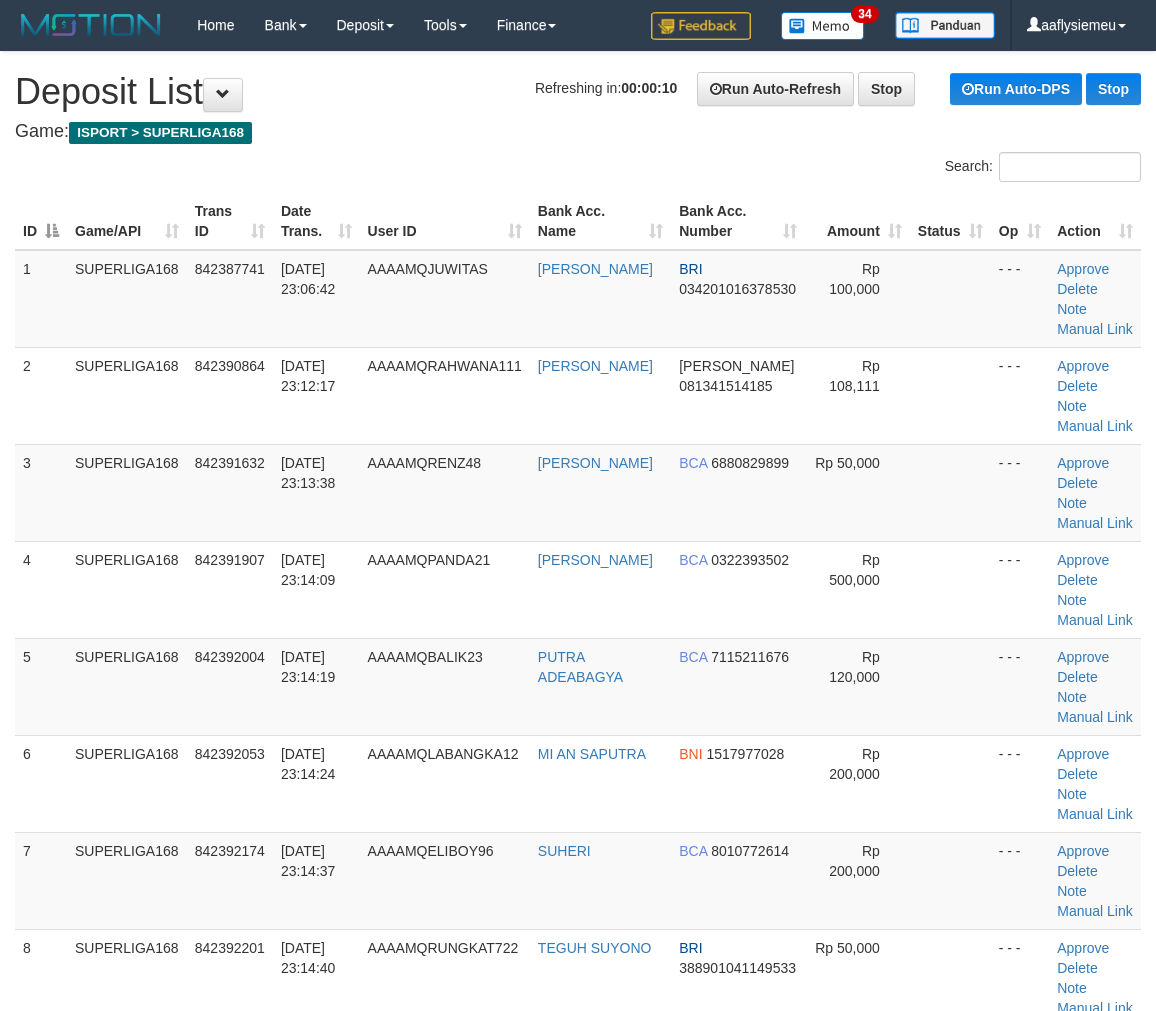 scroll, scrollTop: 0, scrollLeft: 0, axis: both 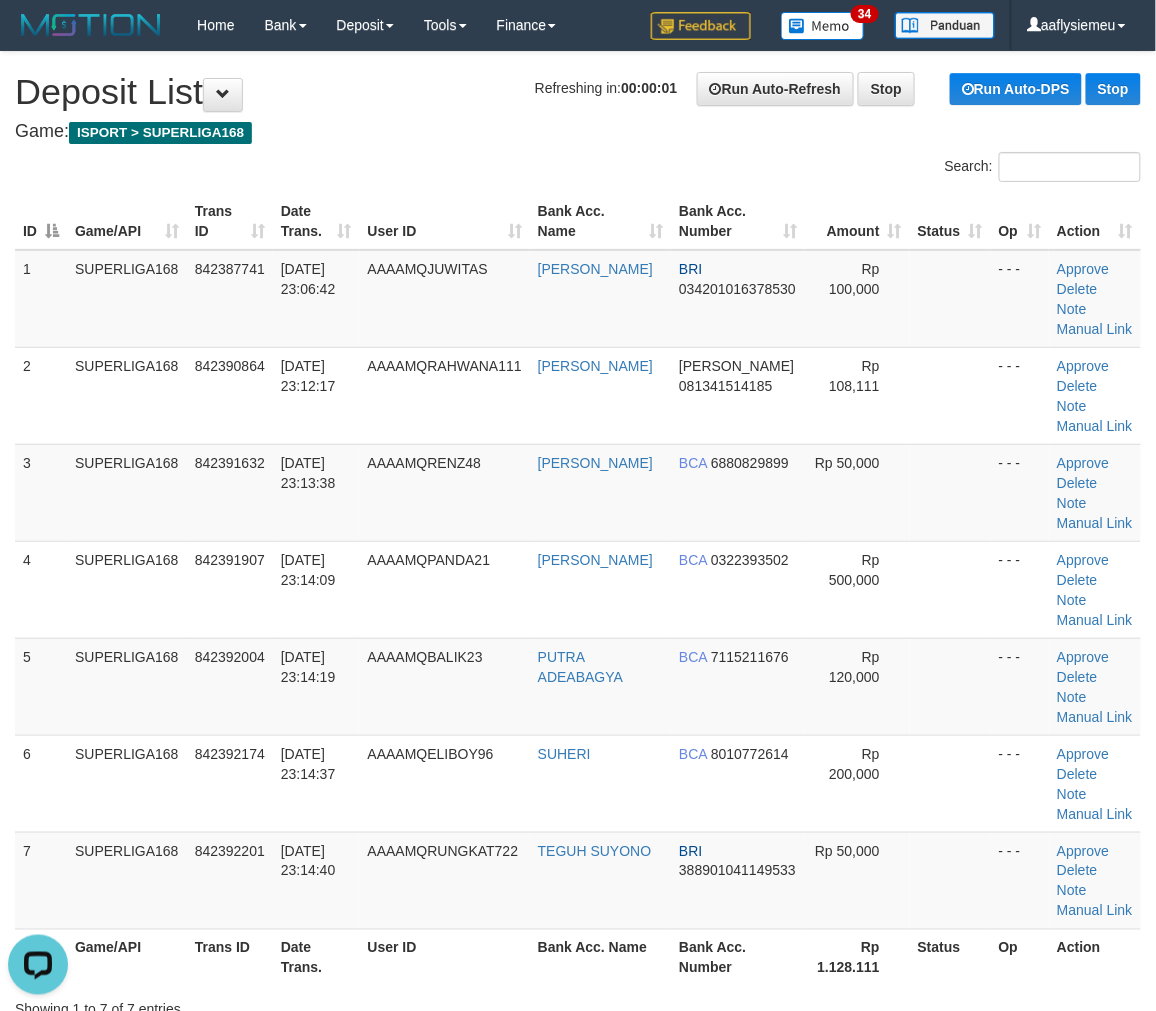 drag, startPoint x: 18, startPoint y: 634, endPoint x: 0, endPoint y: 658, distance: 30 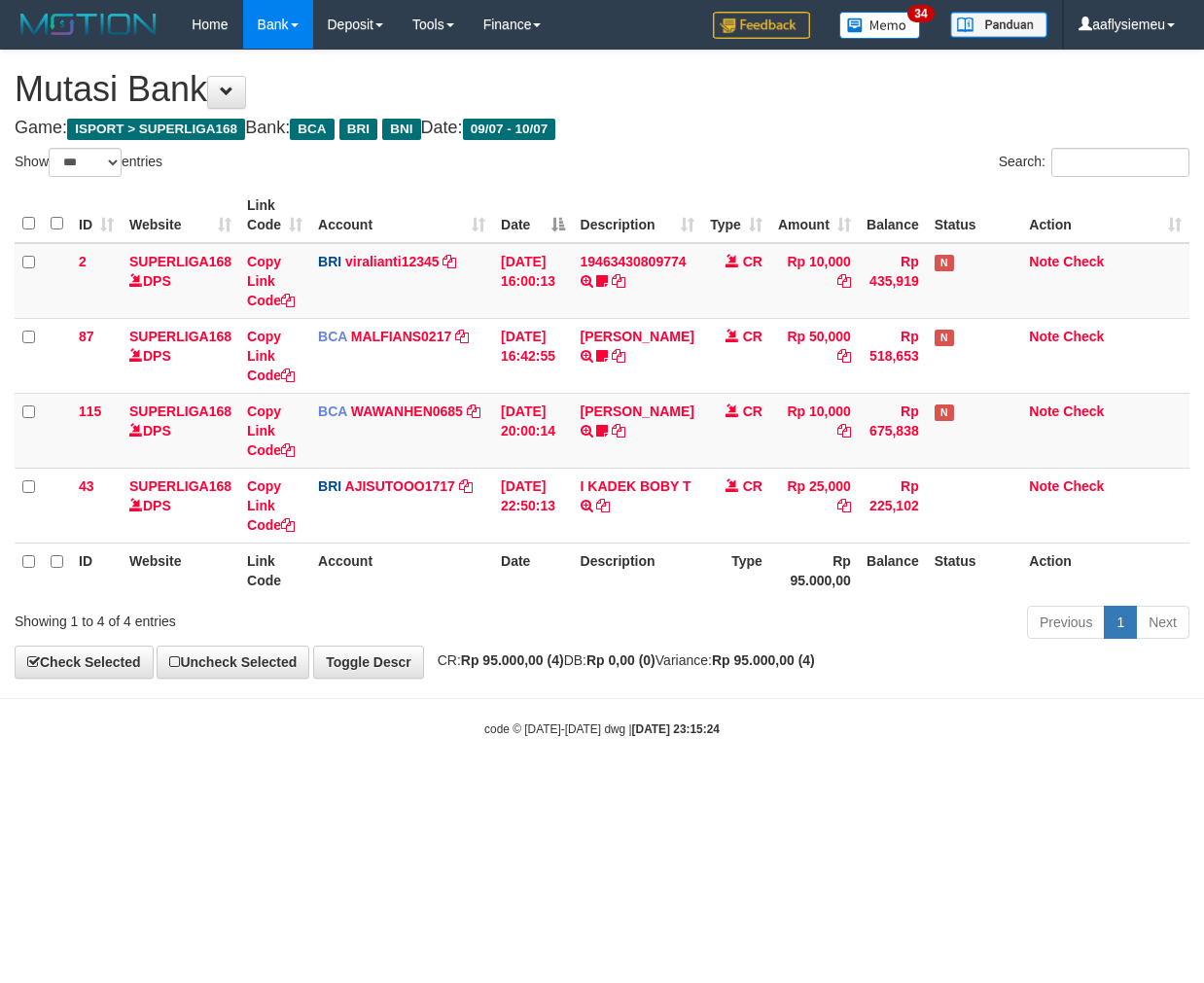 select on "***" 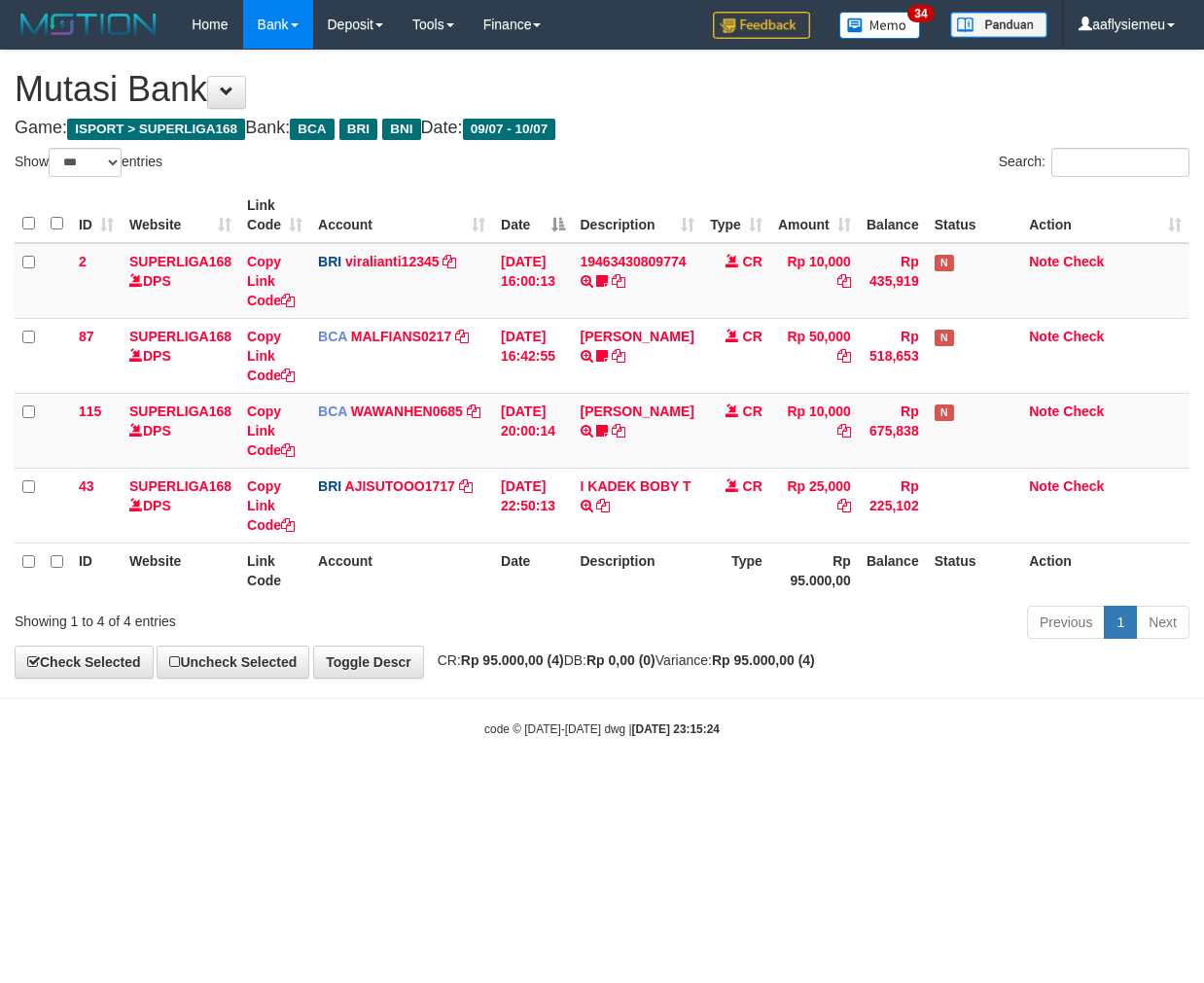 scroll, scrollTop: 0, scrollLeft: 0, axis: both 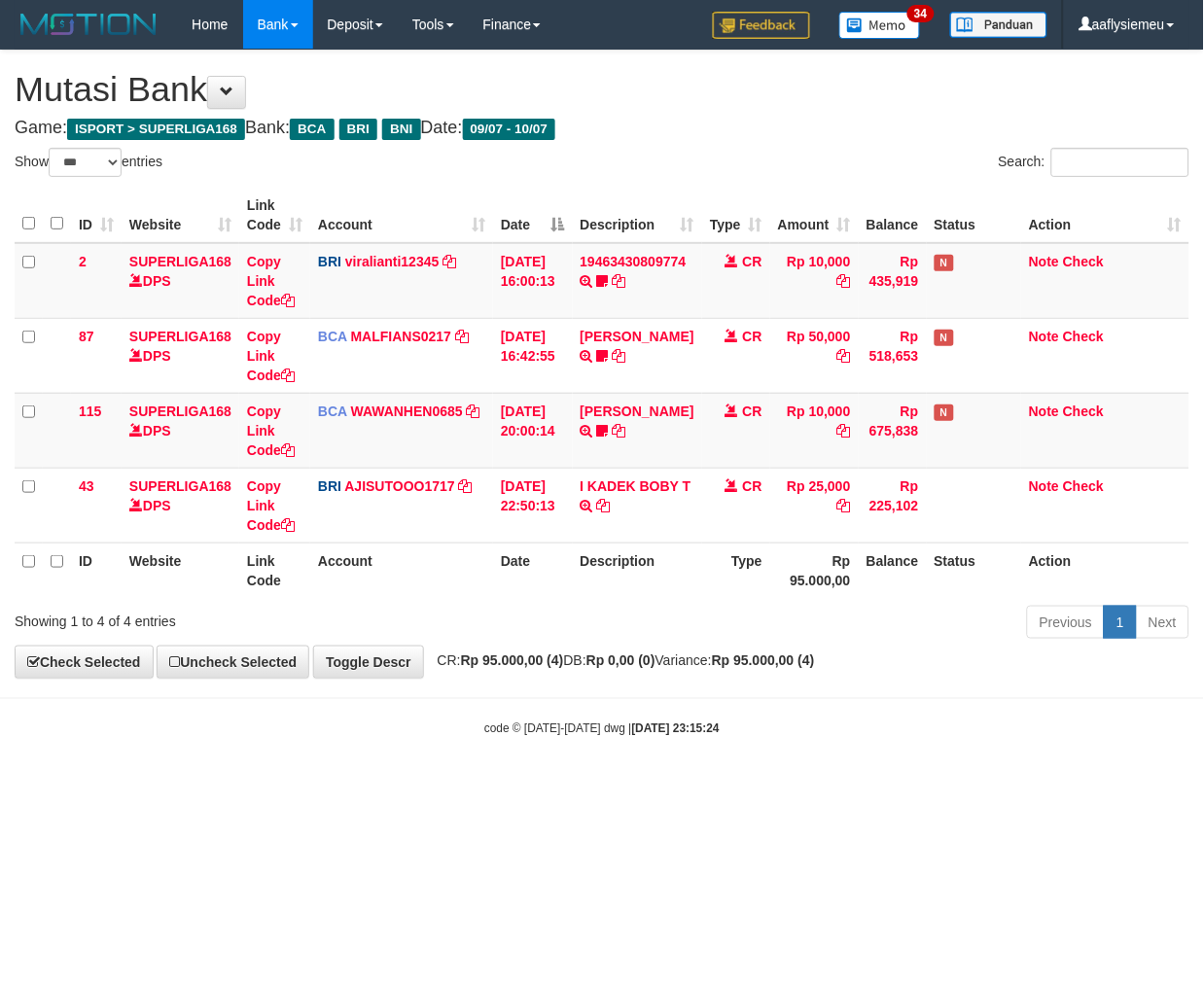 click on "code © 2012-2018 dwg |  2025/07/10 23:15:24" at bounding box center (602, 728) 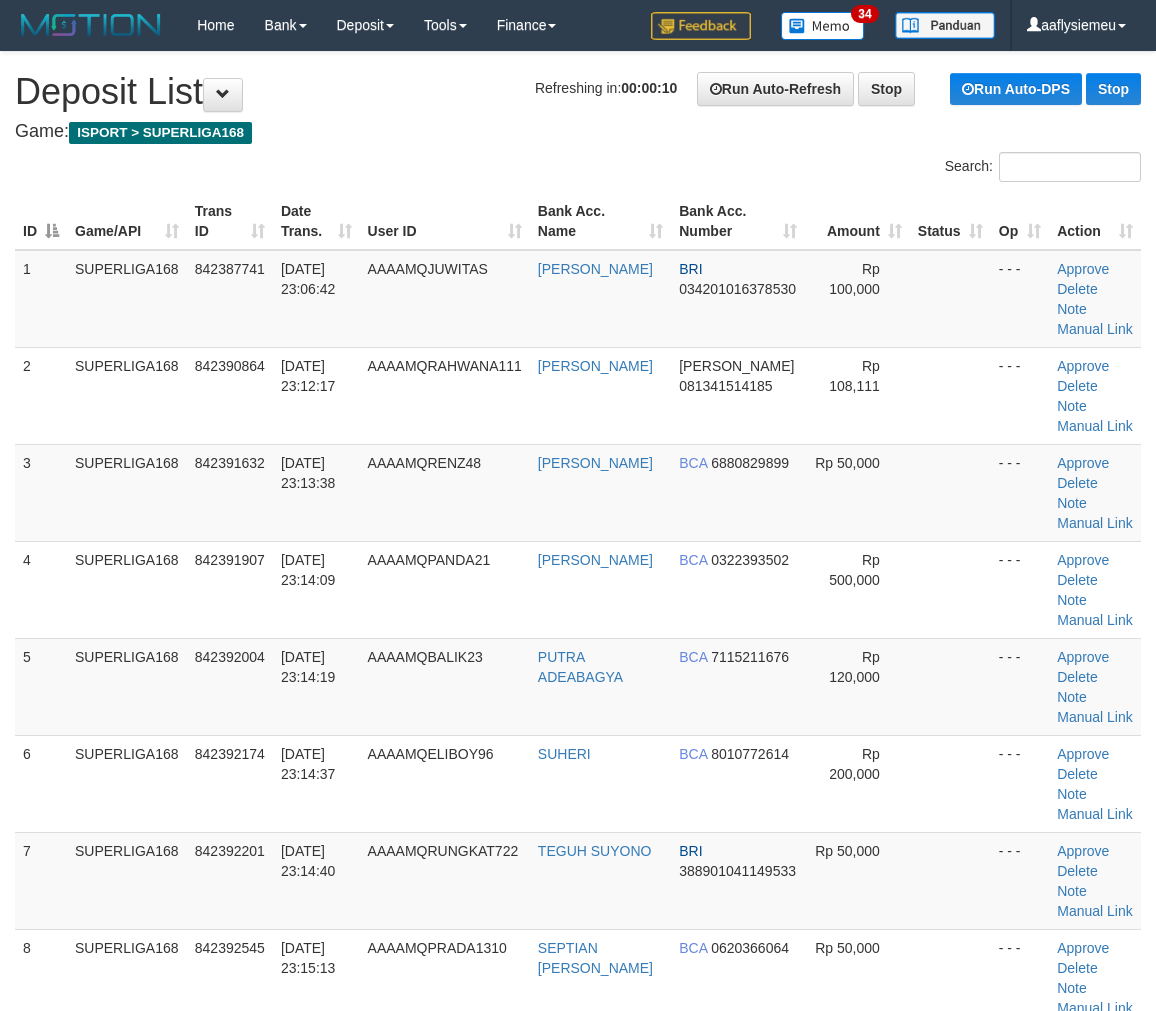 scroll, scrollTop: 0, scrollLeft: 0, axis: both 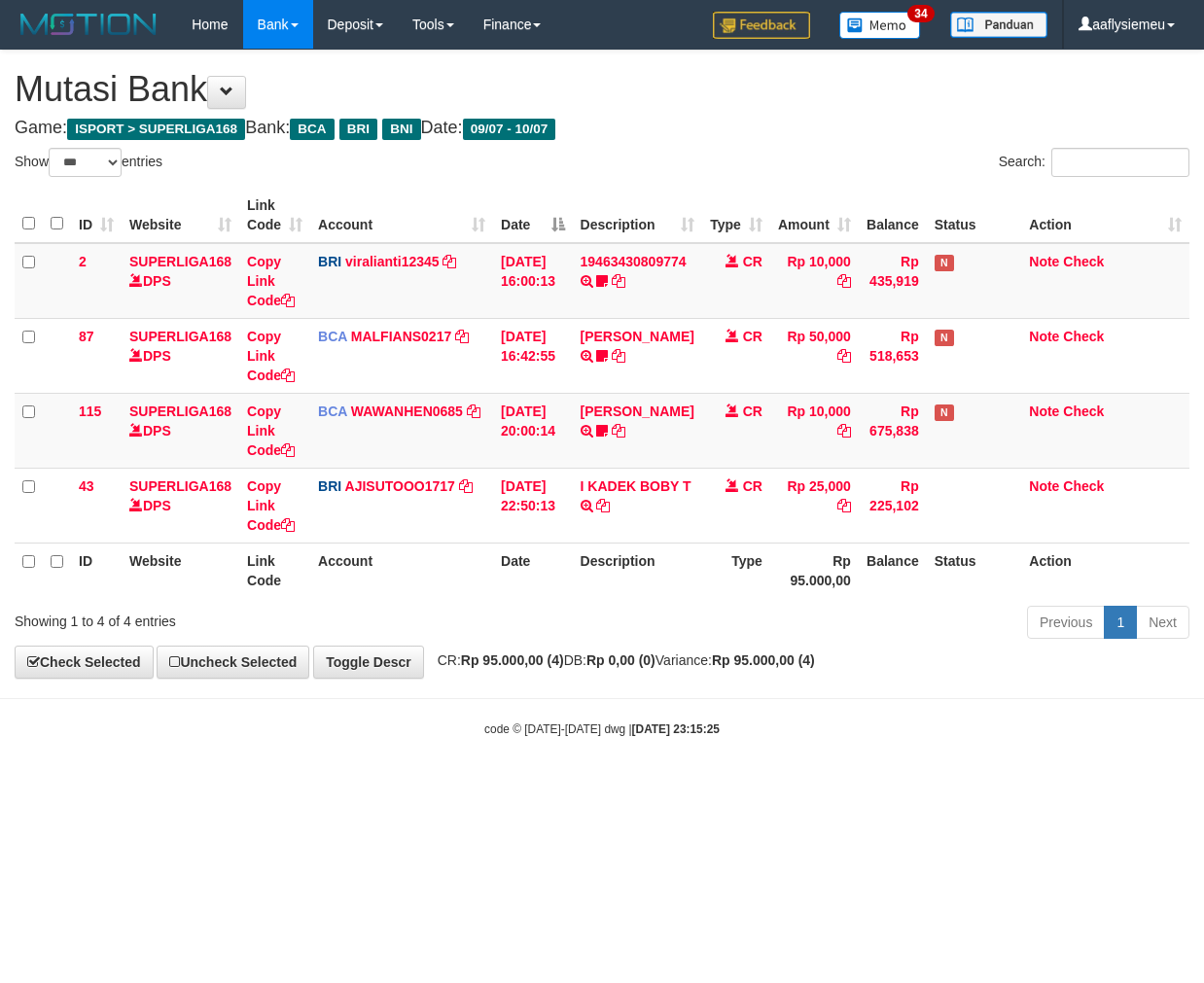 select on "***" 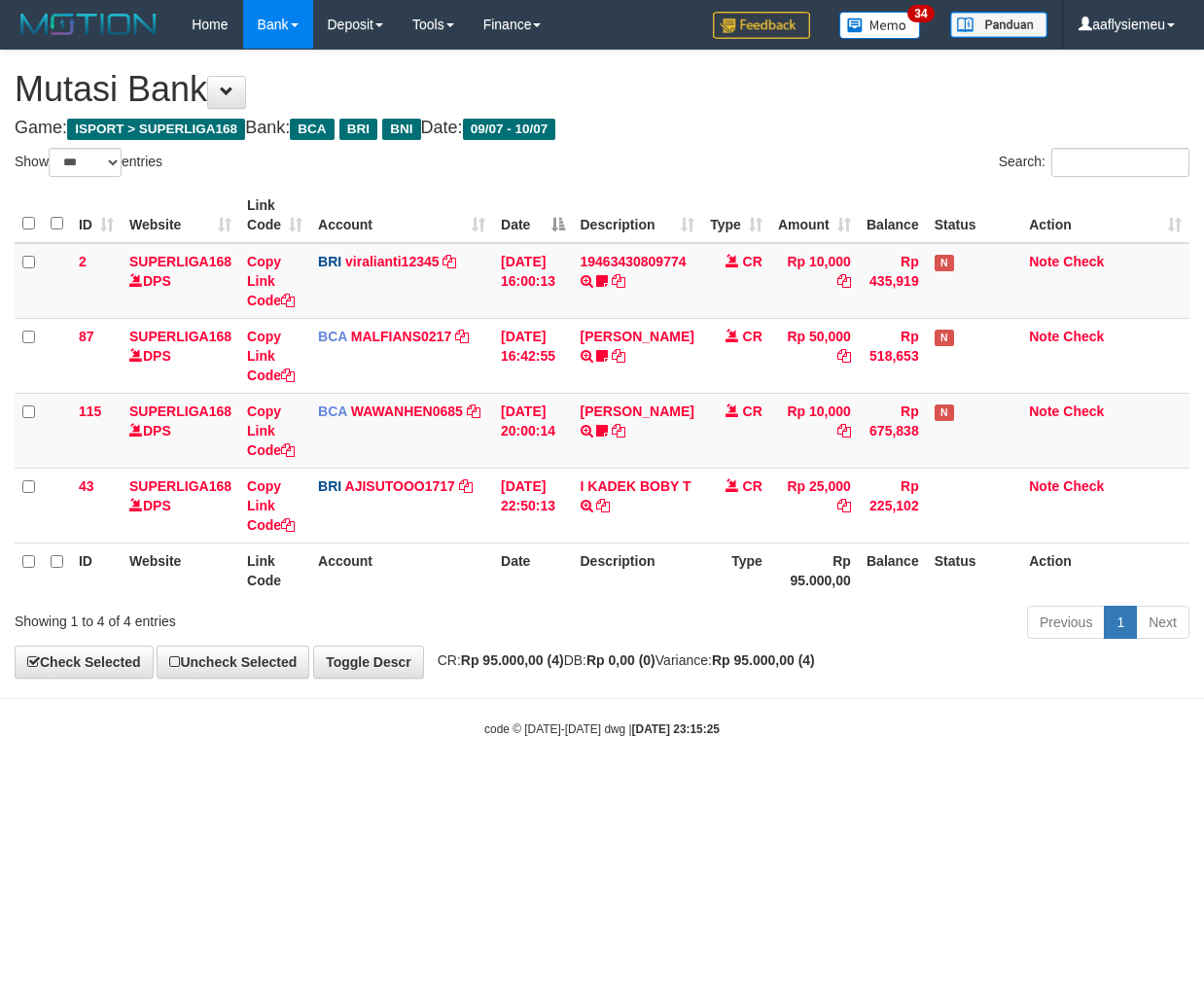scroll, scrollTop: 0, scrollLeft: 0, axis: both 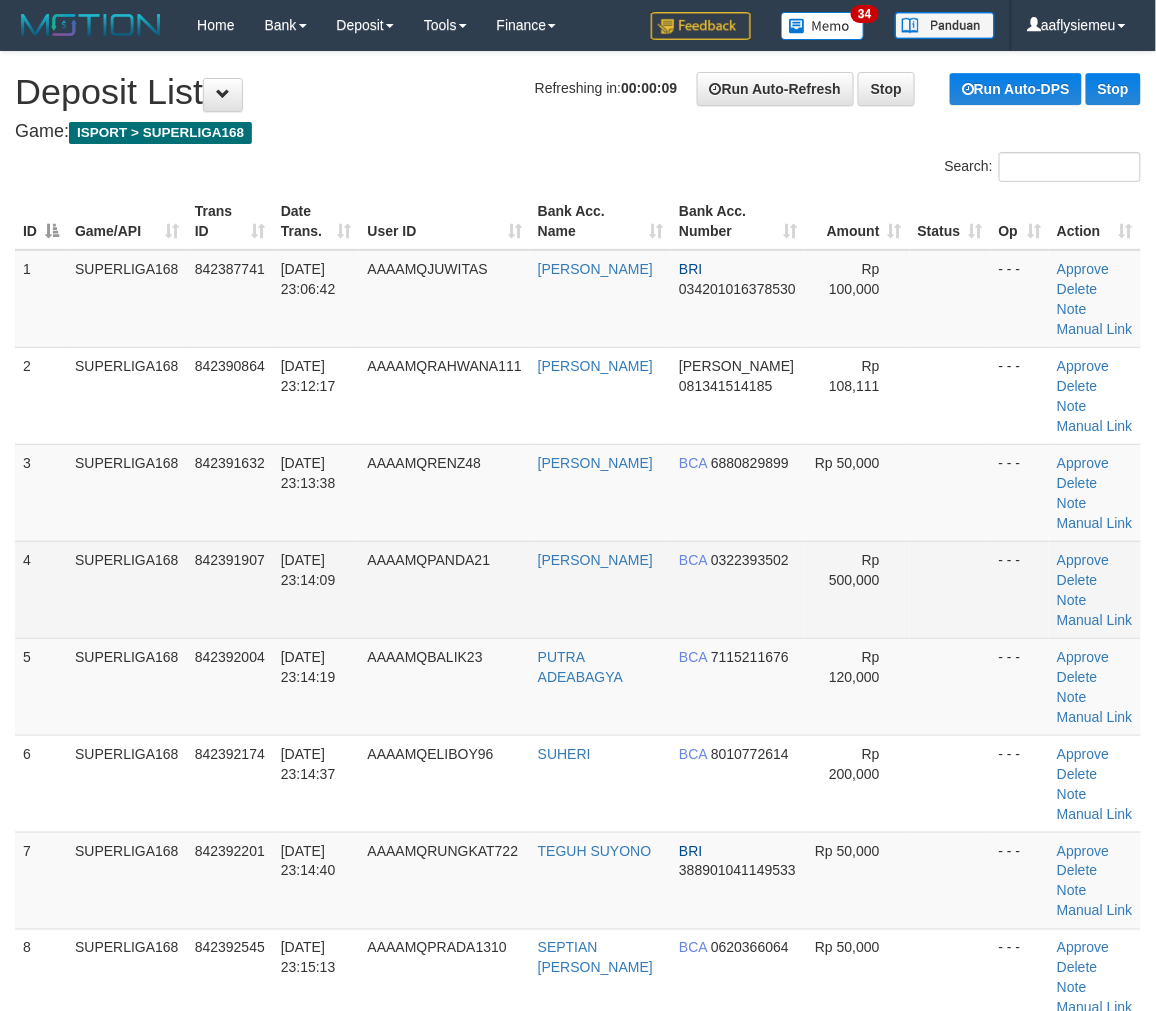 click on "[DATE] 23:14:09" at bounding box center [316, 589] 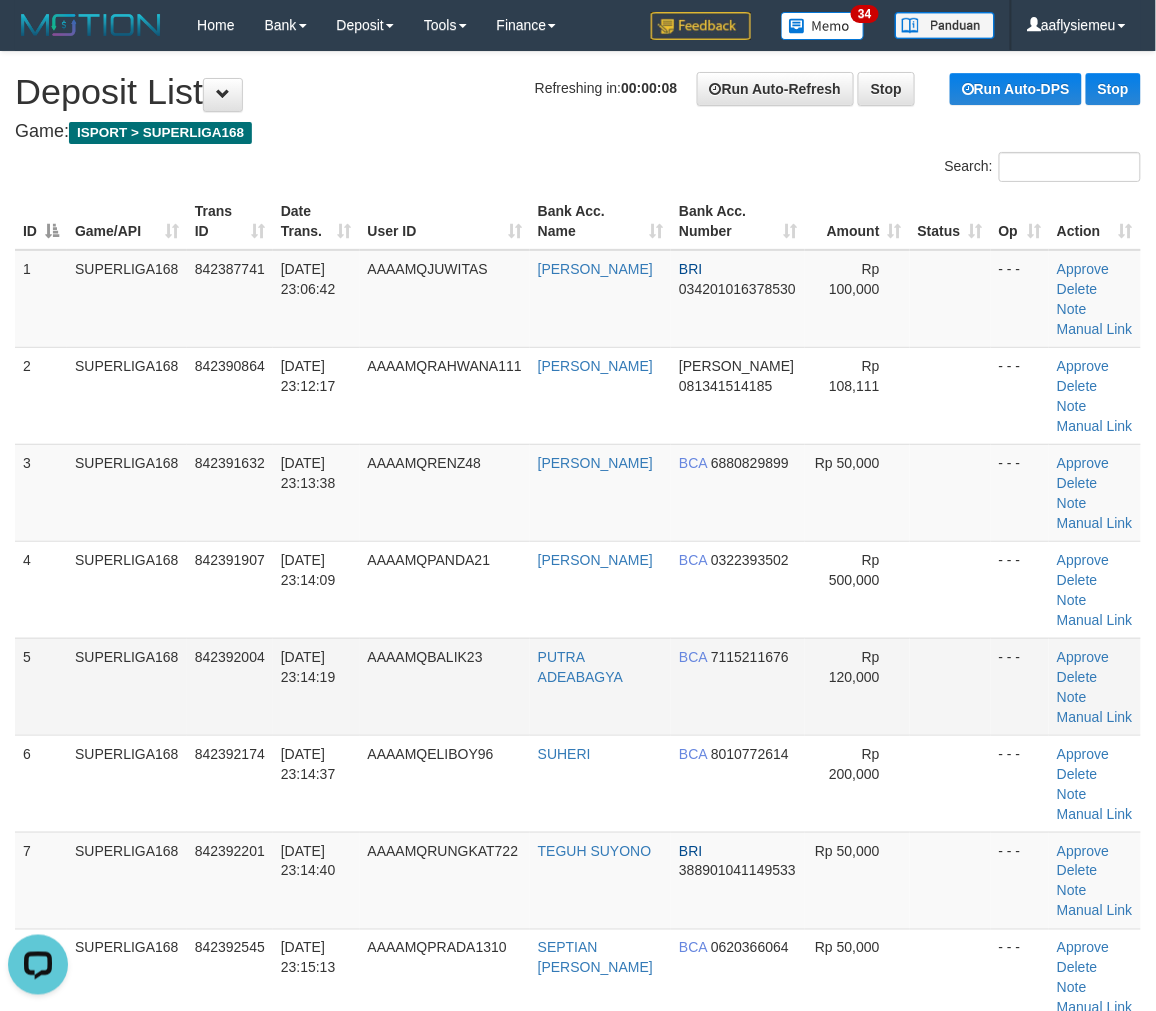 scroll, scrollTop: 0, scrollLeft: 0, axis: both 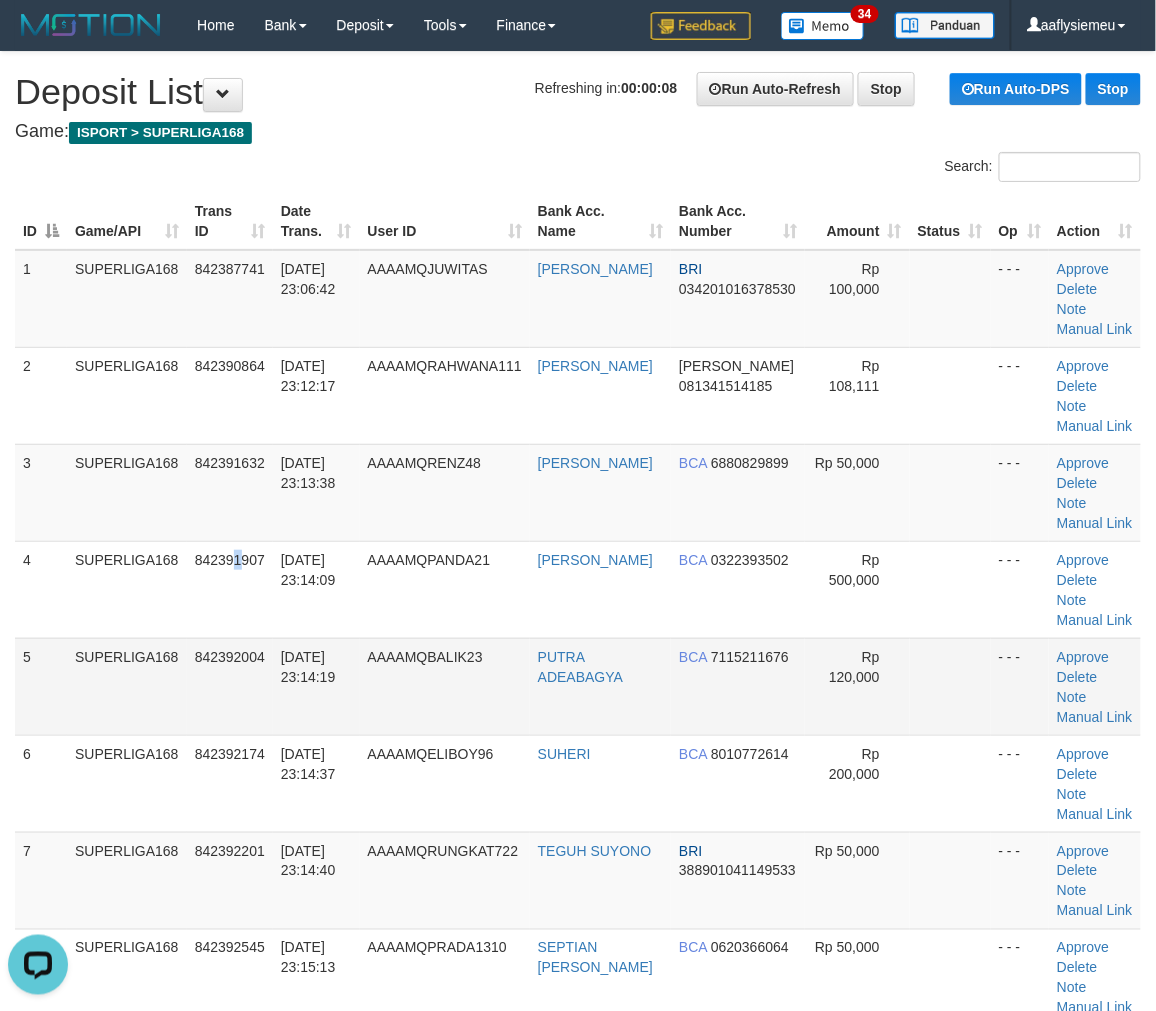 click on "842391907" at bounding box center [230, 589] 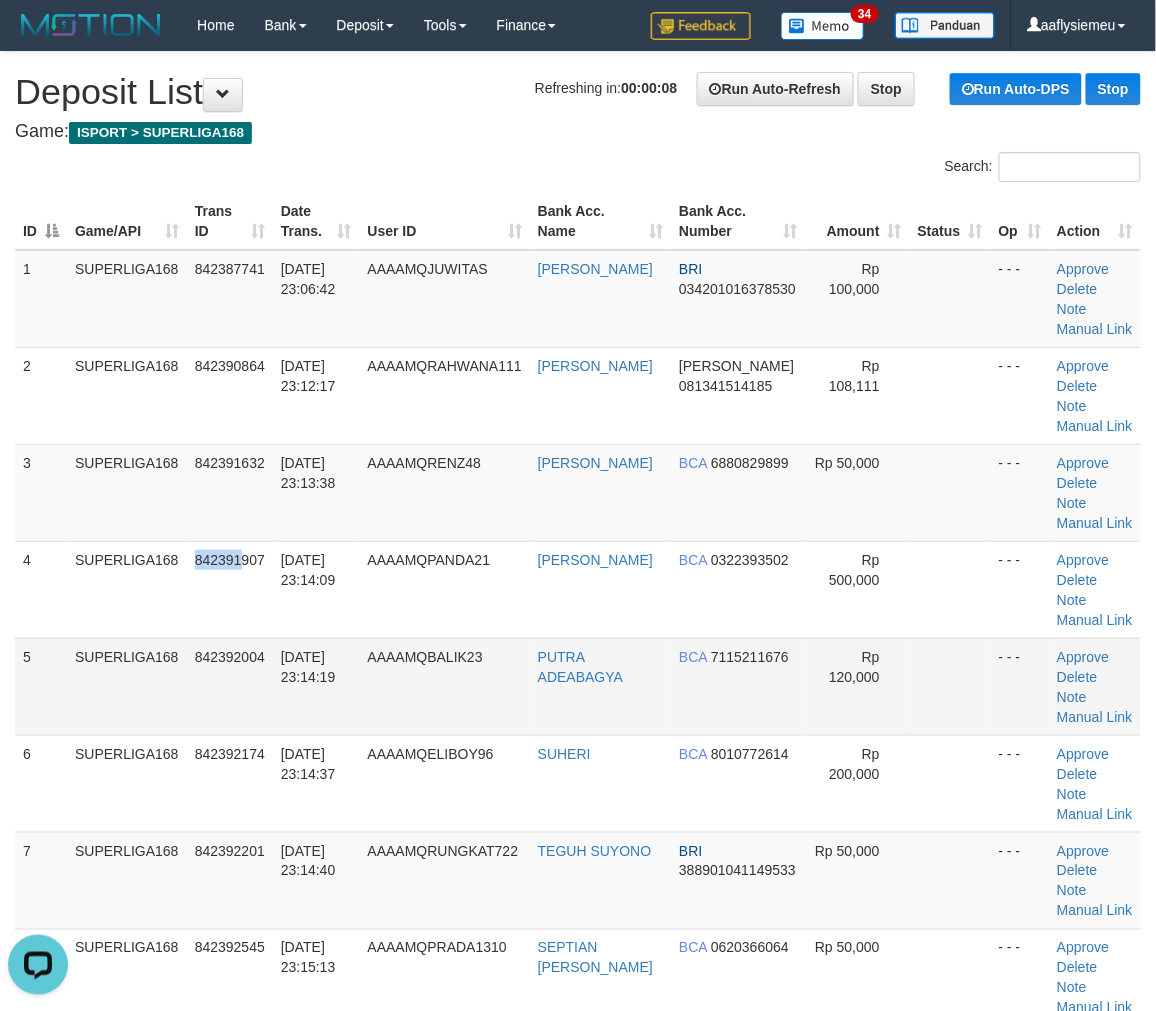 click on "10/07/2025 23:14:09" at bounding box center [316, 589] 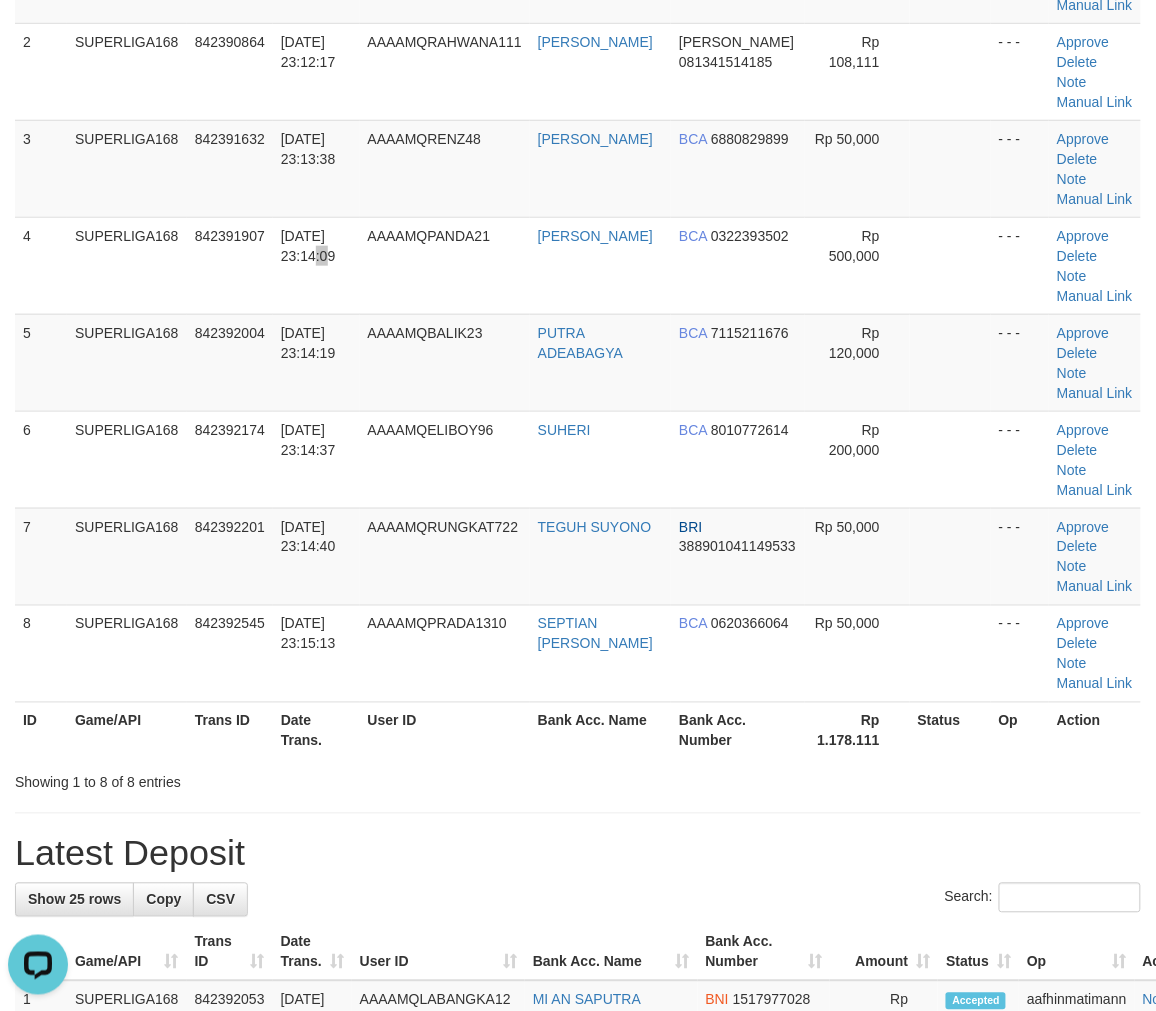 scroll, scrollTop: 333, scrollLeft: 0, axis: vertical 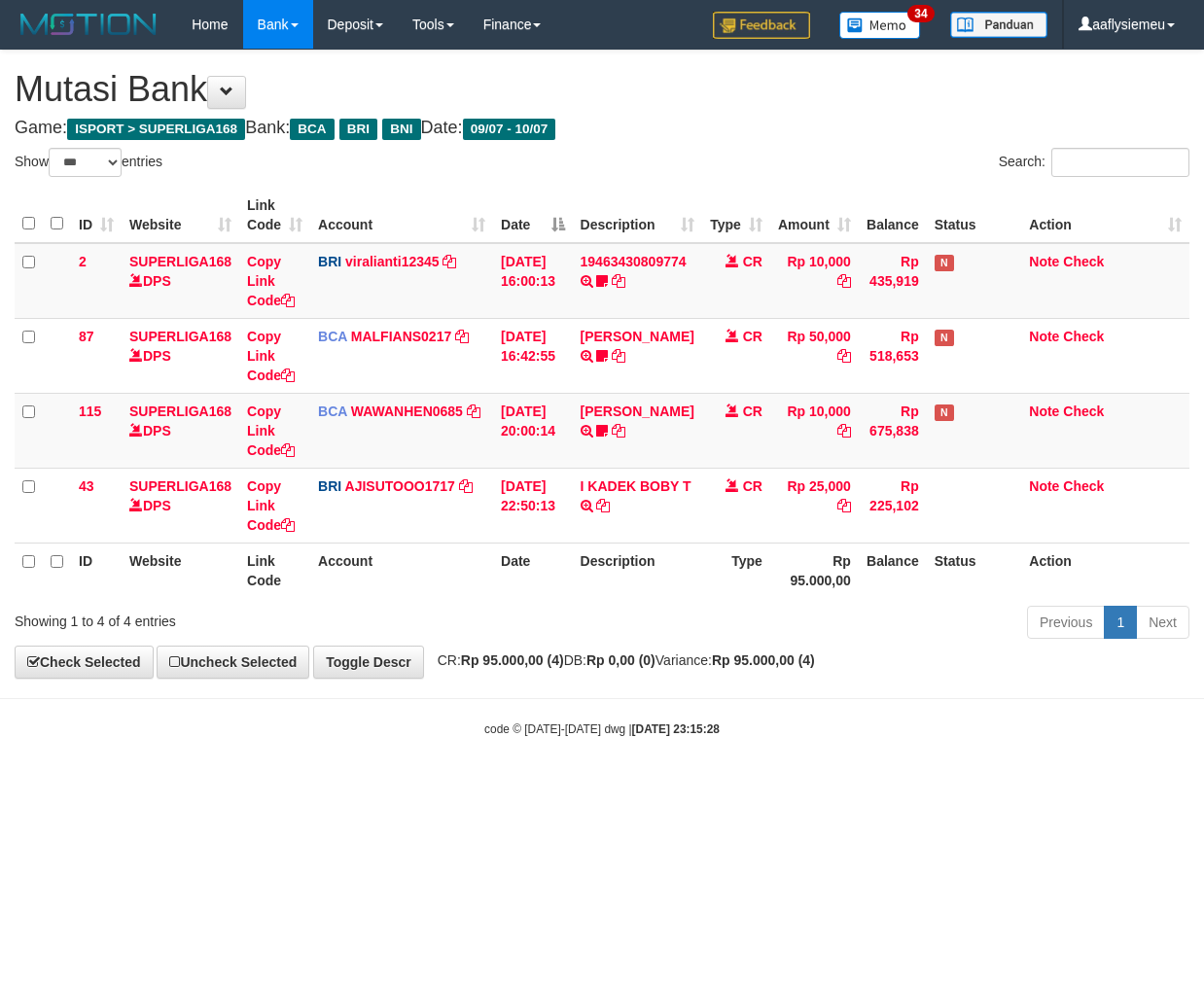 select on "***" 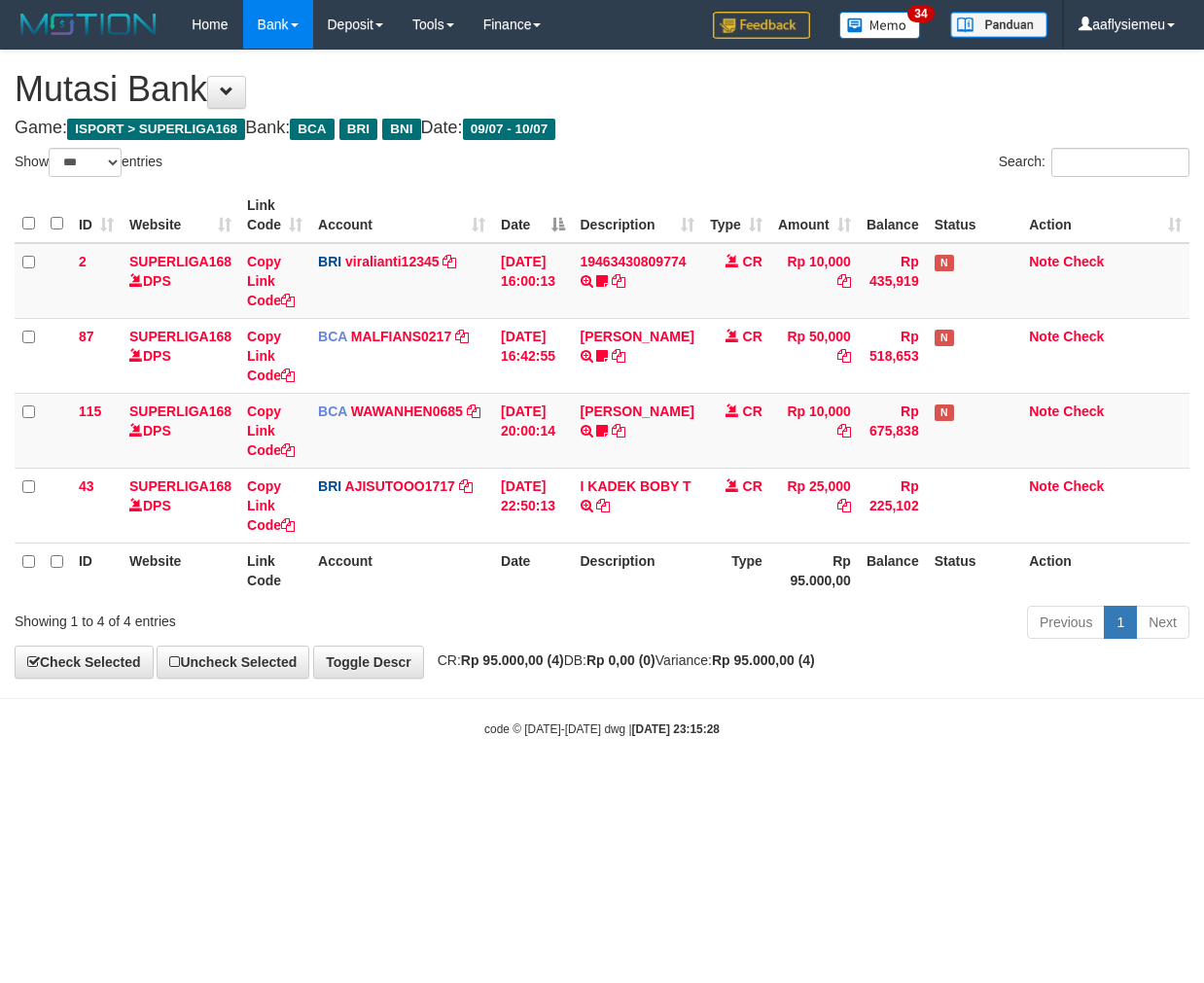 scroll, scrollTop: 0, scrollLeft: 0, axis: both 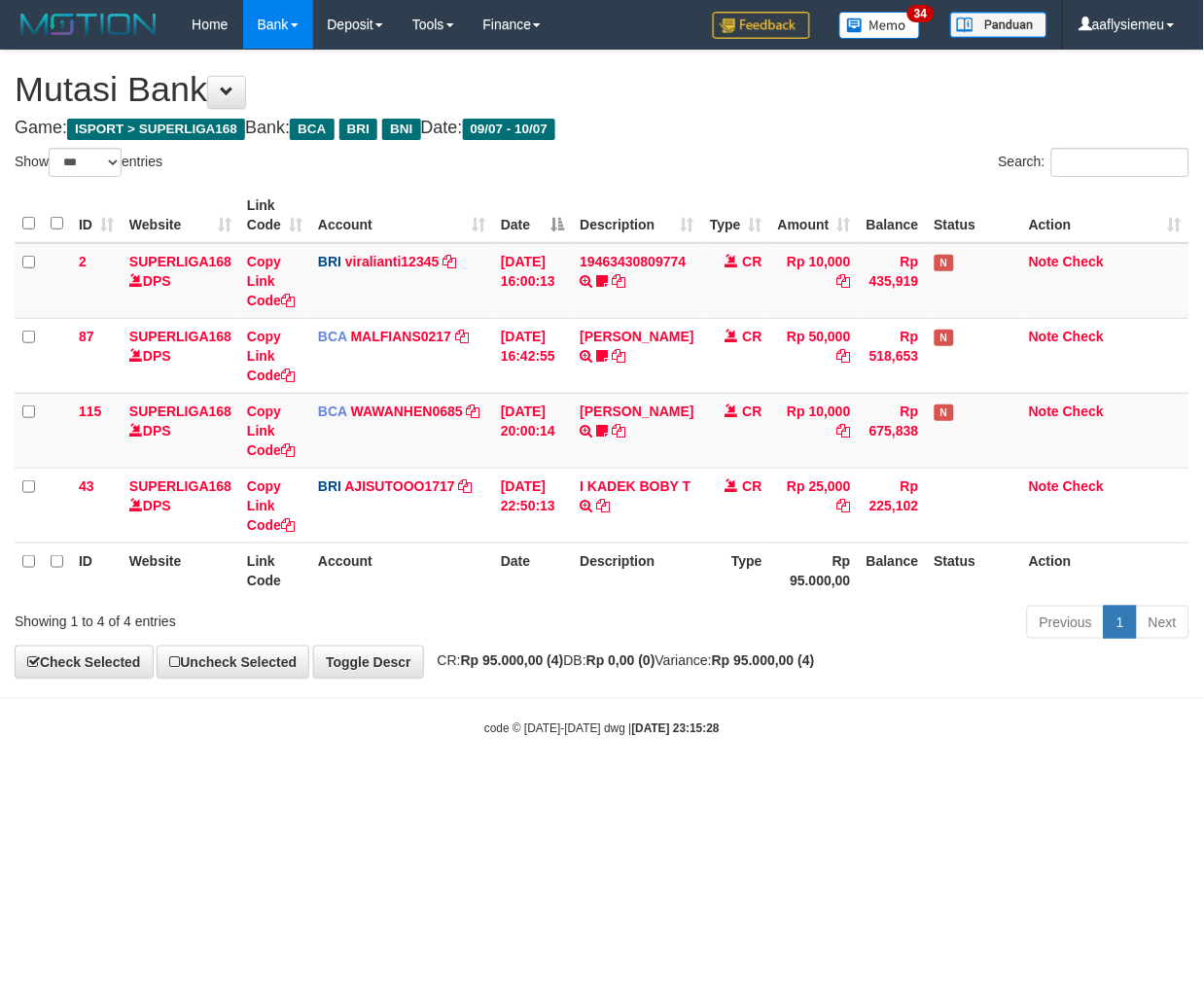 drag, startPoint x: 889, startPoint y: 760, endPoint x: 1196, endPoint y: 705, distance: 311.8878 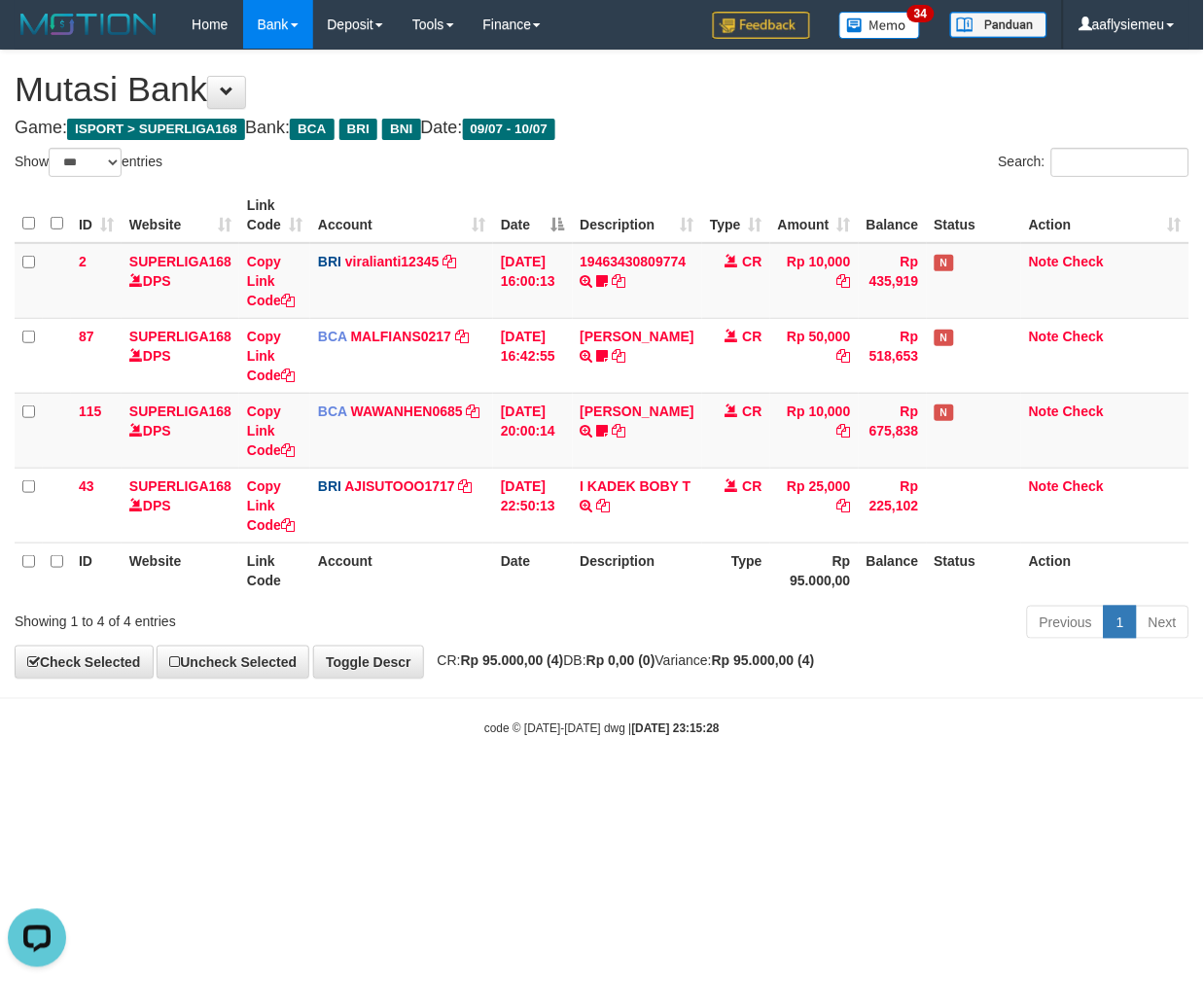 scroll, scrollTop: 0, scrollLeft: 0, axis: both 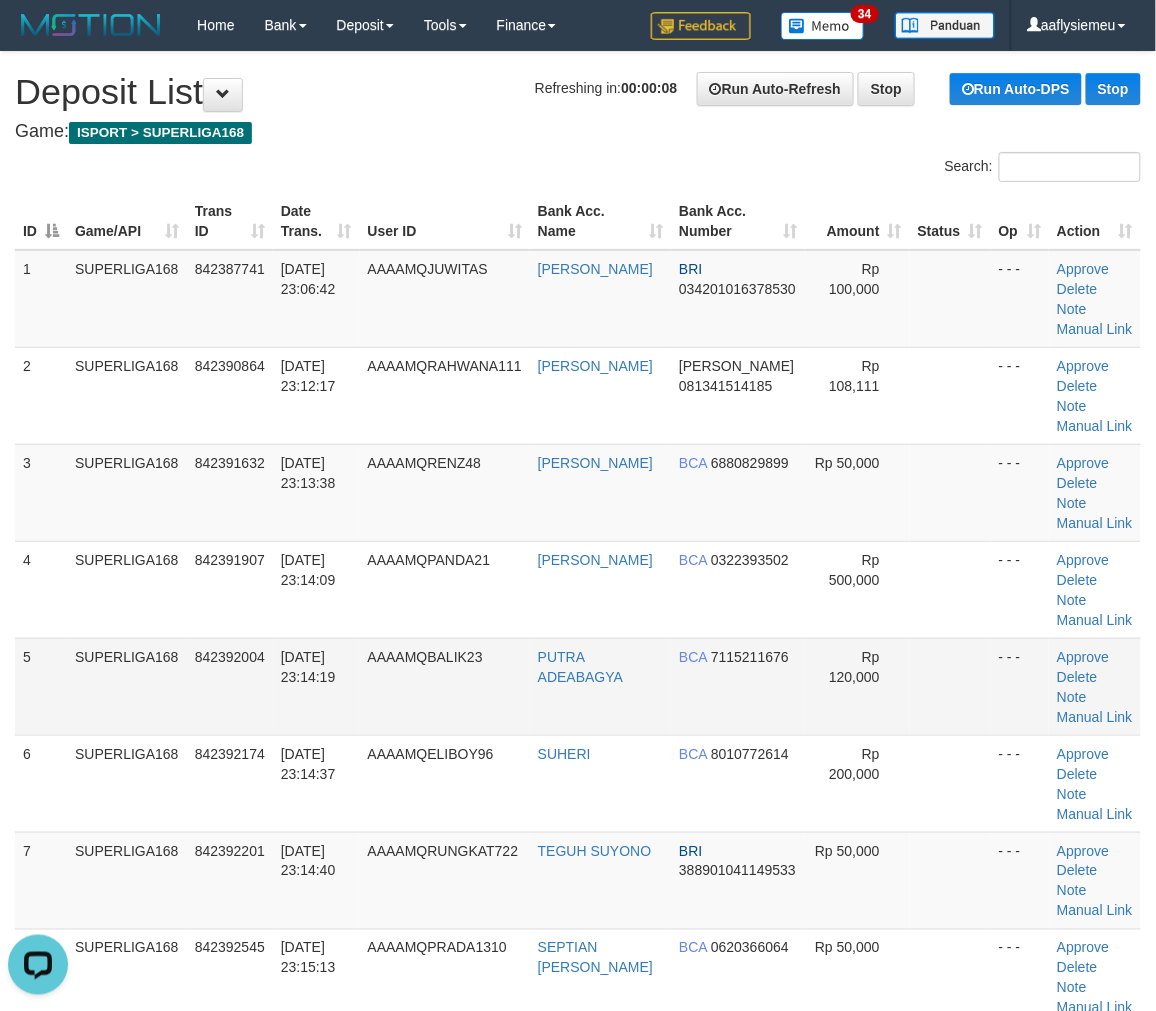 click on "SUPERLIGA168" at bounding box center [127, 686] 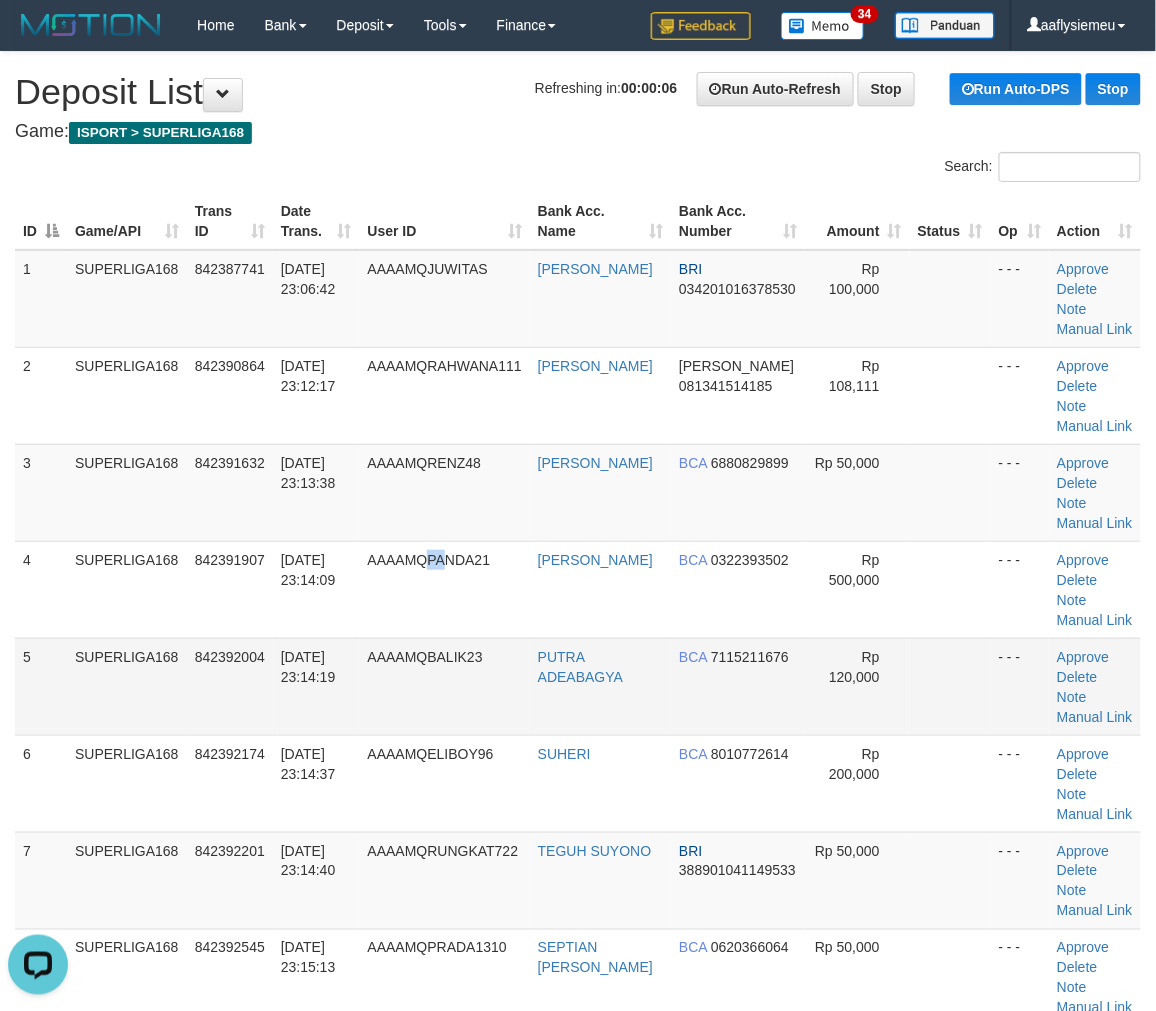click on "AAAAMQPANDA21" at bounding box center [445, 589] 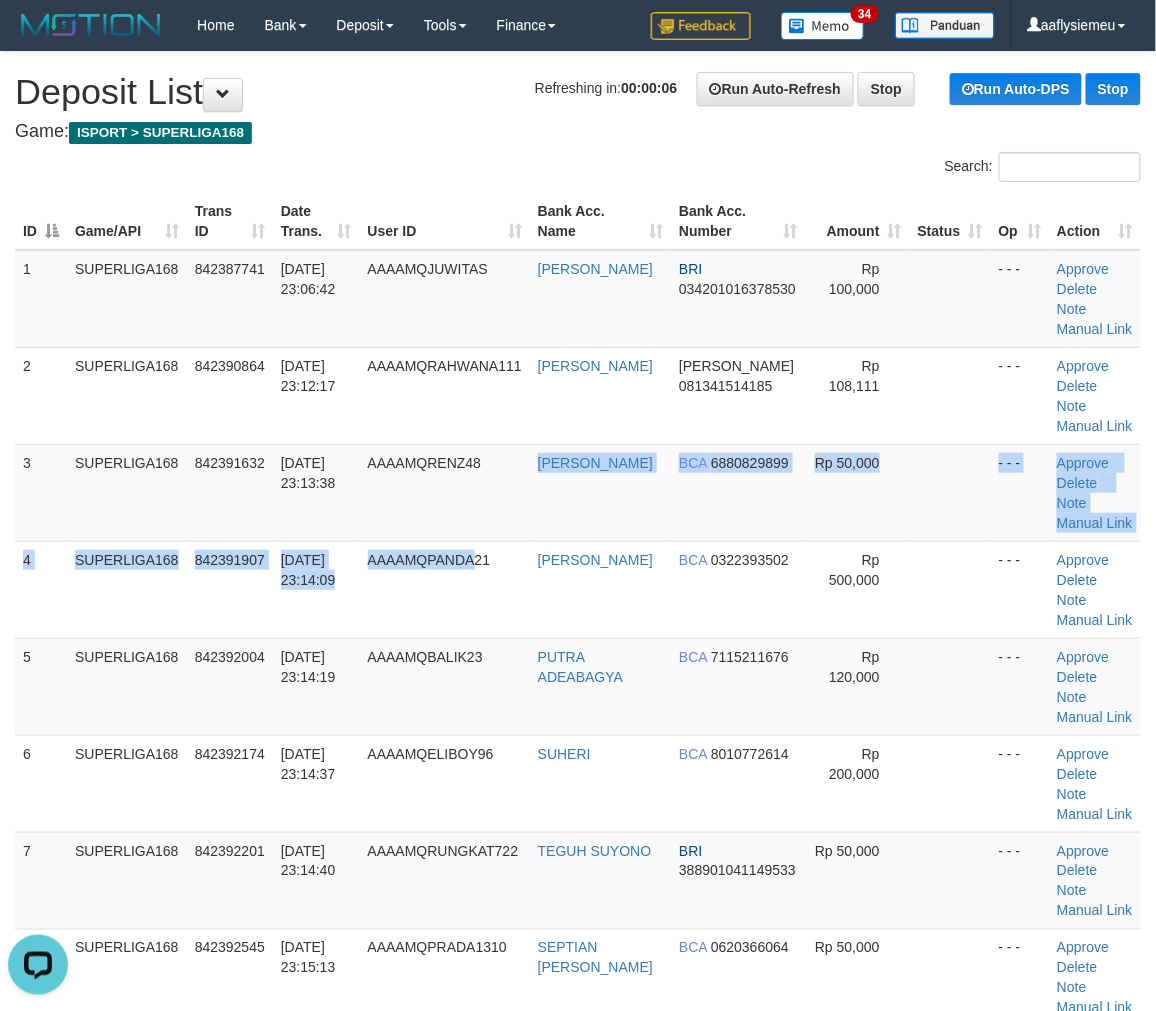 drag, startPoint x: 455, startPoint y: 564, endPoint x: 4, endPoint y: 678, distance: 465.1849 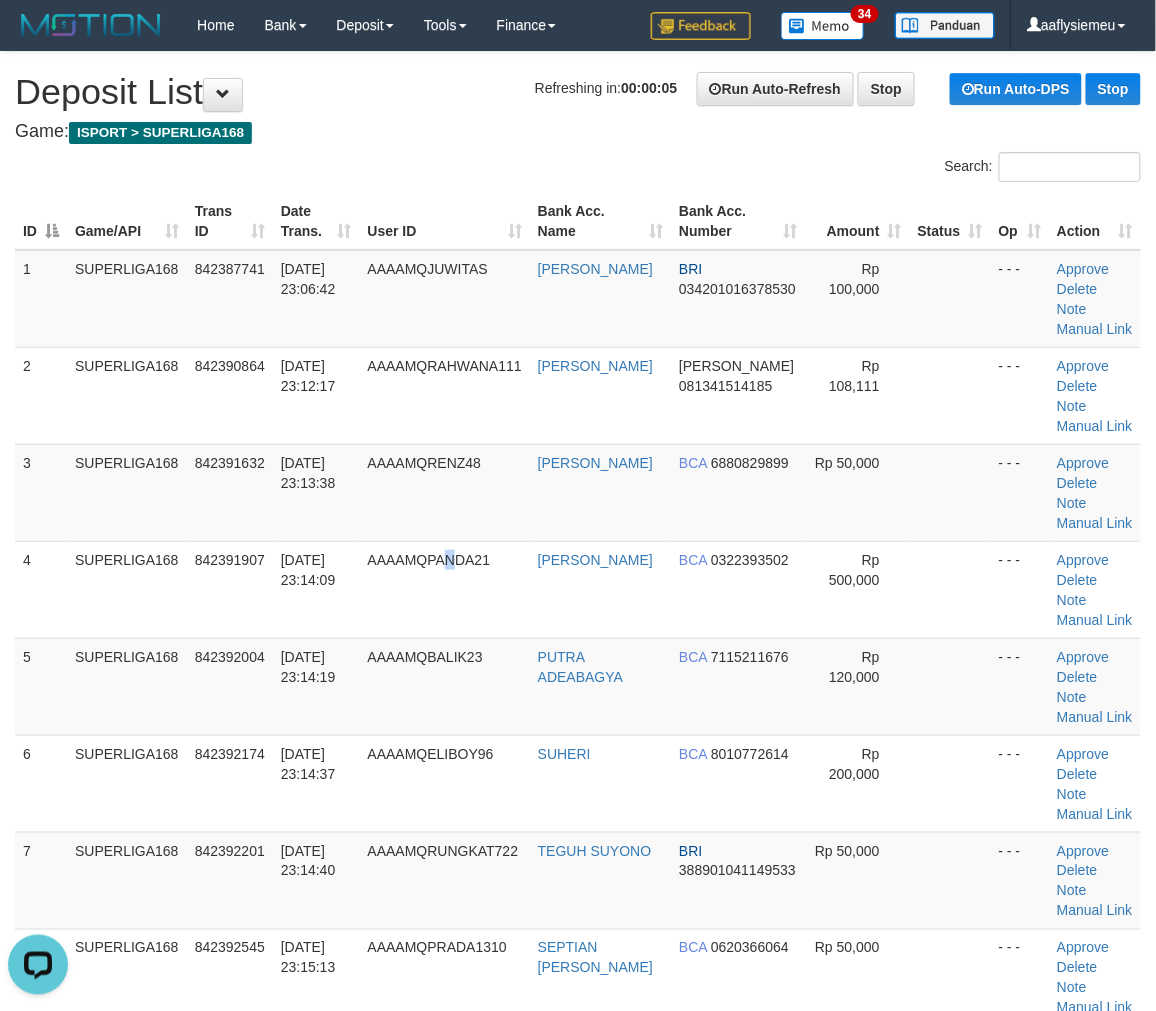 drag, startPoint x: 424, startPoint y: 573, endPoint x: 11, endPoint y: 676, distance: 425.6501 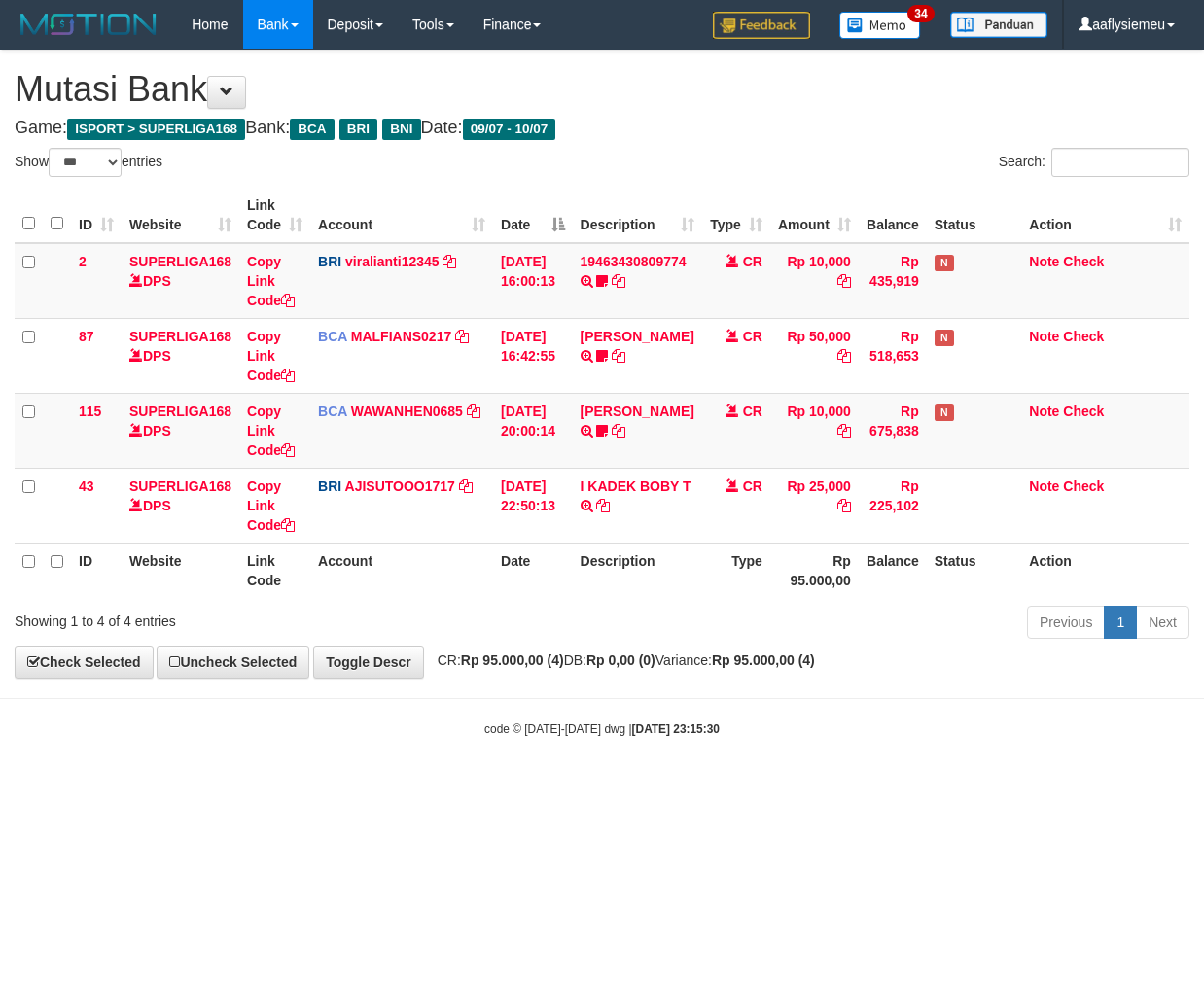 select on "***" 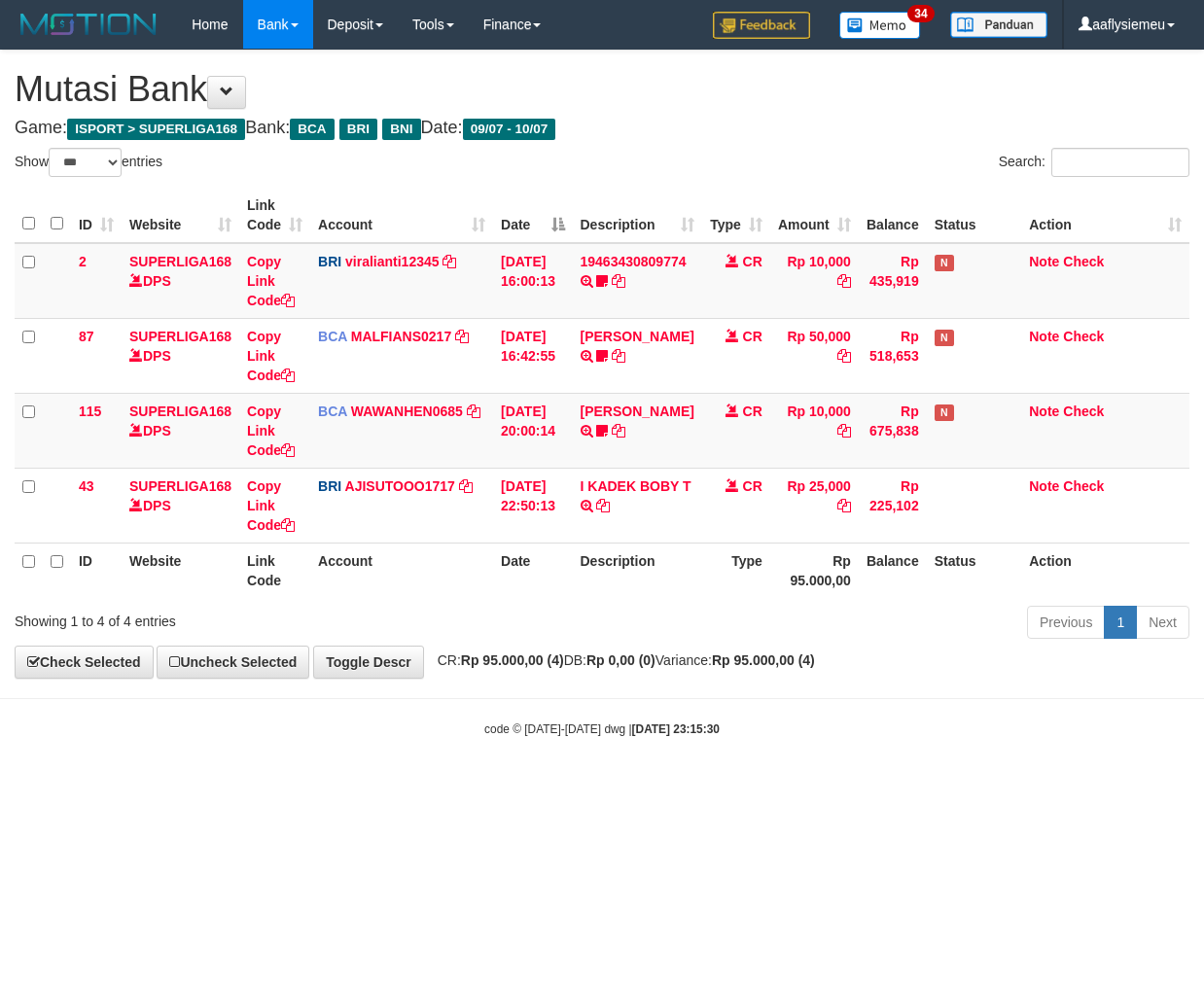 scroll, scrollTop: 0, scrollLeft: 0, axis: both 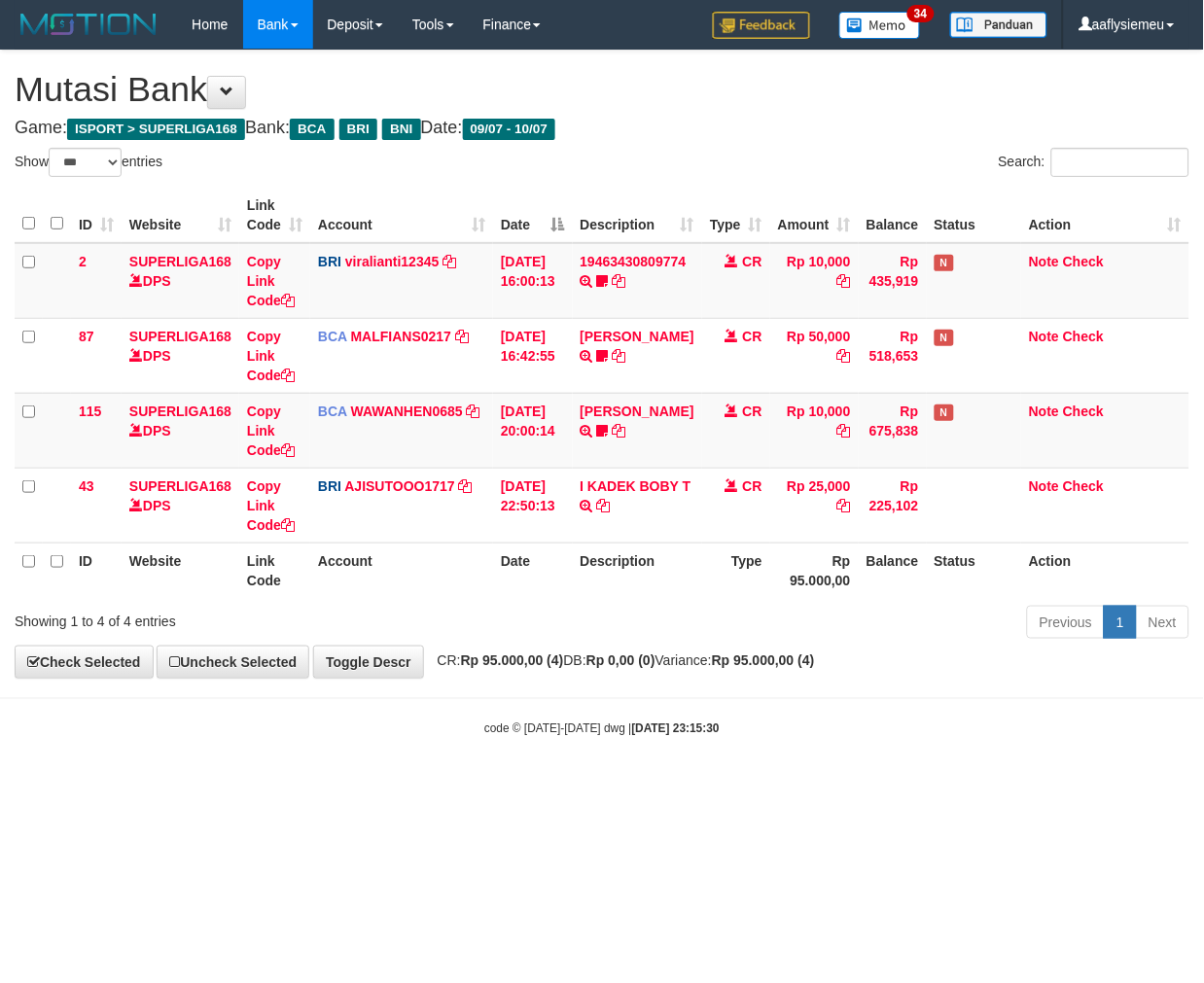 click on "Toggle navigation
Home
Bank
Account List
Load
By Website
Group
[ISPORT]													SUPERLIGA168
By Load Group (DPS)" at bounding box center (602, 393) 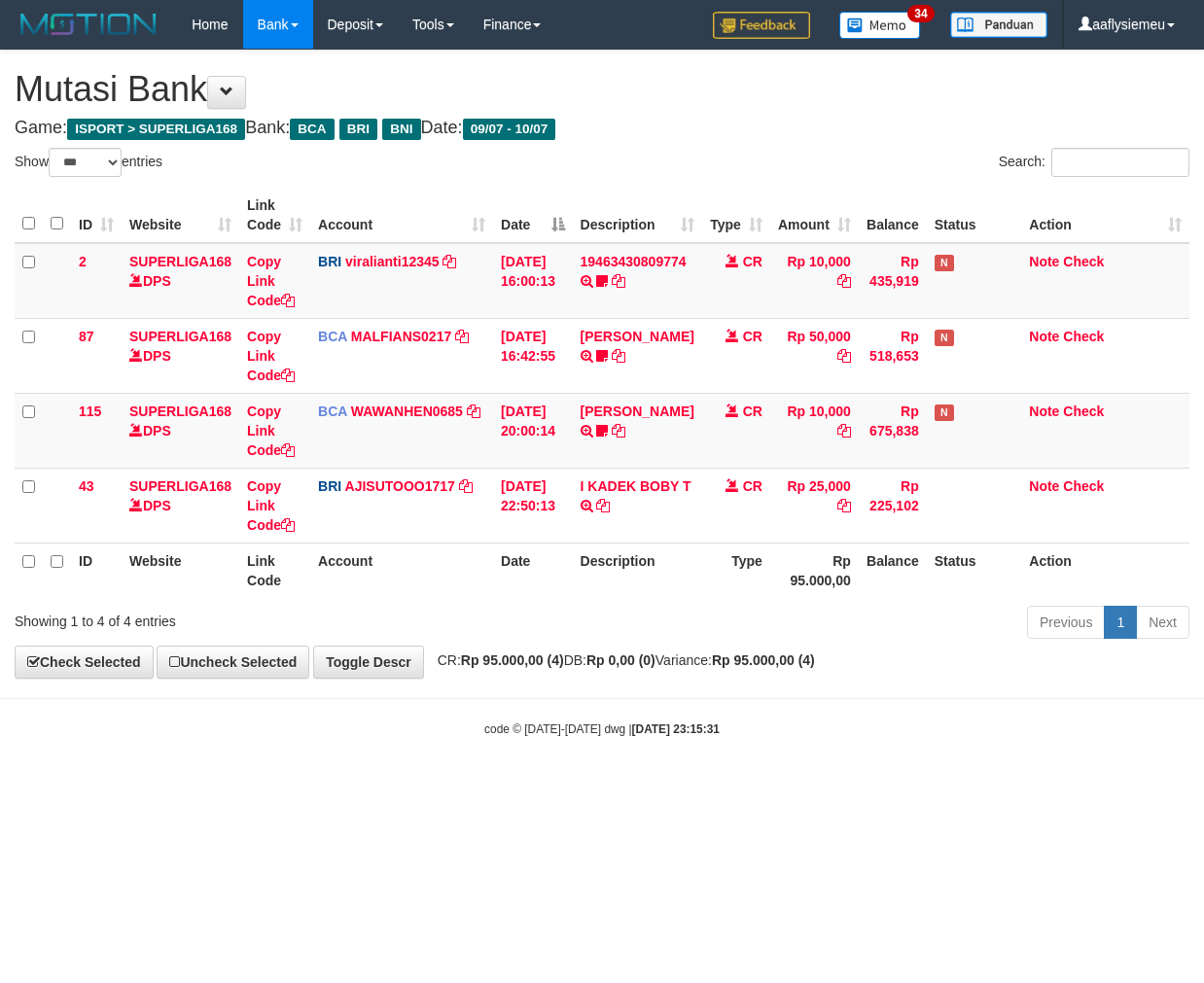 select on "***" 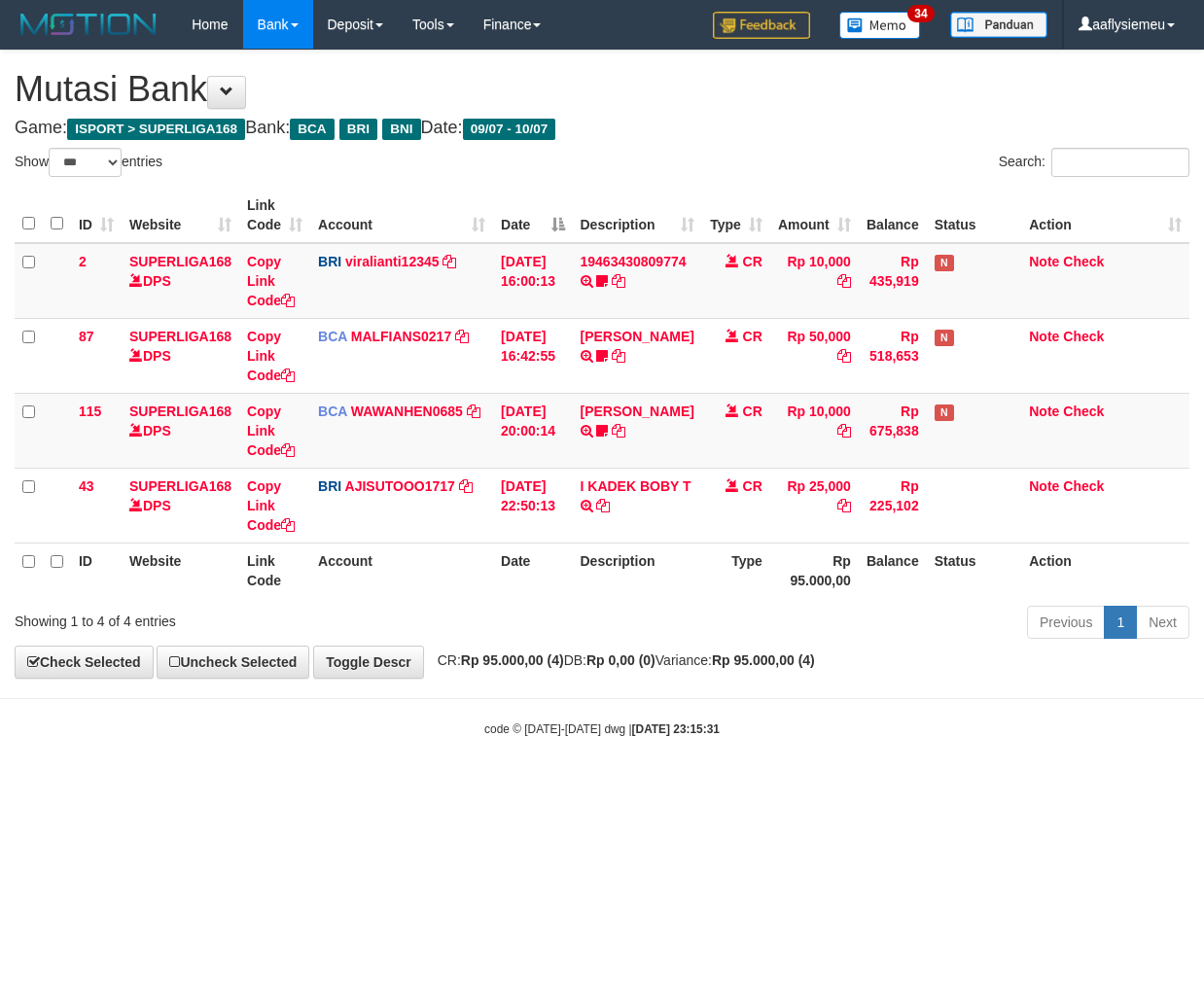 scroll, scrollTop: 0, scrollLeft: 0, axis: both 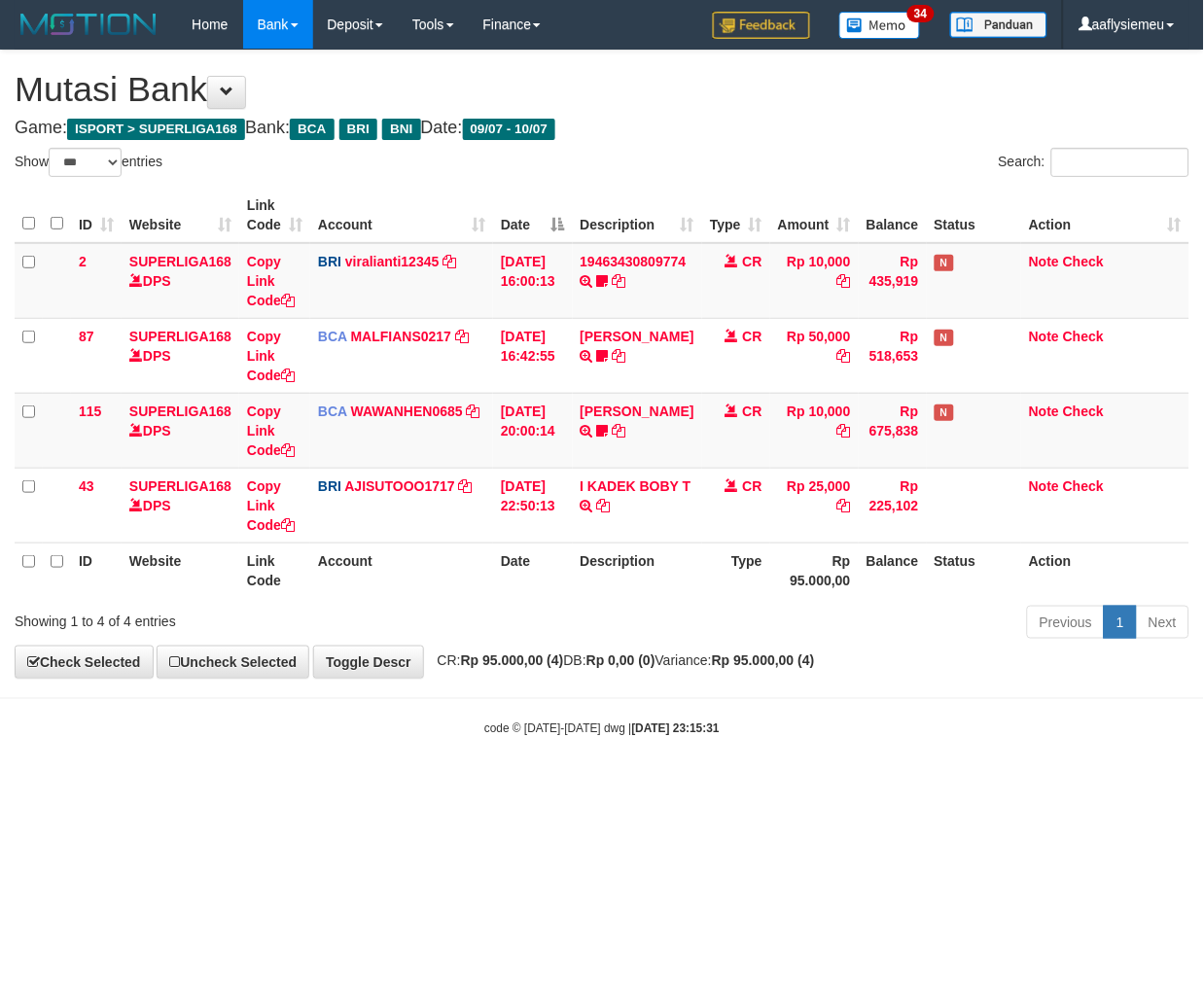 click on "Toggle navigation
Home
Bank
Account List
Load
By Website
Group
[ISPORT]													SUPERLIGA168
By Load Group (DPS)" at bounding box center (602, 393) 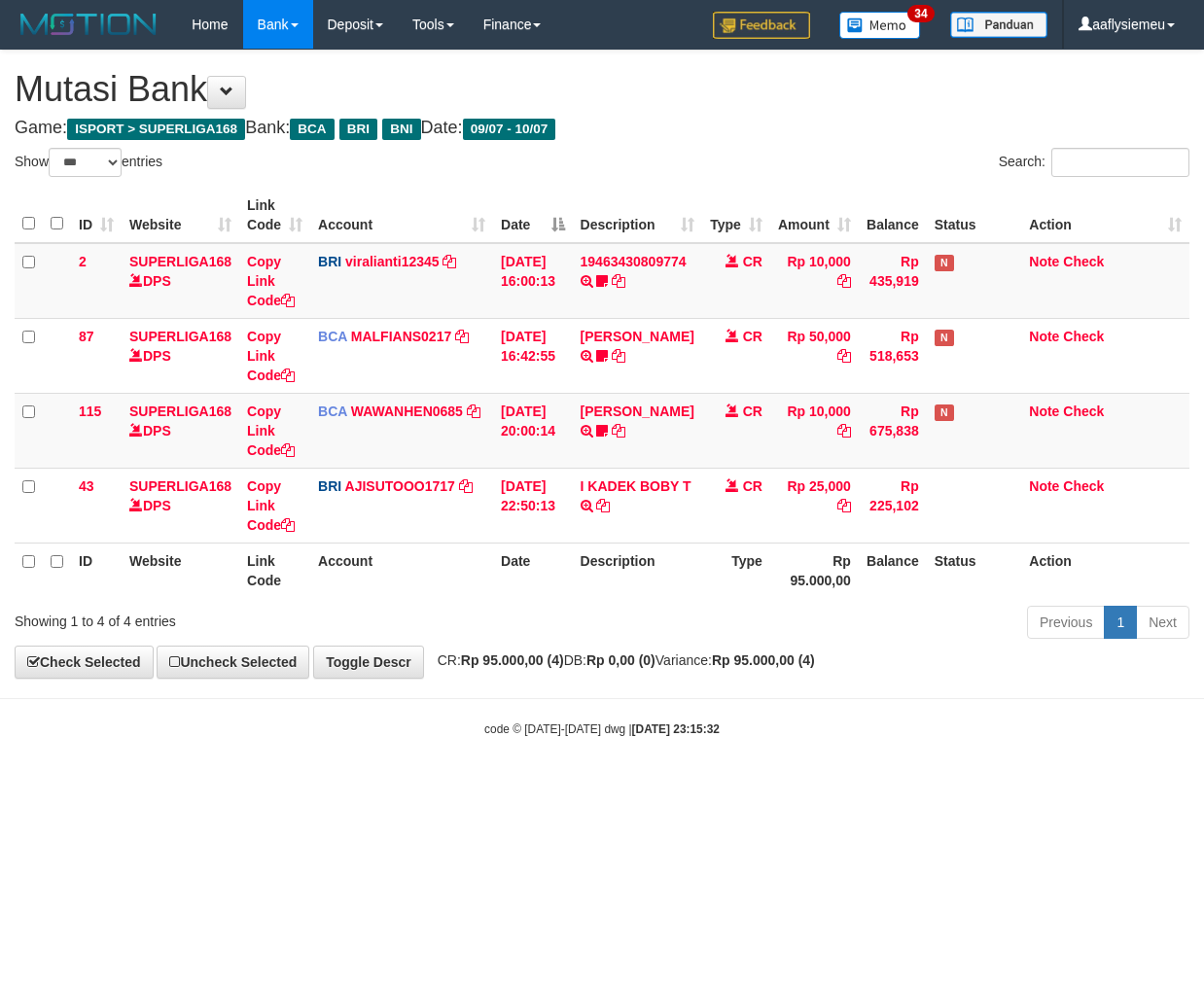 select on "***" 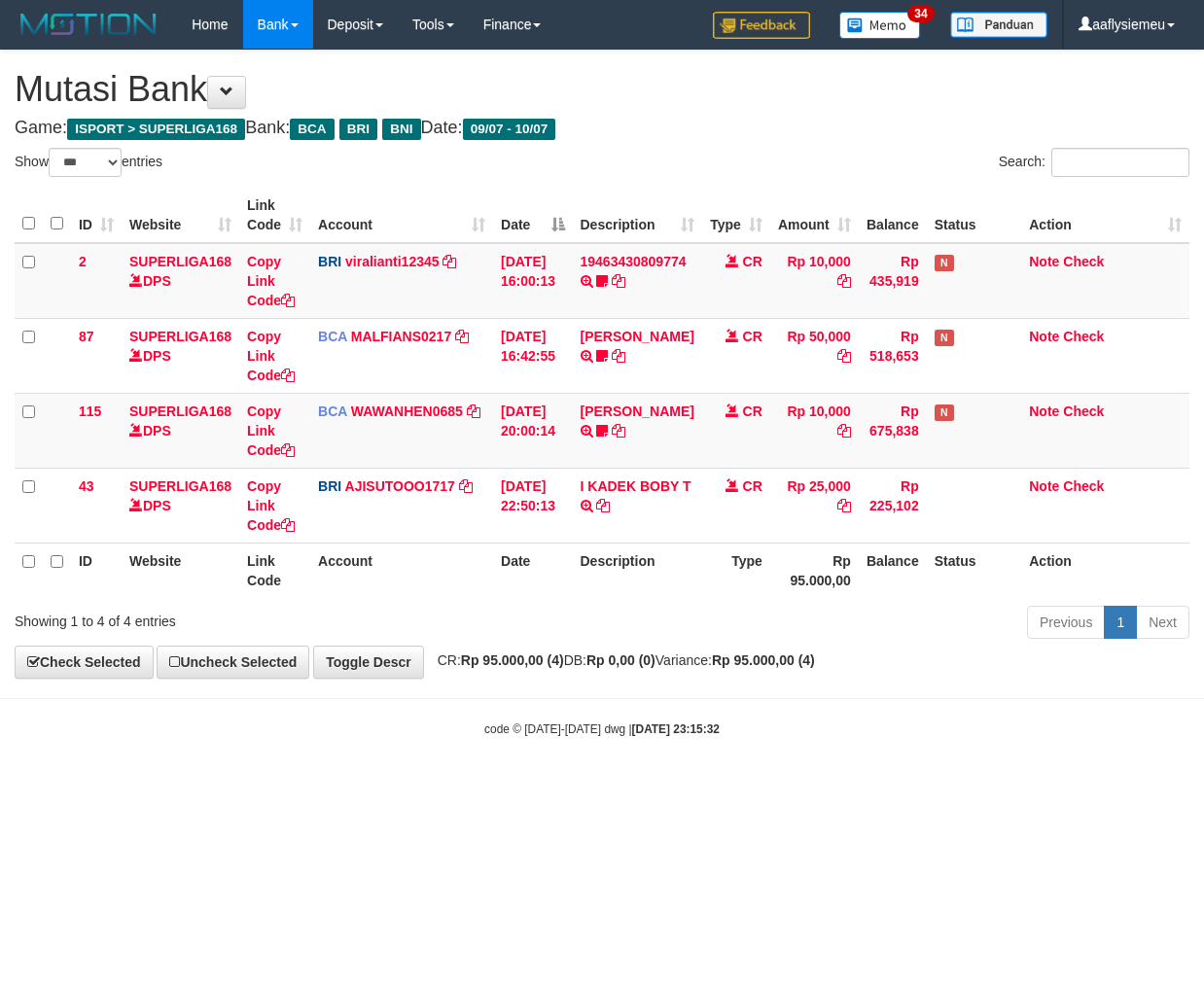 scroll, scrollTop: 0, scrollLeft: 0, axis: both 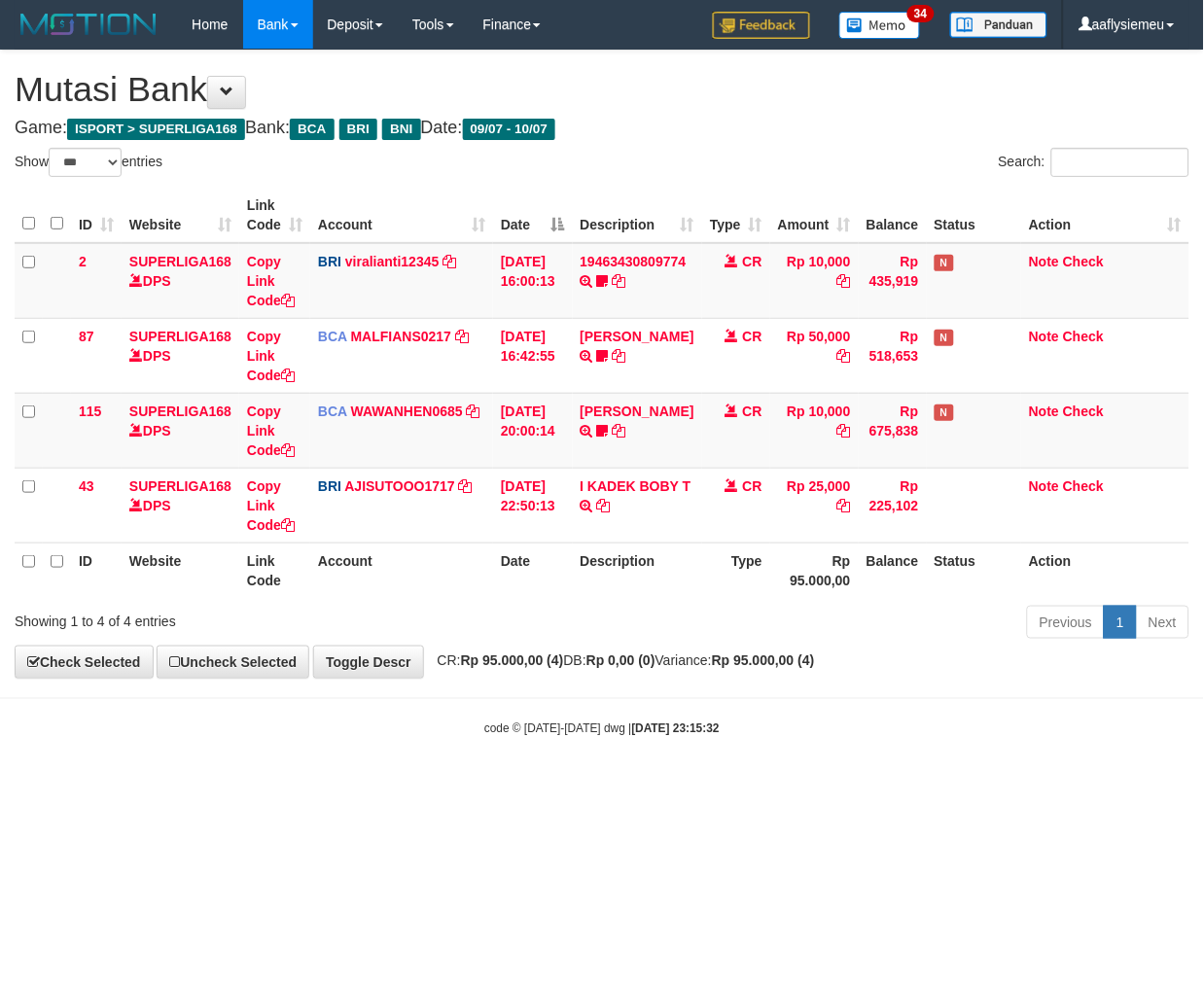 click on "Toggle navigation
Home
Bank
Account List
Load
By Website
Group
[ISPORT]													SUPERLIGA168
By Load Group (DPS)" at bounding box center [602, 393] 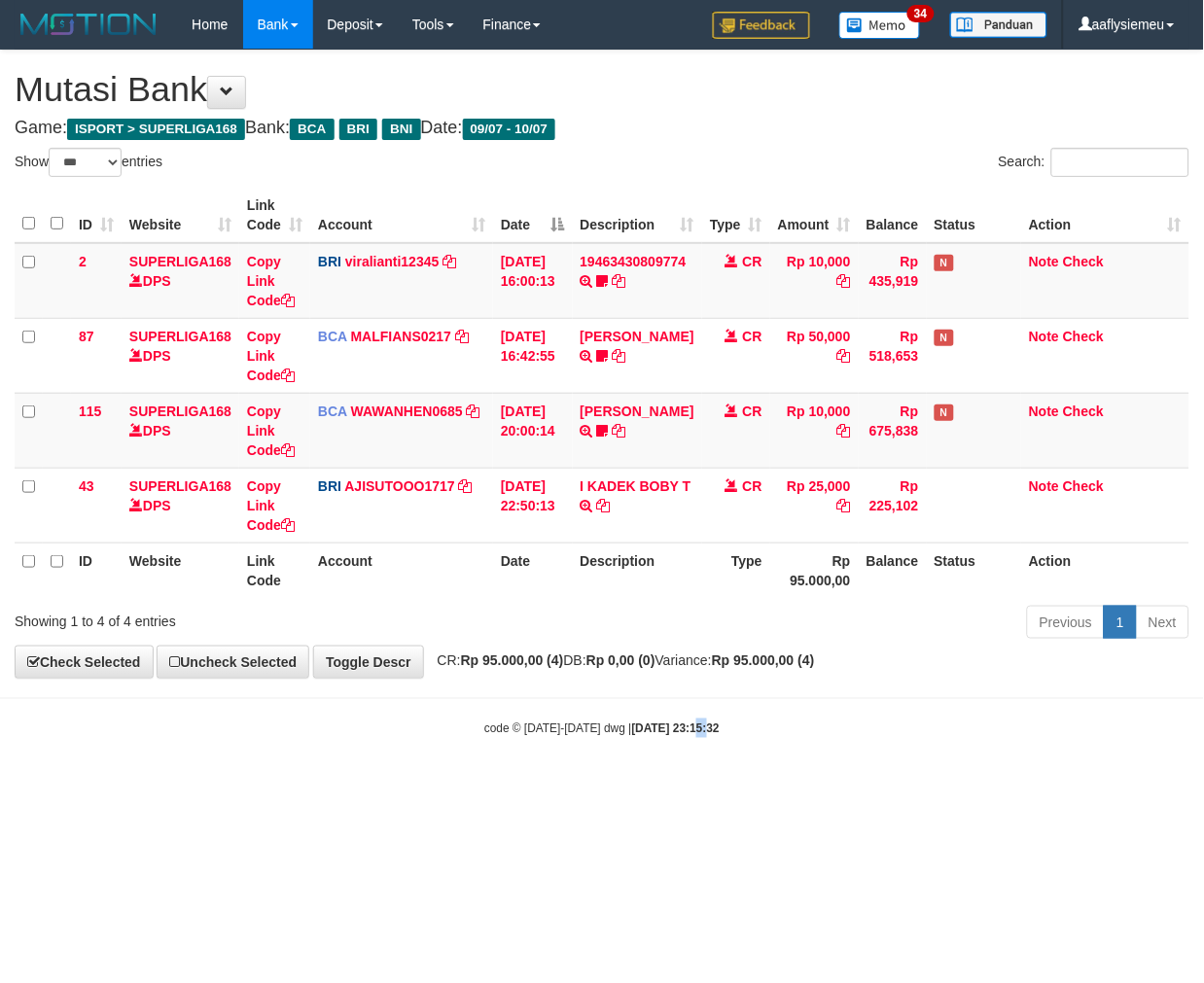 click on "Toggle navigation
Home
Bank
Account List
Load
By Website
Group
[ISPORT]													SUPERLIGA168
By Load Group (DPS)" at bounding box center (602, 393) 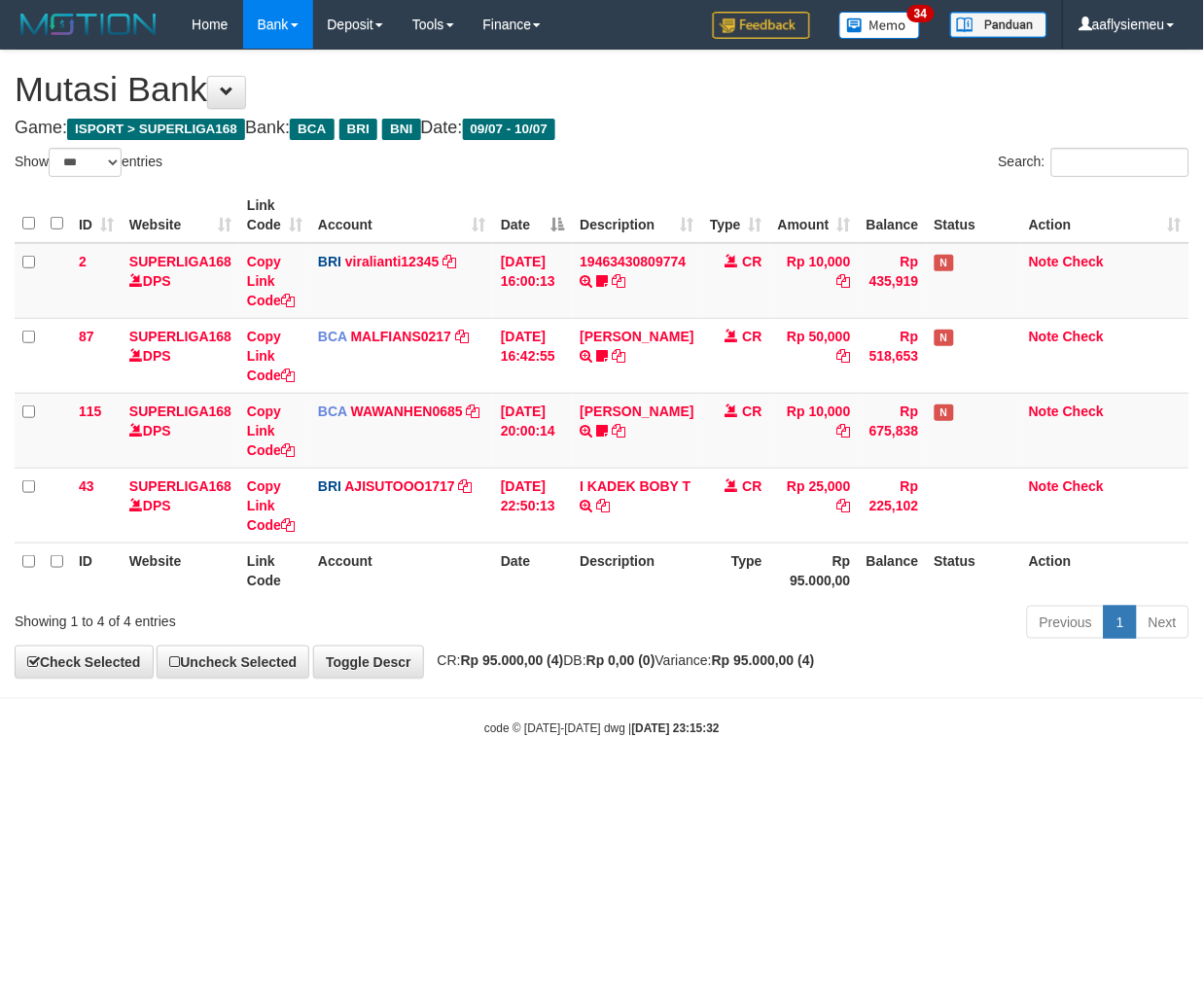 drag, startPoint x: 647, startPoint y: 800, endPoint x: 1192, endPoint y: 702, distance: 553.7409 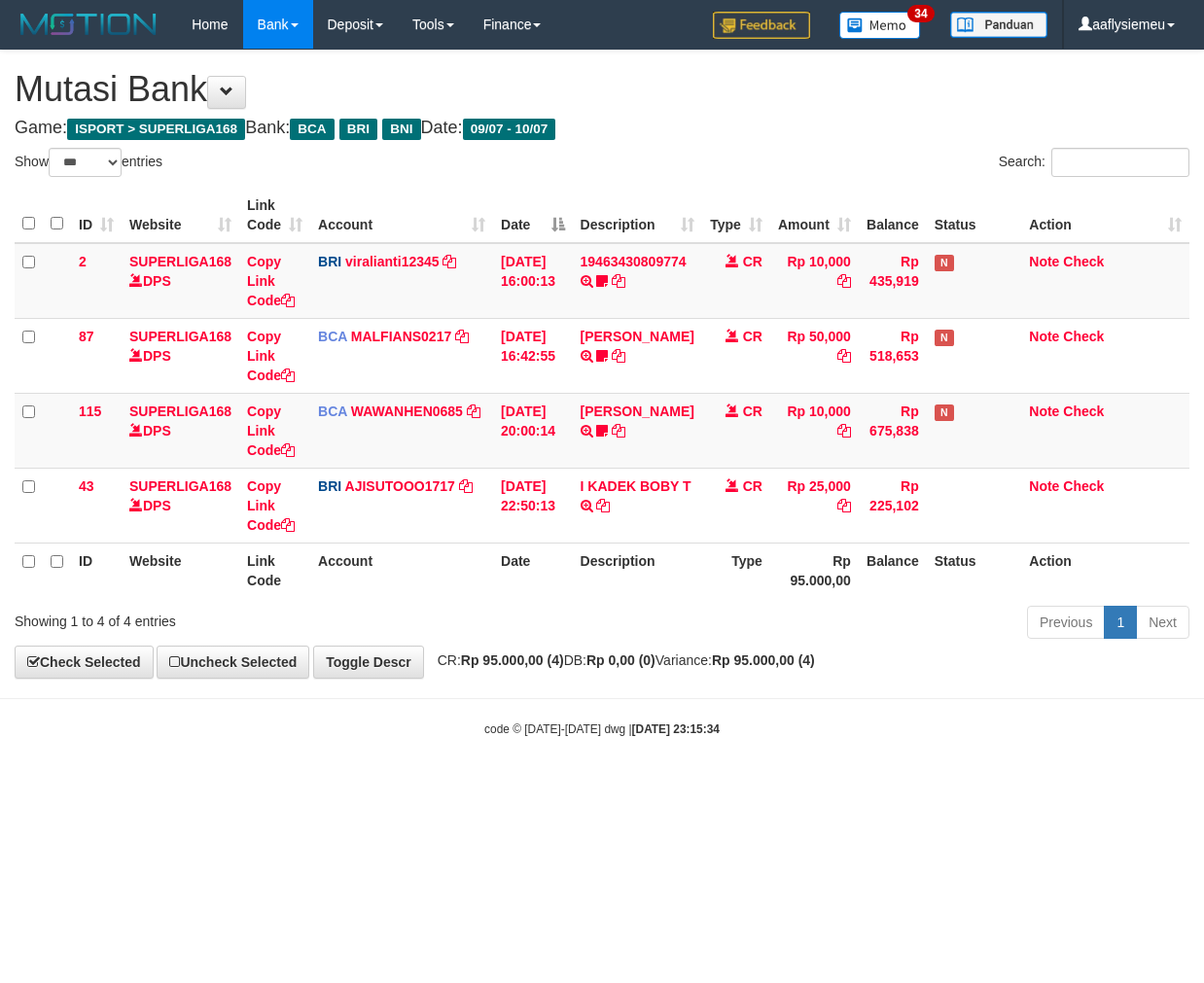 select on "***" 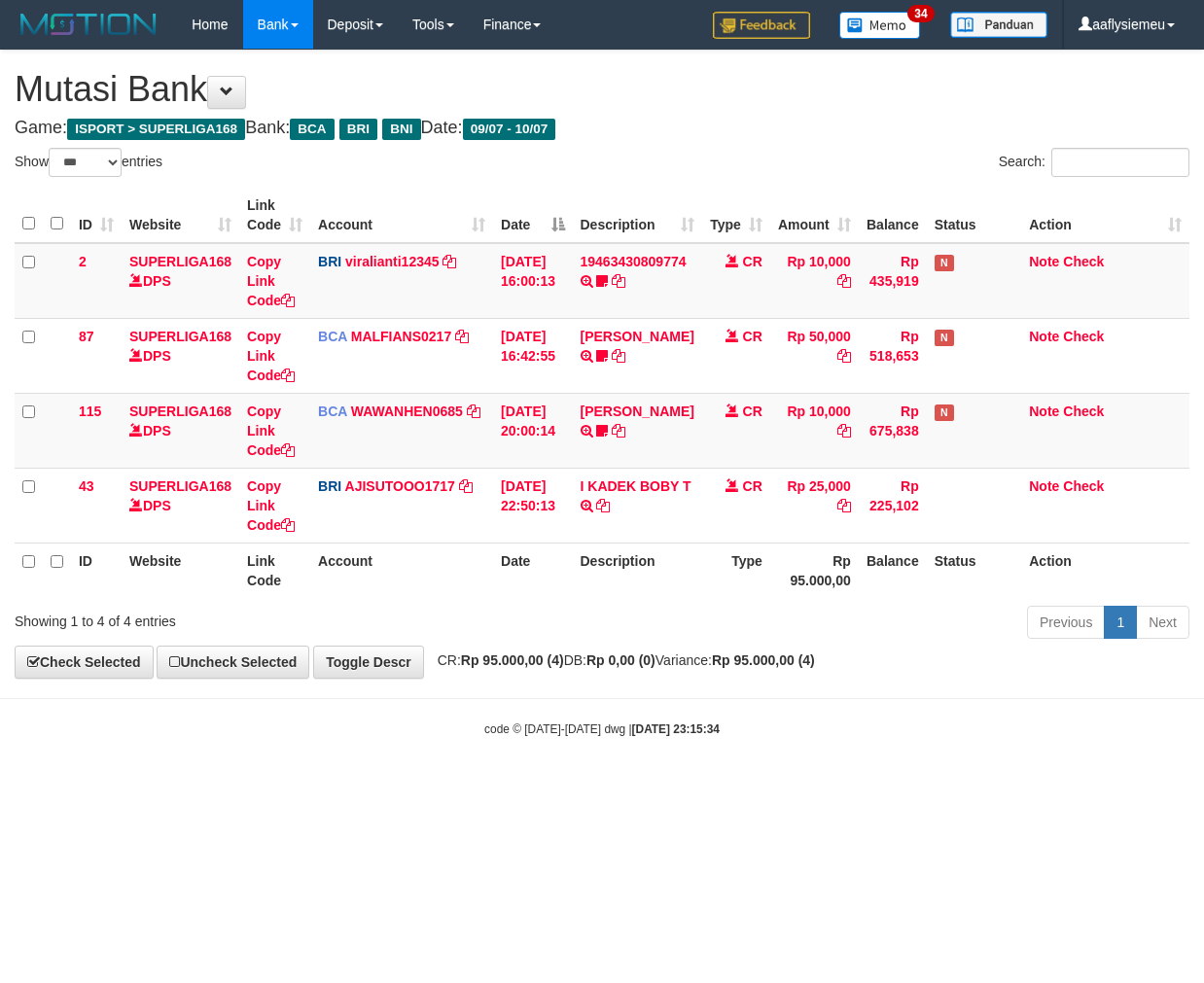 scroll, scrollTop: 0, scrollLeft: 0, axis: both 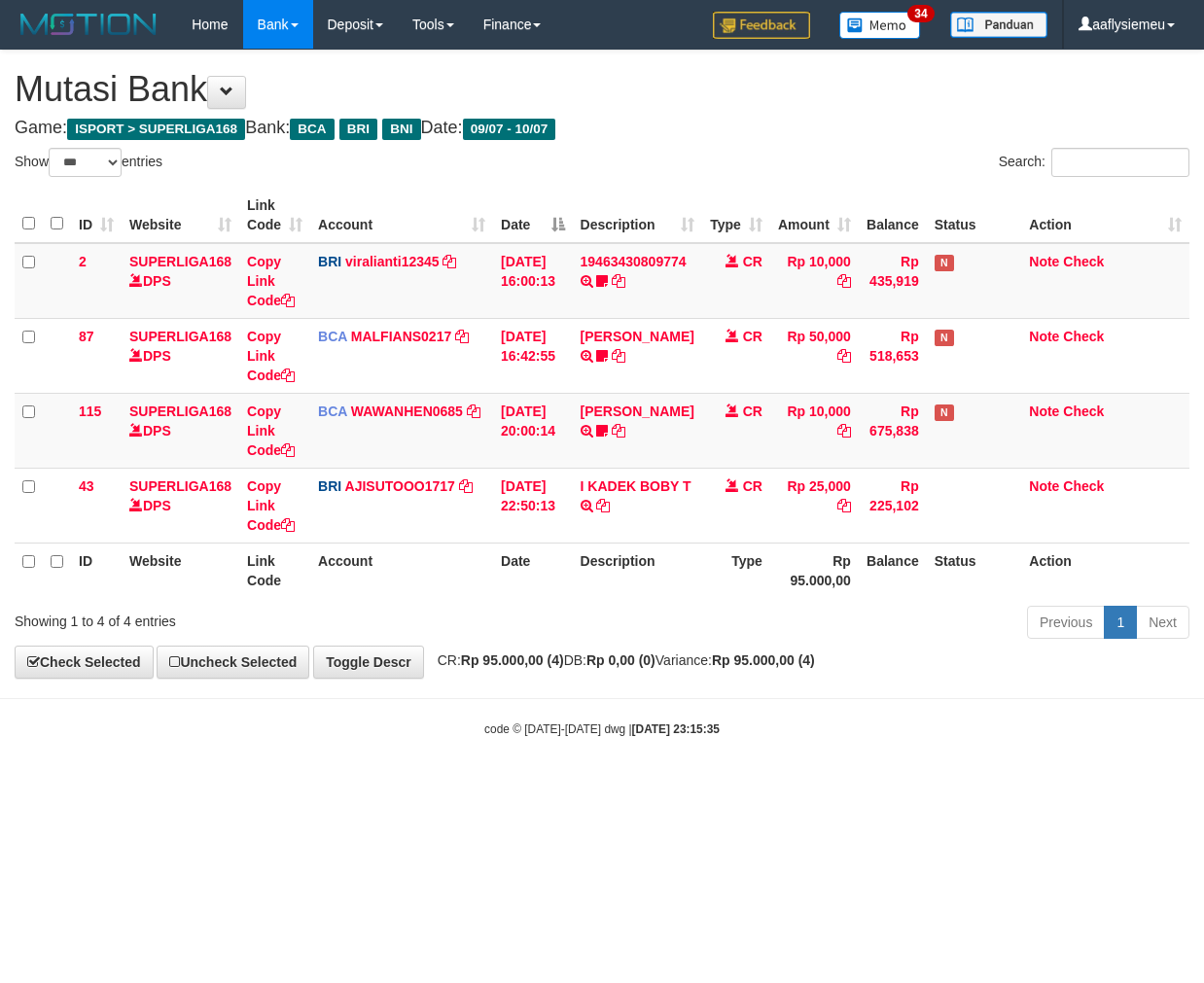select on "***" 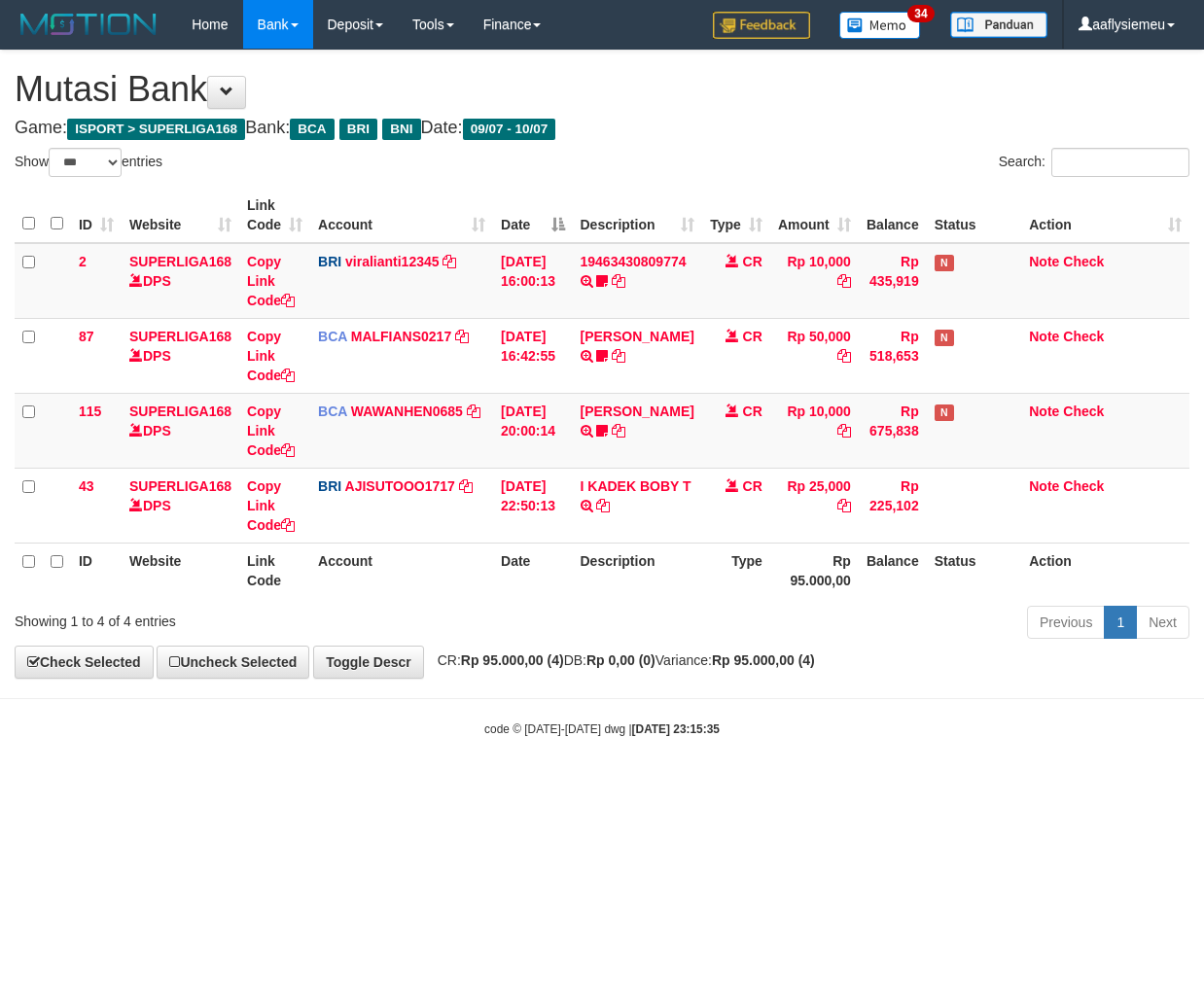 scroll, scrollTop: 0, scrollLeft: 0, axis: both 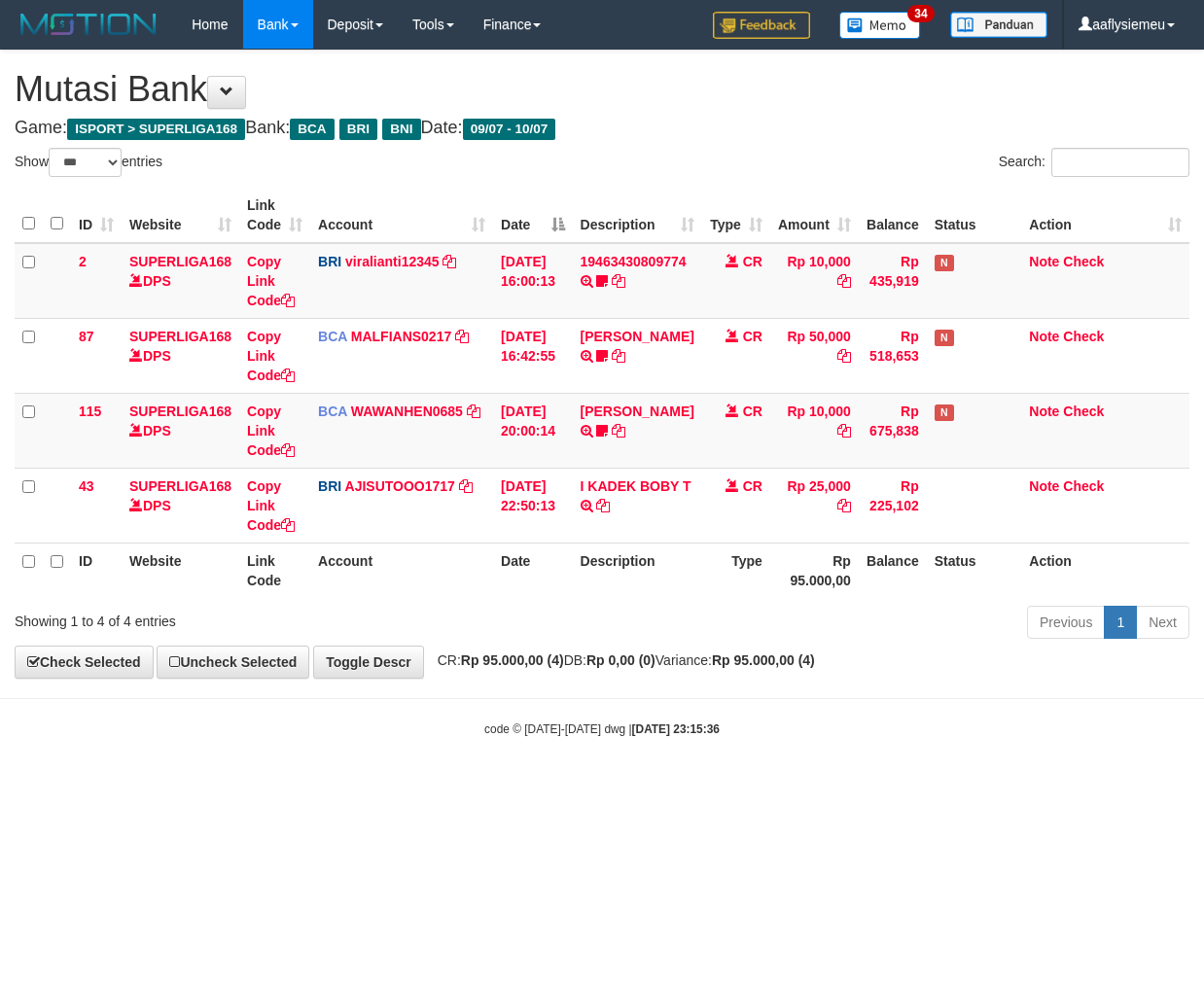 select on "***" 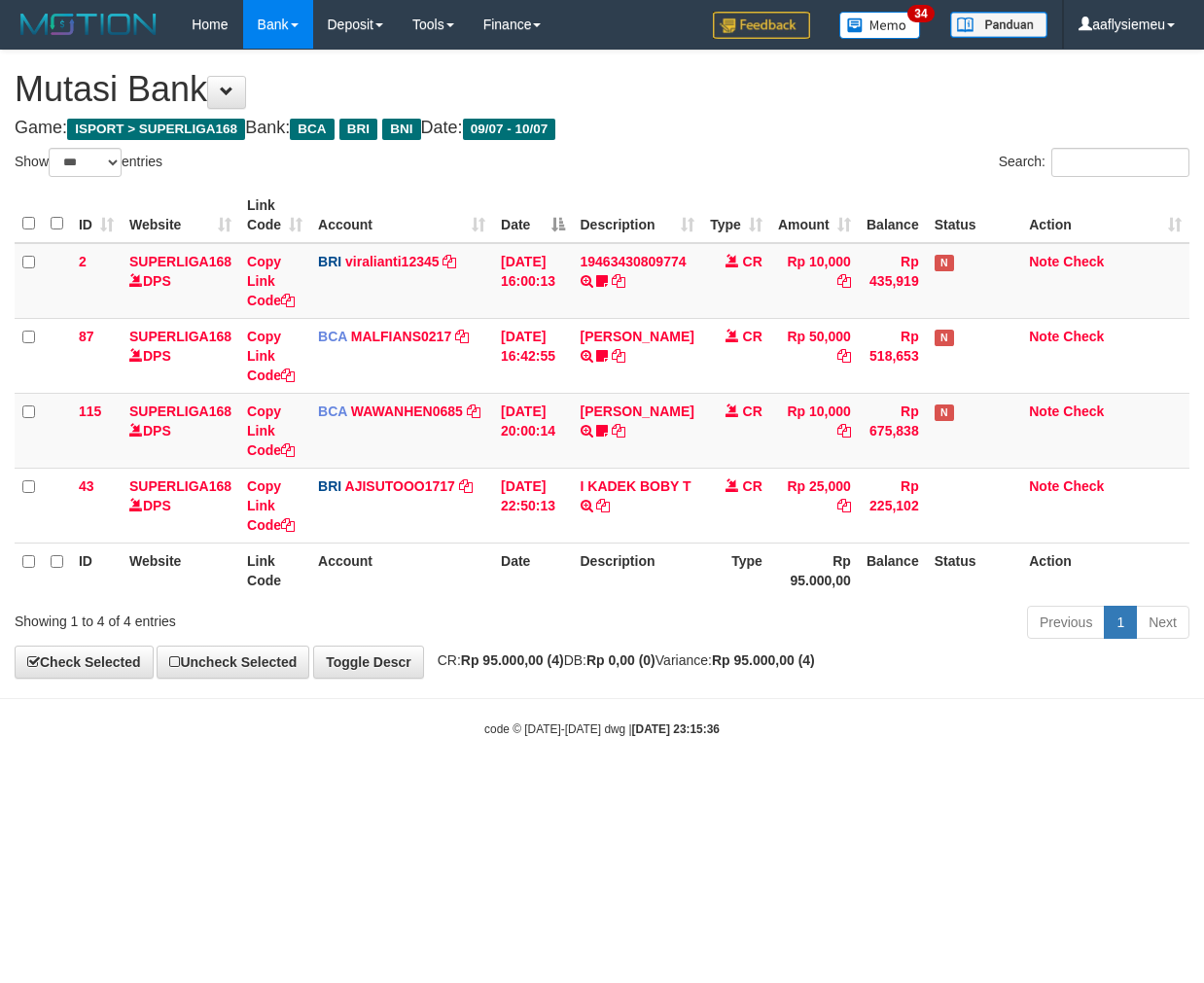 scroll, scrollTop: 0, scrollLeft: 0, axis: both 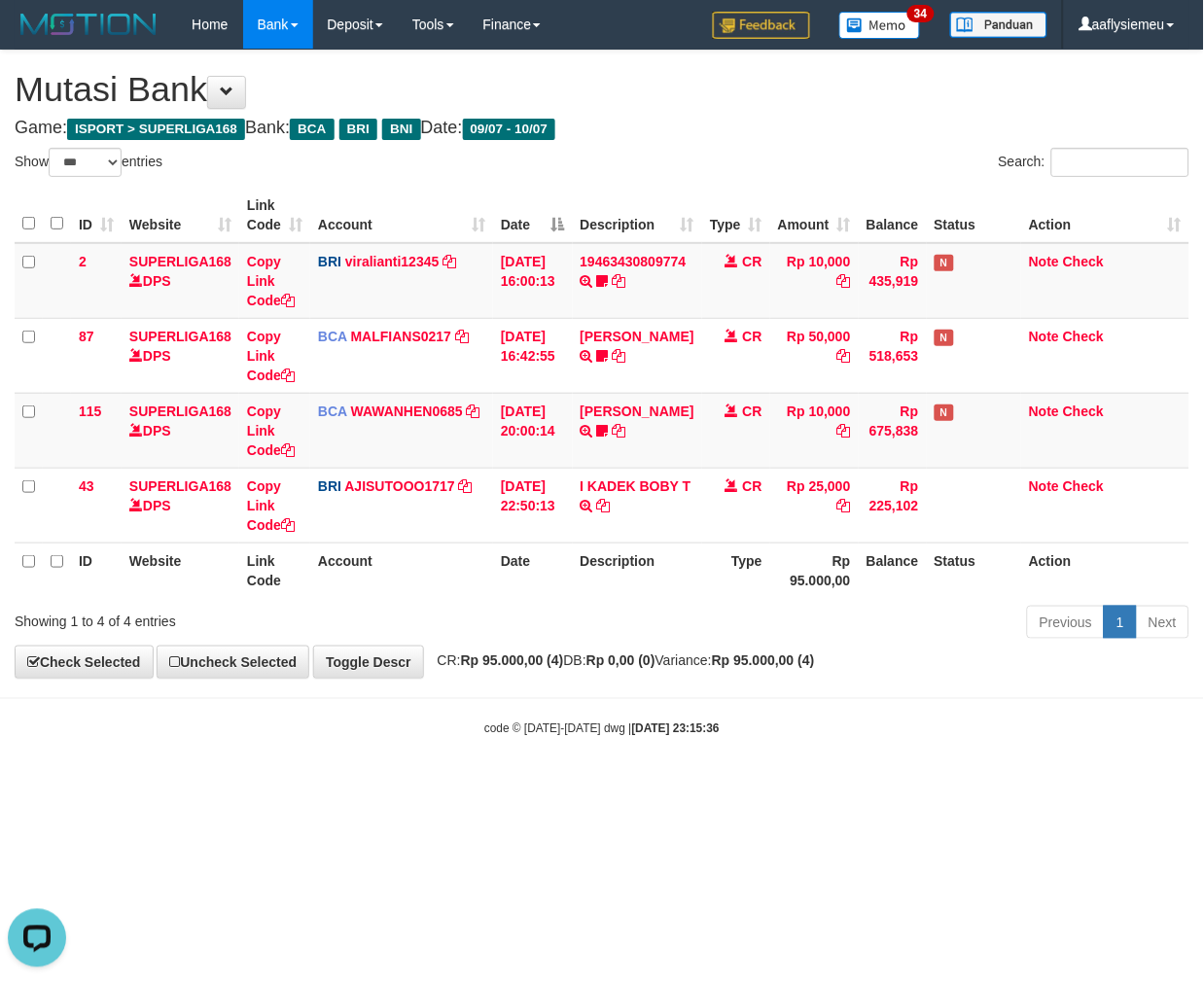 click on "Toggle navigation
Home
Bank
Account List
Load
By Website
Group
[ISPORT]													SUPERLIGA168
By Load Group (DPS)
34" at bounding box center [602, 393] 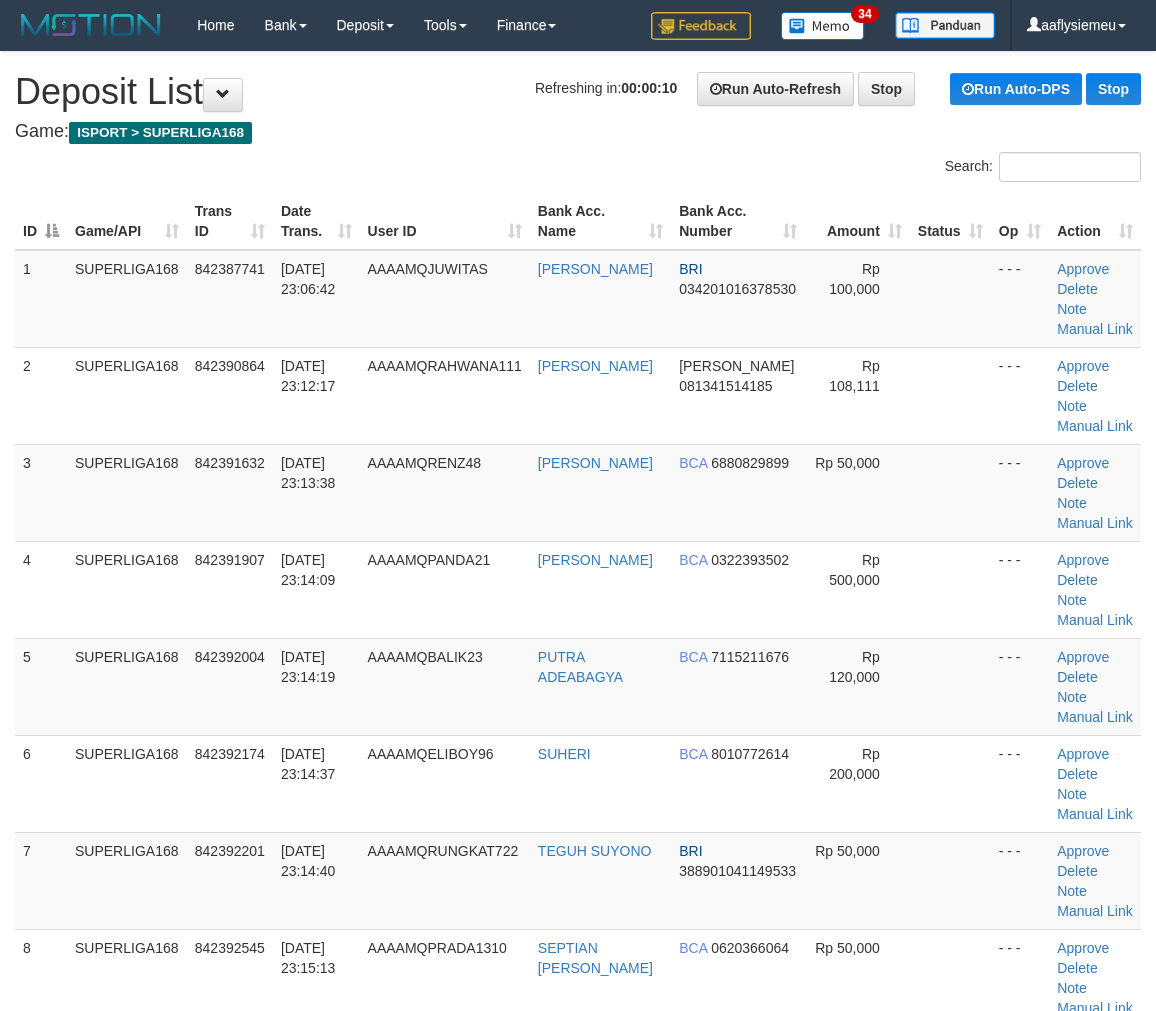 scroll, scrollTop: 0, scrollLeft: 0, axis: both 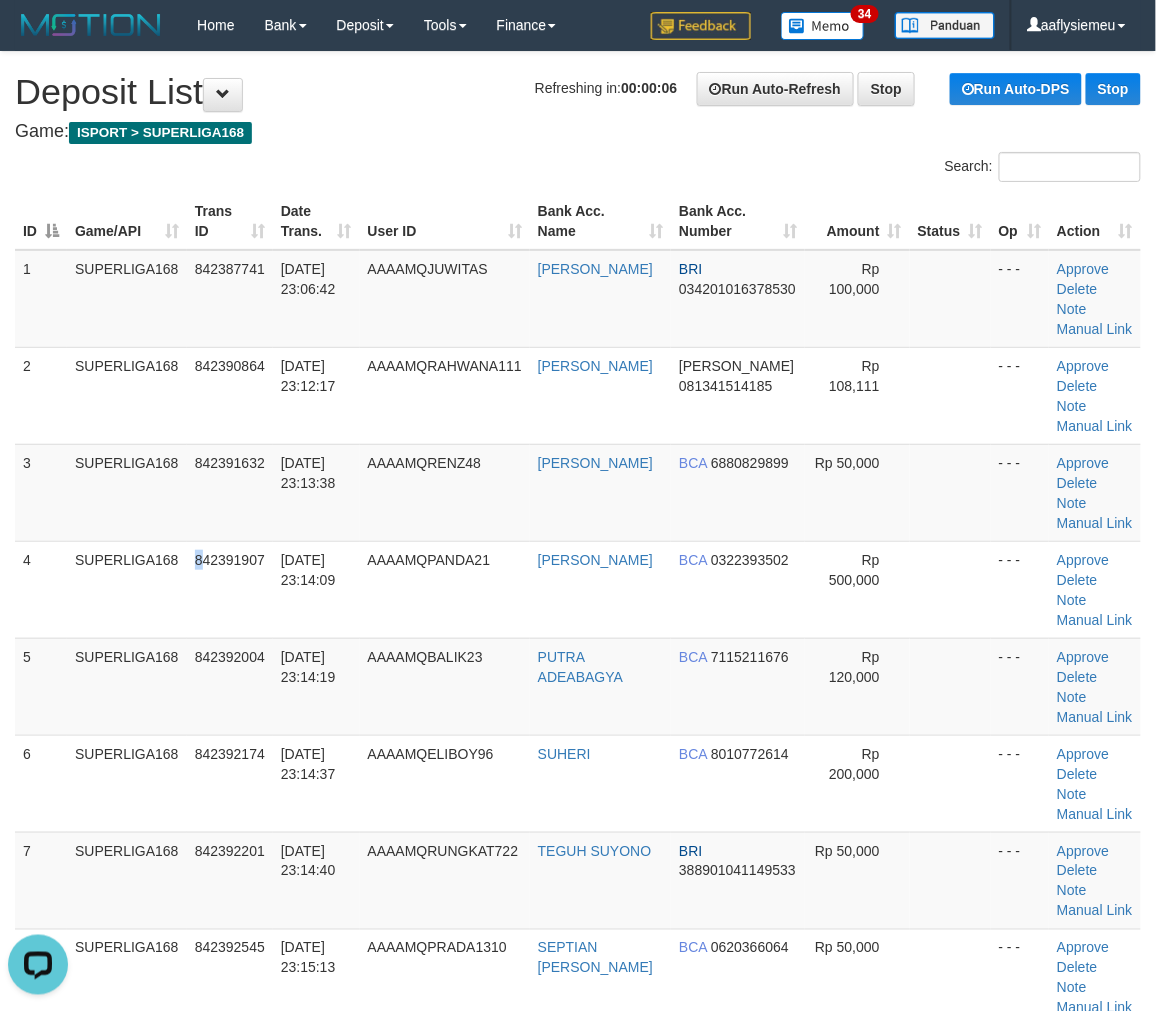 drag, startPoint x: 206, startPoint y: 611, endPoint x: 5, endPoint y: 626, distance: 201.55893 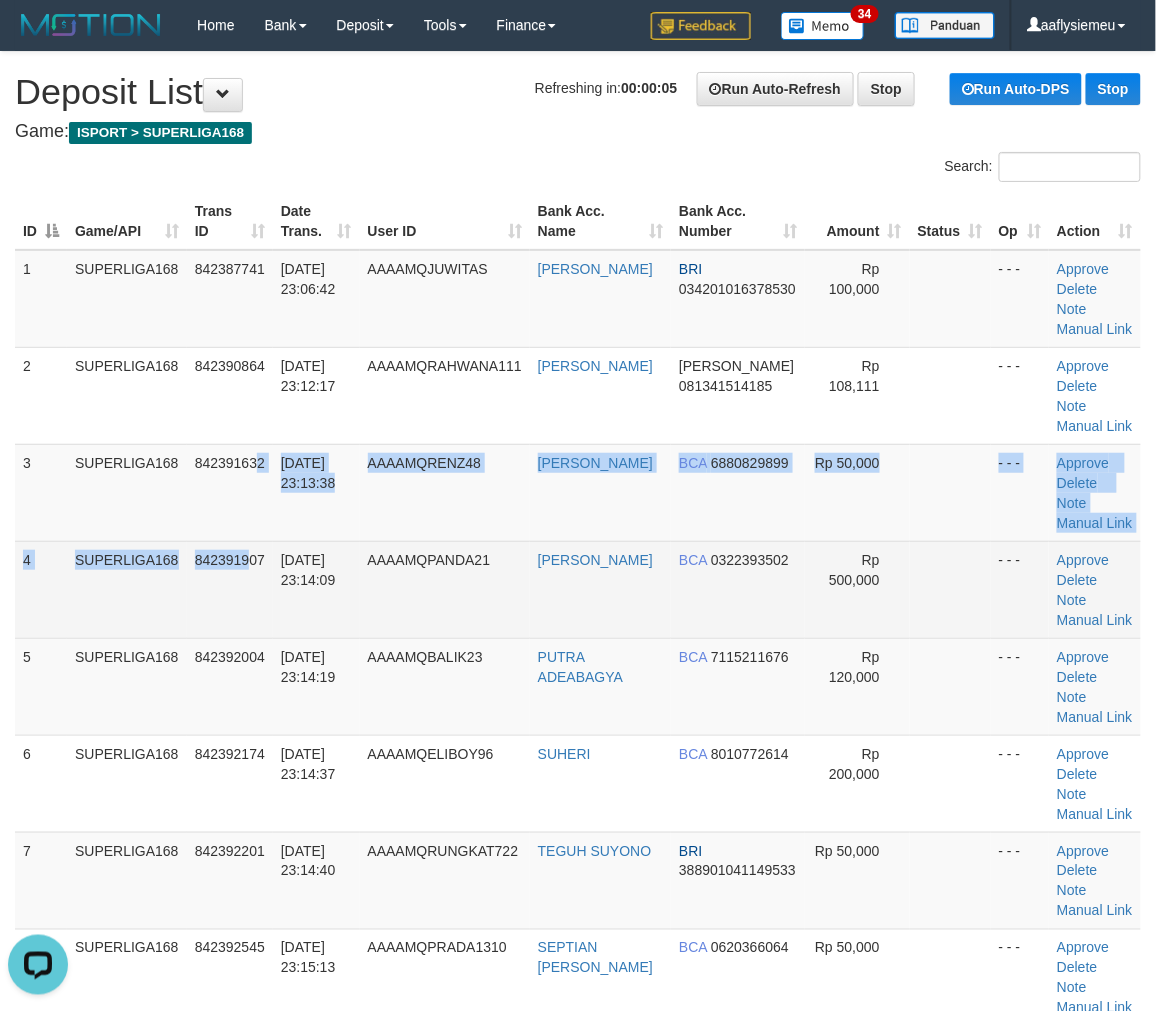 click on "842391907" at bounding box center (230, 589) 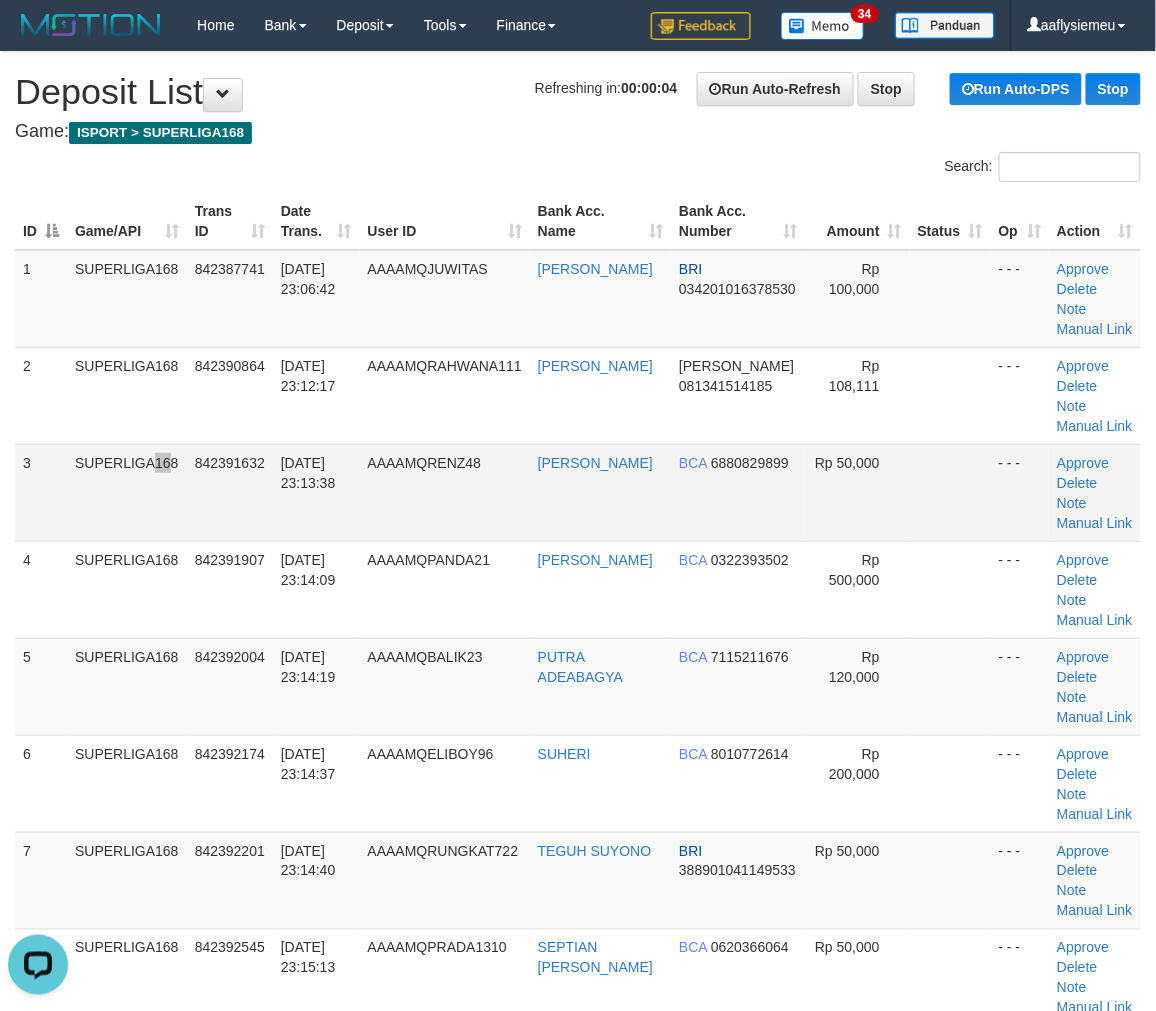 click on "SUPERLIGA168" at bounding box center (127, 492) 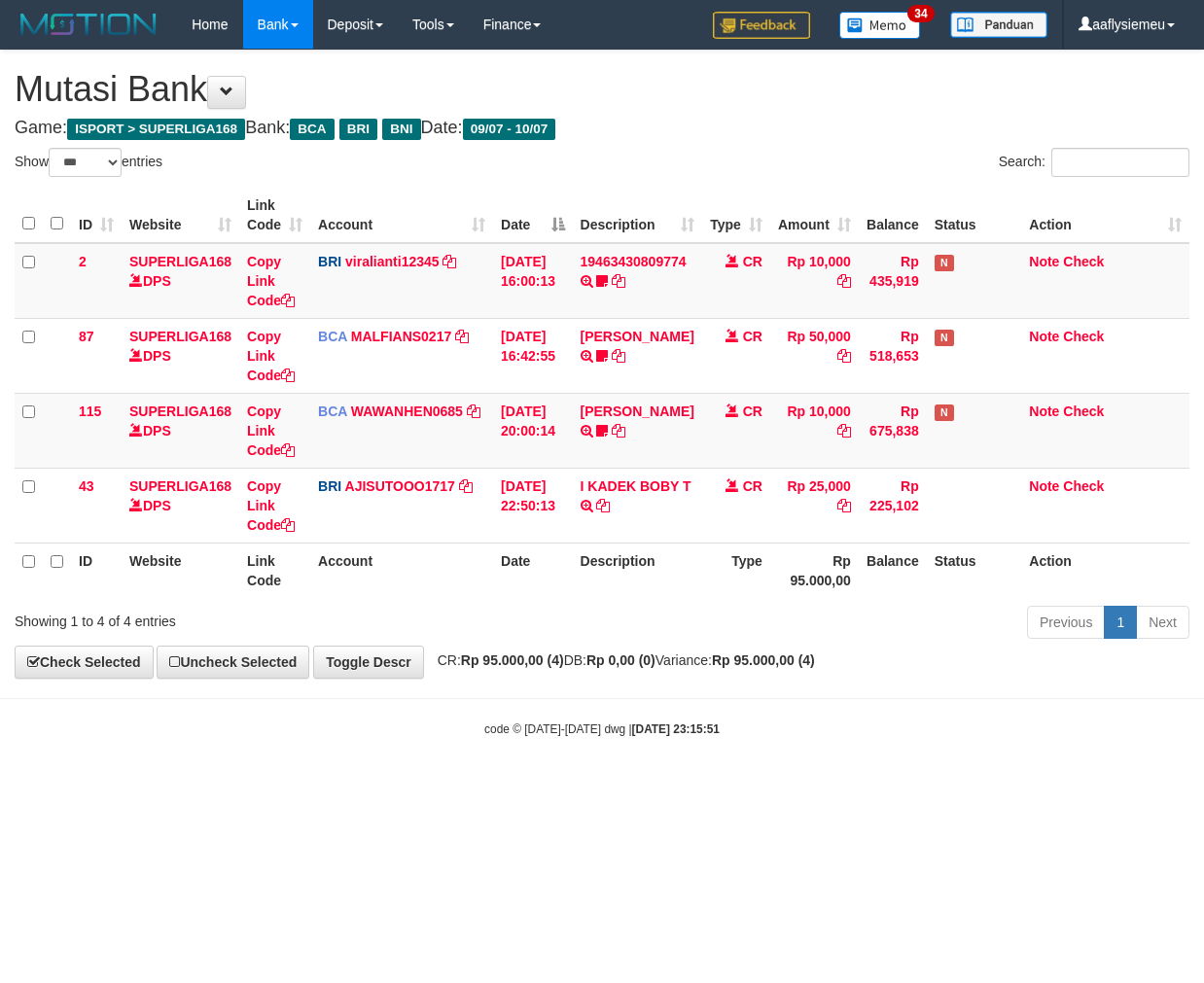 select on "***" 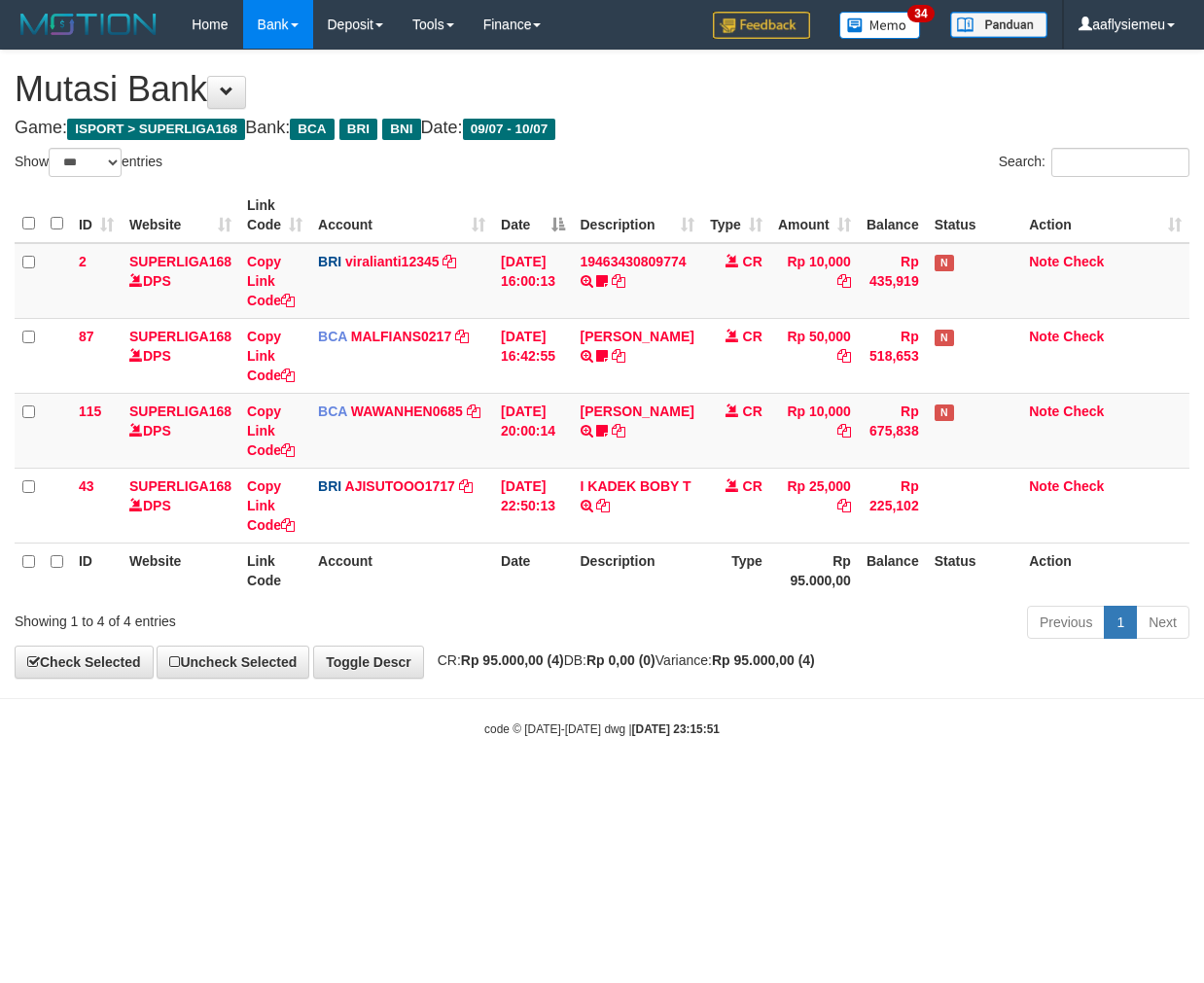 scroll, scrollTop: 0, scrollLeft: 0, axis: both 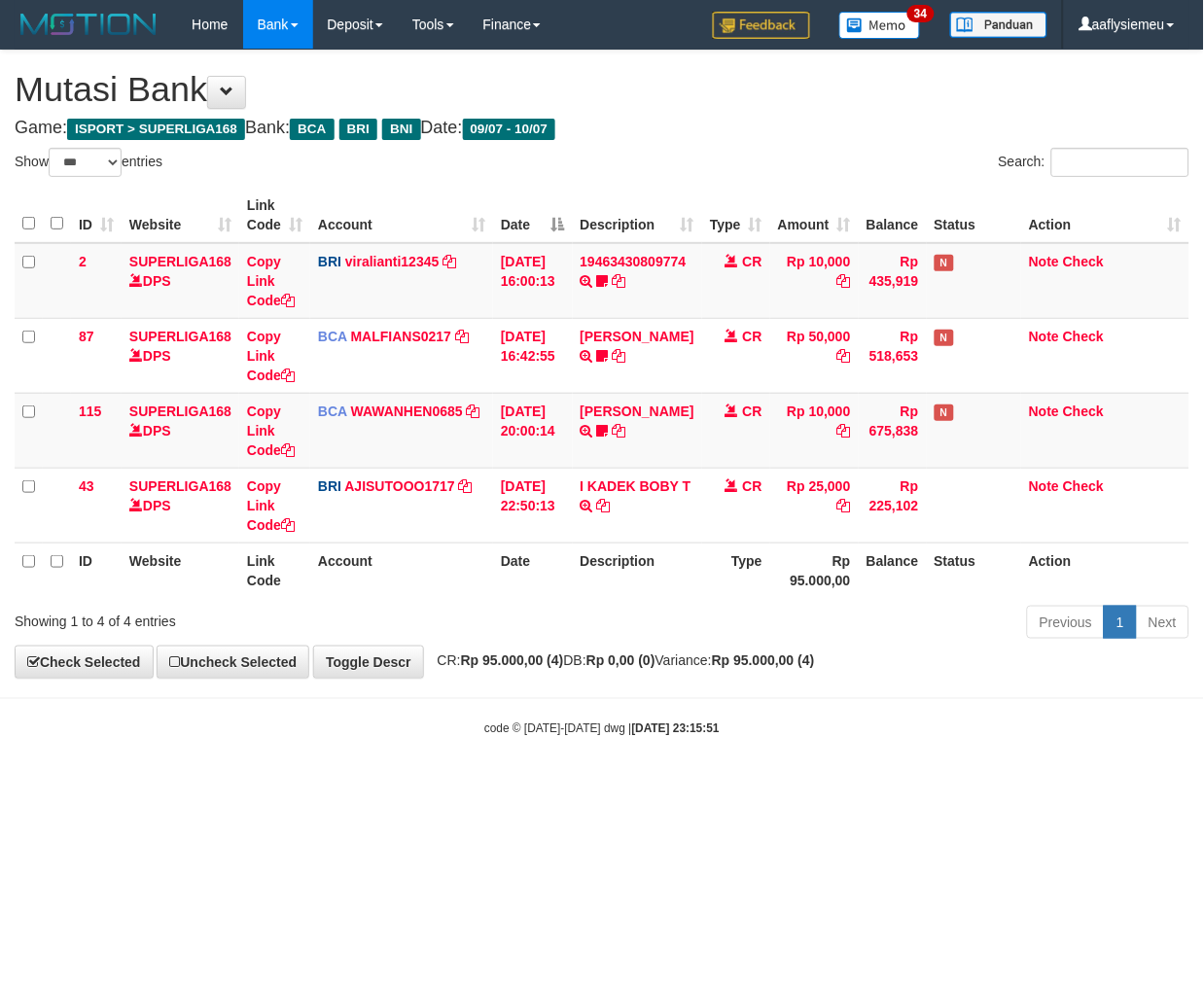 drag, startPoint x: 726, startPoint y: 693, endPoint x: 909, endPoint y: 666, distance: 184.98108 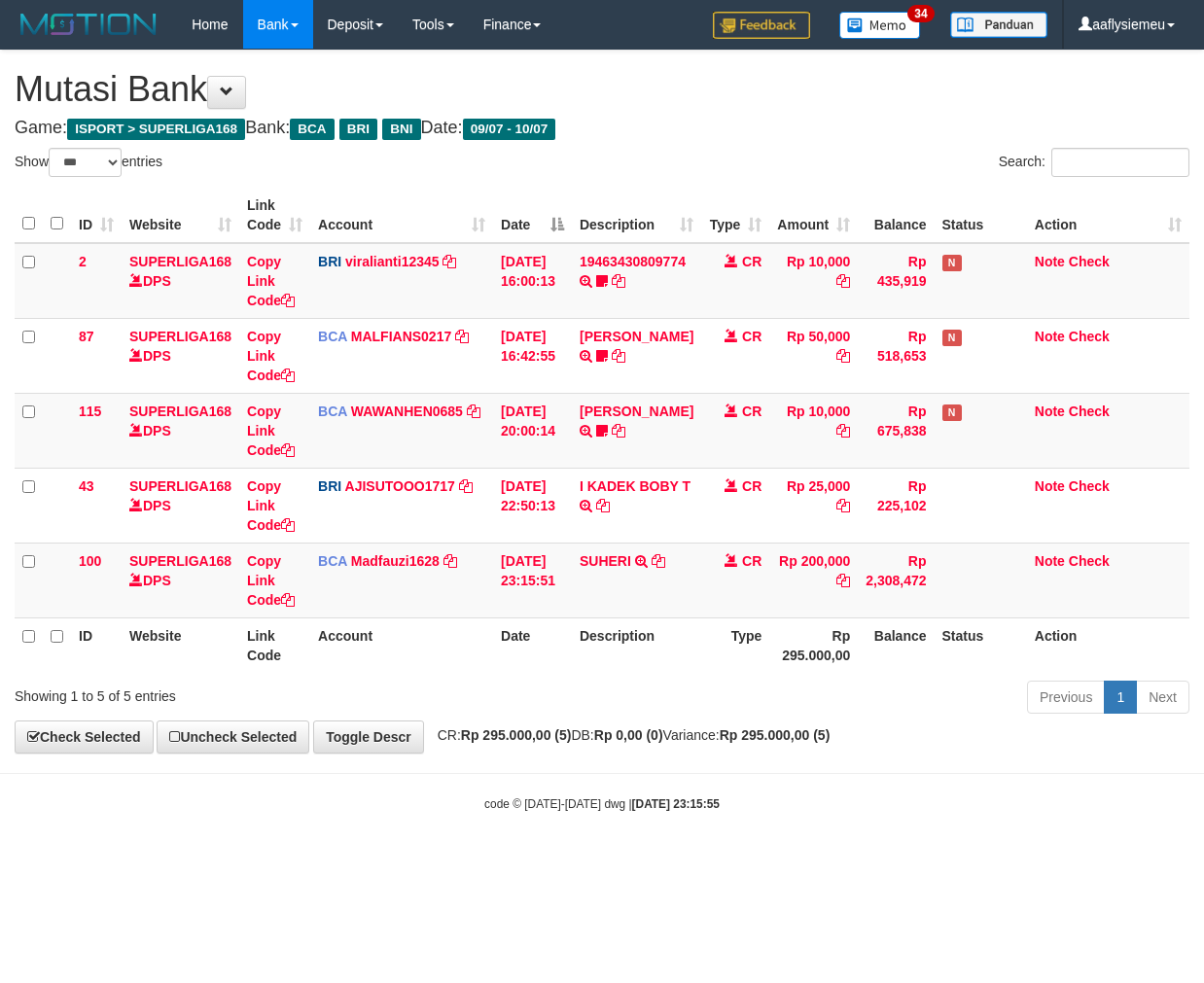 select on "***" 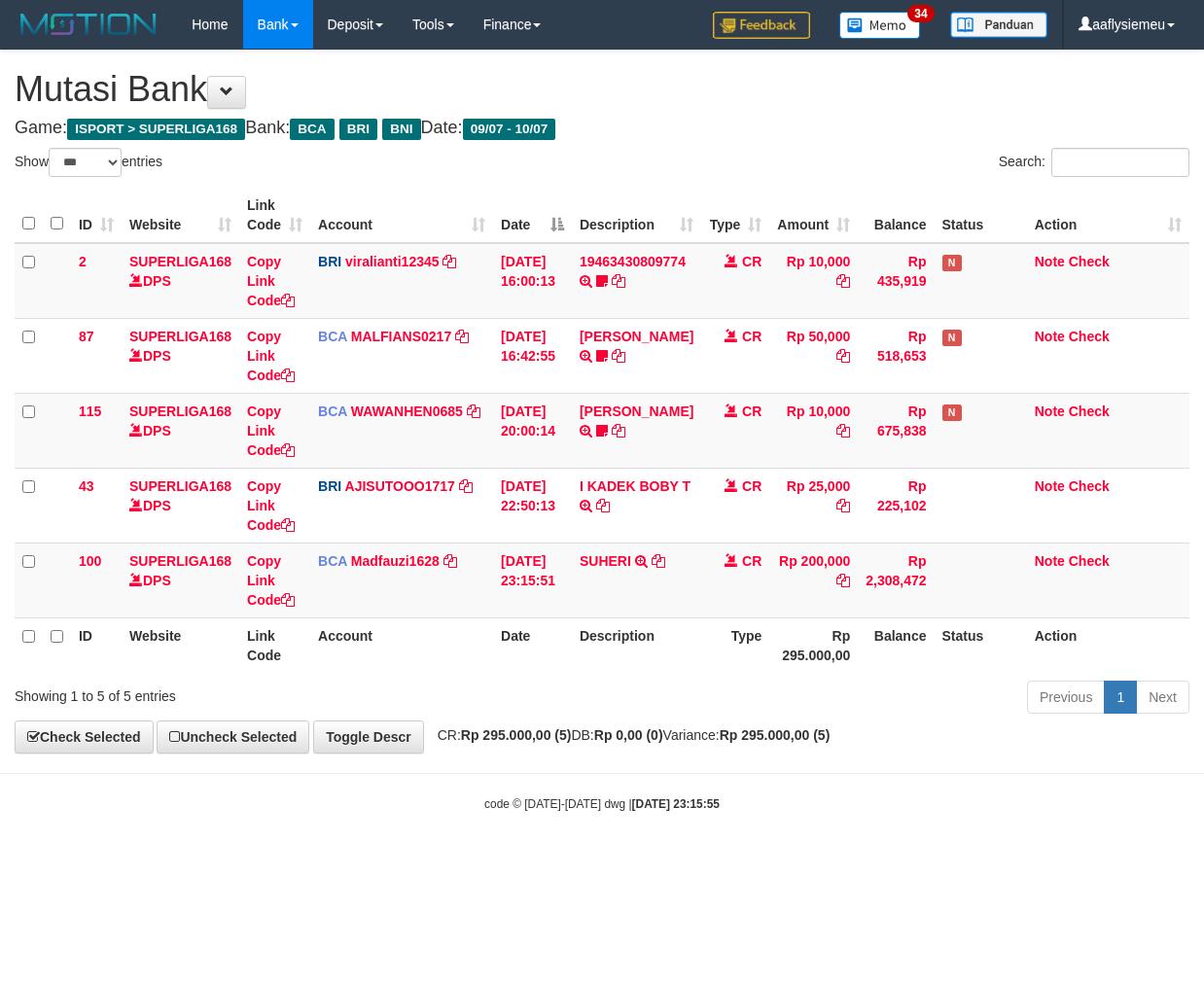 scroll, scrollTop: 0, scrollLeft: 0, axis: both 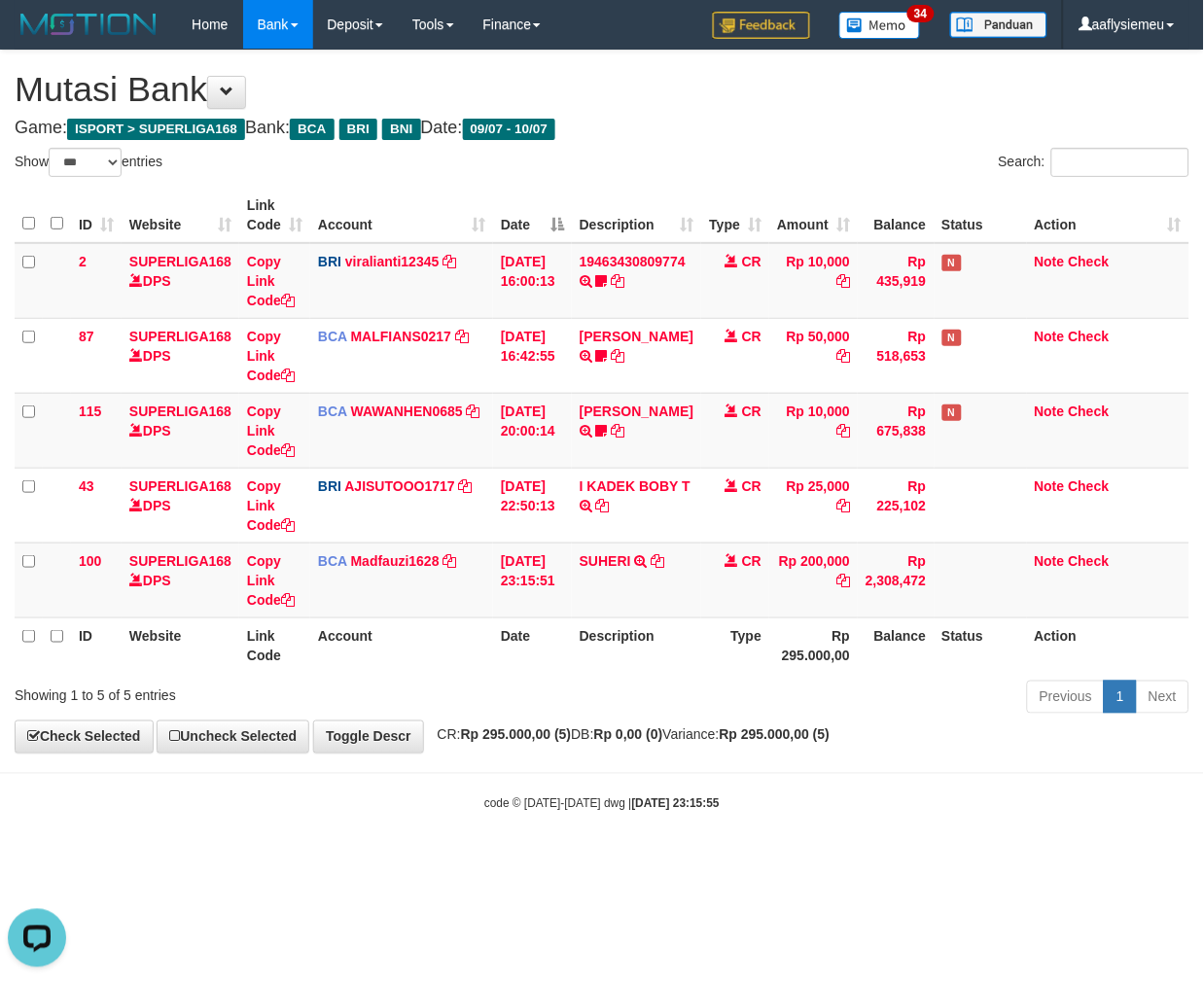 drag, startPoint x: 523, startPoint y: 688, endPoint x: 648, endPoint y: 645, distance: 132.18926 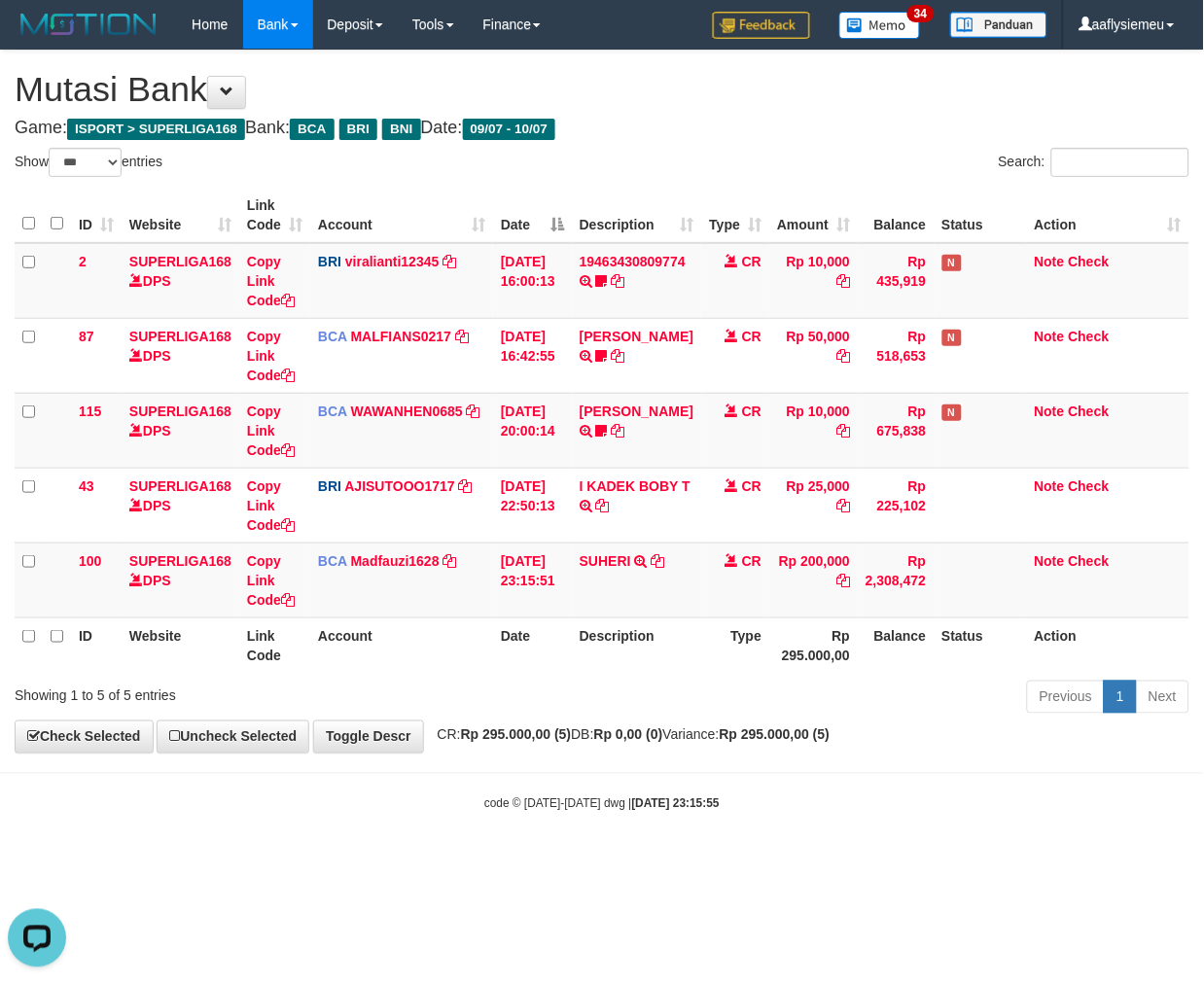 drag, startPoint x: 1132, startPoint y: 504, endPoint x: 498, endPoint y: 688, distance: 660.16 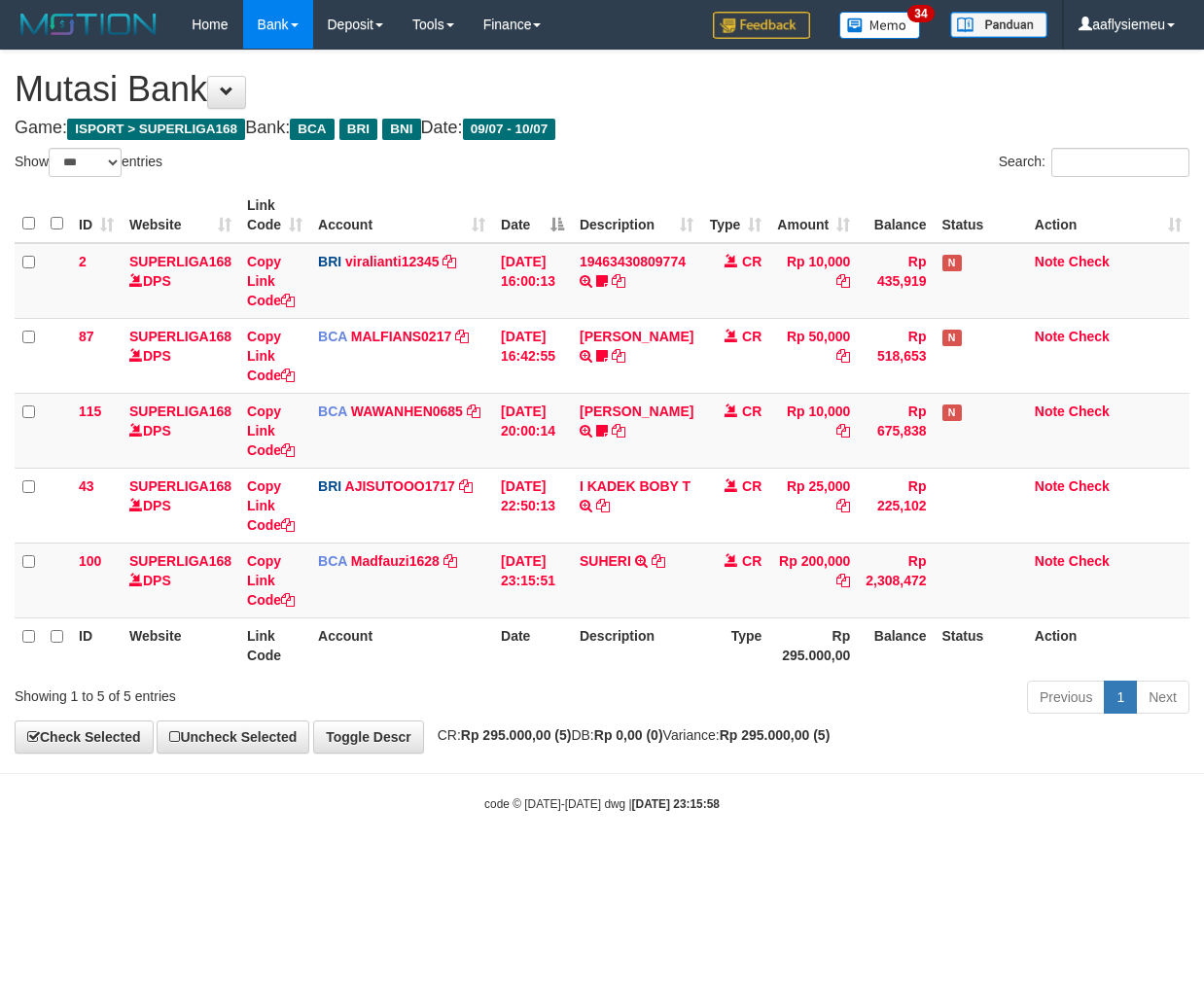 select on "***" 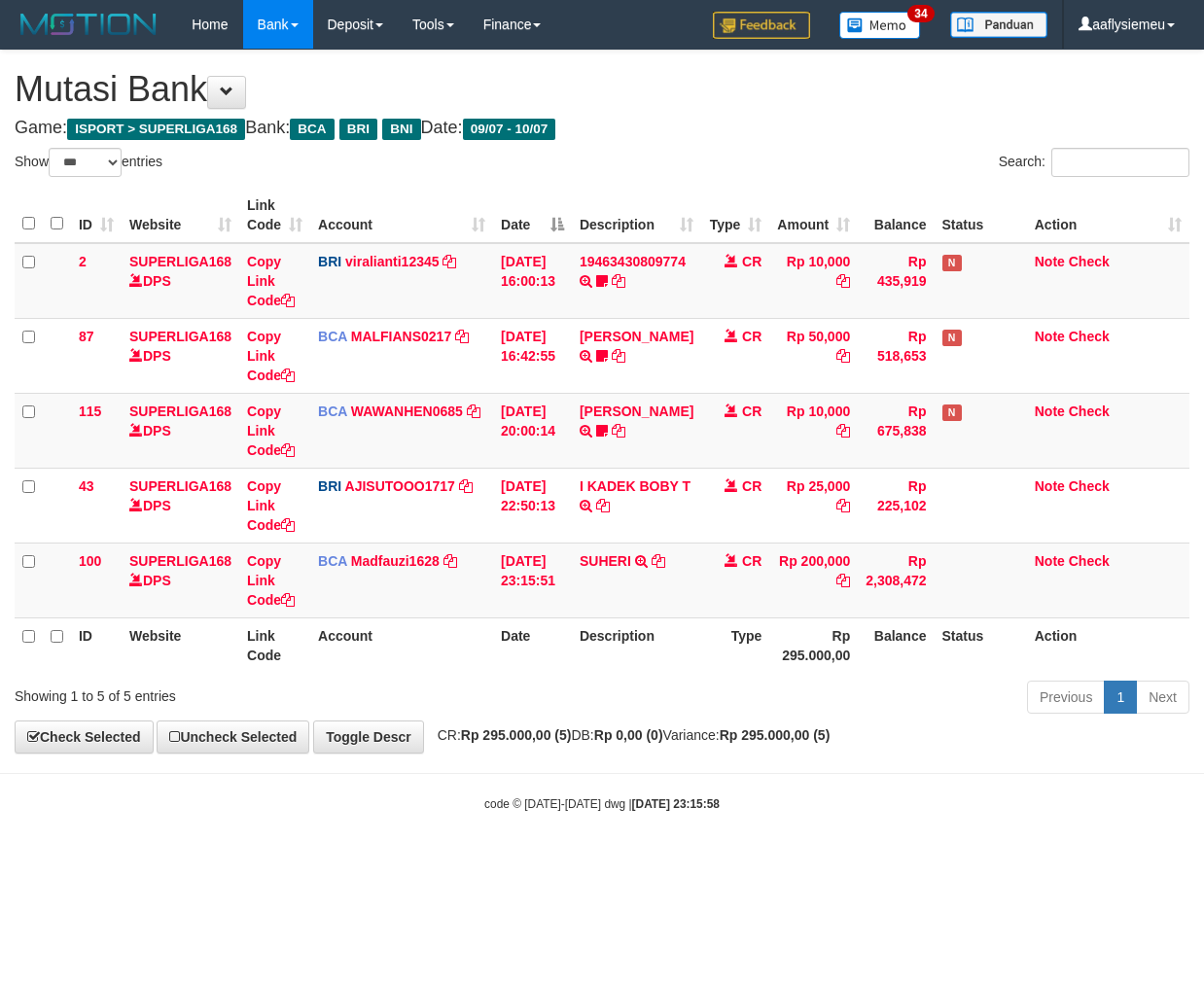 scroll, scrollTop: 0, scrollLeft: 0, axis: both 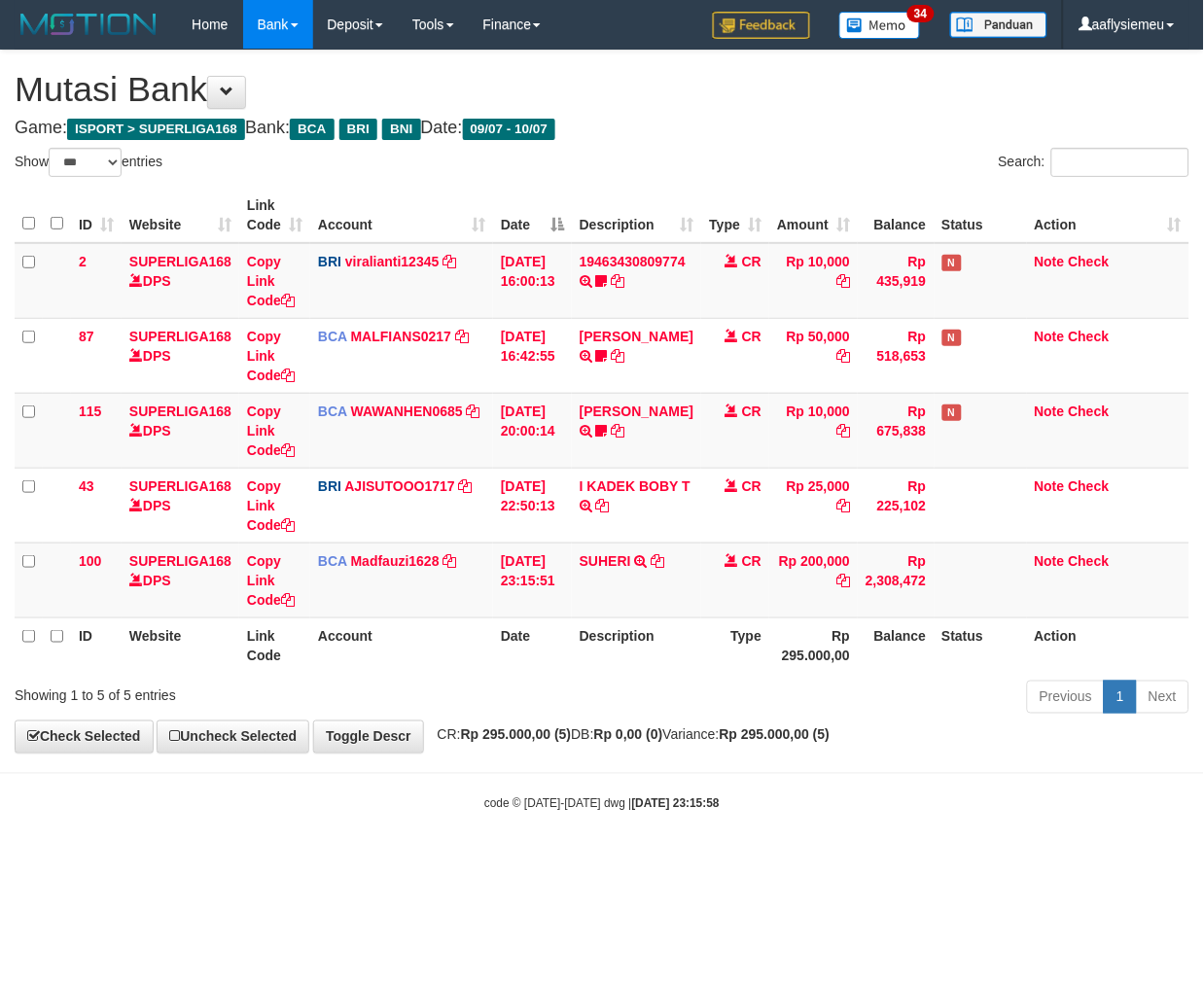 drag, startPoint x: 598, startPoint y: 743, endPoint x: 880, endPoint y: 695, distance: 286.05594 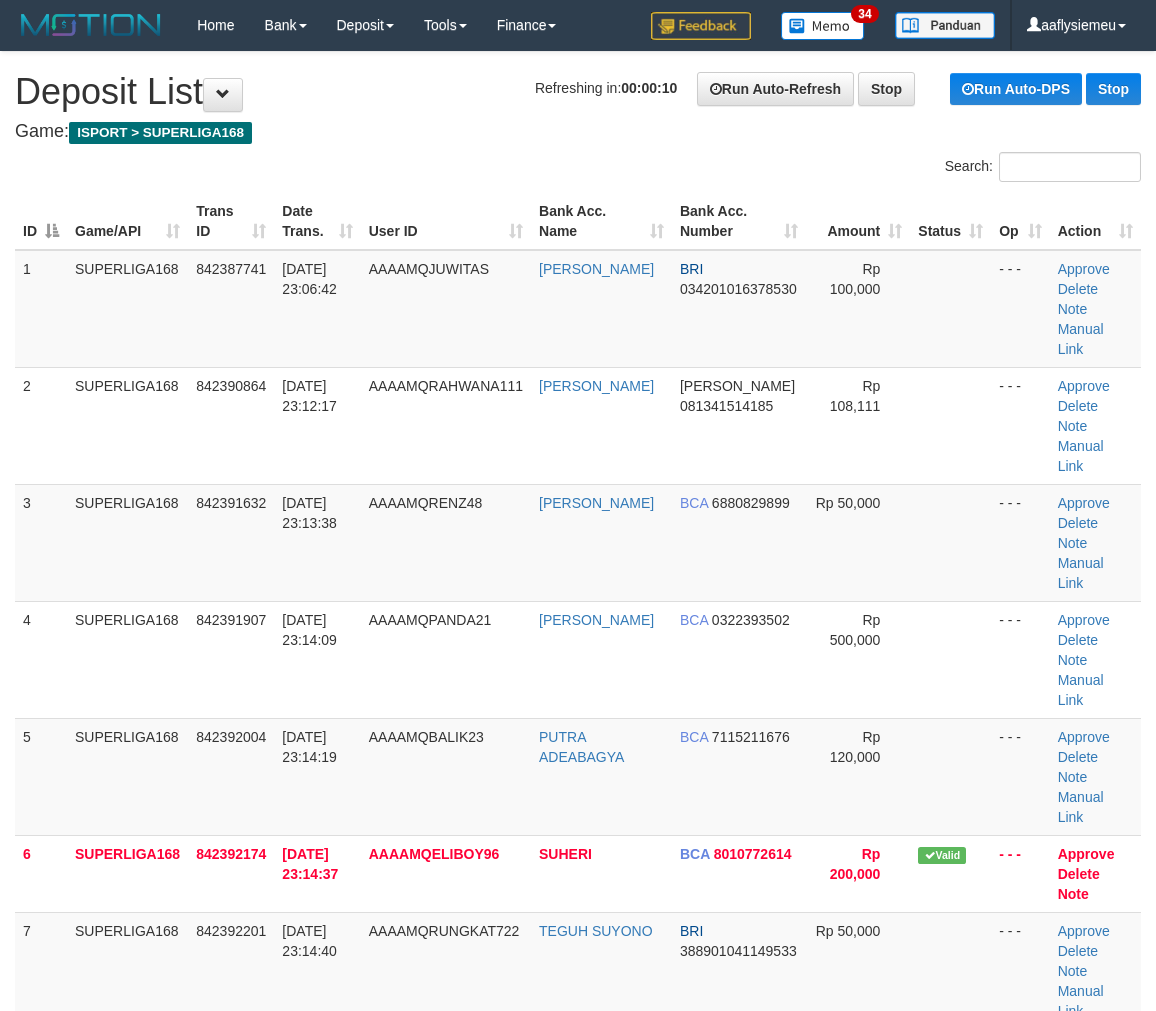 scroll, scrollTop: 0, scrollLeft: 0, axis: both 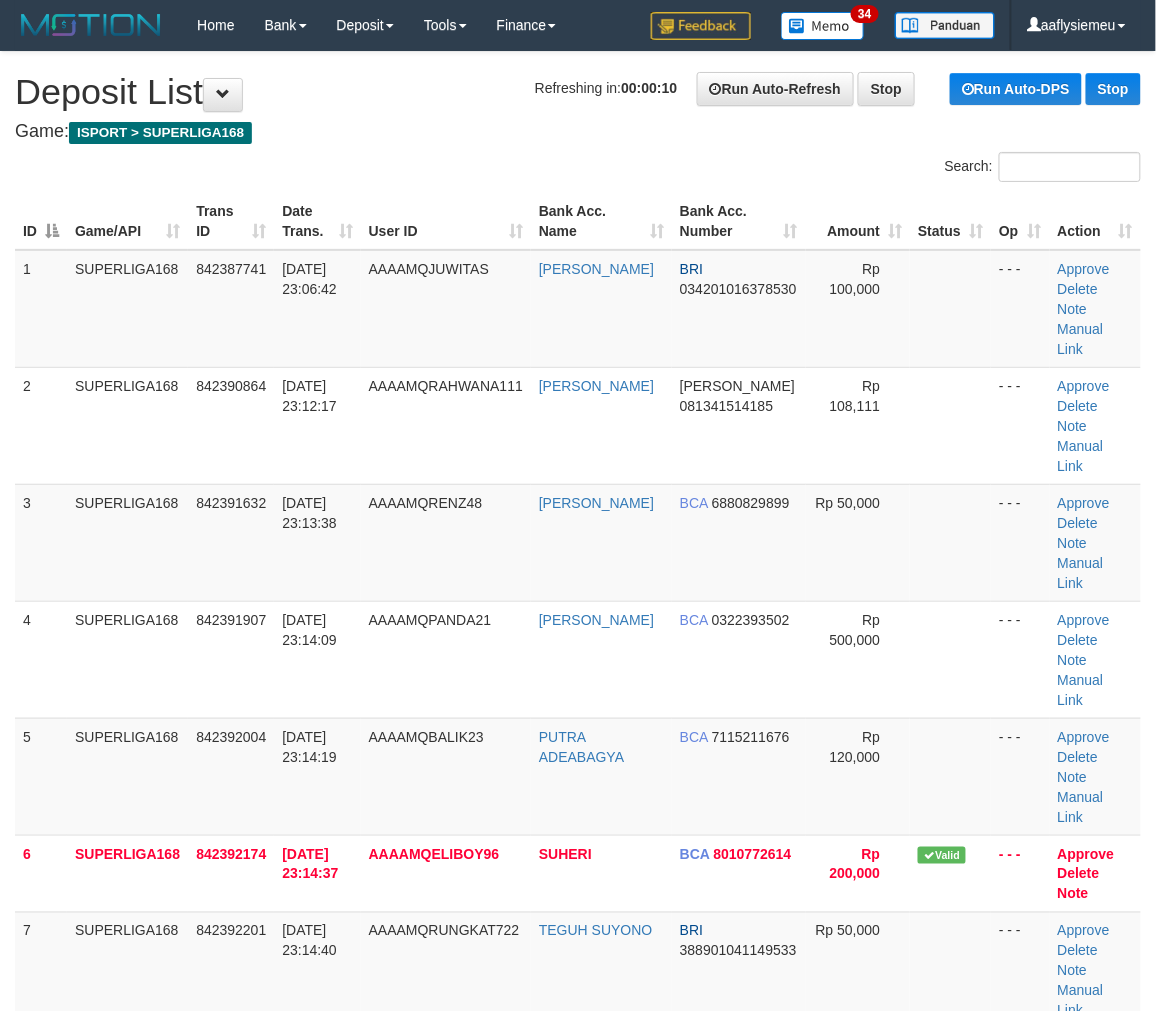 drag, startPoint x: 56, startPoint y: 582, endPoint x: 2, endPoint y: 605, distance: 58.694122 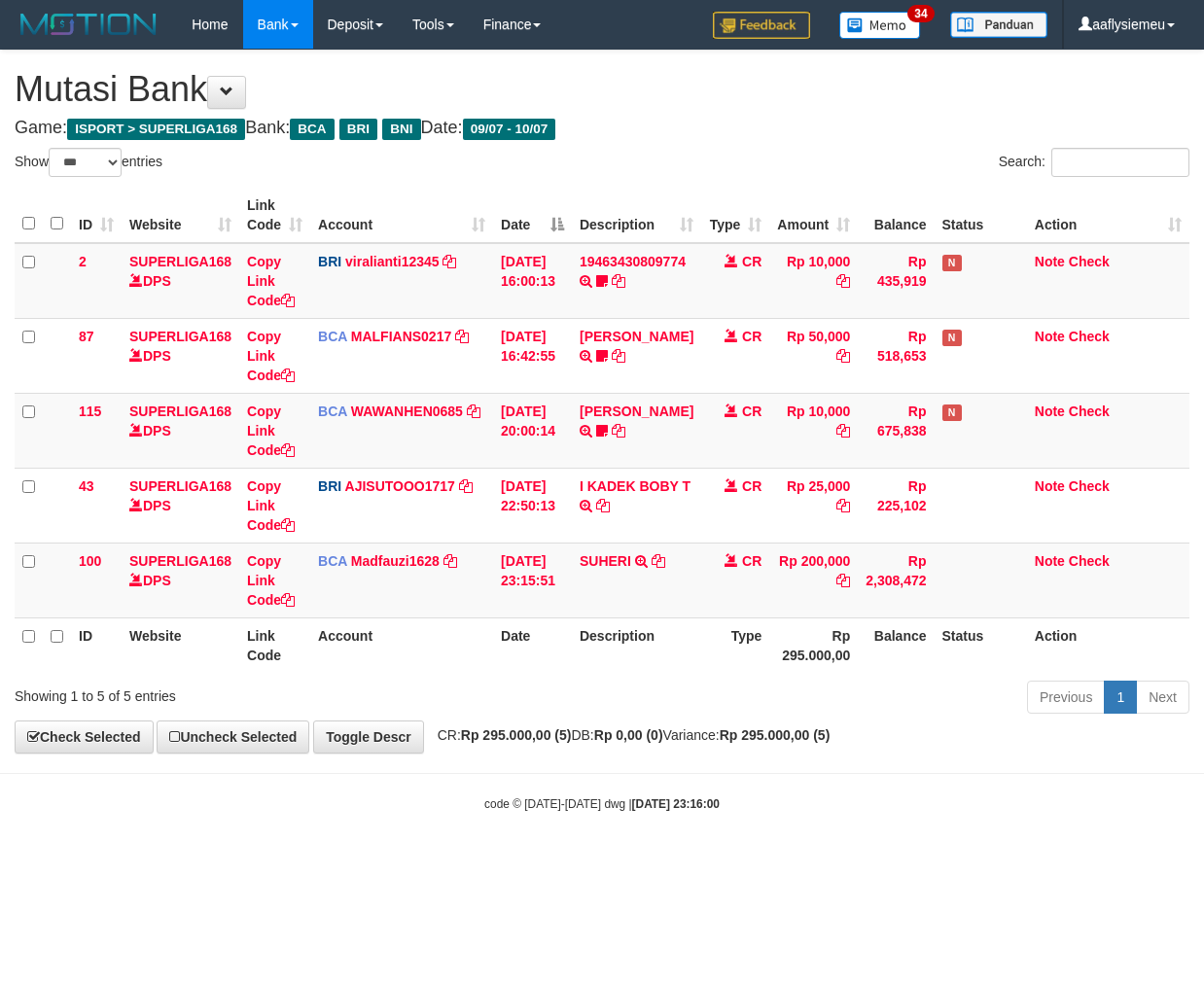 select on "***" 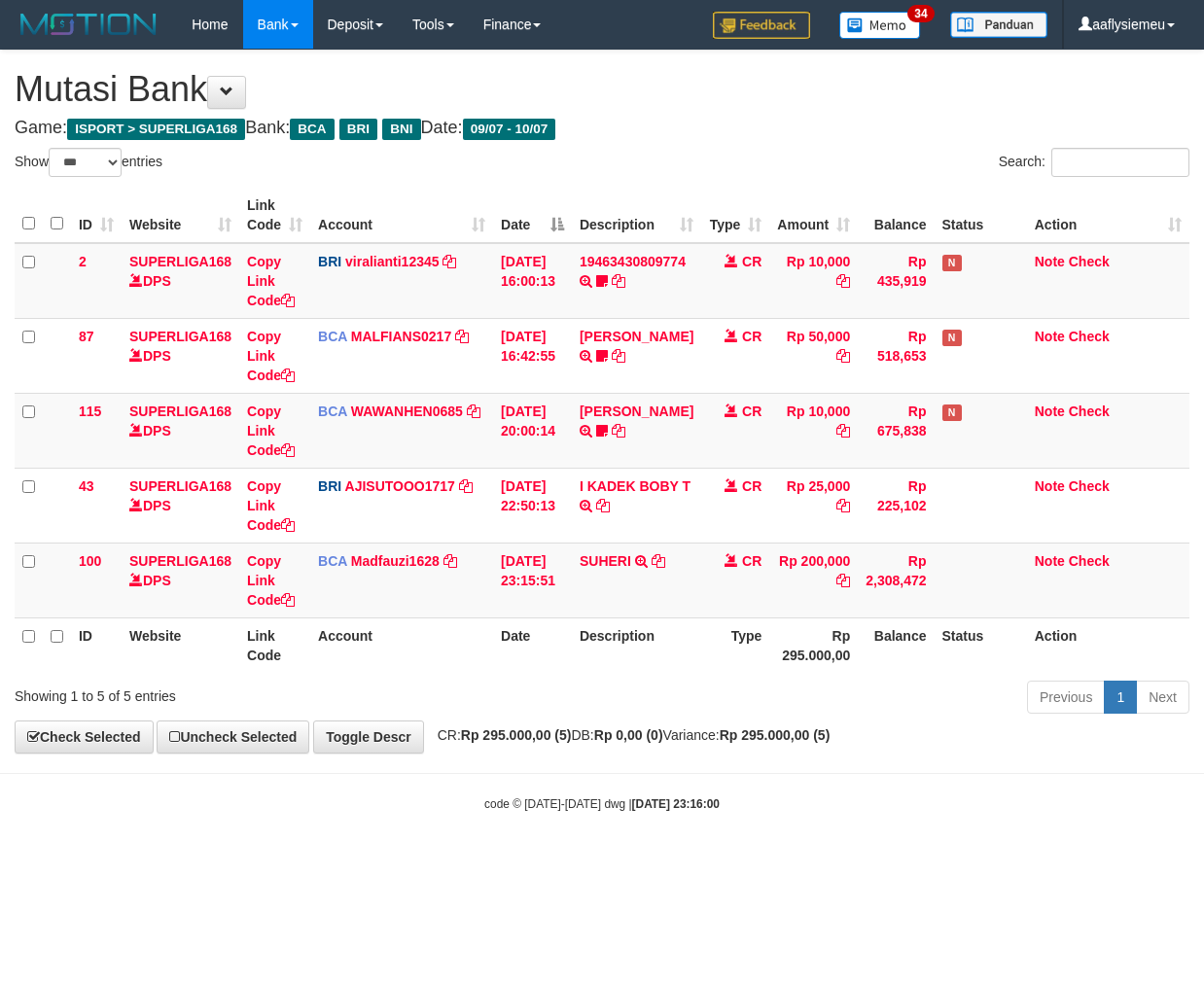 scroll, scrollTop: 0, scrollLeft: 0, axis: both 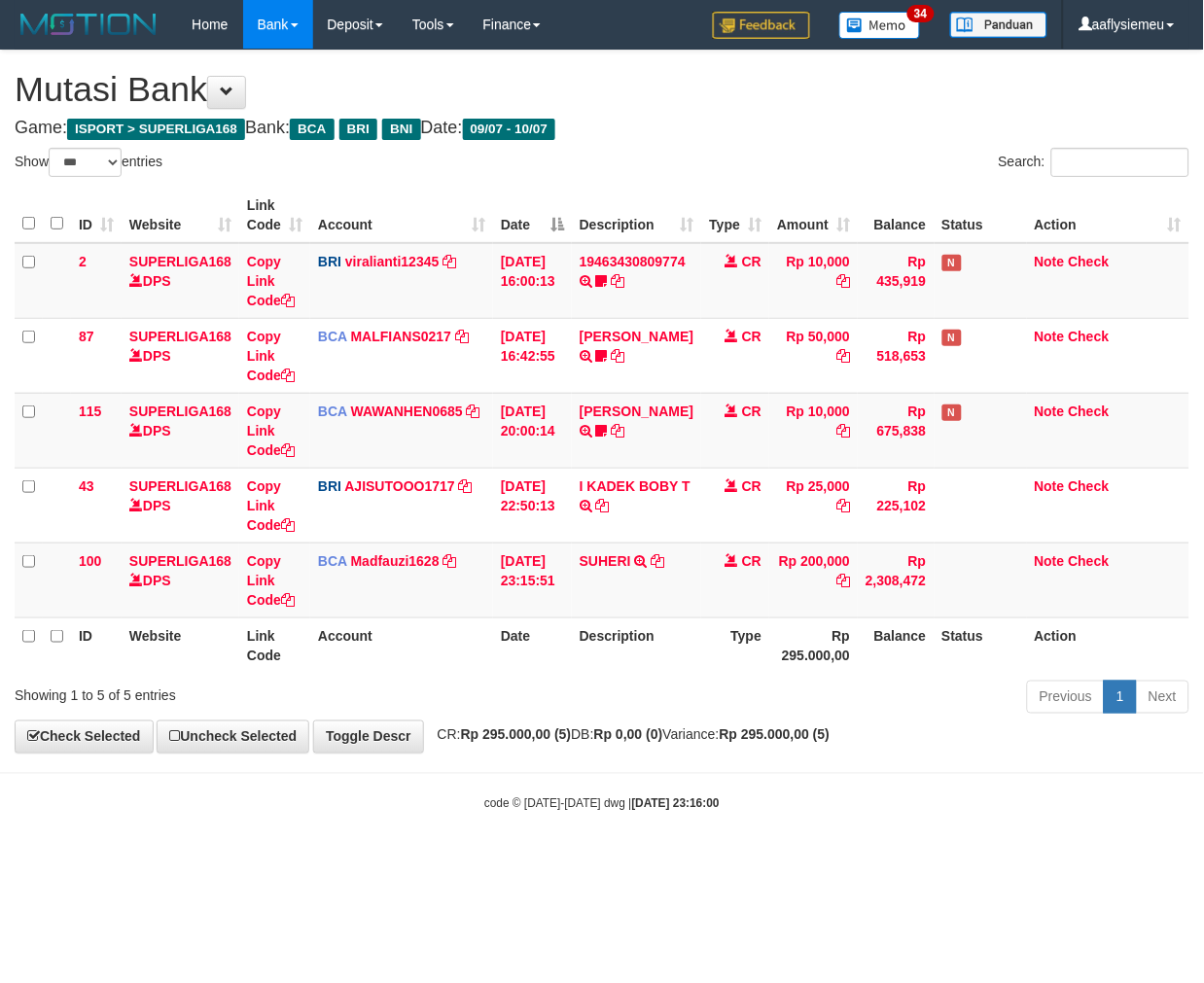 click on "Toggle navigation
Home
Bank
Account List
Load
By Website
Group
[ISPORT]													SUPERLIGA168
By Load Group (DPS)
34" at bounding box center [602, 431] 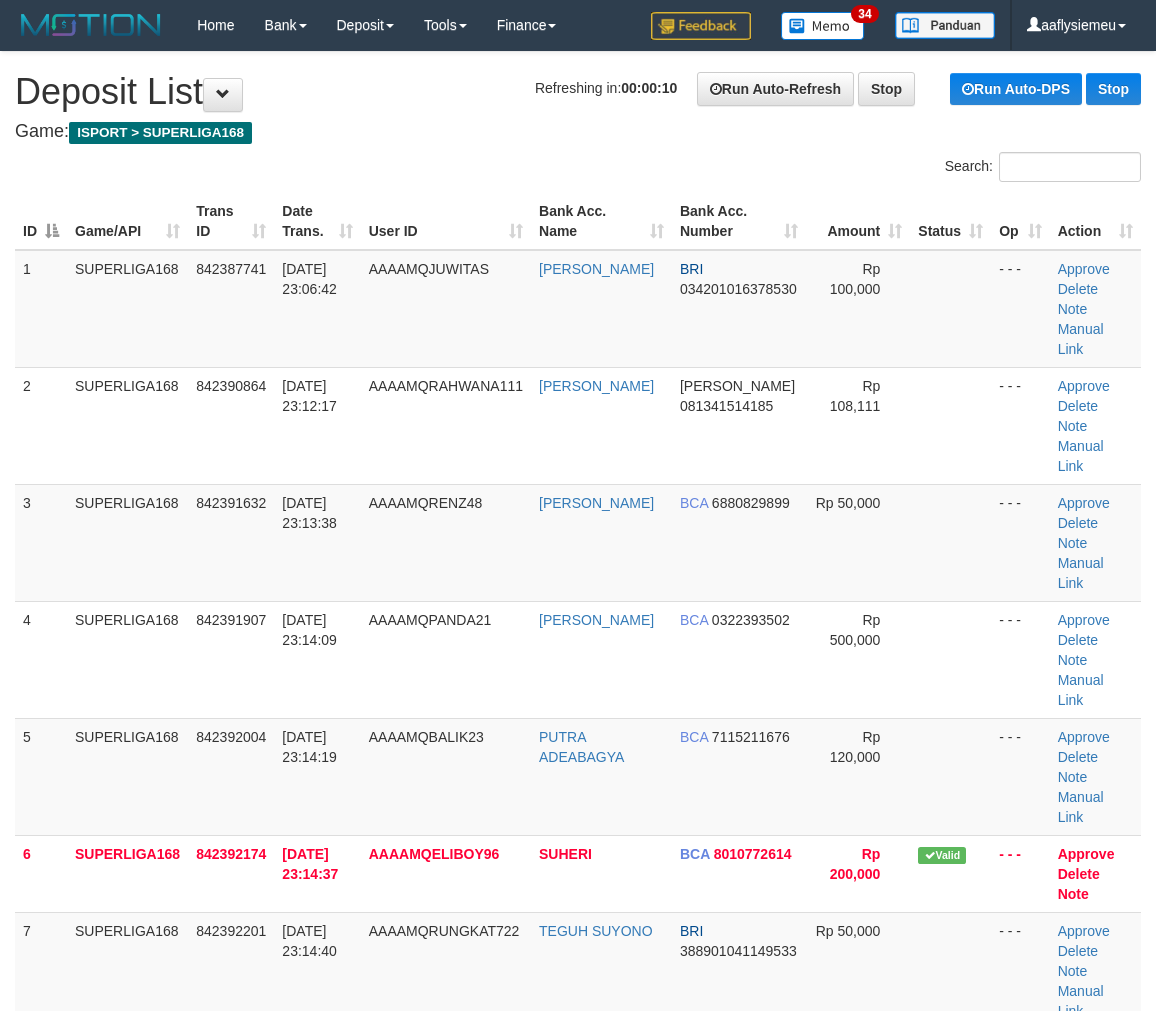 scroll, scrollTop: 0, scrollLeft: 0, axis: both 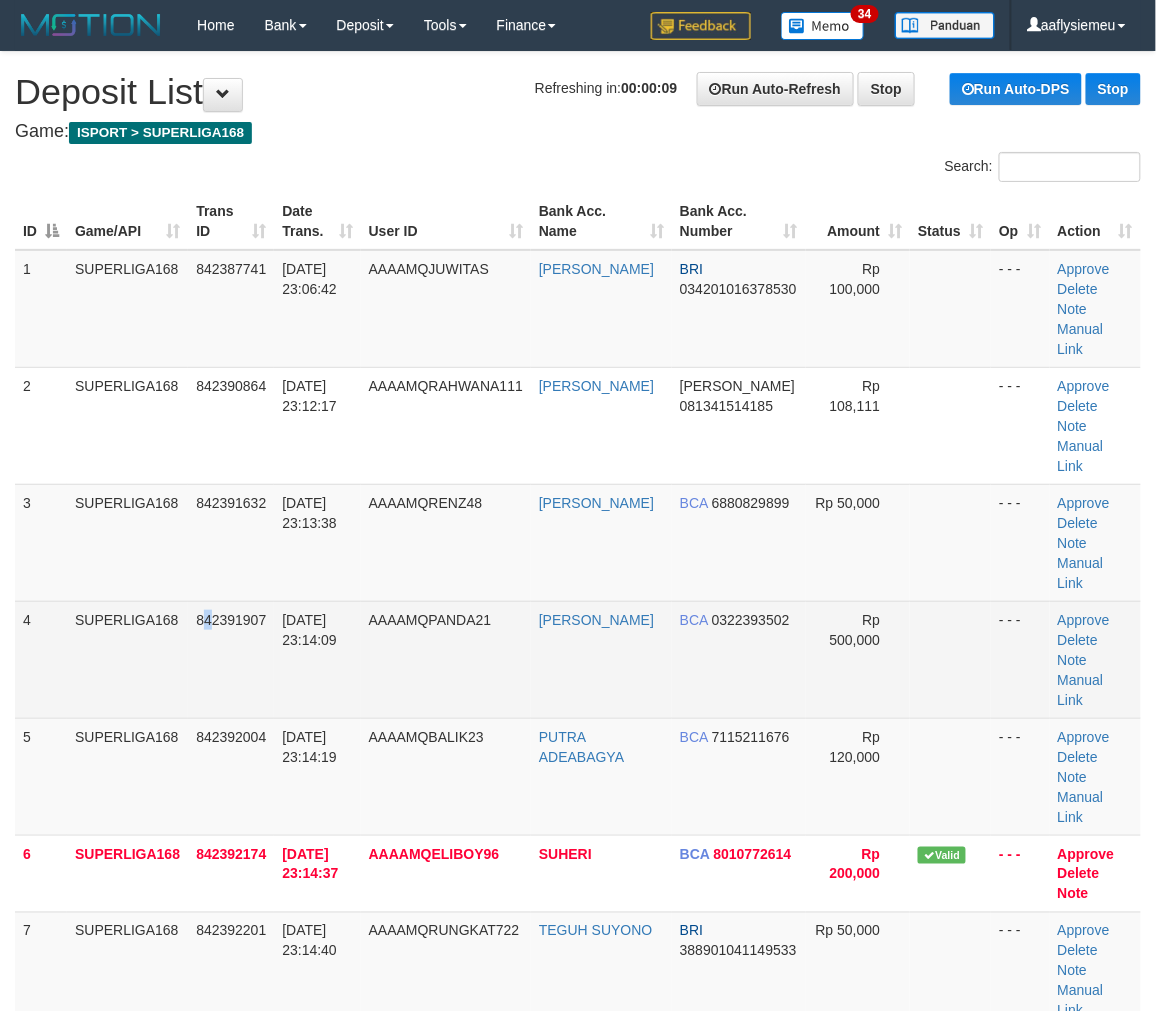 drag, startPoint x: 213, startPoint y: 541, endPoint x: 171, endPoint y: 566, distance: 48.8774 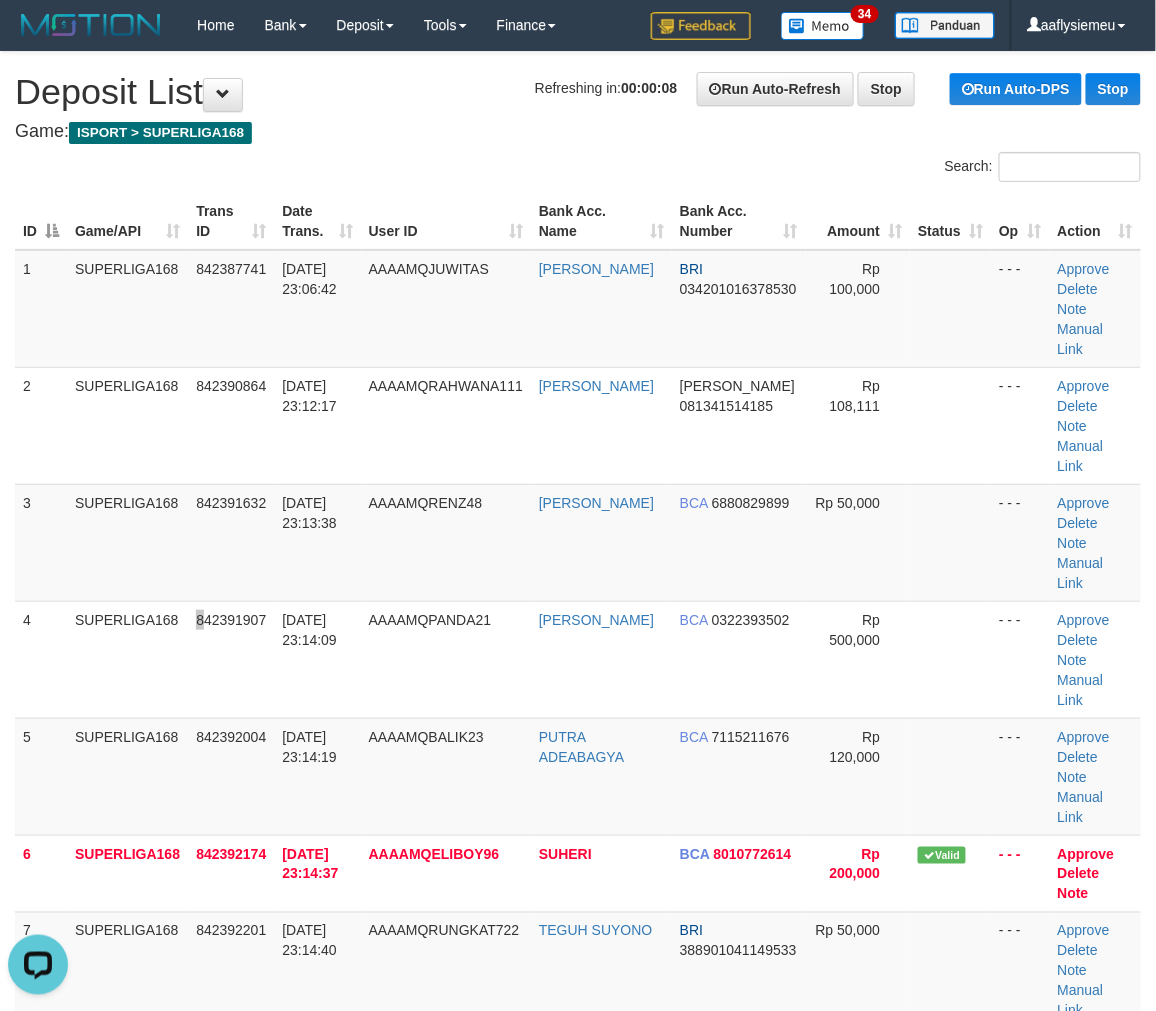 scroll, scrollTop: 0, scrollLeft: 0, axis: both 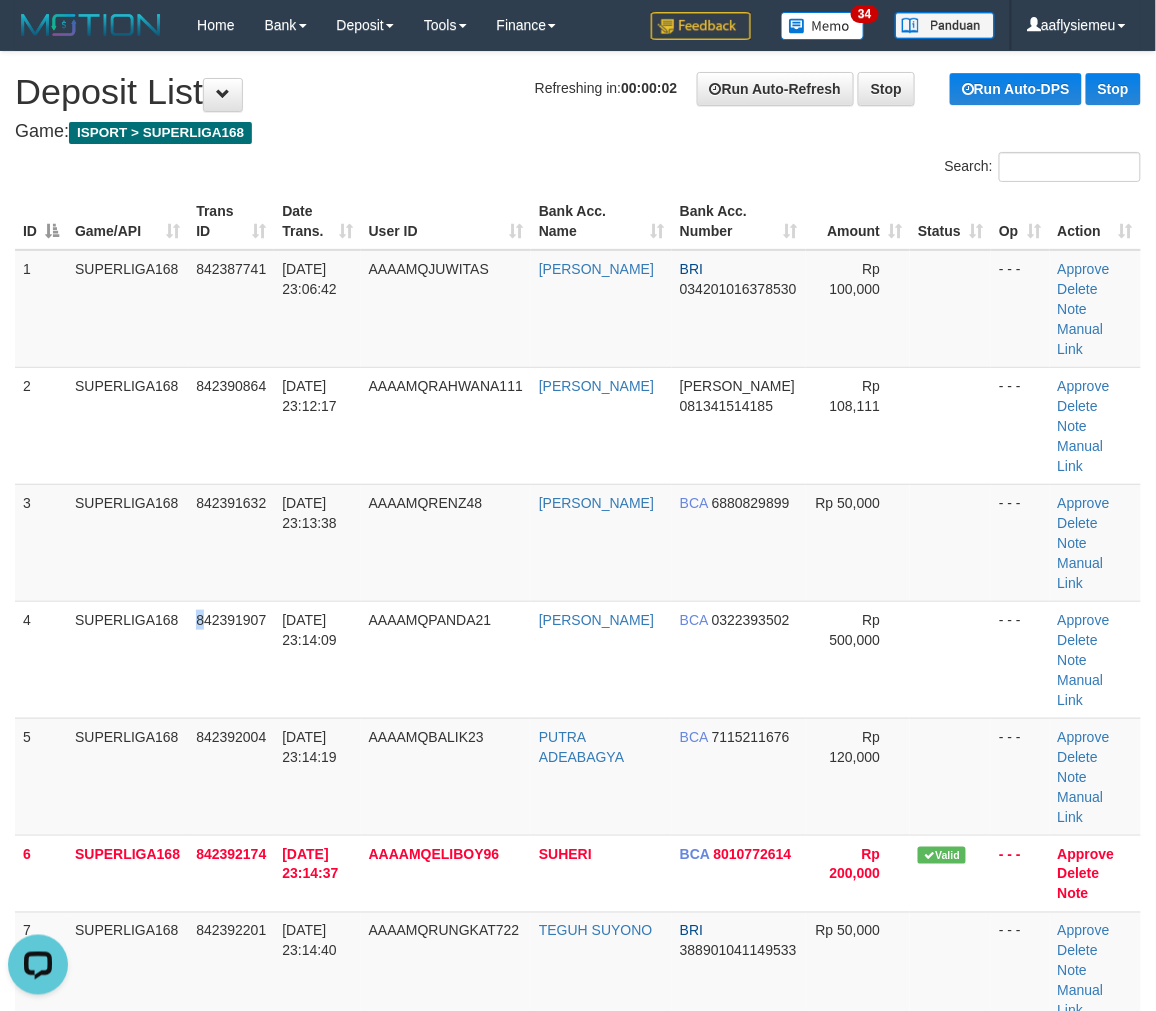 drag, startPoint x: 76, startPoint y: 522, endPoint x: 1, endPoint y: 566, distance: 86.95401 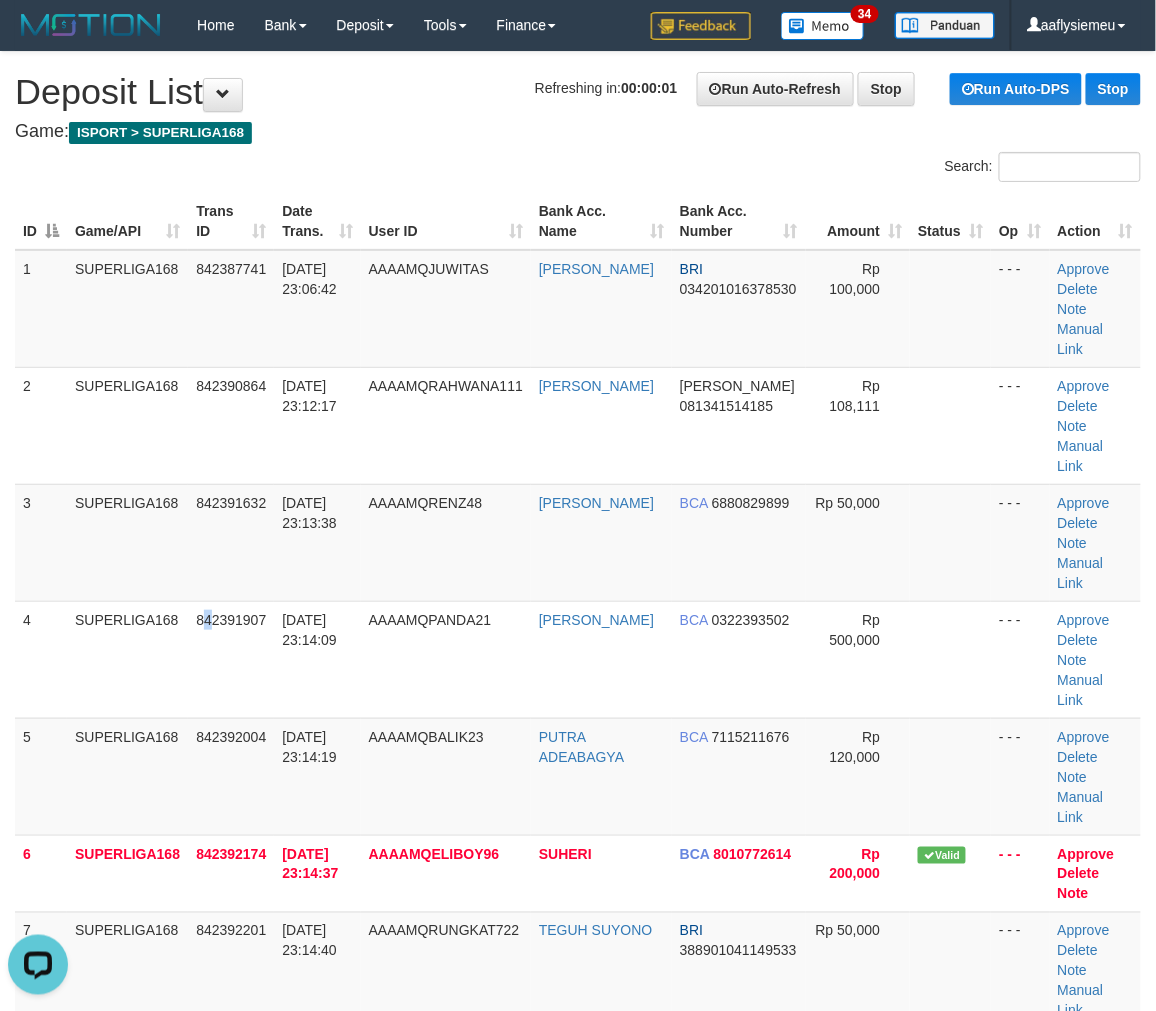 drag, startPoint x: 94, startPoint y: 655, endPoint x: 1, endPoint y: 683, distance: 97.123634 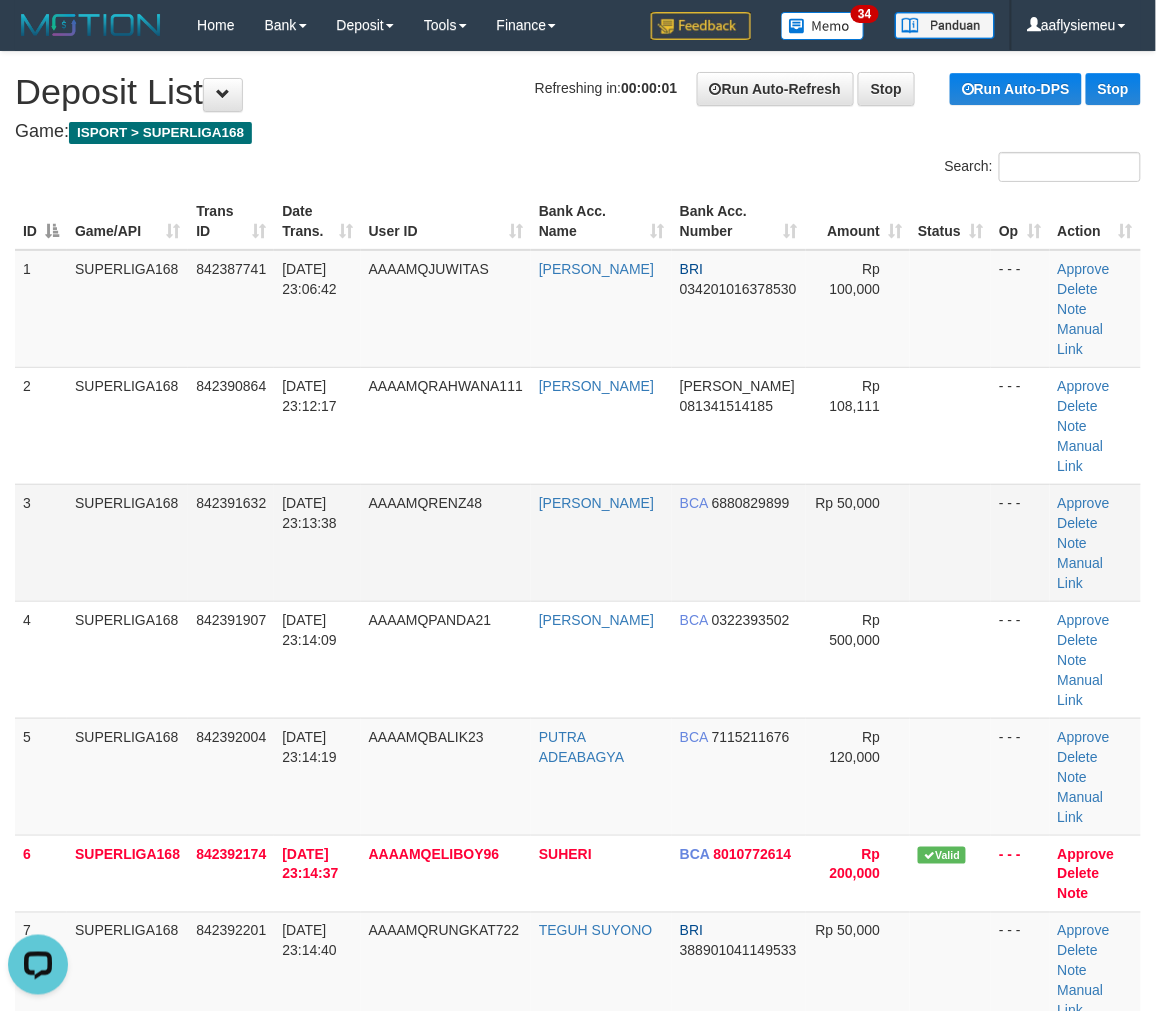 click on "RENO NURSANTO" at bounding box center [601, 542] 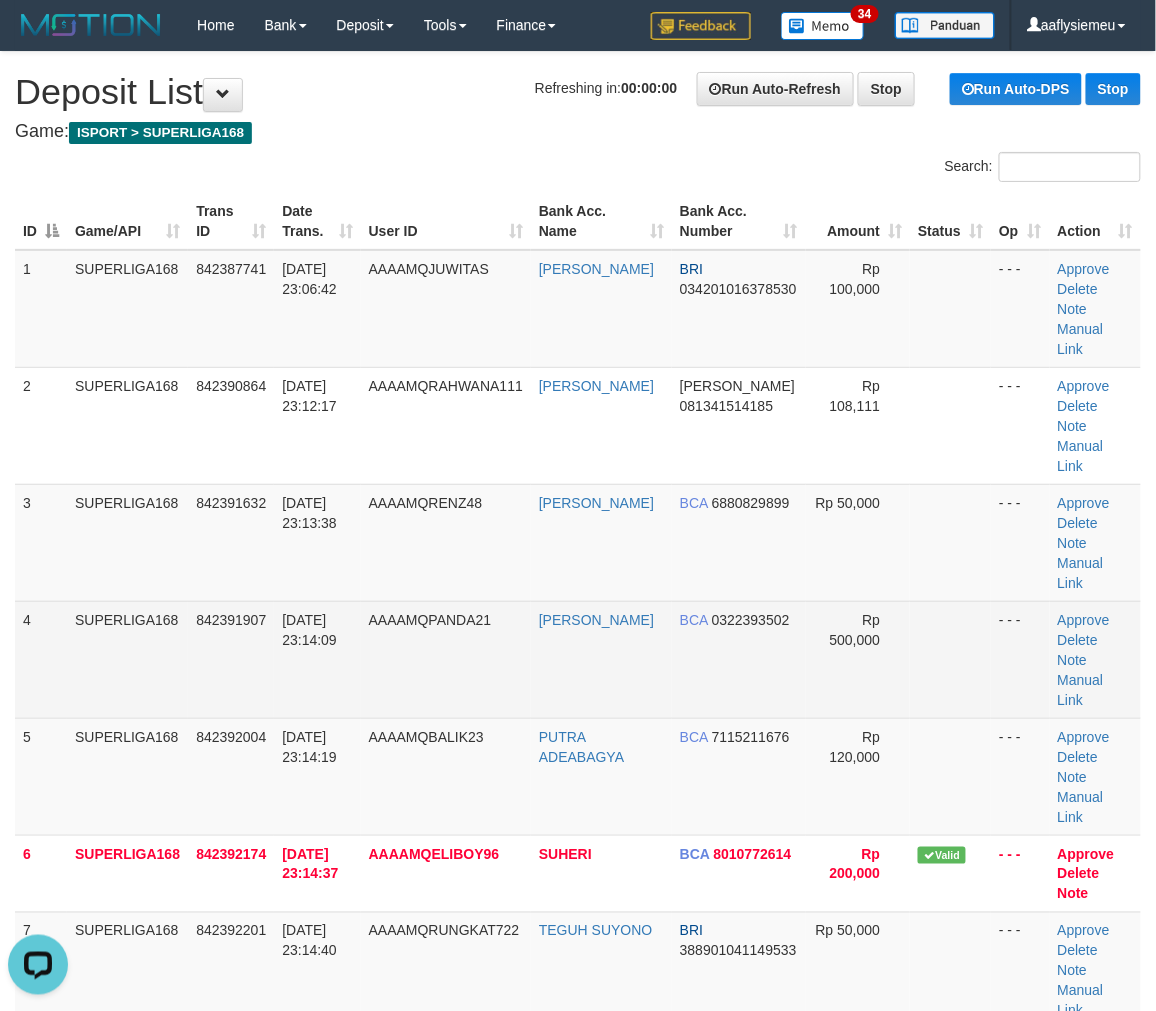 drag, startPoint x: 474, startPoint y: 570, endPoint x: 364, endPoint y: 615, distance: 118.84864 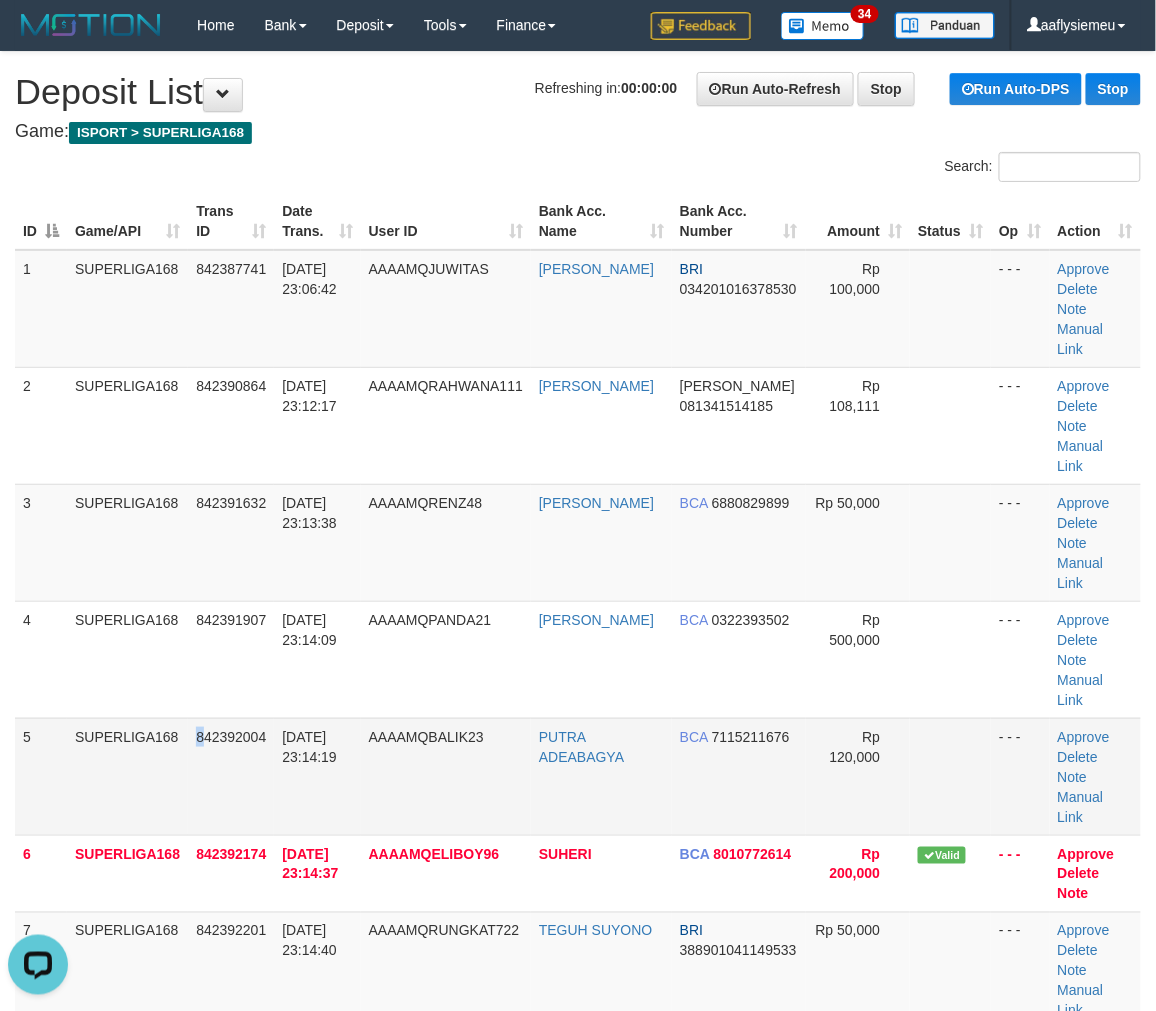 click on "5
SUPERLIGA168
842392004
10/07/2025 23:14:19
AAAAMQBALIK23
PUTRA ADEABAGYA
BCA
7115211676
Rp 120,000
- - -
Approve
Delete
Note
Manual Link" at bounding box center (578, 776) 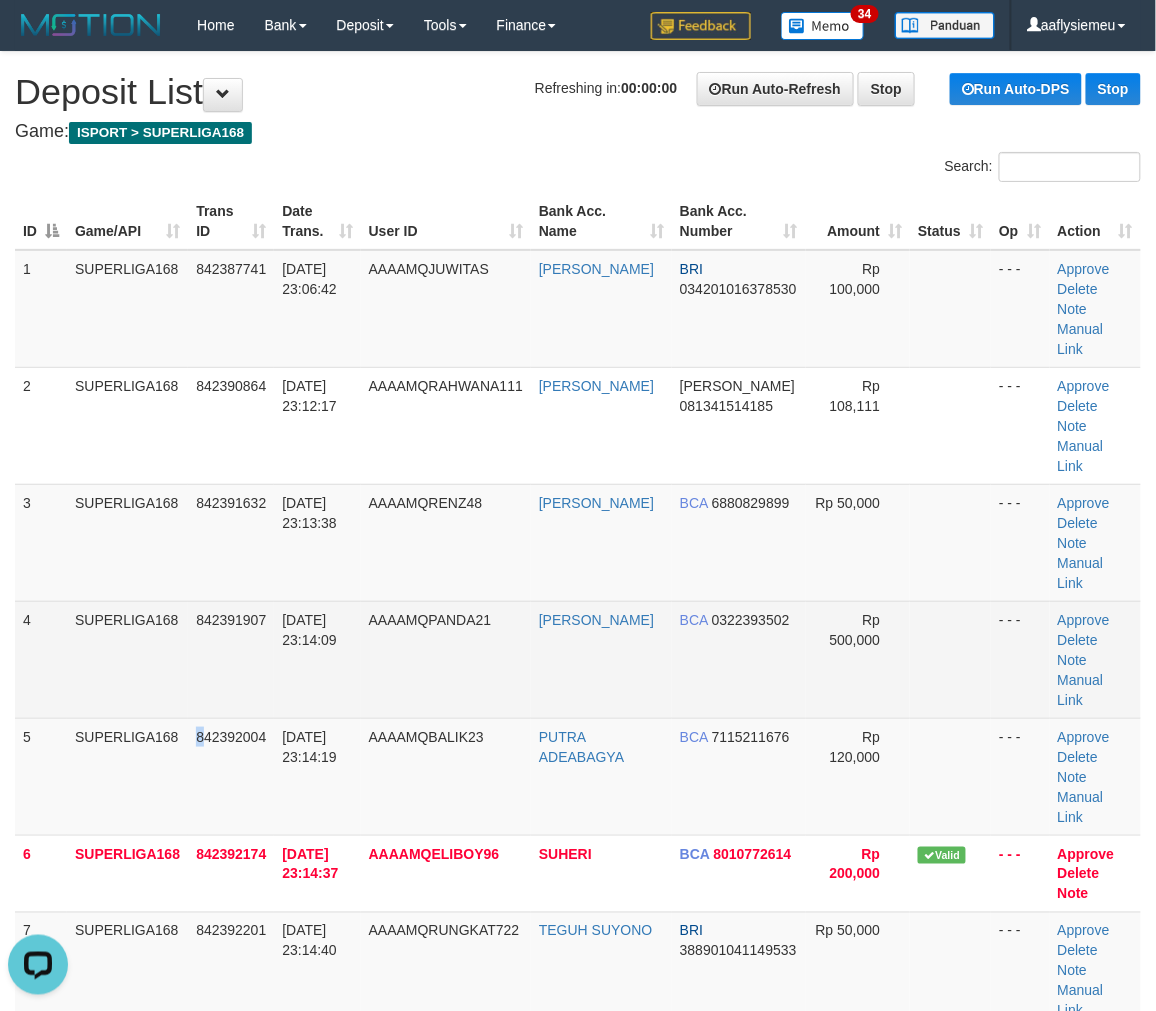 click on "842391907" at bounding box center (231, 659) 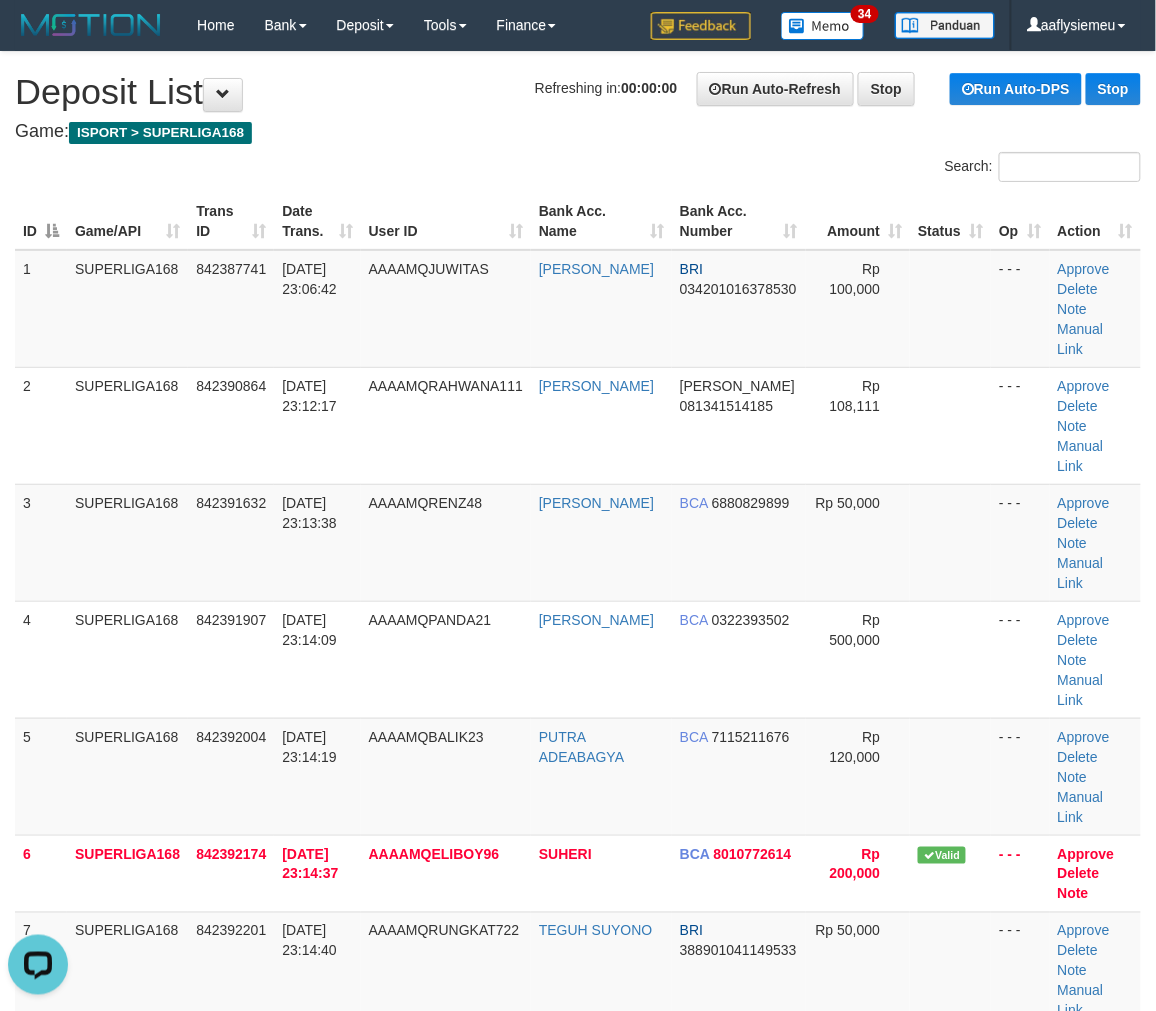 scroll, scrollTop: 333, scrollLeft: 0, axis: vertical 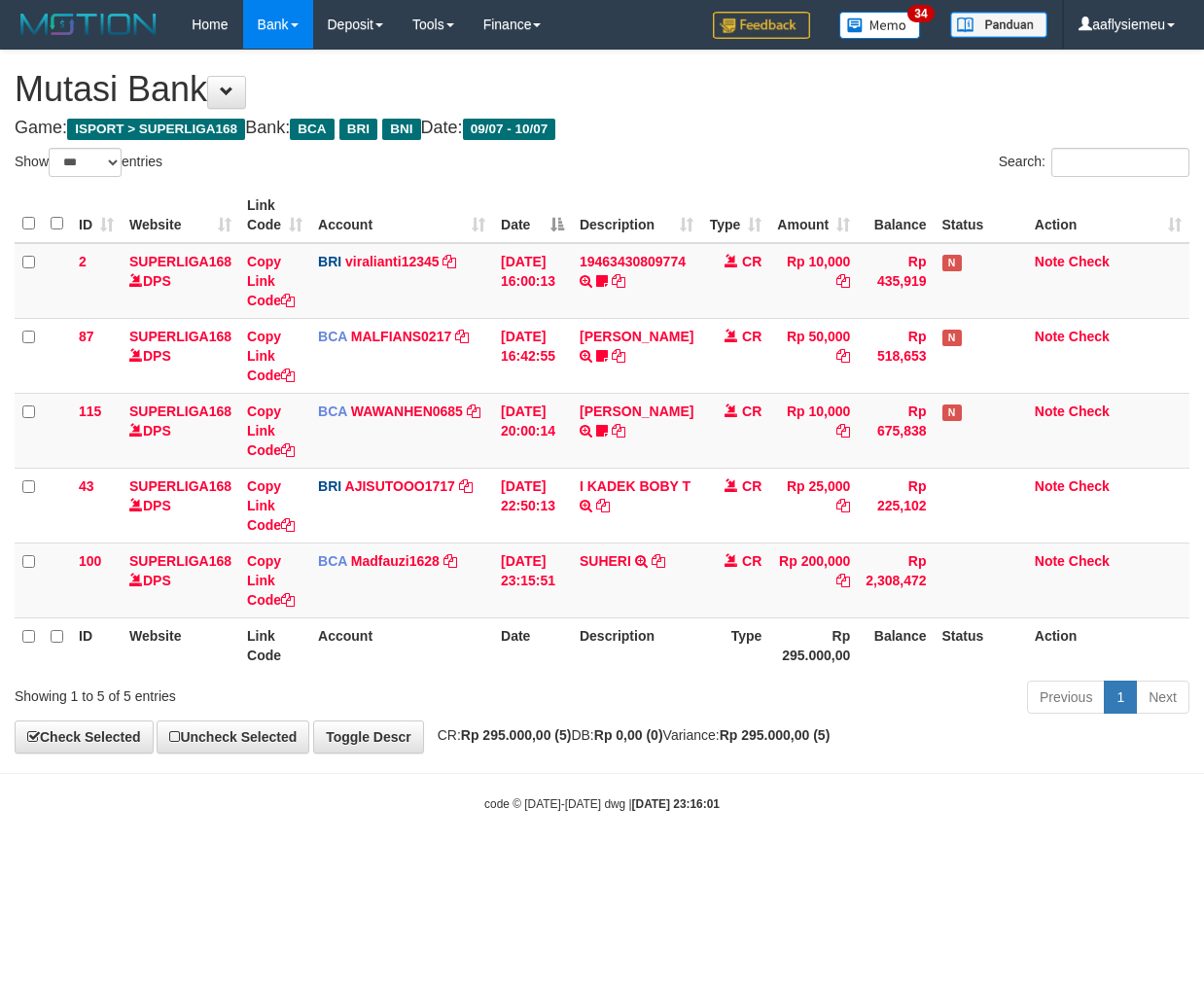 select on "***" 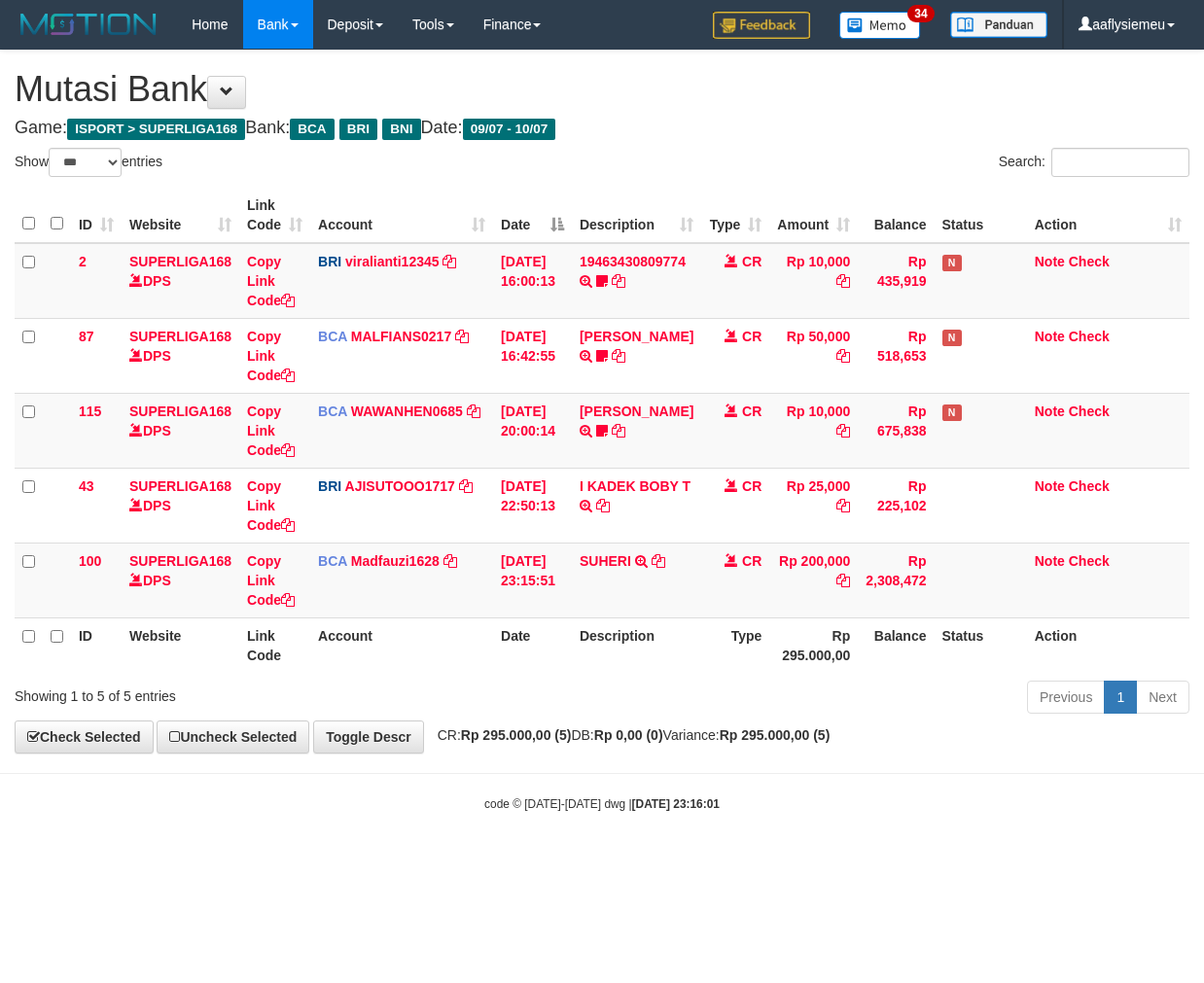 scroll, scrollTop: 0, scrollLeft: 0, axis: both 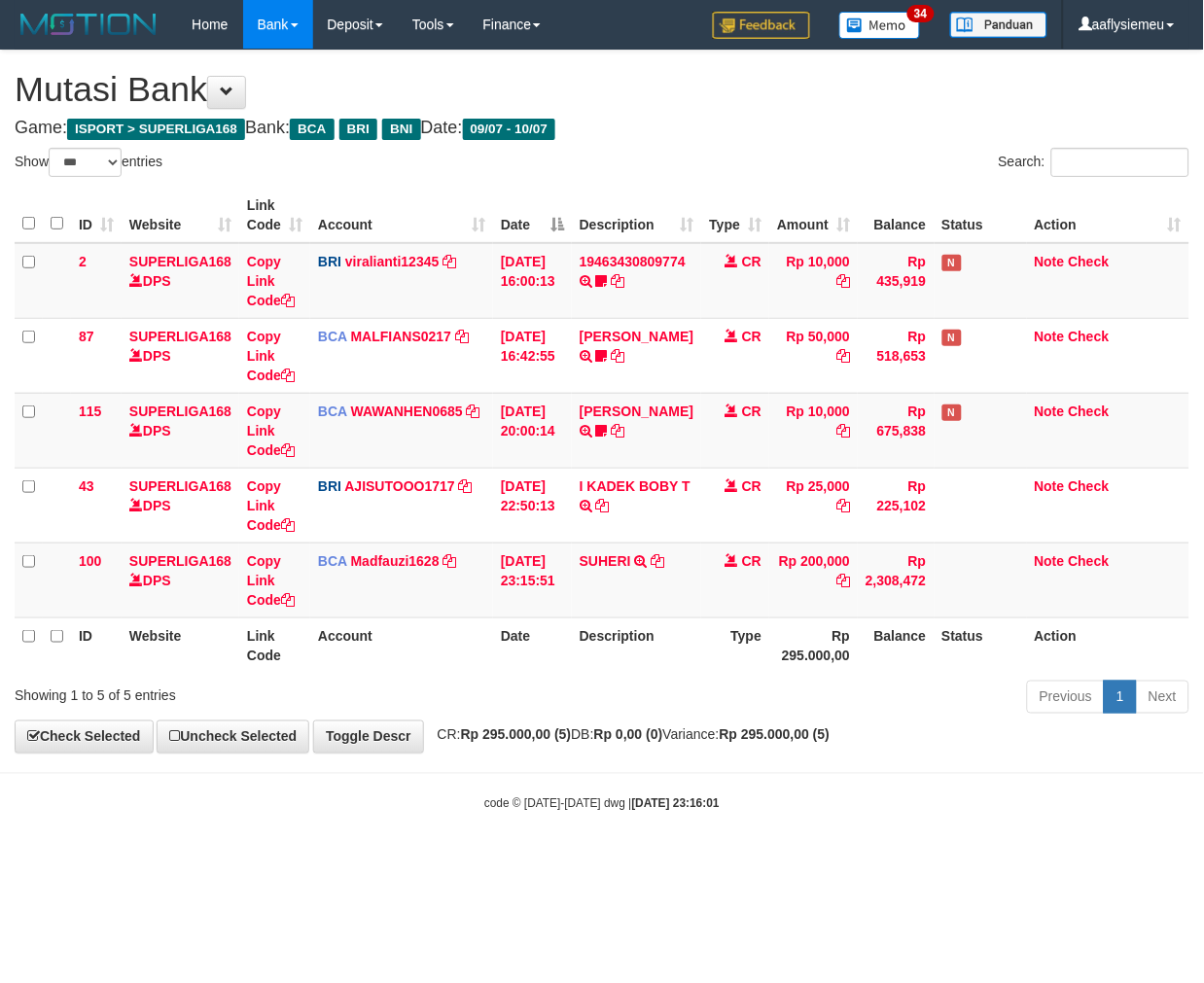 click on "Toggle navigation
Home
Bank
Account List
Load
By Website
Group
[ISPORT]													SUPERLIGA168
By Load Group (DPS)
34" at bounding box center (602, 431) 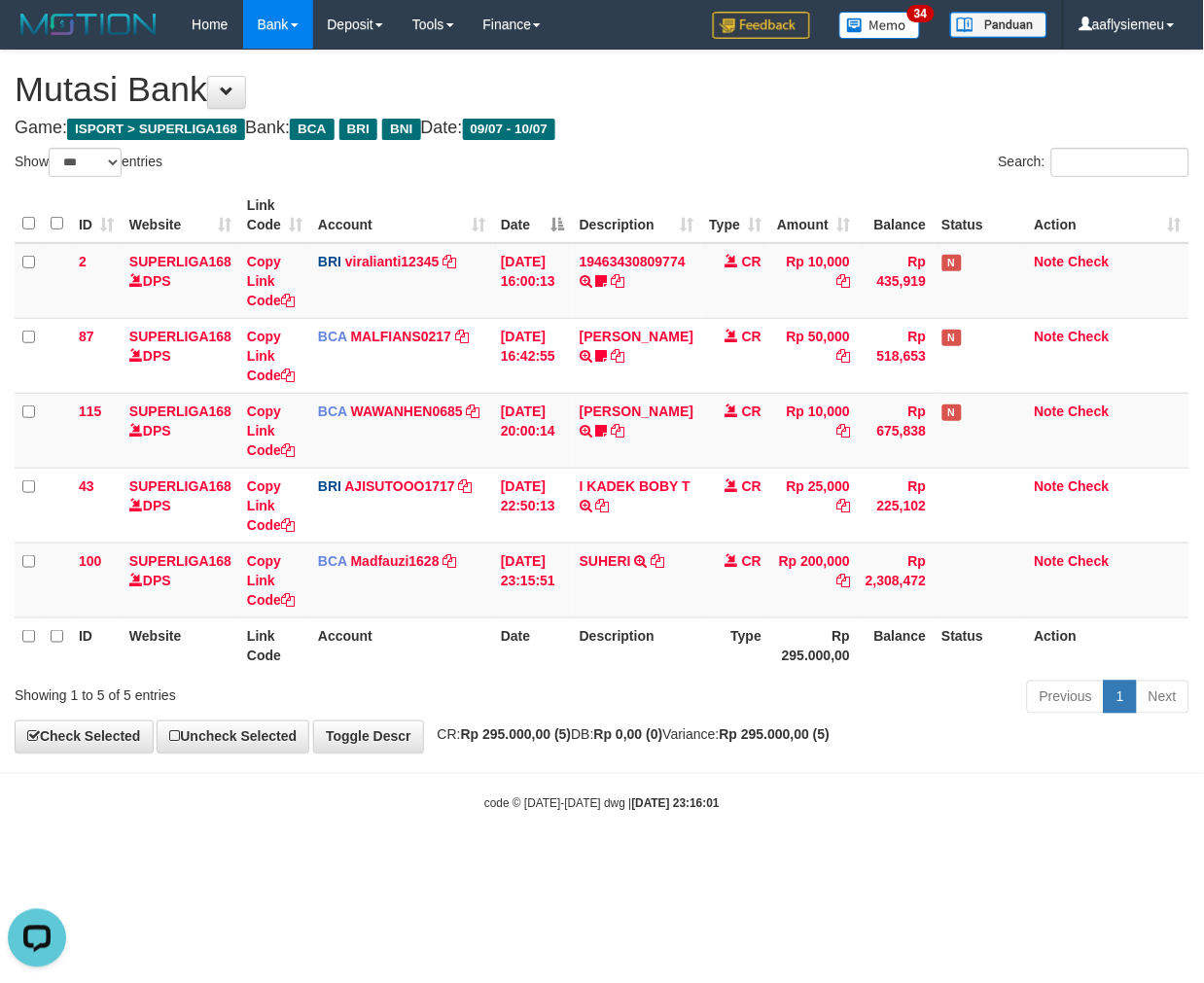 scroll, scrollTop: 0, scrollLeft: 0, axis: both 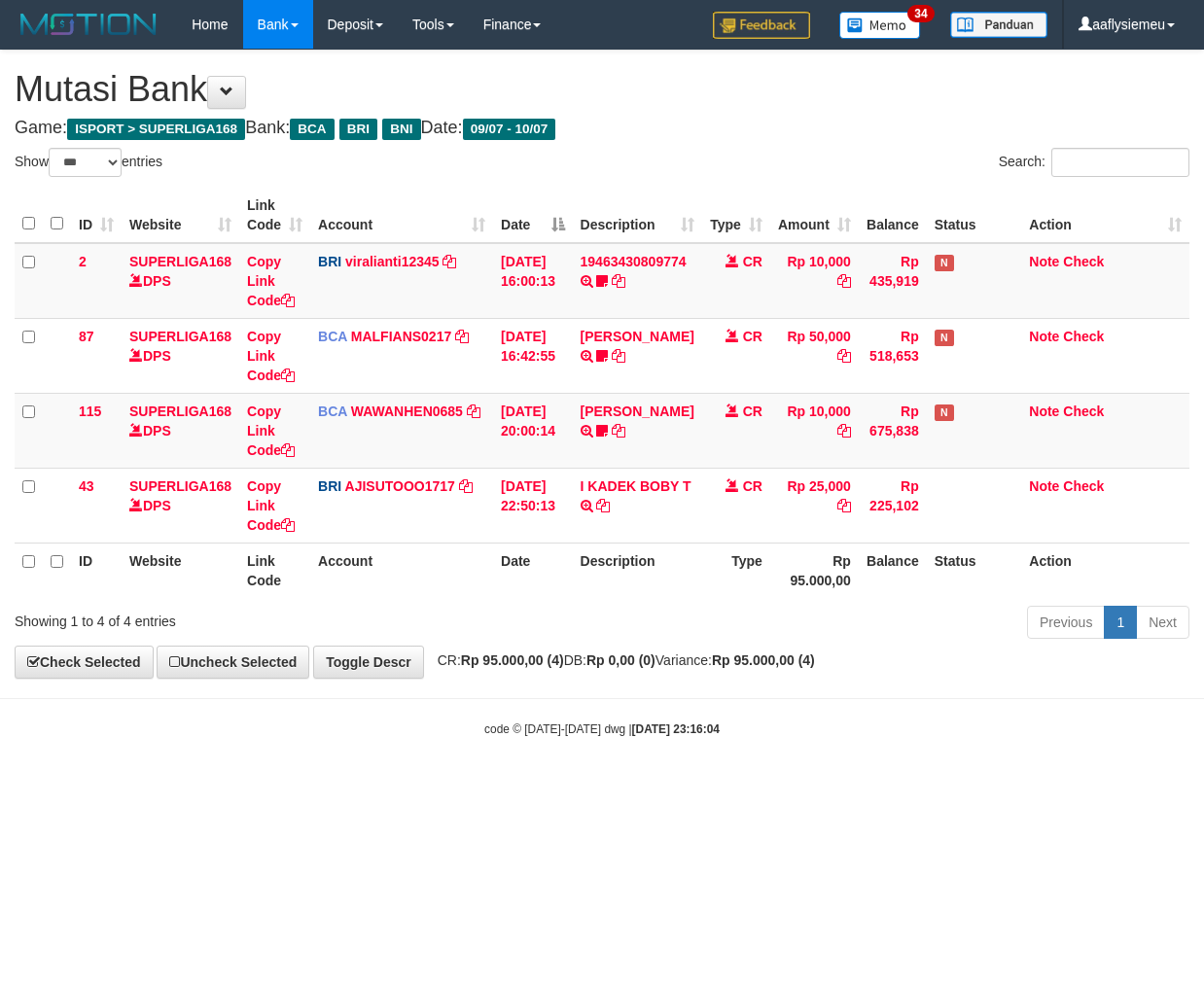 select on "***" 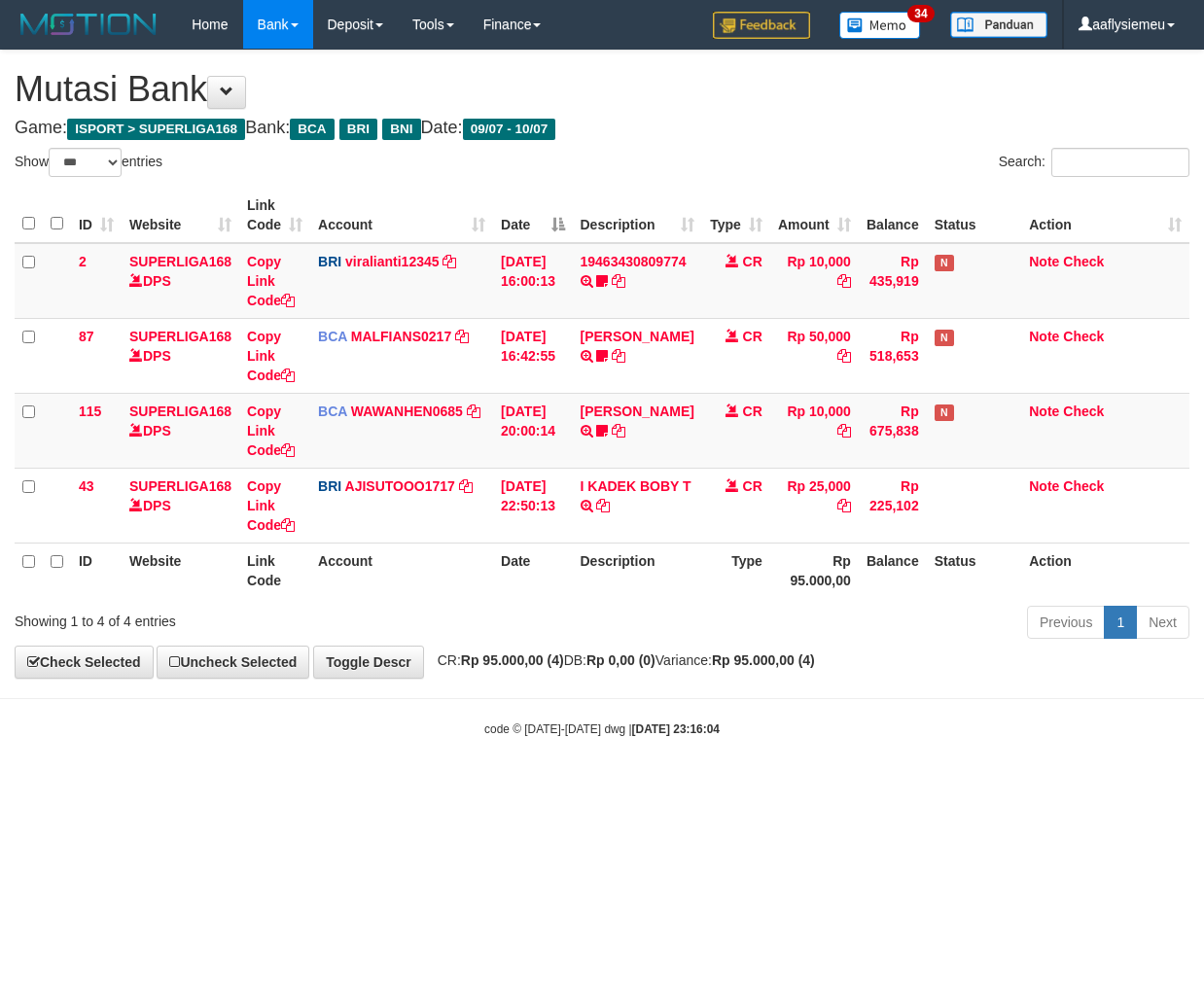 scroll, scrollTop: 0, scrollLeft: 0, axis: both 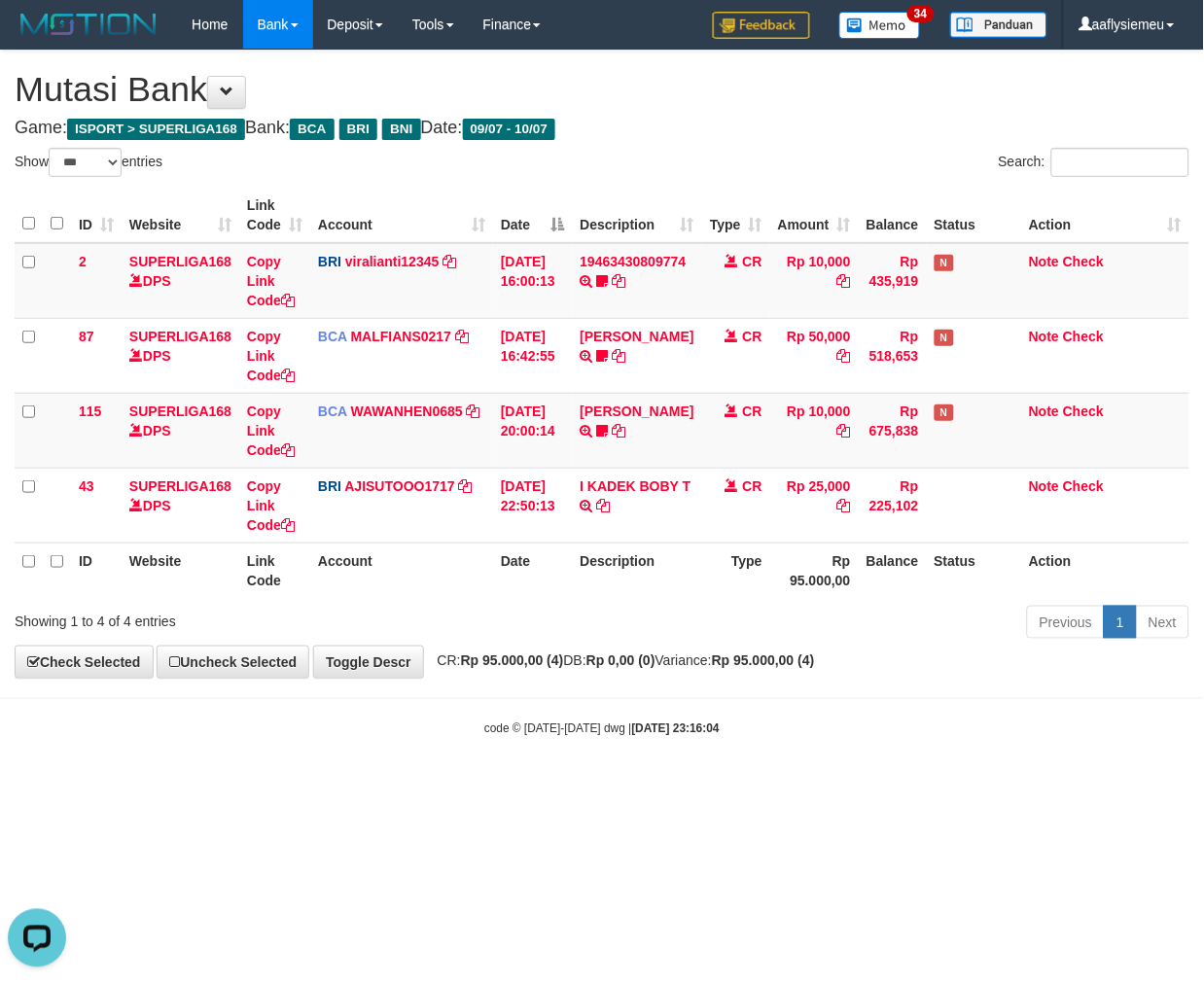 drag, startPoint x: 236, startPoint y: 732, endPoint x: 685, endPoint y: 694, distance: 450.60515 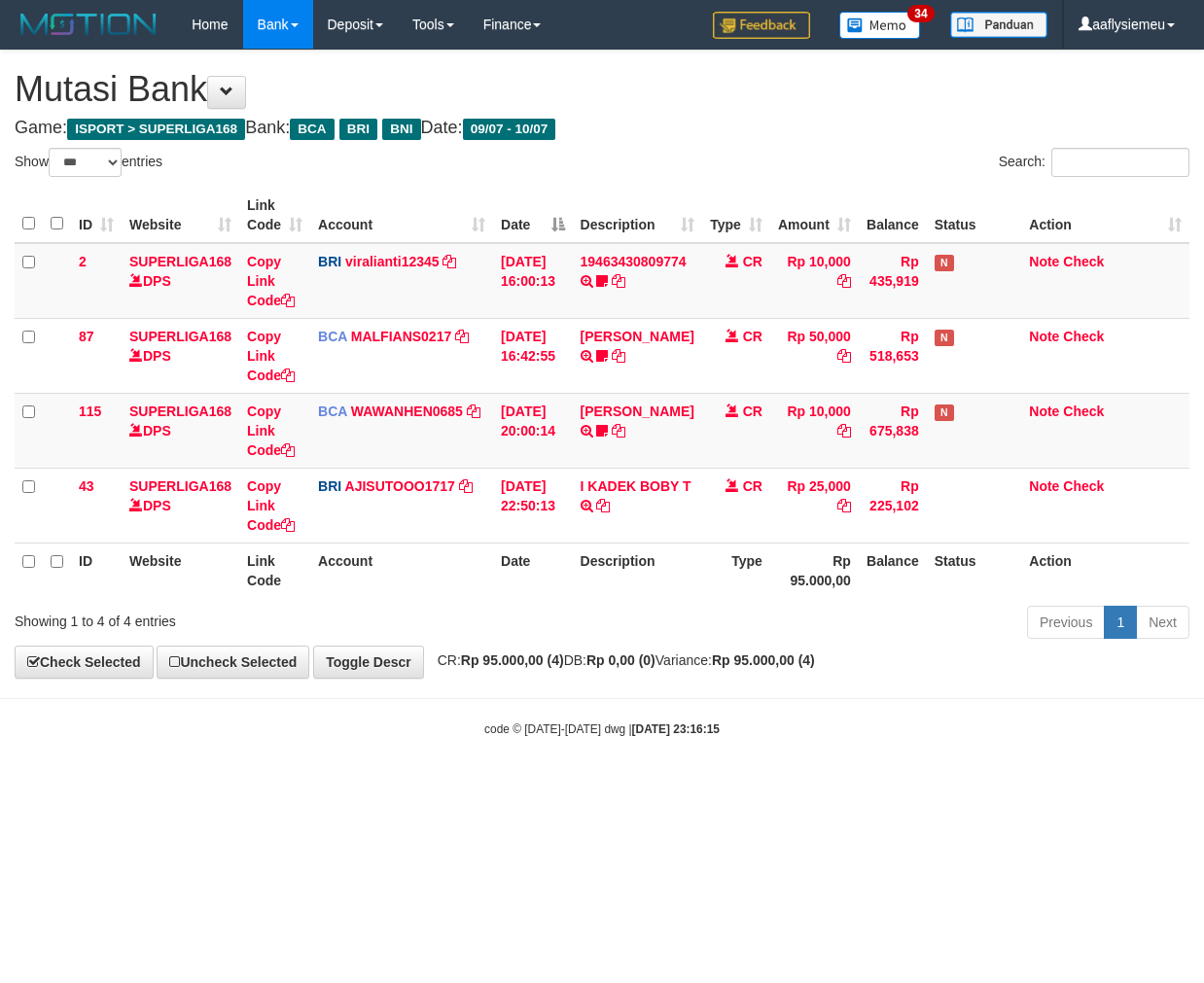 select on "***" 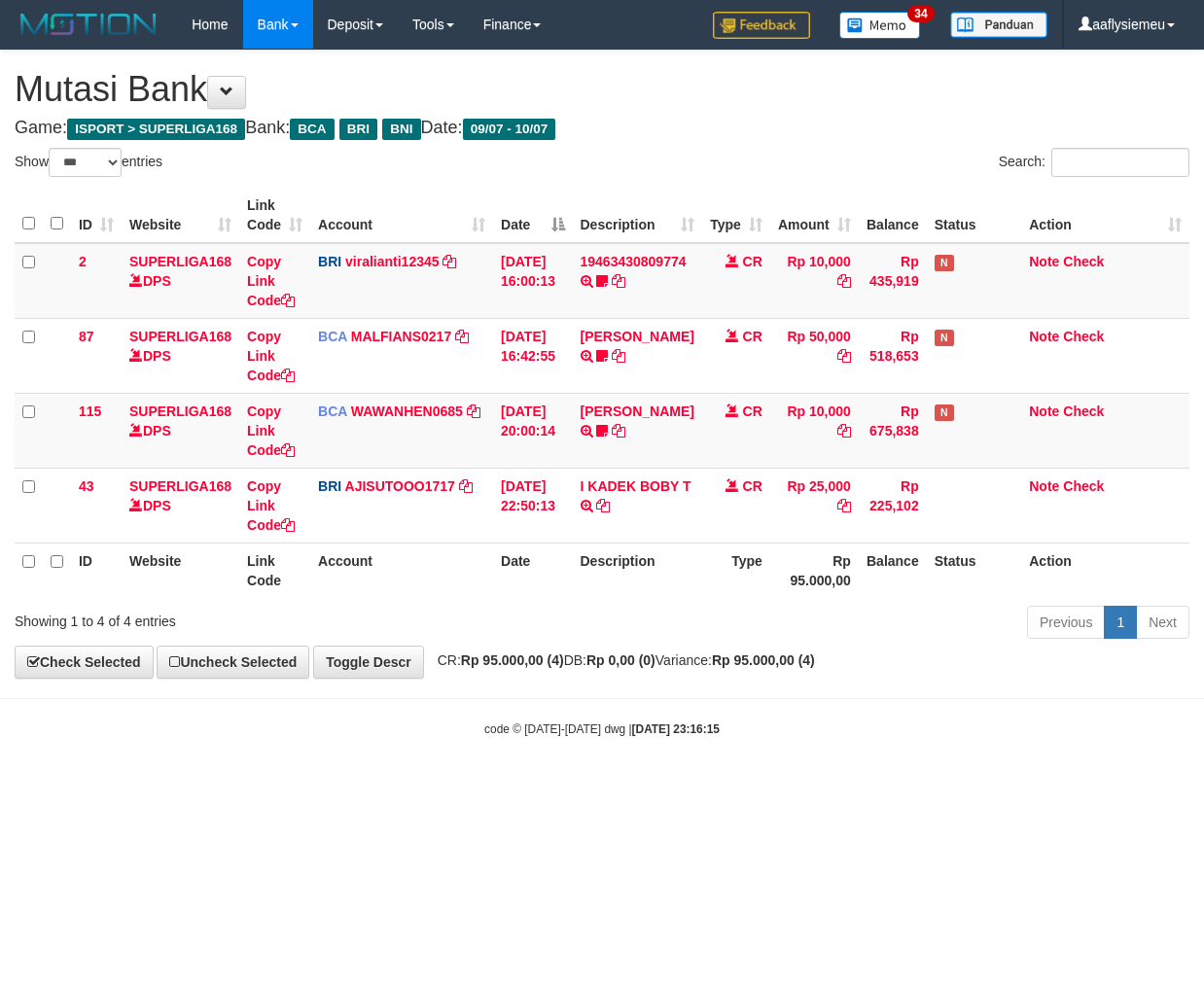scroll, scrollTop: 0, scrollLeft: 0, axis: both 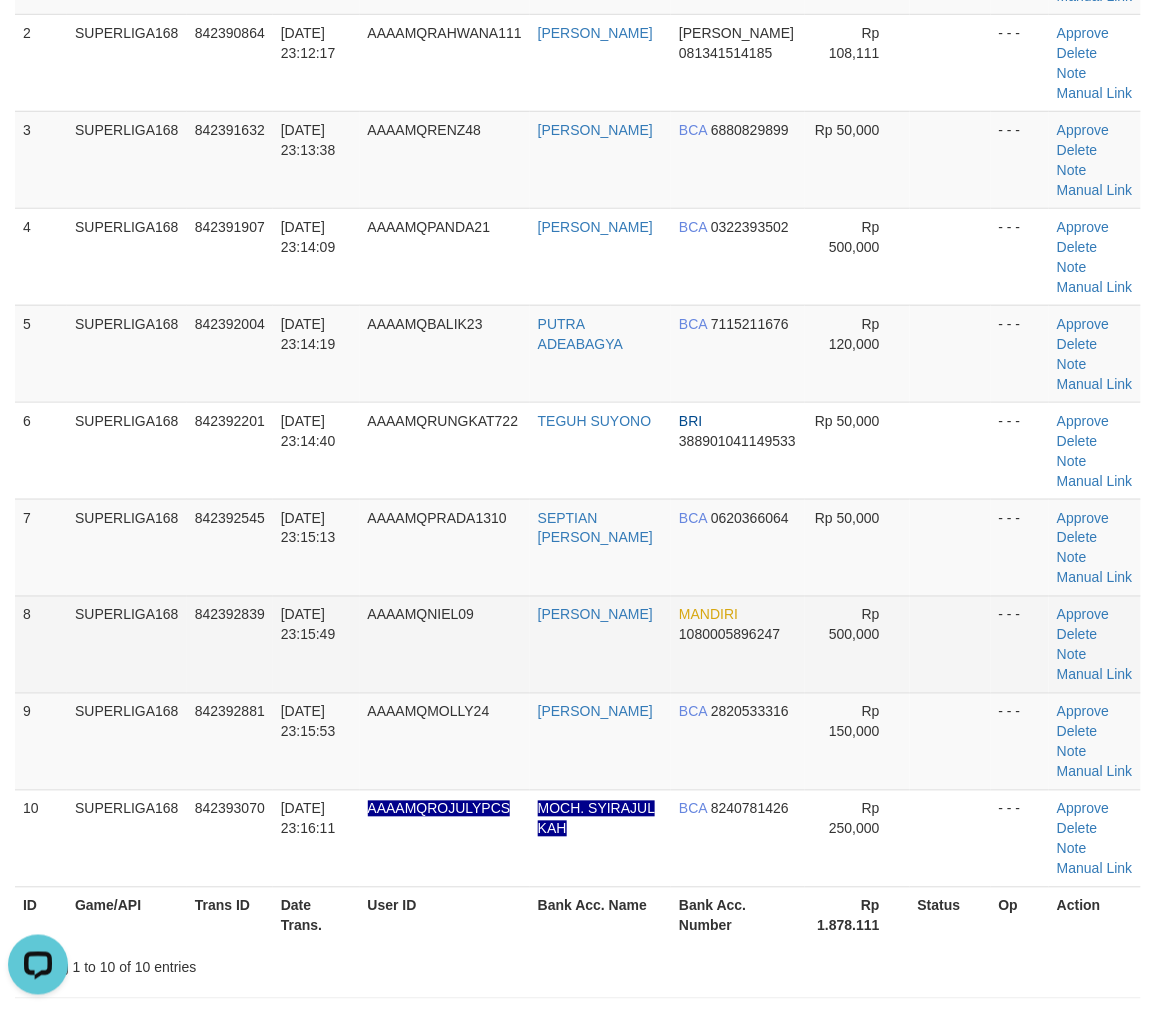 click on "SUPERLIGA168" at bounding box center (127, 644) 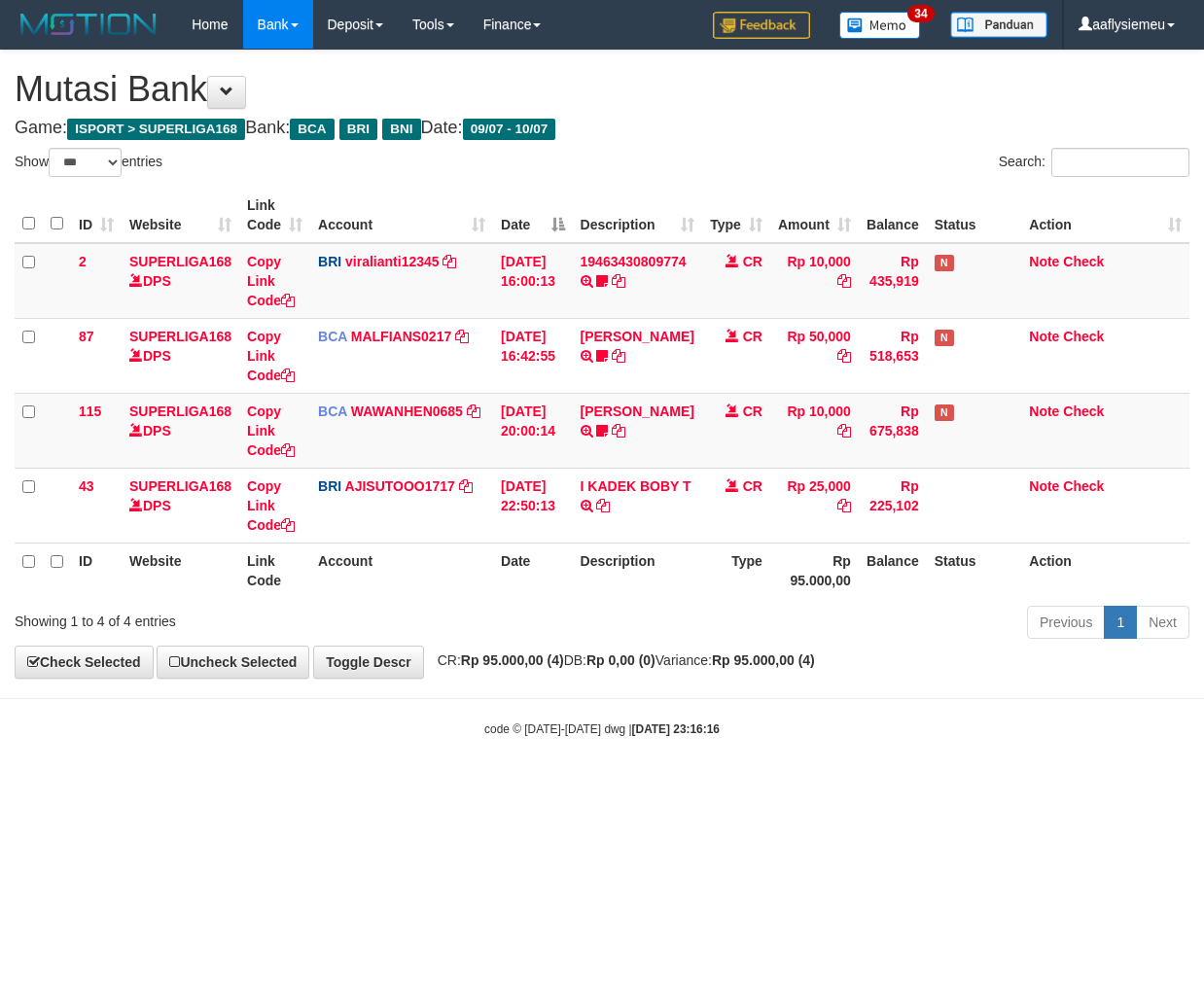 select on "***" 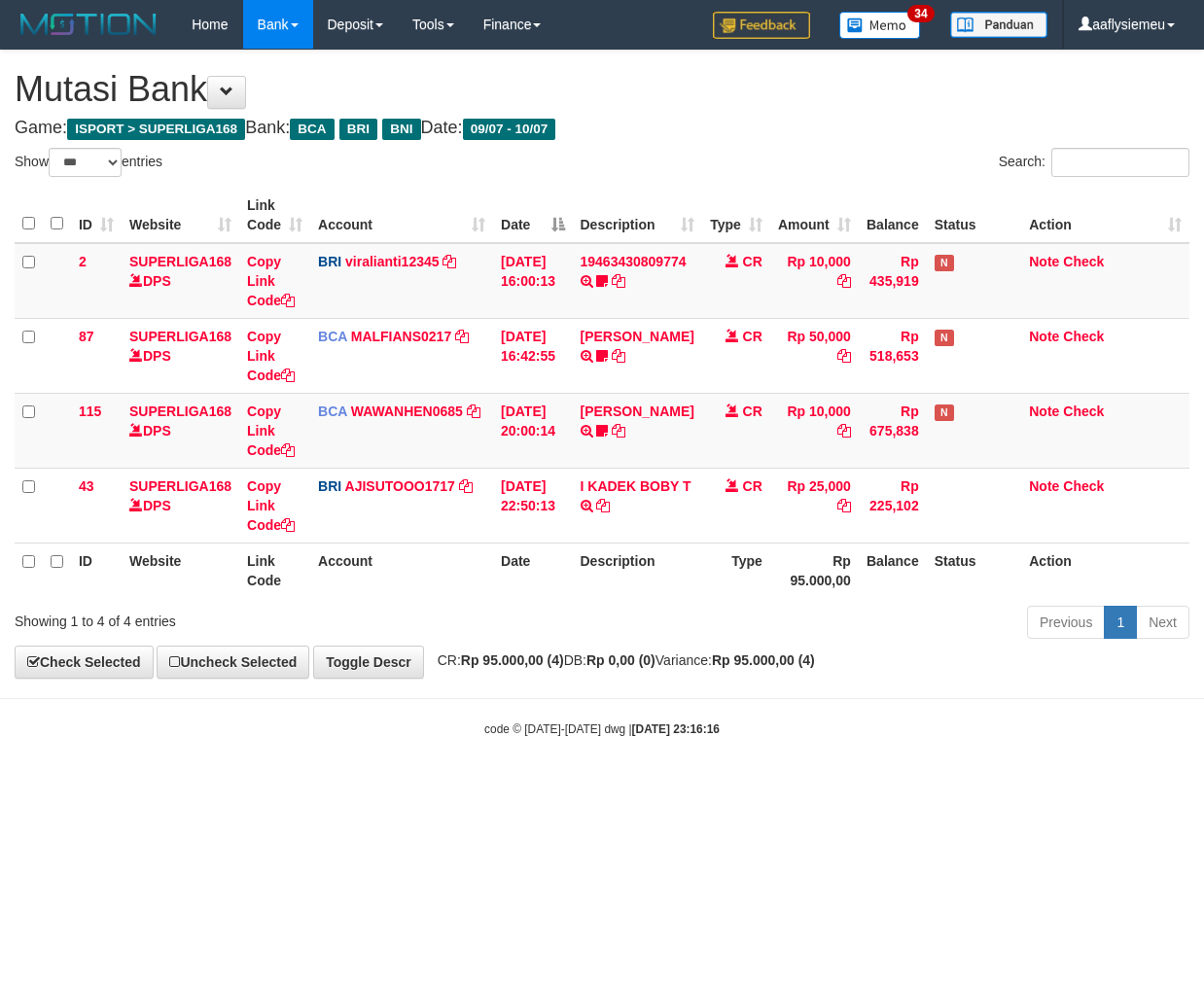 scroll, scrollTop: 0, scrollLeft: 0, axis: both 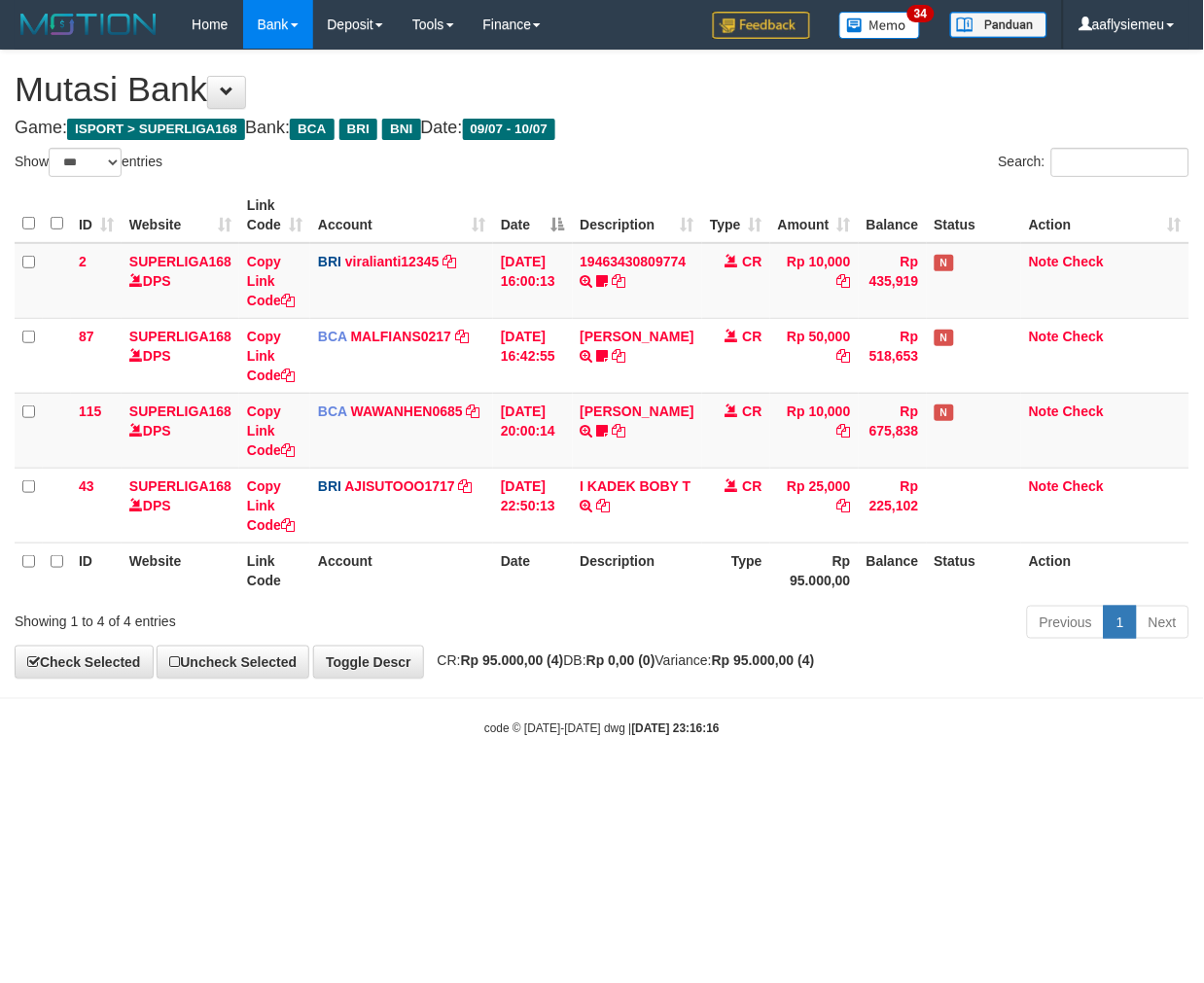 click on "Toggle navigation
Home
Bank
Account List
Load
By Website
Group
[ISPORT]													SUPERLIGA168
By Load Group (DPS)" at bounding box center (602, 393) 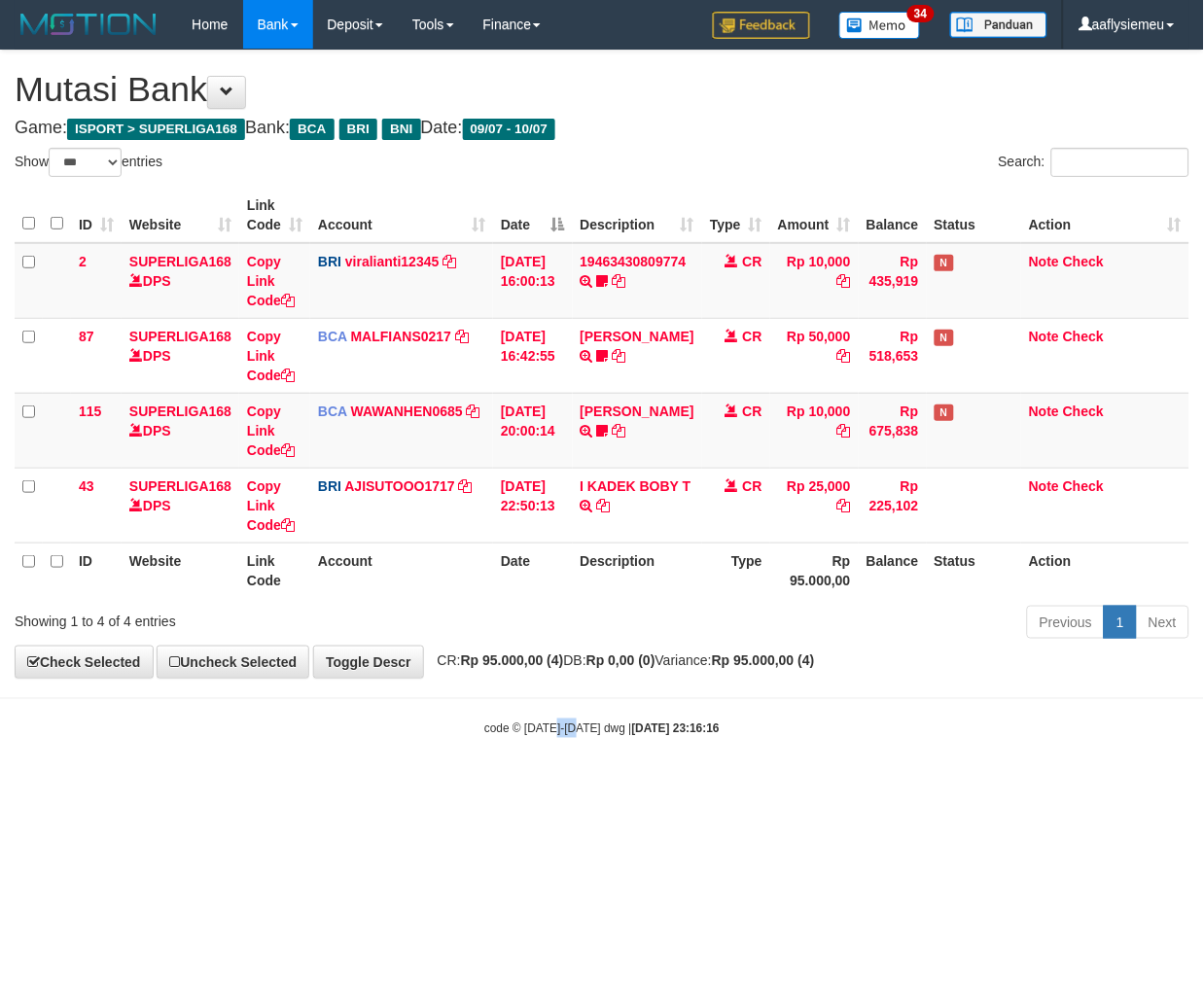 click on "Toggle navigation
Home
Bank
Account List
Load
By Website
Group
[ISPORT]													SUPERLIGA168
By Load Group (DPS)
34" at bounding box center [602, 393] 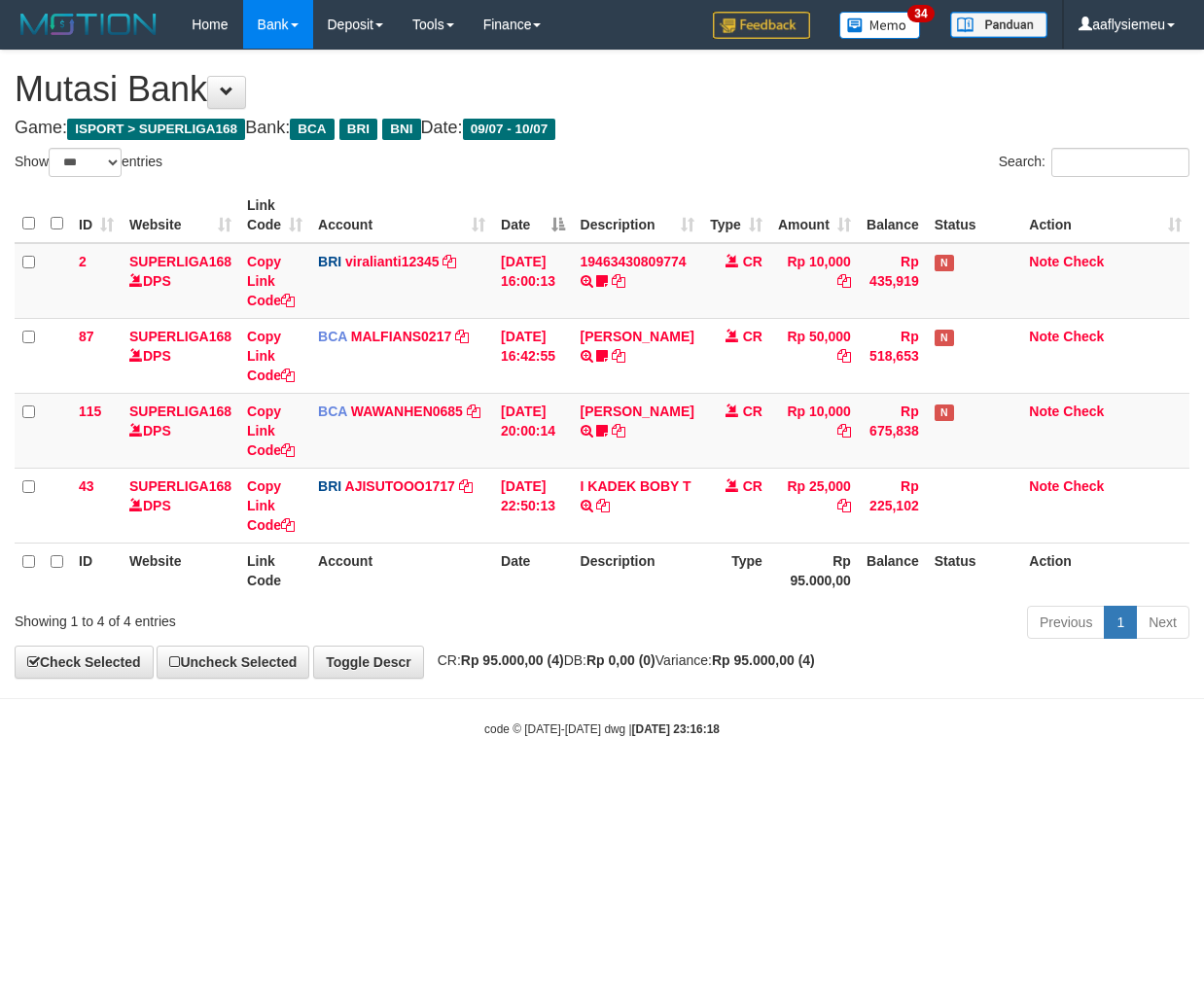 select on "***" 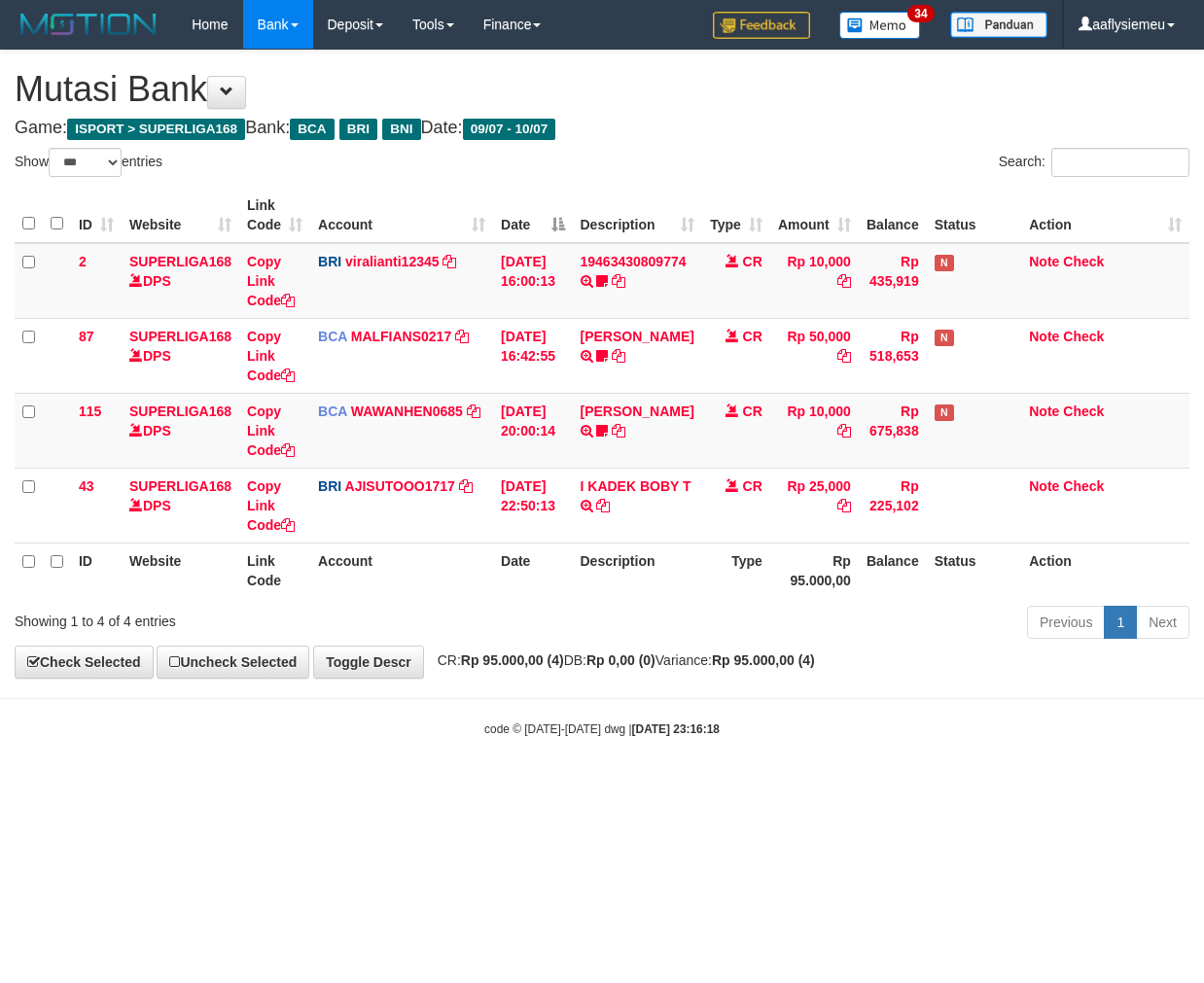 scroll, scrollTop: 0, scrollLeft: 0, axis: both 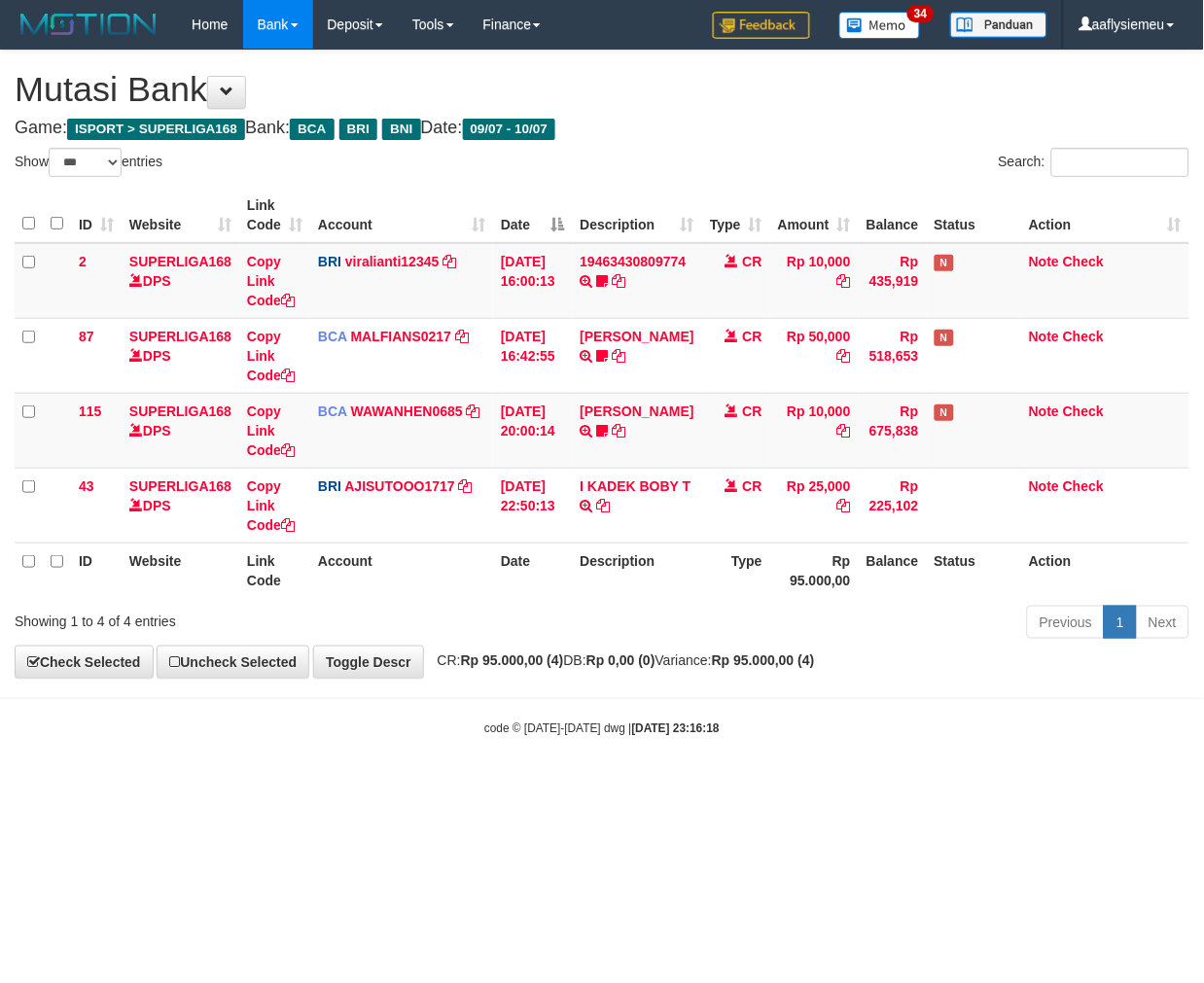 click on "Toggle navigation
Home
Bank
Account List
Load
By Website
Group
[ISPORT]													SUPERLIGA168
By Load Group (DPS)
34" at bounding box center (602, 393) 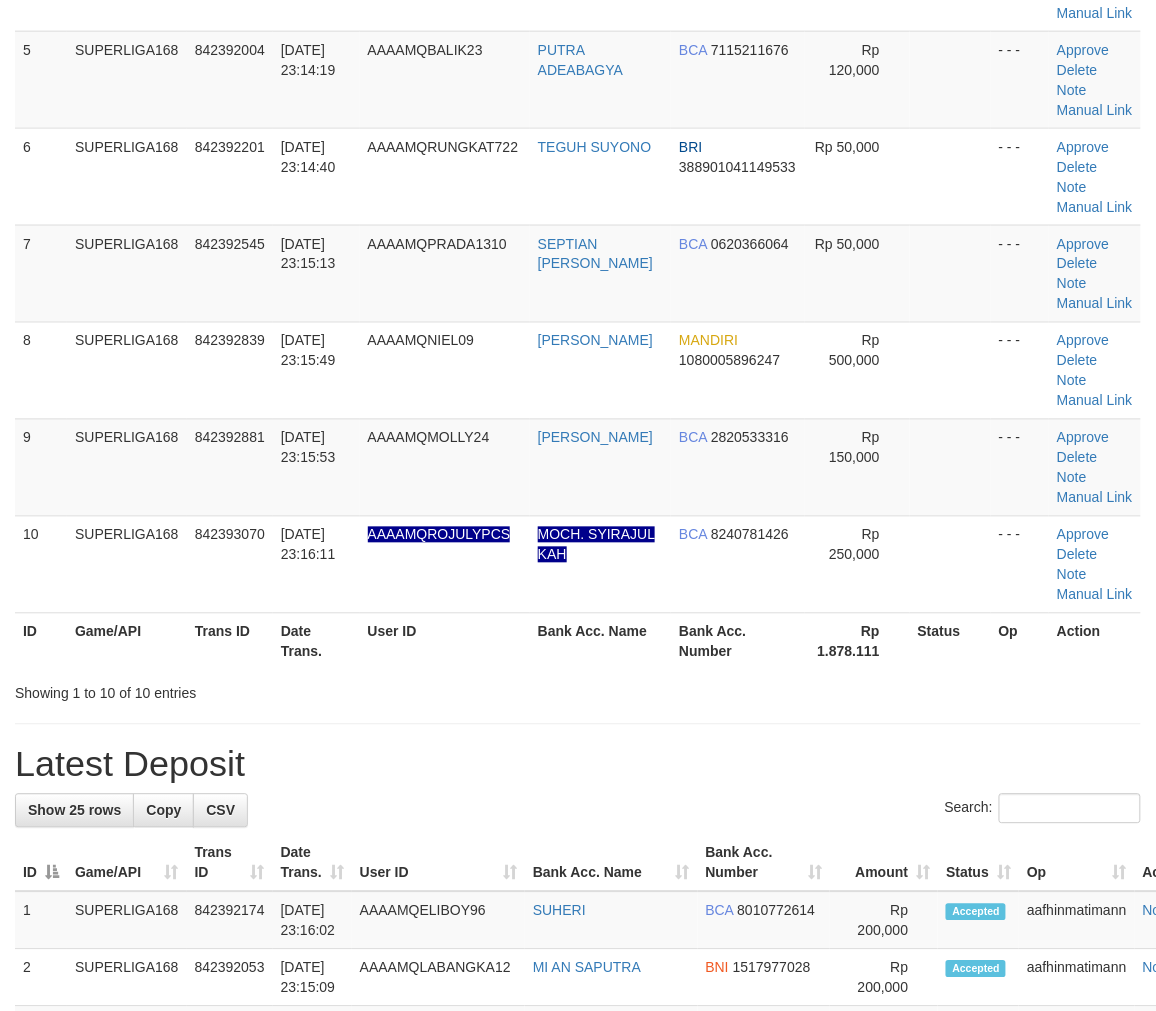 scroll, scrollTop: 333, scrollLeft: 0, axis: vertical 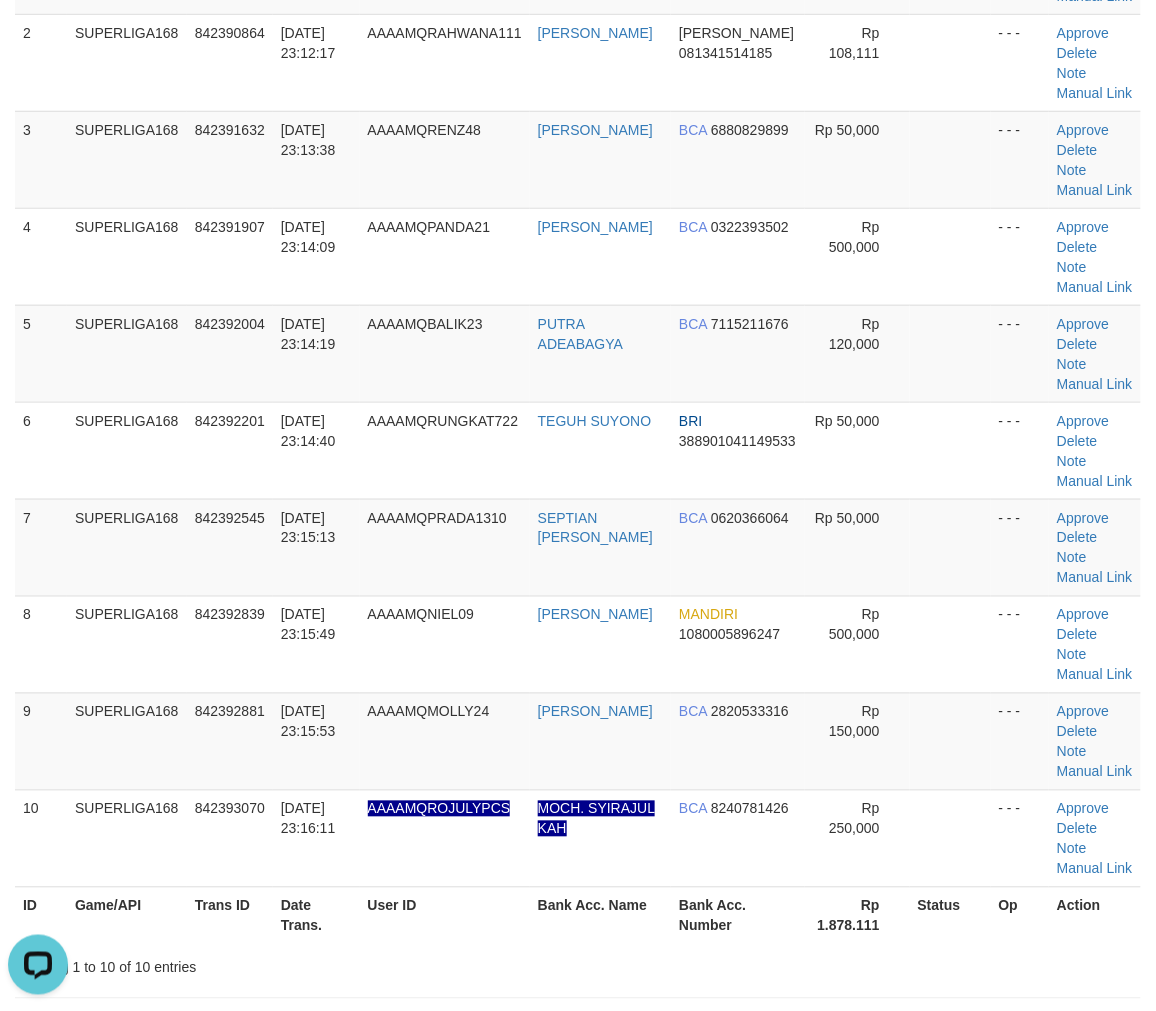 drag, startPoint x: 8, startPoint y: 580, endPoint x: 0, endPoint y: 590, distance: 12.806249 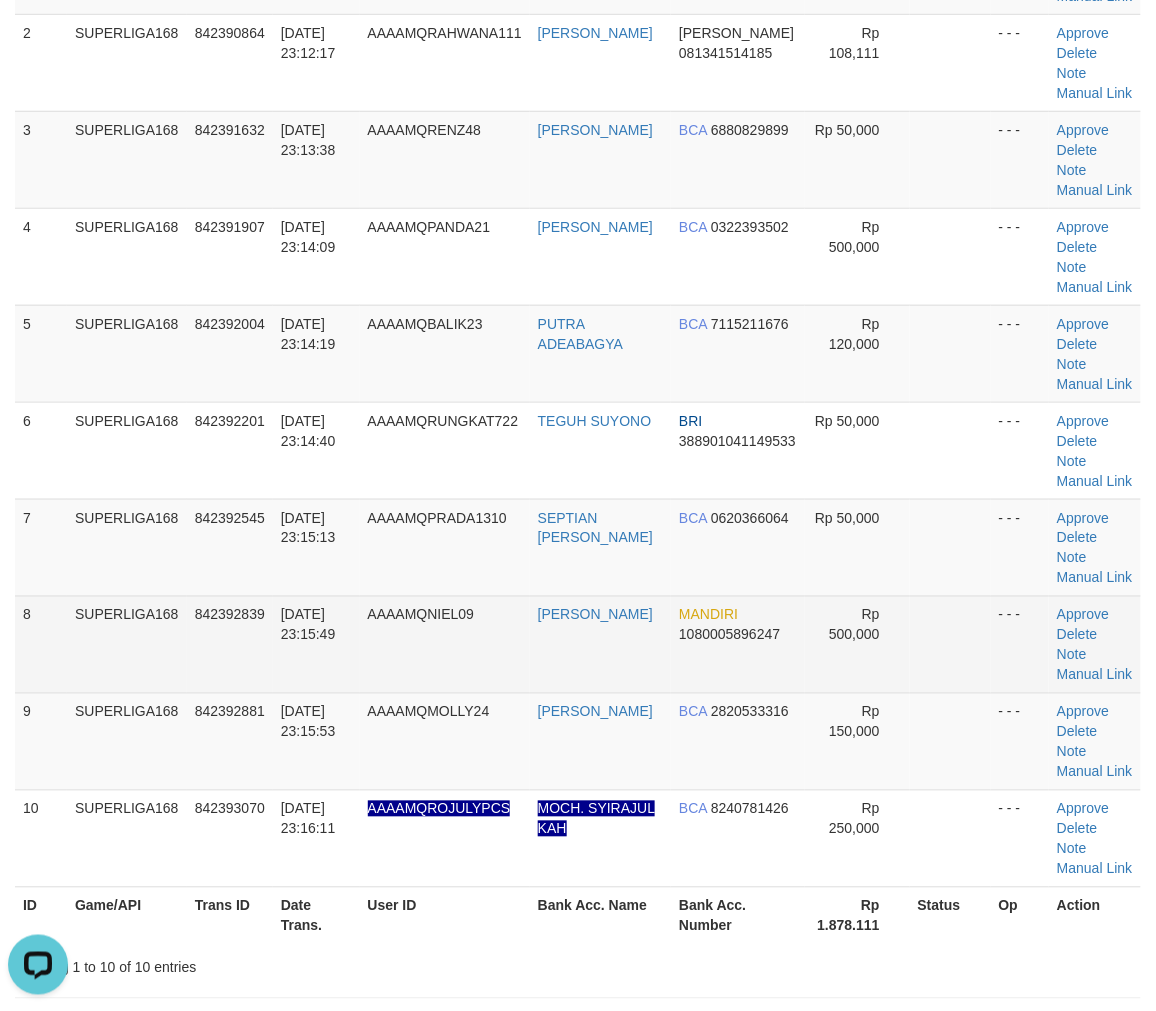 click on "842392839" at bounding box center (230, 644) 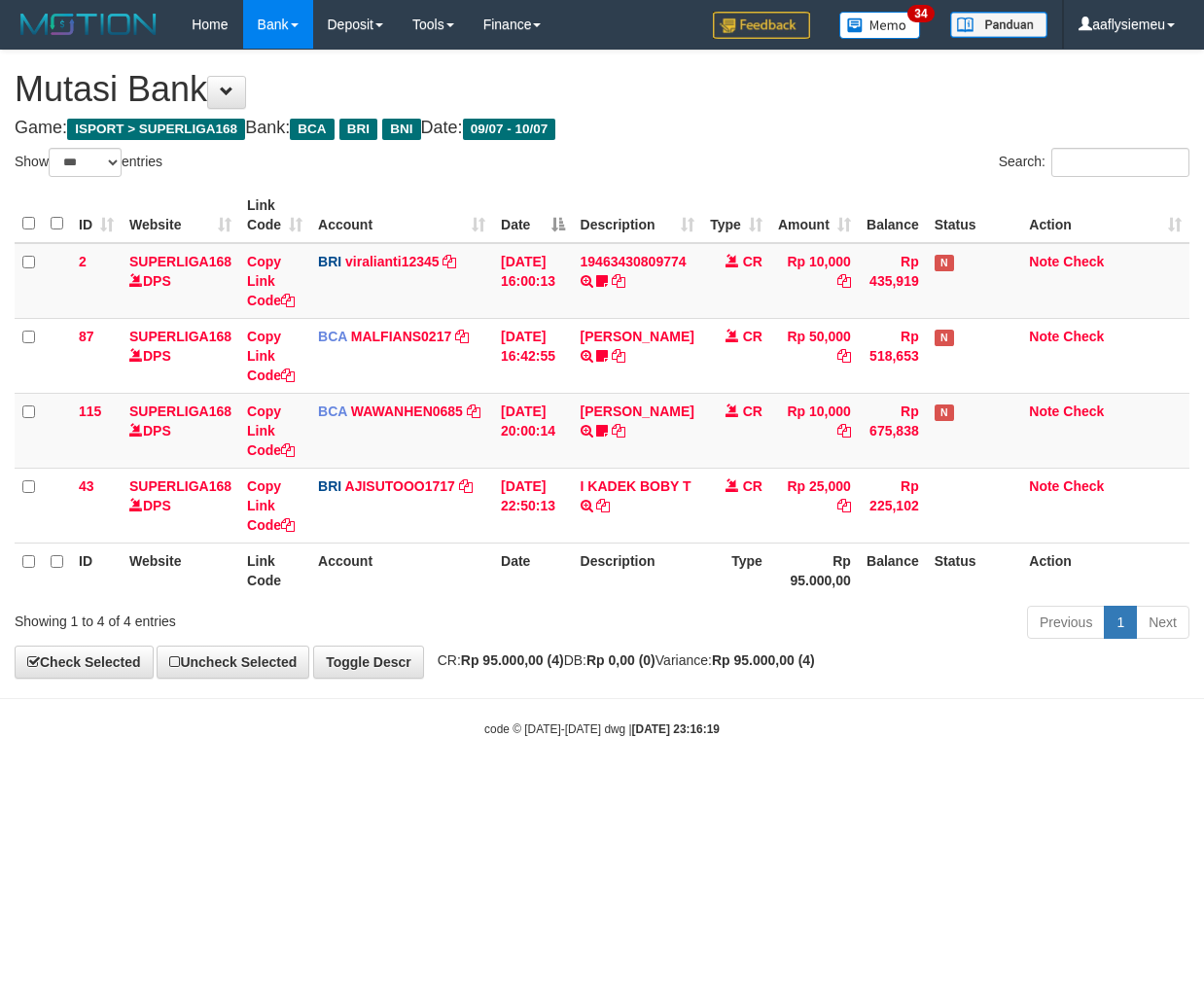 select on "***" 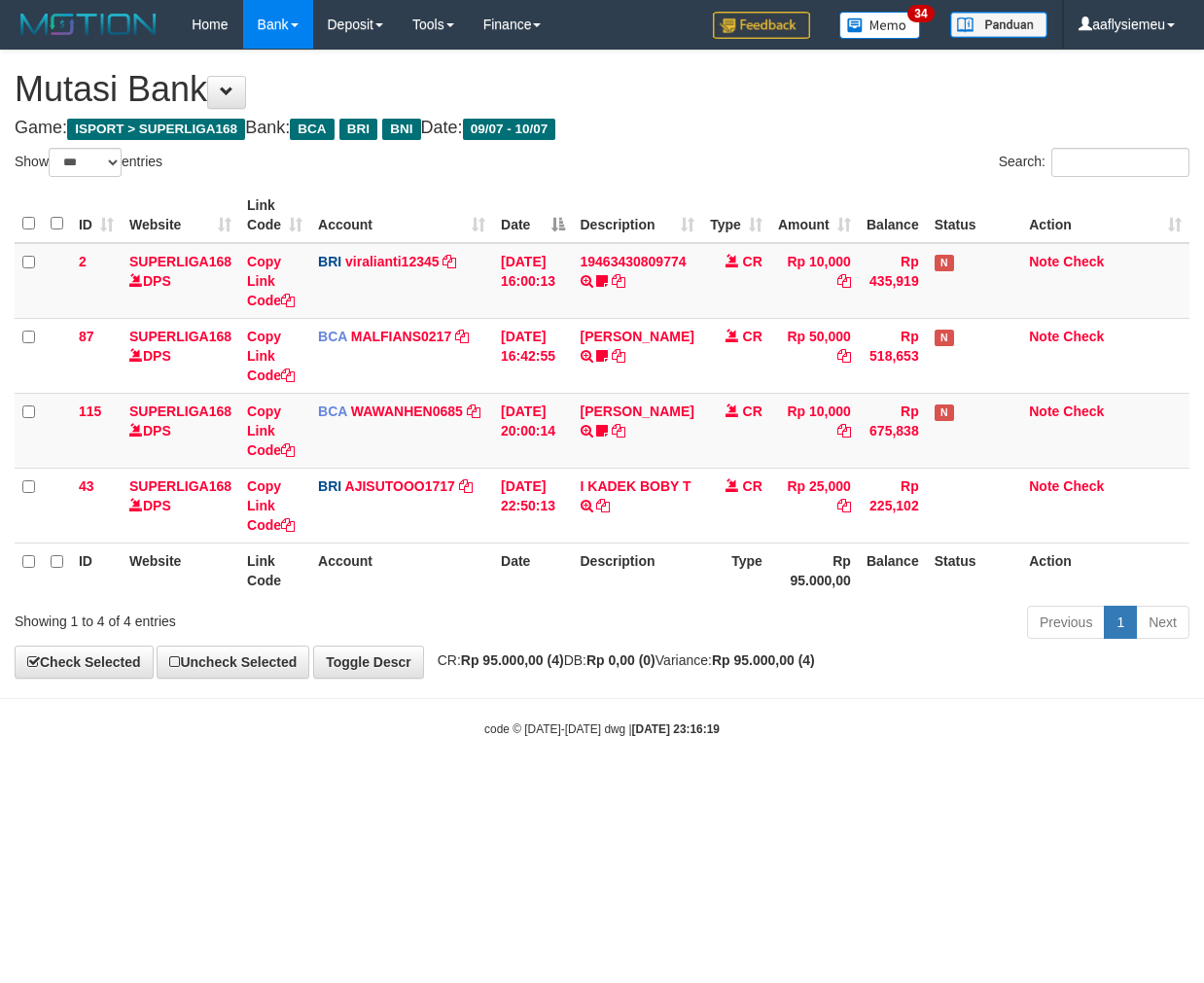 scroll, scrollTop: 0, scrollLeft: 0, axis: both 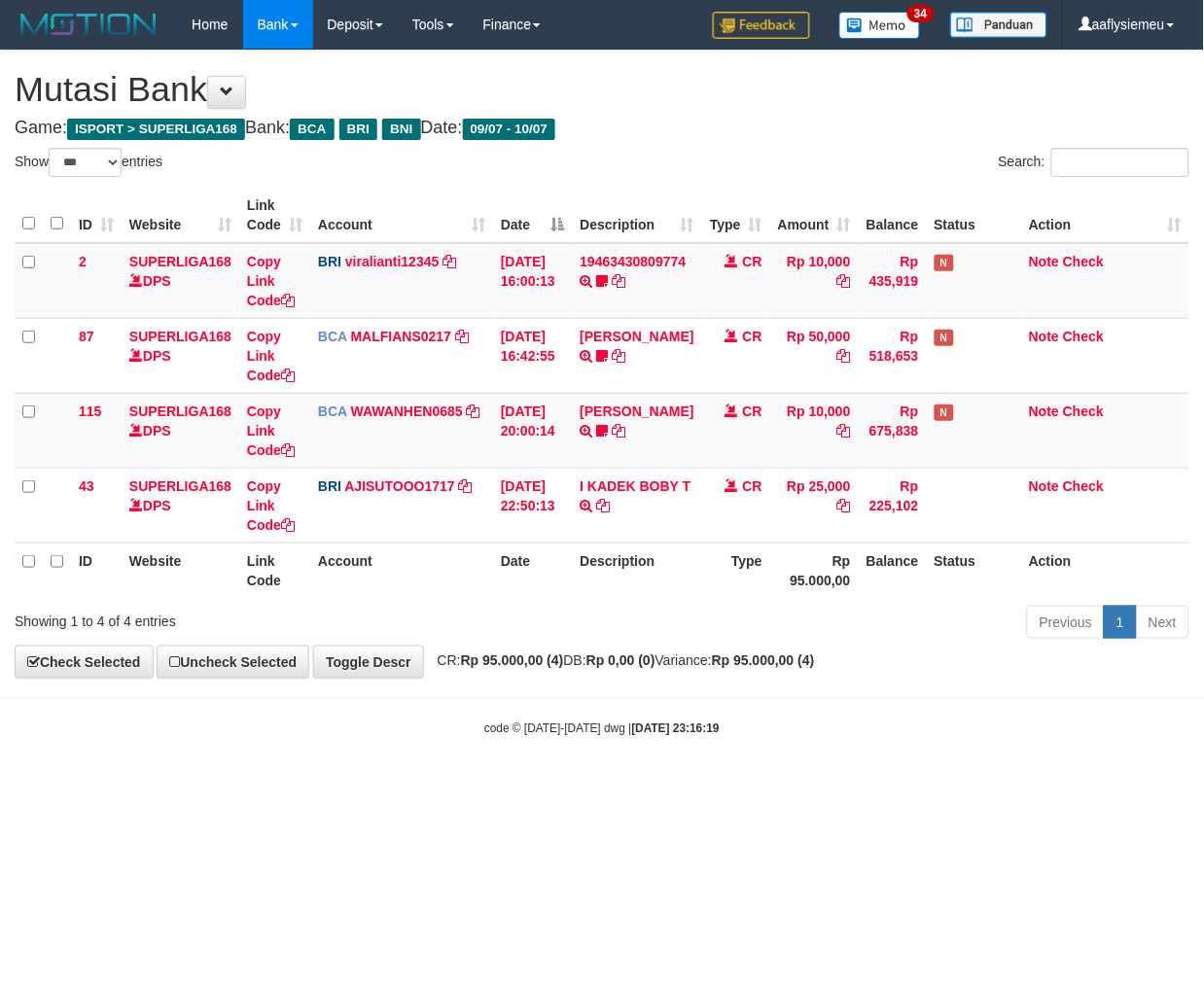 click on "Toggle navigation
Home
Bank
Account List
Load
By Website
Group
[ISPORT]													SUPERLIGA168
By Load Group (DPS)
34" at bounding box center [602, 393] 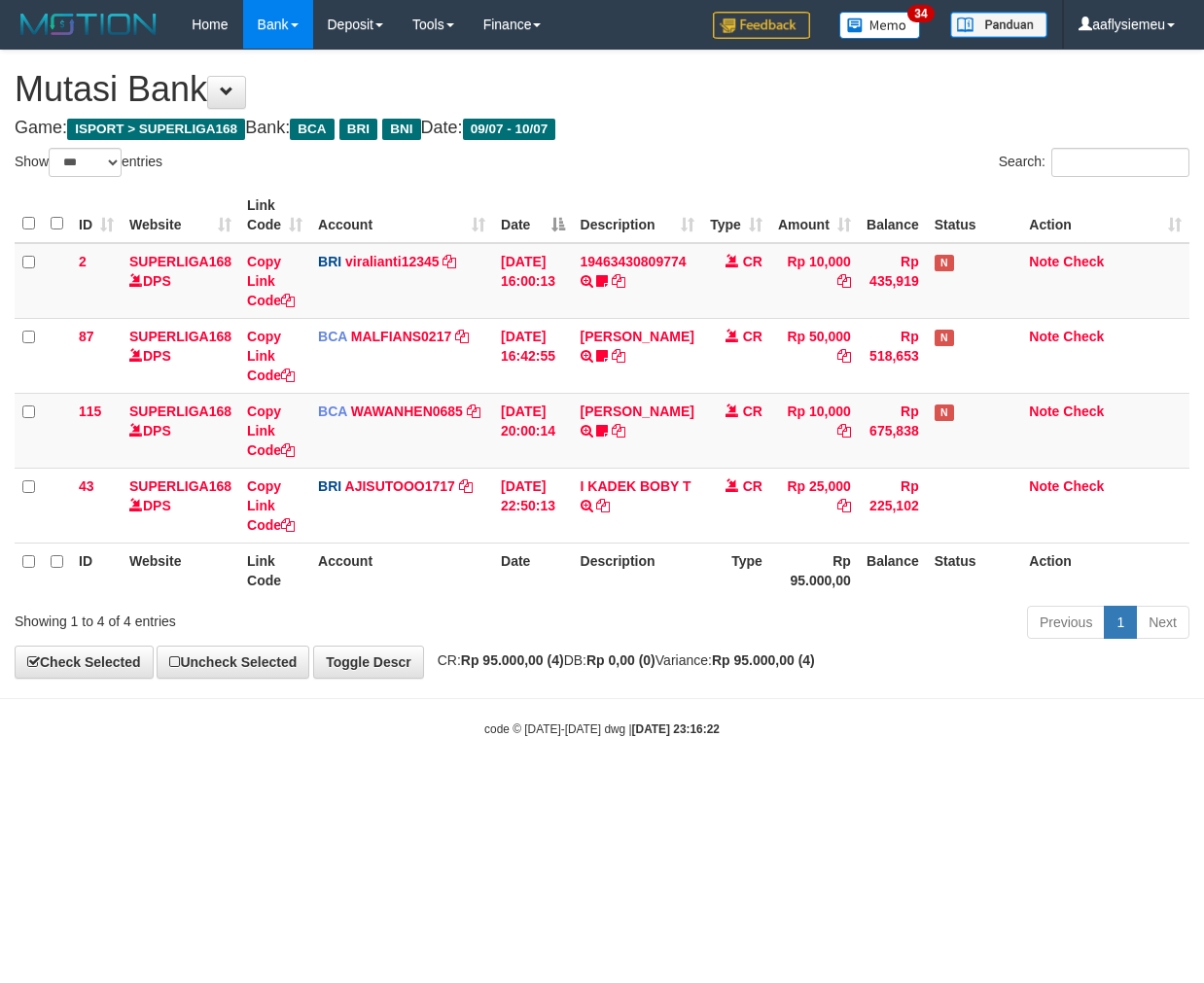 select on "***" 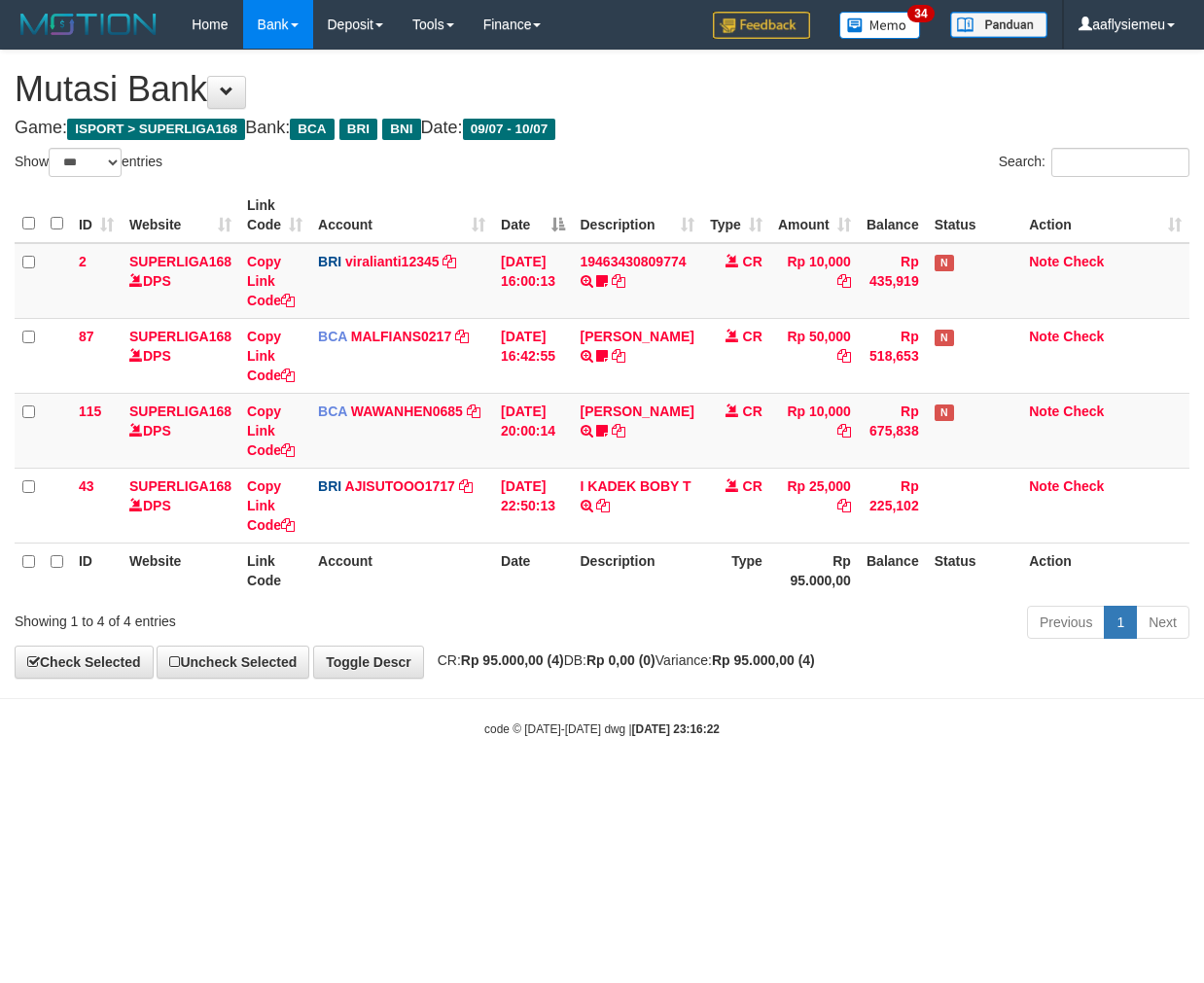 scroll, scrollTop: 0, scrollLeft: 0, axis: both 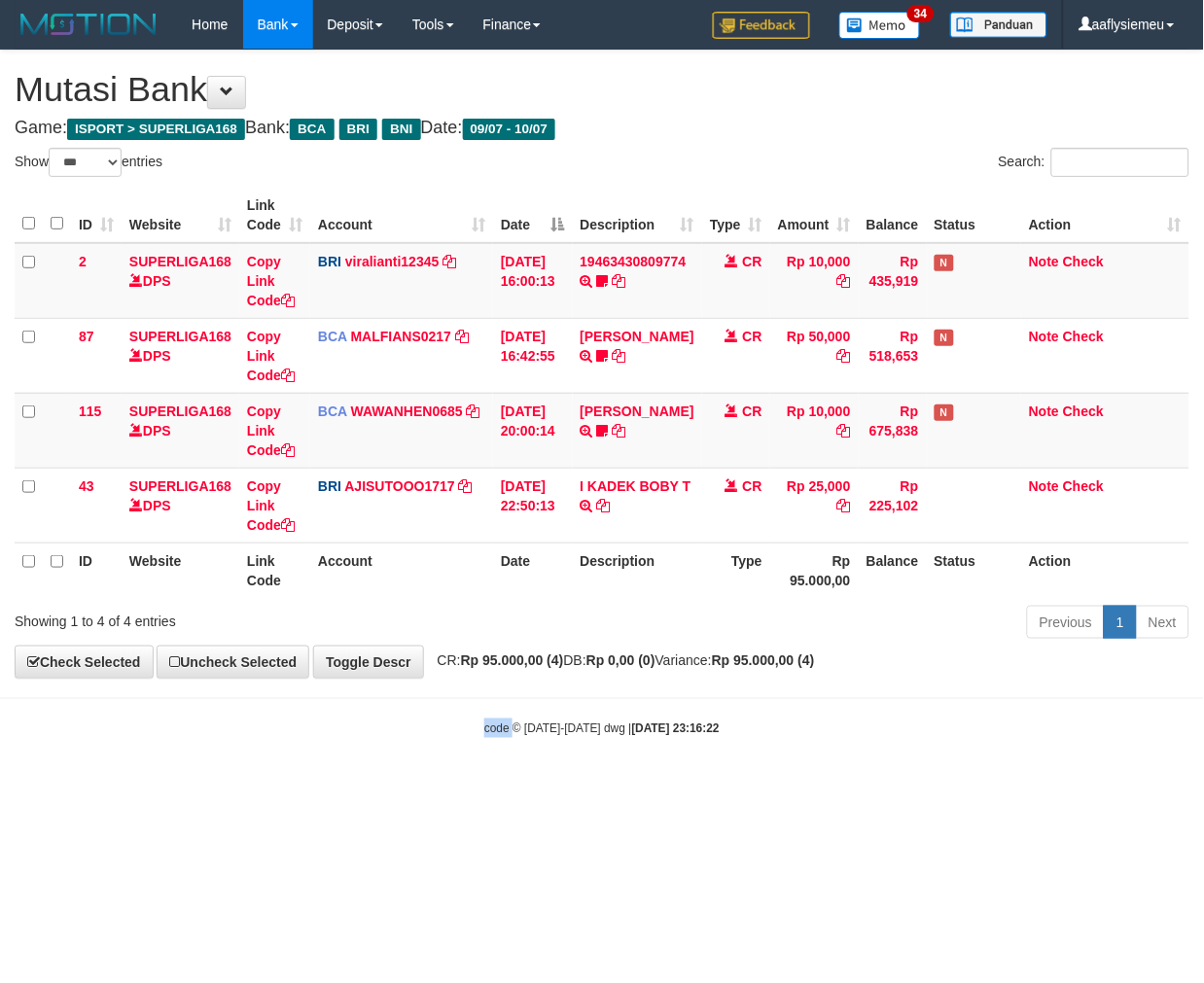 drag, startPoint x: 756, startPoint y: 765, endPoint x: 907, endPoint y: 747, distance: 152.06906 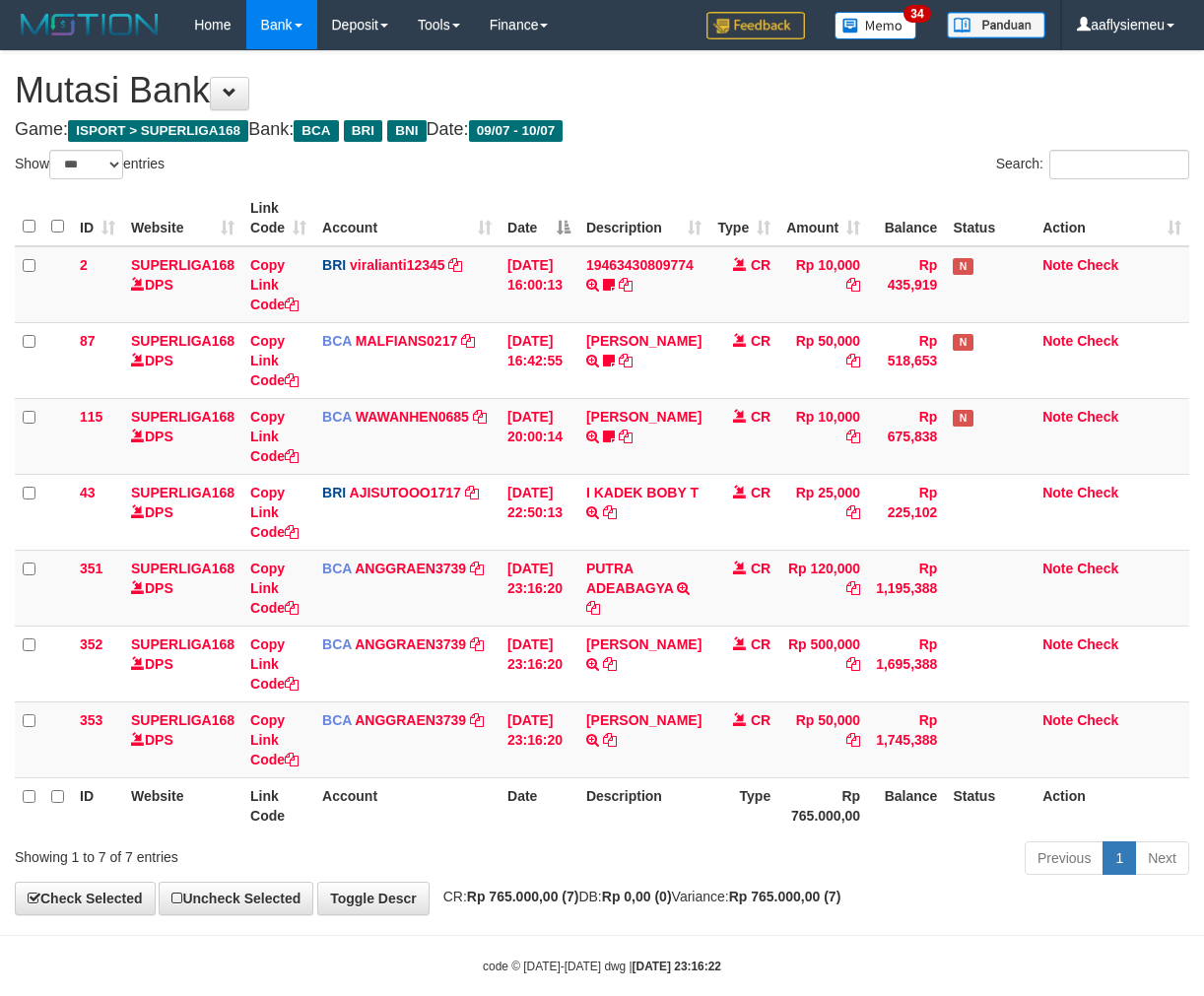 select on "***" 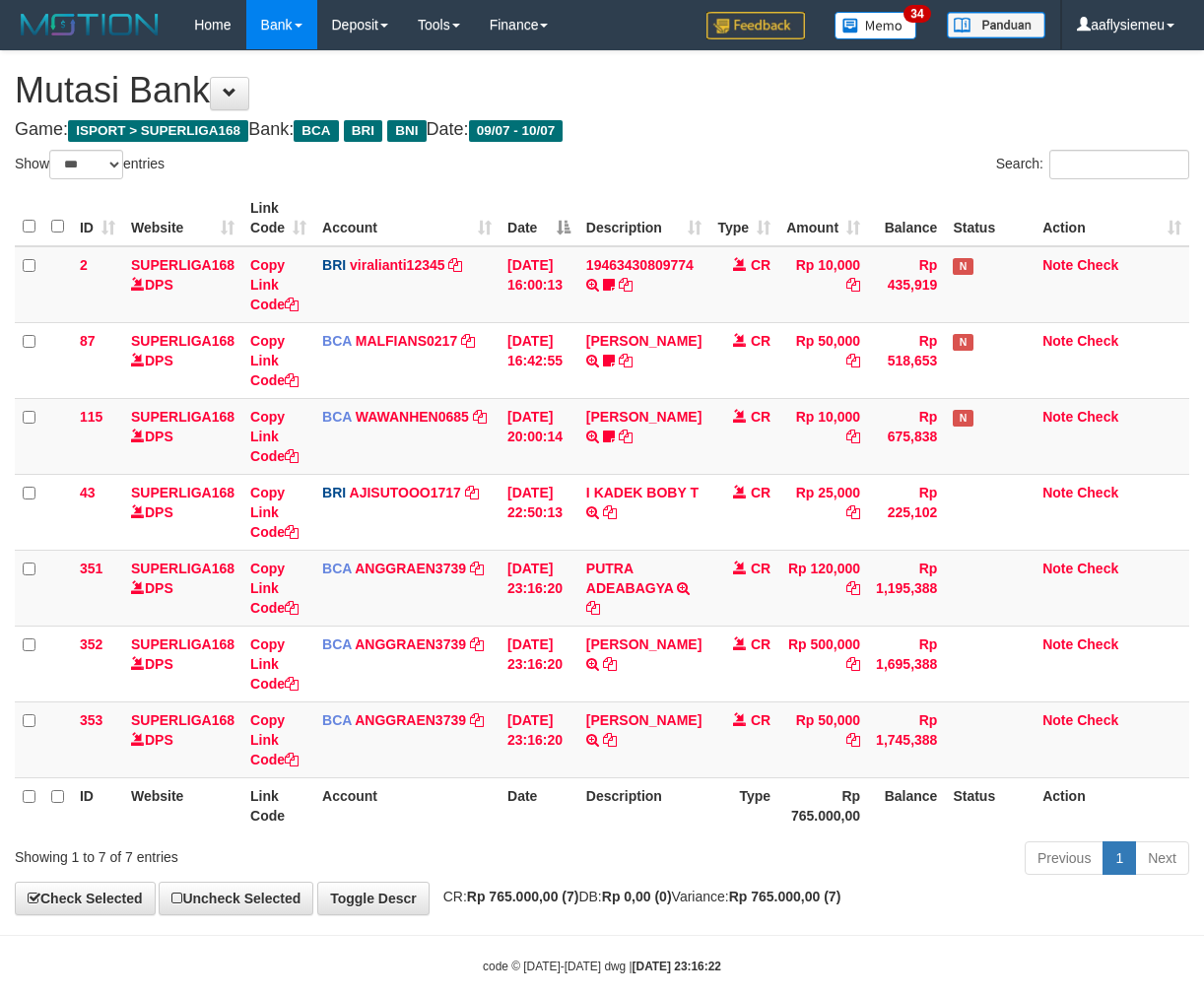 click on "Rp 765.000,00" at bounding box center [823, 805] 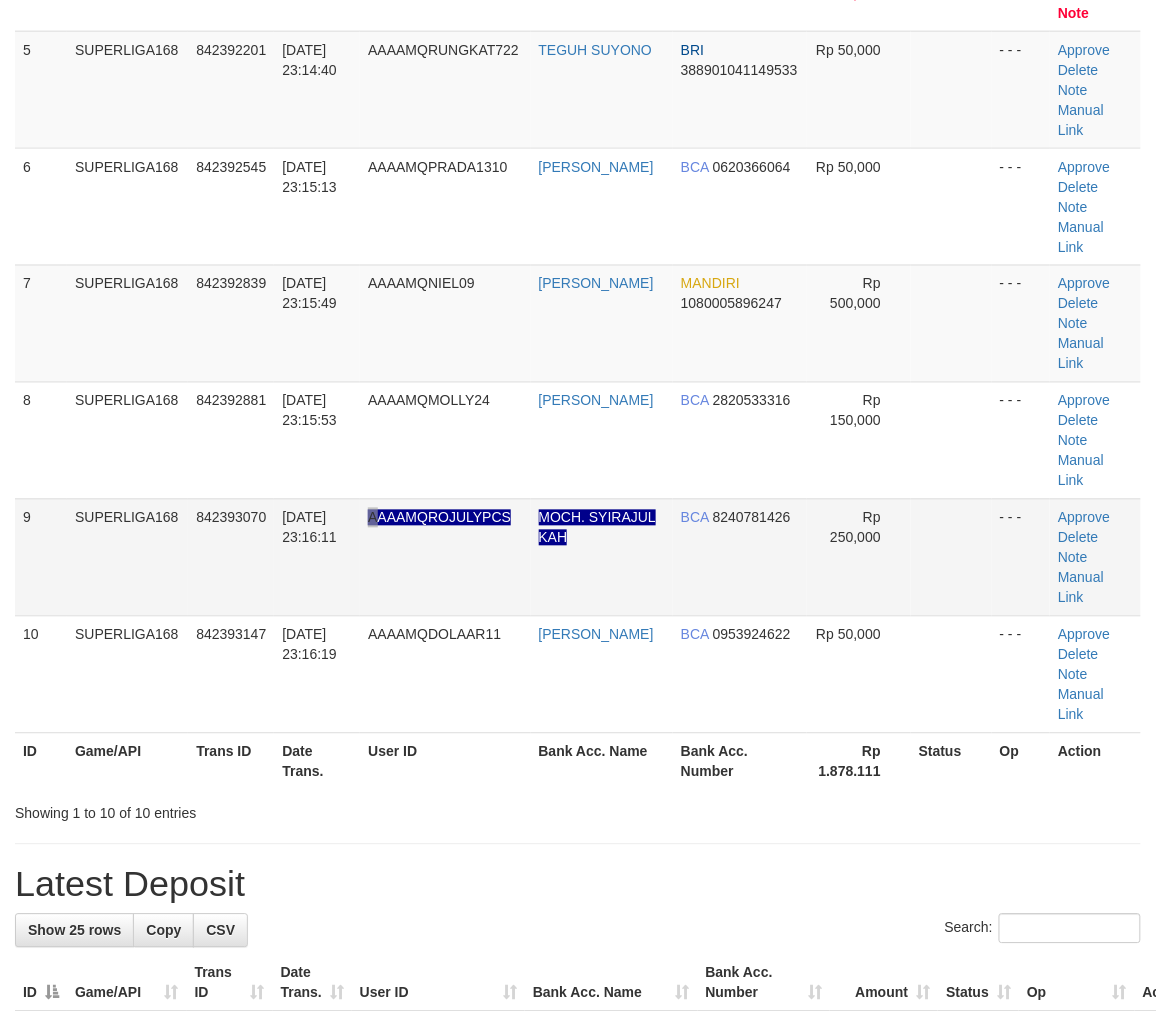 scroll, scrollTop: 333, scrollLeft: 0, axis: vertical 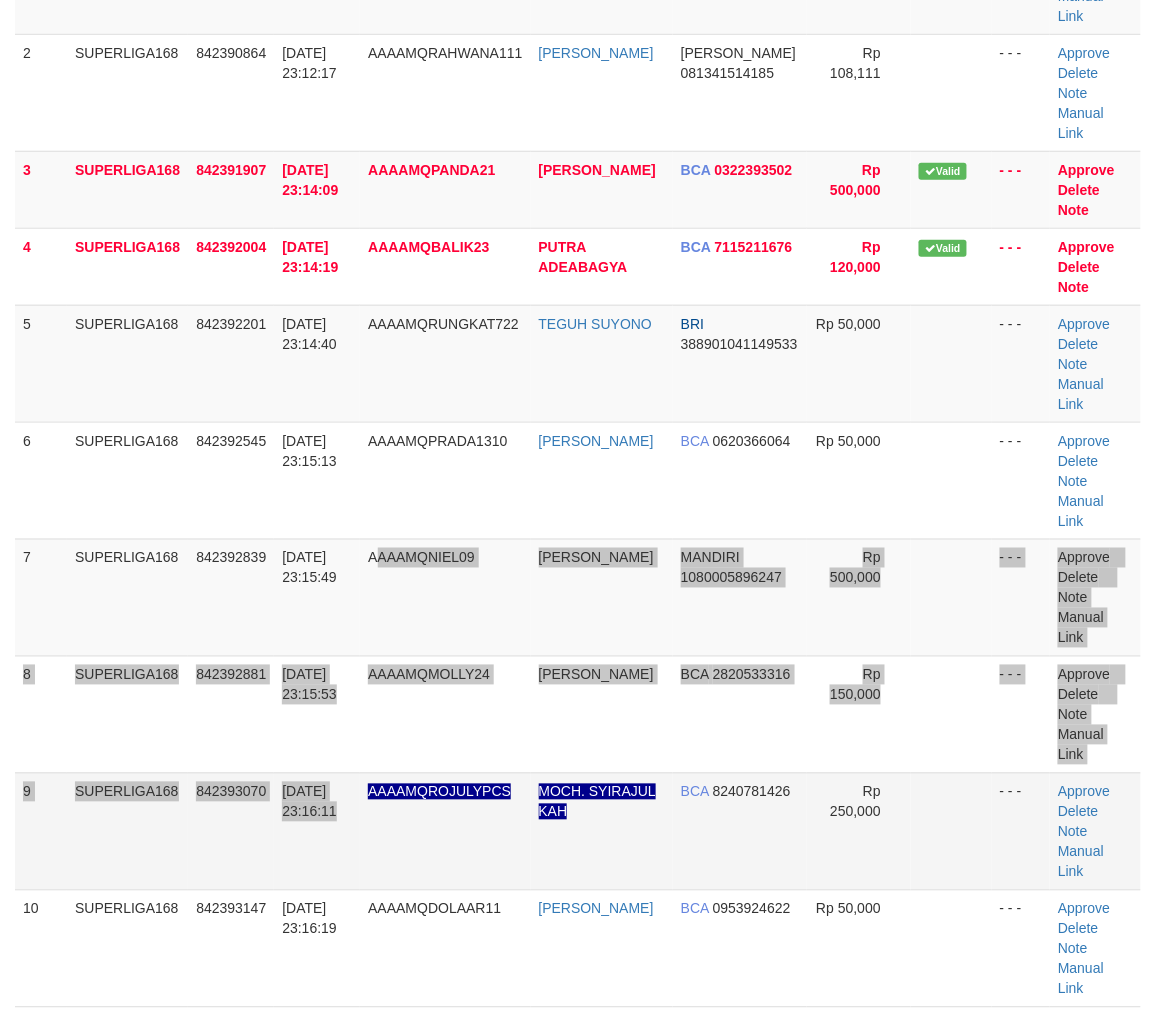 click on "1
SUPERLIGA168
842387741
[DATE] 23:06:42
AAAAMQJUWITAS
[PERSON_NAME]
BRI
034201016378530
Rp 100,000
- - -
Approve
[GEOGRAPHIC_DATA]
Note
Manual Link
2
SUPERLIGA168
842390864
[DATE] 23:12:17
AAAAMQRAHWANA111
[PERSON_NAME]
DANA
081341514185
Rp 108,111
Approve" at bounding box center (578, 462) 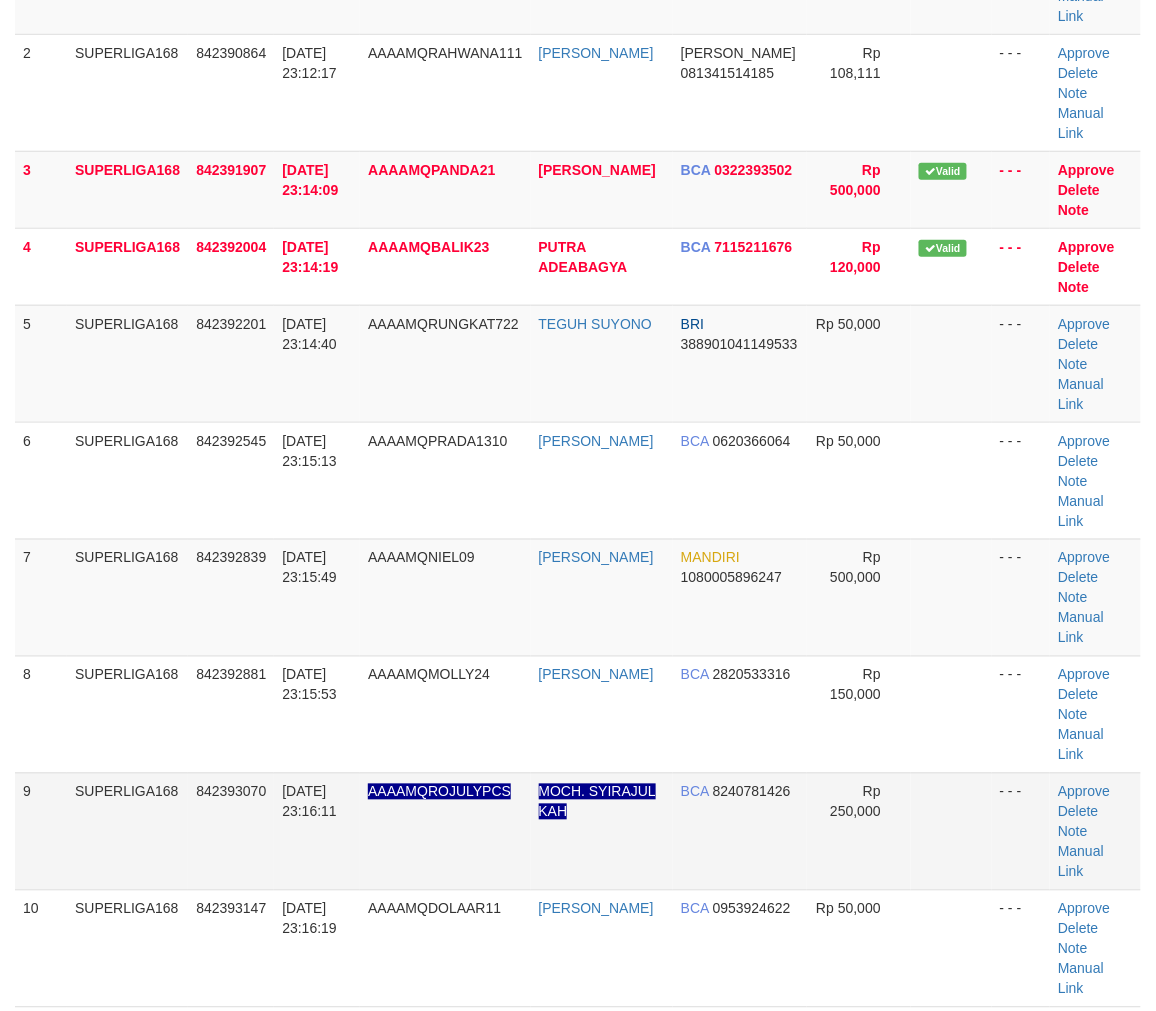 drag, startPoint x: 513, startPoint y: 583, endPoint x: 34, endPoint y: 706, distance: 494.5402 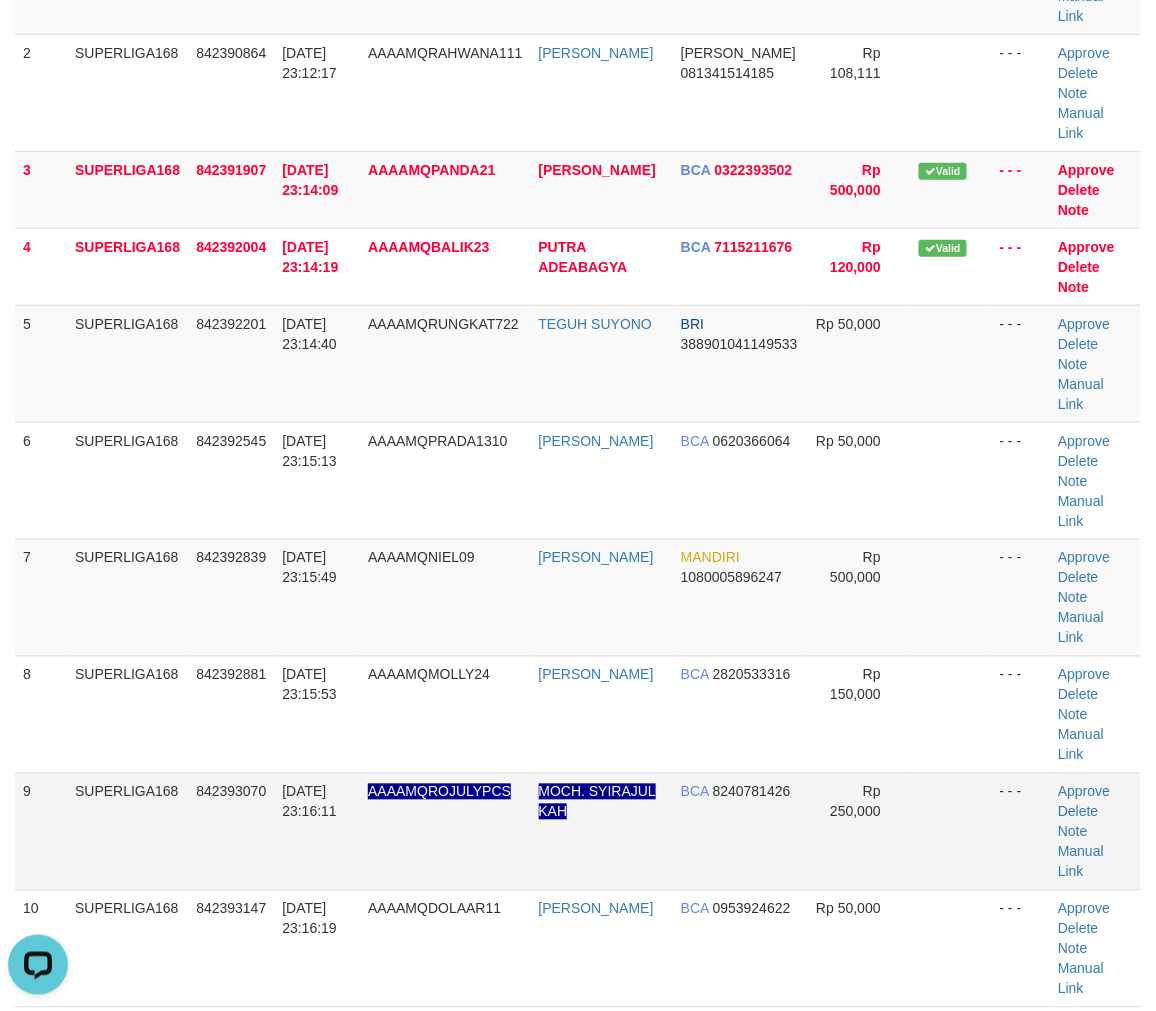 scroll, scrollTop: 0, scrollLeft: 0, axis: both 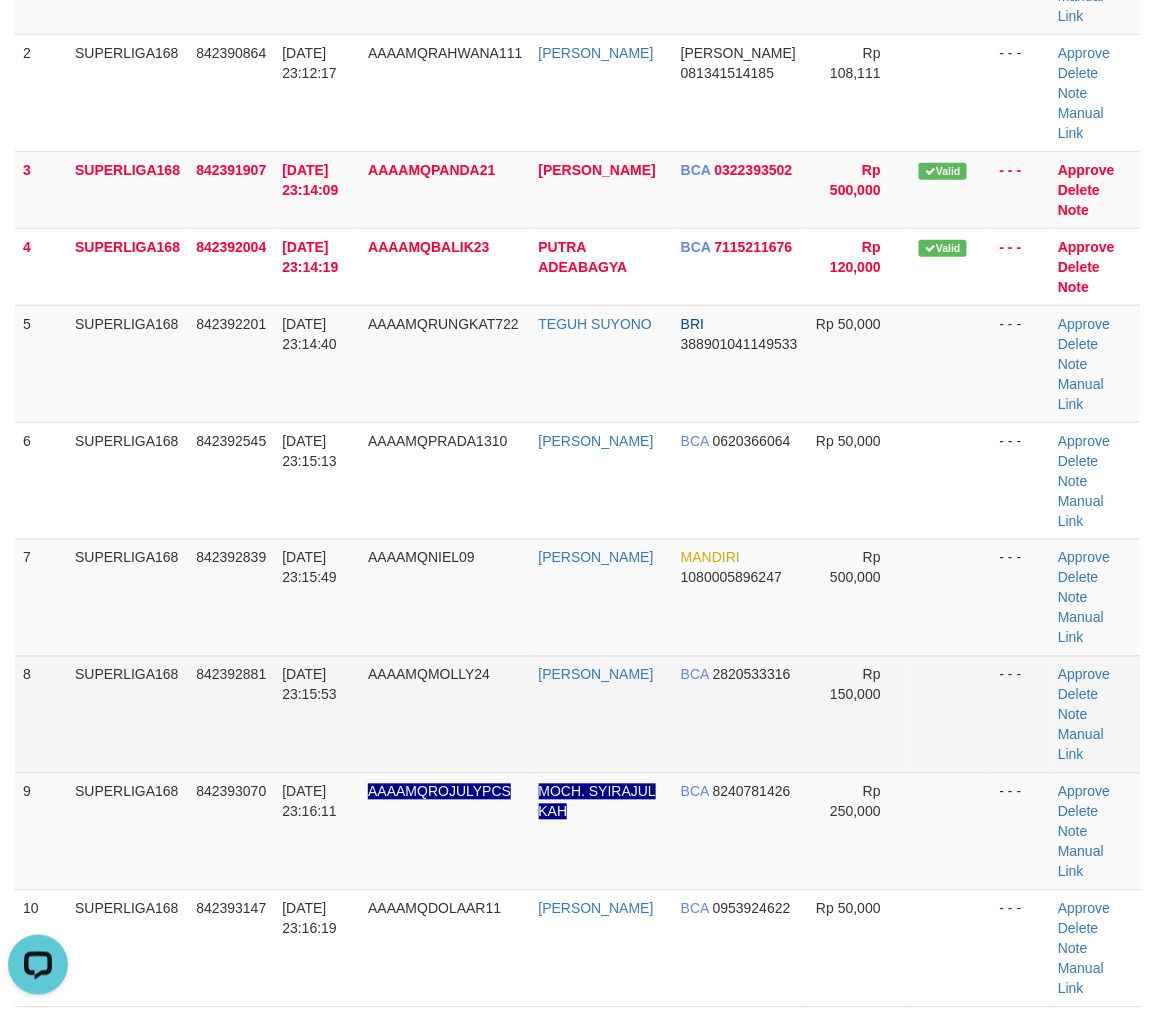 click on "RINI KUSRINI" at bounding box center [602, 714] 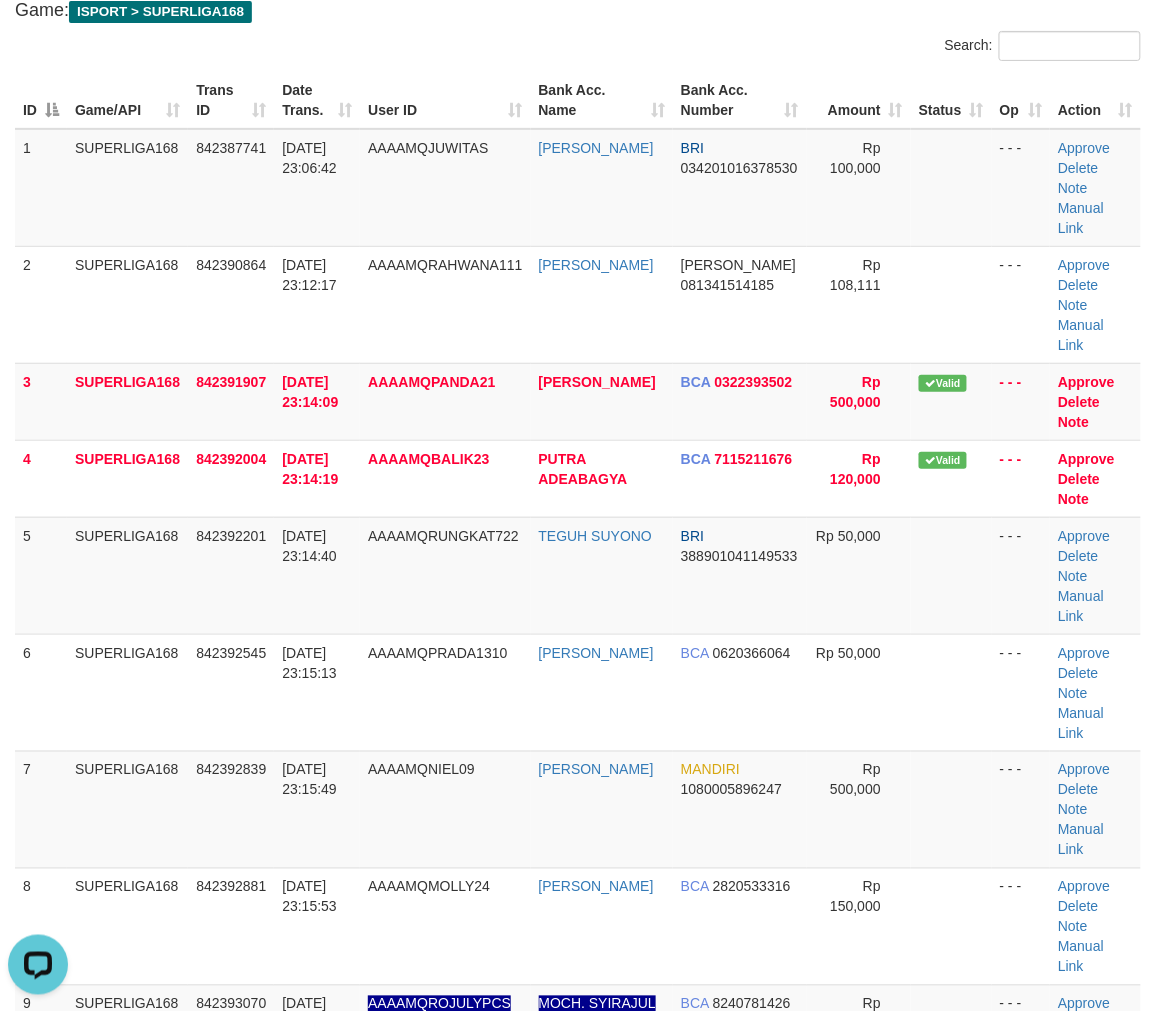 scroll, scrollTop: 111, scrollLeft: 0, axis: vertical 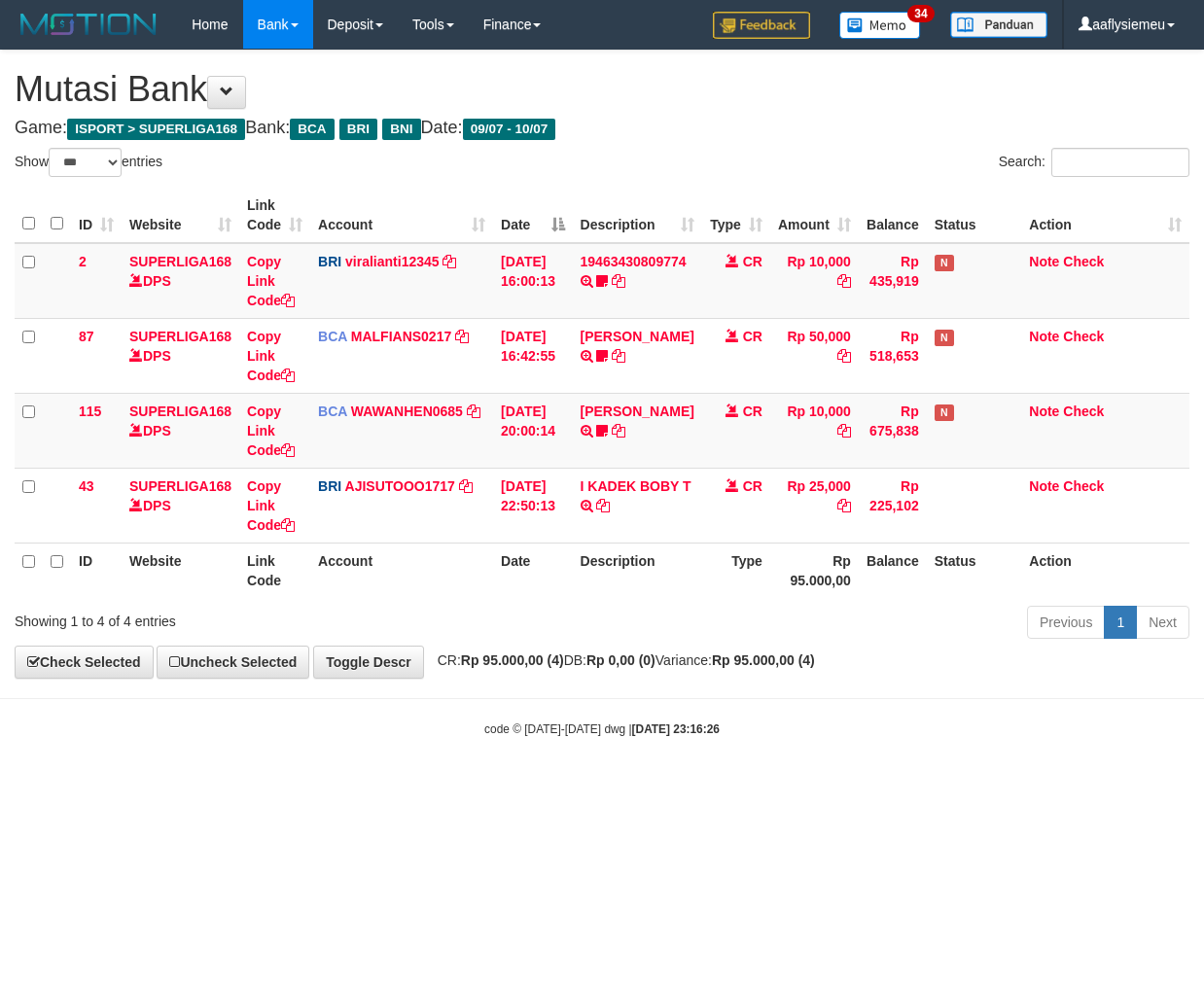 select on "***" 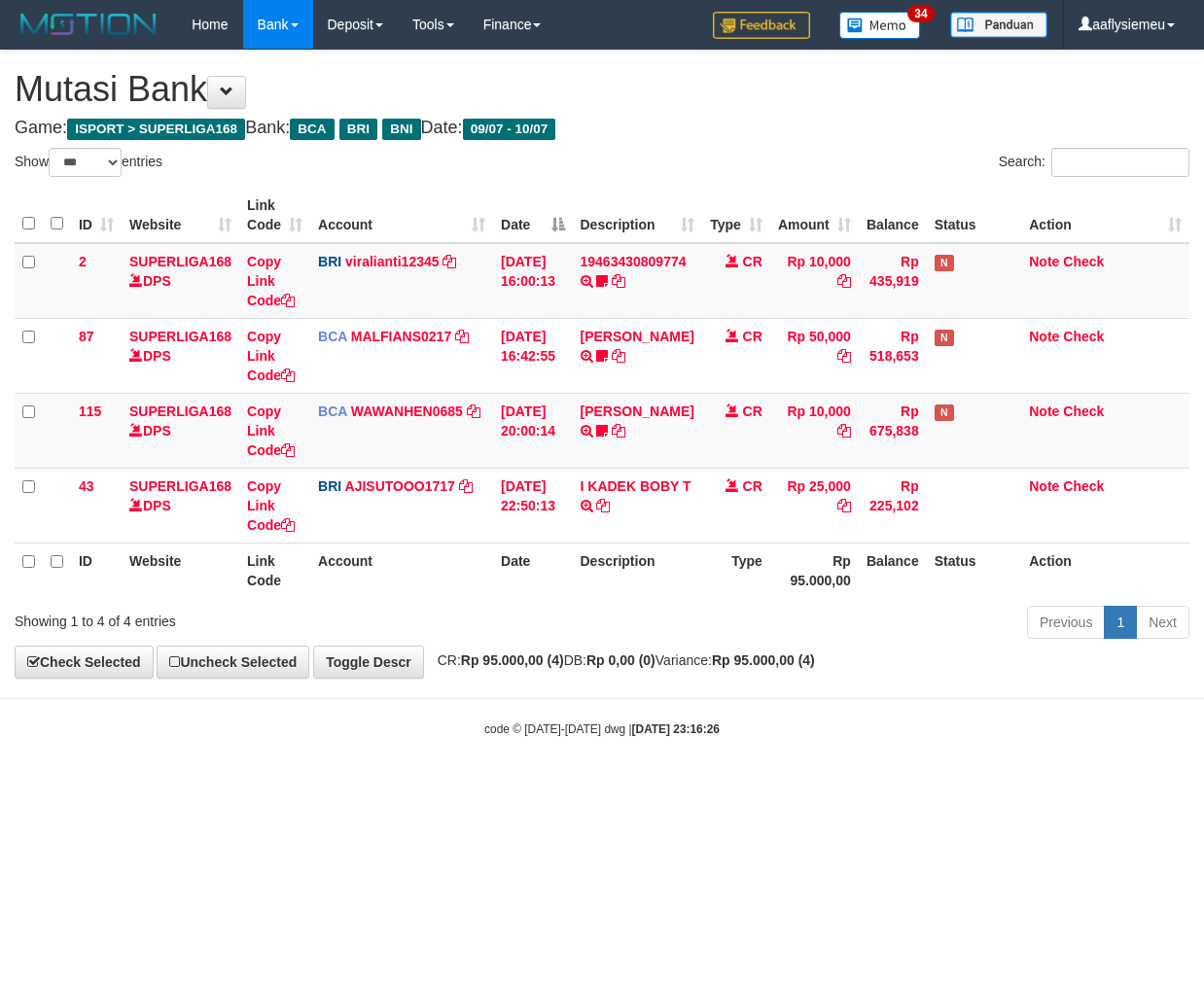 scroll, scrollTop: 0, scrollLeft: 0, axis: both 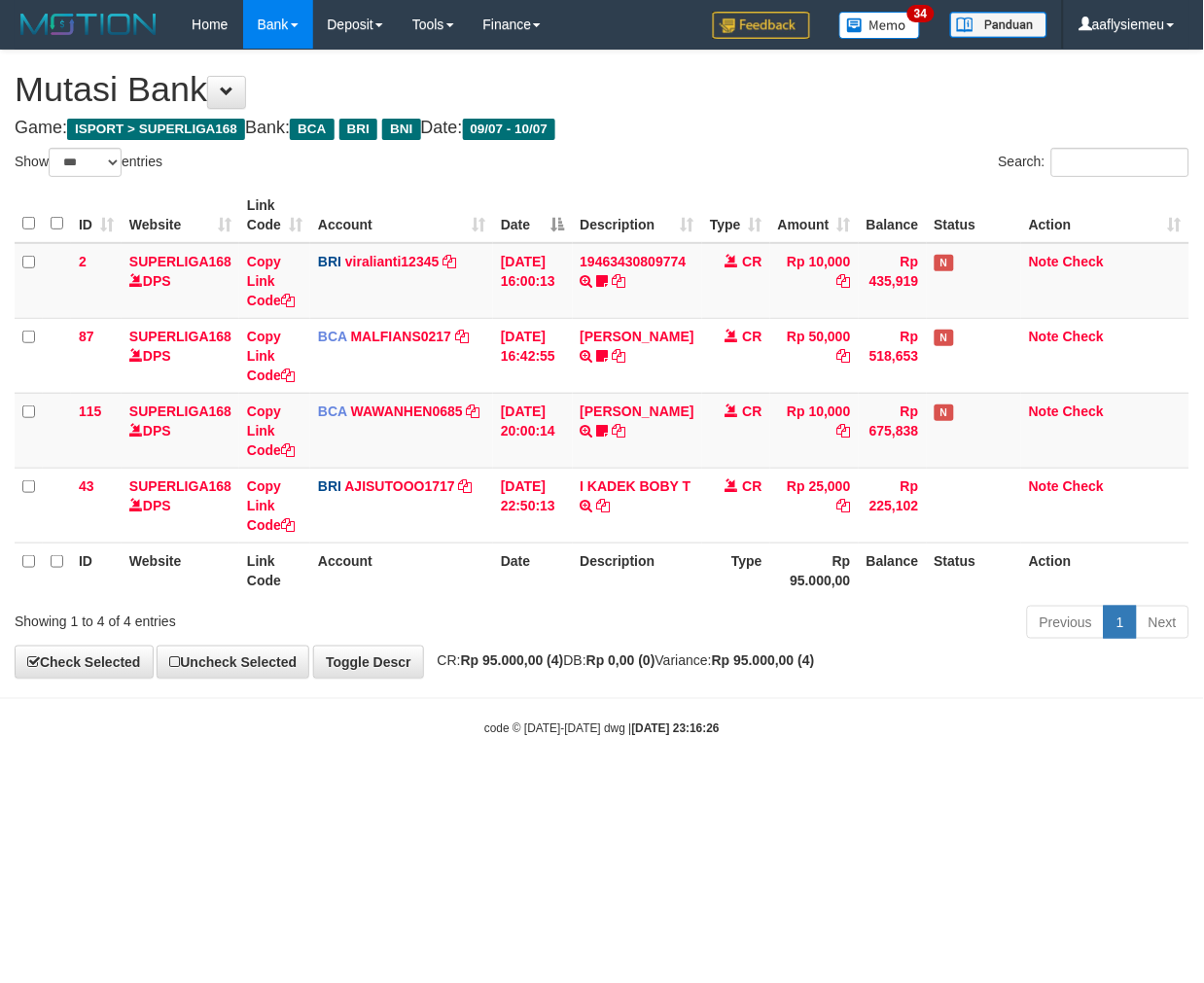 click on "Toggle navigation
Home
Bank
Account List
Load
By Website
Group
[ISPORT]													SUPERLIGA168
By Load Group (DPS)" at bounding box center [602, 393] 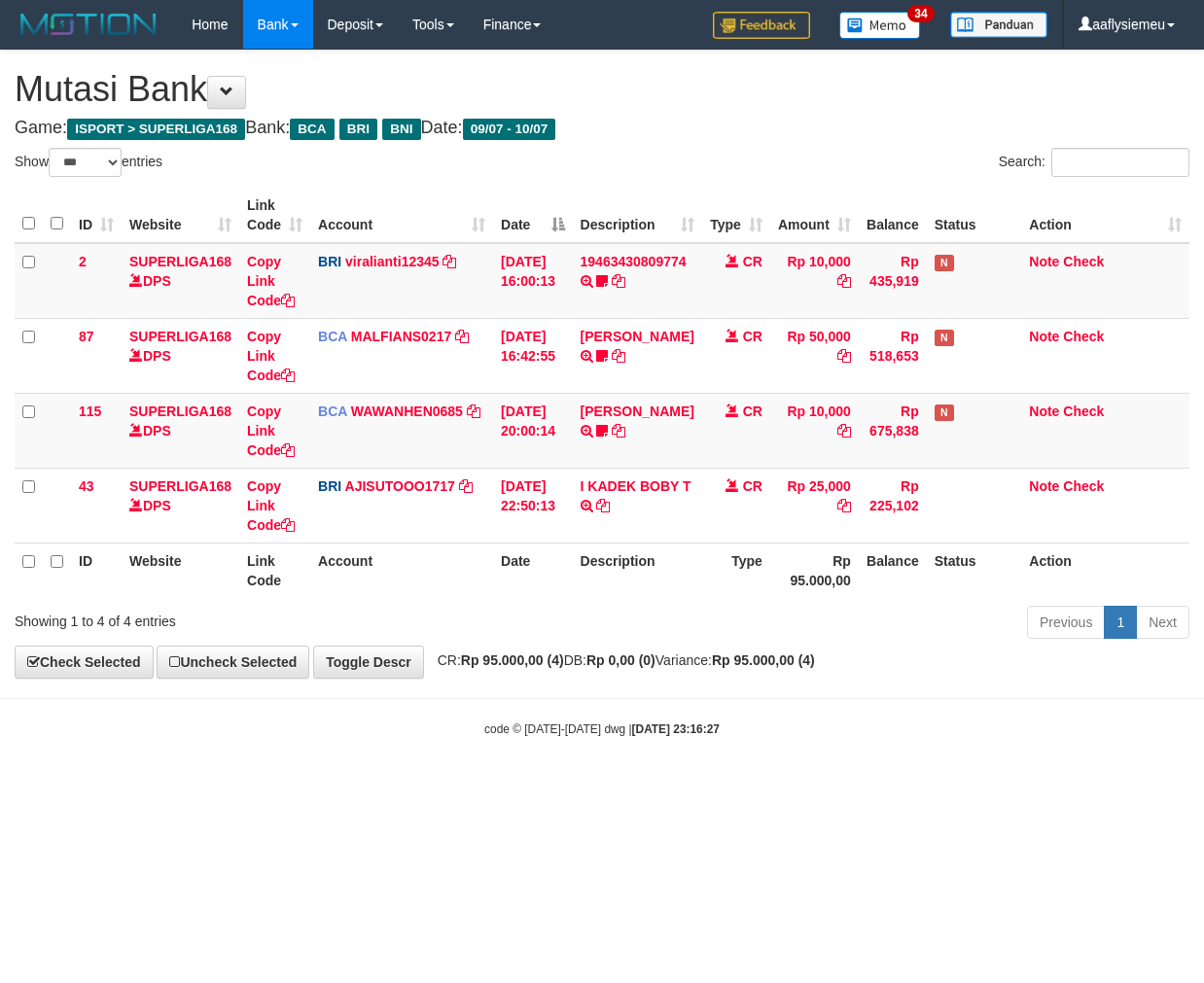 select on "***" 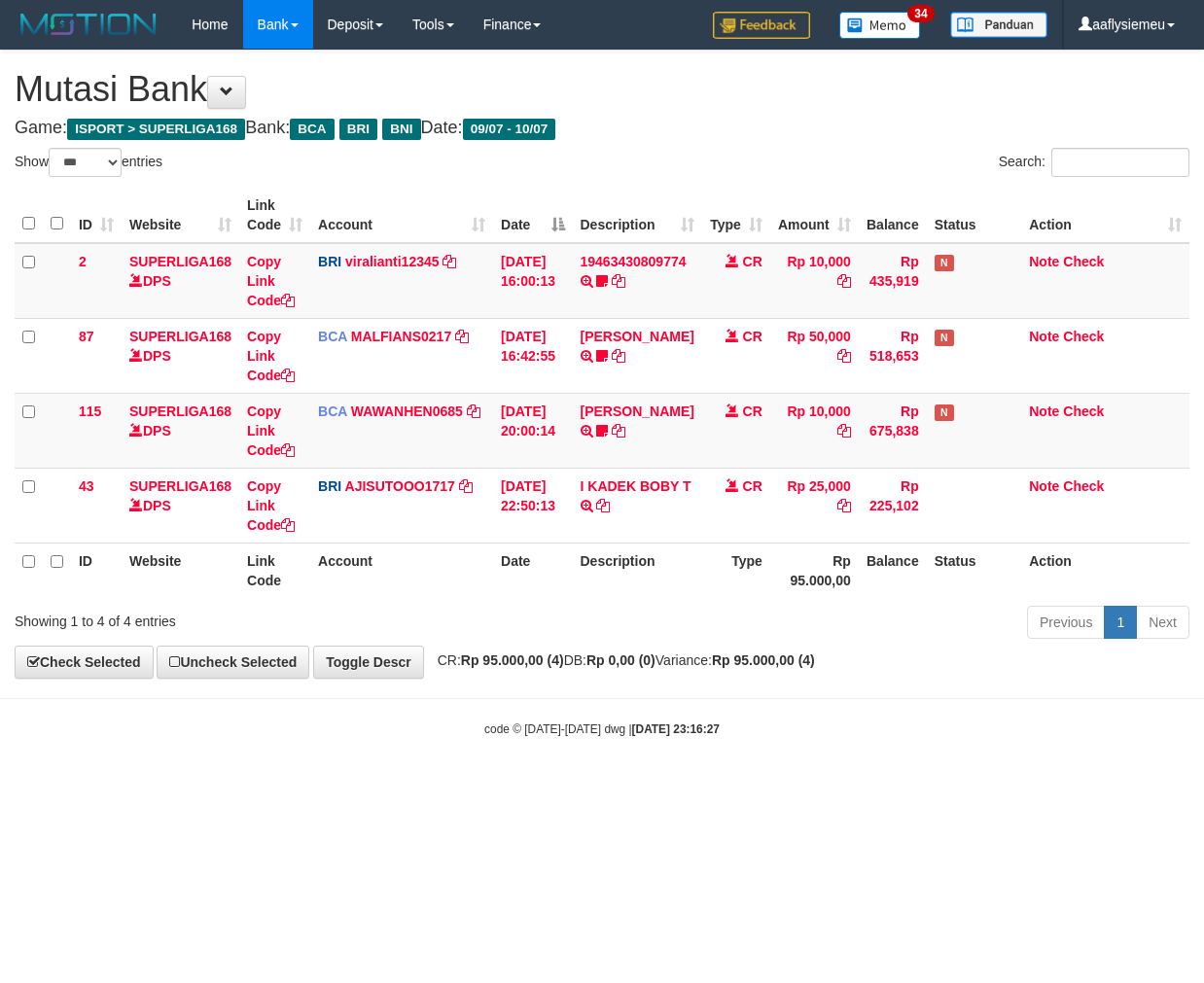 scroll, scrollTop: 0, scrollLeft: 0, axis: both 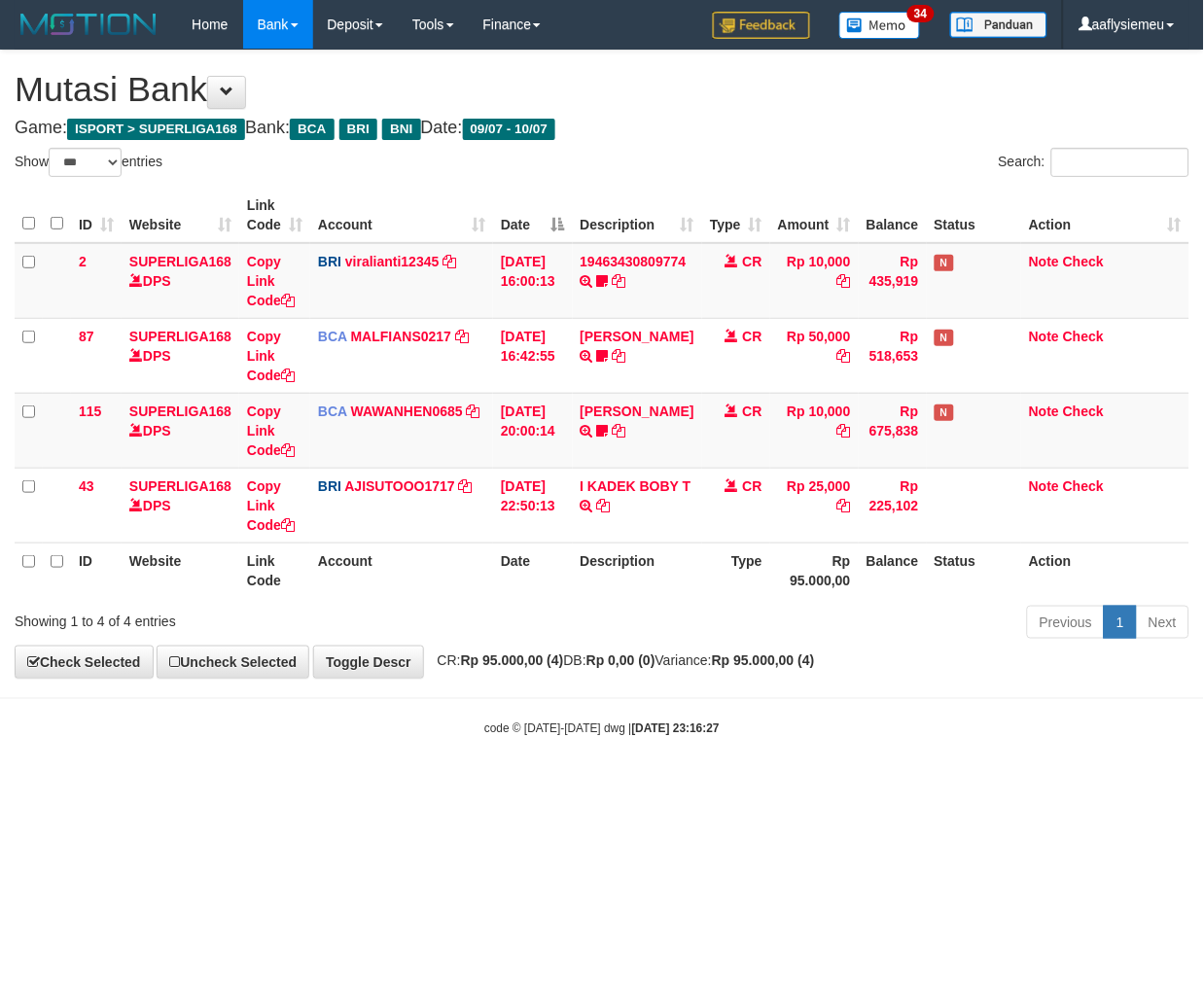 click on "Toggle navigation
Home
Bank
Account List
Load
By Website
Group
[ISPORT]													SUPERLIGA168
By Load Group (DPS)
34" at bounding box center (602, 393) 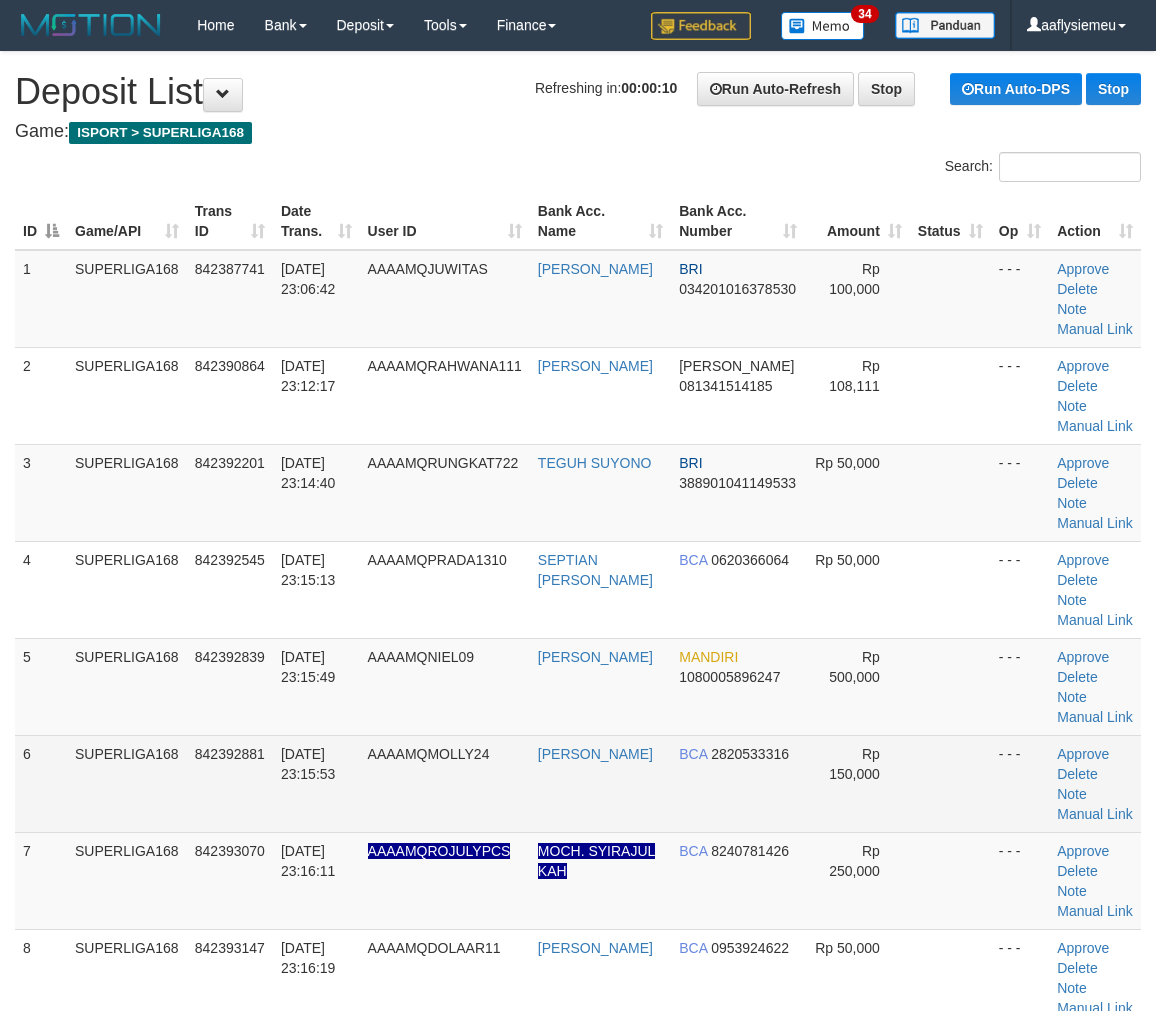 click on "SUPERLIGA168" at bounding box center (127, 686) 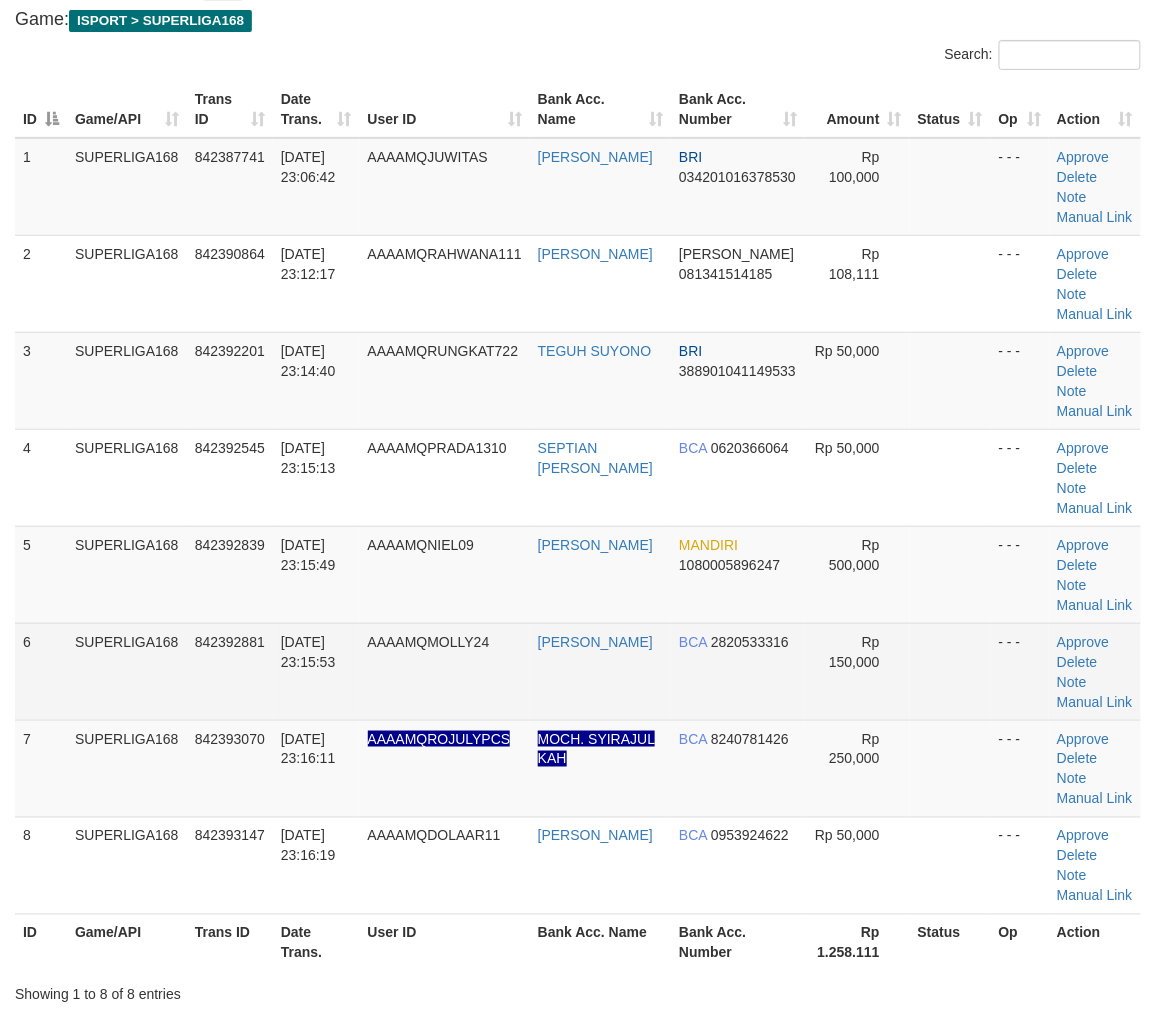 click on "SUPERLIGA168" at bounding box center [127, 671] 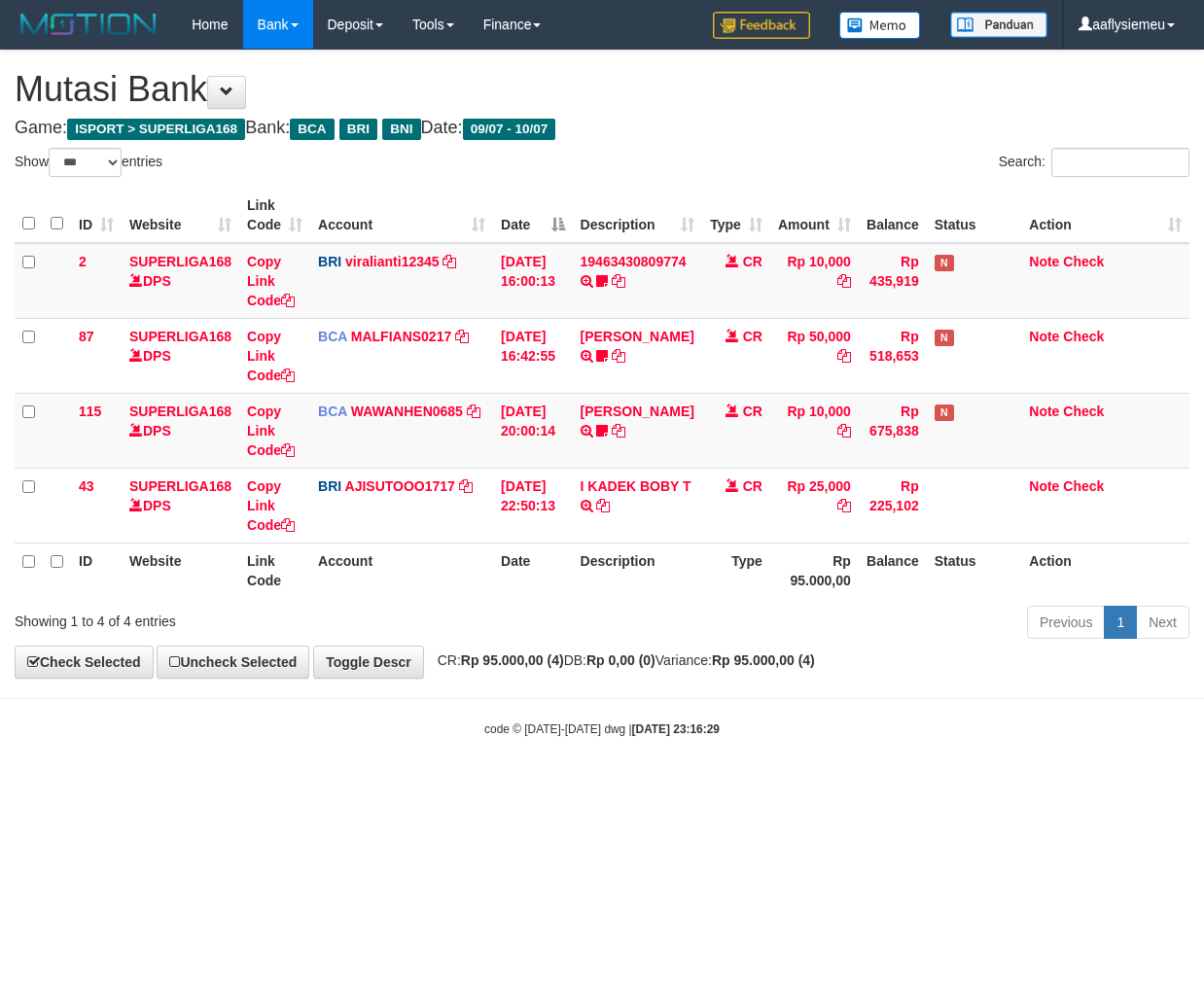 select on "***" 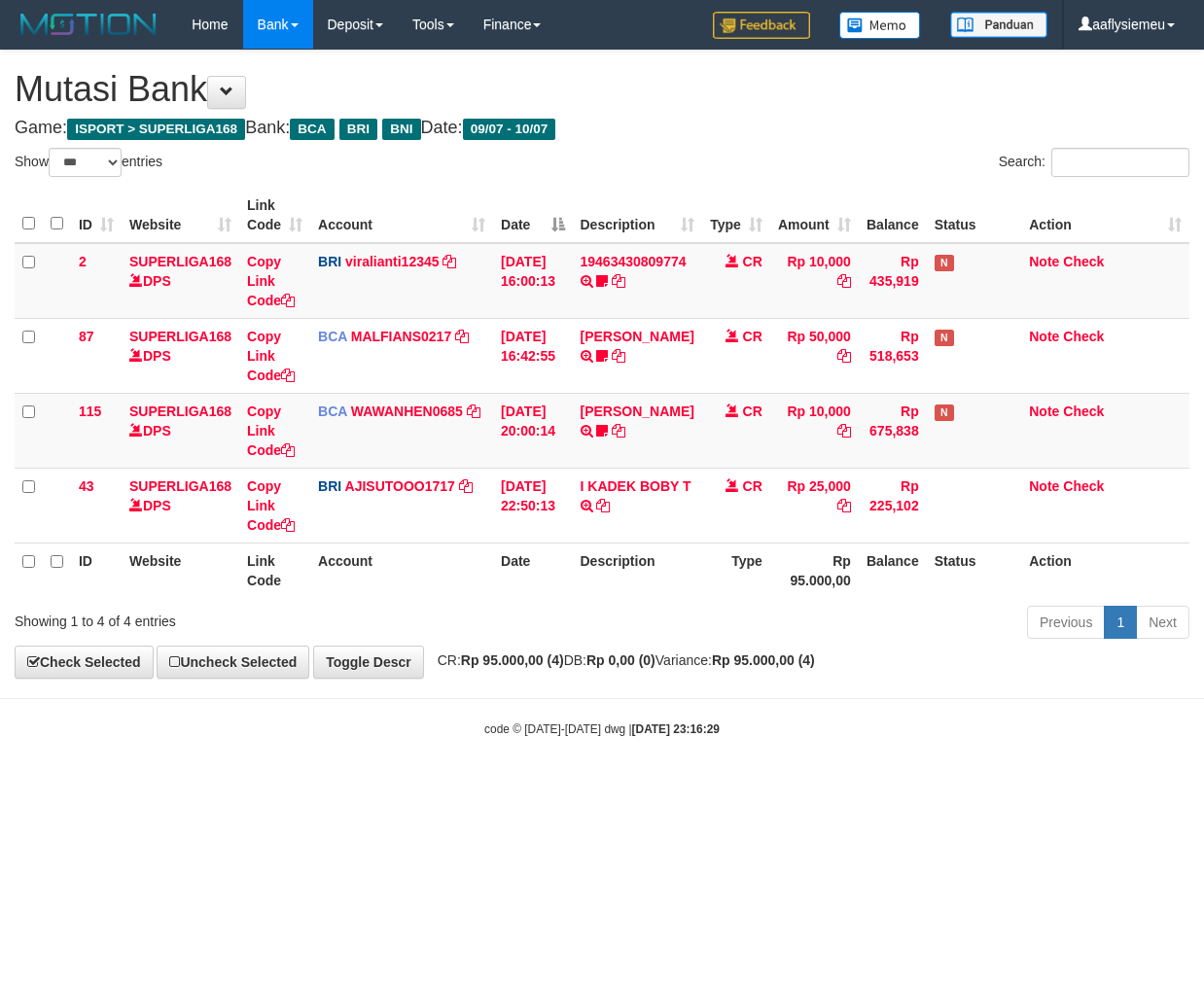 scroll, scrollTop: 0, scrollLeft: 0, axis: both 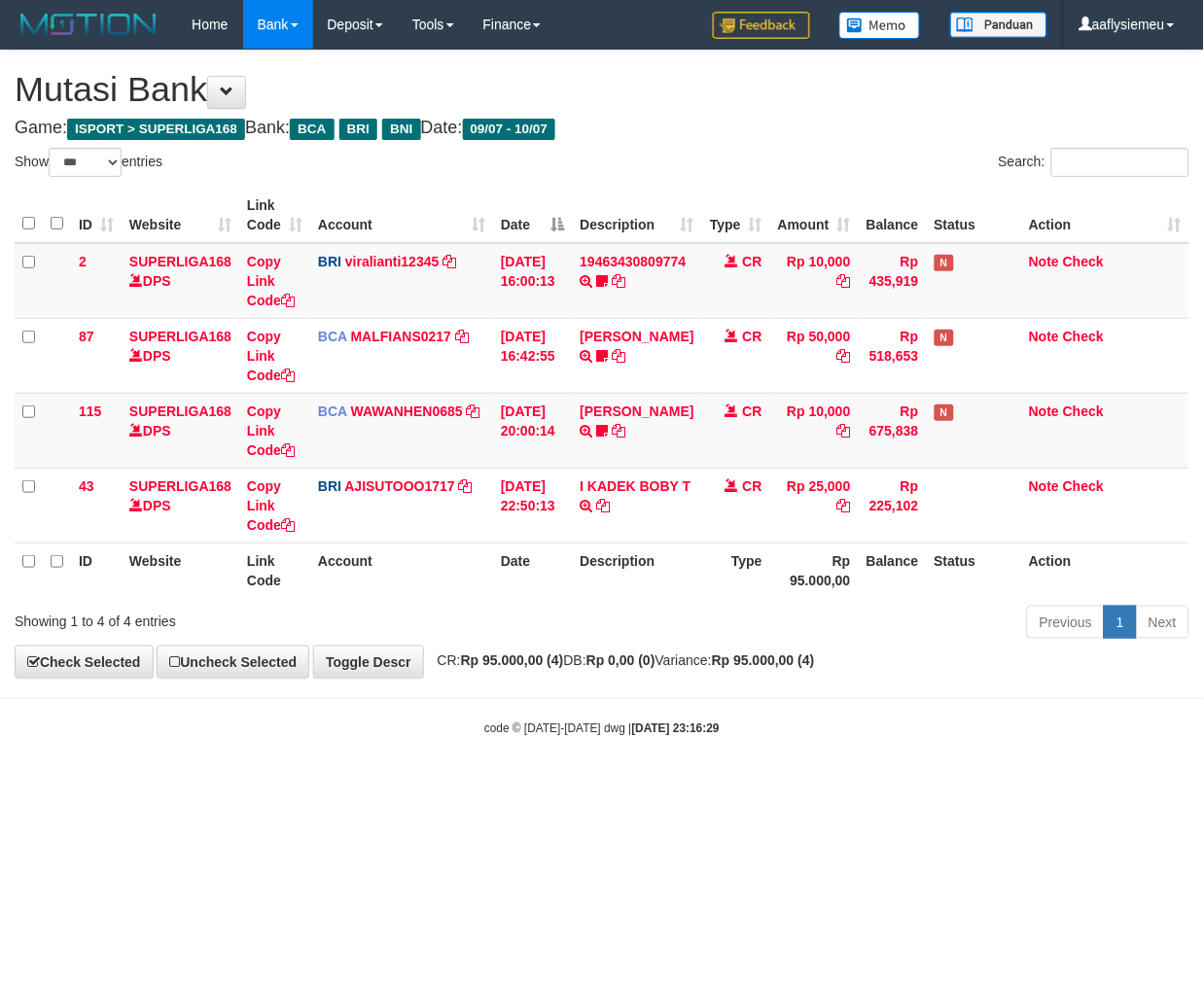click on "Toggle navigation
Home
Bank
Account List
Load
By Website
Group
[ISPORT]													SUPERLIGA168
By Load Group (DPS)" at bounding box center [602, 393] 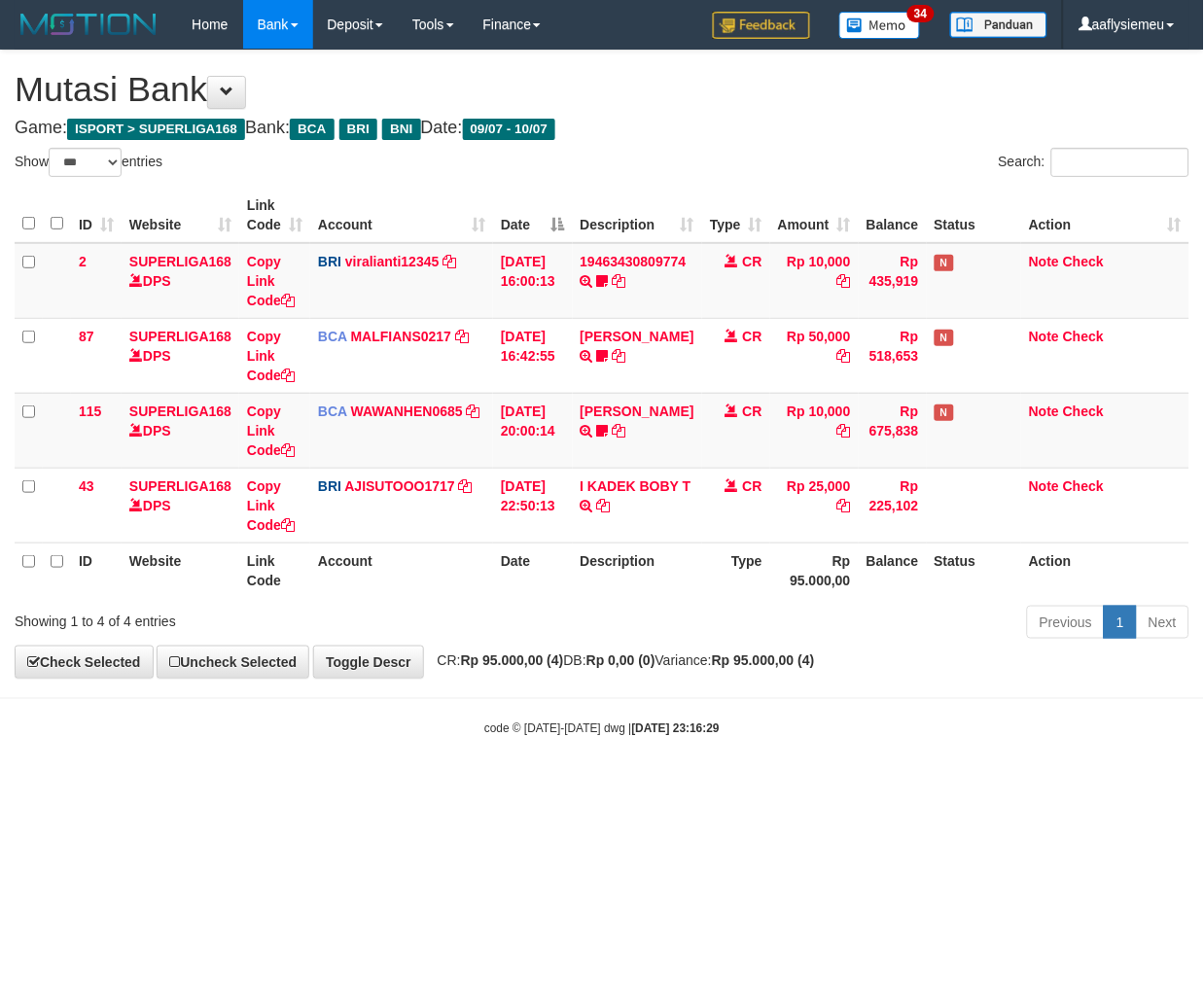 click on "Toggle navigation
Home
Bank
Account List
Load
By Website
Group
[ISPORT]													SUPERLIGA168
By Load Group (DPS)" at bounding box center (602, 393) 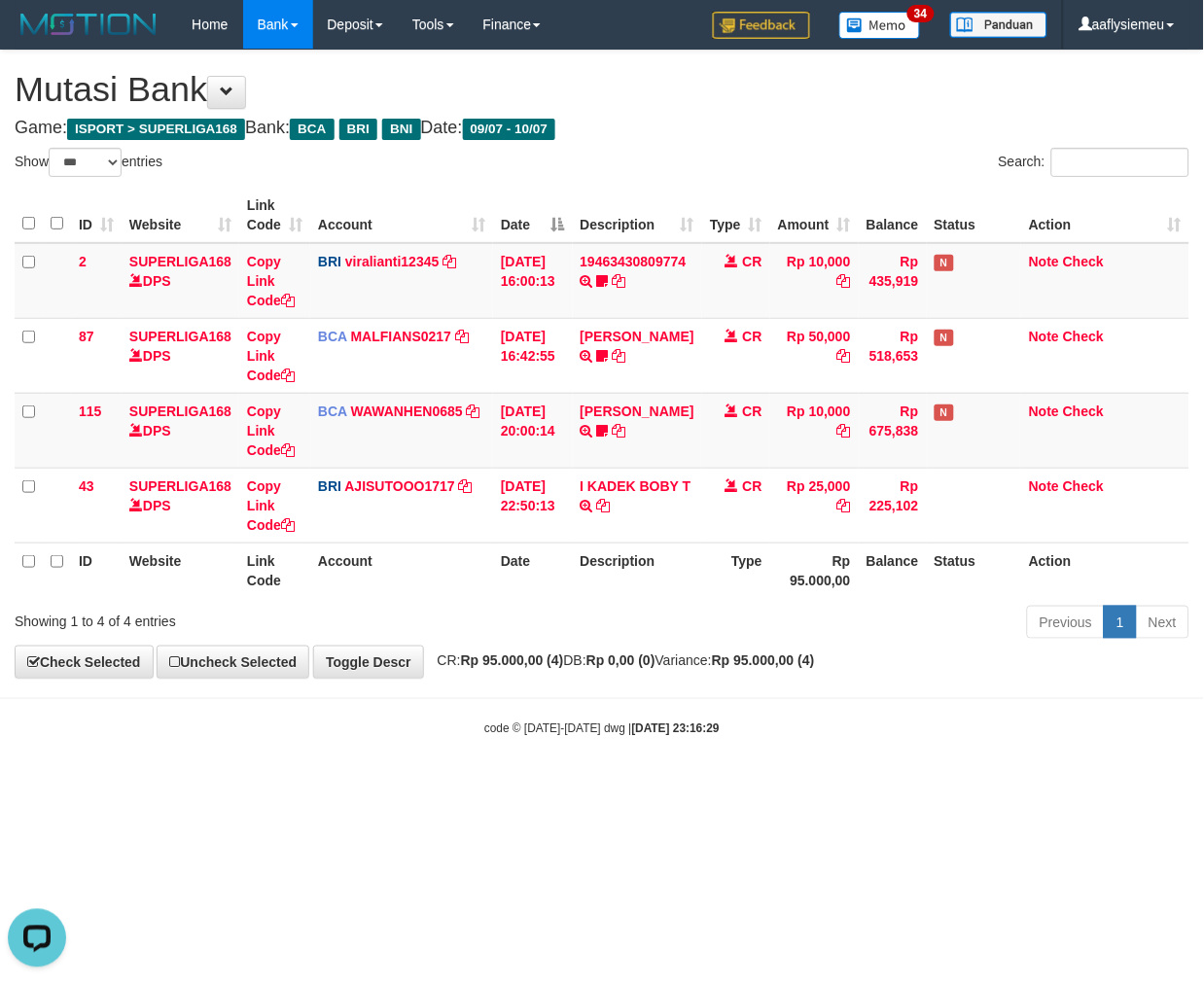 scroll, scrollTop: 0, scrollLeft: 0, axis: both 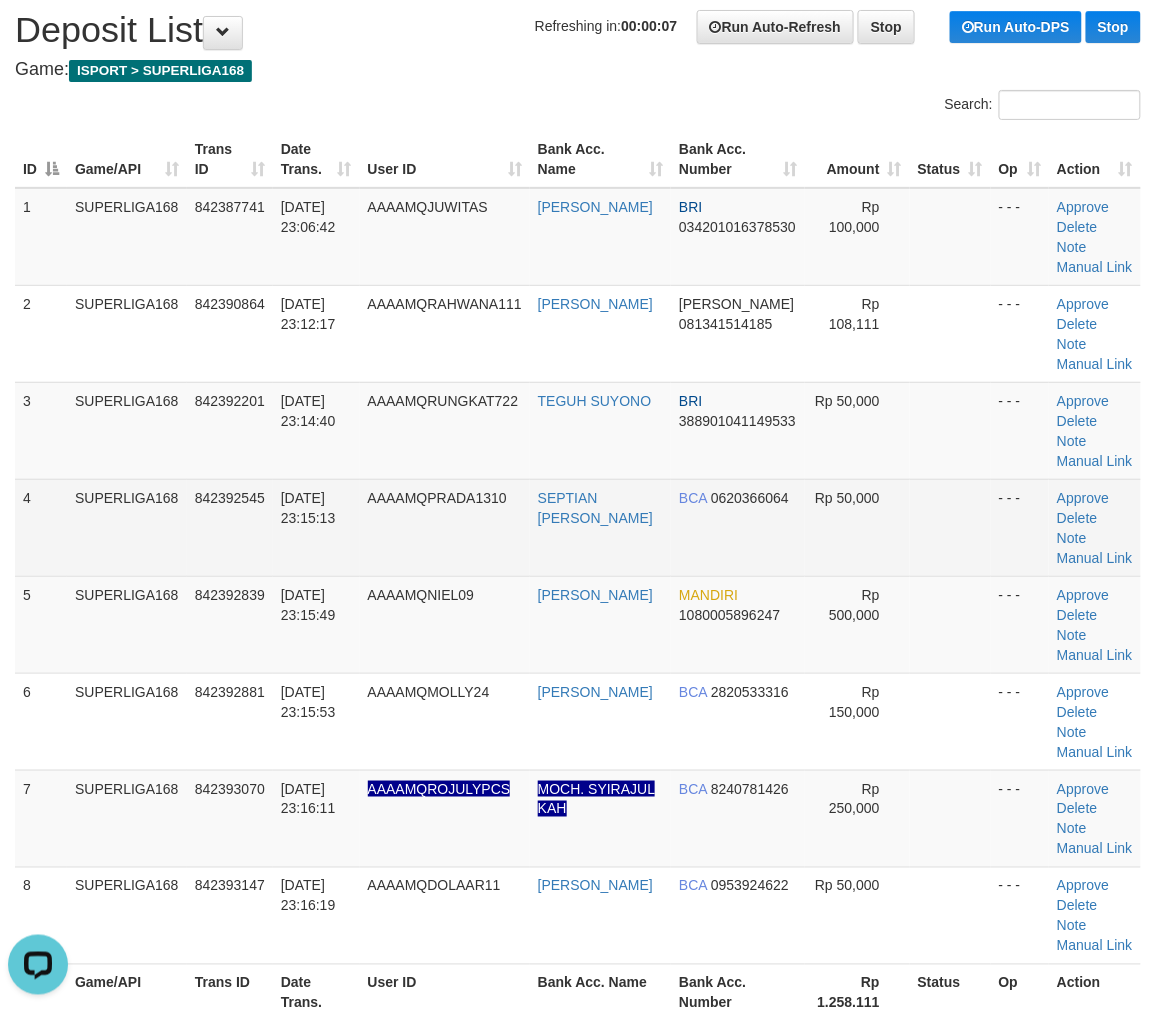 click on "[DATE] 23:15:13" at bounding box center (316, 527) 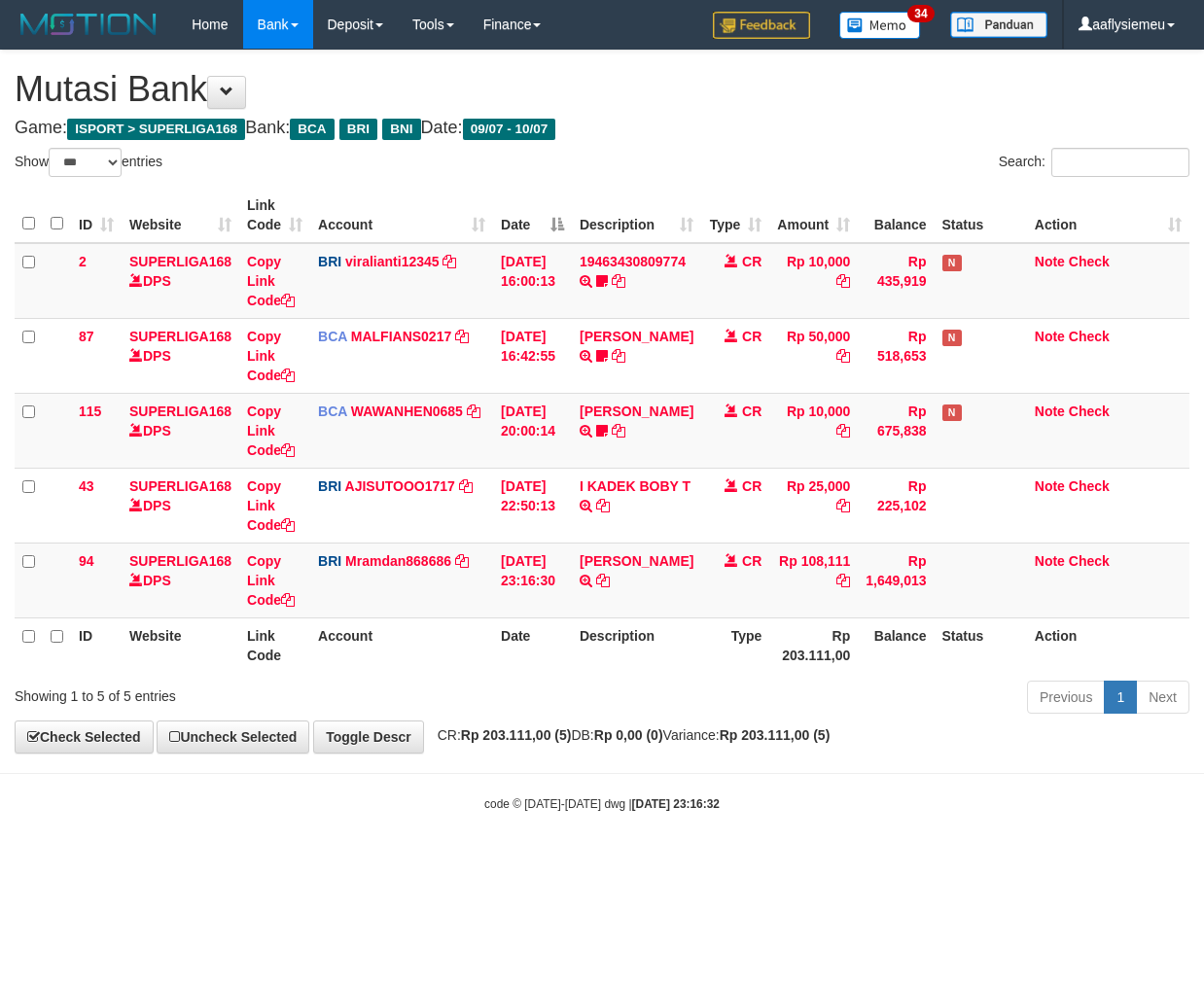 select on "***" 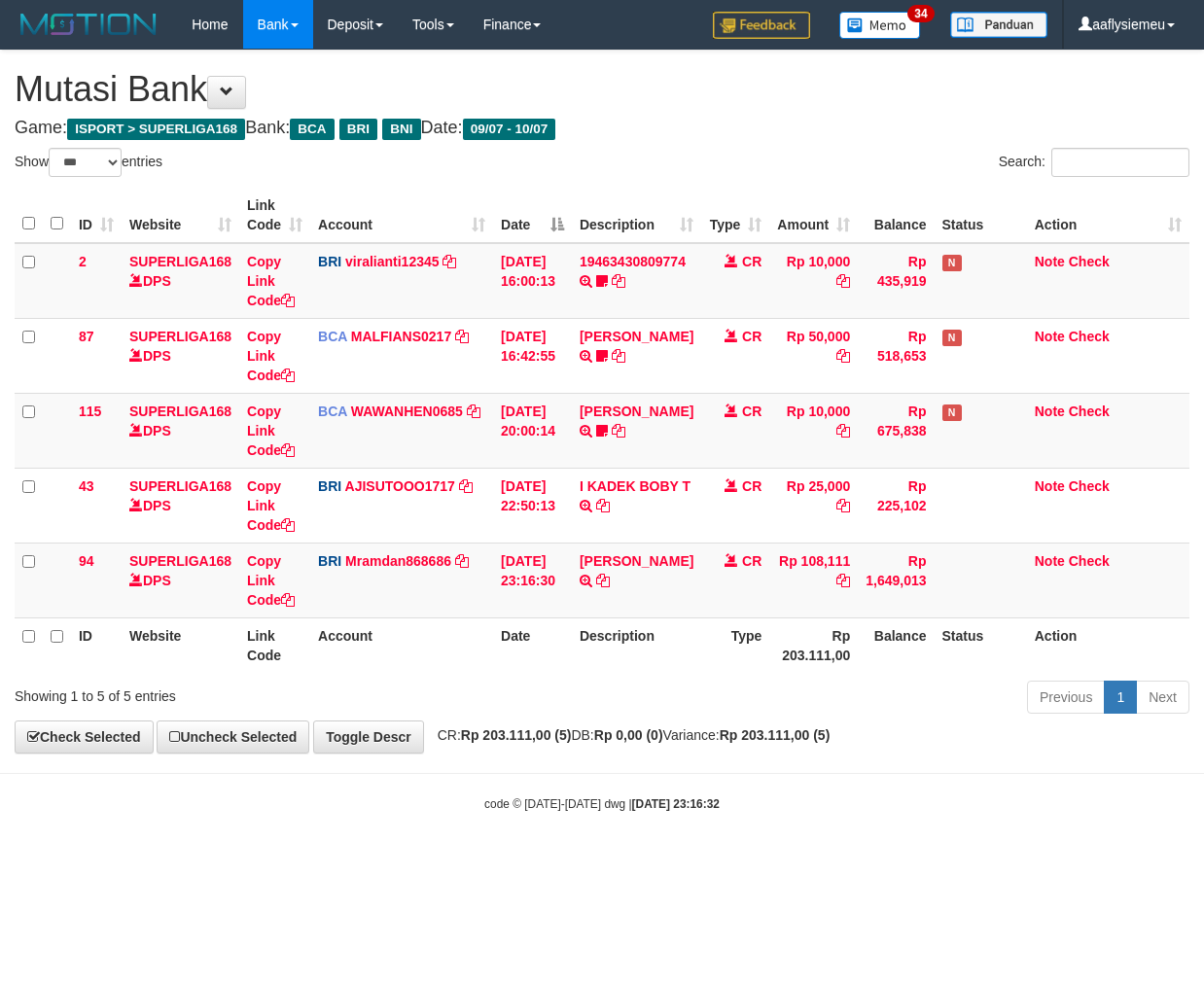 scroll, scrollTop: 0, scrollLeft: 0, axis: both 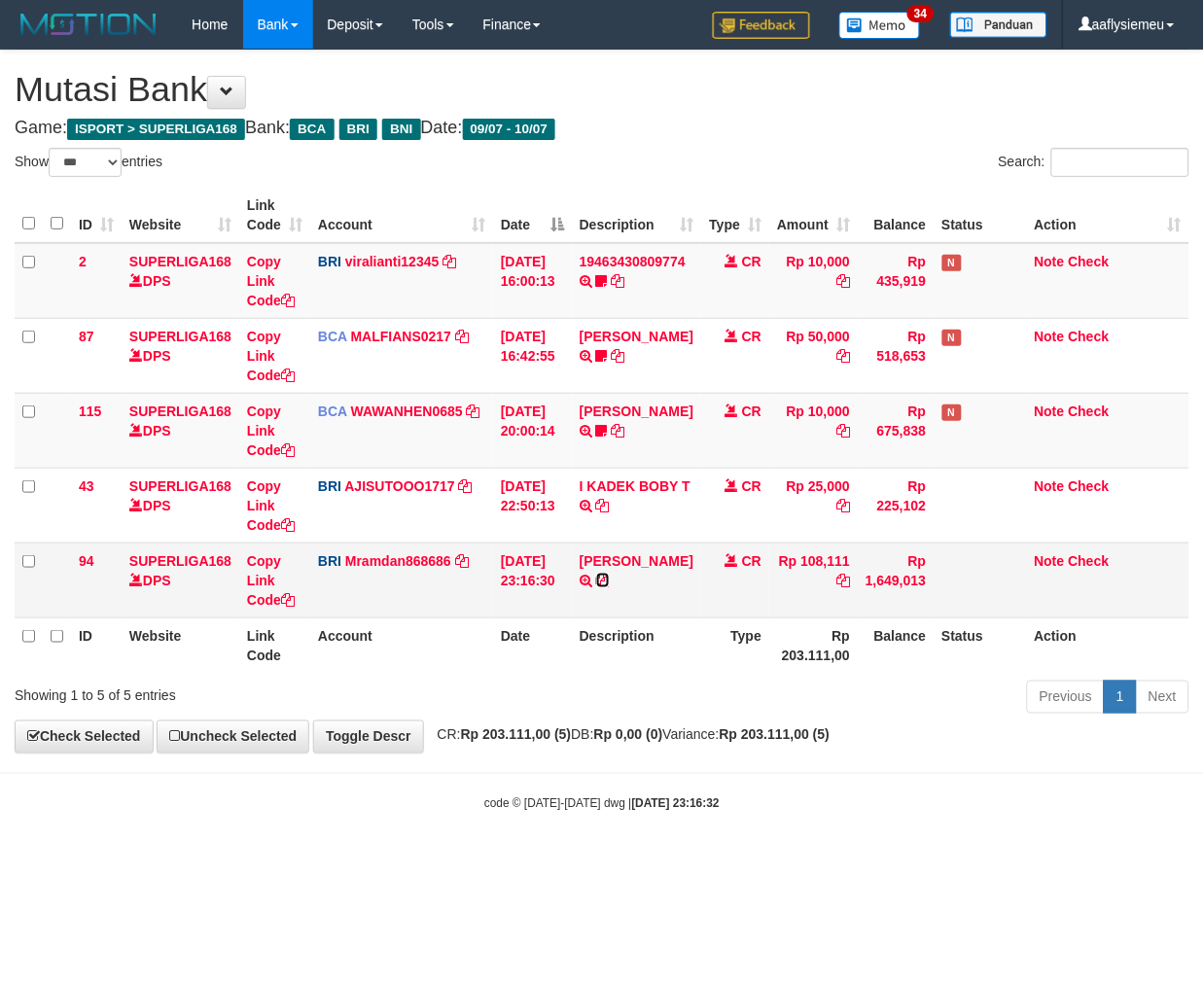 drag, startPoint x: 609, startPoint y: 576, endPoint x: 634, endPoint y: 583, distance: 25.96151 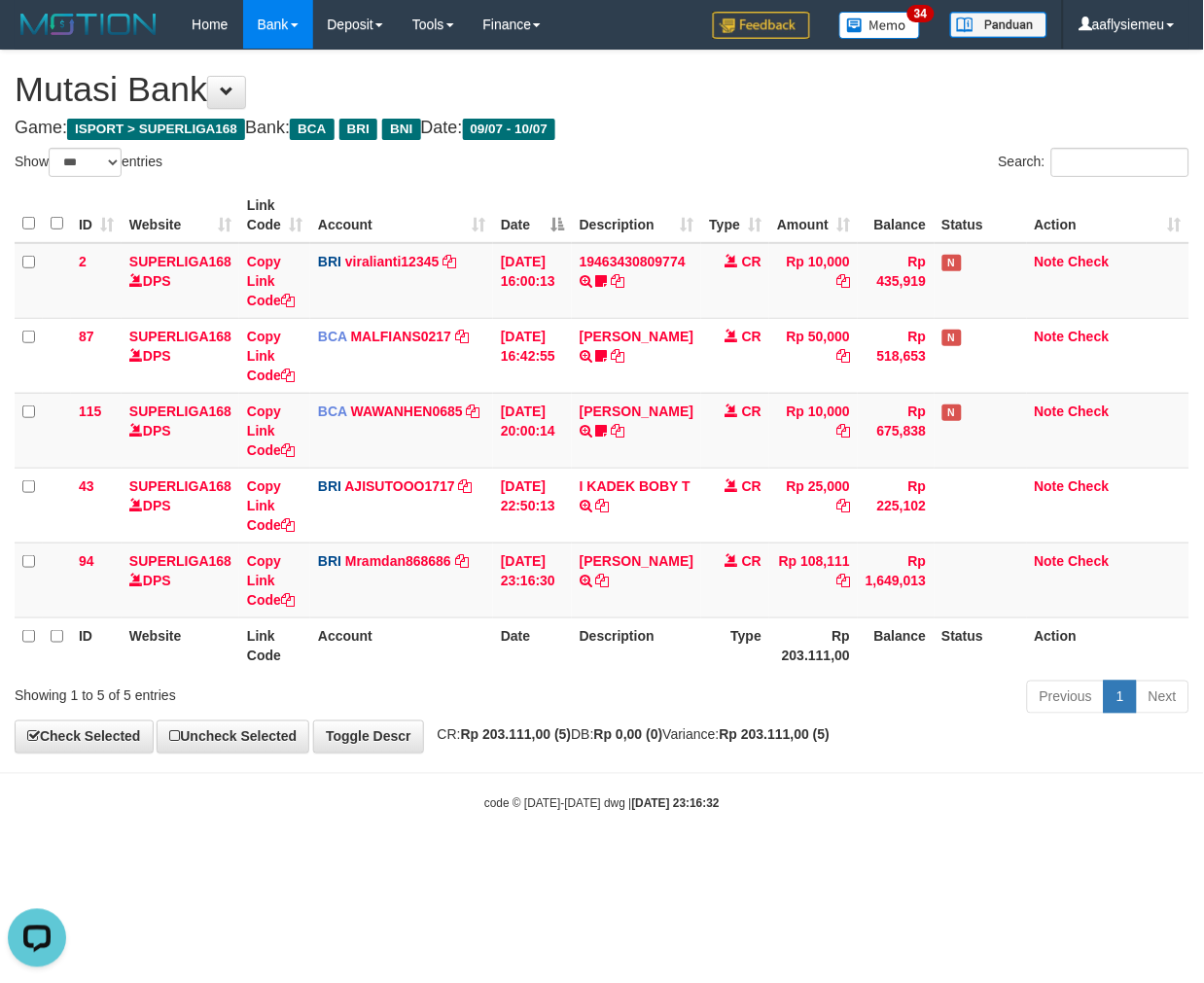 scroll, scrollTop: 0, scrollLeft: 0, axis: both 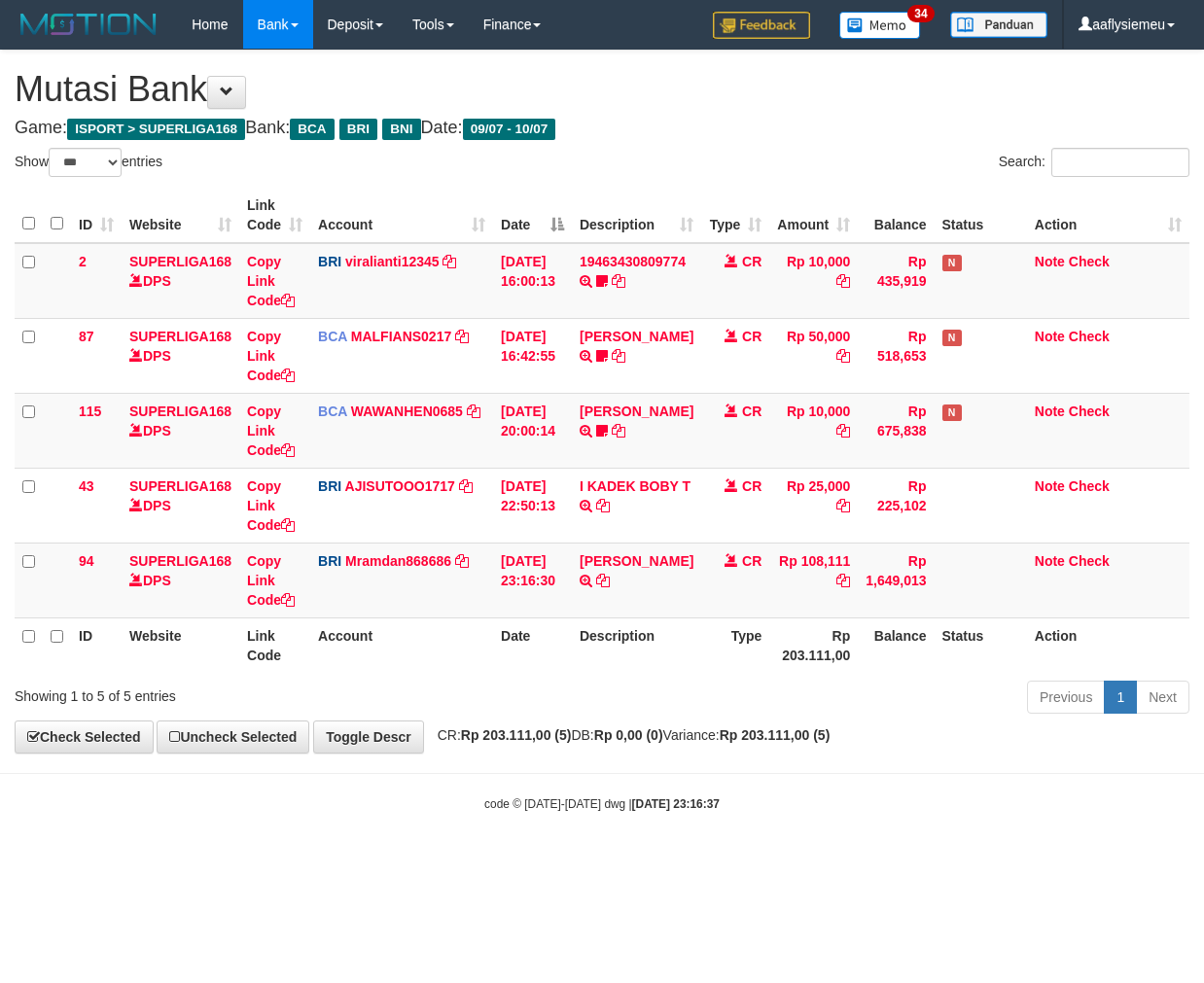 select on "***" 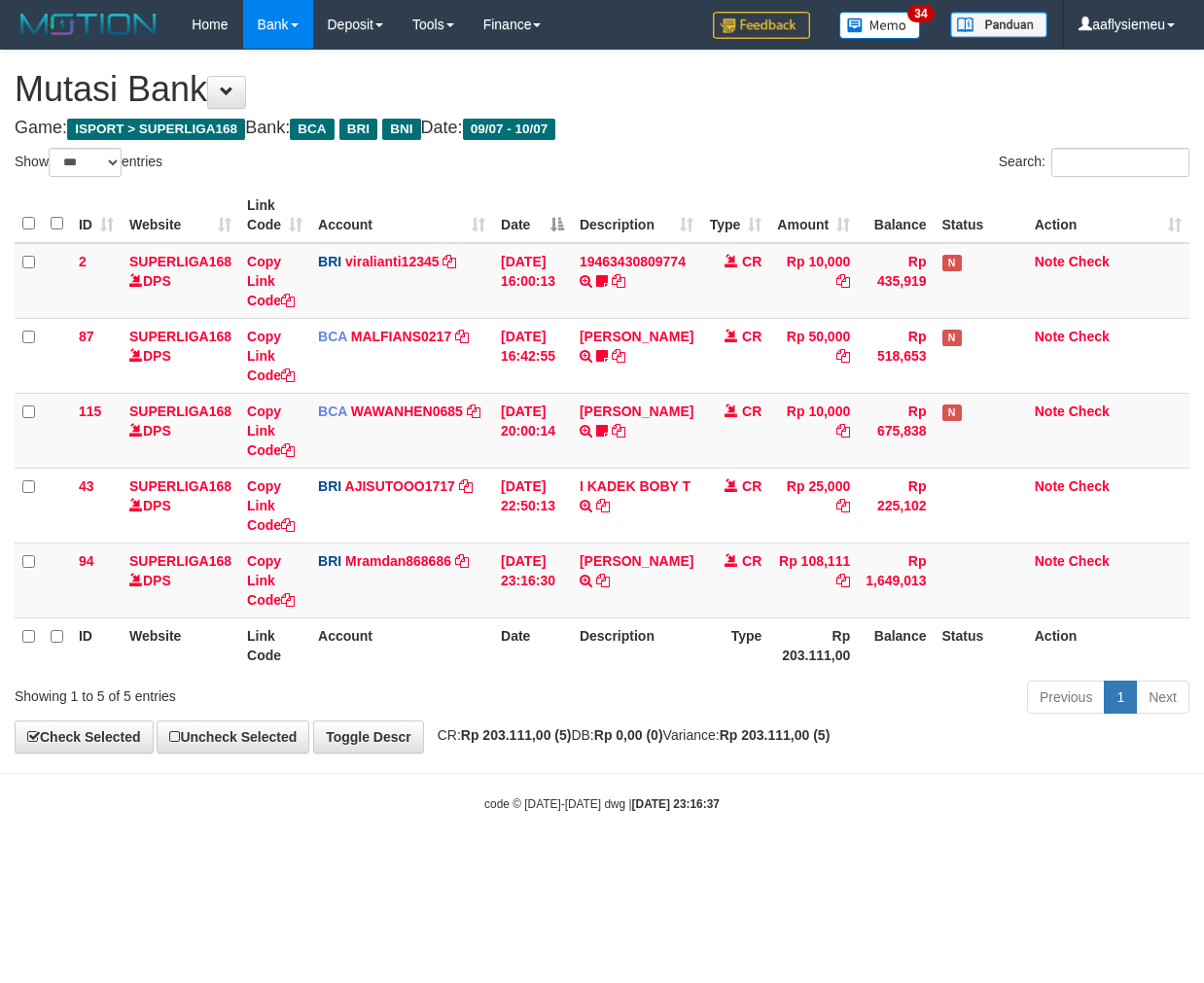 scroll, scrollTop: 0, scrollLeft: 0, axis: both 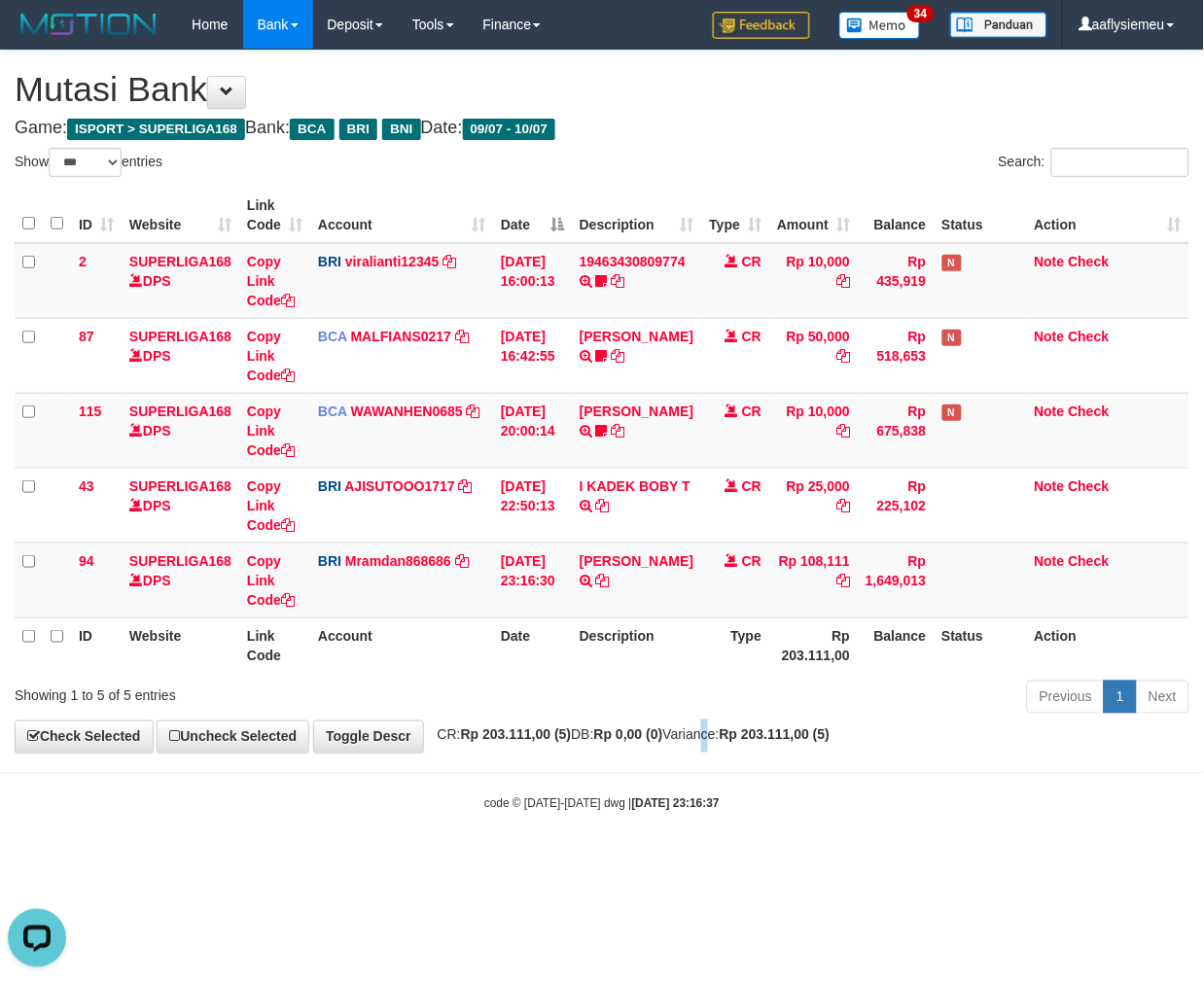 click on "CR:  Rp 203.111,00 (5)      DB:  Rp 0,00 (0)      Variance:  Rp 203.111,00 (5)" at bounding box center [629, 735] 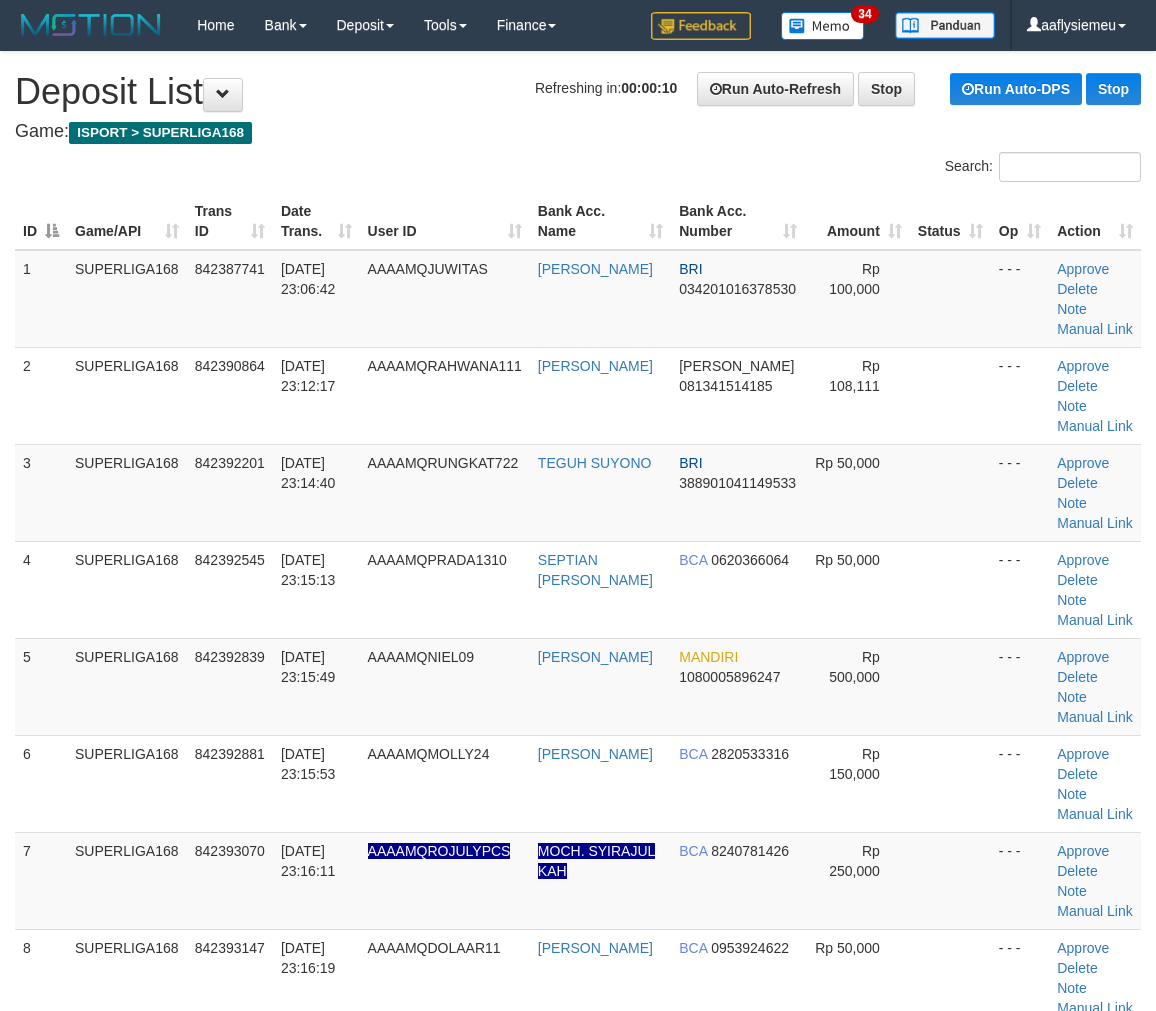 scroll, scrollTop: 0, scrollLeft: 0, axis: both 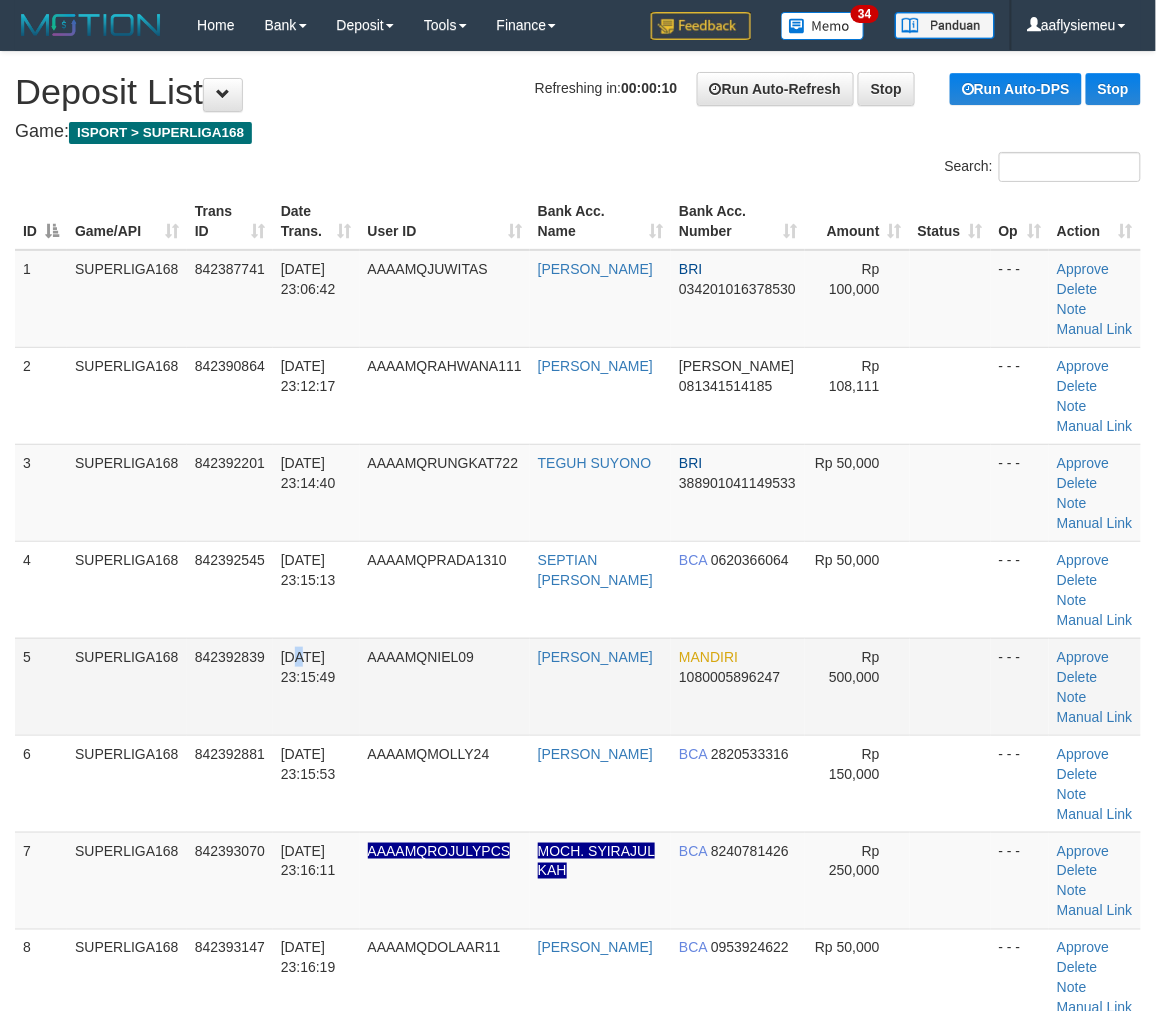 drag, startPoint x: 0, startPoint y: 0, endPoint x: 51, endPoint y: 687, distance: 688.89044 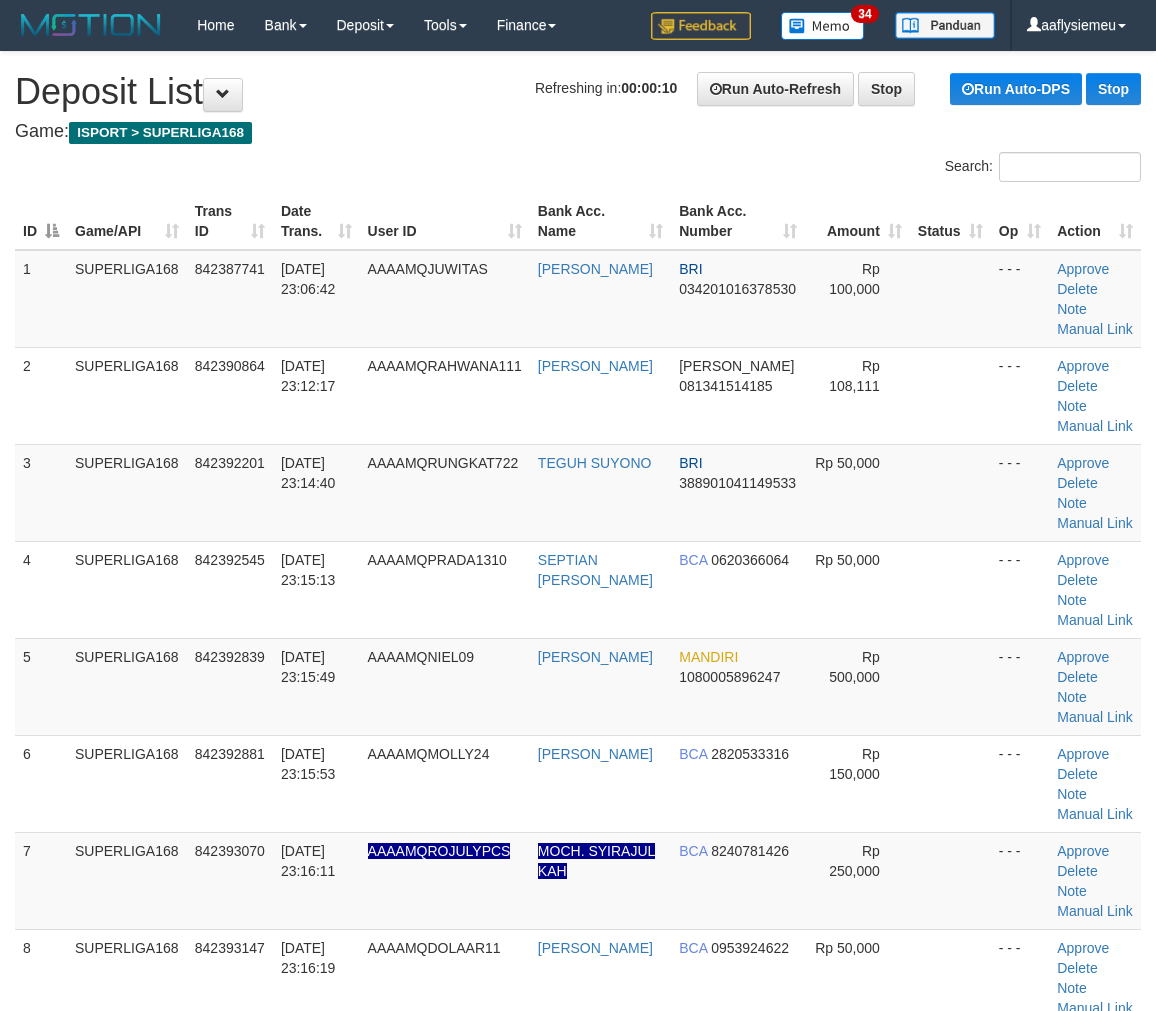 scroll, scrollTop: 0, scrollLeft: 0, axis: both 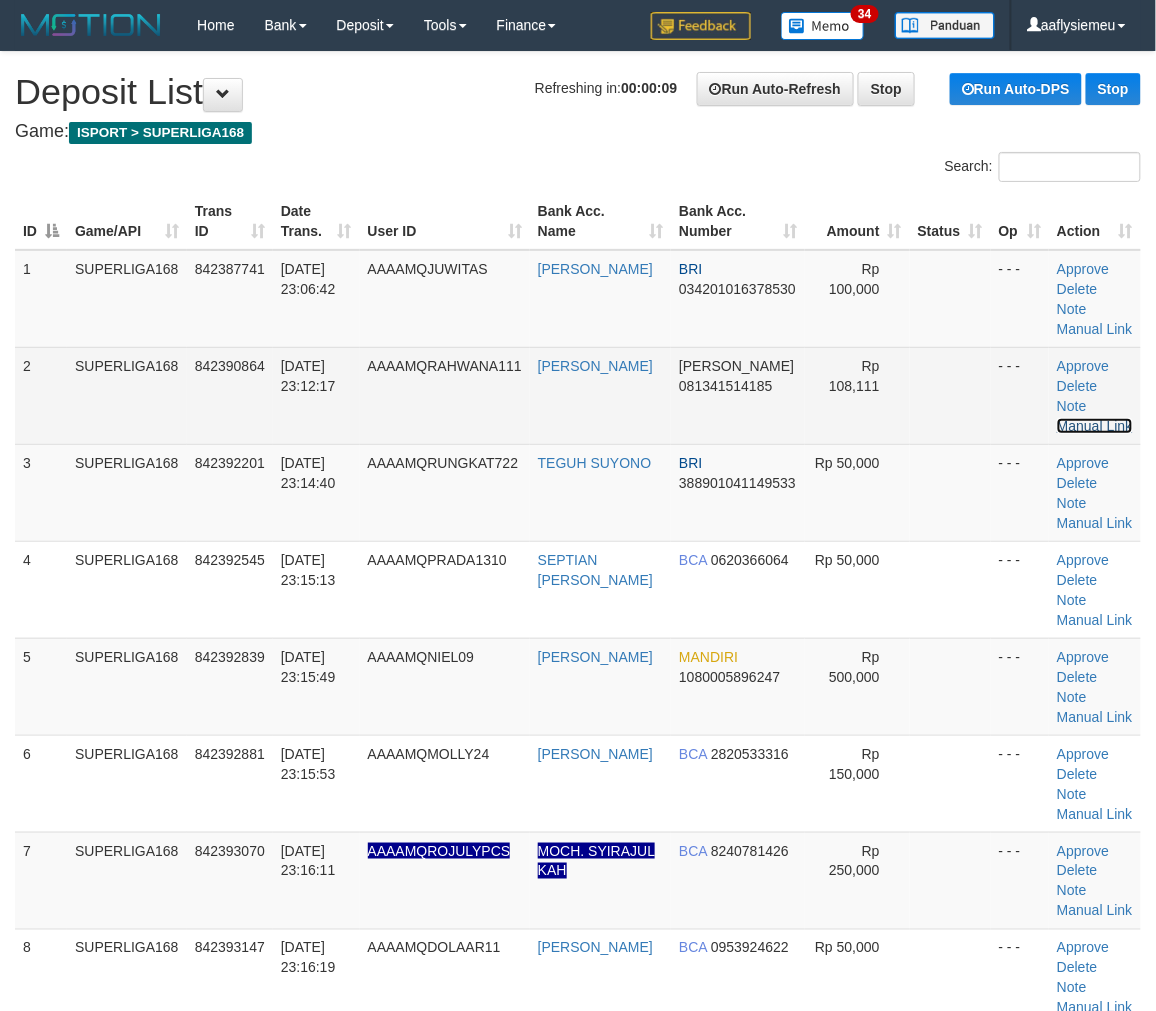 drag, startPoint x: 1118, startPoint y: 406, endPoint x: 1053, endPoint y: 428, distance: 68.622154 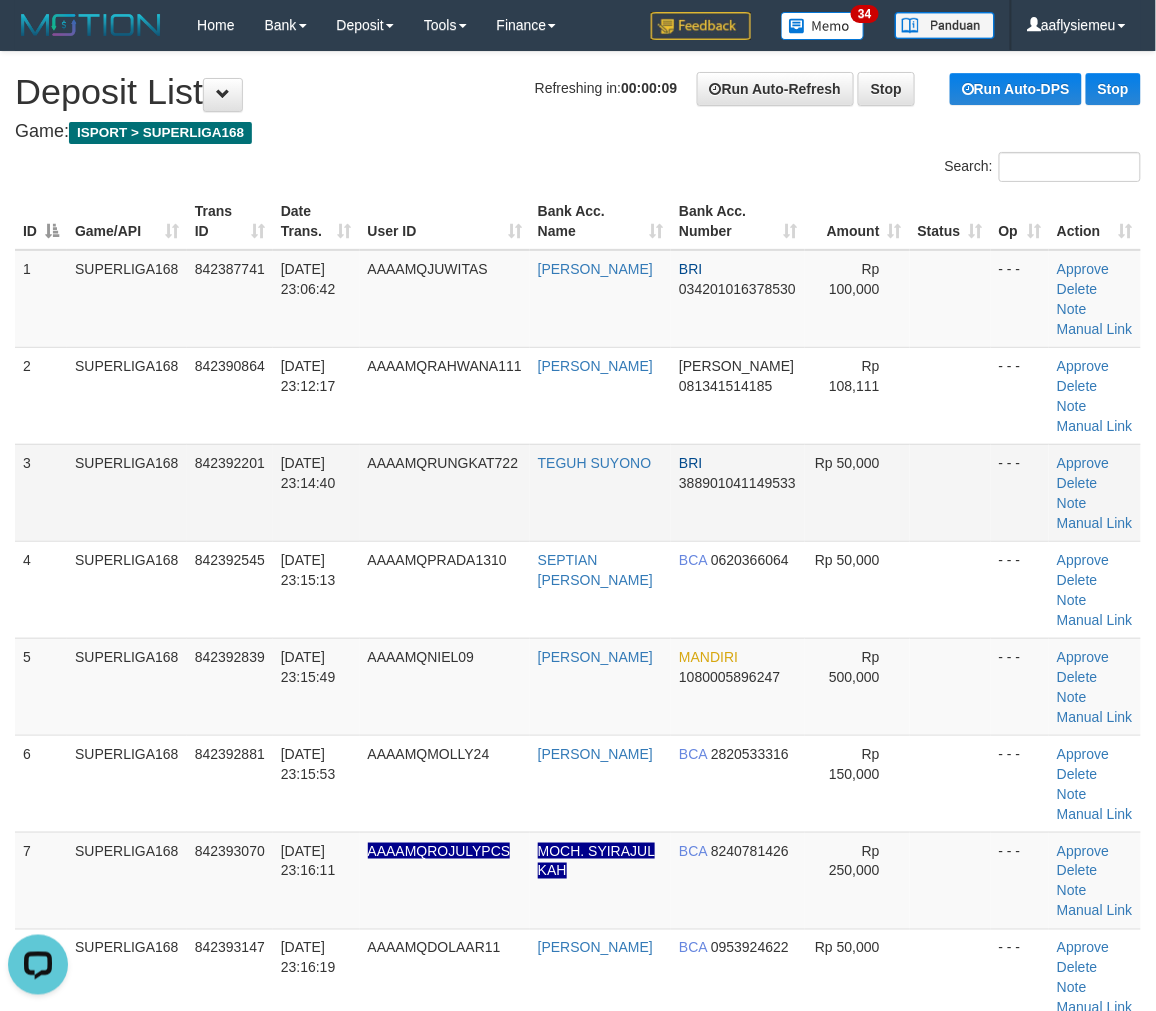 scroll, scrollTop: 0, scrollLeft: 0, axis: both 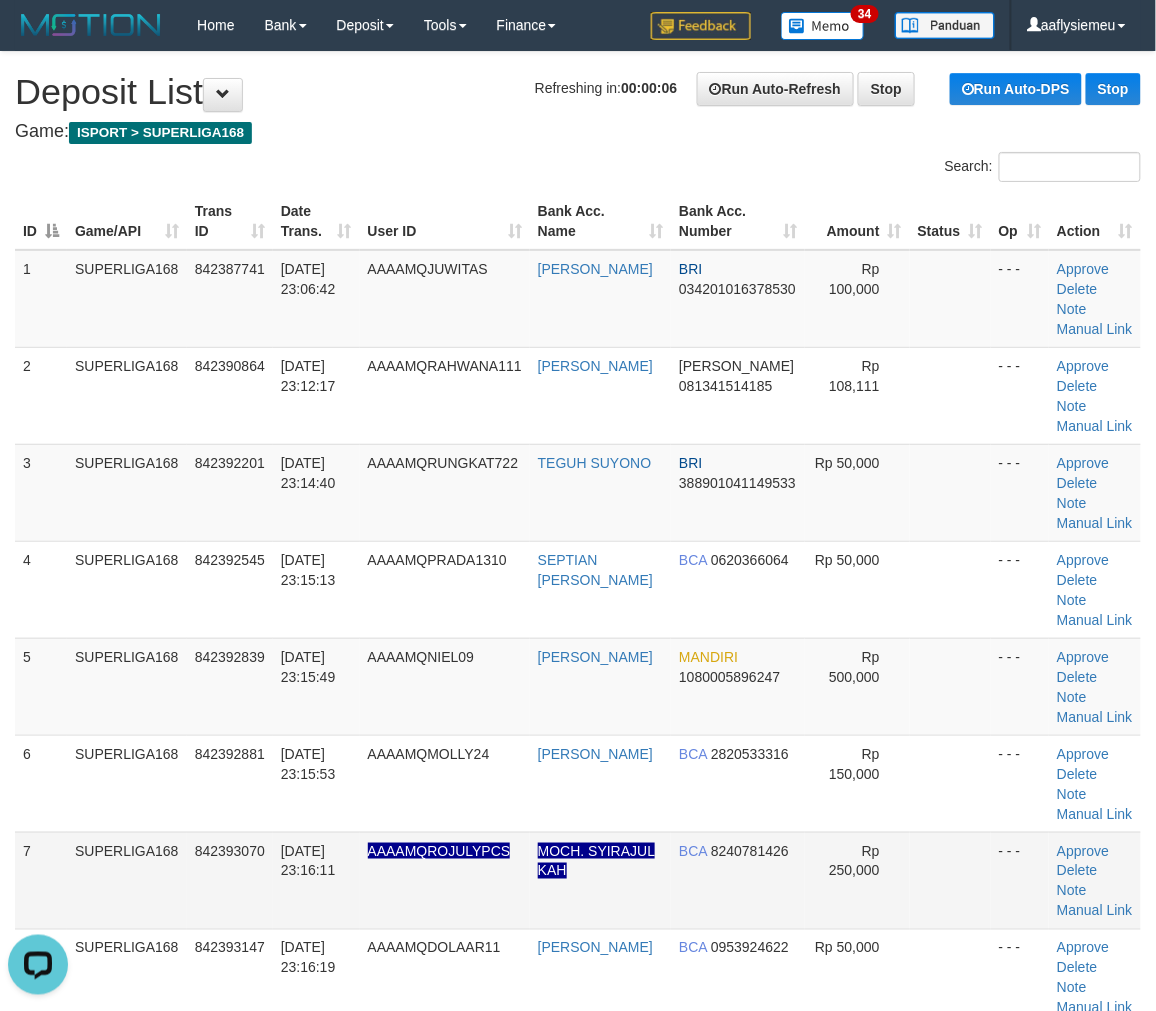 drag, startPoint x: 374, startPoint y: 853, endPoint x: 164, endPoint y: 863, distance: 210.23796 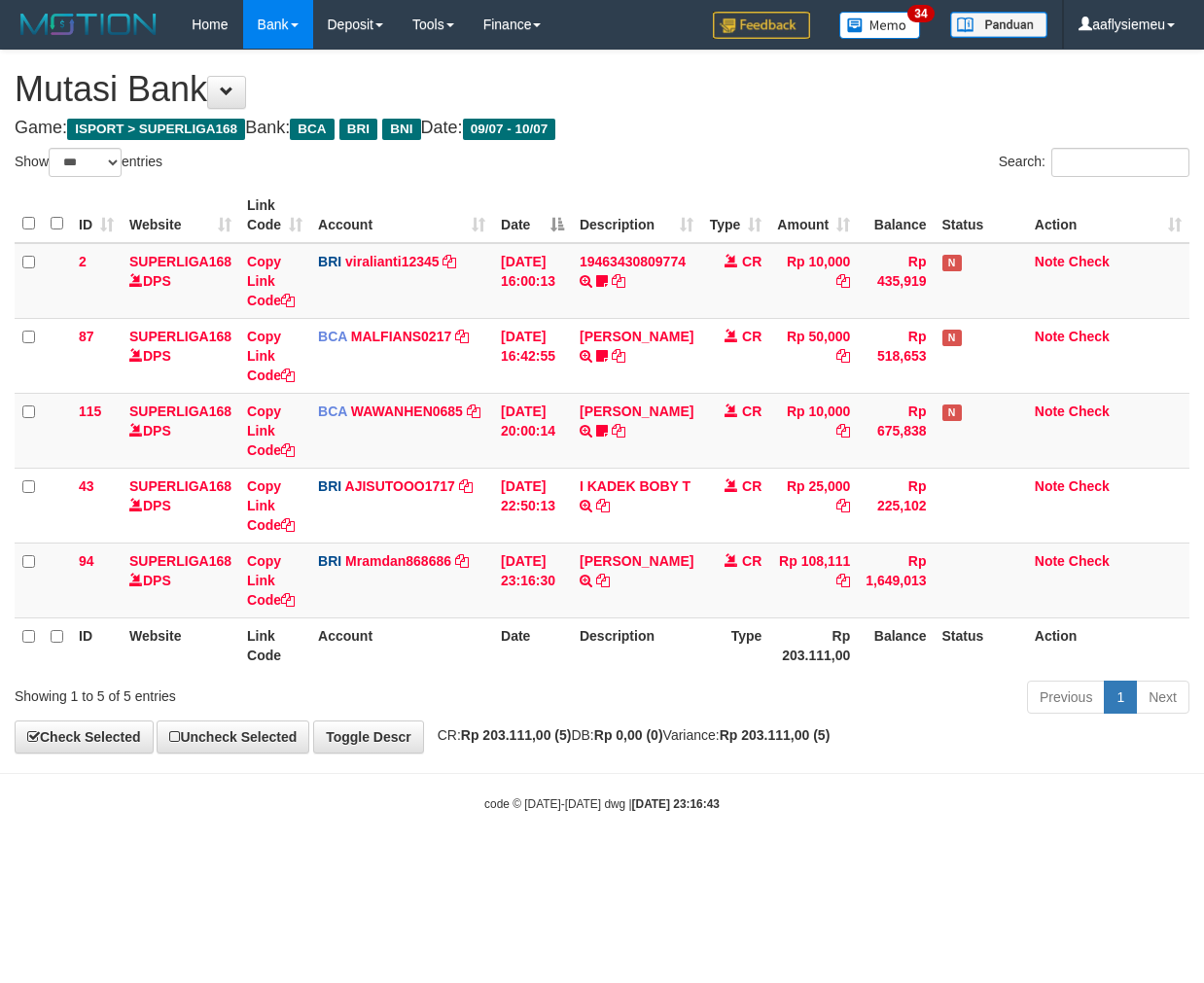 select on "***" 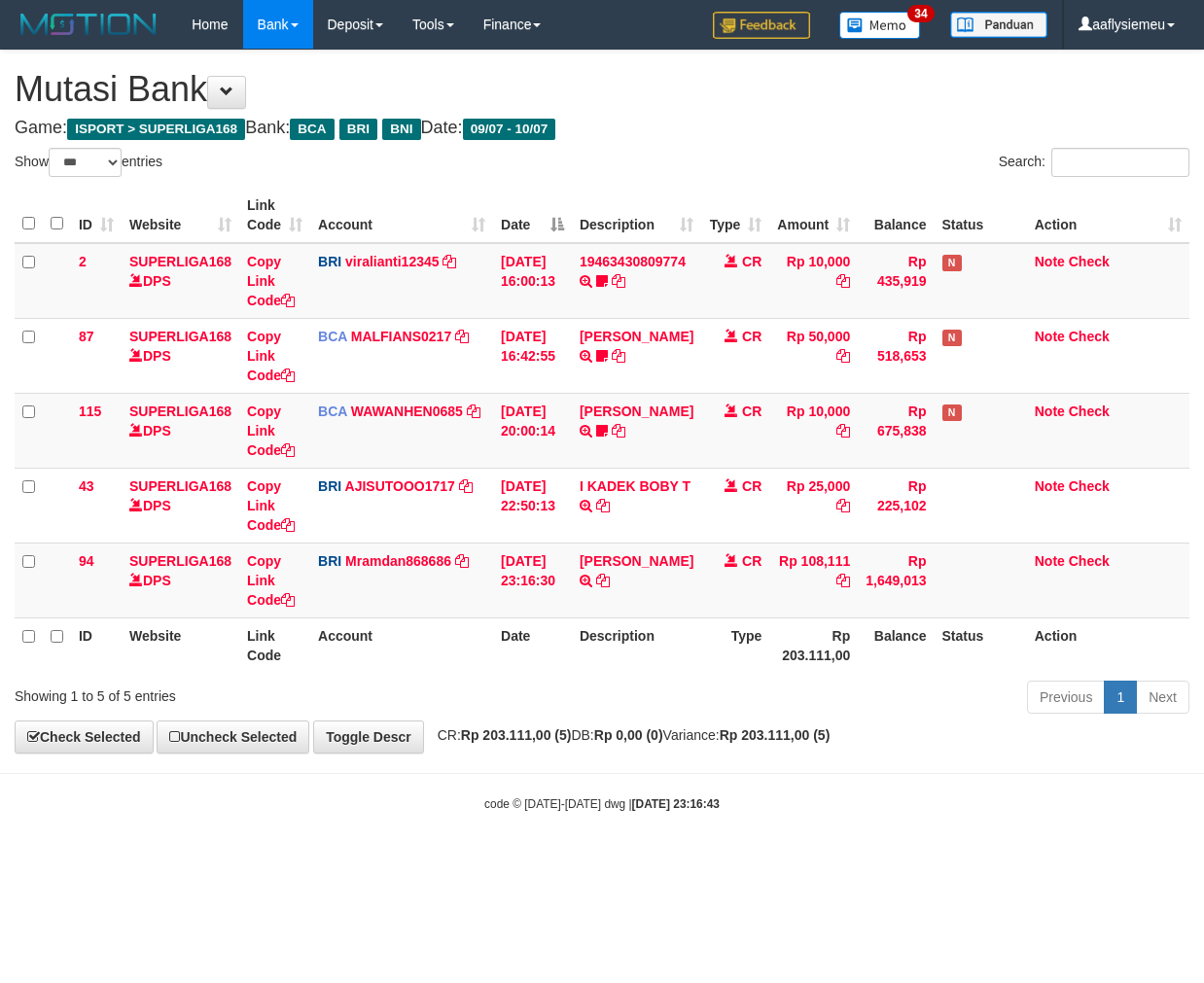 scroll, scrollTop: 0, scrollLeft: 0, axis: both 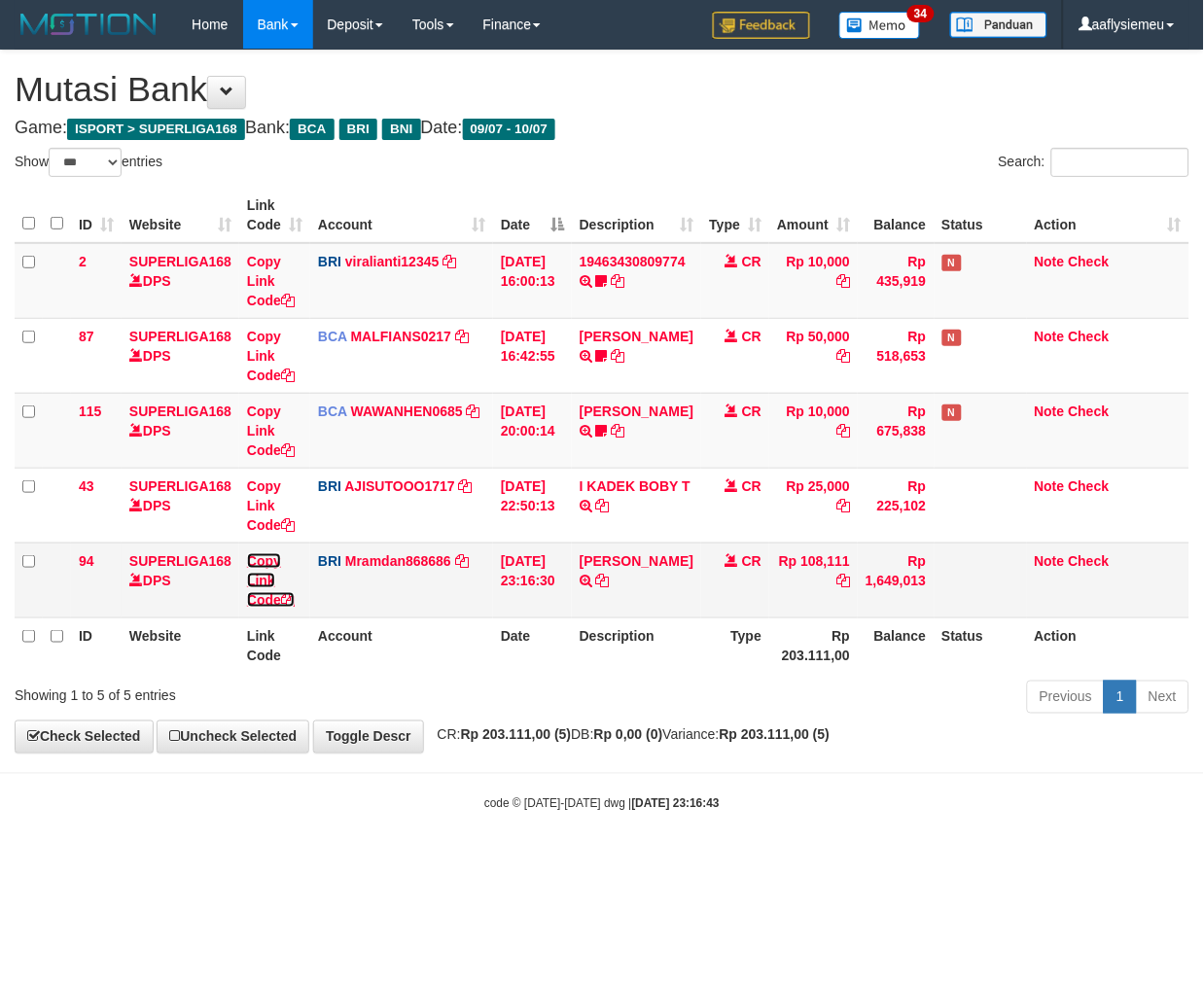 drag, startPoint x: 288, startPoint y: 590, endPoint x: 558, endPoint y: 579, distance: 270.22398 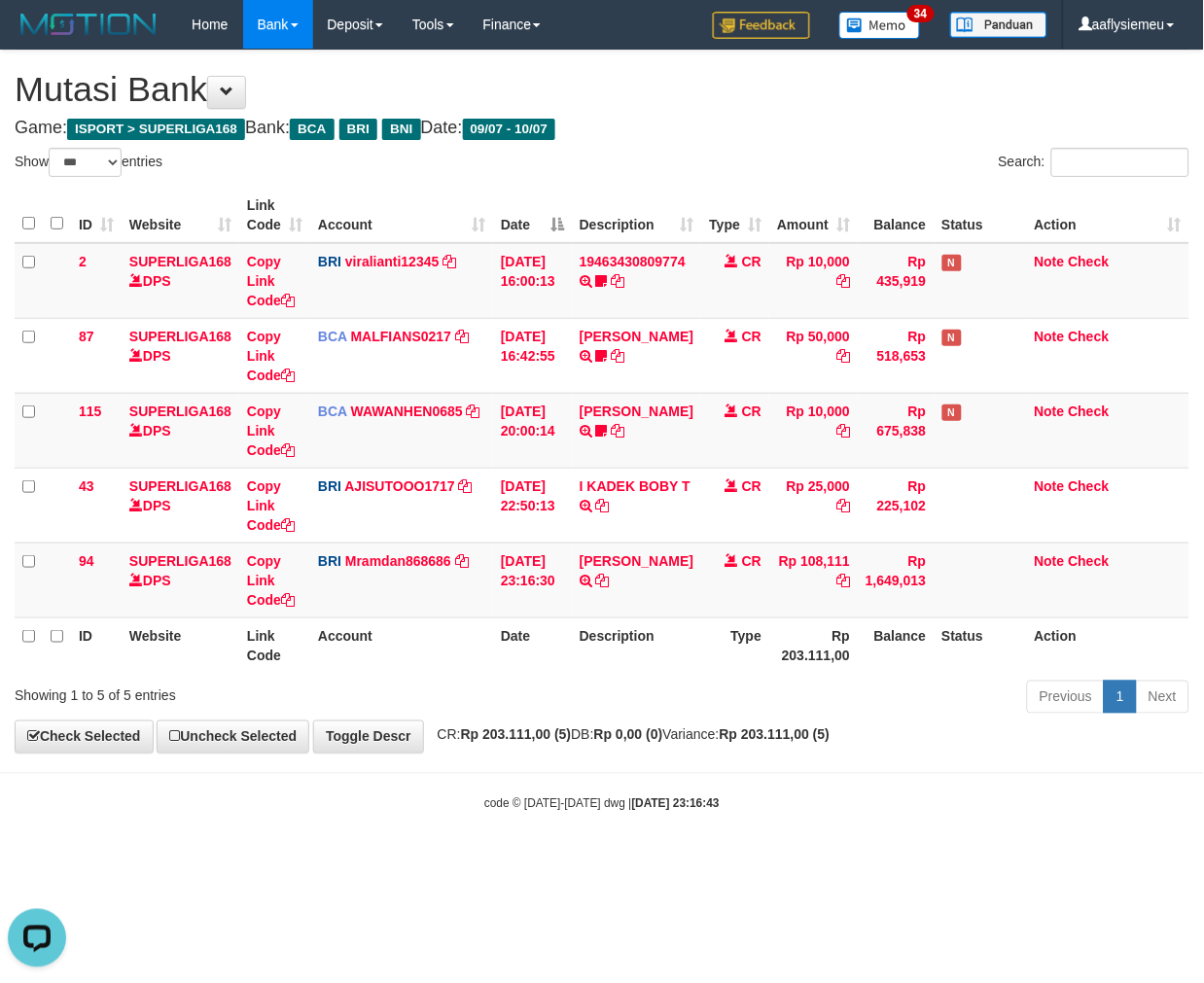 scroll, scrollTop: 0, scrollLeft: 0, axis: both 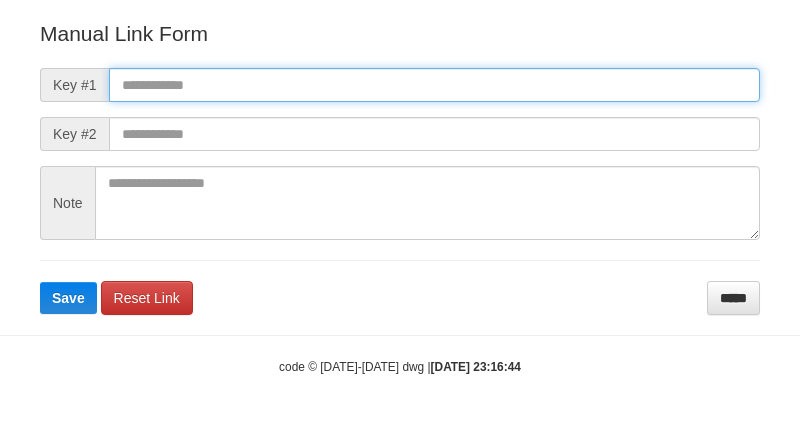 drag, startPoint x: 252, startPoint y: 67, endPoint x: 241, endPoint y: 81, distance: 17.804493 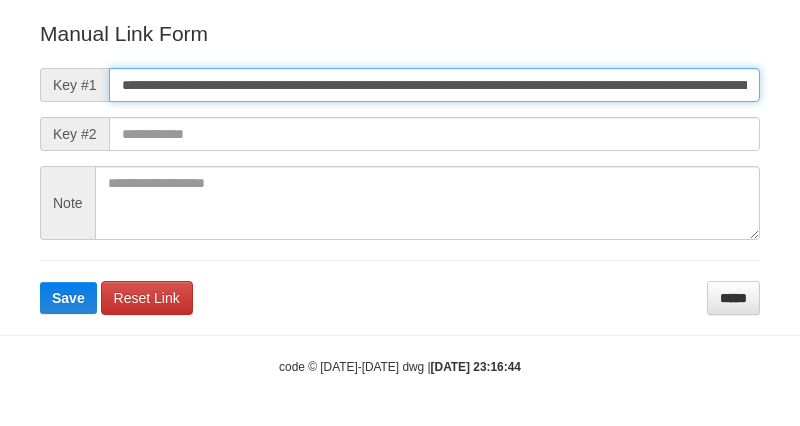 scroll, scrollTop: 0, scrollLeft: 1153, axis: horizontal 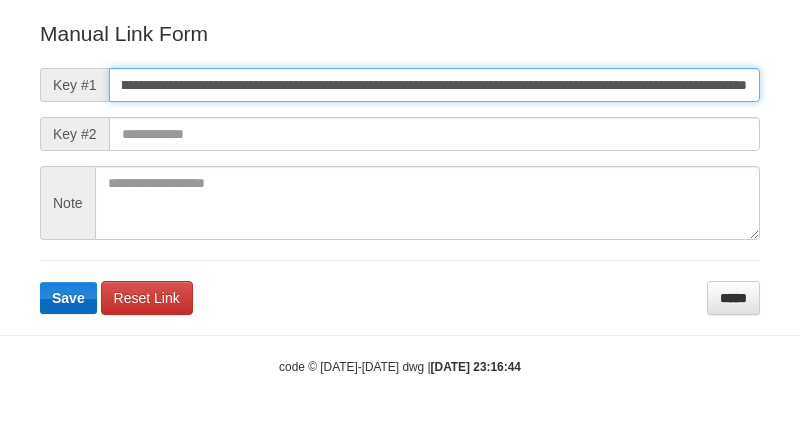 type on "**********" 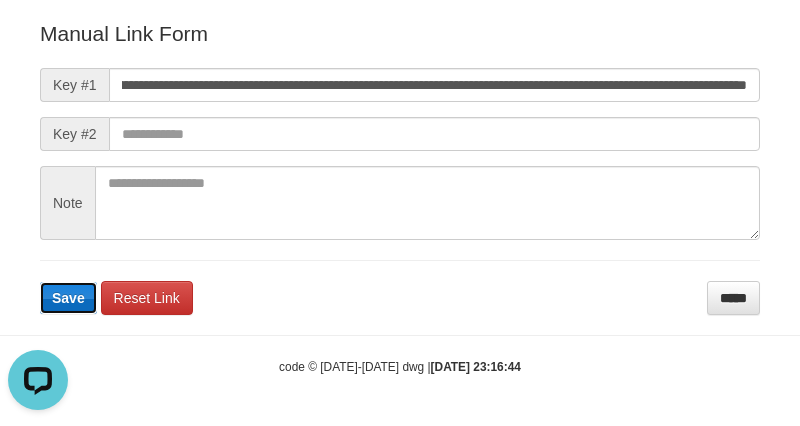 scroll, scrollTop: 0, scrollLeft: 0, axis: both 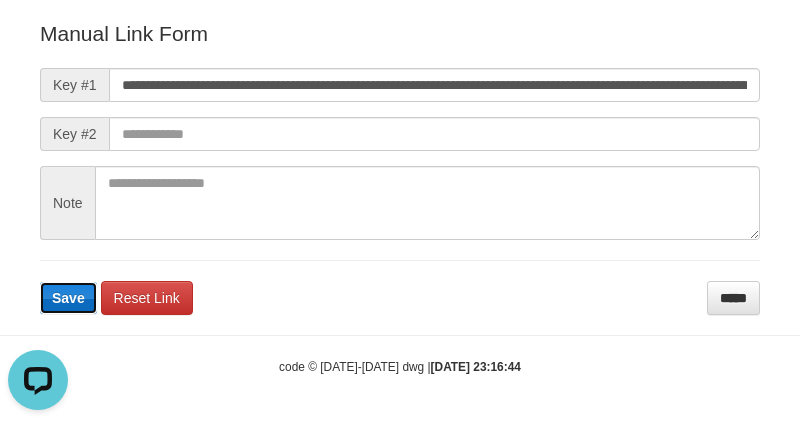 click on "Save" at bounding box center (68, 298) 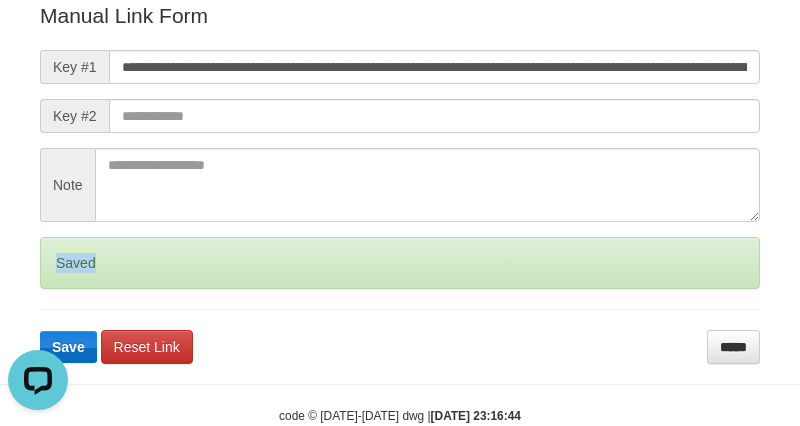 click on "Saved" at bounding box center (400, 263) 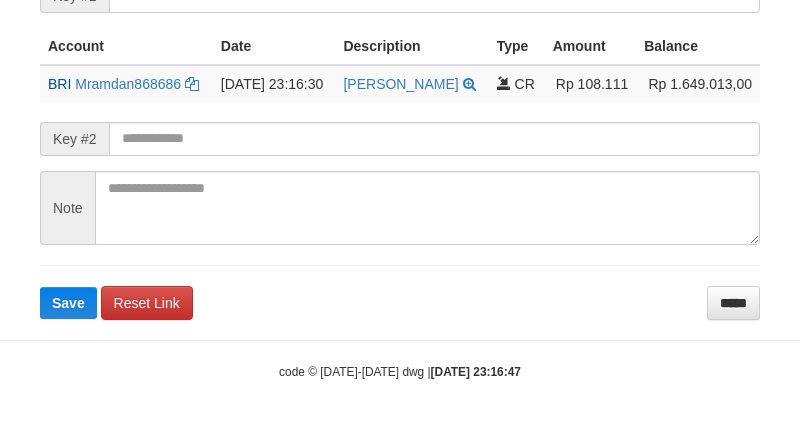 scroll, scrollTop: 500, scrollLeft: 0, axis: vertical 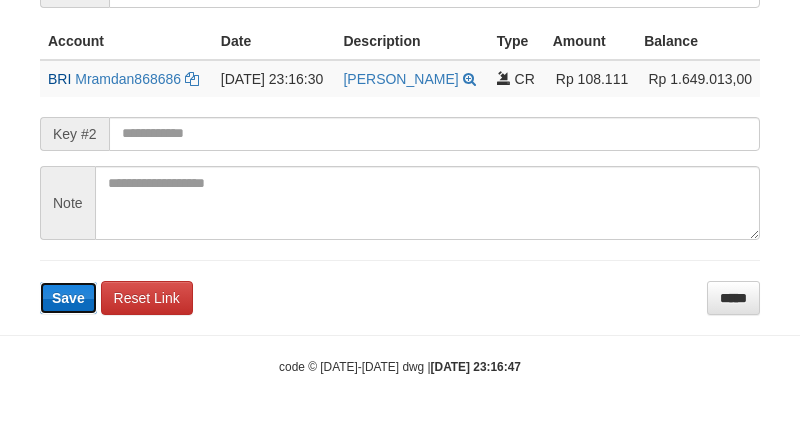 click on "Save" at bounding box center (68, 298) 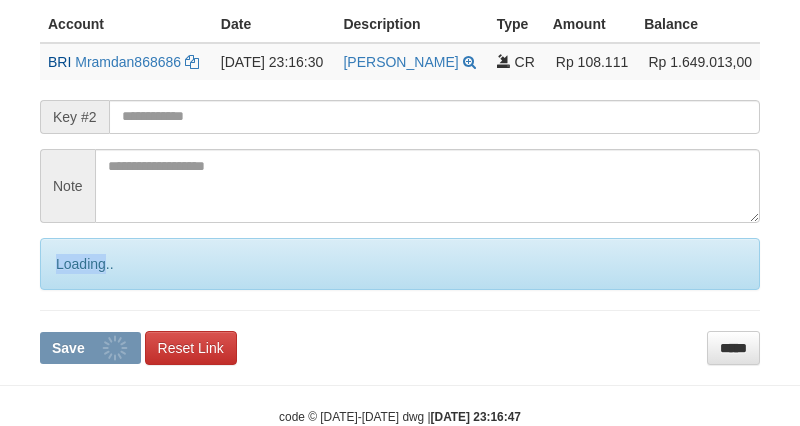 click on "Loading.." at bounding box center (400, 264) 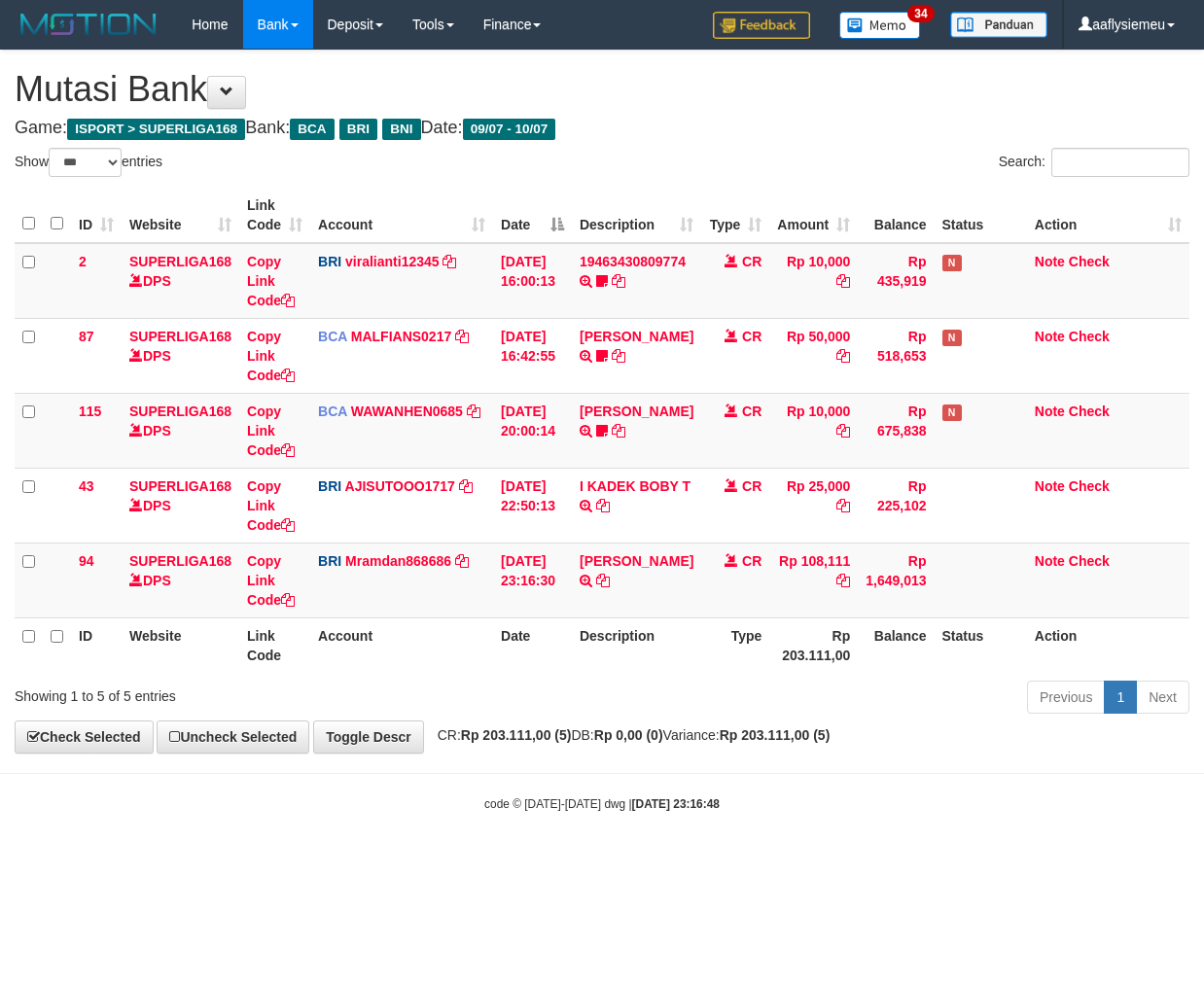 select on "***" 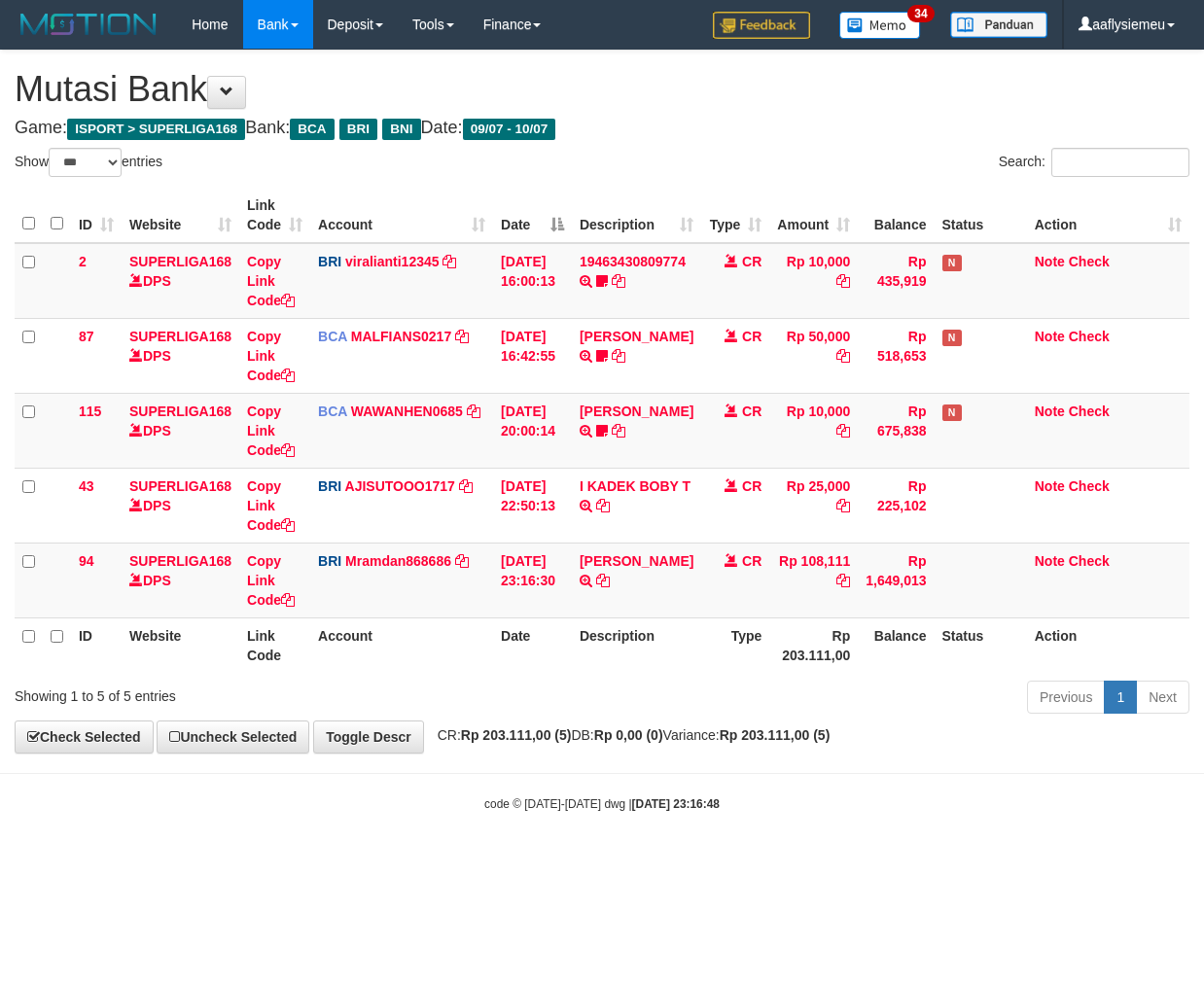 scroll, scrollTop: 0, scrollLeft: 0, axis: both 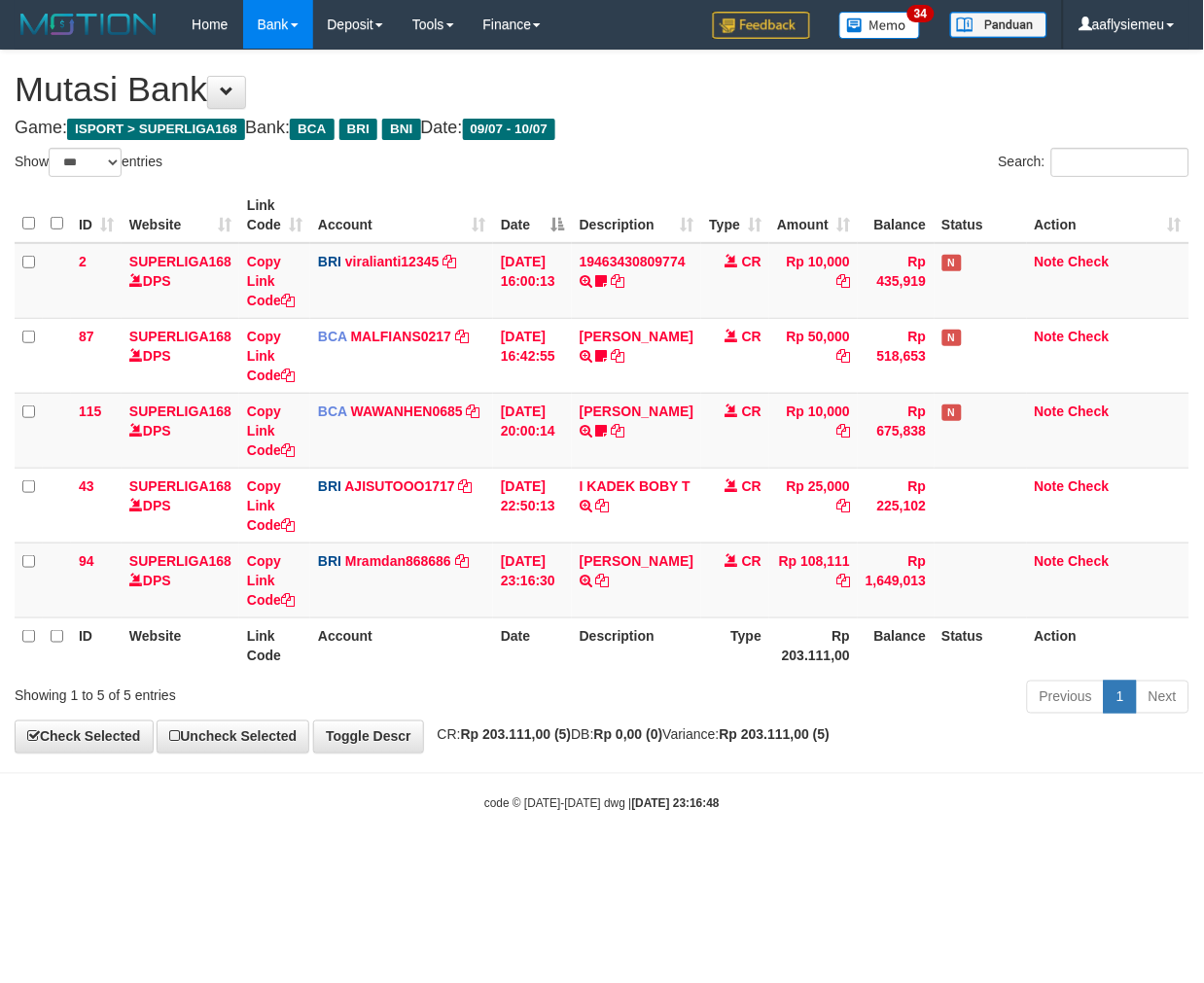 click on "Toggle navigation
Home
Bank
Account List
Load
By Website
Group
[ISPORT]													SUPERLIGA168
By Load Group (DPS)
34" at bounding box center [602, 431] 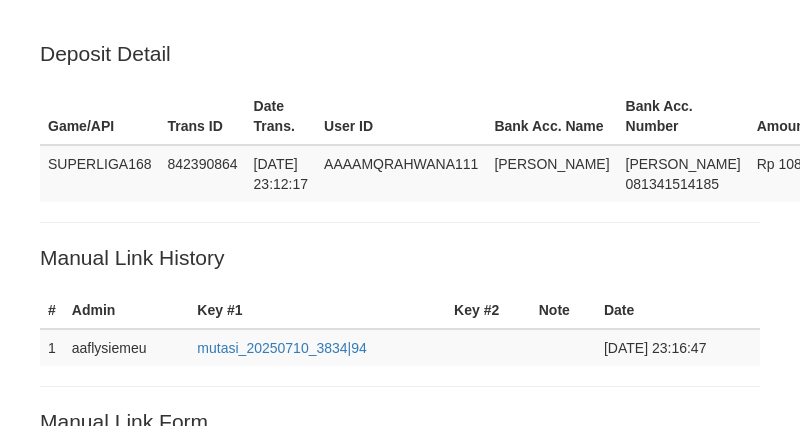 scroll, scrollTop: 500, scrollLeft: 0, axis: vertical 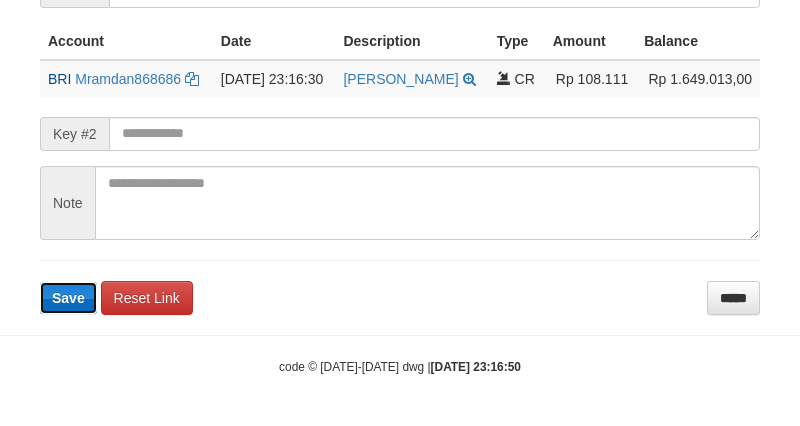 click on "Save" at bounding box center (68, 298) 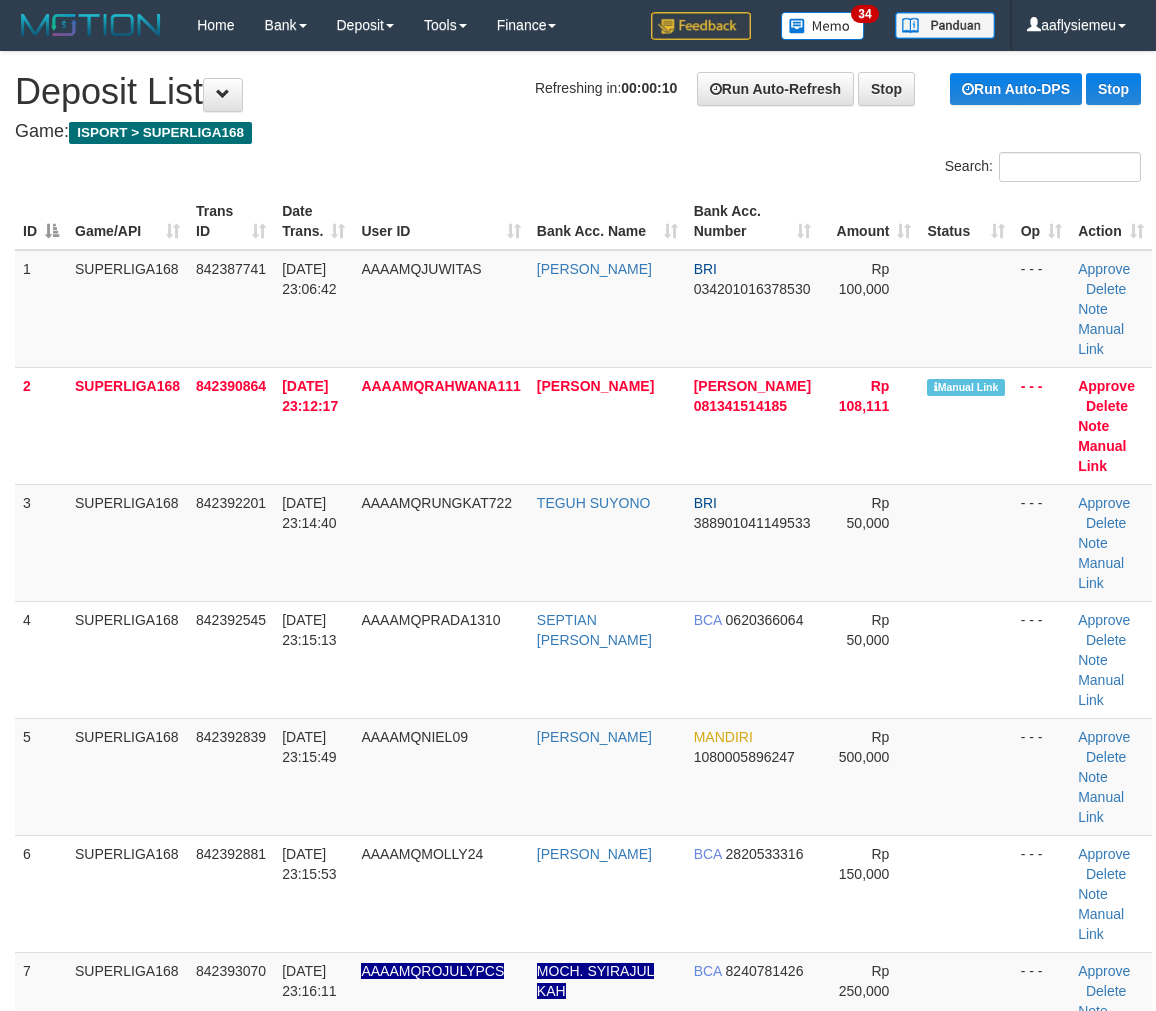 scroll, scrollTop: 0, scrollLeft: 0, axis: both 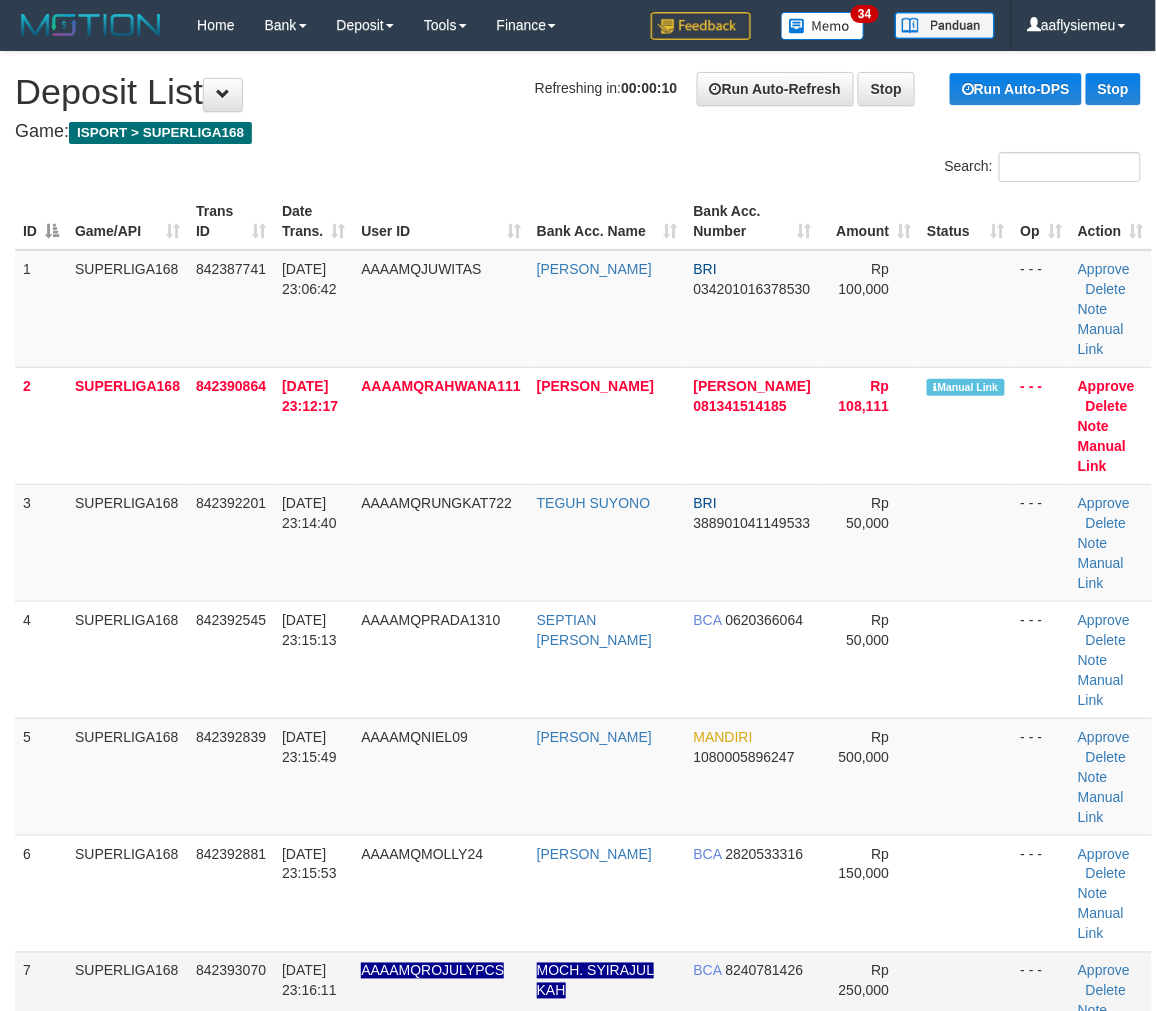 drag, startPoint x: 143, startPoint y: 873, endPoint x: 67, endPoint y: 861, distance: 76.941536 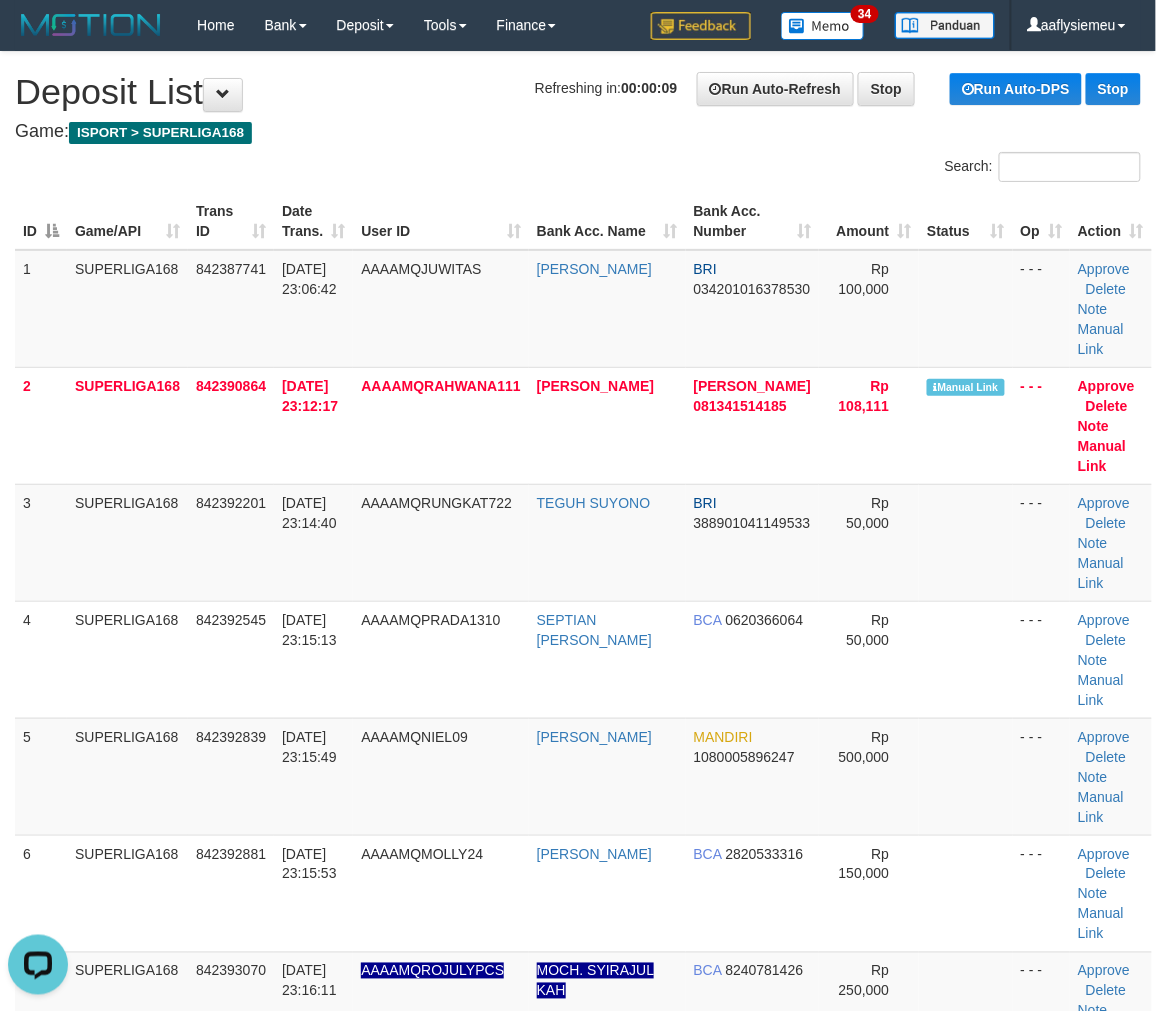 scroll, scrollTop: 0, scrollLeft: 0, axis: both 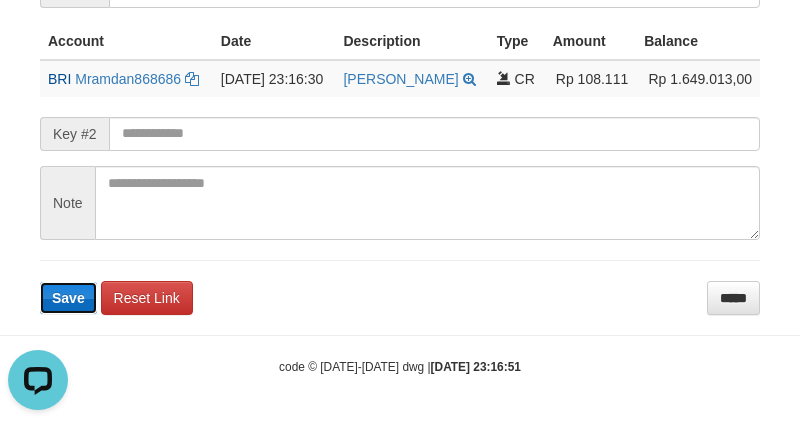click on "Save" at bounding box center [68, 298] 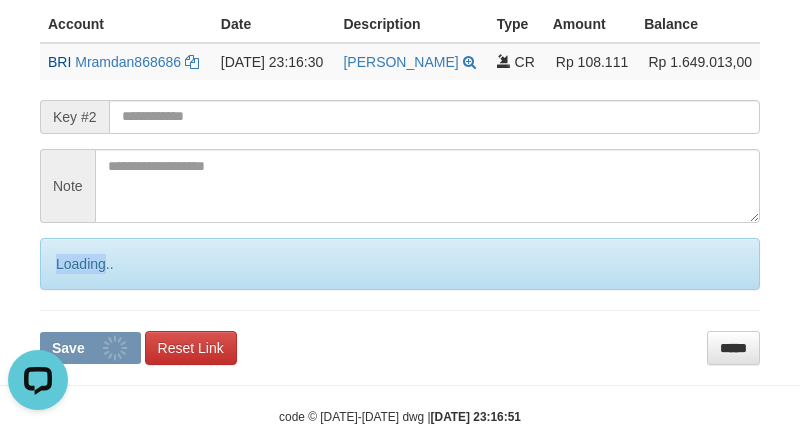 click on "Loading.." at bounding box center [400, 264] 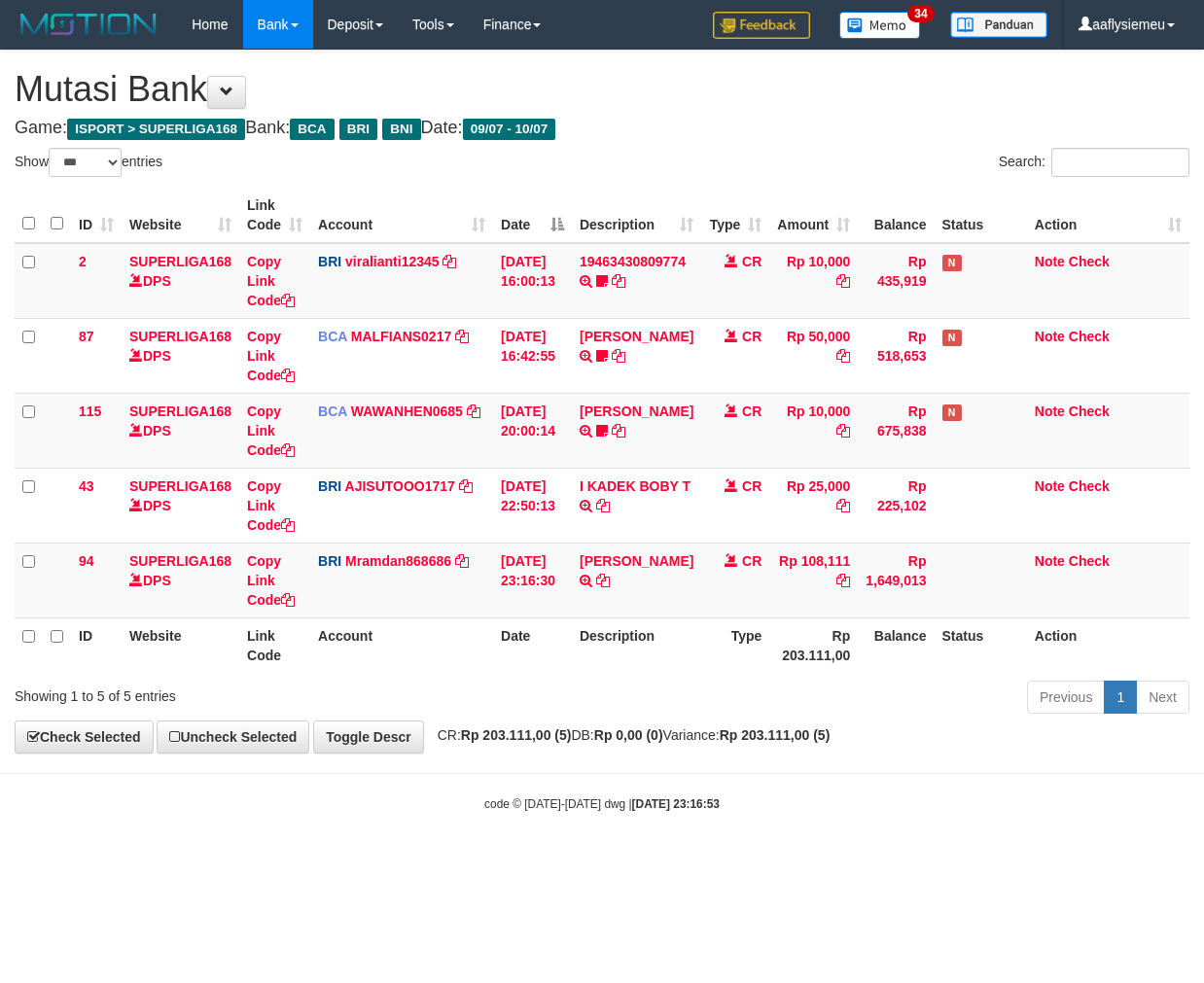 select on "***" 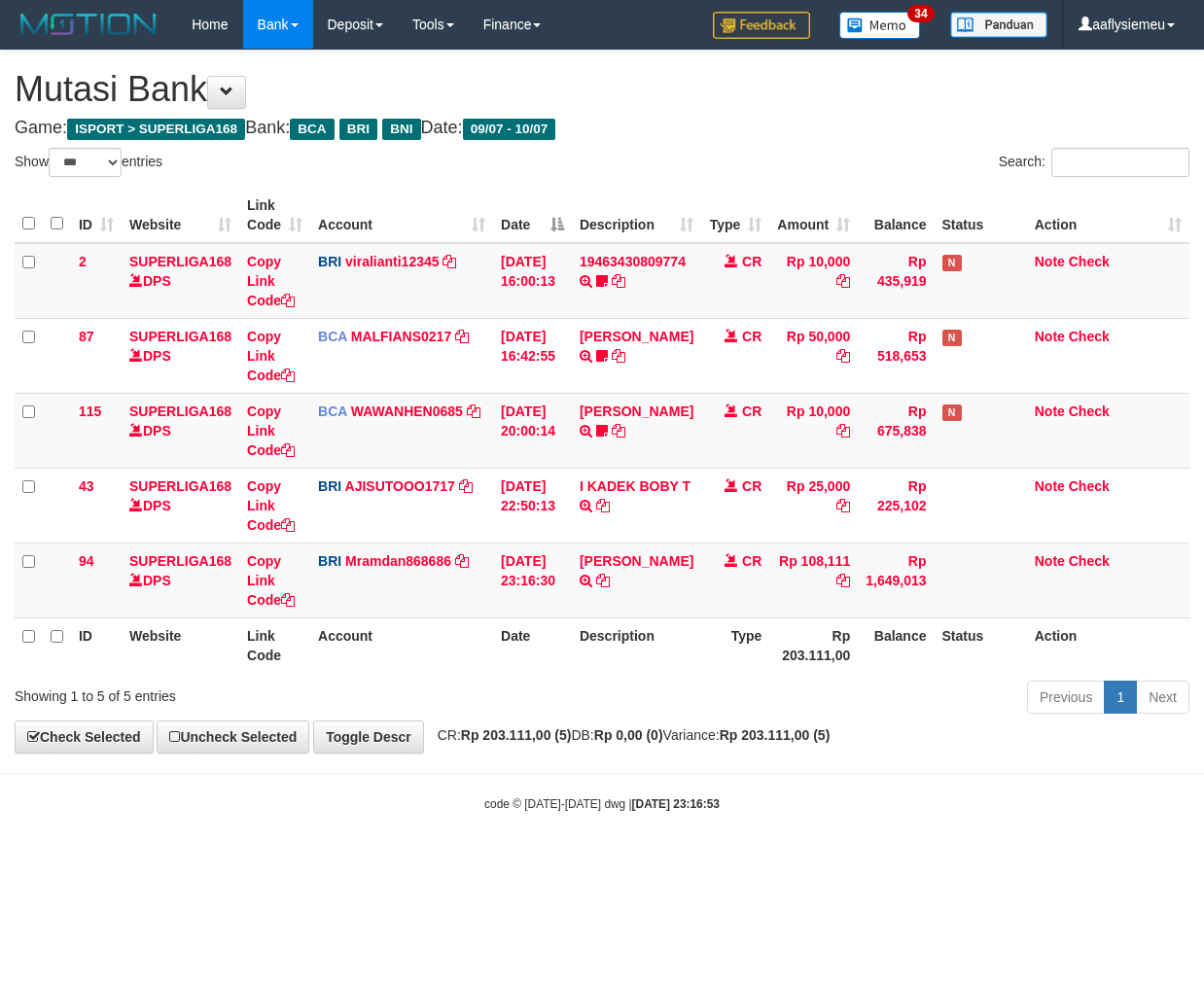 scroll, scrollTop: 0, scrollLeft: 0, axis: both 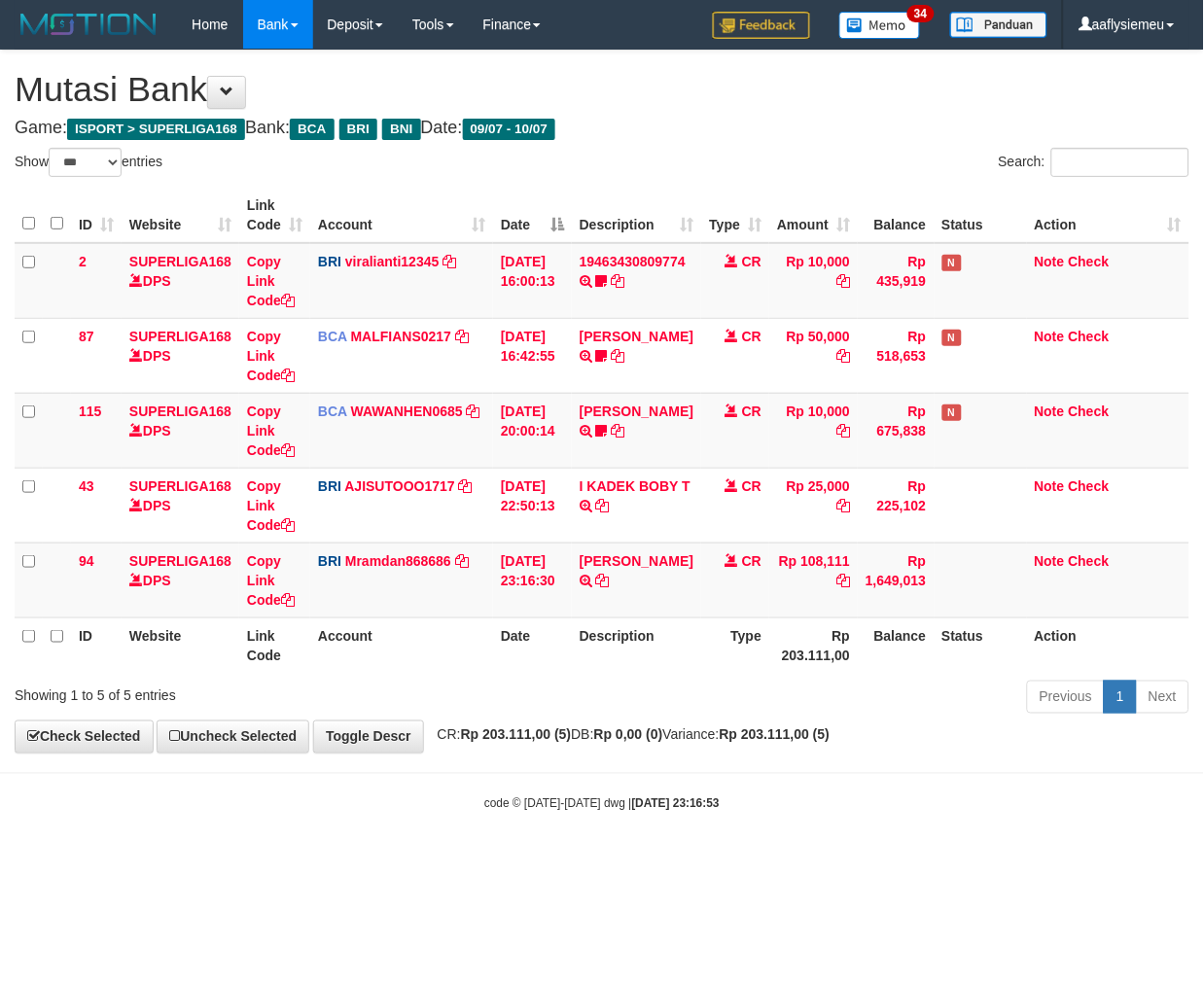 drag, startPoint x: 736, startPoint y: 789, endPoint x: 735, endPoint y: 822, distance: 33.0151 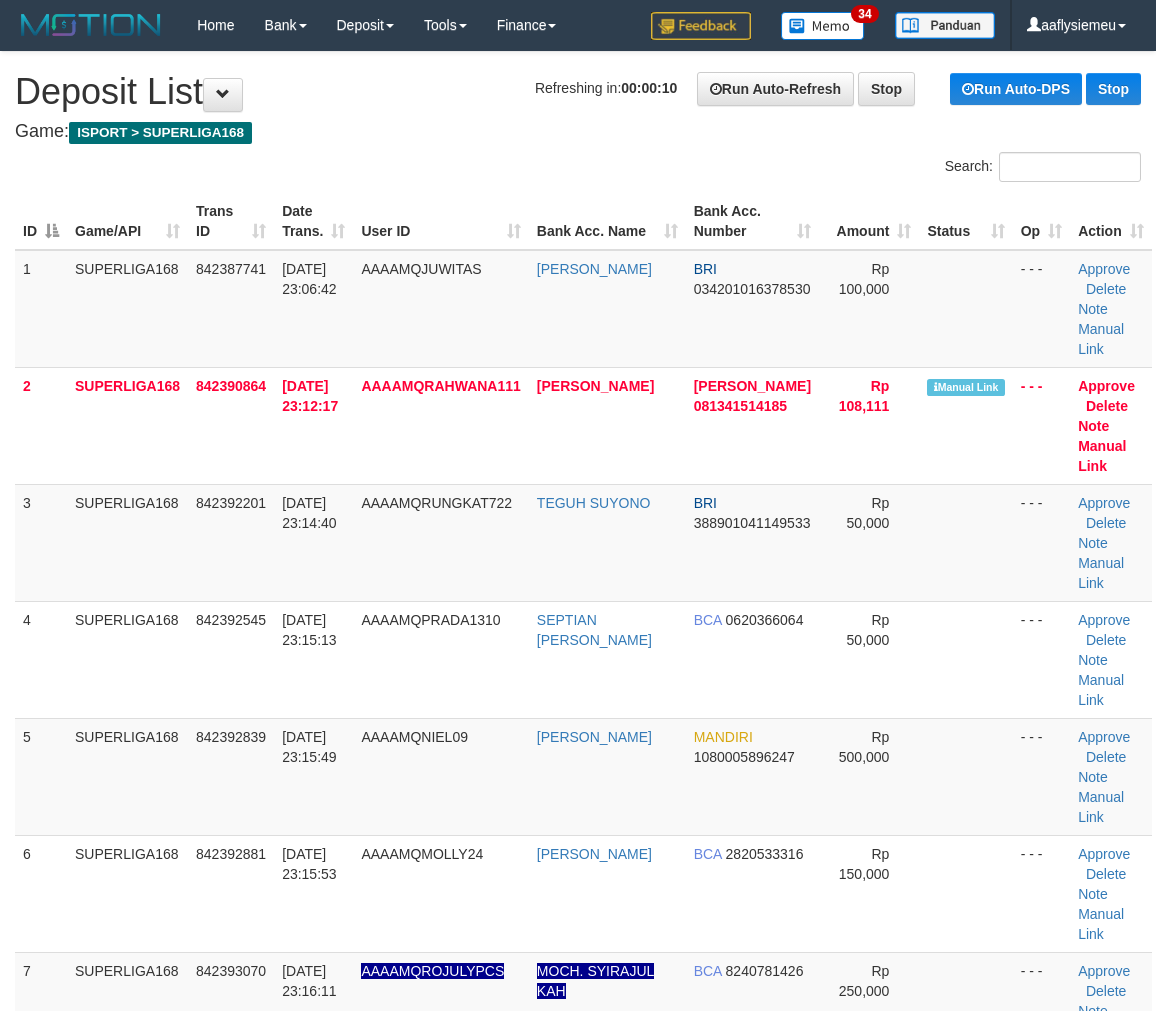 scroll, scrollTop: 0, scrollLeft: 0, axis: both 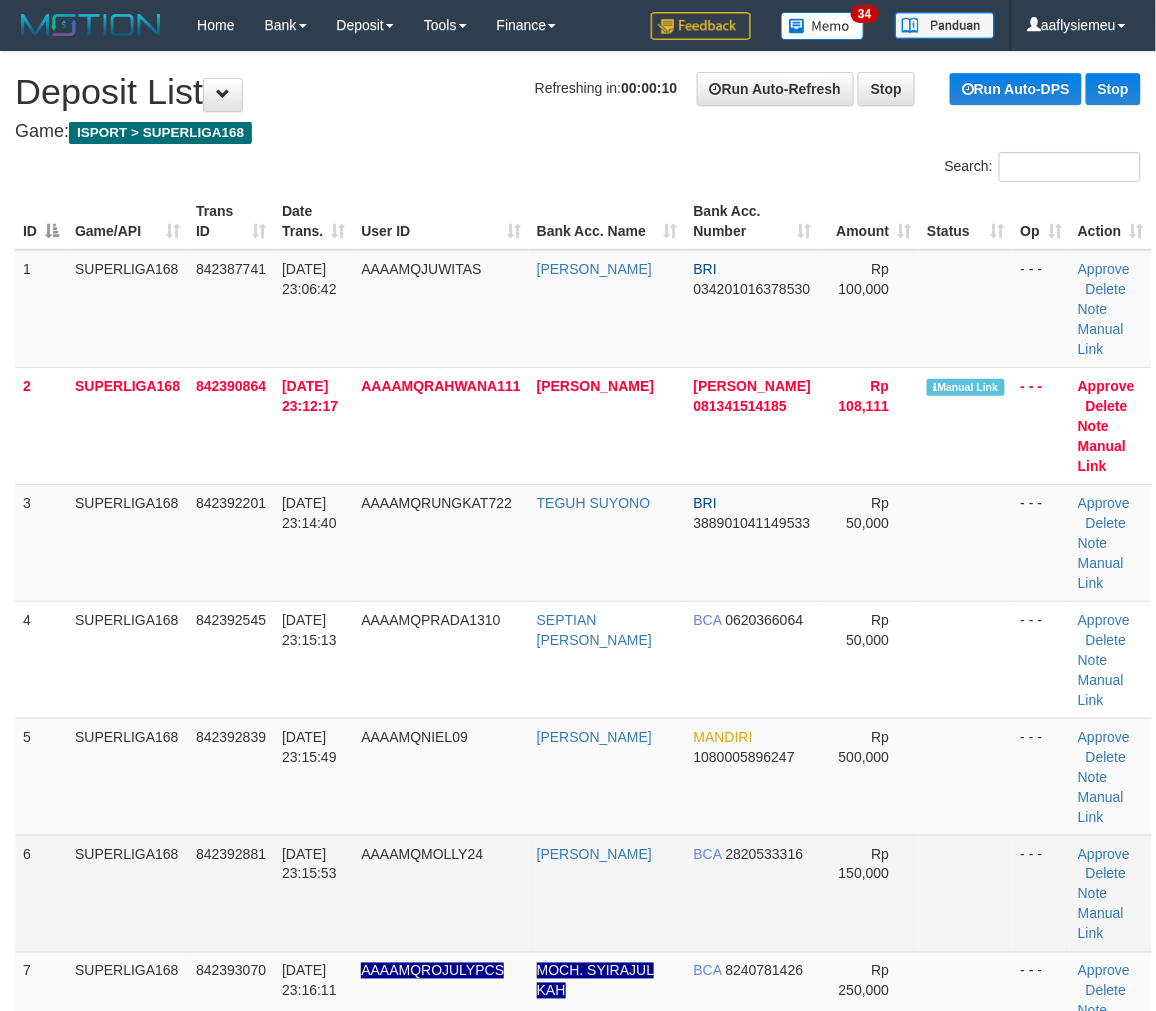 drag, startPoint x: 156, startPoint y: 828, endPoint x: 134, endPoint y: 827, distance: 22.022715 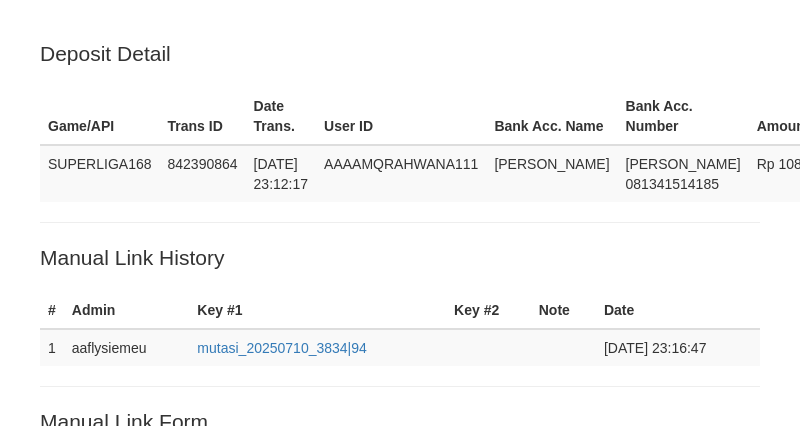 scroll, scrollTop: 500, scrollLeft: 0, axis: vertical 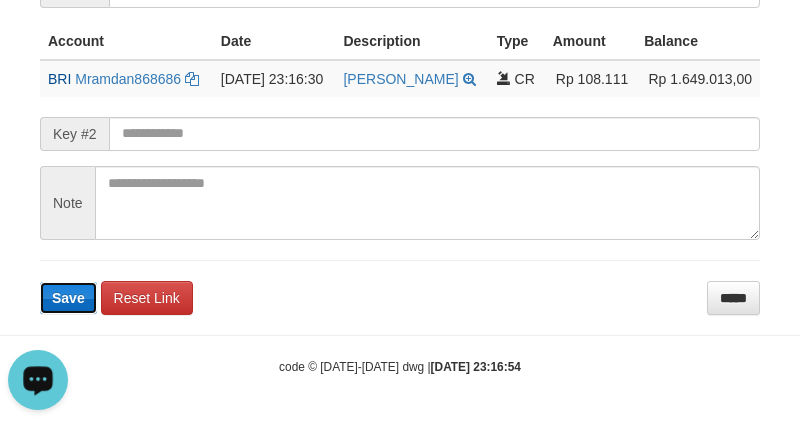 click on "Save" at bounding box center [68, 298] 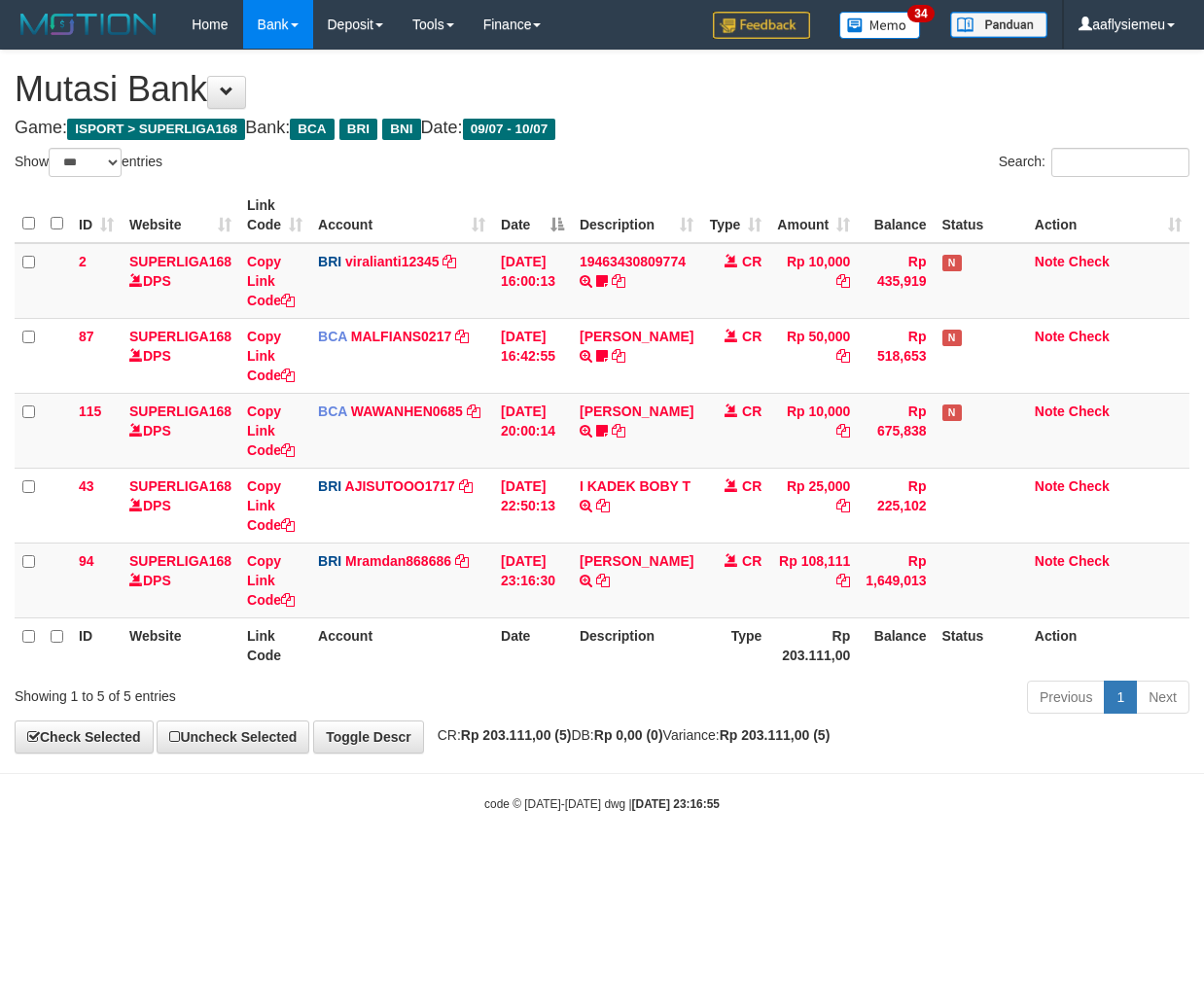 select on "***" 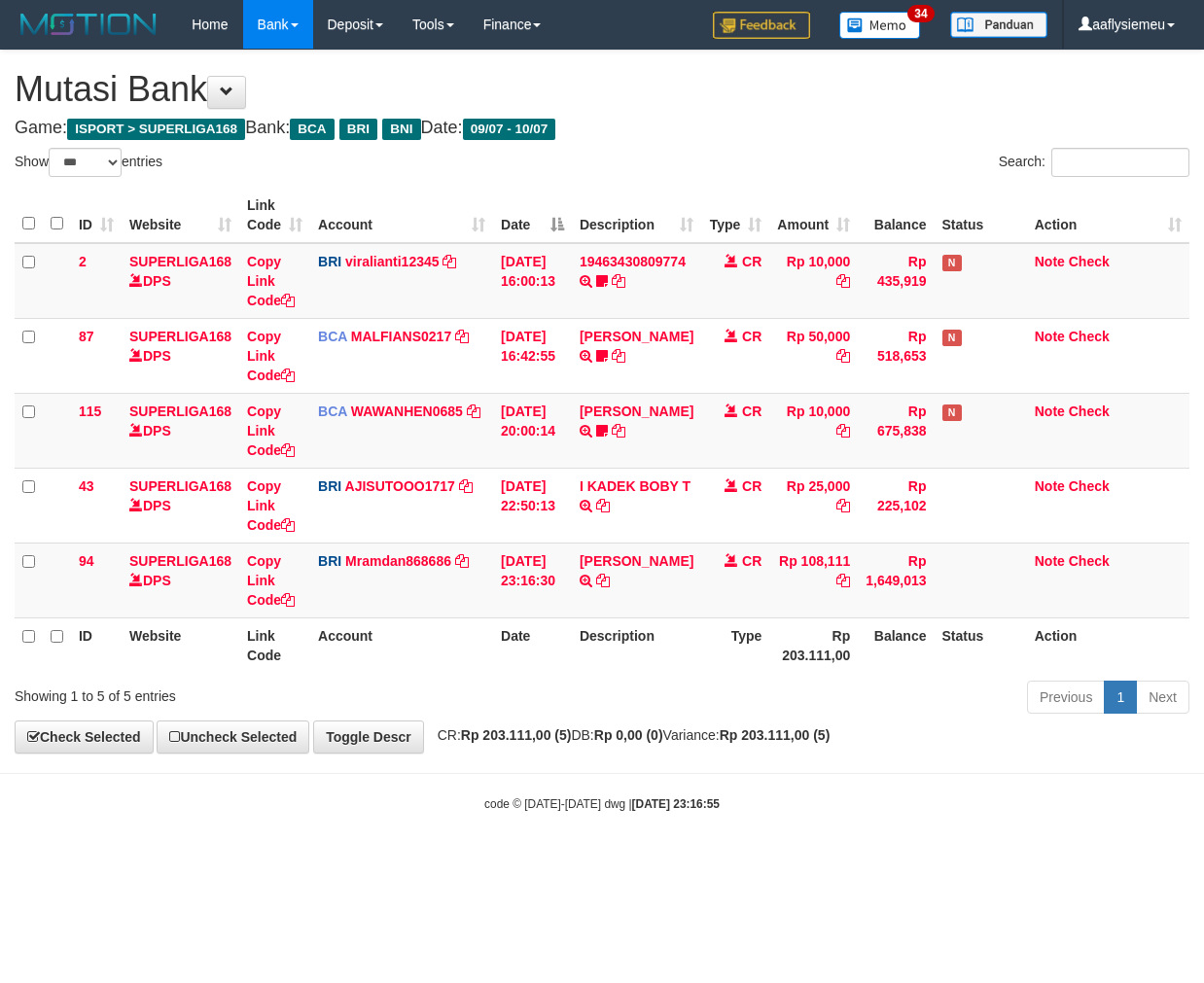 scroll, scrollTop: 0, scrollLeft: 0, axis: both 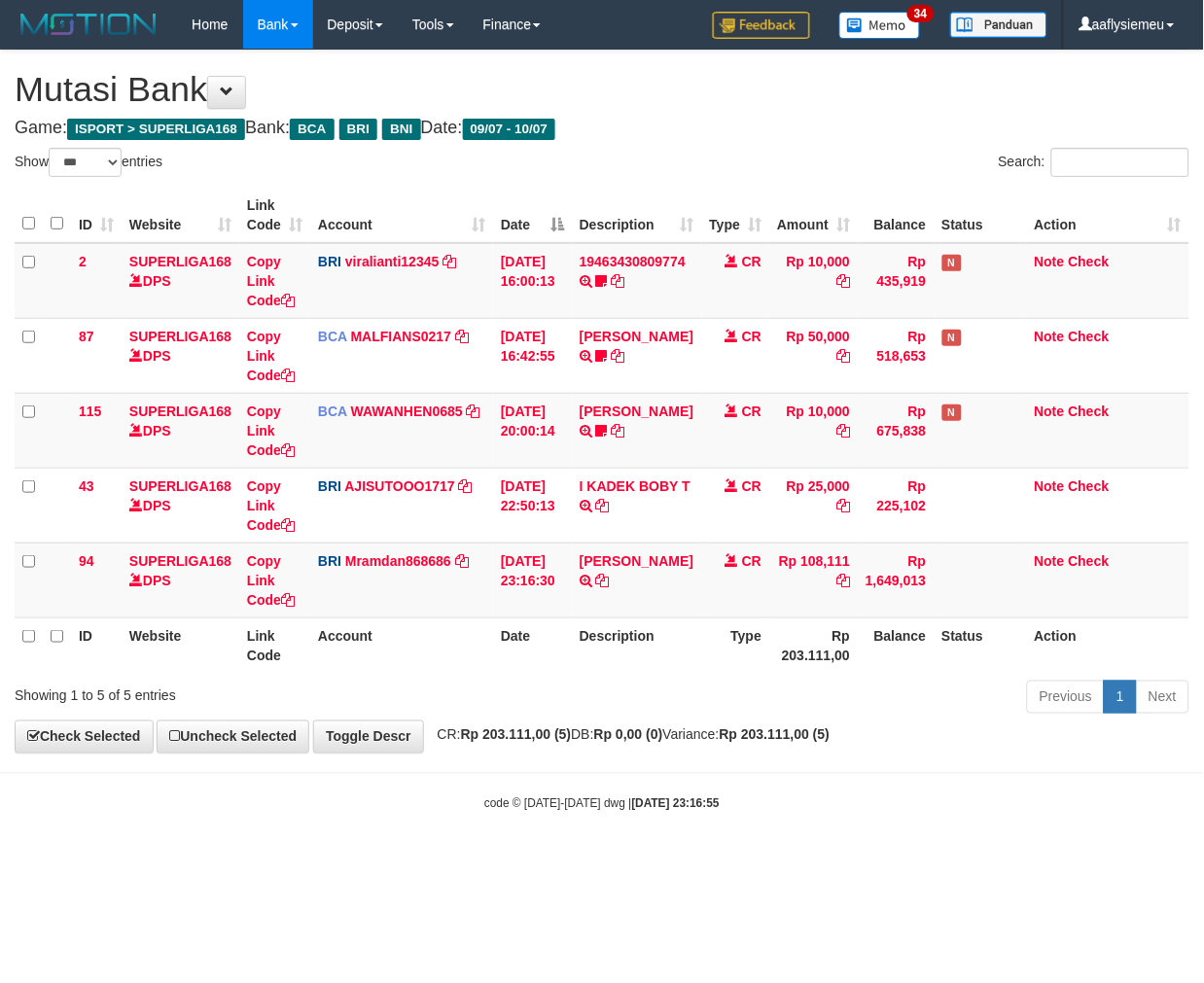 click on "Toggle navigation
Home
Bank
Account List
Load
By Website
Group
[ISPORT]													SUPERLIGA168
By Load Group (DPS)
34" at bounding box center (602, 431) 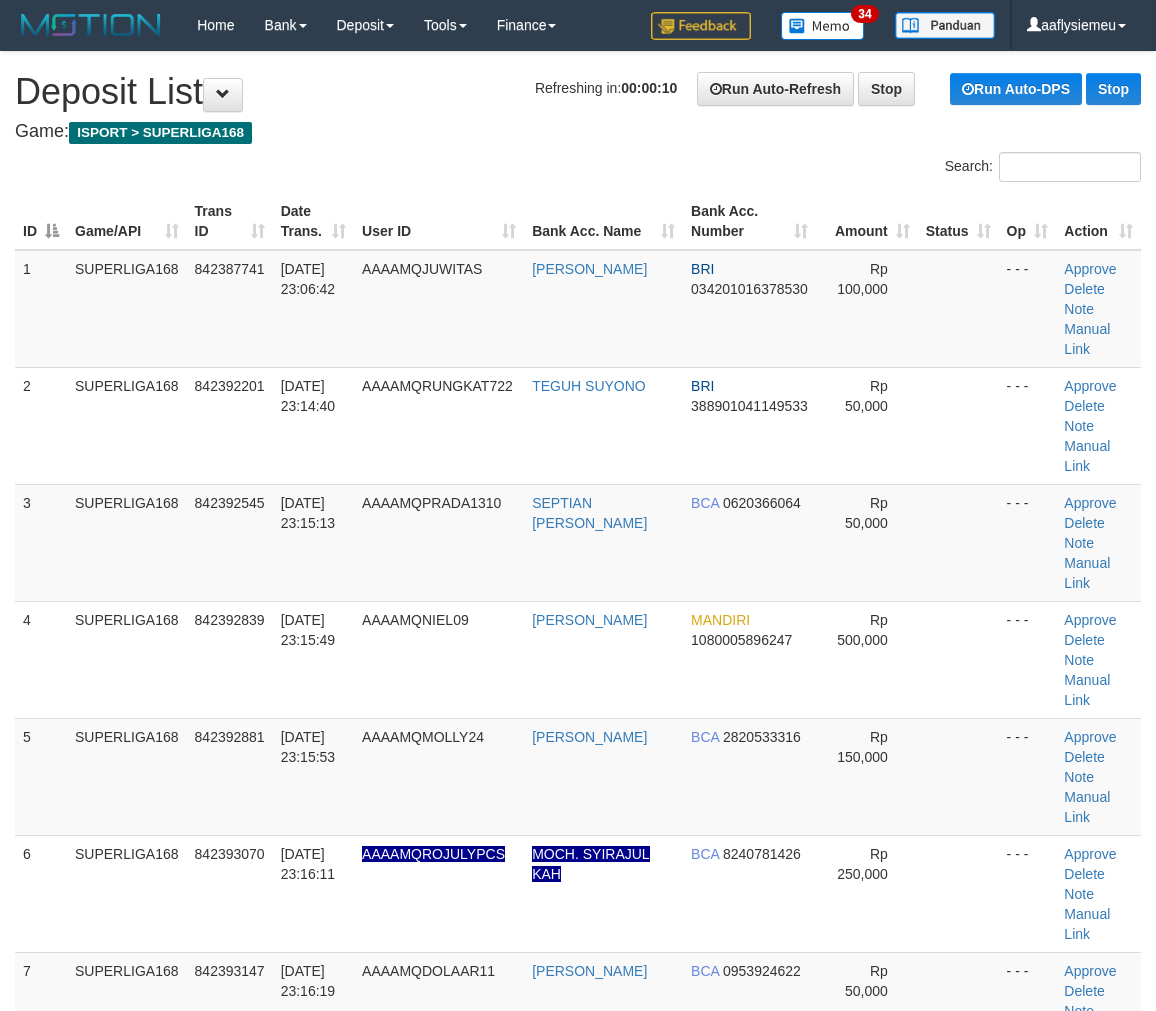 scroll, scrollTop: 0, scrollLeft: 0, axis: both 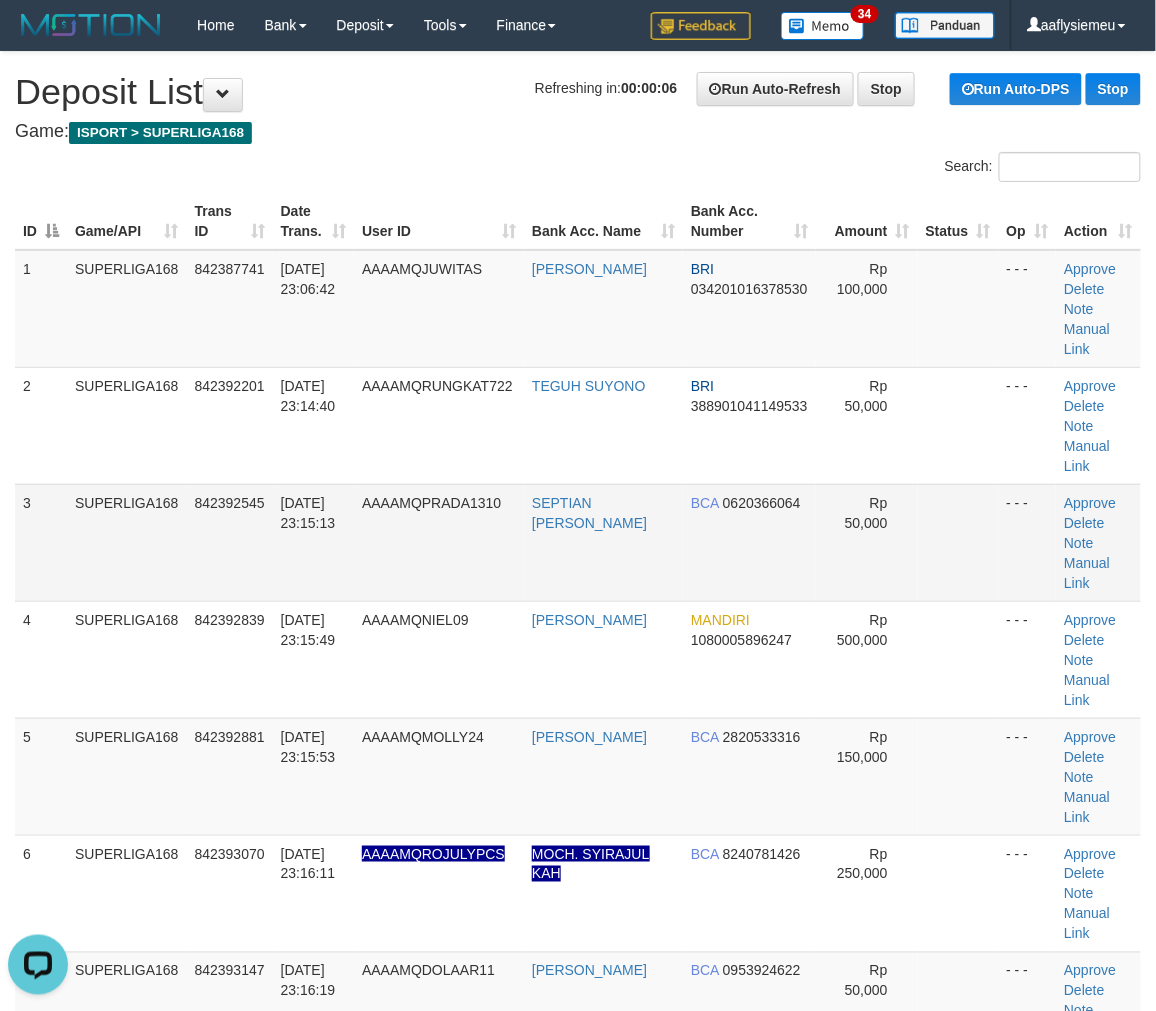 click on "842392545" at bounding box center [230, 542] 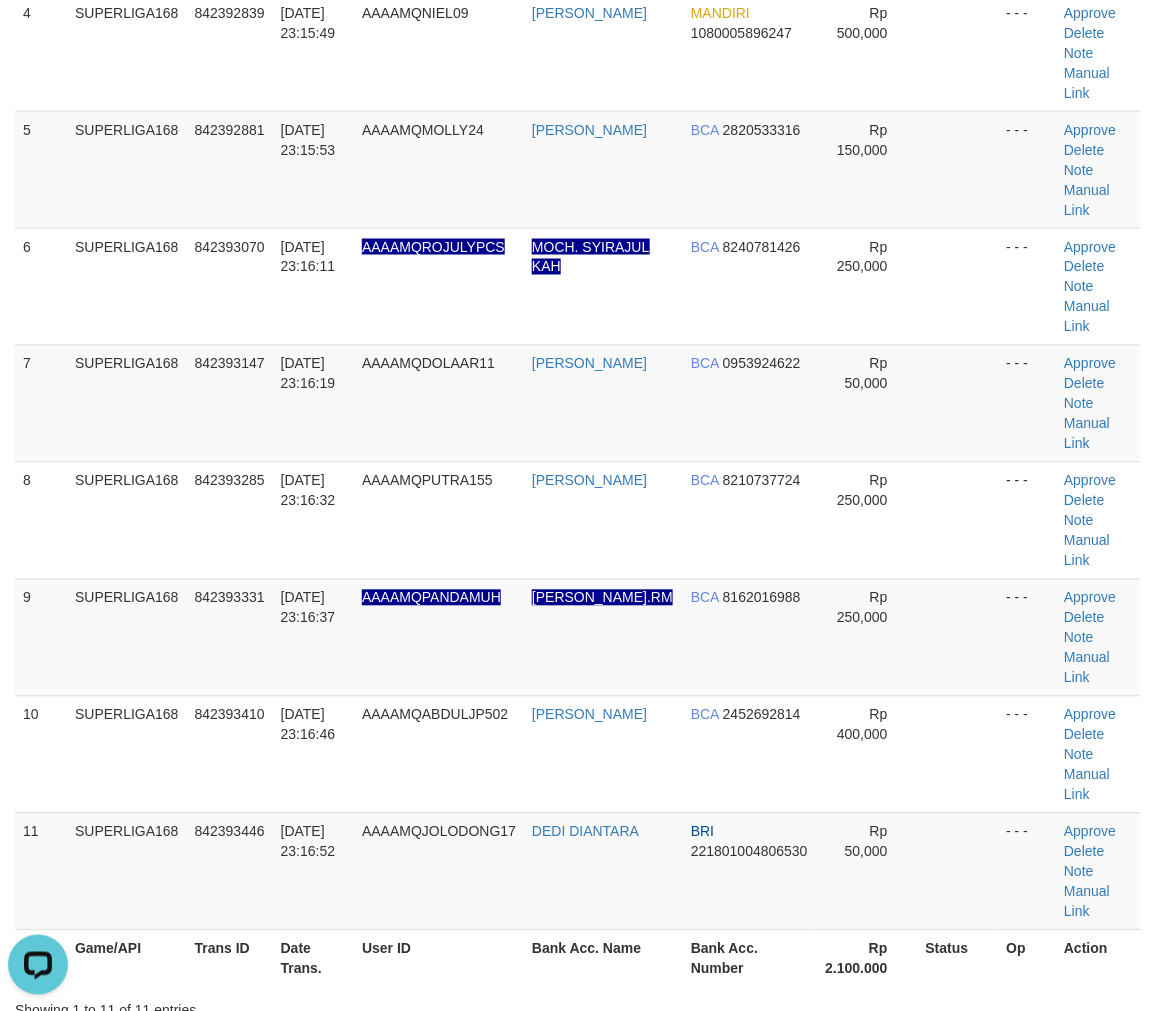 scroll, scrollTop: 555, scrollLeft: 0, axis: vertical 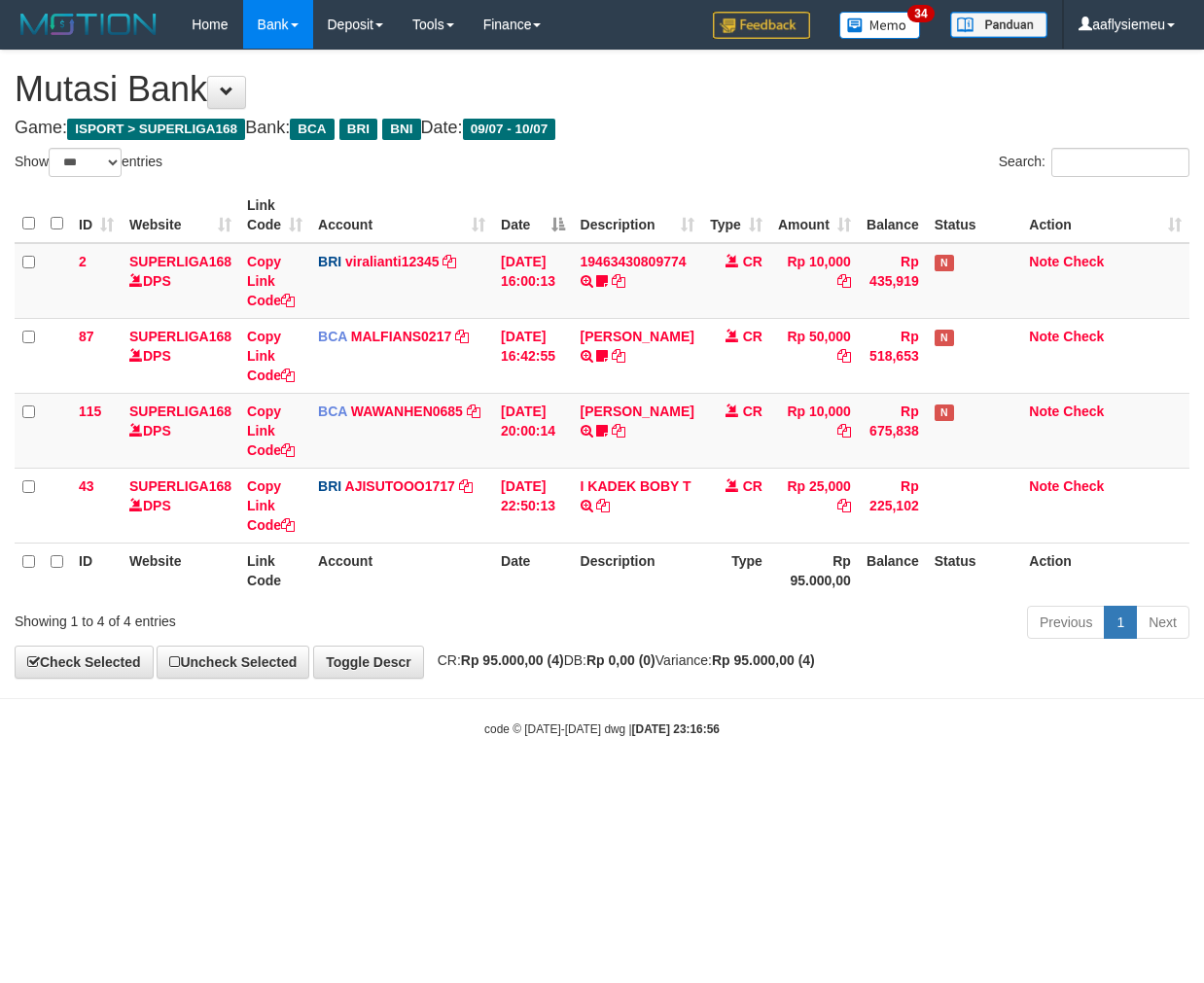 select on "***" 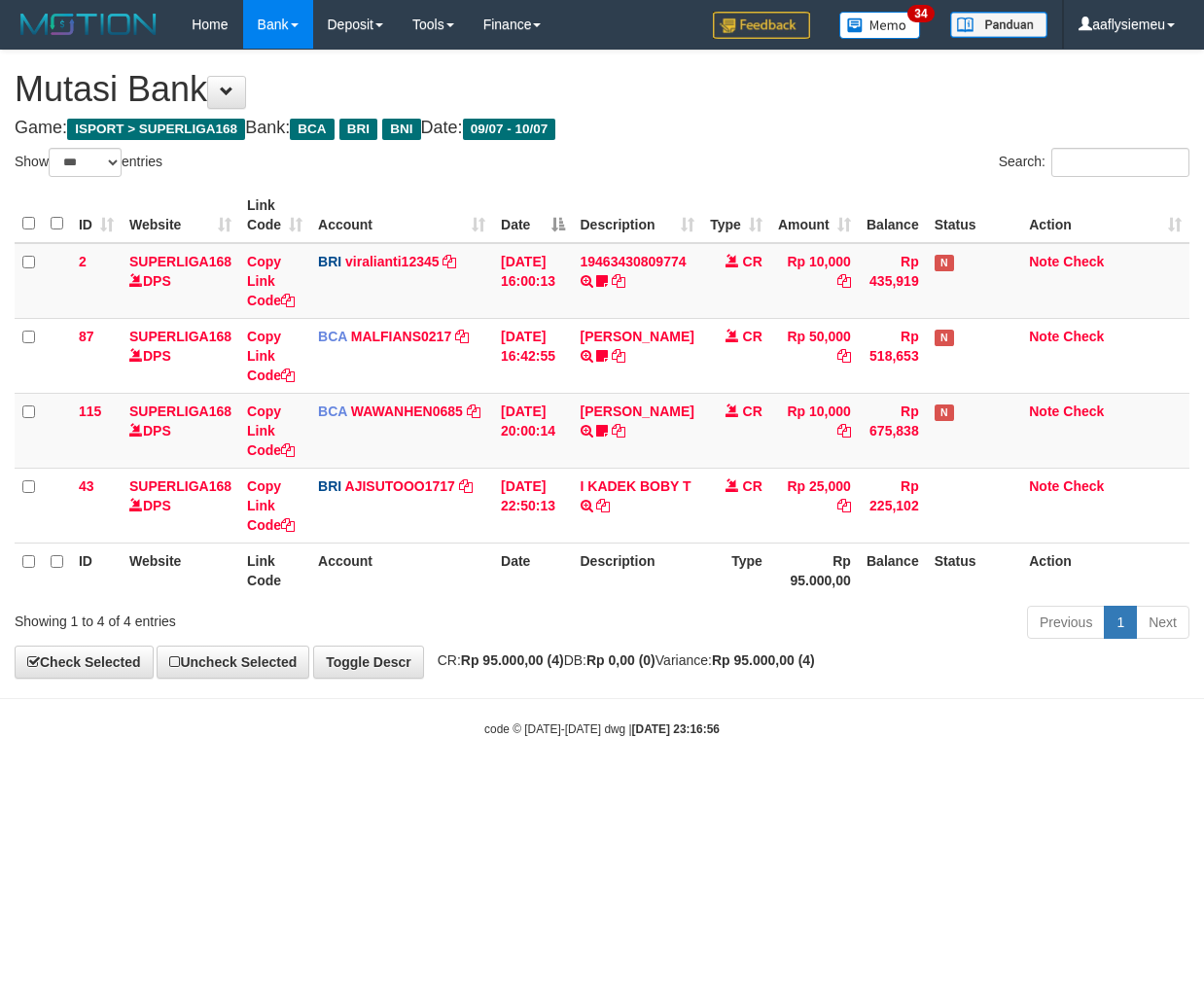 scroll, scrollTop: 0, scrollLeft: 0, axis: both 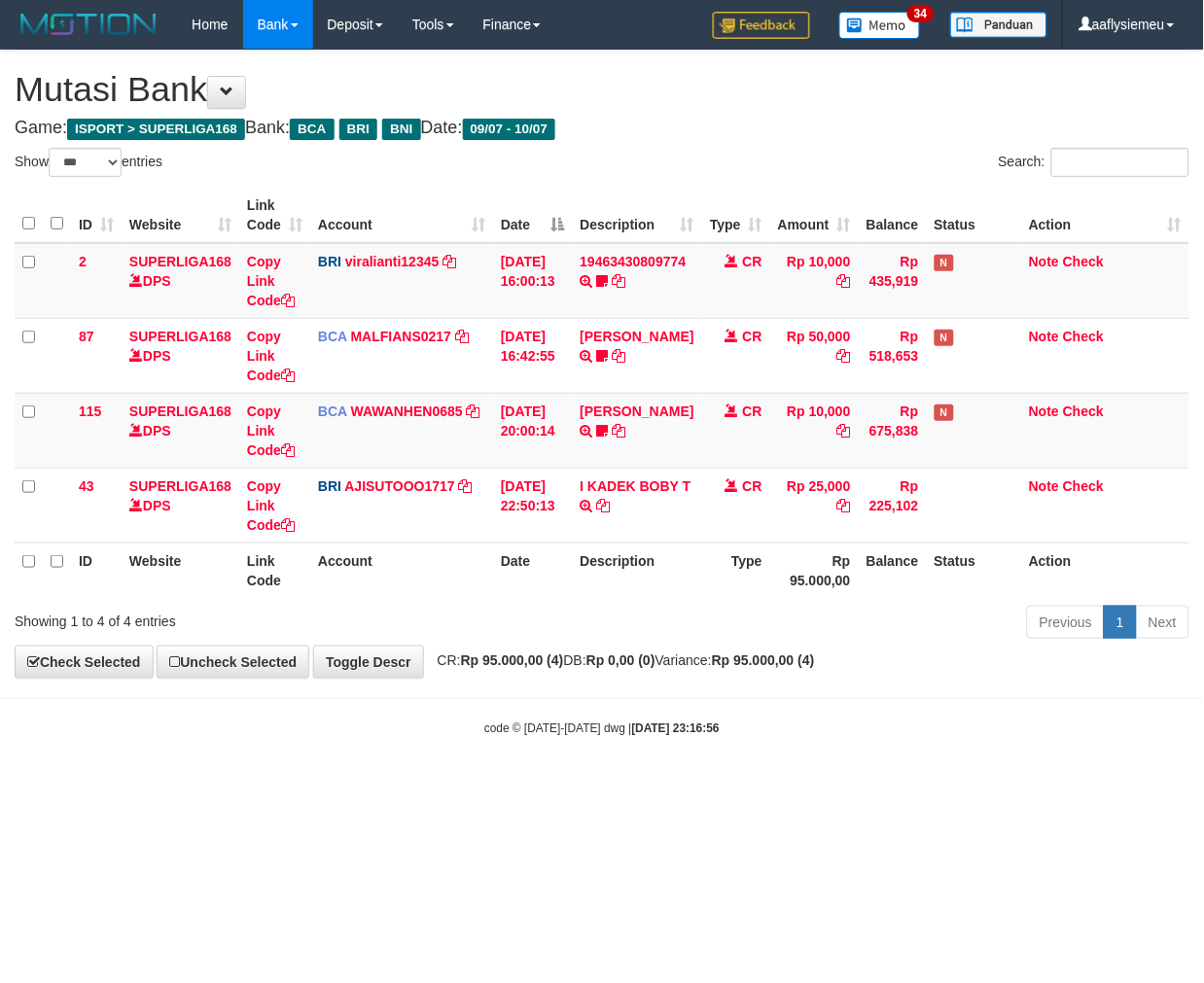 click on "Toggle navigation
Home
Bank
Account List
Load
By Website
Group
[ISPORT]													SUPERLIGA168
By Load Group (DPS)
34" at bounding box center [602, 393] 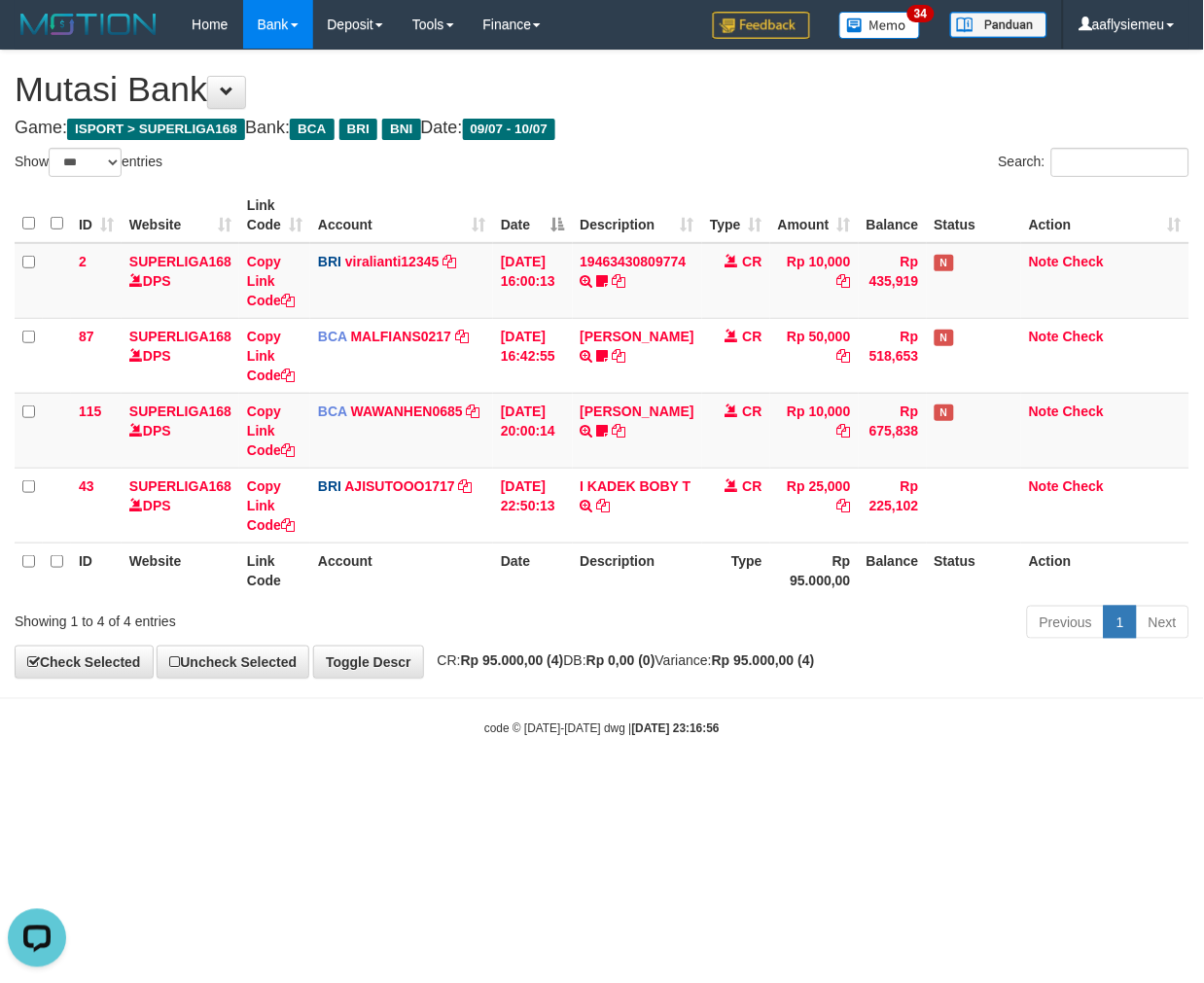 scroll, scrollTop: 0, scrollLeft: 0, axis: both 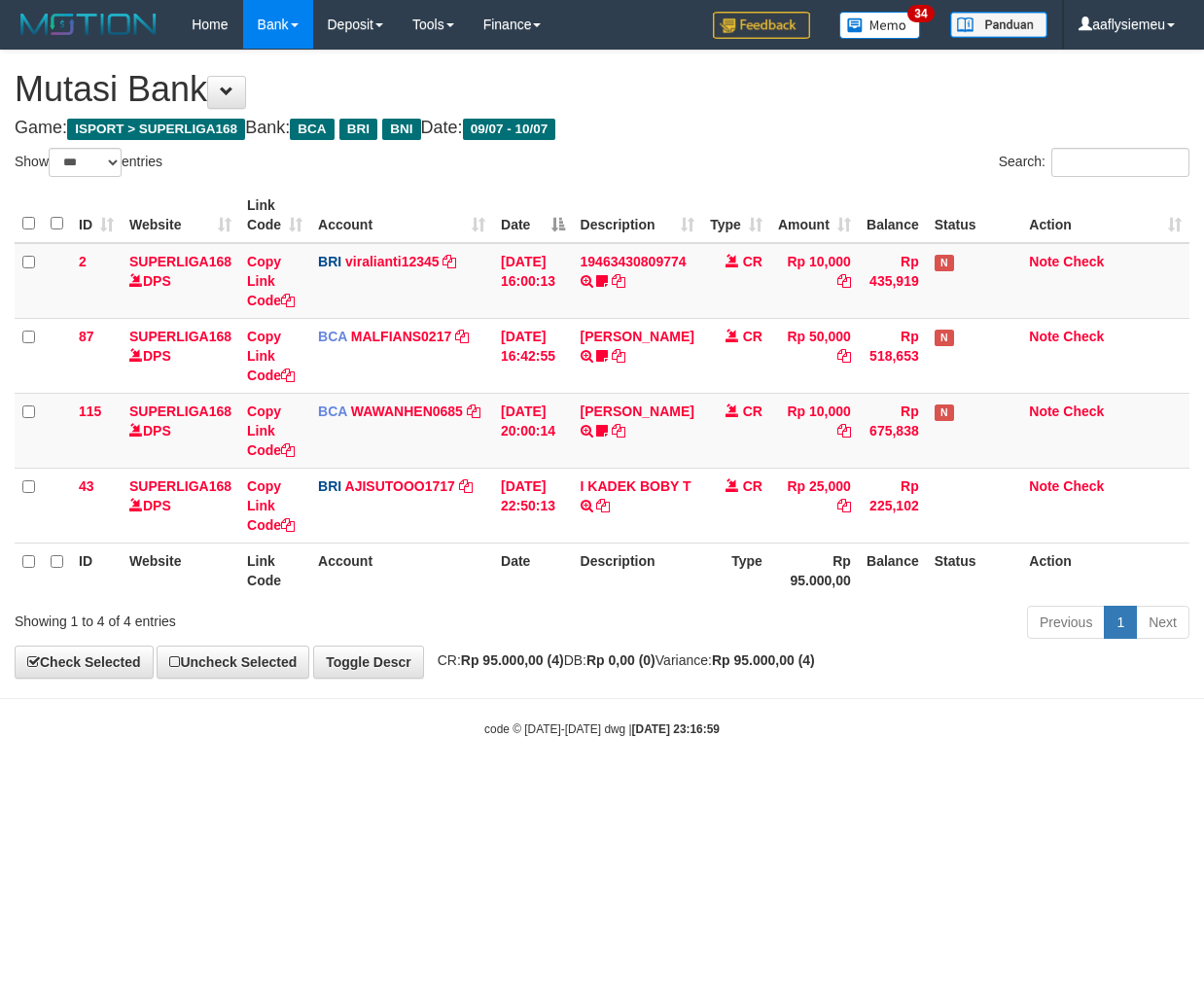 select on "***" 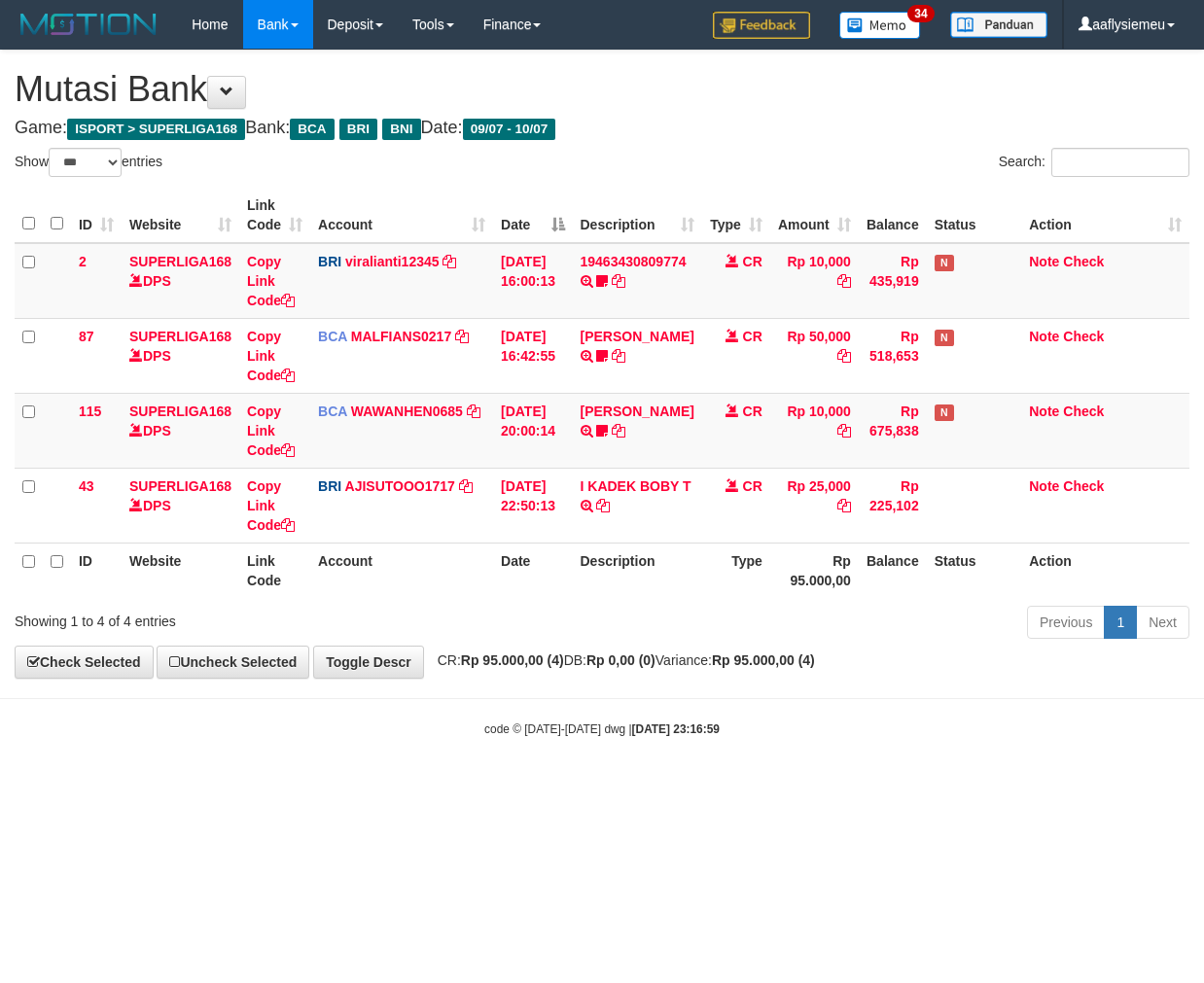 scroll, scrollTop: 0, scrollLeft: 0, axis: both 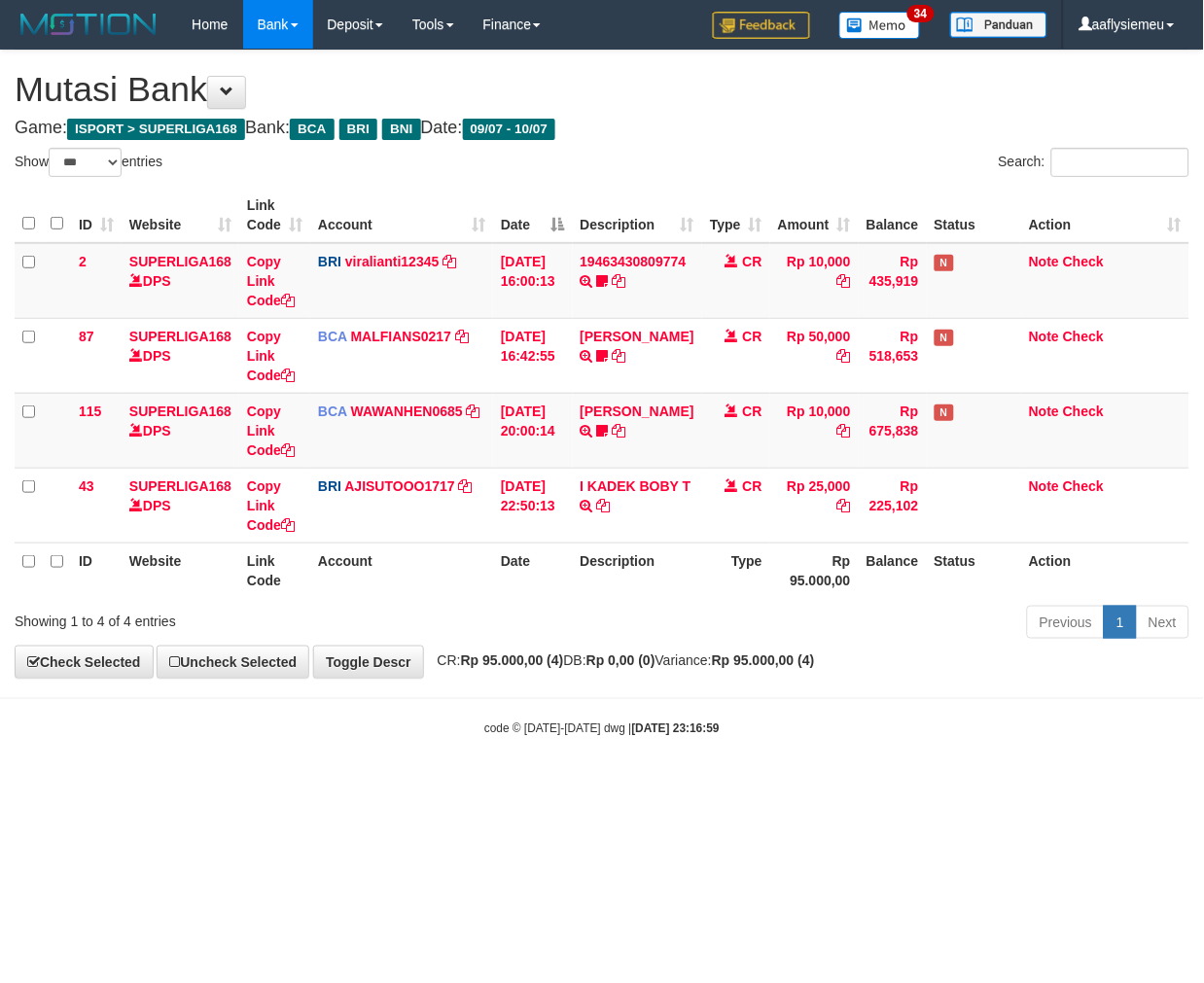 drag, startPoint x: 1028, startPoint y: 673, endPoint x: 1043, endPoint y: 662, distance: 18.601075 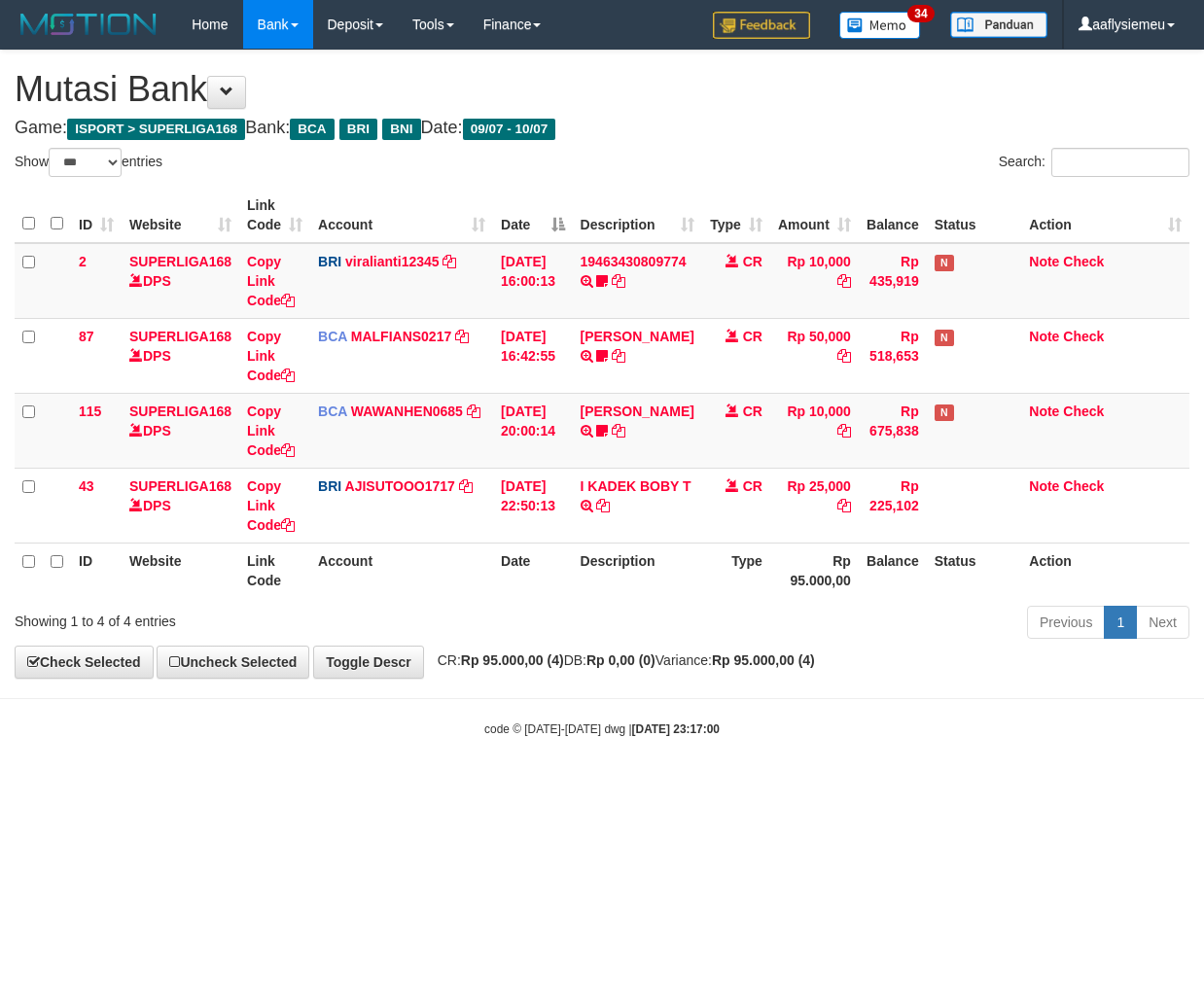 select on "***" 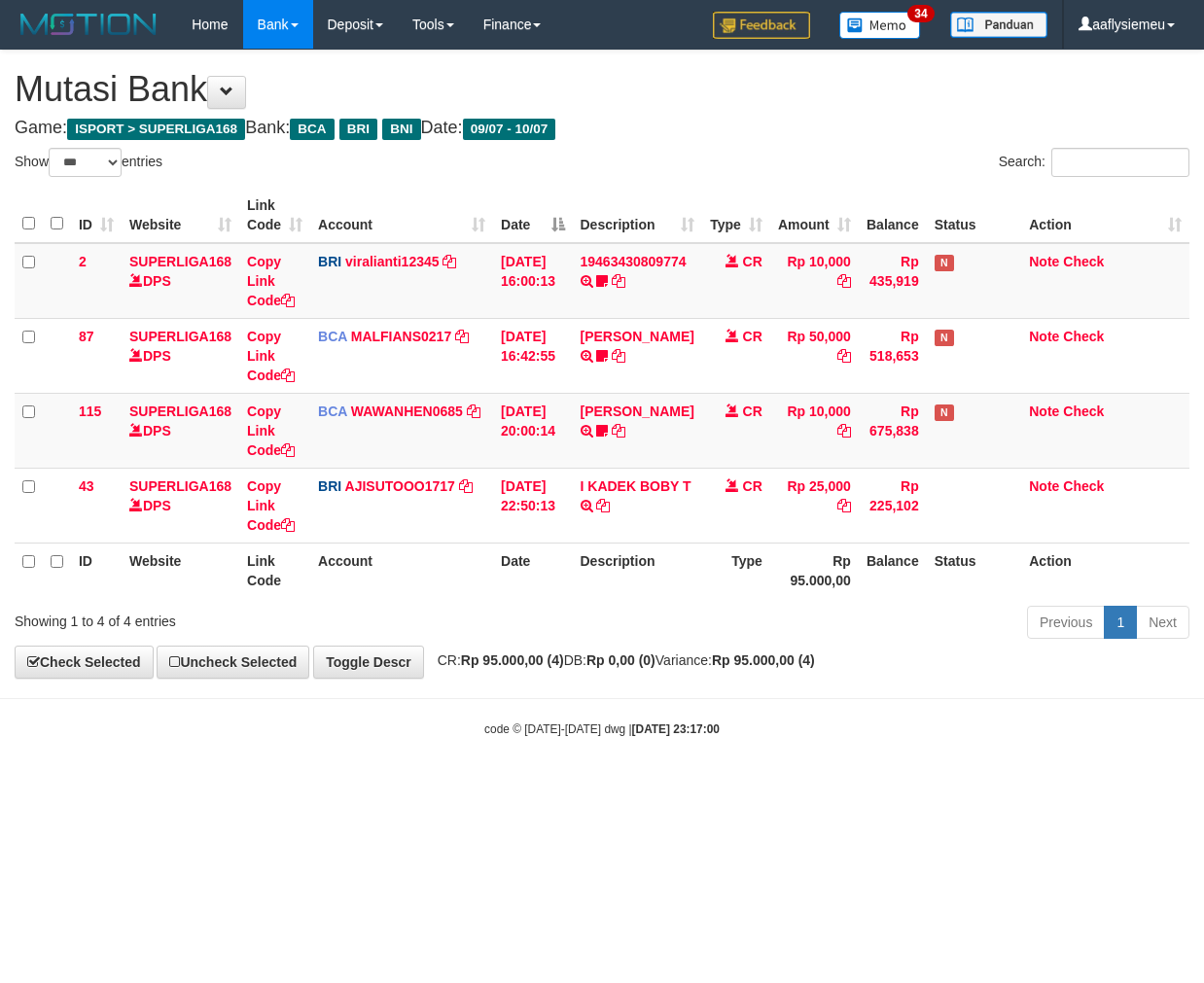 scroll, scrollTop: 0, scrollLeft: 0, axis: both 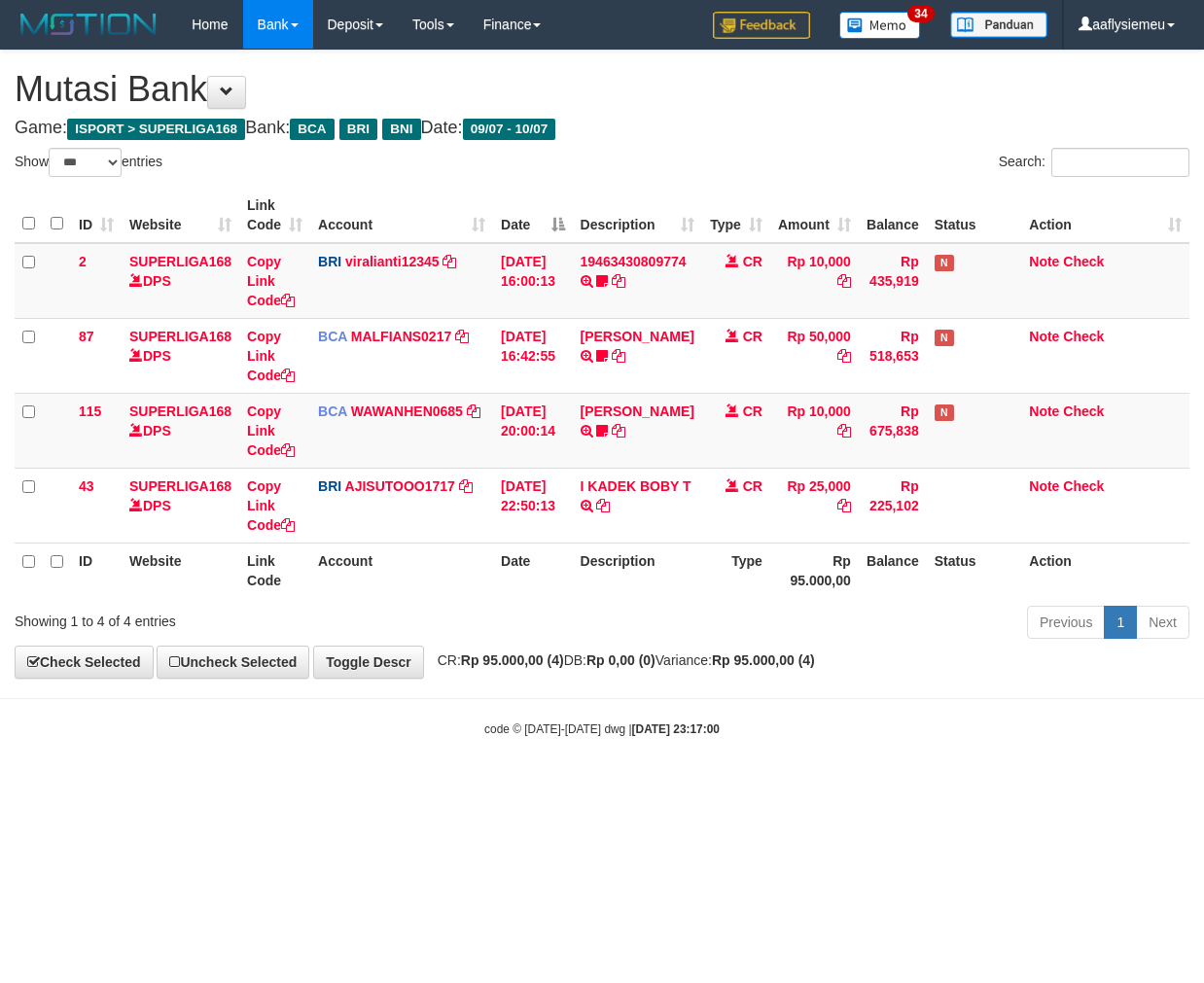 select on "***" 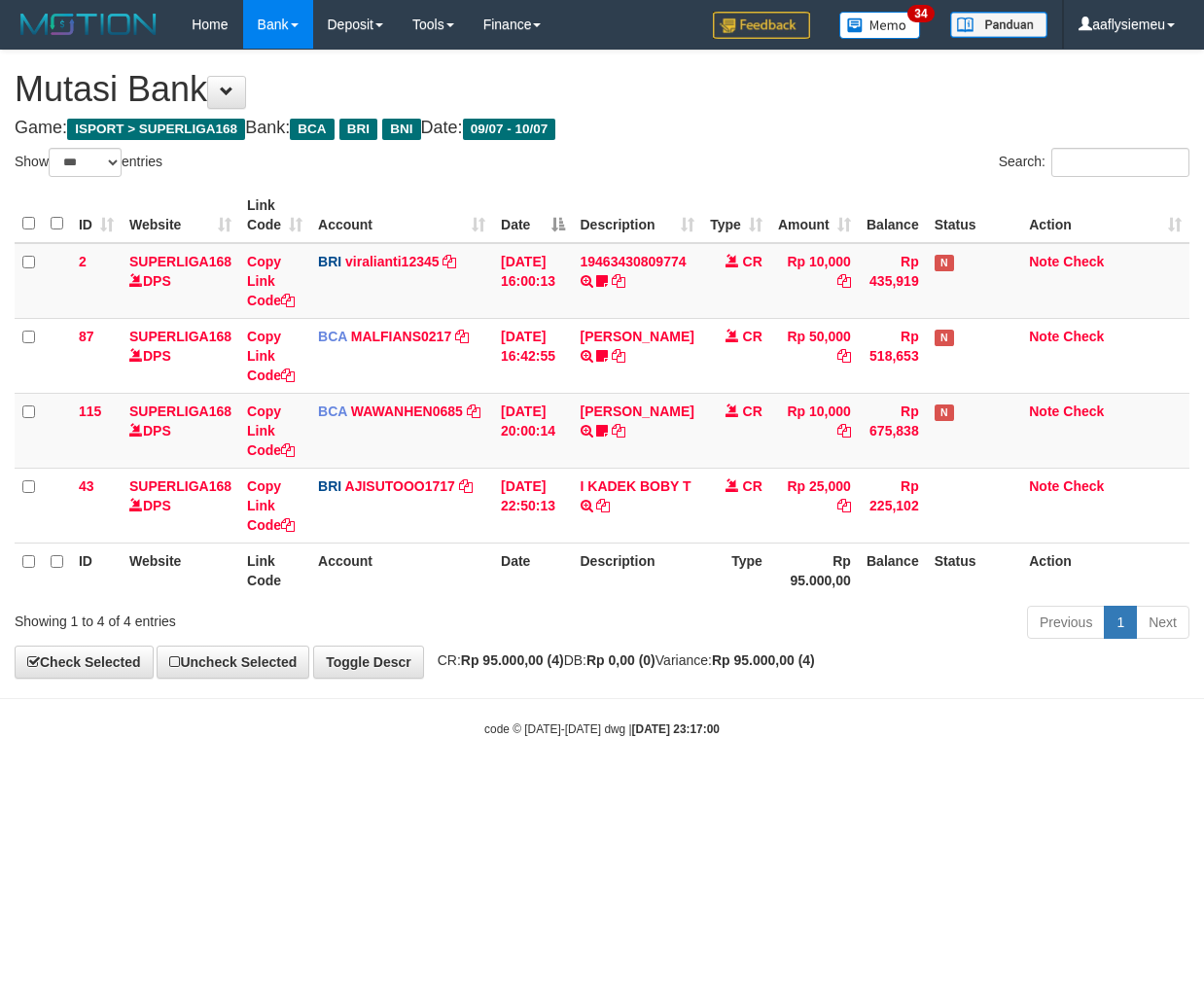 scroll, scrollTop: 0, scrollLeft: 0, axis: both 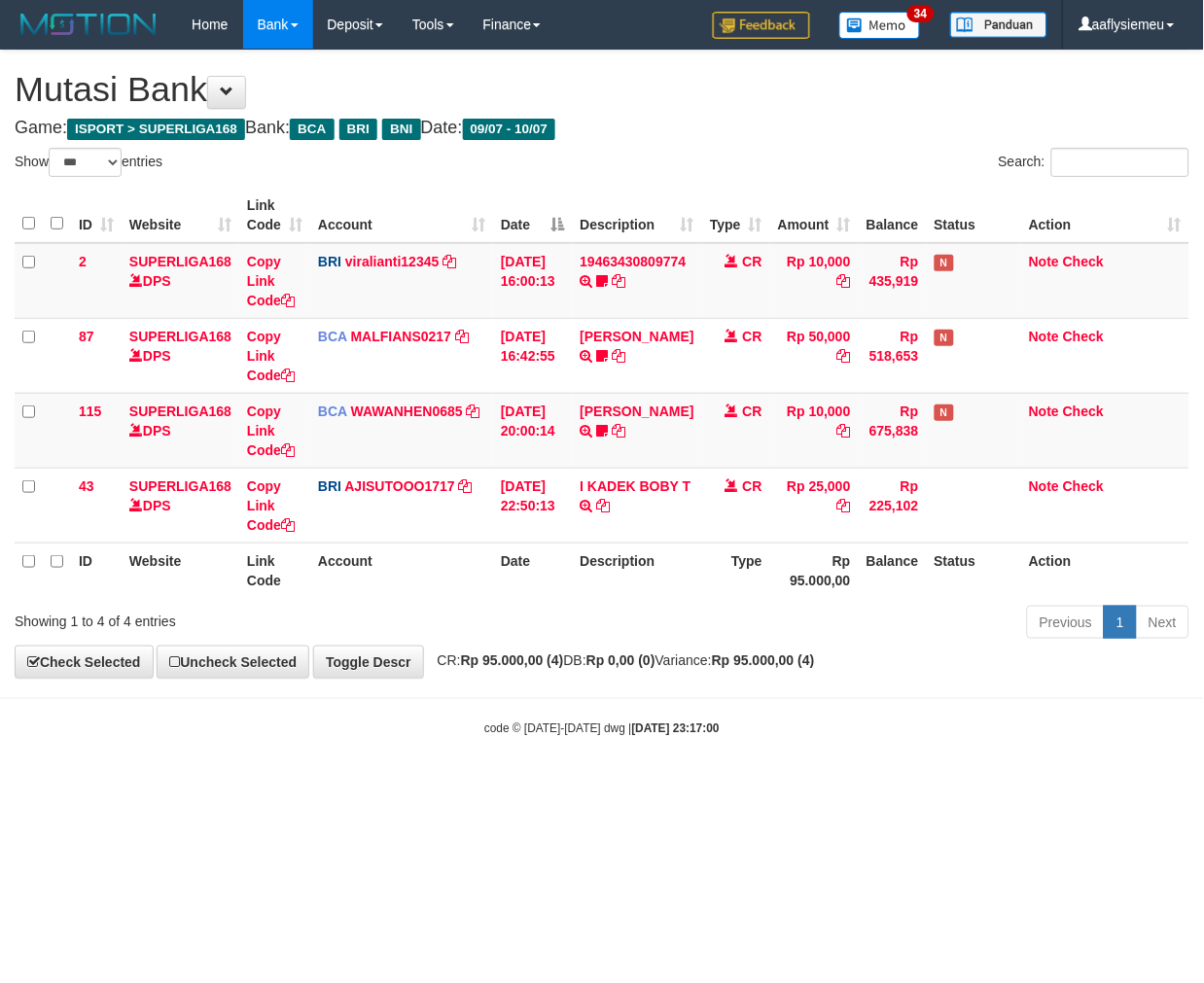 click on "code © [DATE]-[DATE] dwg |  [DATE] 23:17:00" at bounding box center [602, 728] 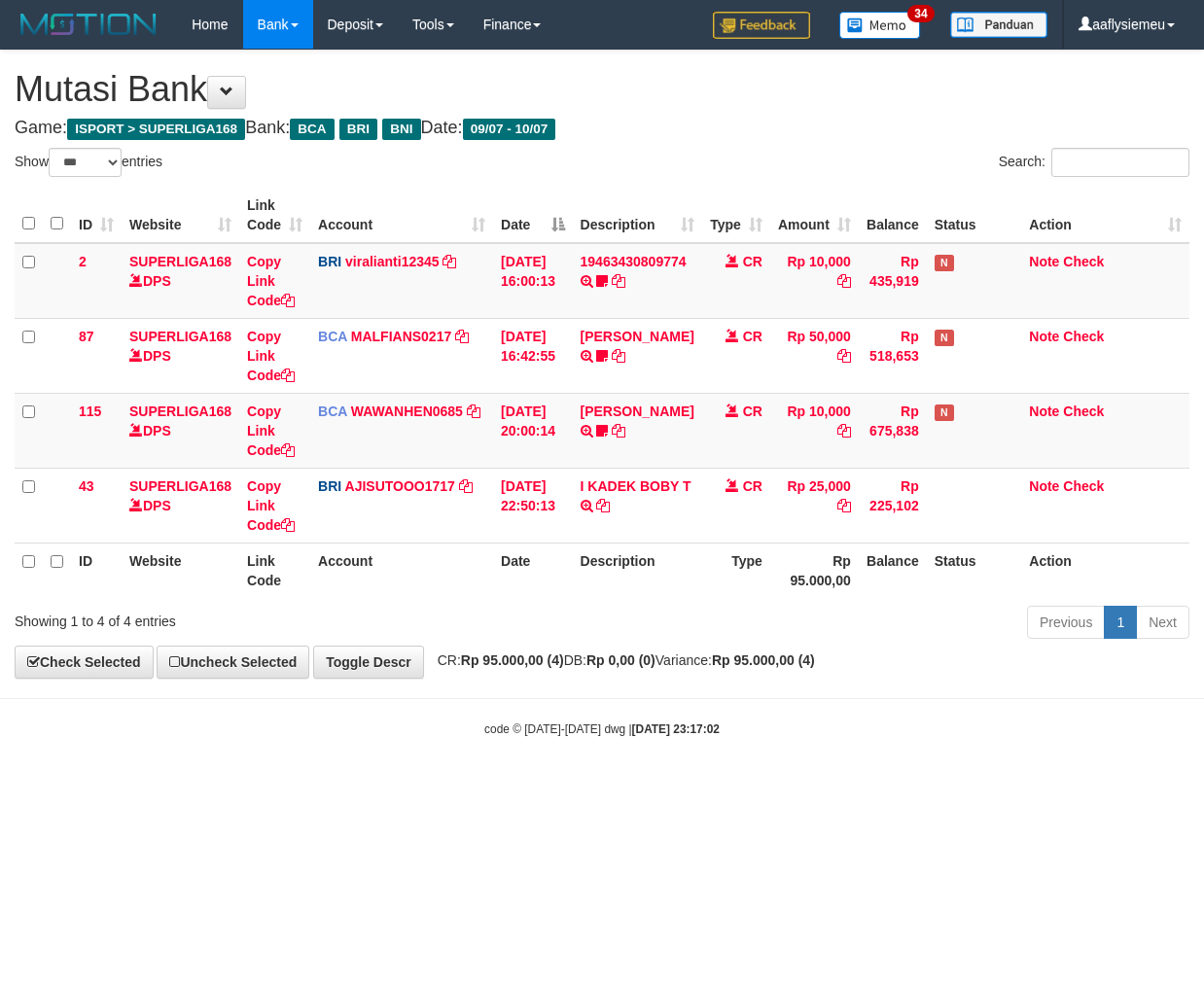 select on "***" 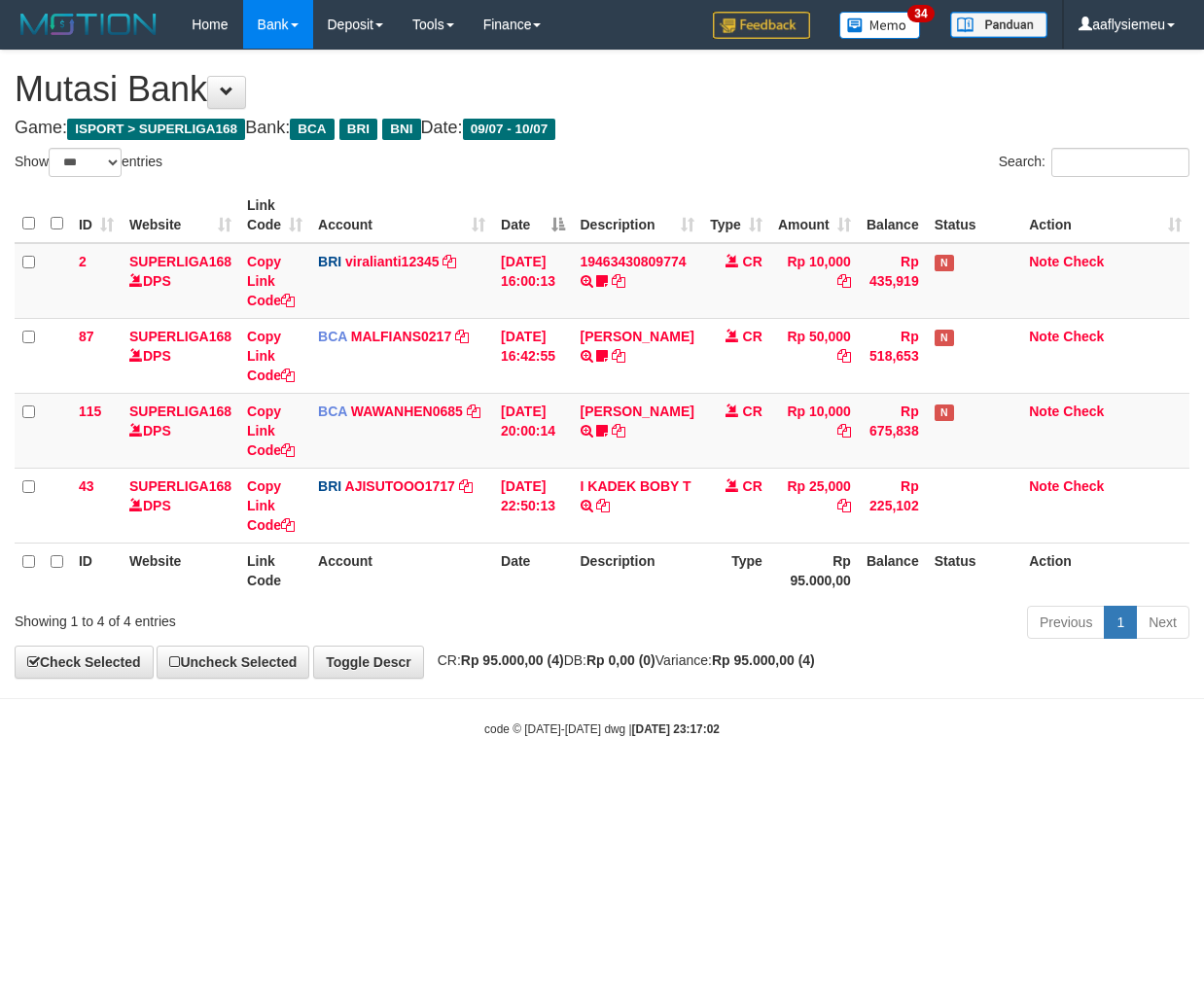 scroll, scrollTop: 0, scrollLeft: 0, axis: both 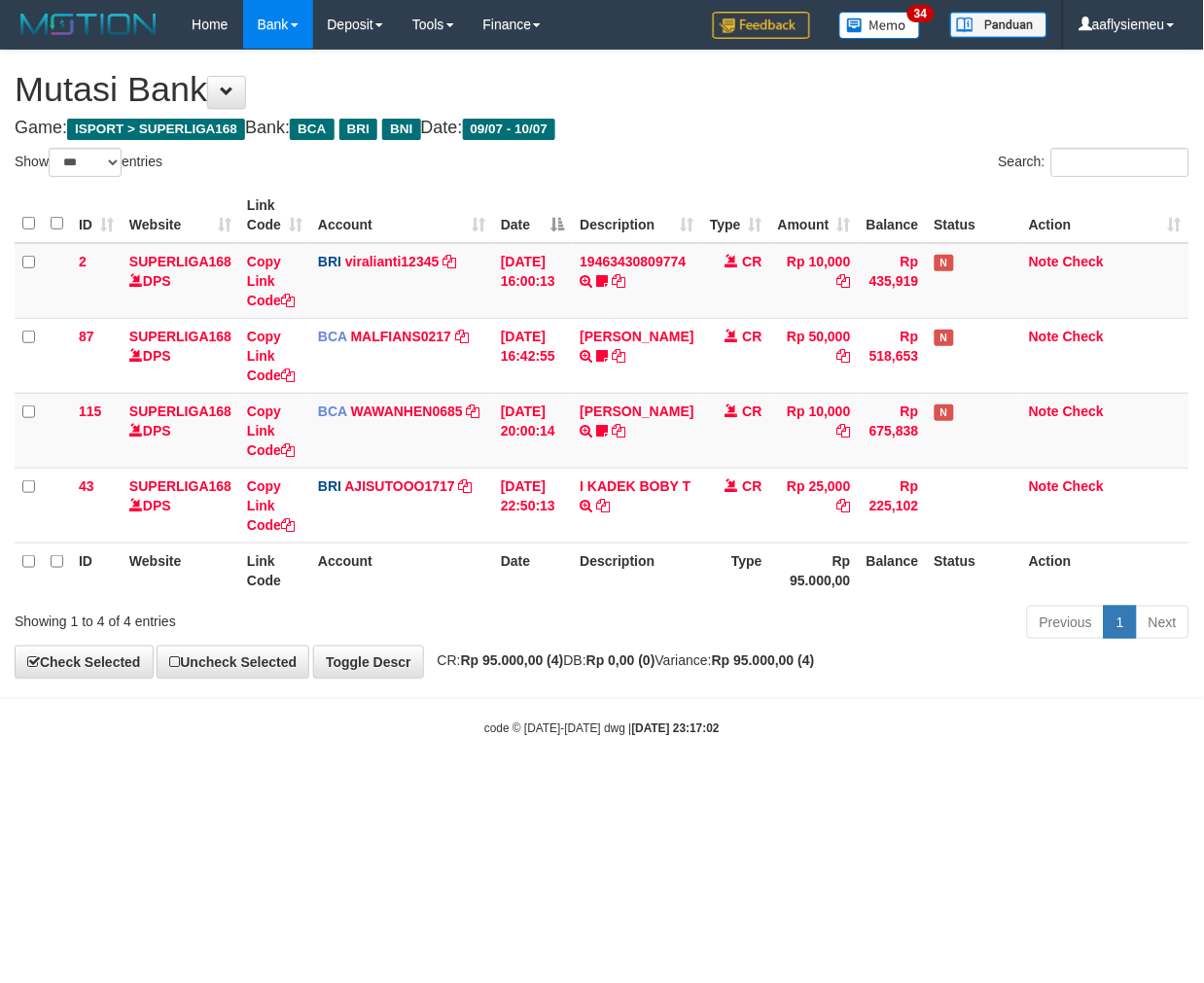 click on "Toggle navigation
Home
Bank
Account List
Load
By Website
Group
[ISPORT]													SUPERLIGA168
By Load Group (DPS)
34" at bounding box center (602, 393) 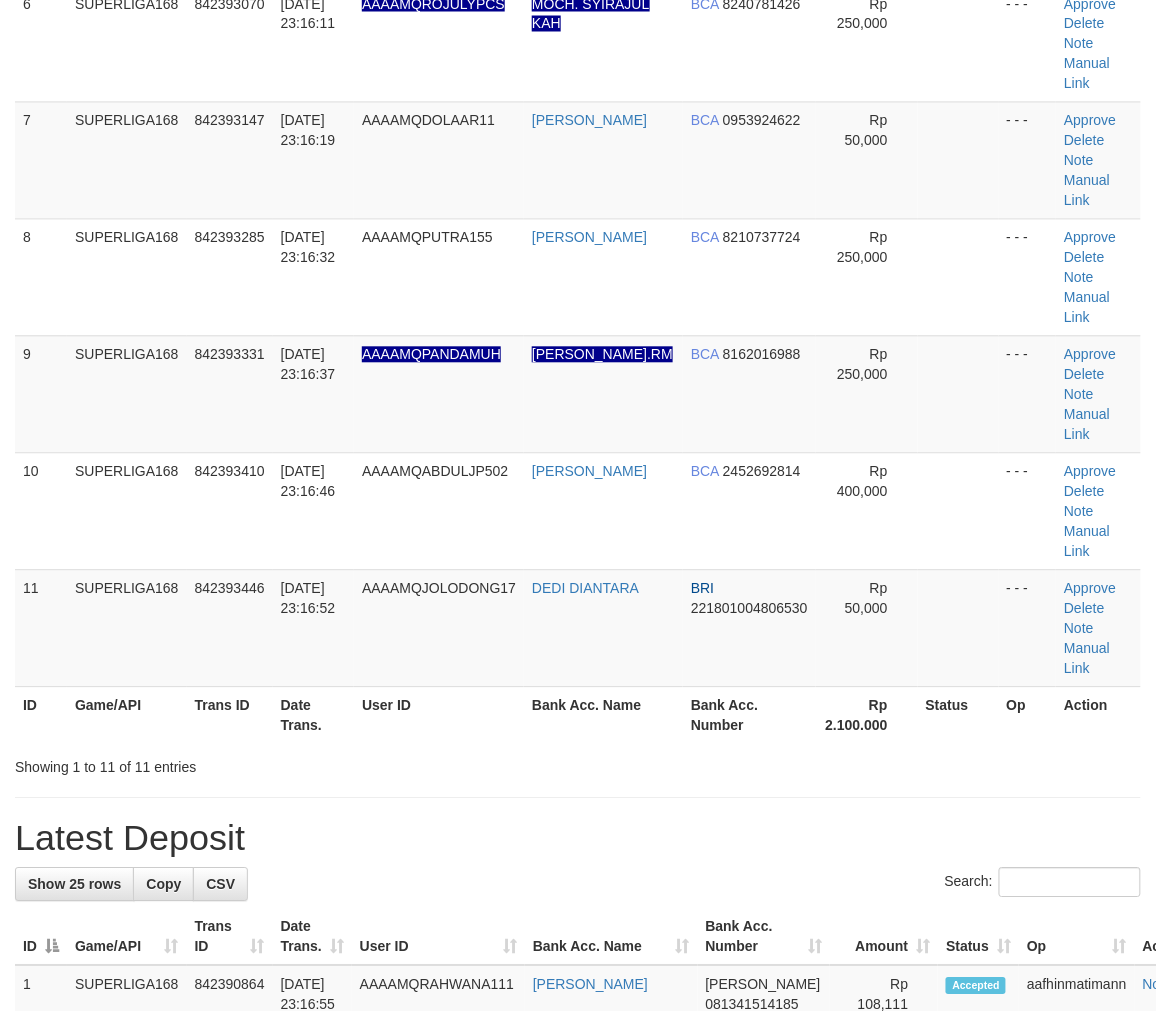 scroll, scrollTop: 555, scrollLeft: 0, axis: vertical 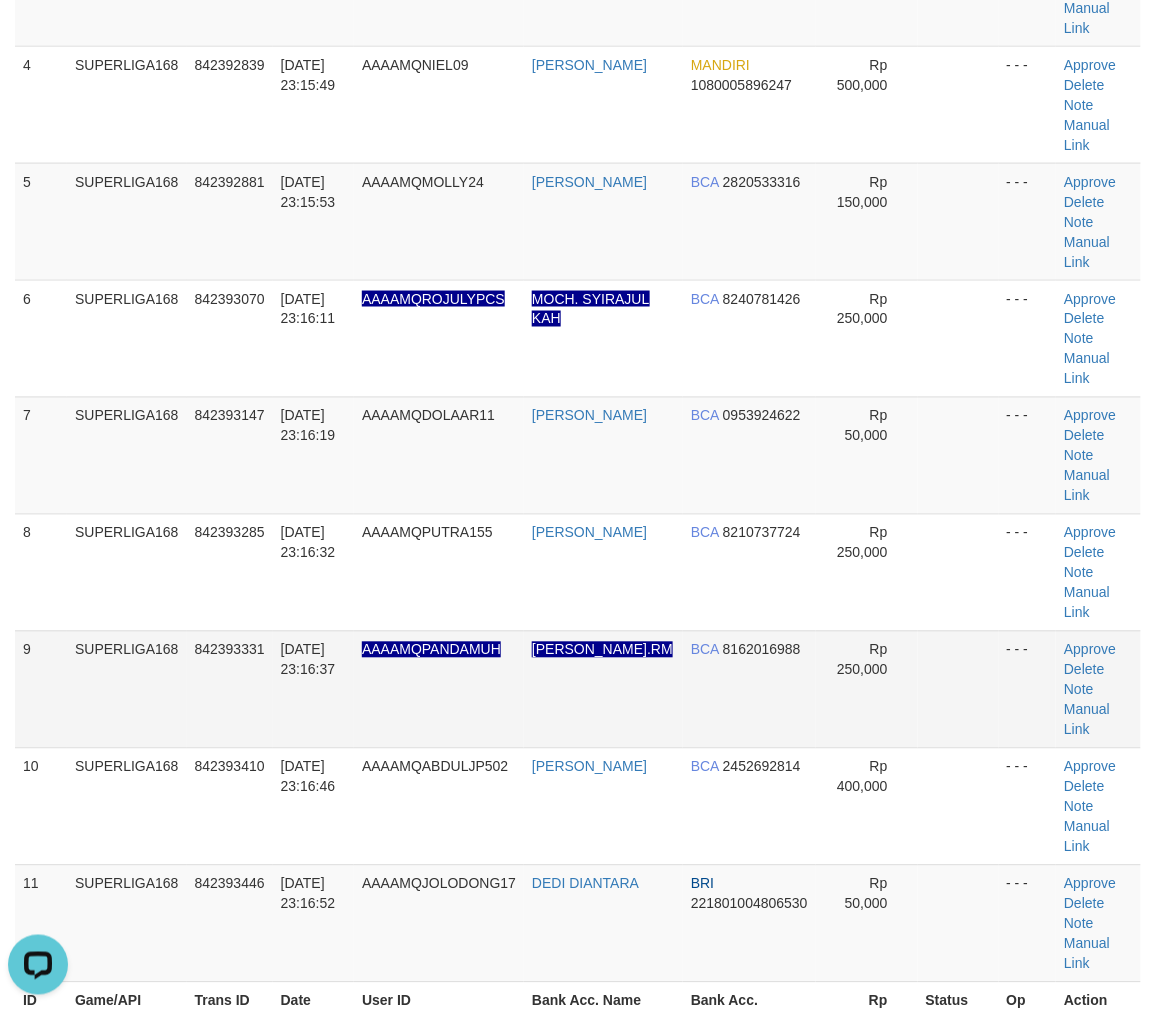 click on "842393331" at bounding box center [230, 689] 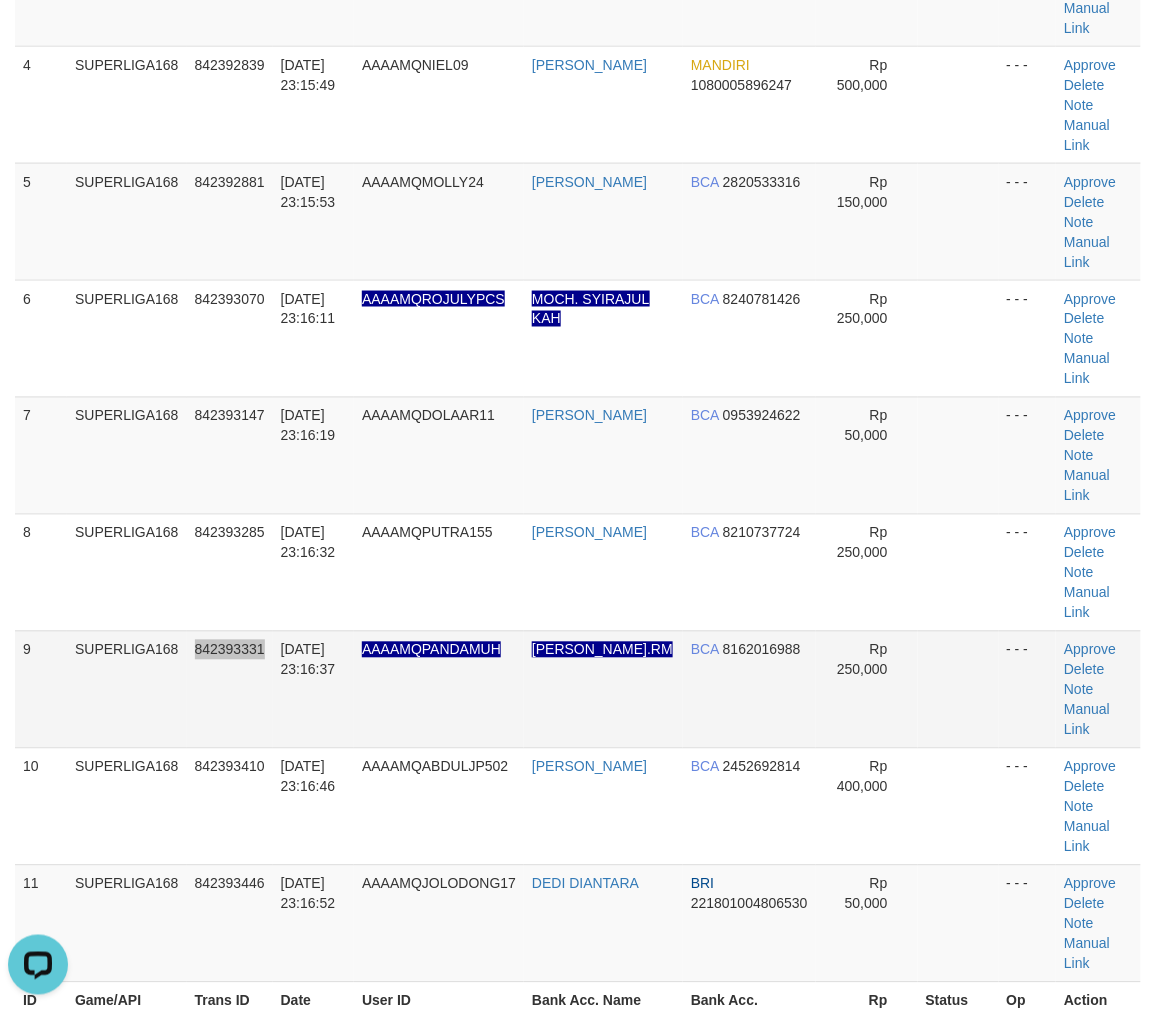 click on "842393331" at bounding box center [230, 689] 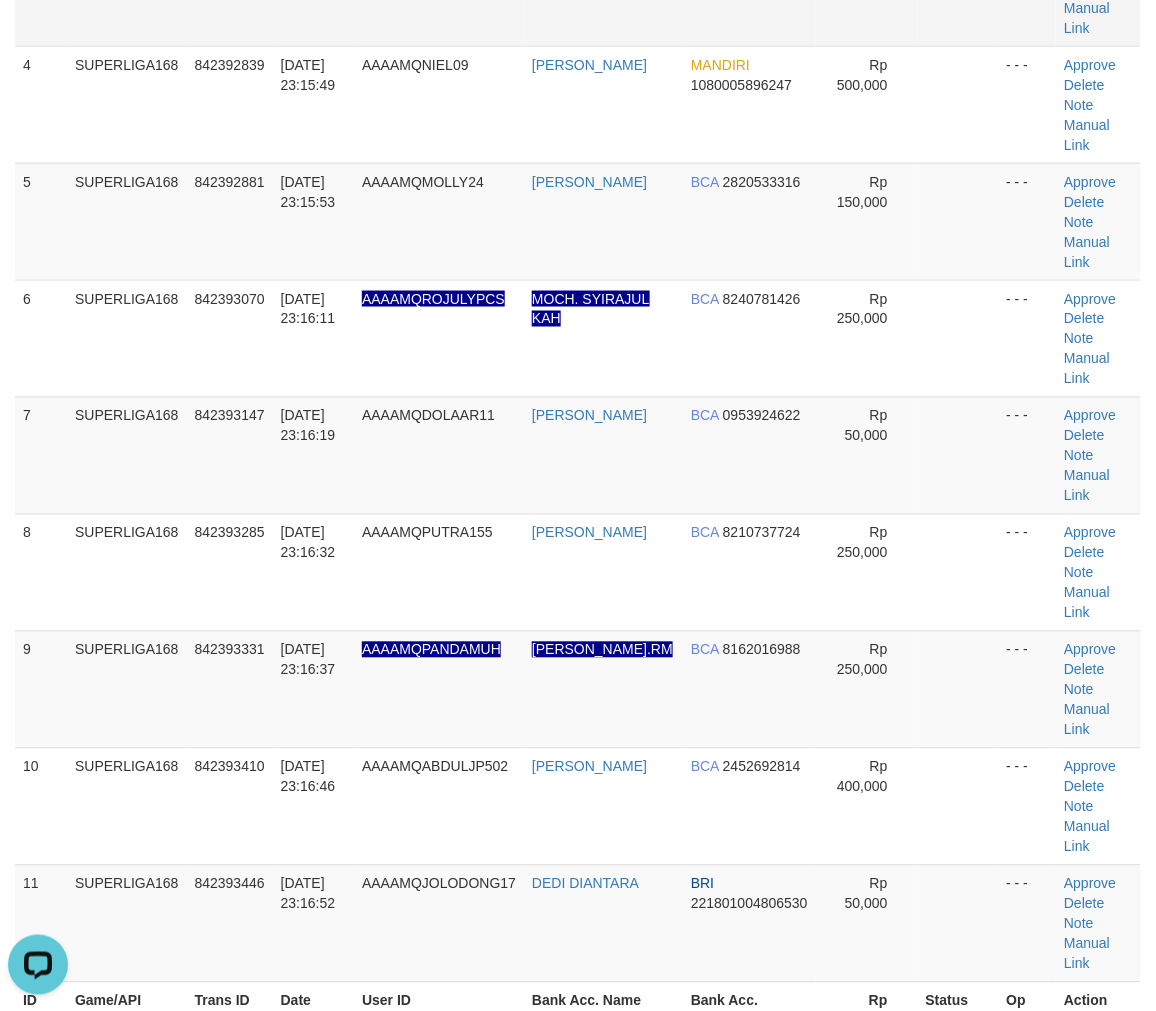 scroll, scrollTop: 0, scrollLeft: 0, axis: both 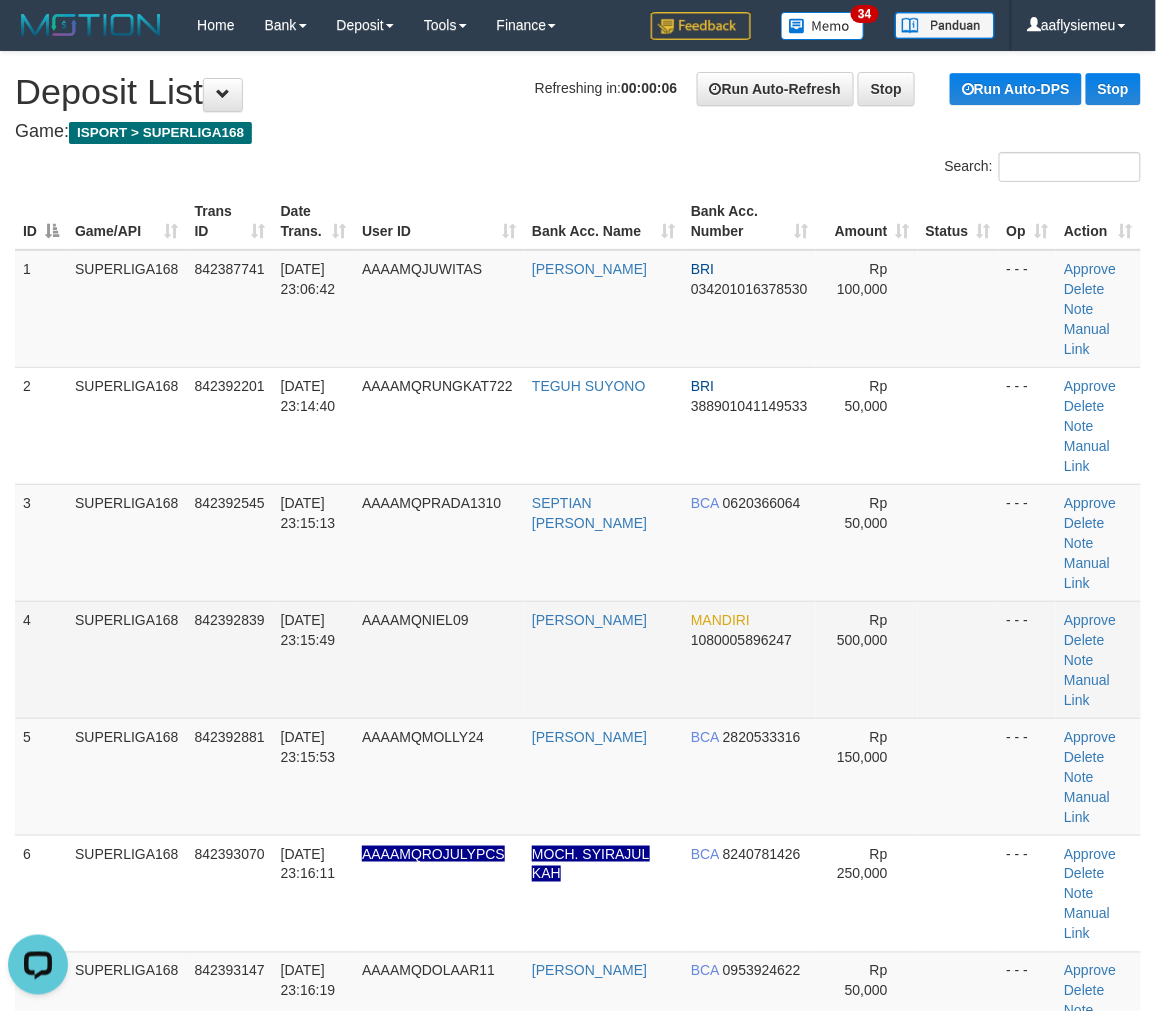 click on "SUPERLIGA168" at bounding box center (127, 659) 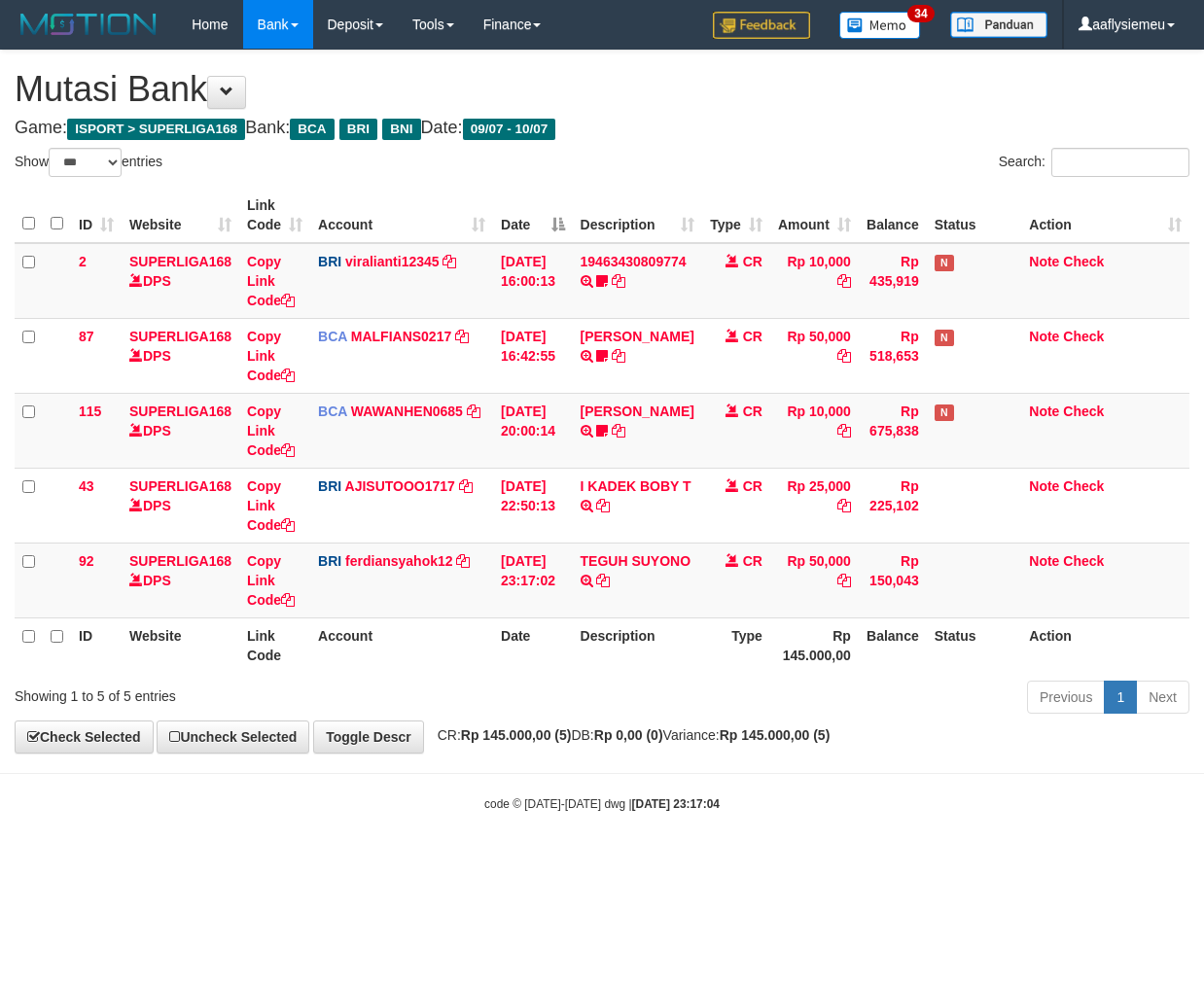 select on "***" 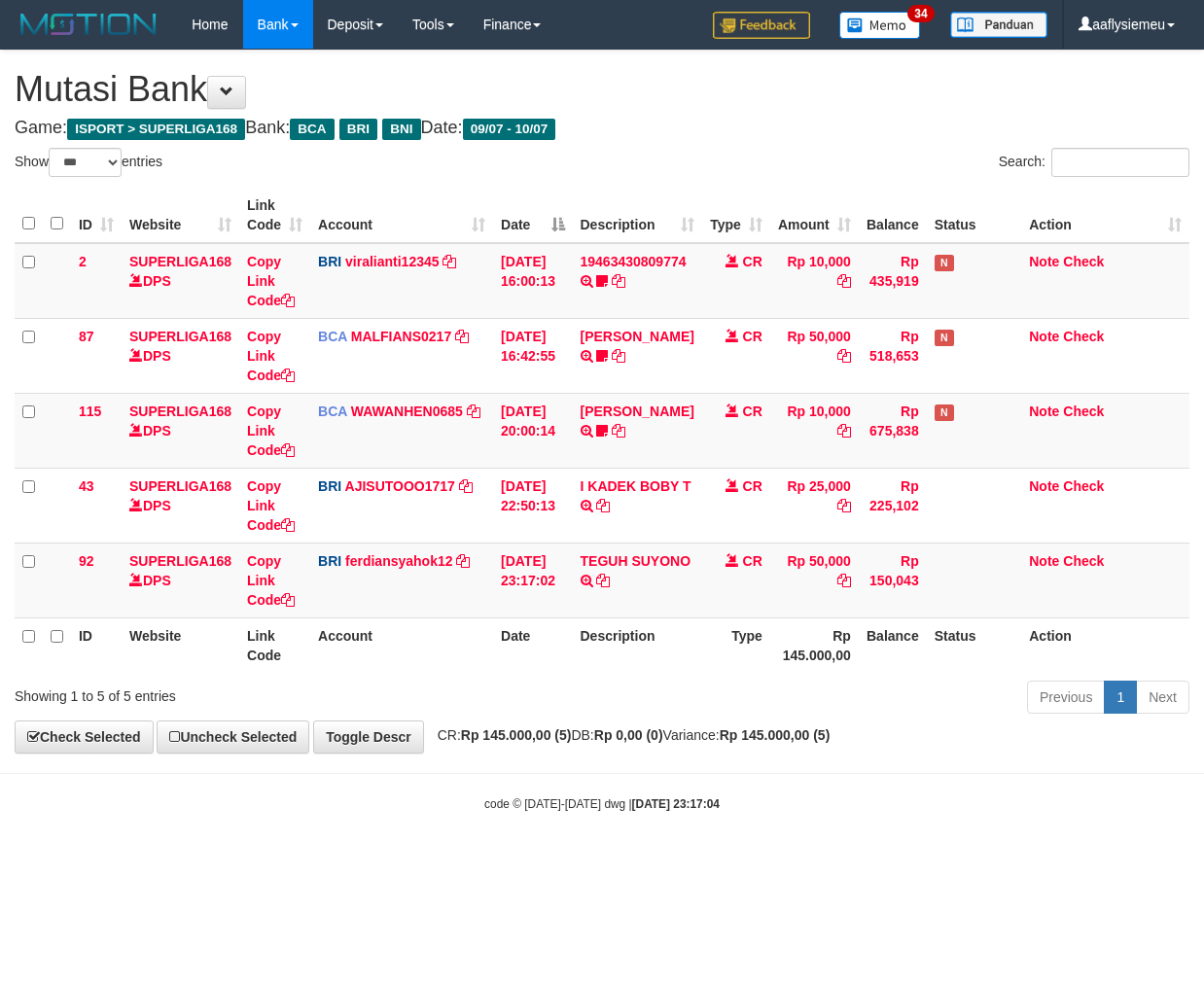 scroll, scrollTop: 0, scrollLeft: 0, axis: both 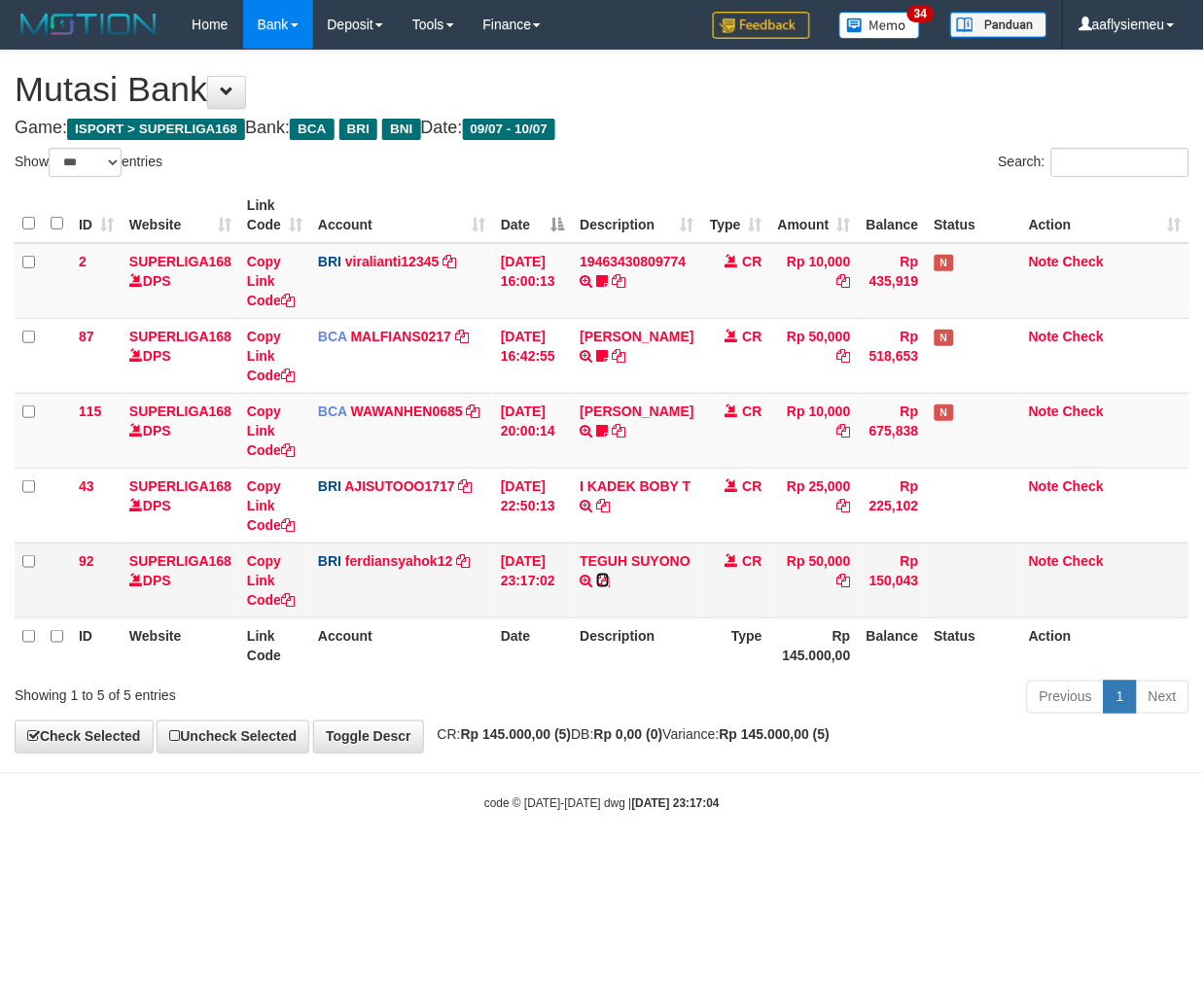 drag, startPoint x: 672, startPoint y: 575, endPoint x: 775, endPoint y: 566, distance: 103.392456 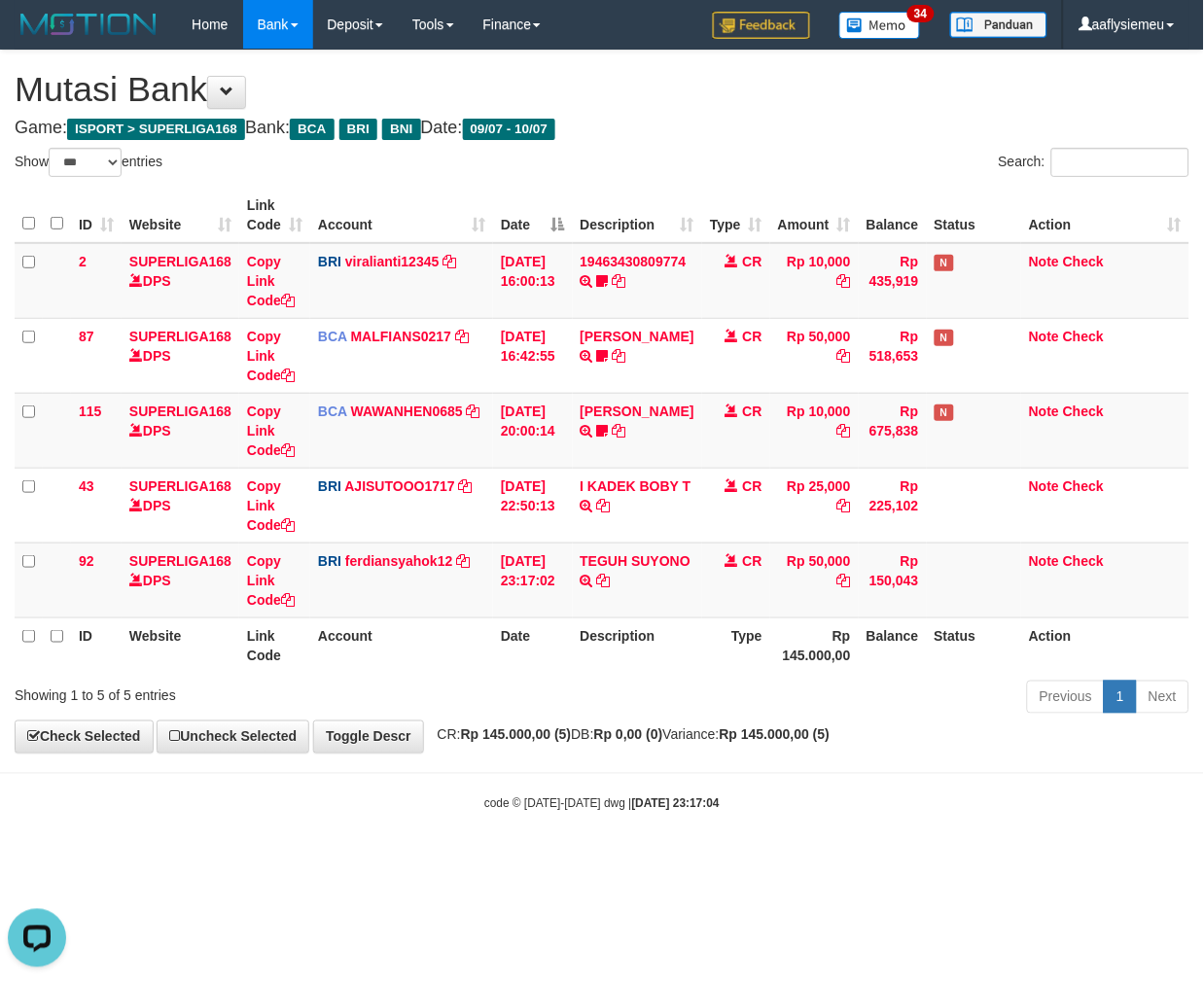 scroll, scrollTop: 0, scrollLeft: 0, axis: both 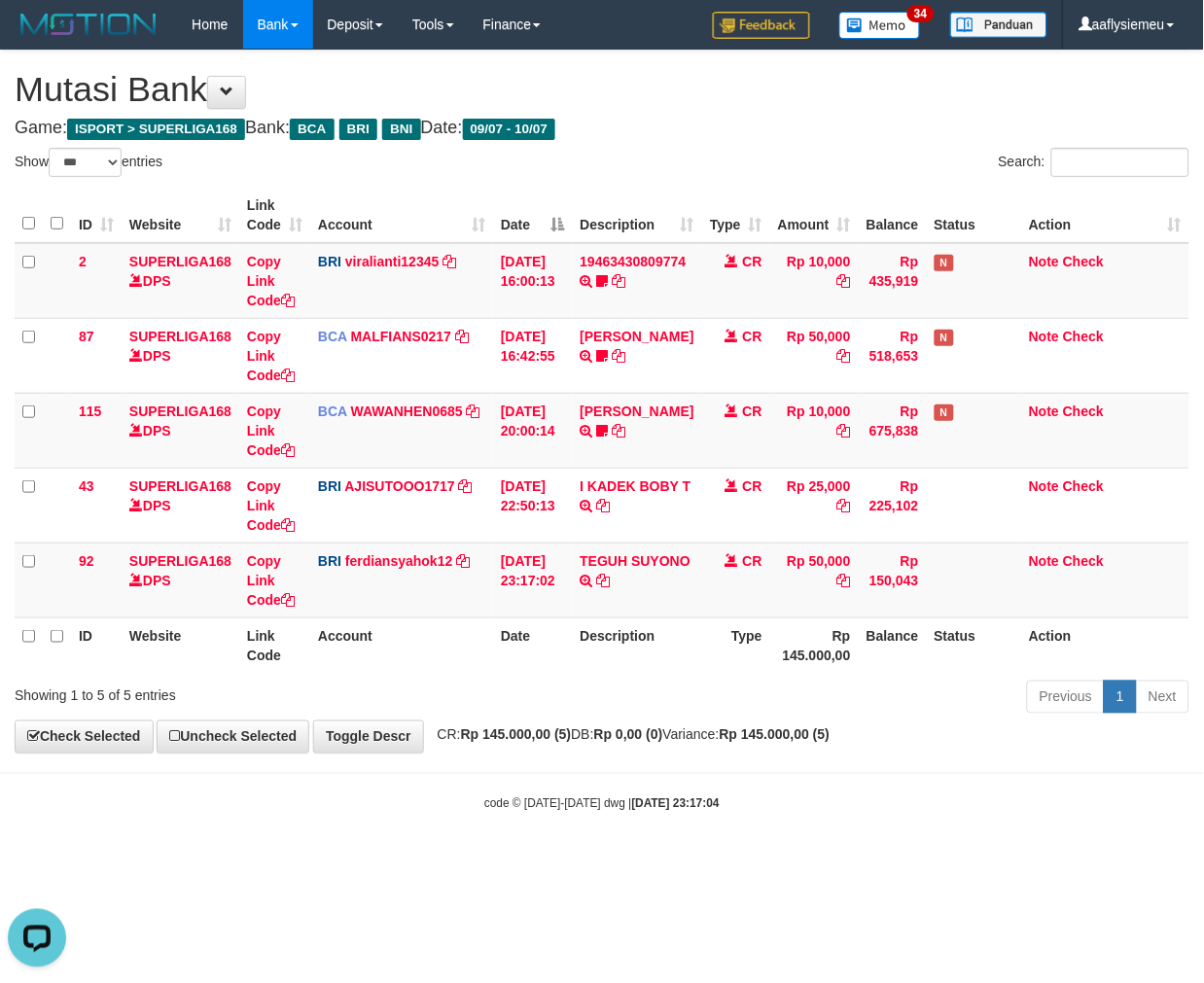 drag, startPoint x: 1041, startPoint y: 742, endPoint x: 1054, endPoint y: 741, distance: 13.038405 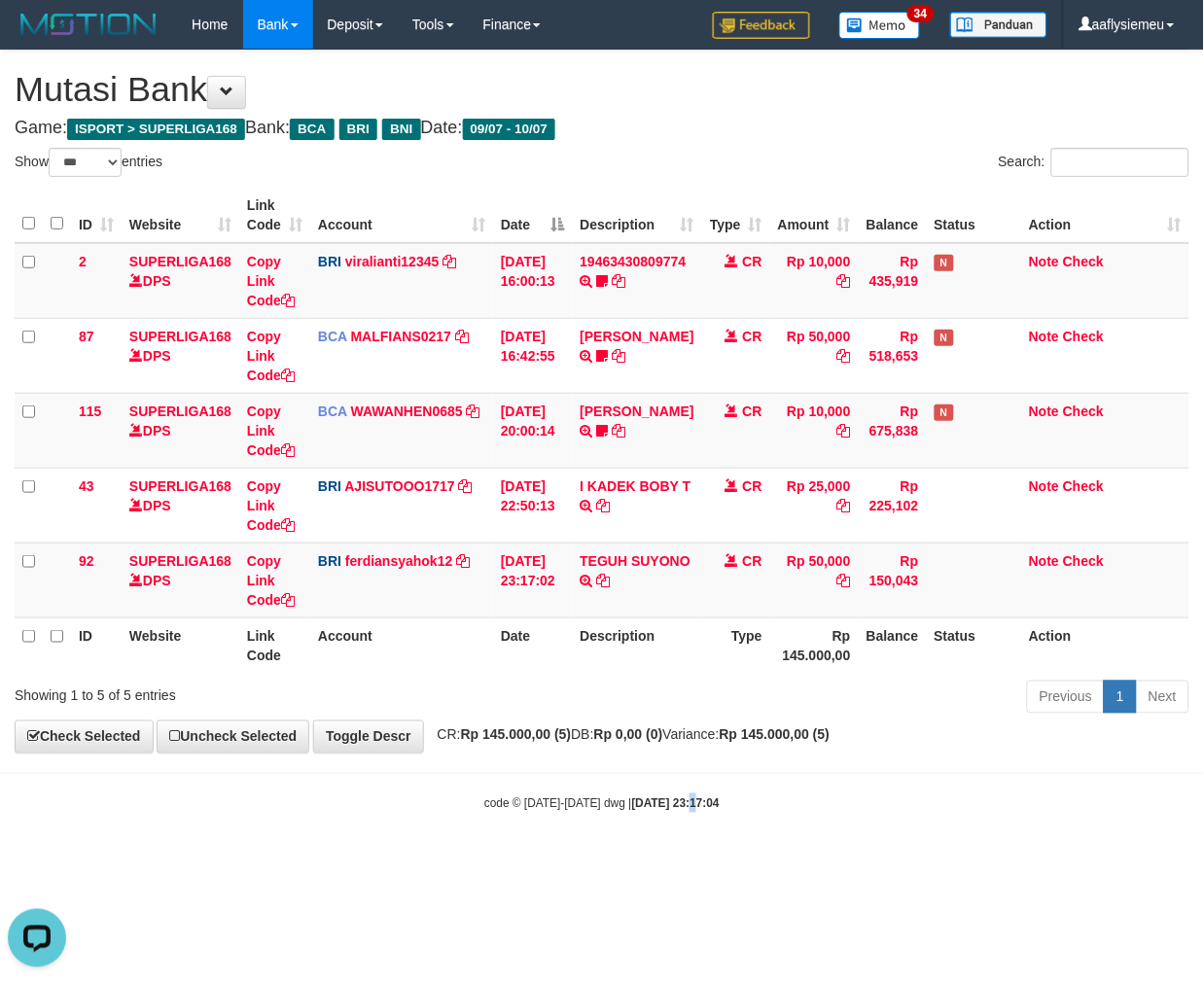 click on "Toggle navigation
Home
Bank
Account List
Load
By Website
Group
[ISPORT]													SUPERLIGA168
By Load Group (DPS)
34" at bounding box center [602, 431] 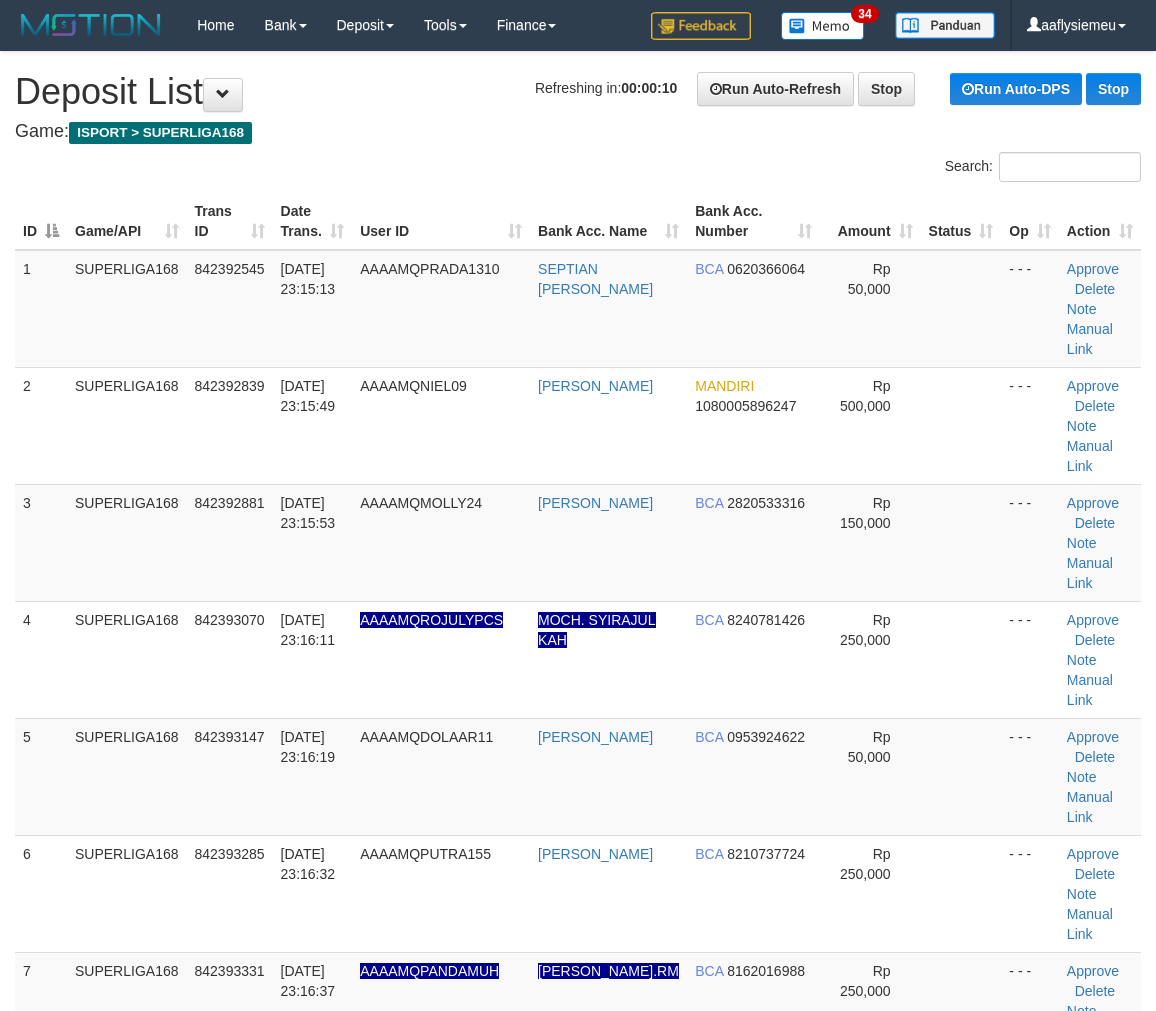 scroll, scrollTop: 0, scrollLeft: 0, axis: both 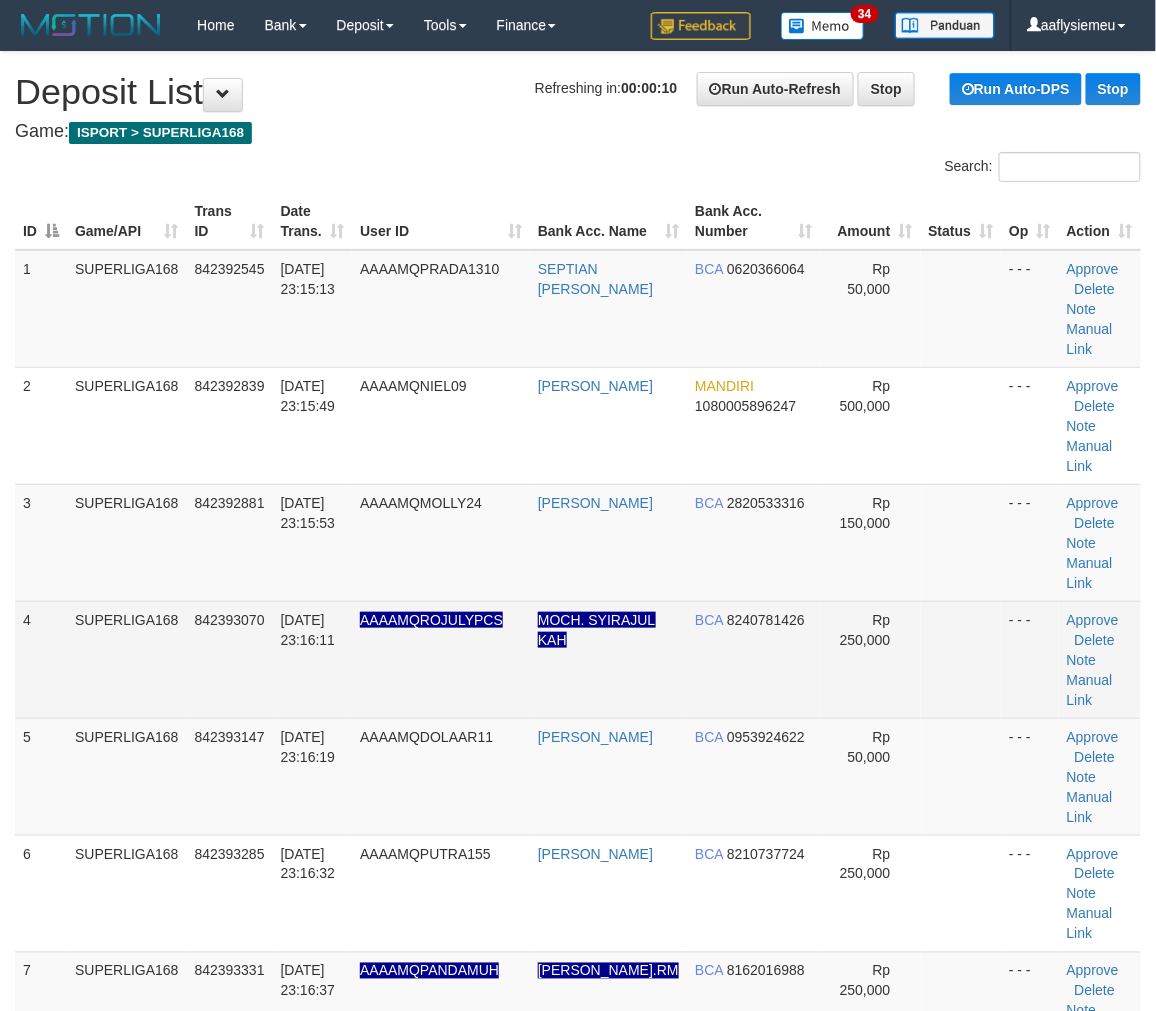 click on "SUPERLIGA168" at bounding box center (127, 659) 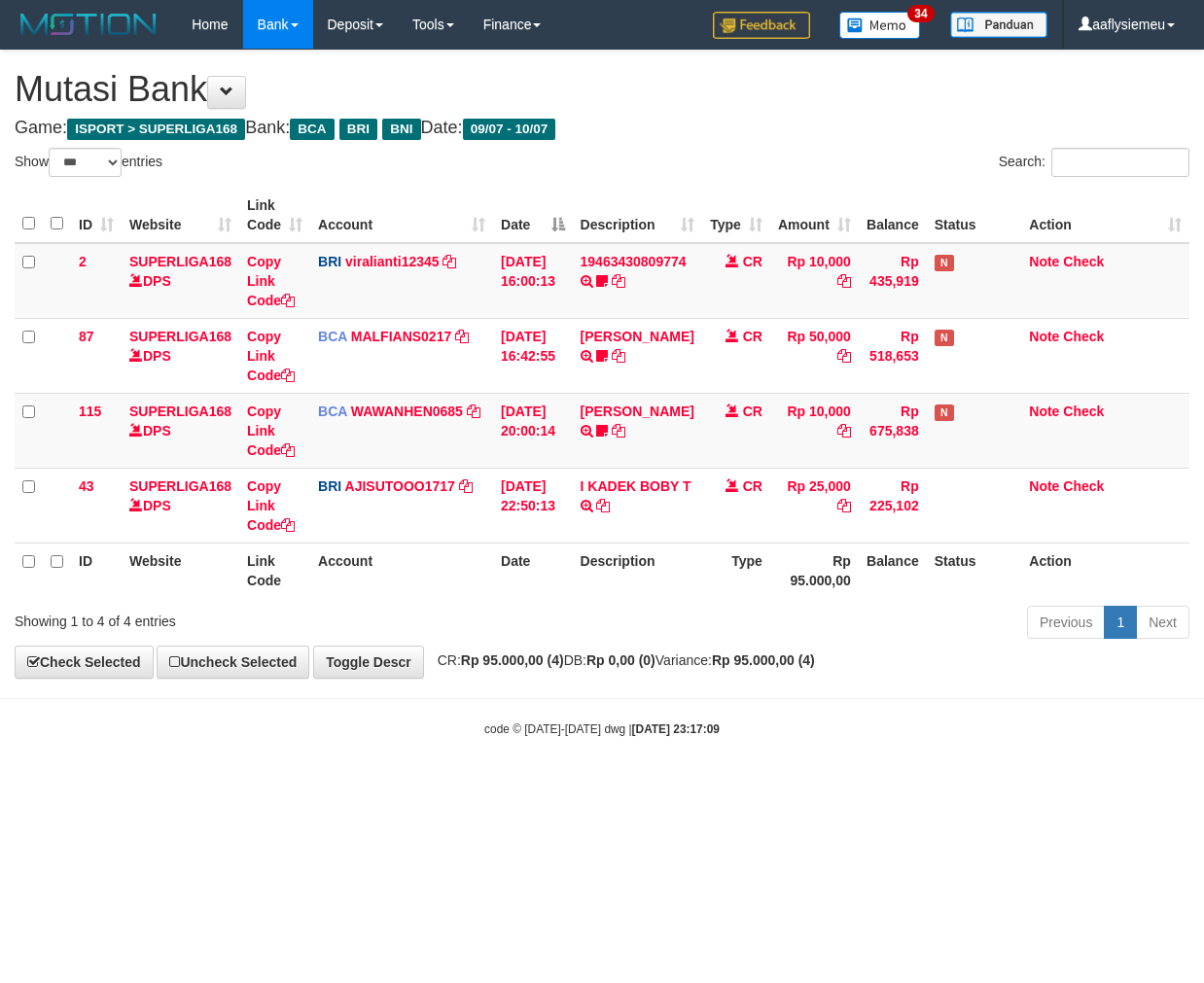select on "***" 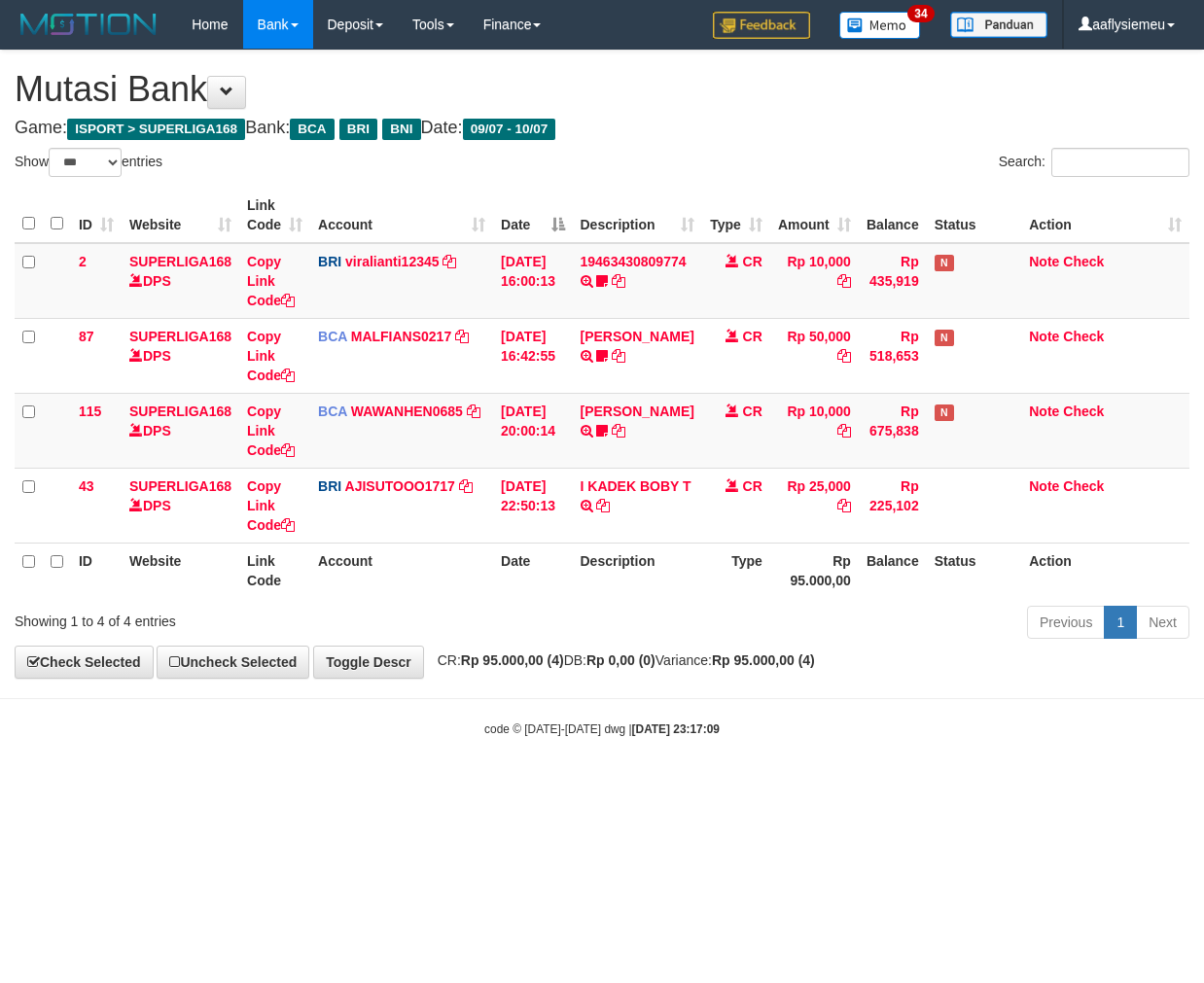 scroll, scrollTop: 0, scrollLeft: 0, axis: both 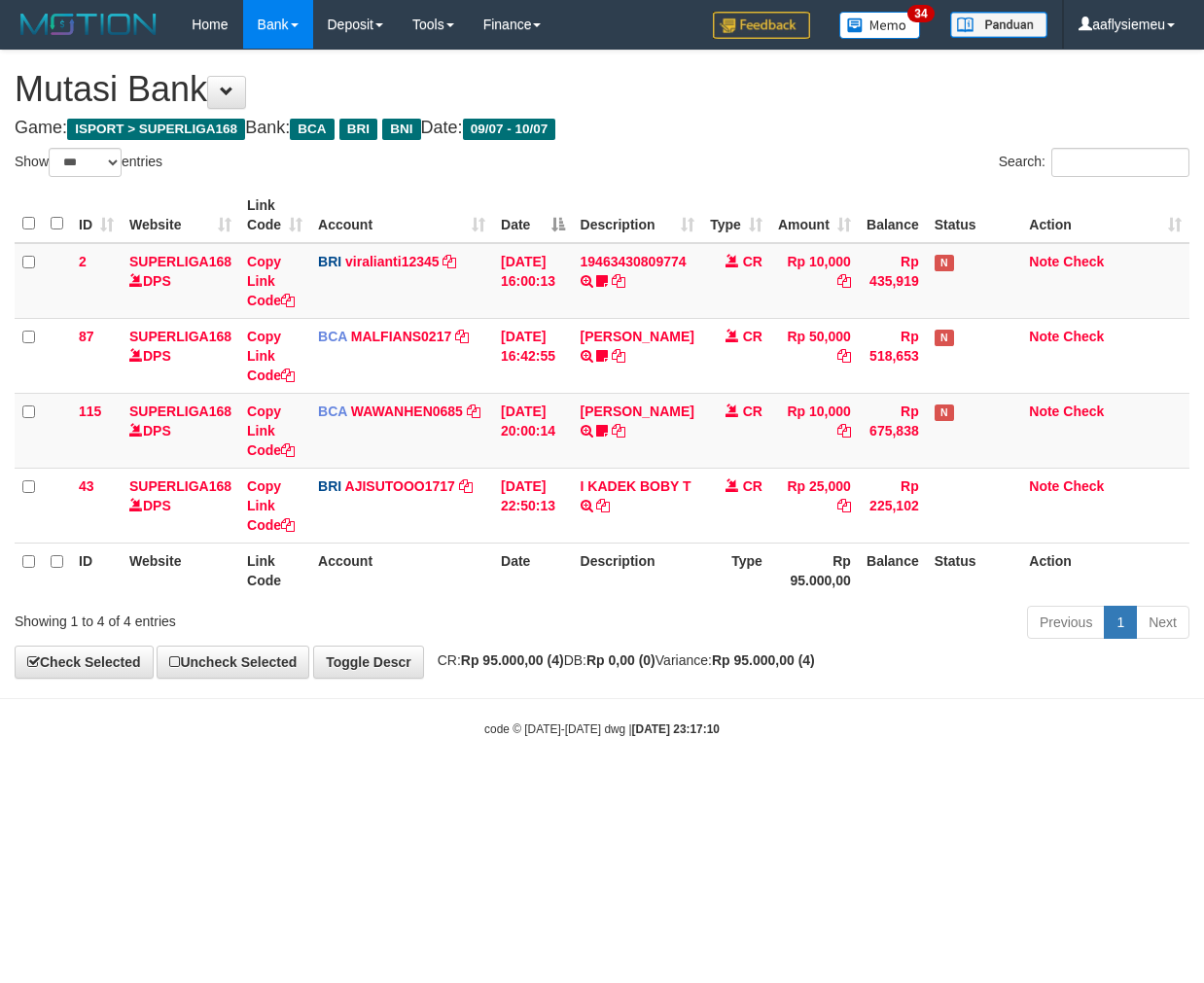 select on "***" 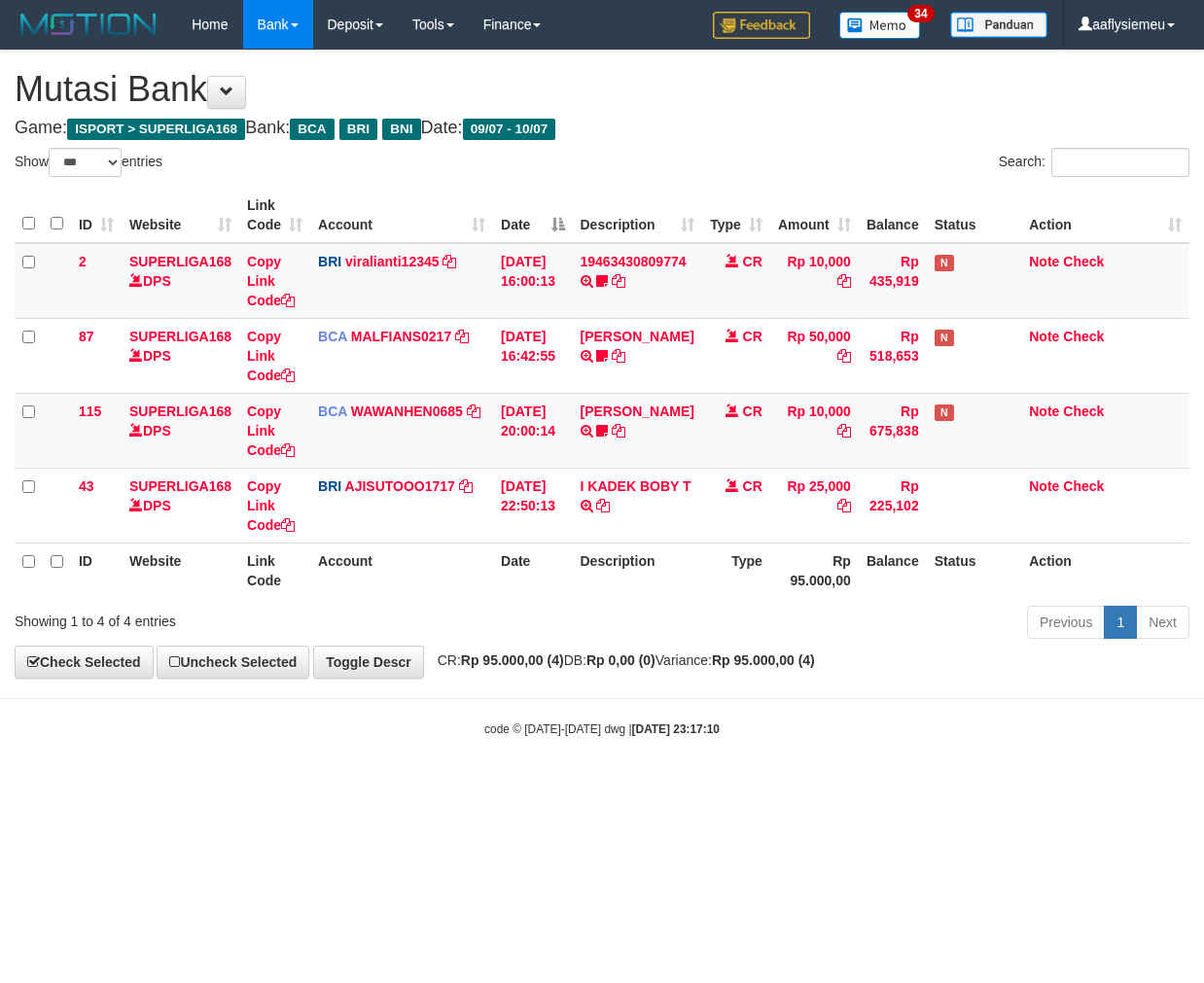 scroll, scrollTop: 0, scrollLeft: 0, axis: both 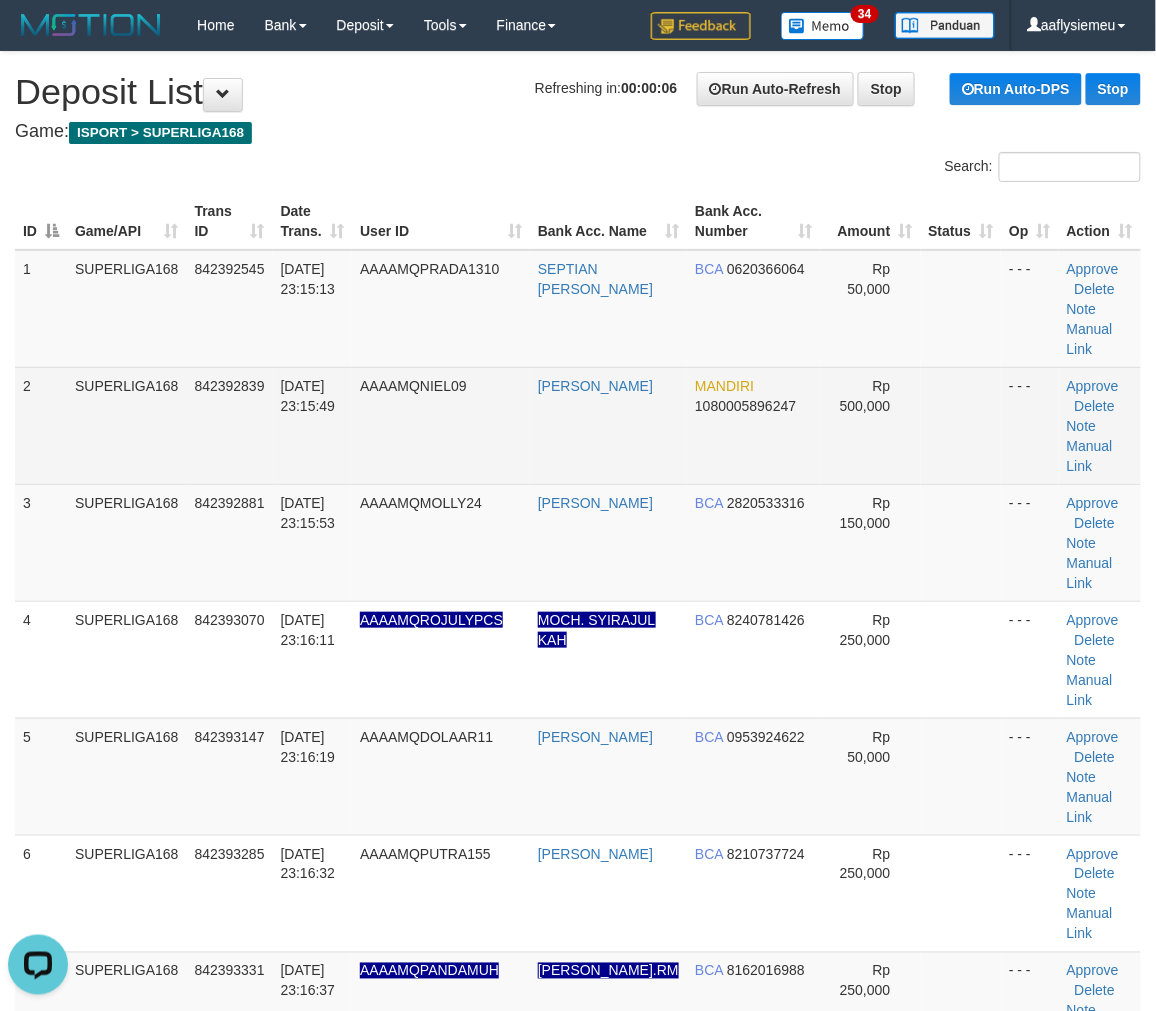 click on "2" at bounding box center [41, 425] 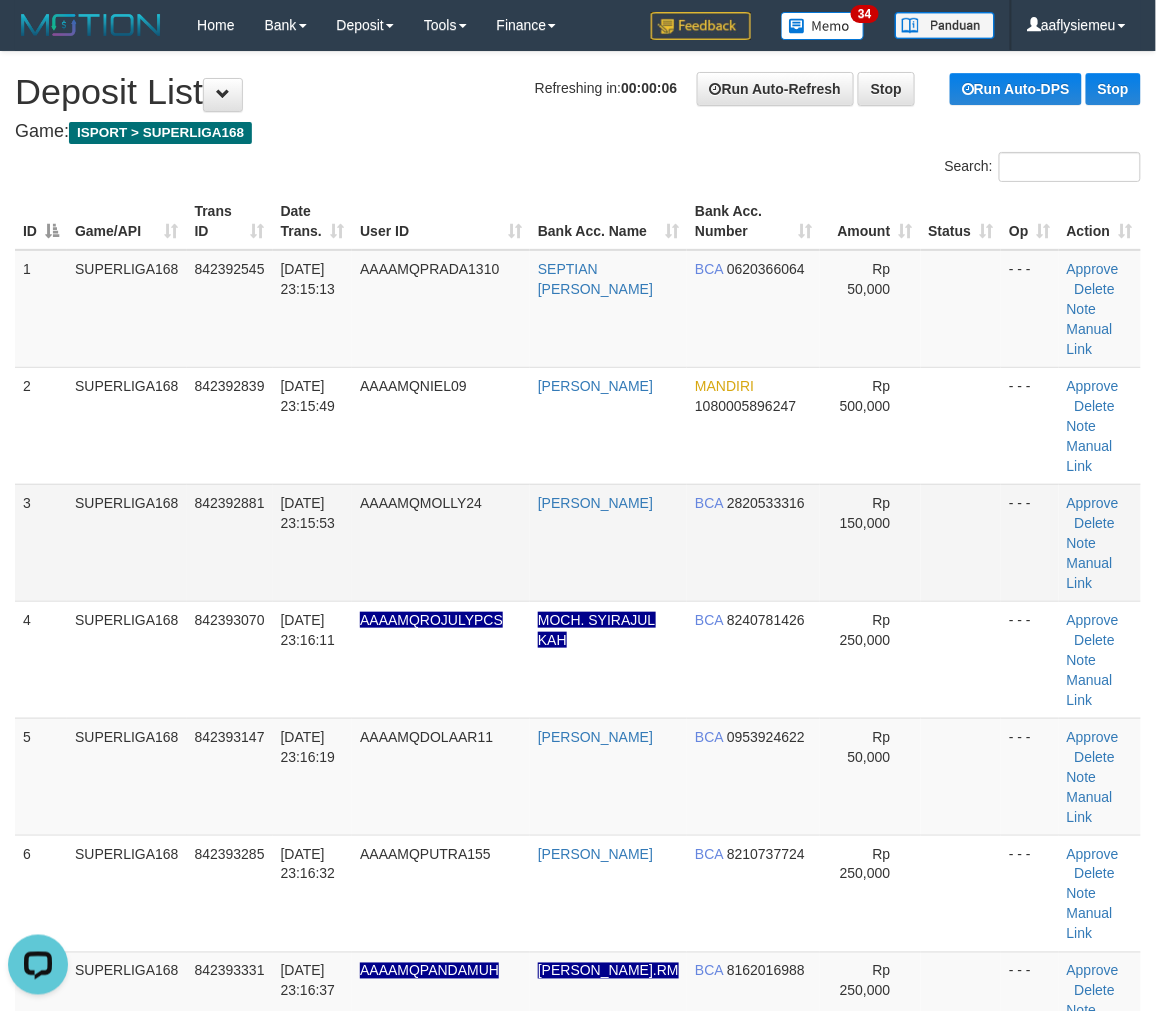 click on "3" at bounding box center [41, 542] 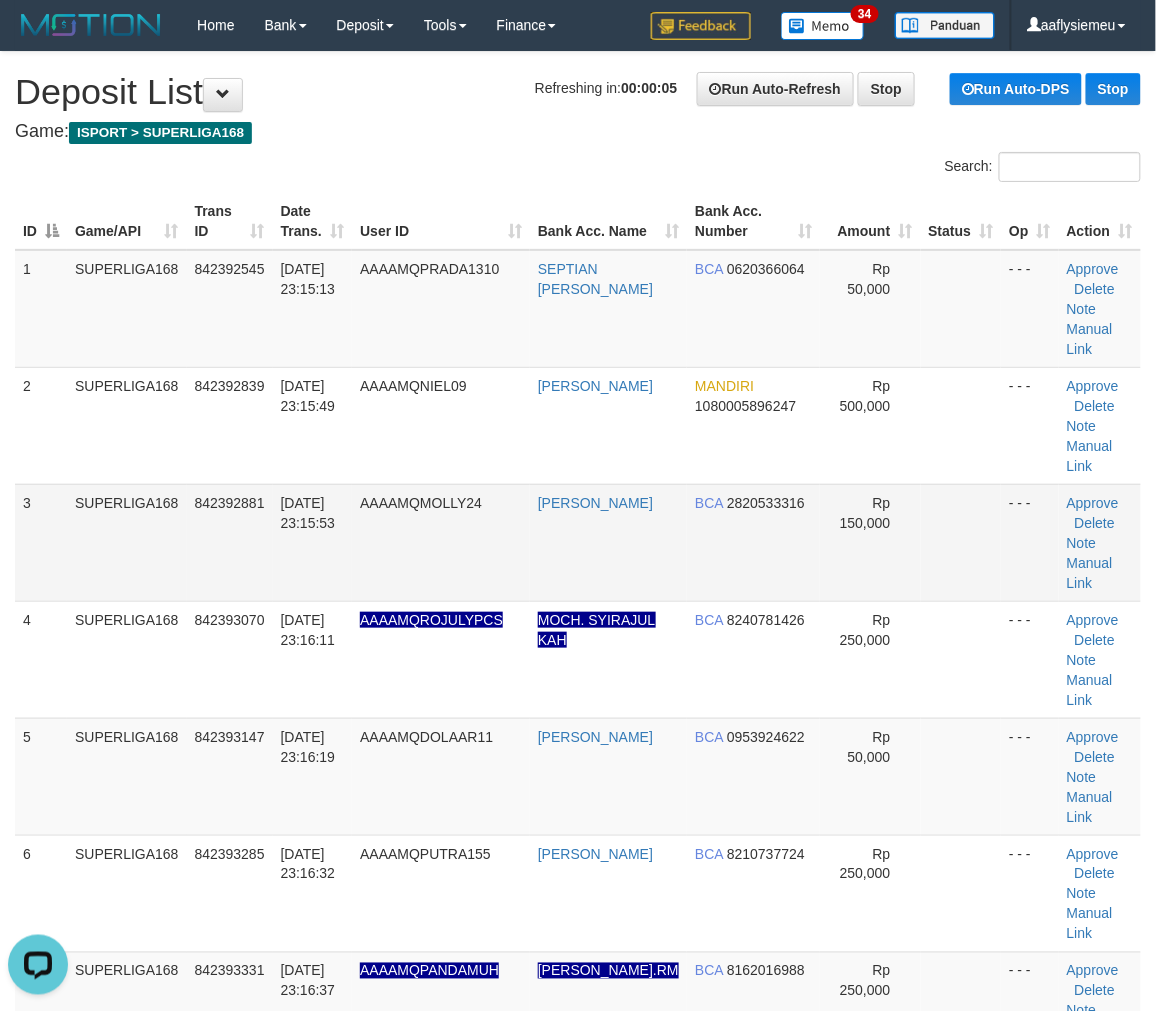 click on "SUPERLIGA168" at bounding box center [127, 542] 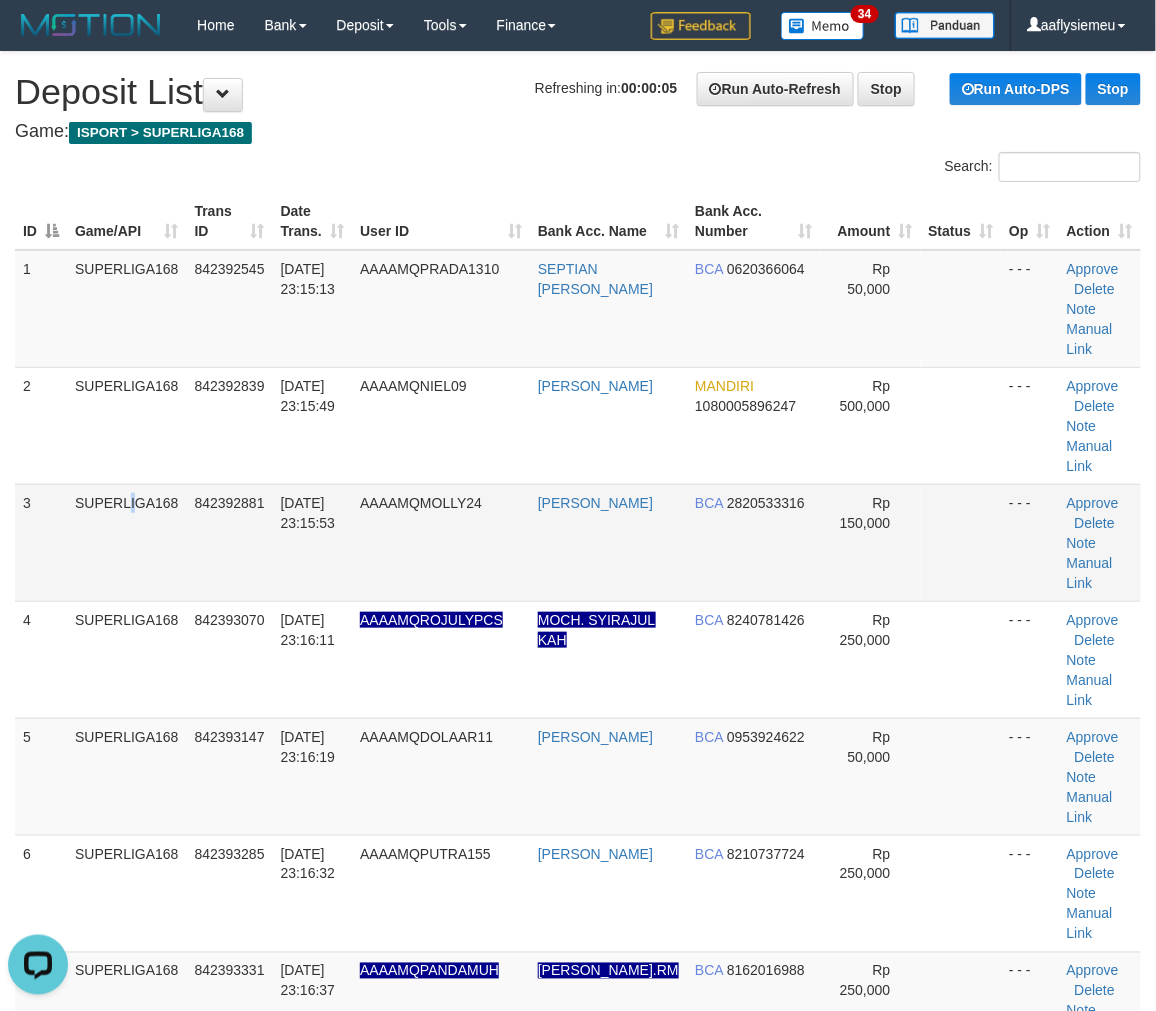 click on "SUPERLIGA168" at bounding box center (127, 542) 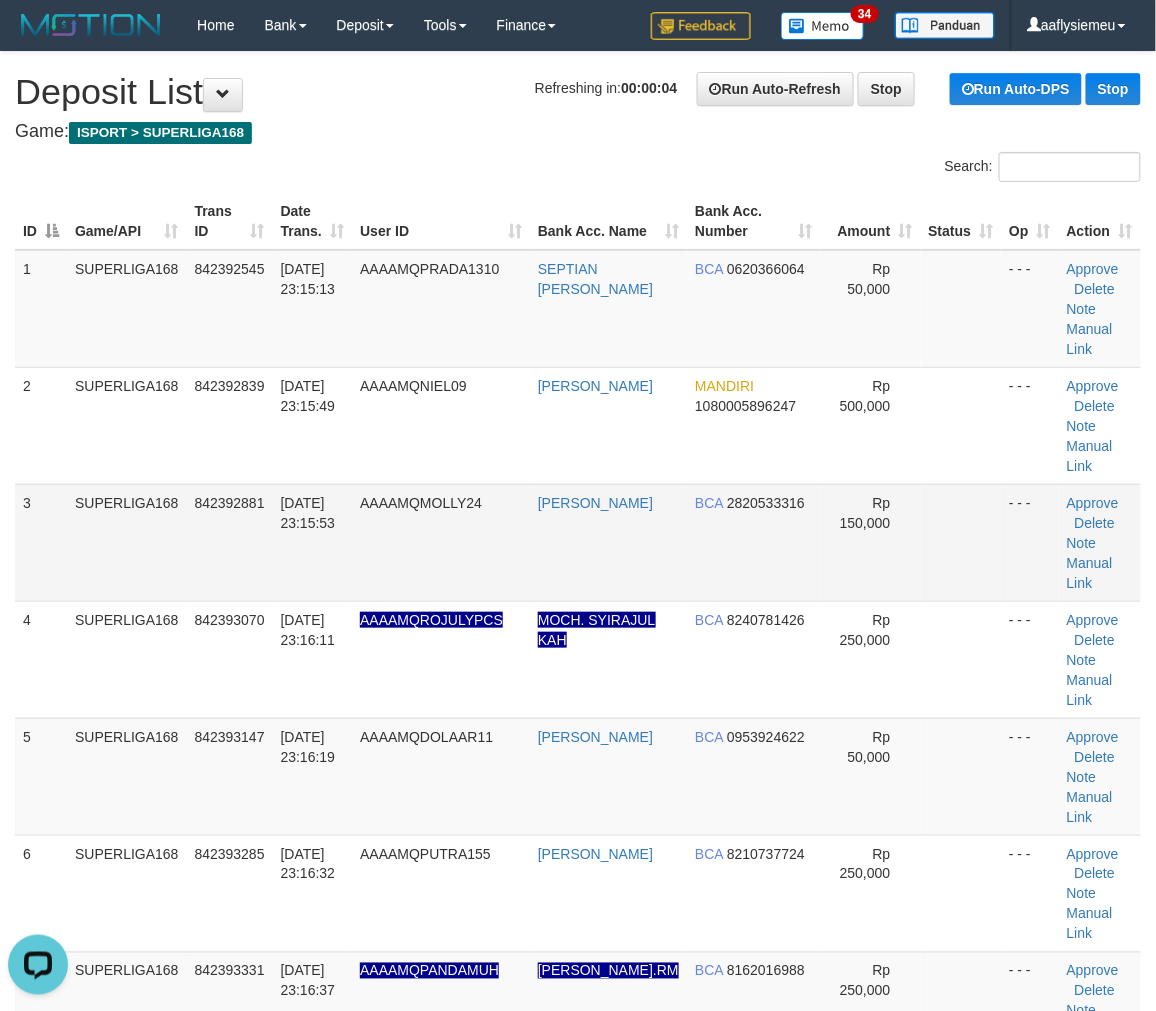 click on "842392881" at bounding box center (230, 542) 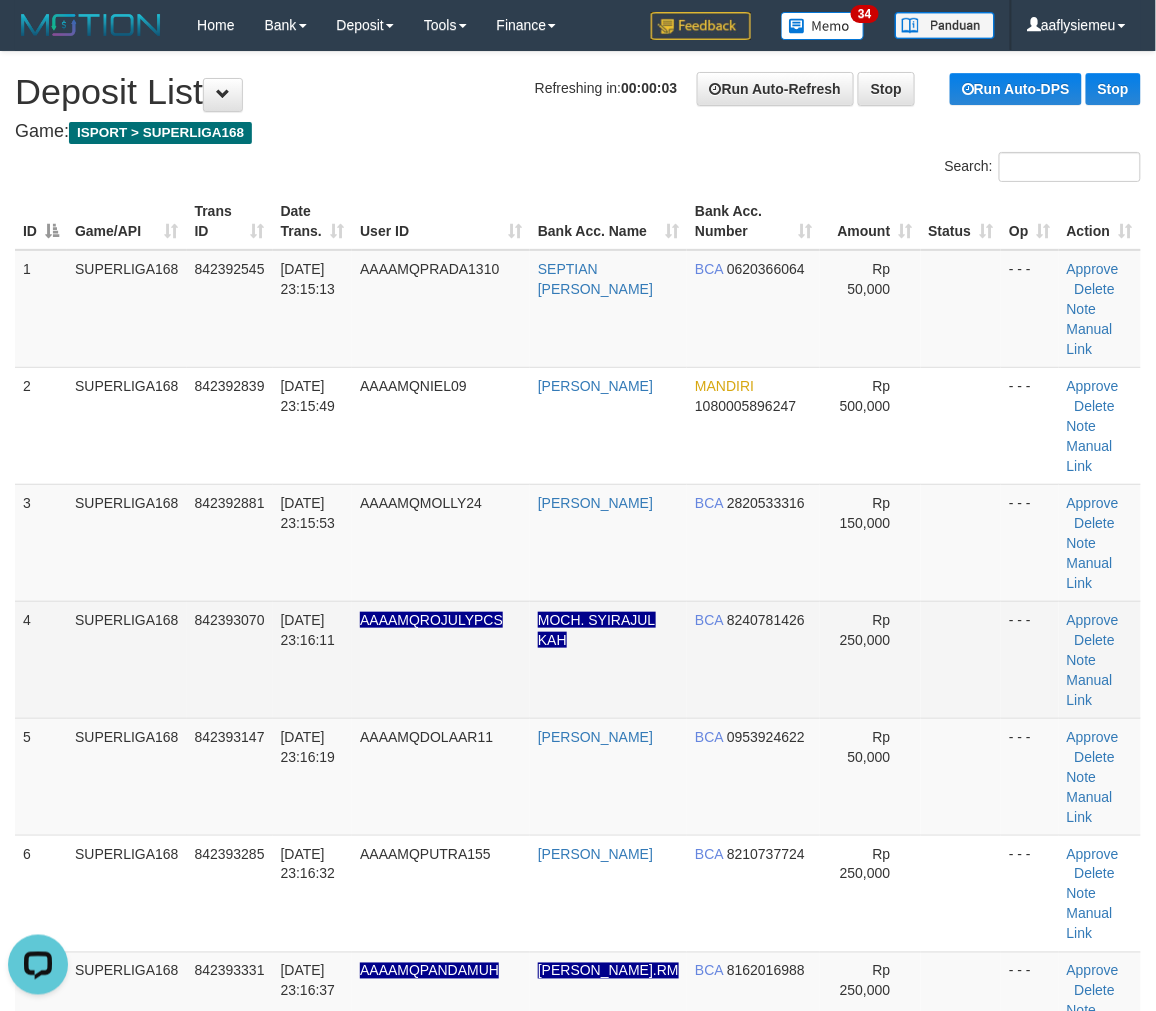 click on "4" at bounding box center (41, 659) 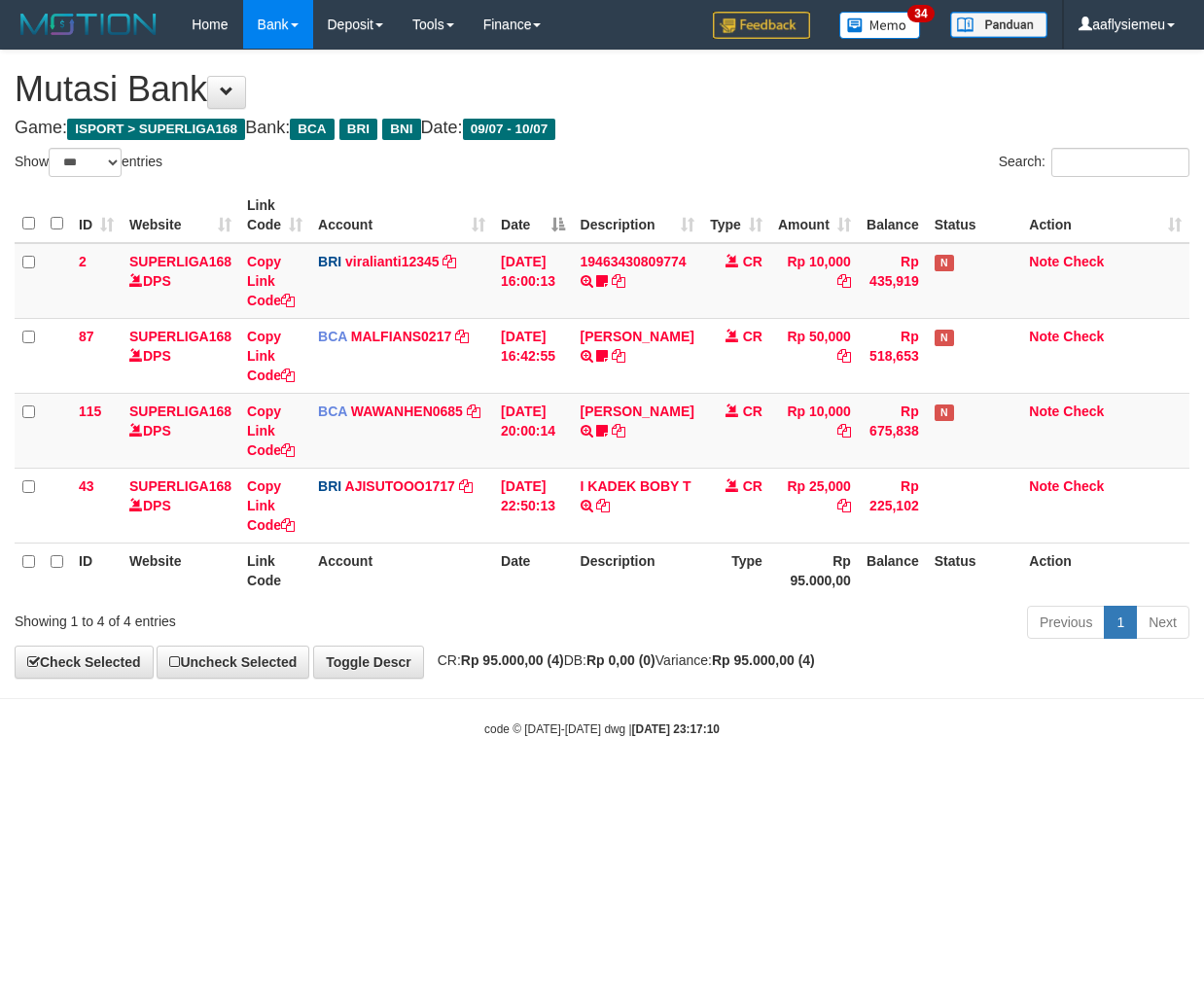 select on "***" 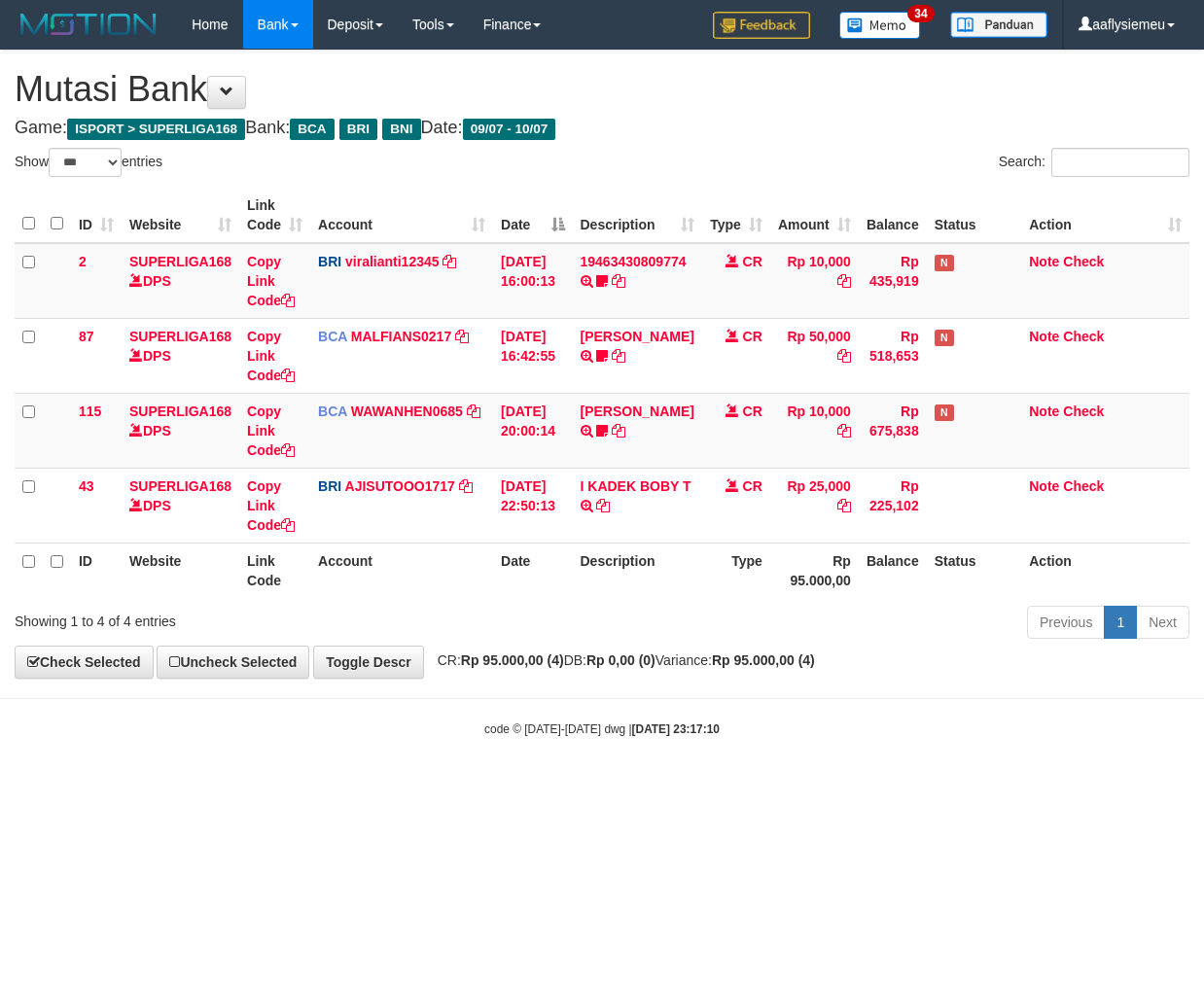 scroll, scrollTop: 0, scrollLeft: 0, axis: both 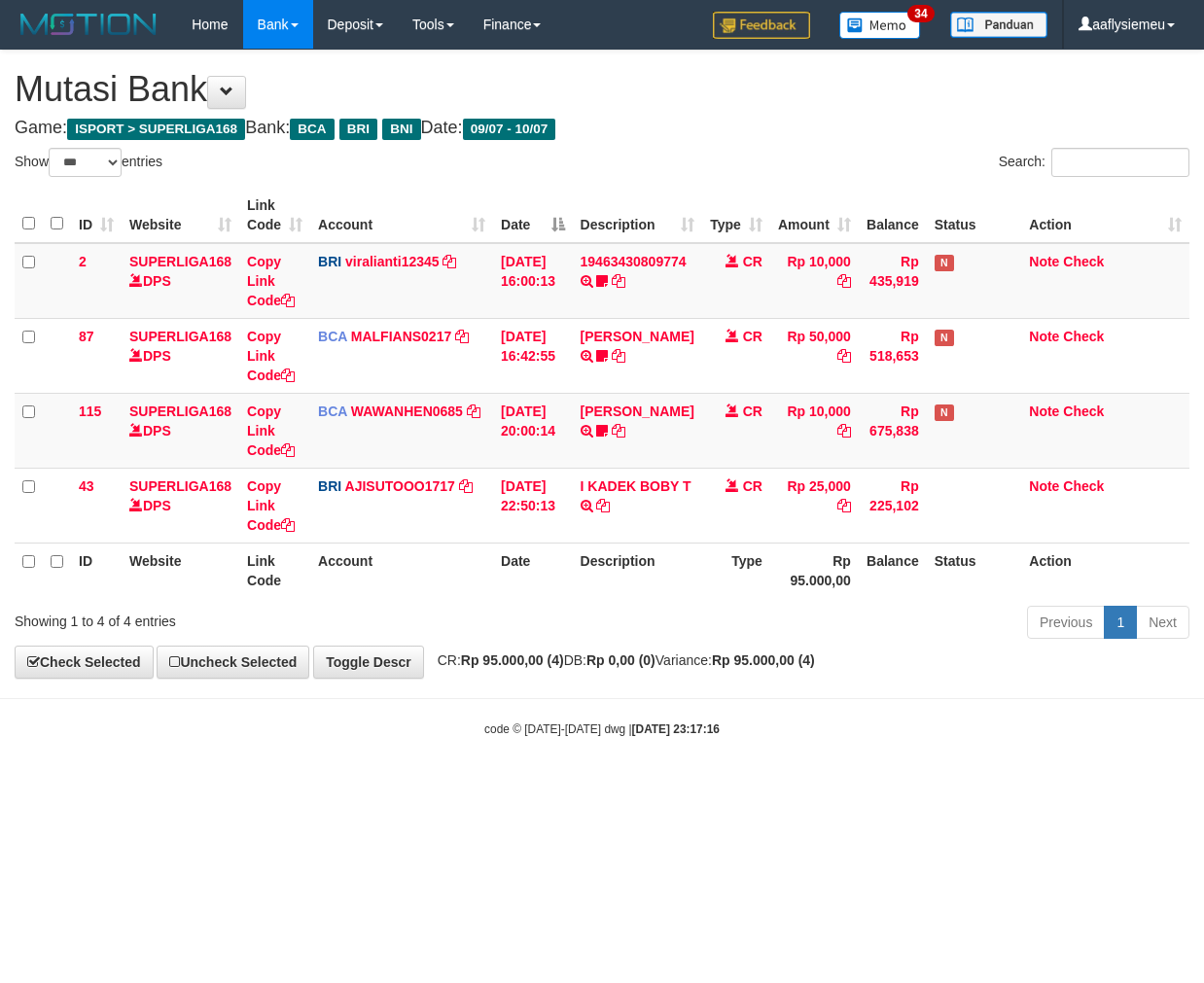 select on "***" 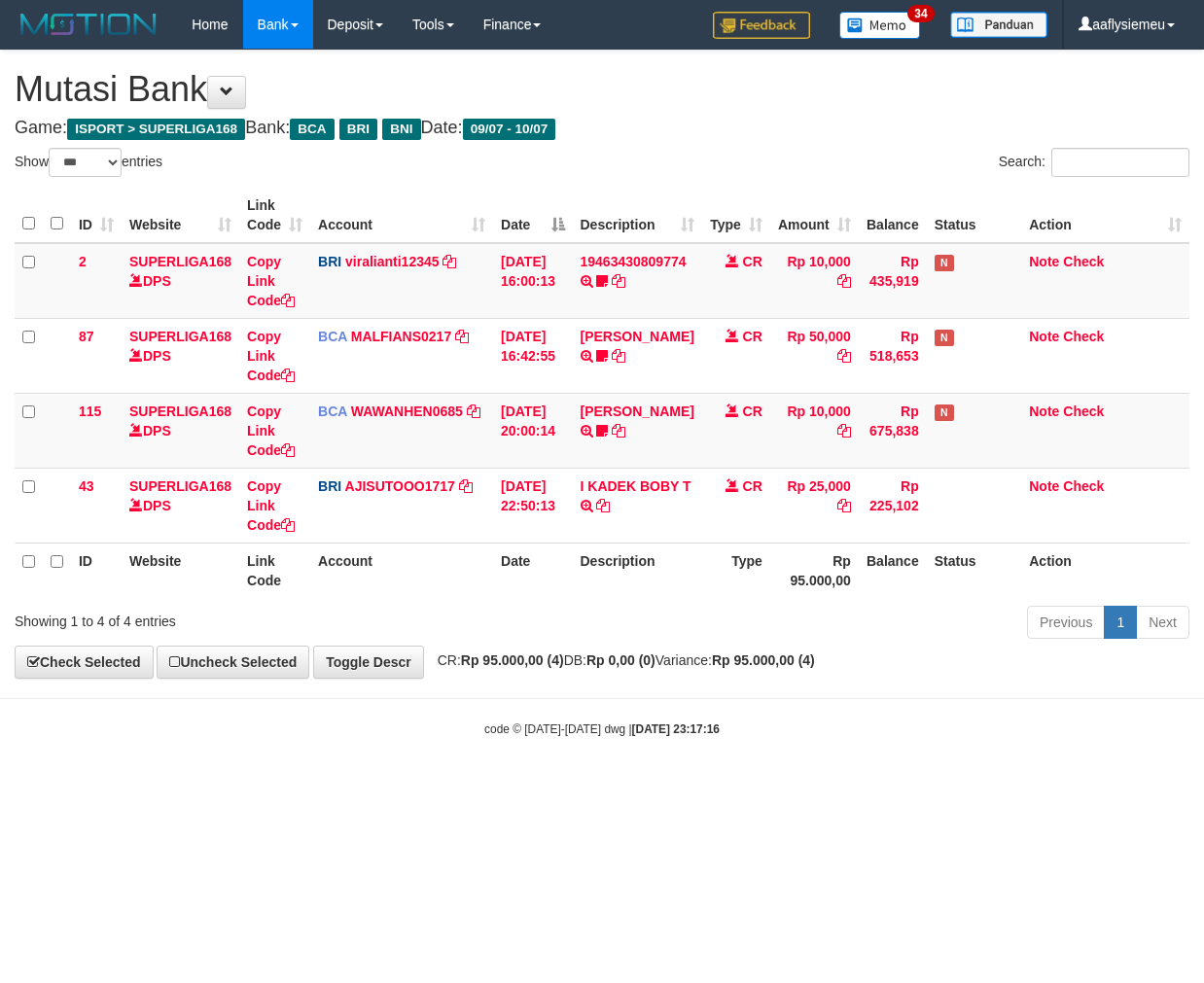 scroll, scrollTop: 0, scrollLeft: 0, axis: both 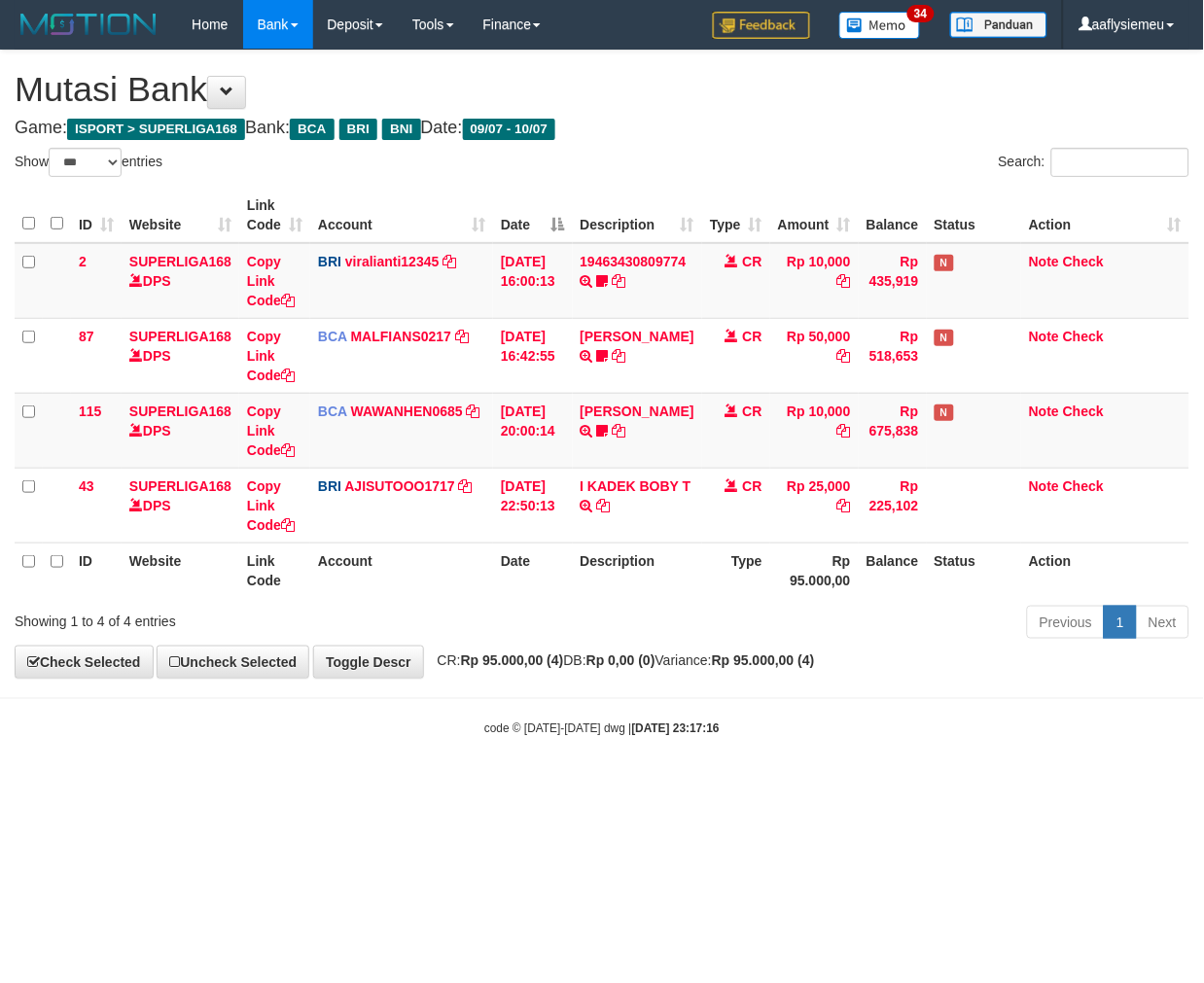 click on "Toggle navigation
Home
Bank
Account List
Load
By Website
Group
[ISPORT]													SUPERLIGA168
By Load Group (DPS)
34" at bounding box center (602, 393) 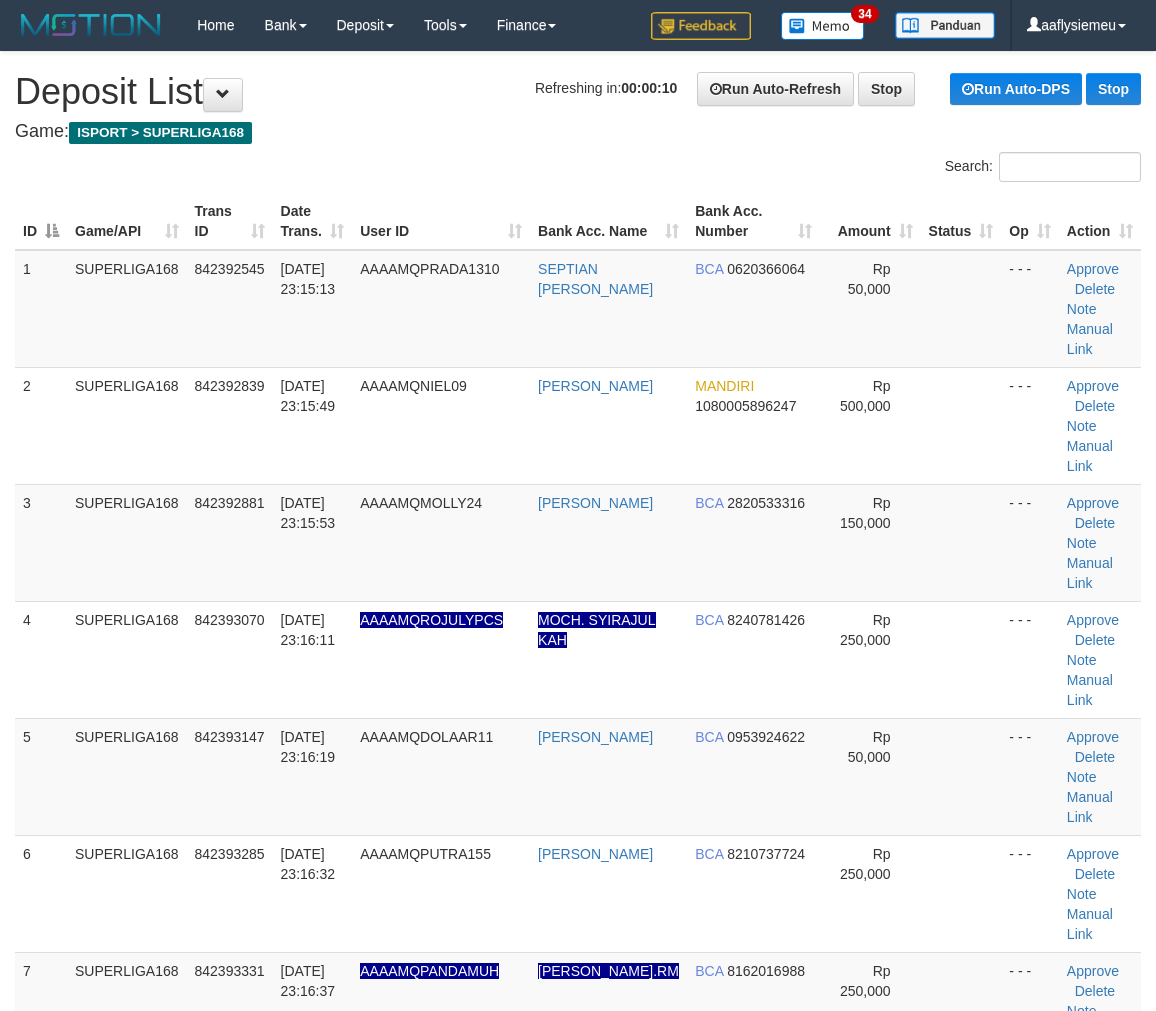 scroll, scrollTop: 0, scrollLeft: 0, axis: both 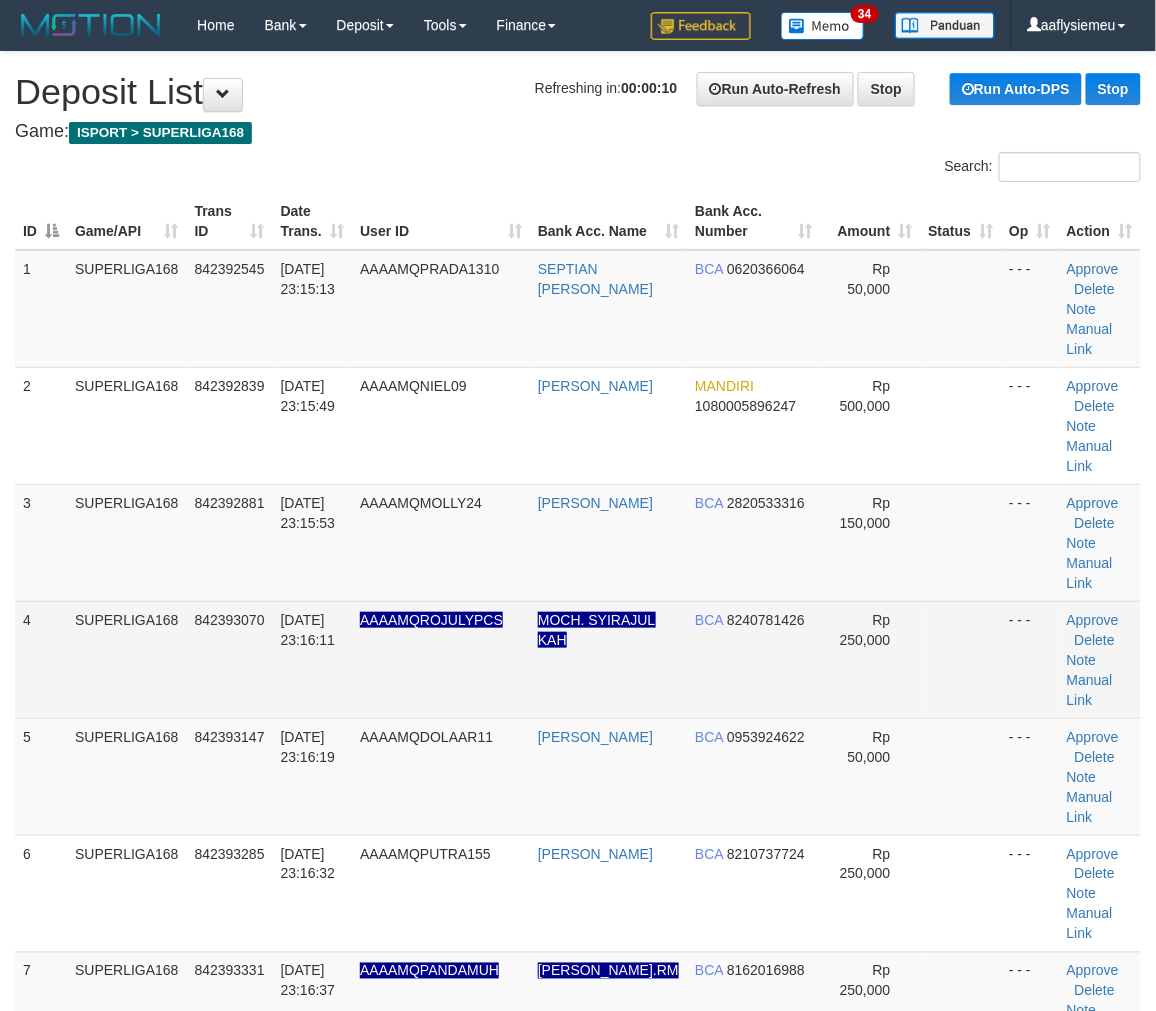 click on "SUPERLIGA168" at bounding box center (127, 659) 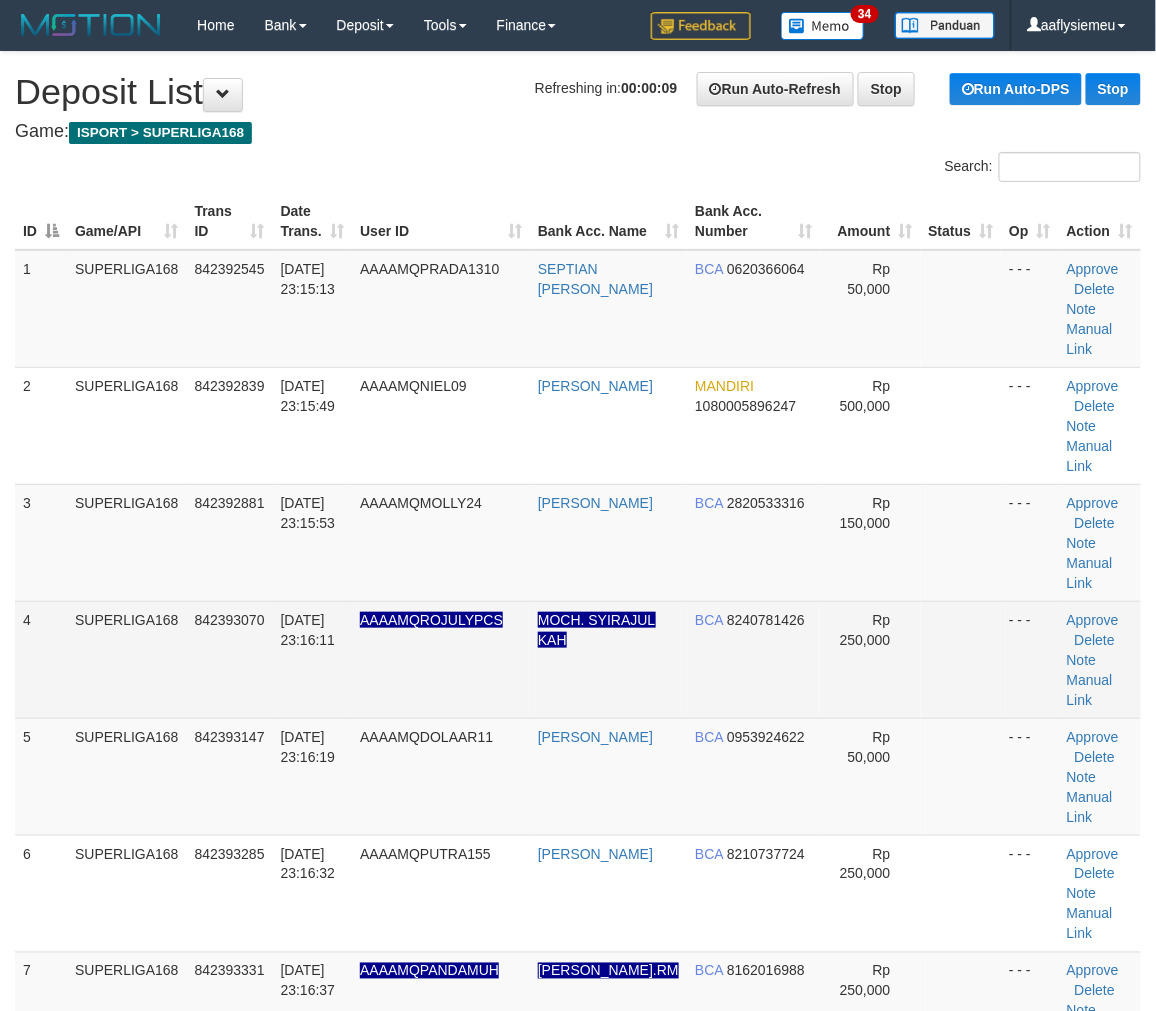 drag, startPoint x: 316, startPoint y: 522, endPoint x: 33, endPoint y: 605, distance: 294.92032 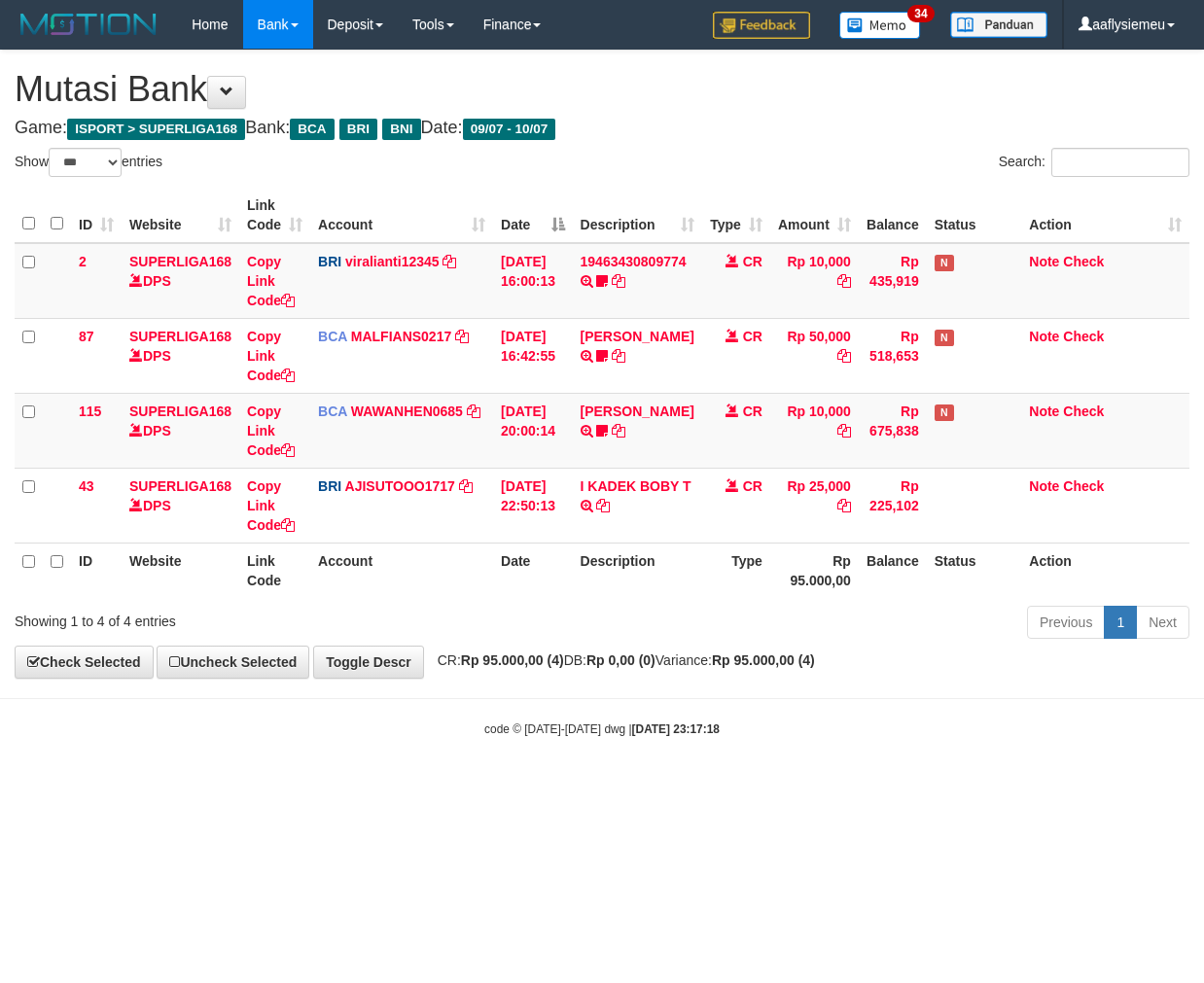 select on "***" 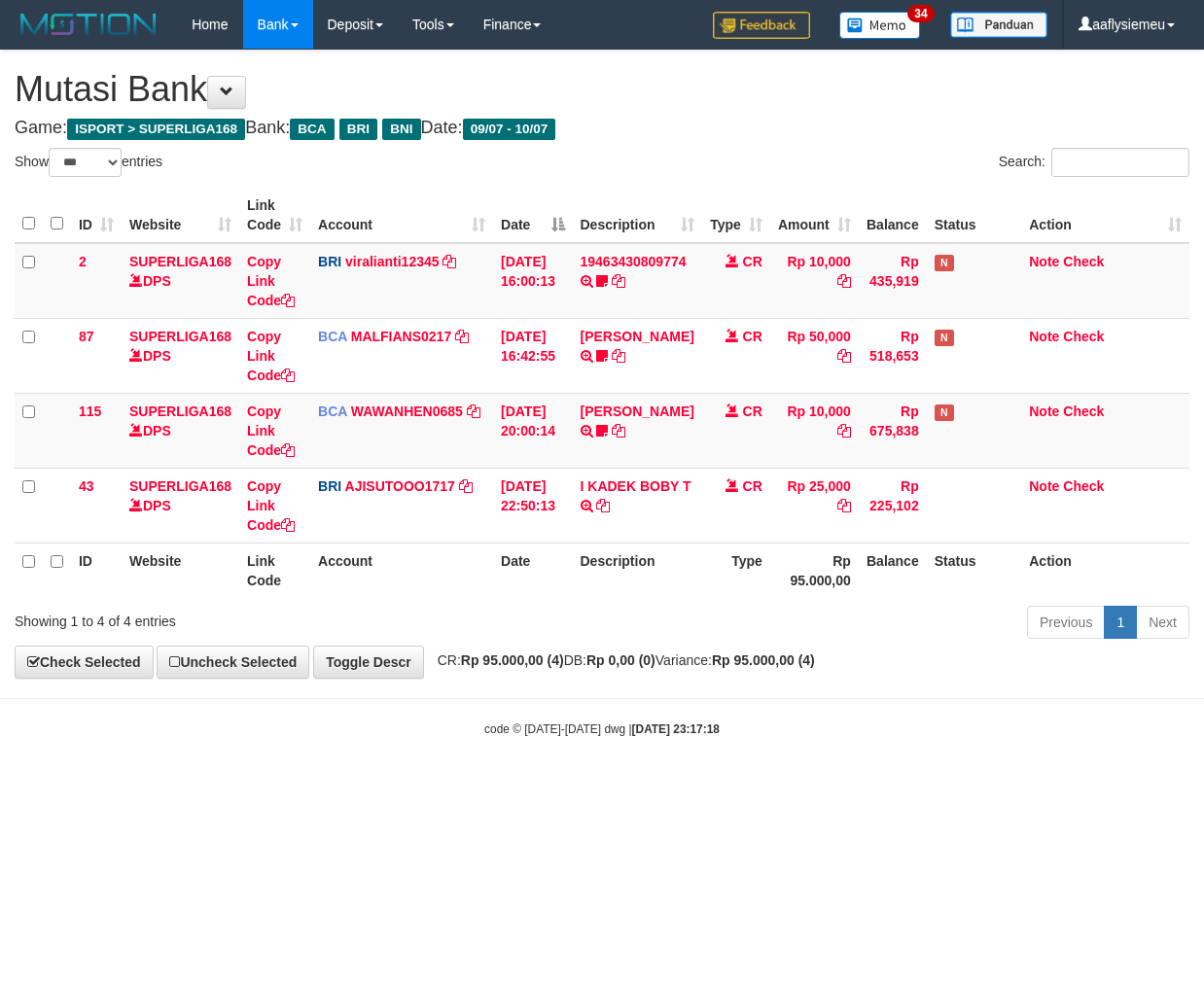 scroll, scrollTop: 0, scrollLeft: 0, axis: both 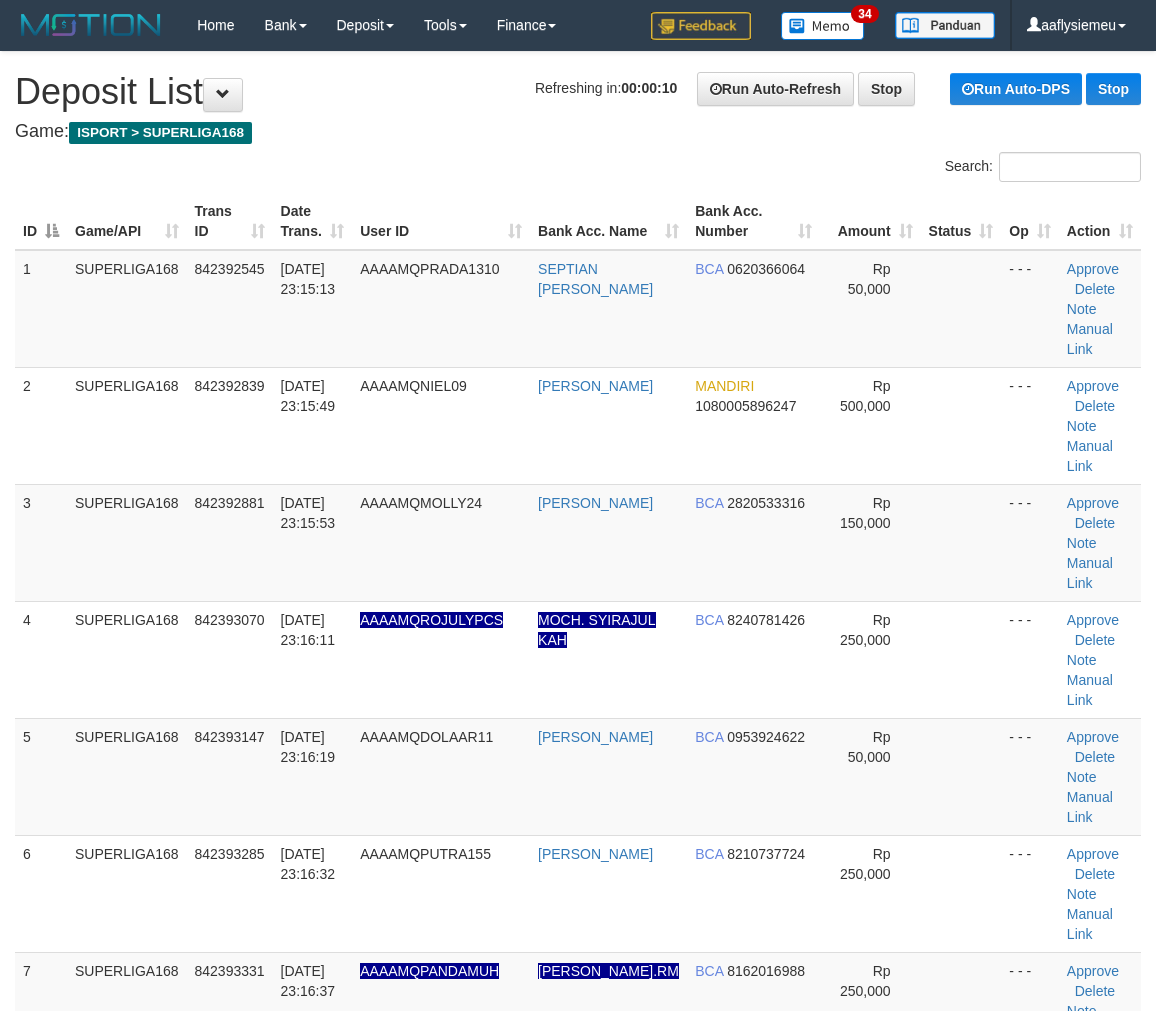 click on "842392881" at bounding box center (230, 542) 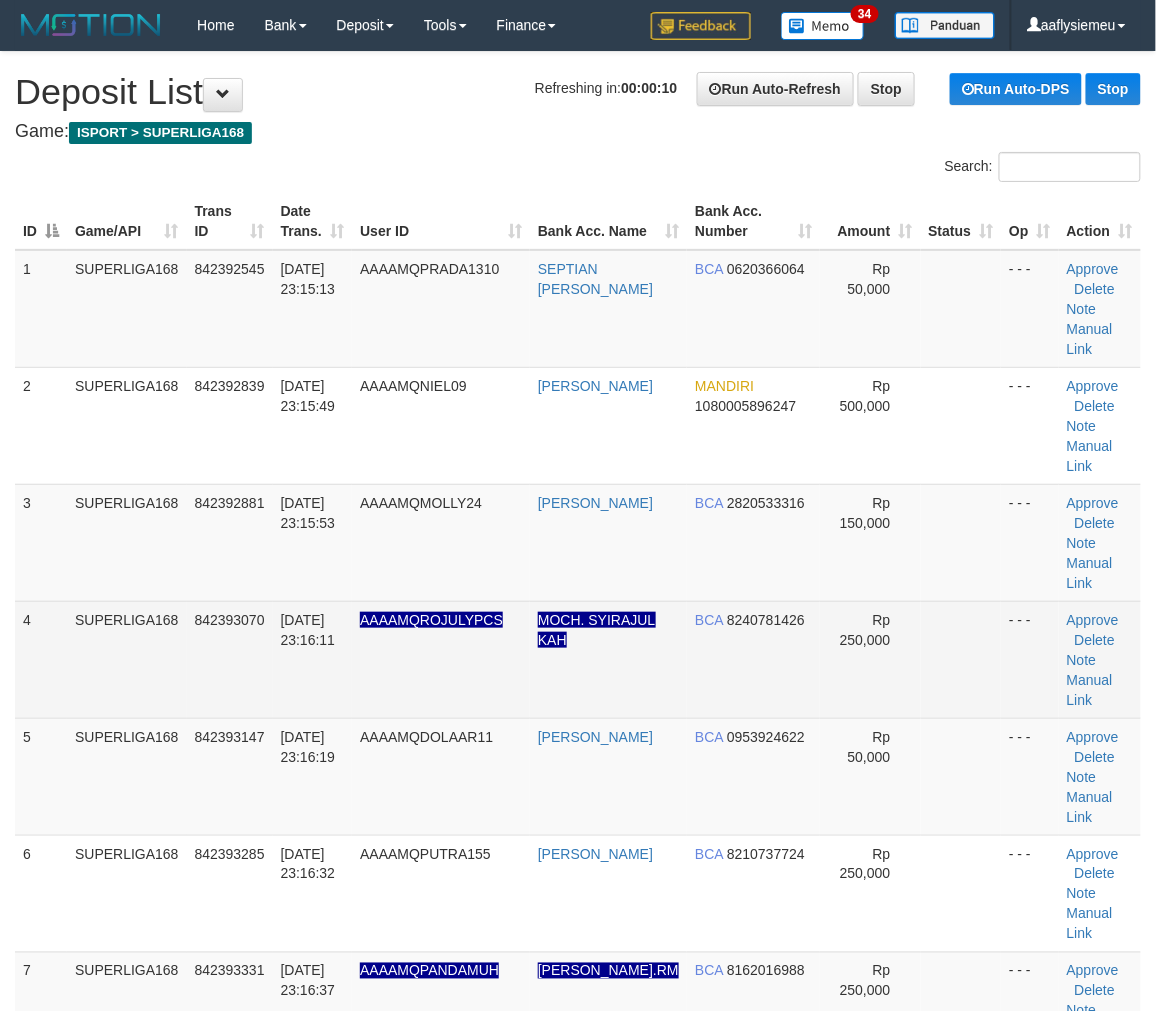 click on "10/07/2025 23:16:11" at bounding box center (308, 630) 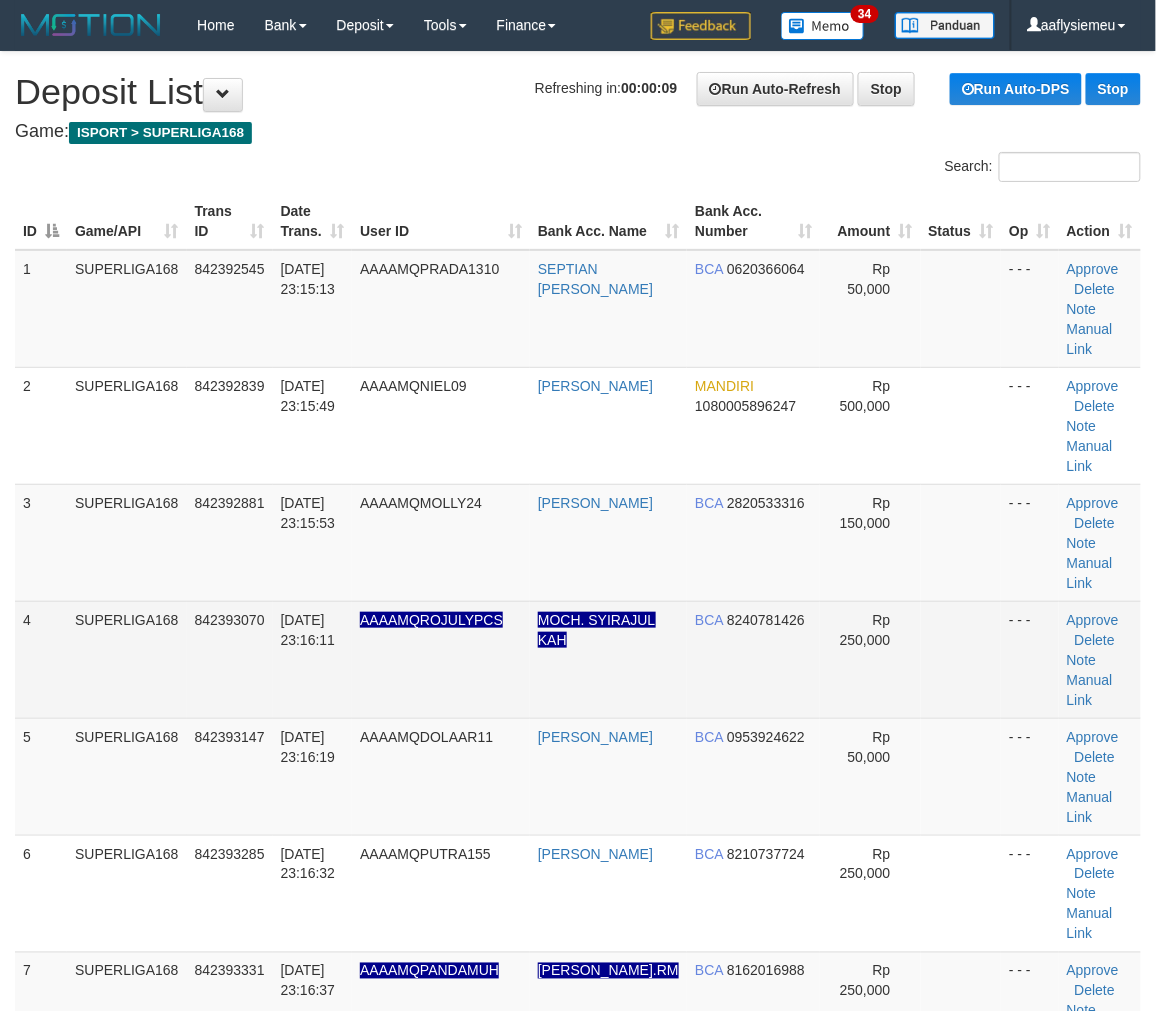 click on "842393070" at bounding box center [230, 659] 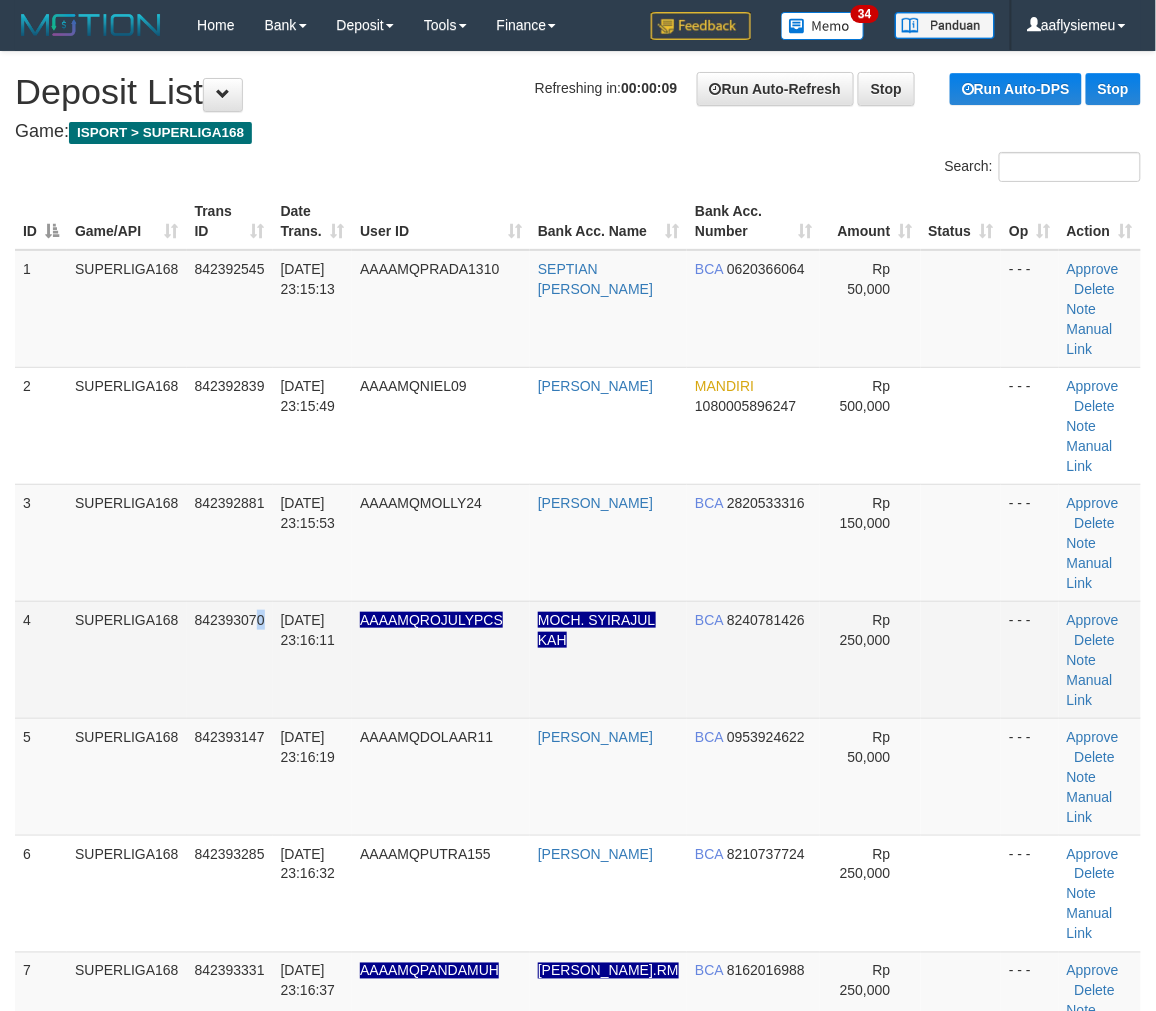 click on "842393070" at bounding box center (230, 659) 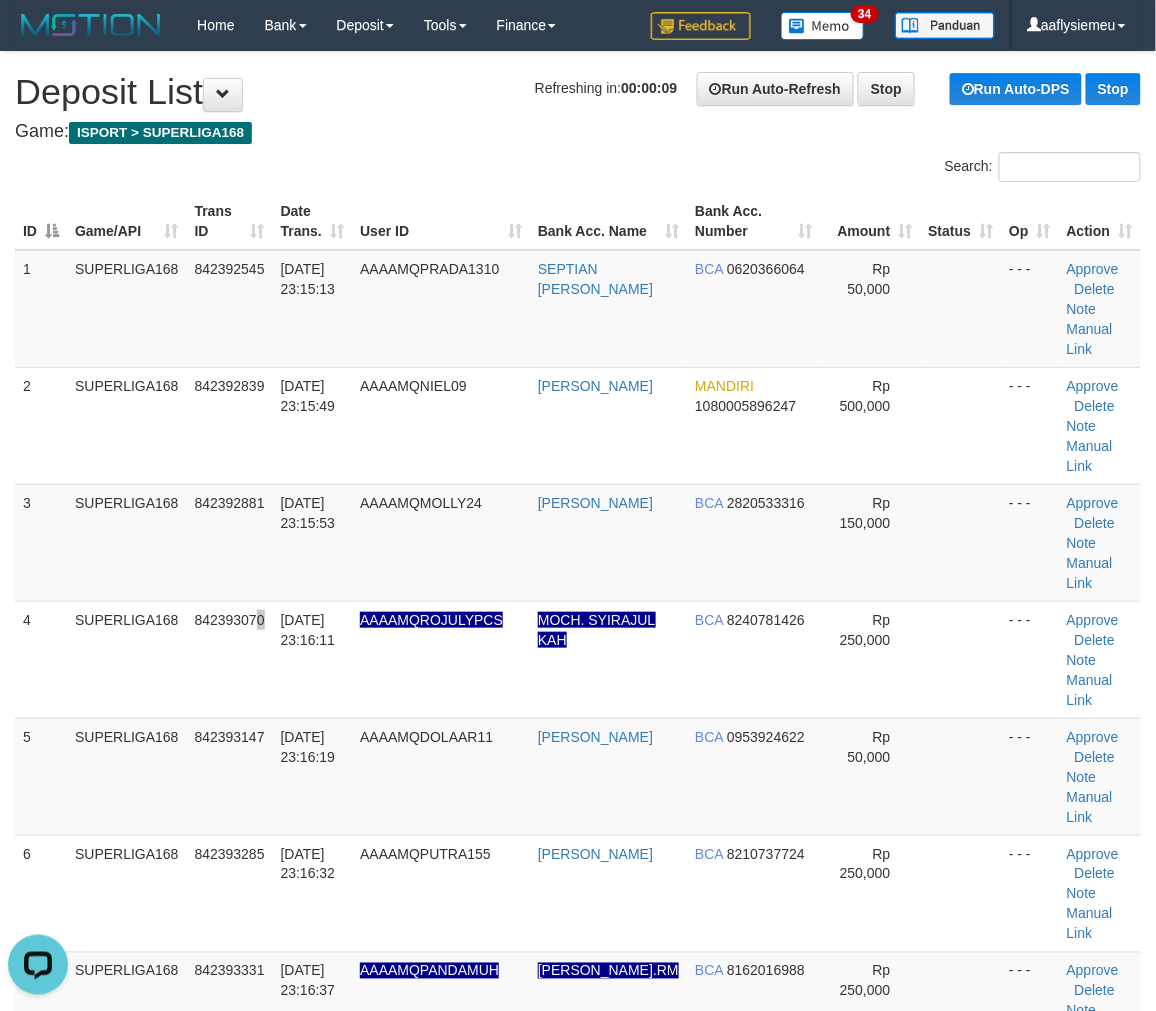 scroll, scrollTop: 0, scrollLeft: 0, axis: both 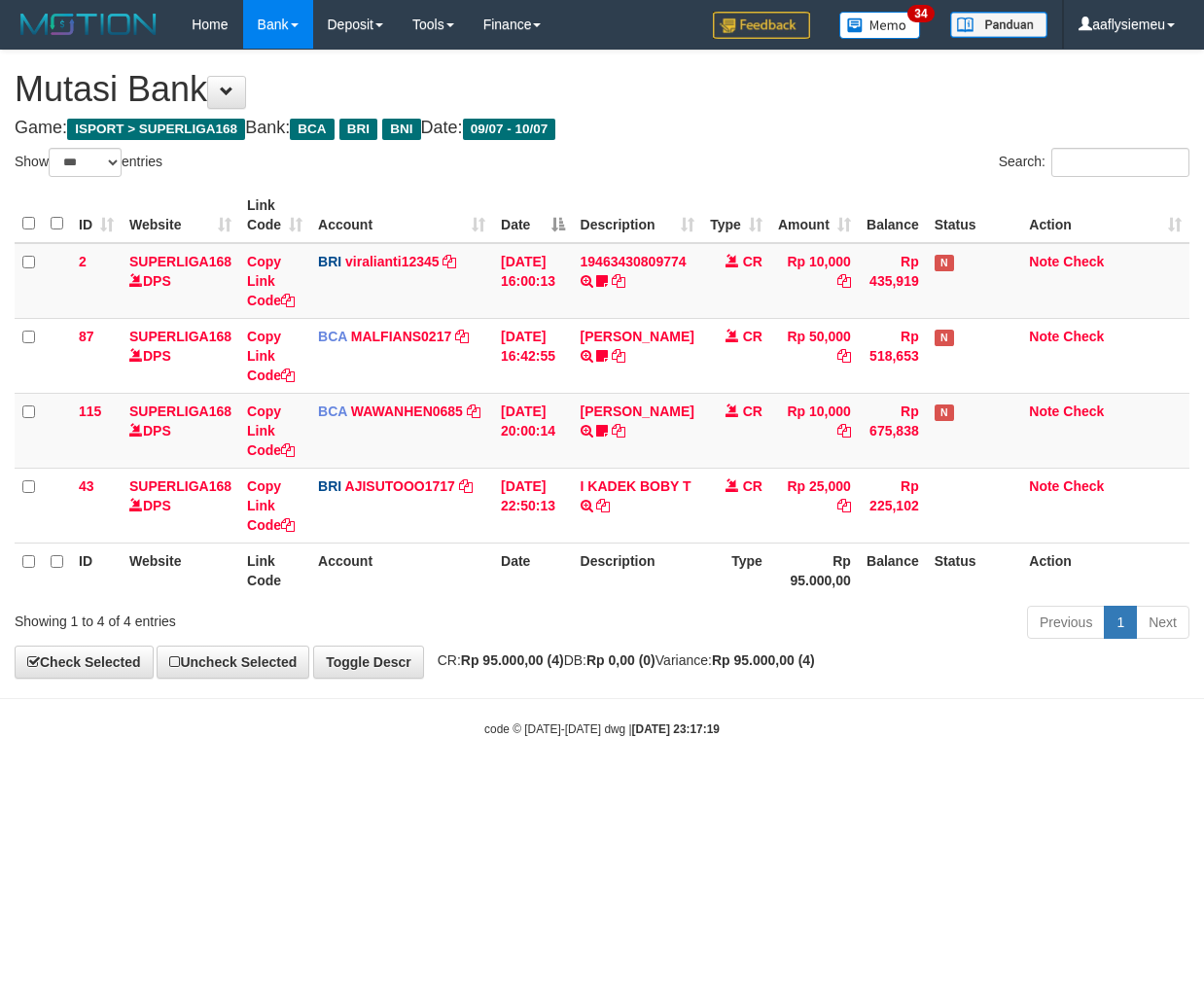 select on "***" 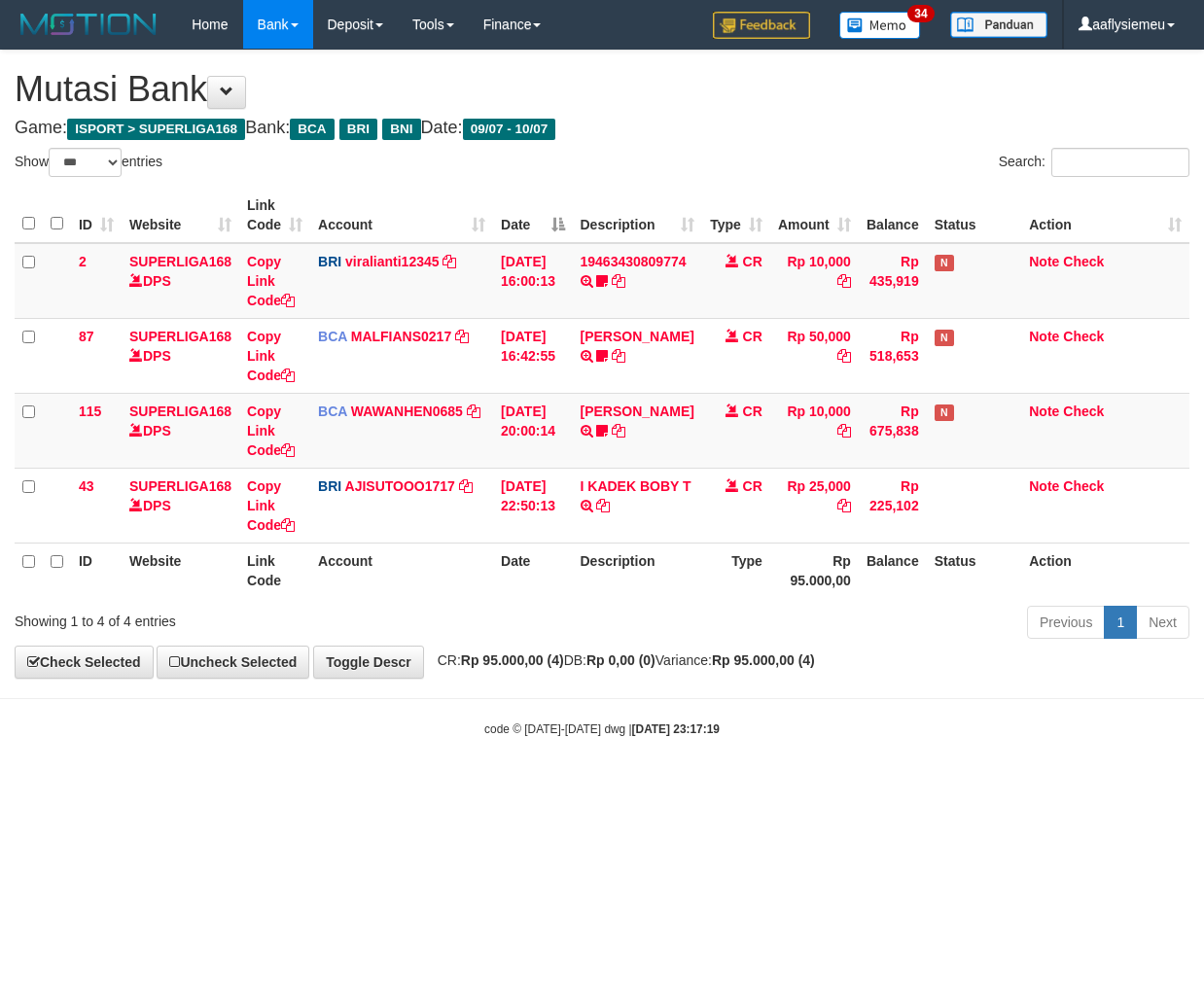 scroll, scrollTop: 0, scrollLeft: 0, axis: both 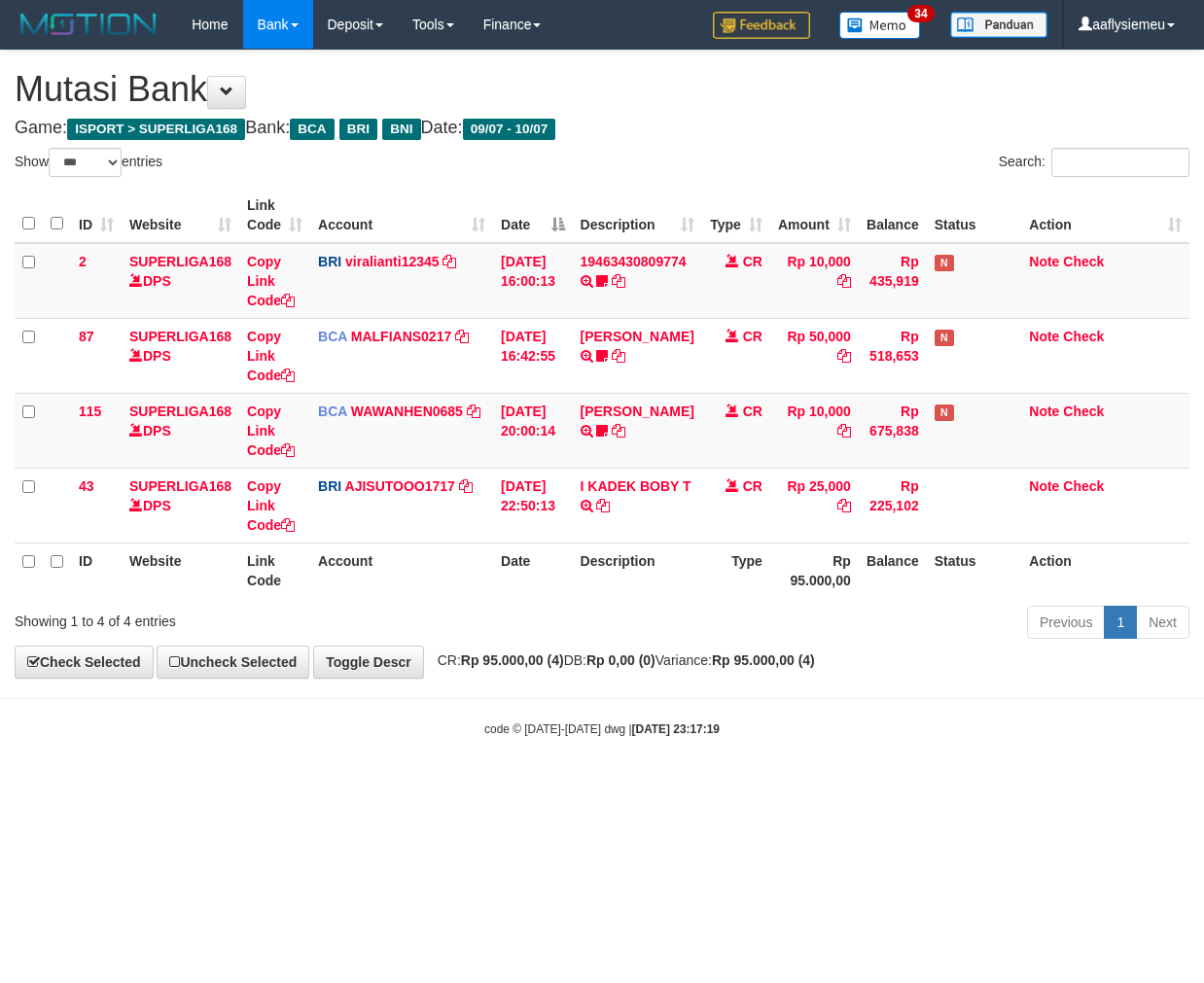 select on "***" 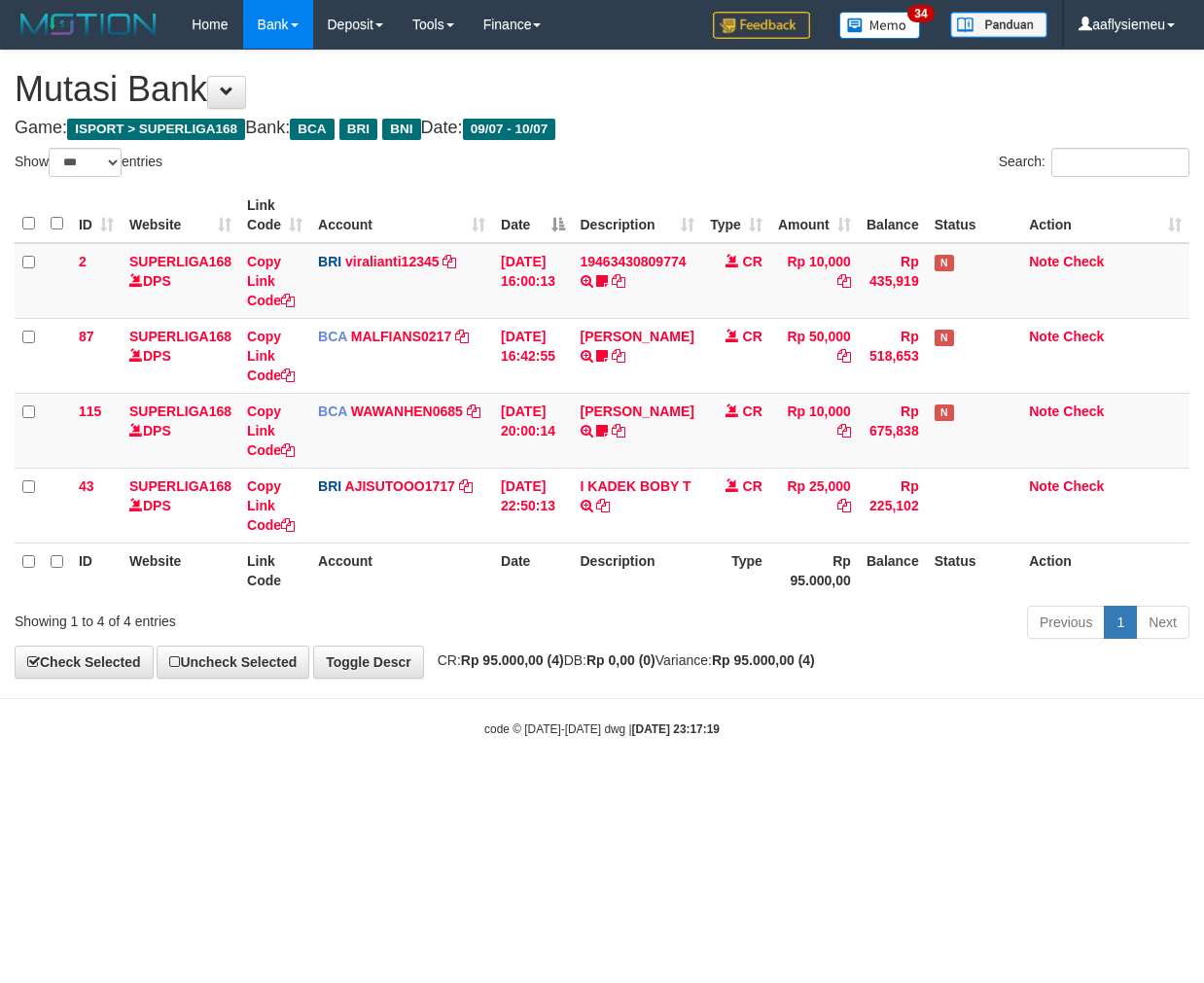 scroll, scrollTop: 0, scrollLeft: 0, axis: both 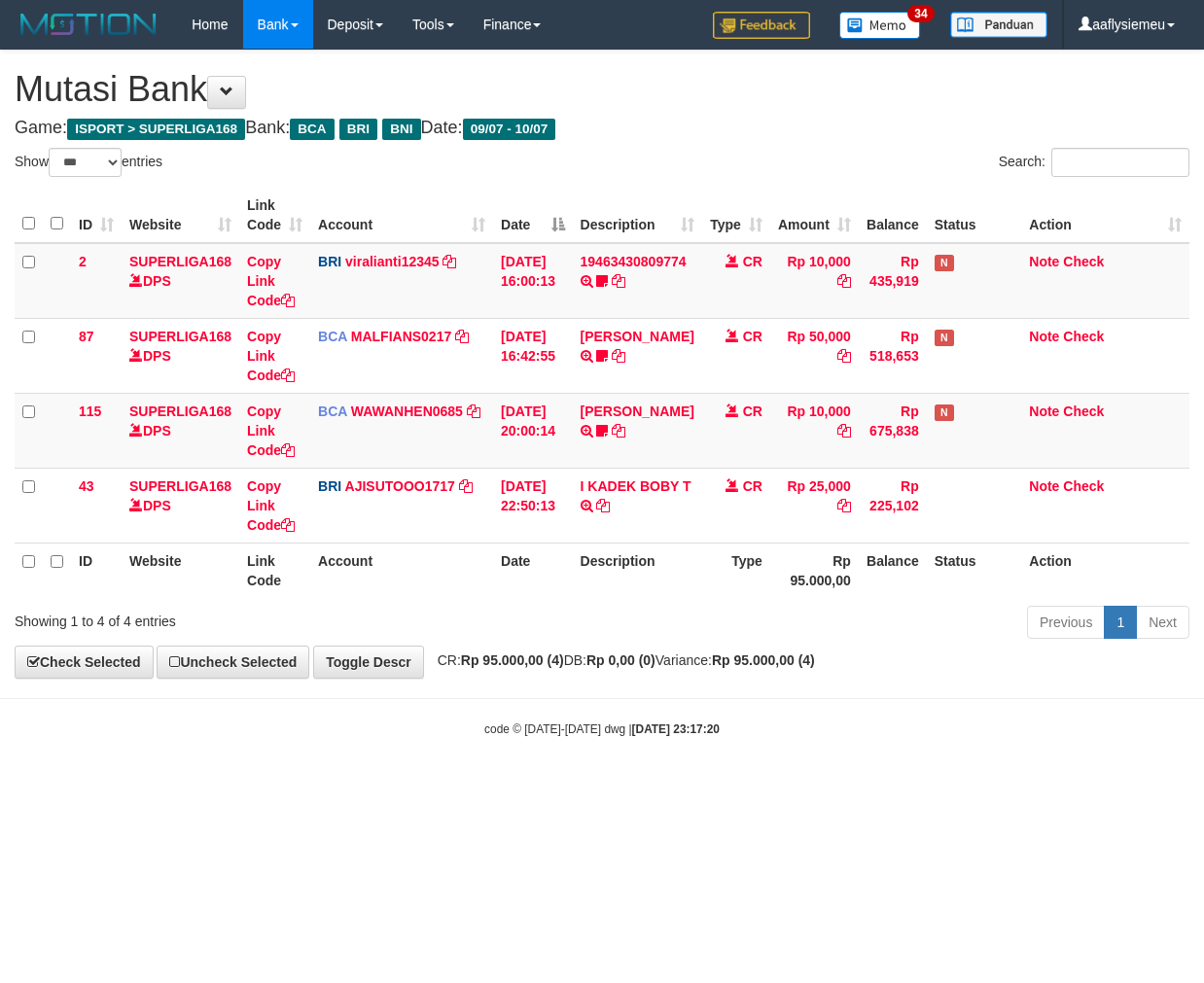 select on "***" 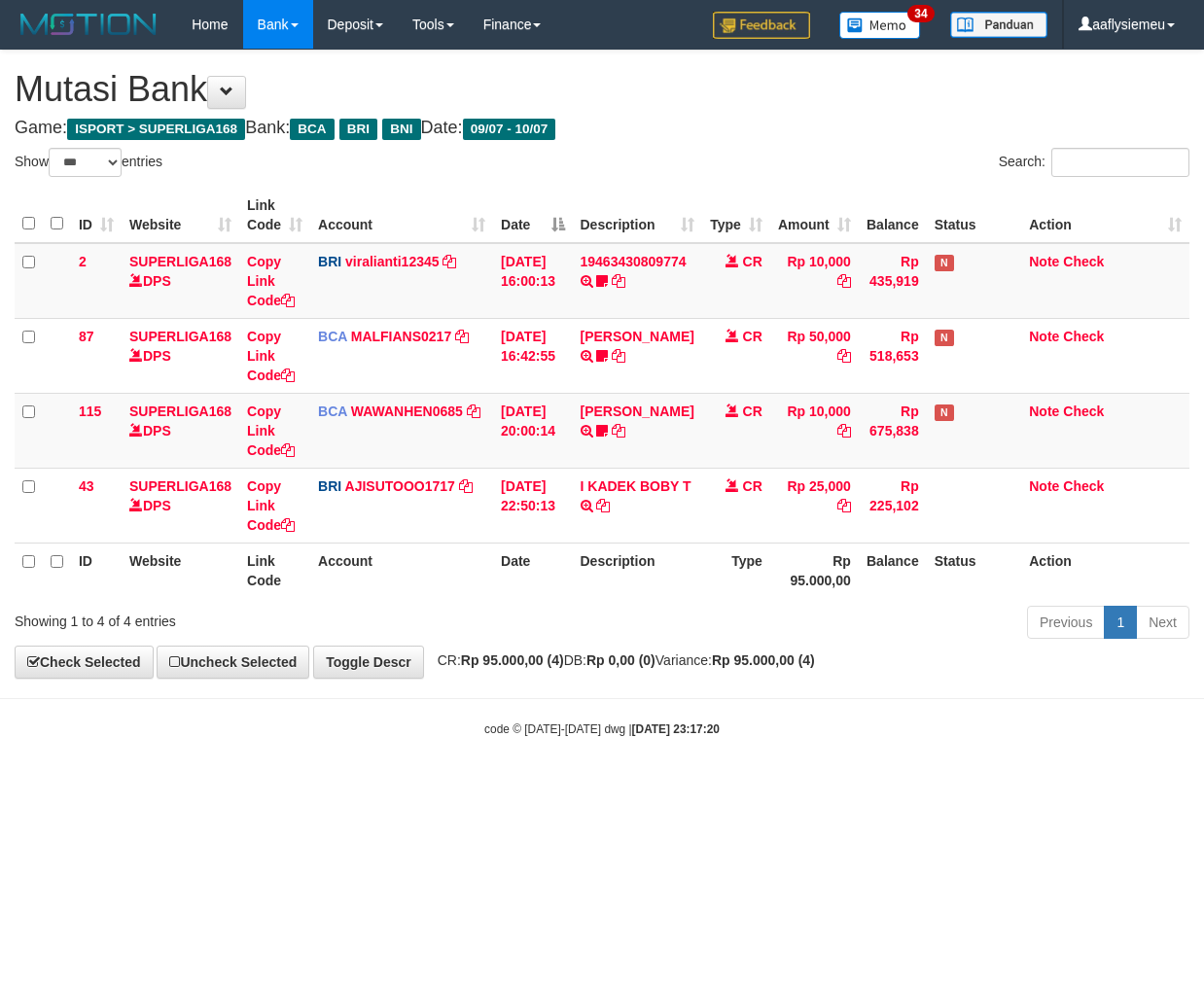 scroll, scrollTop: 0, scrollLeft: 0, axis: both 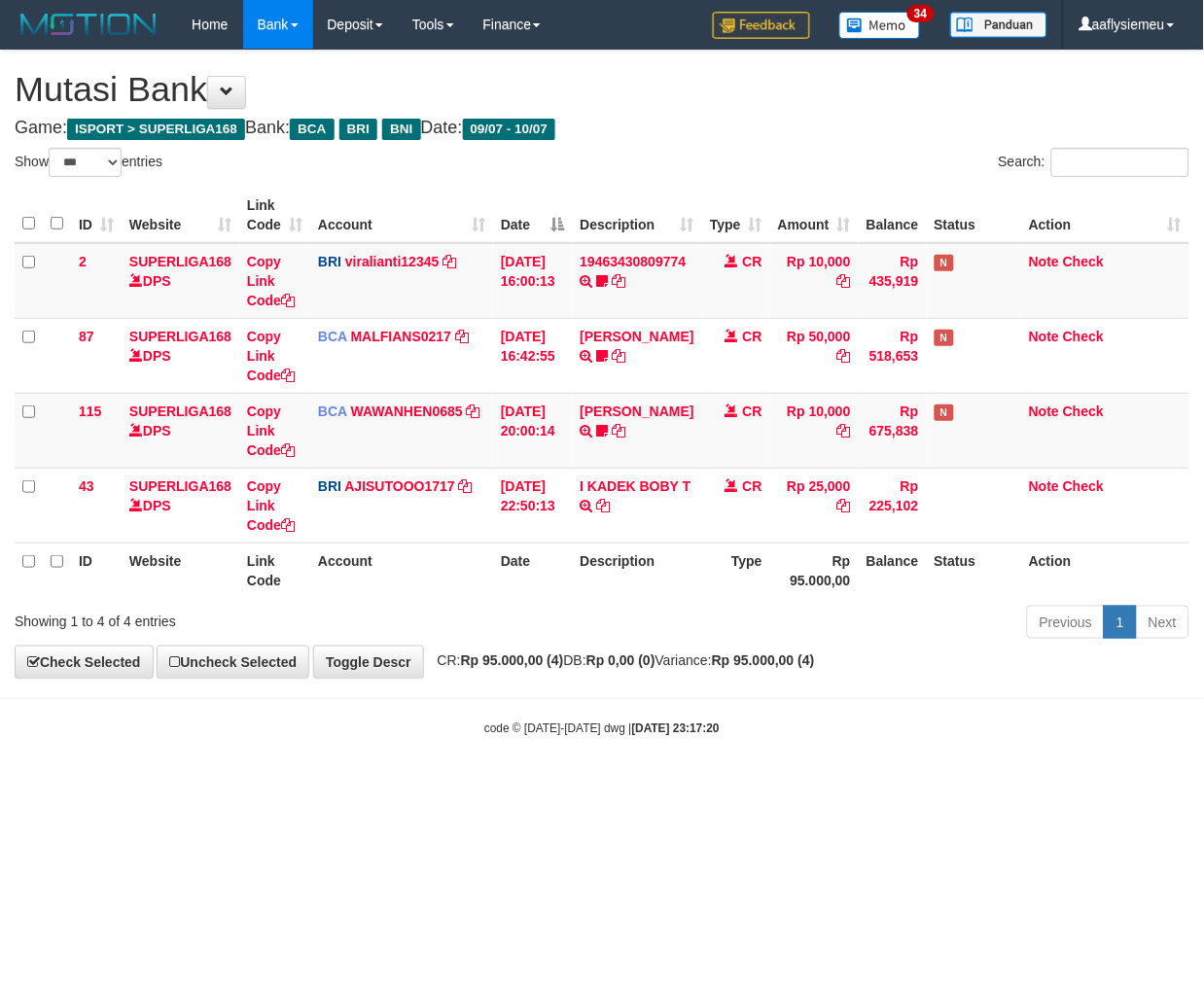 click on "Toggle navigation
Home
Bank
Account List
Load
By Website
Group
[ISPORT]													SUPERLIGA168
By Load Group (DPS)" at bounding box center (602, 393) 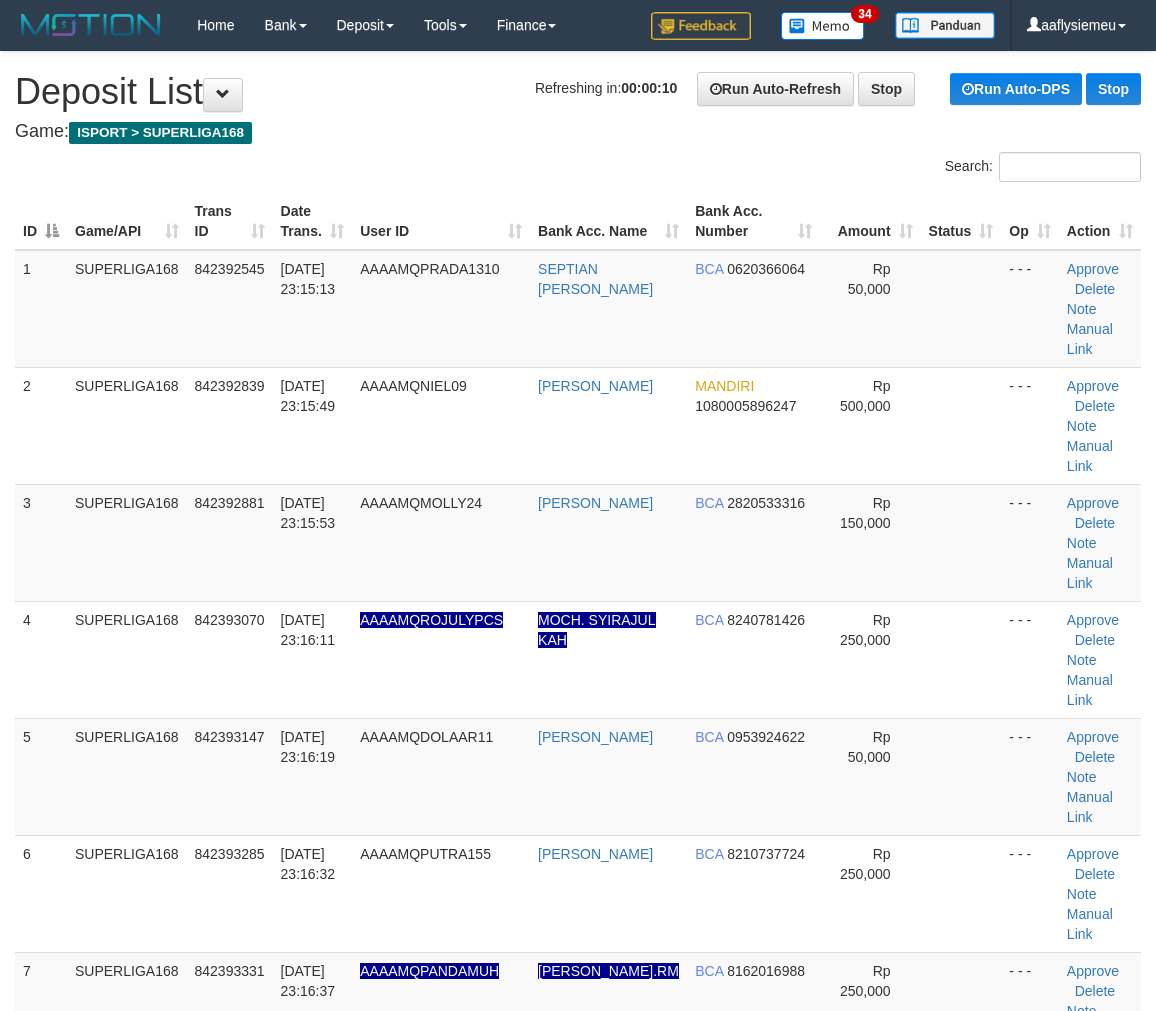 scroll, scrollTop: 0, scrollLeft: 0, axis: both 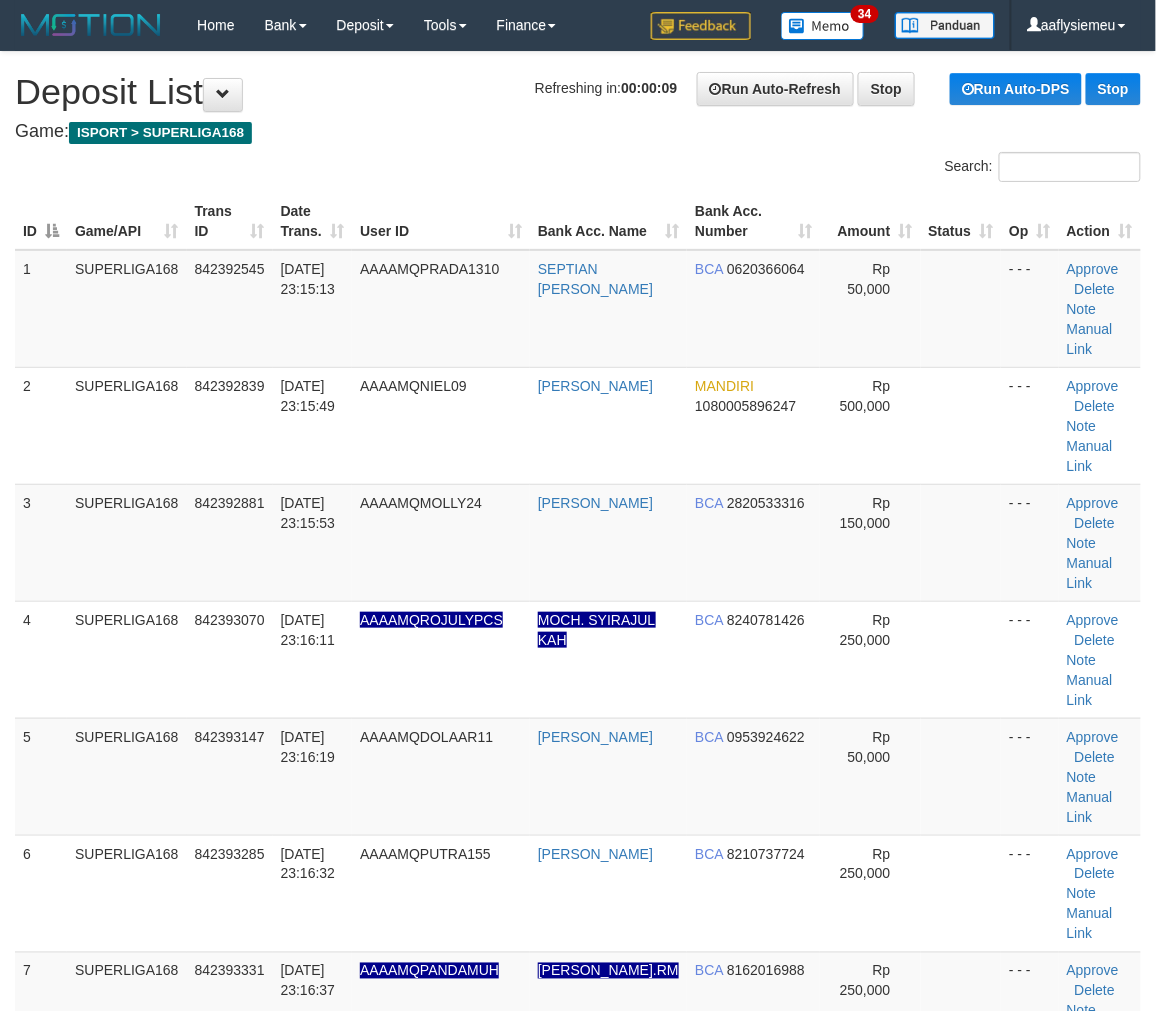 drag, startPoint x: 246, startPoint y: 602, endPoint x: 0, endPoint y: 694, distance: 262.64044 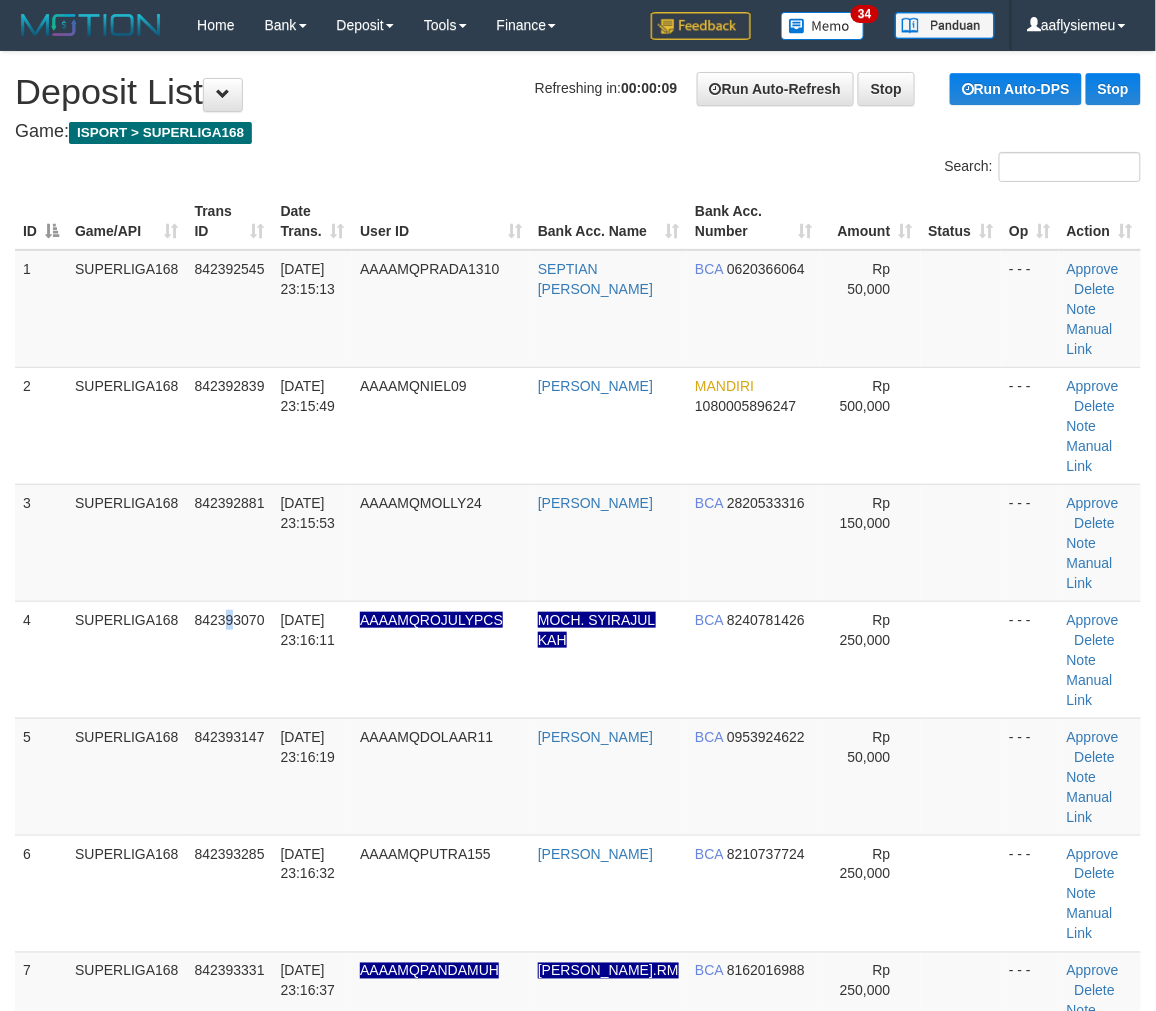 drag, startPoint x: 227, startPoint y: 631, endPoint x: 2, endPoint y: 695, distance: 233.9252 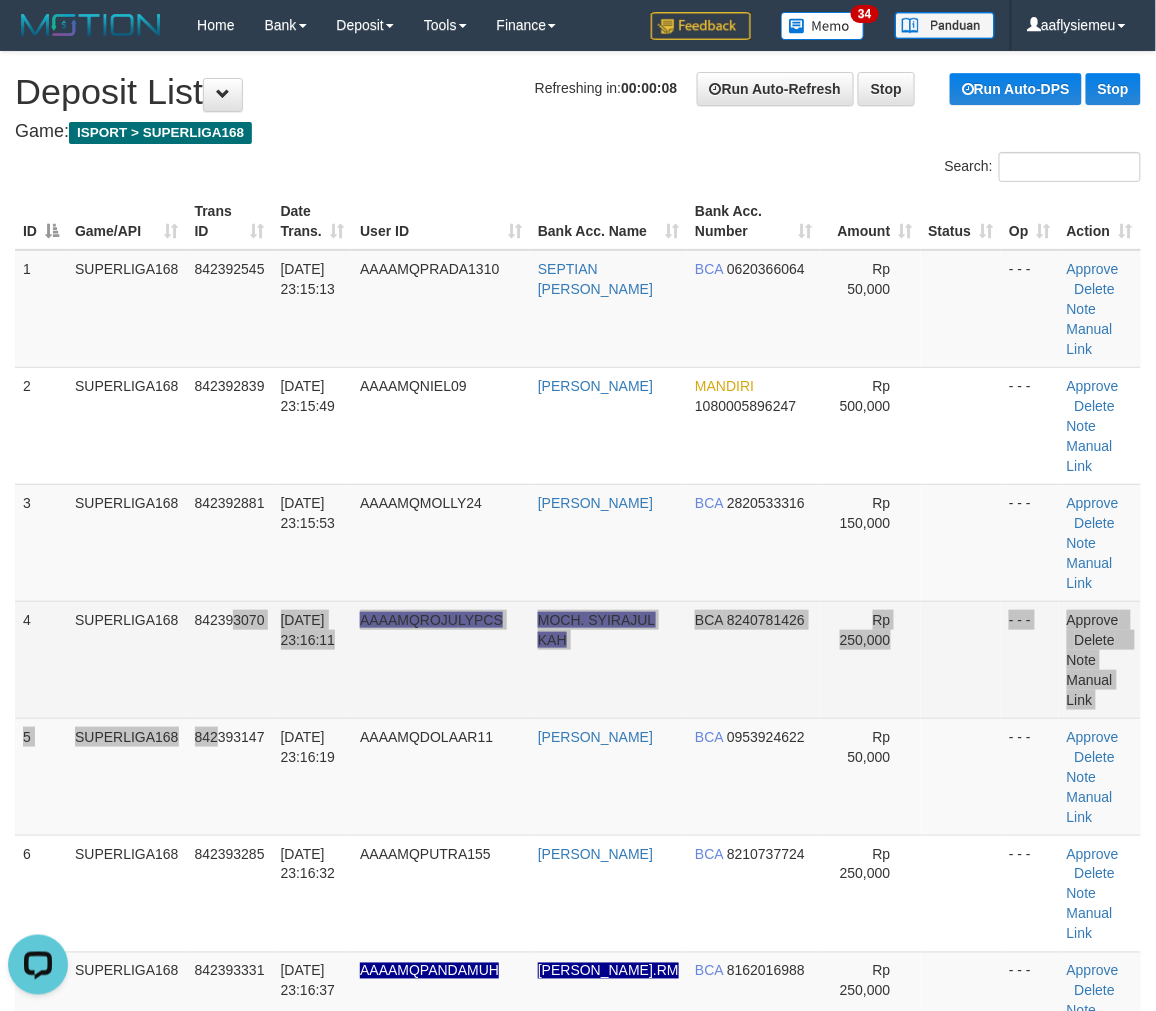 scroll, scrollTop: 0, scrollLeft: 0, axis: both 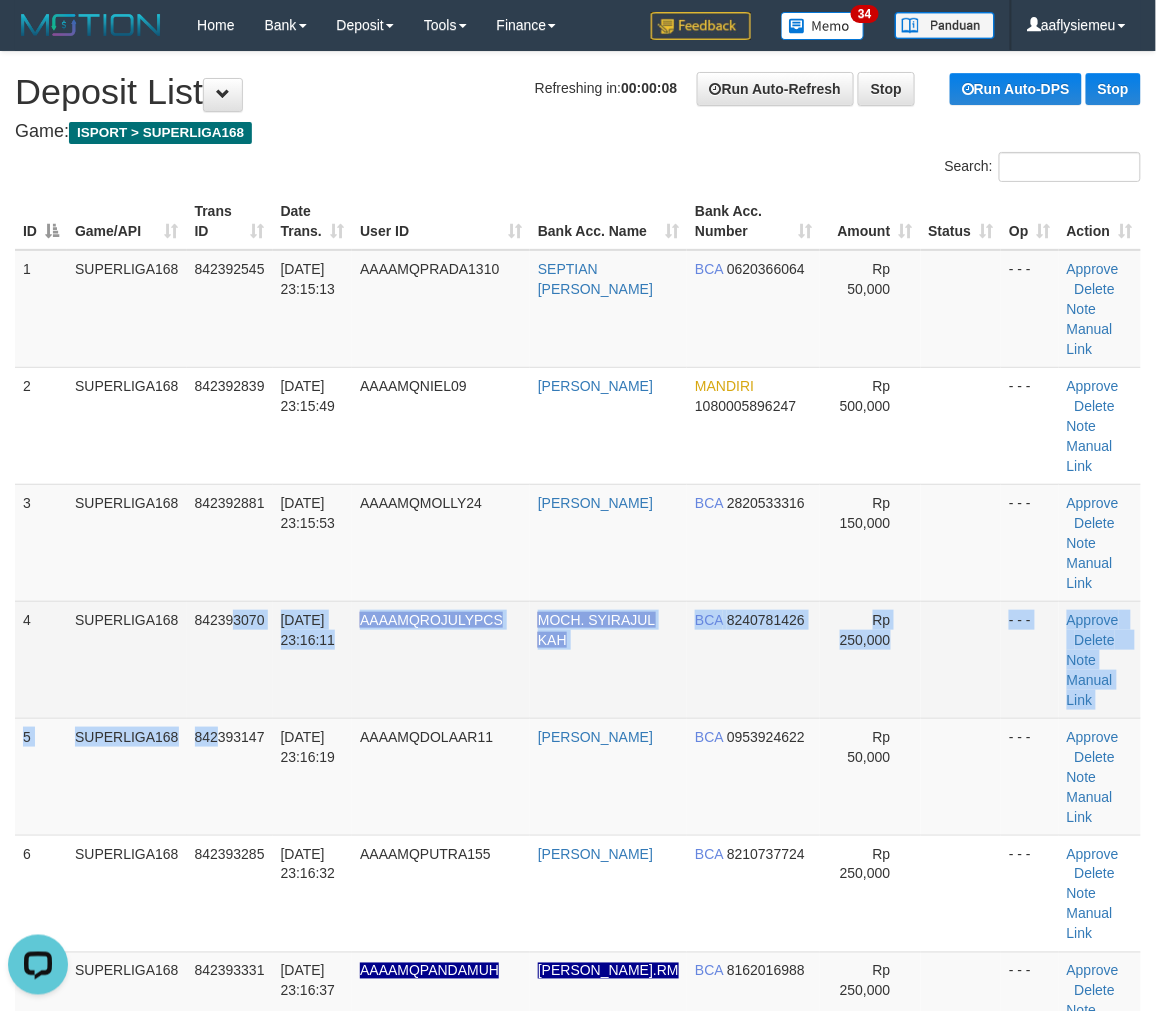 click on "10/07/2025 23:16:11" at bounding box center (313, 659) 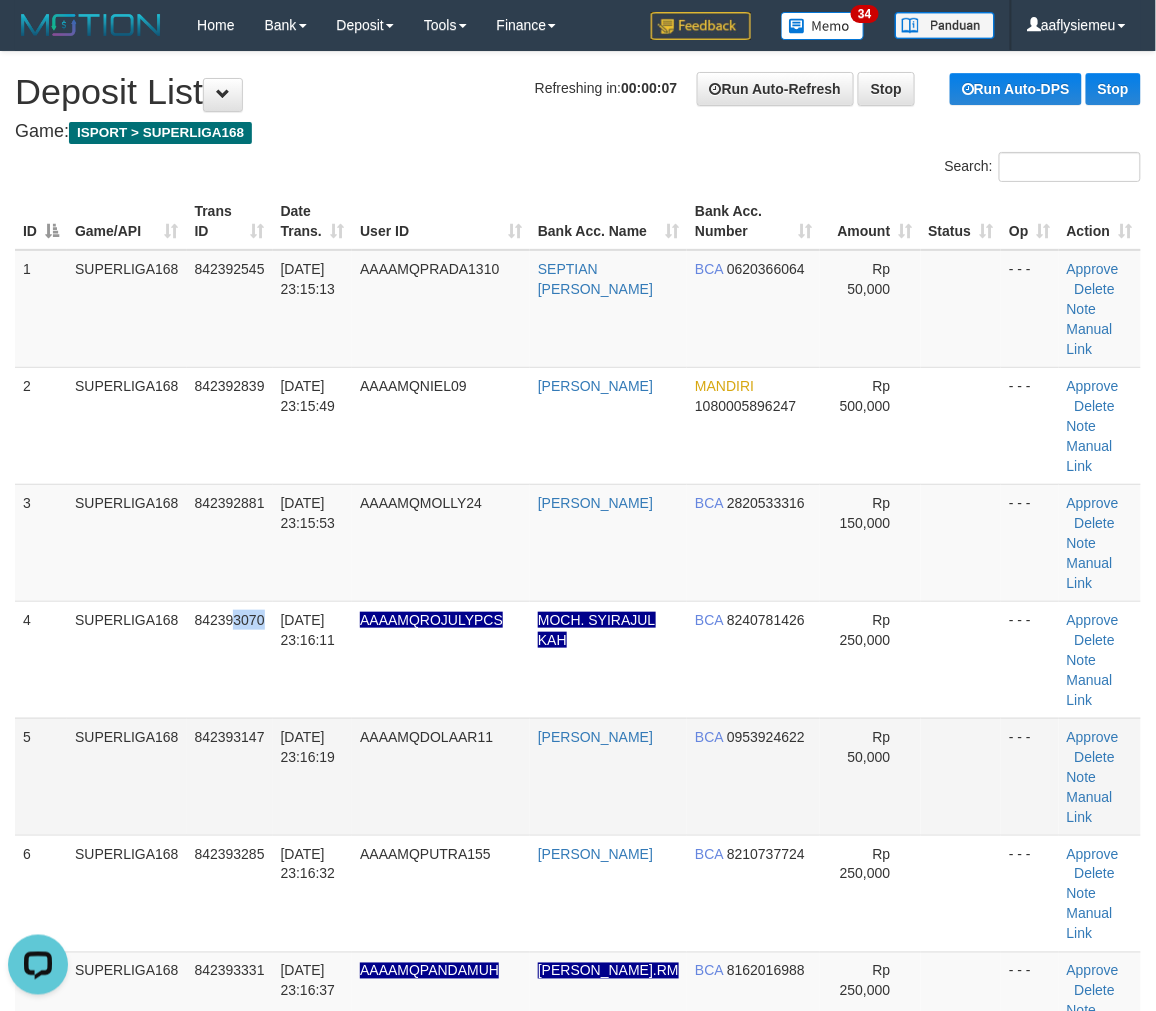 drag, startPoint x: 353, startPoint y: 650, endPoint x: 308, endPoint y: 677, distance: 52.478565 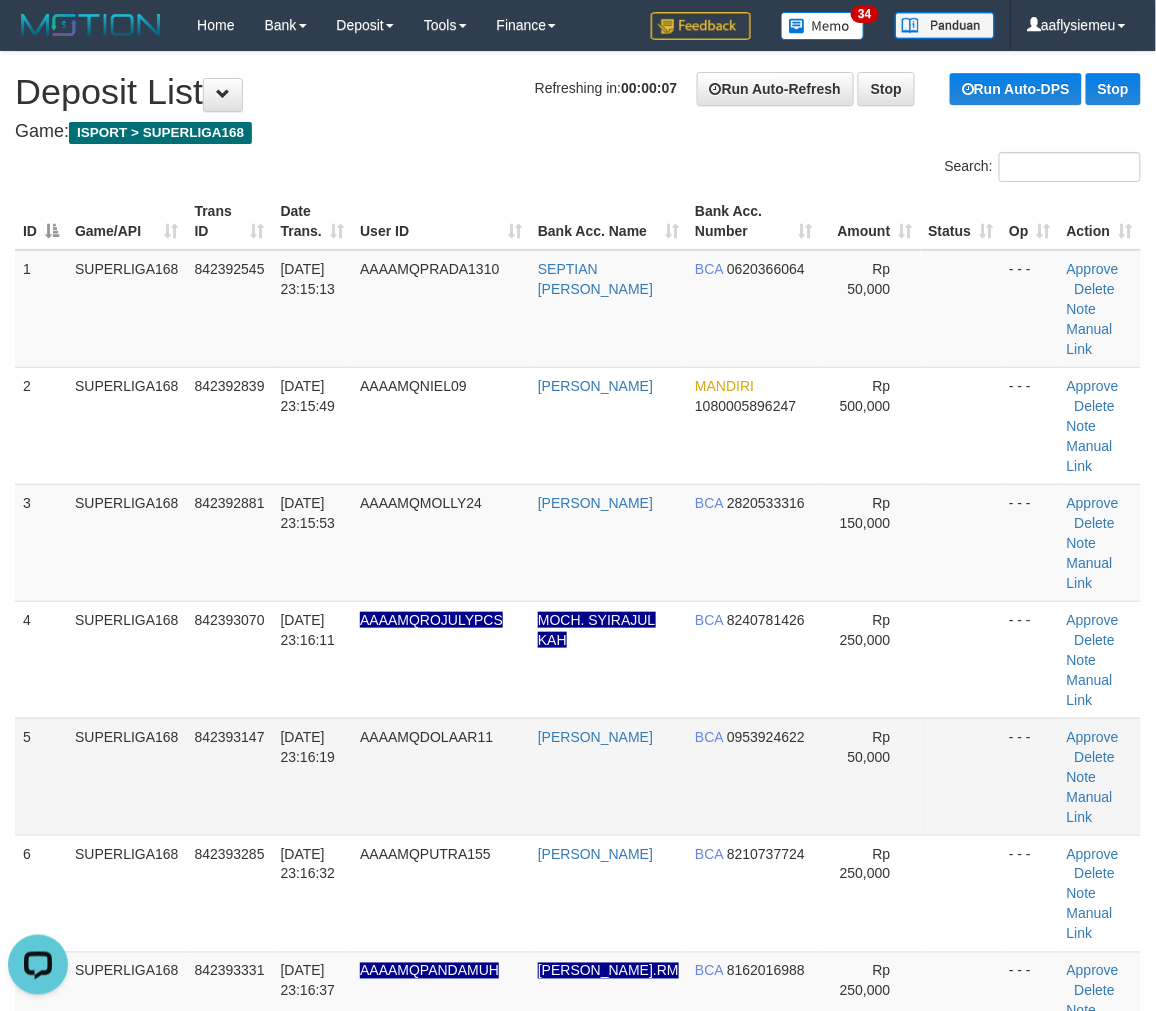 click on "SUPERLIGA168" at bounding box center (127, 776) 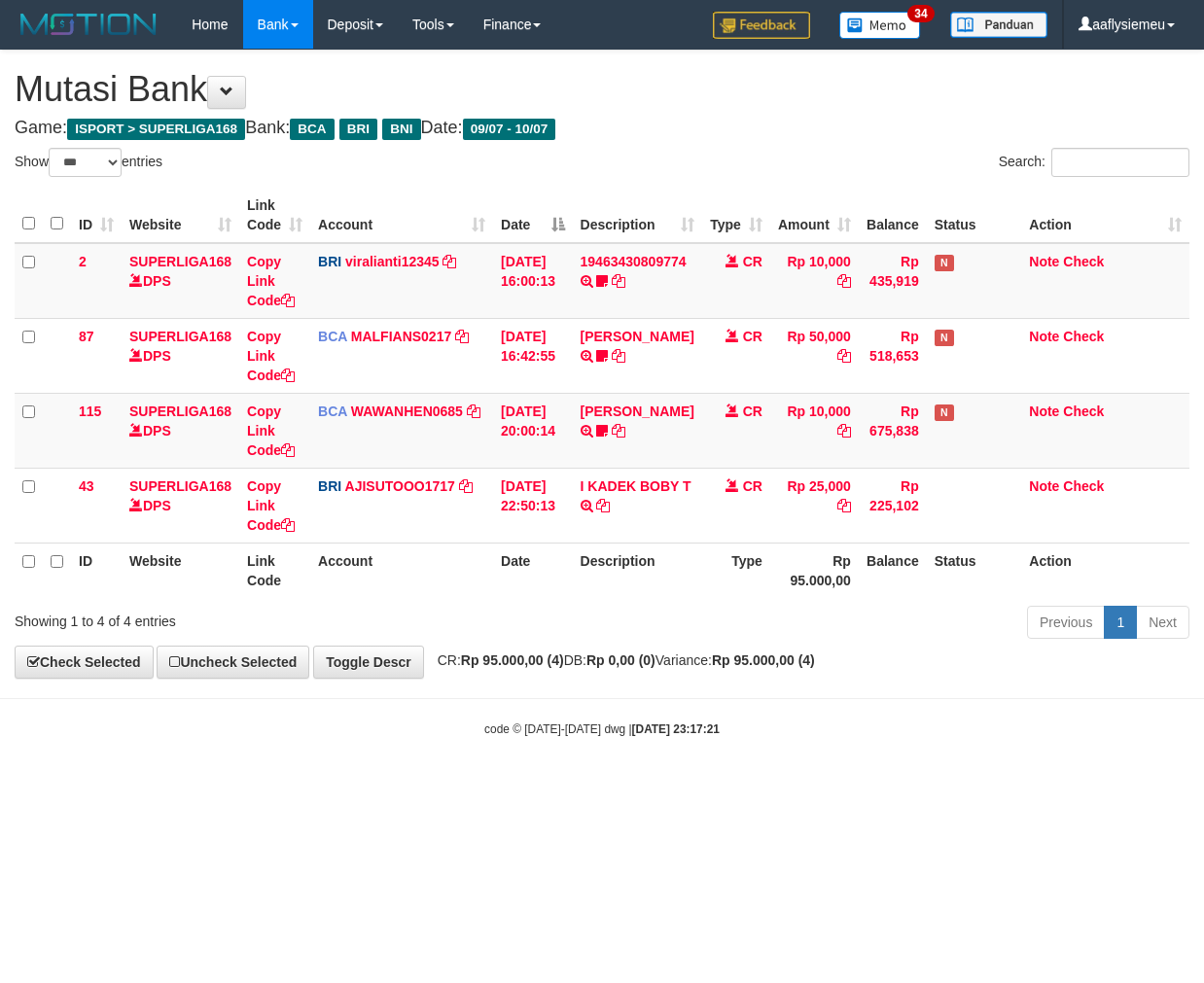 select on "***" 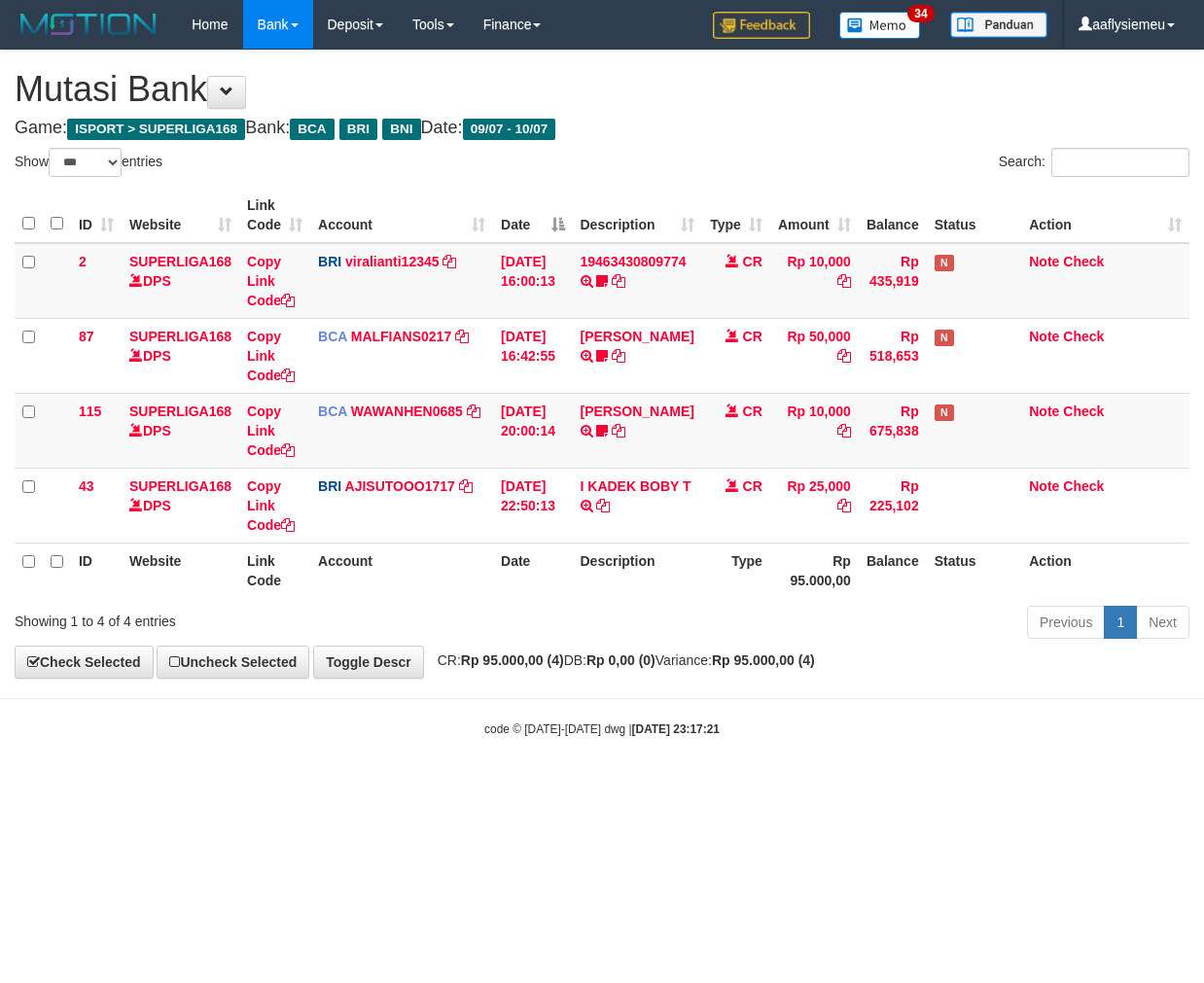 scroll, scrollTop: 0, scrollLeft: 0, axis: both 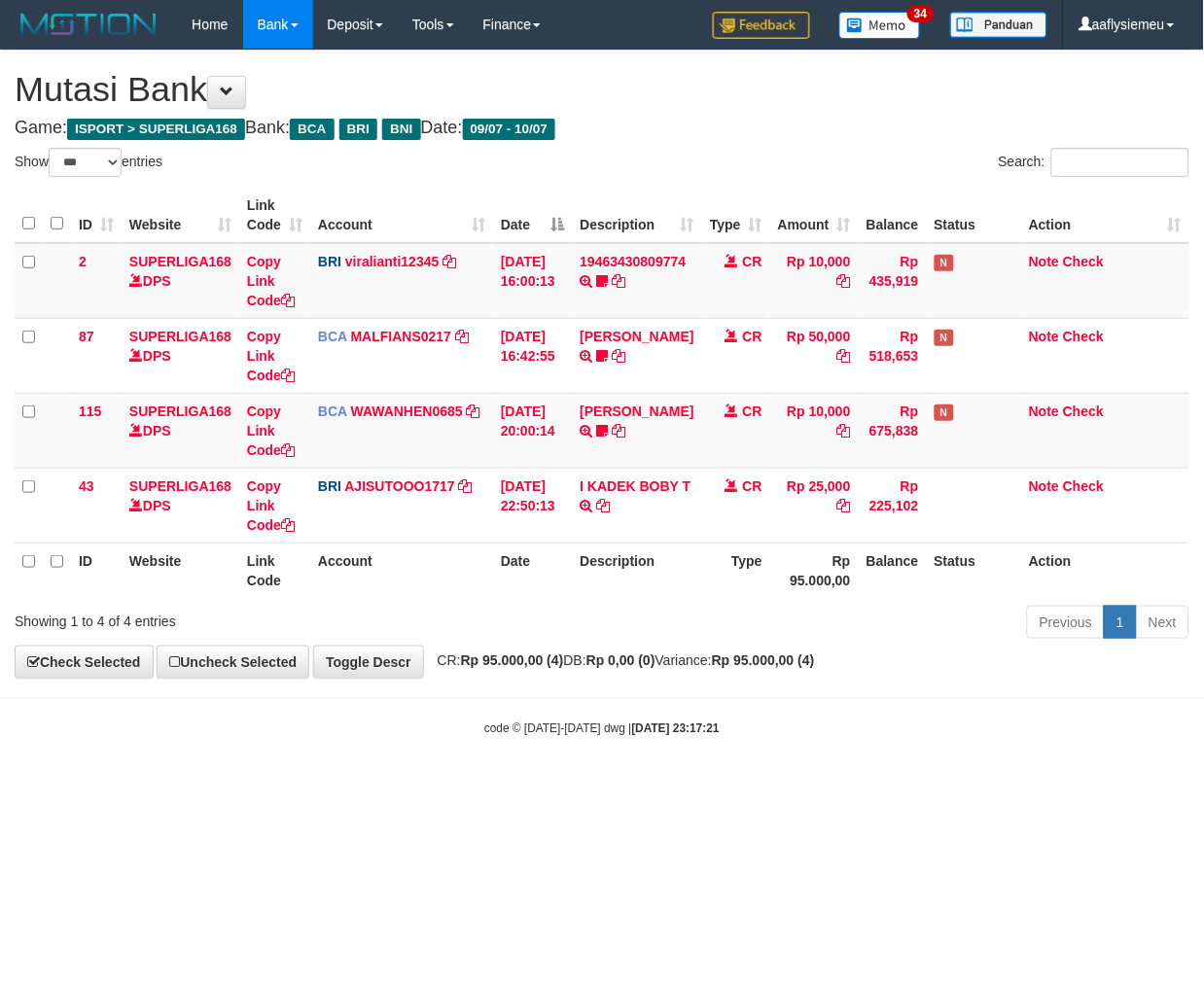 click on "Toggle navigation
Home
Bank
Account List
Load
By Website
Group
[ISPORT]													SUPERLIGA168
By Load Group (DPS)" at bounding box center [602, 393] 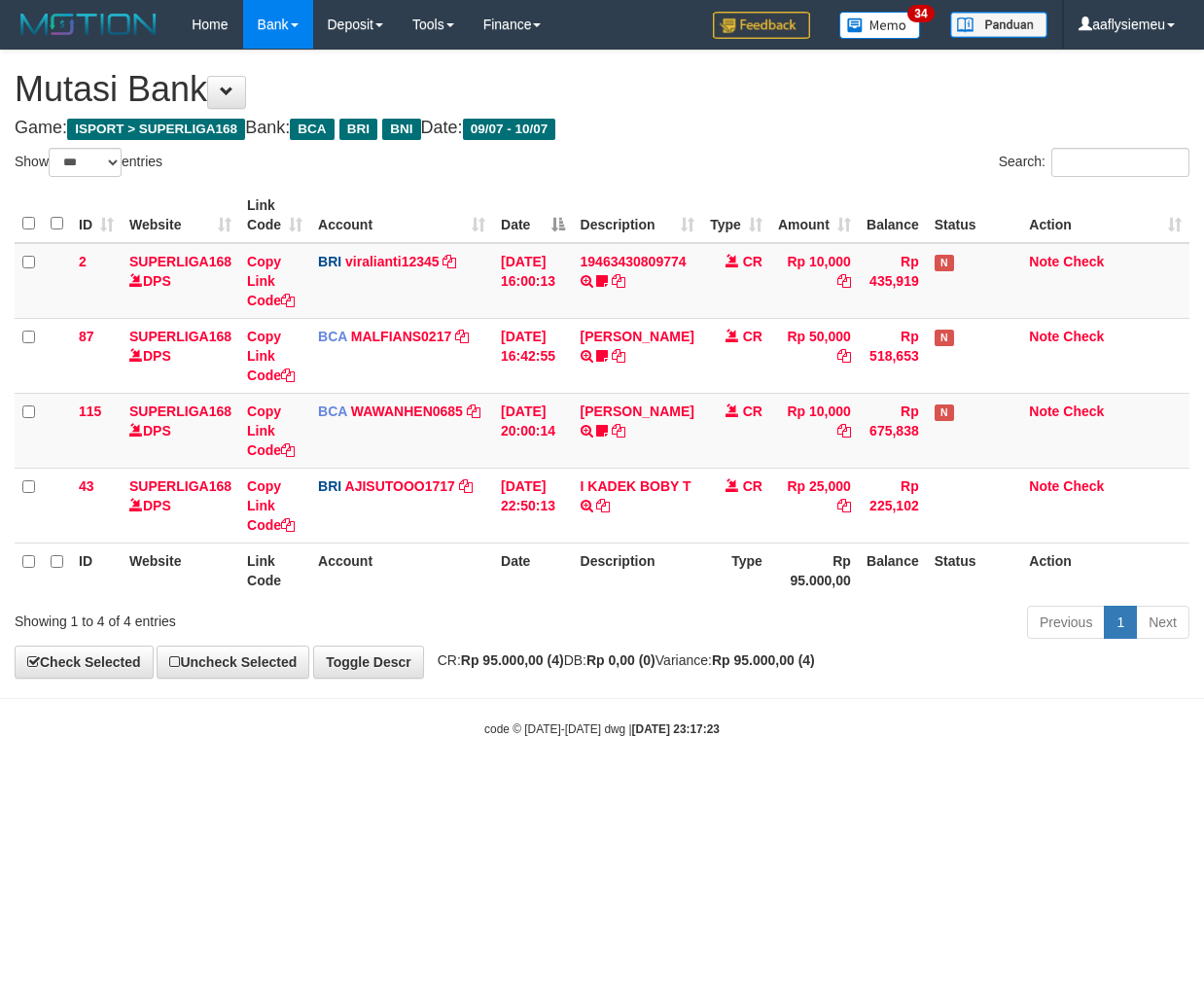 select on "***" 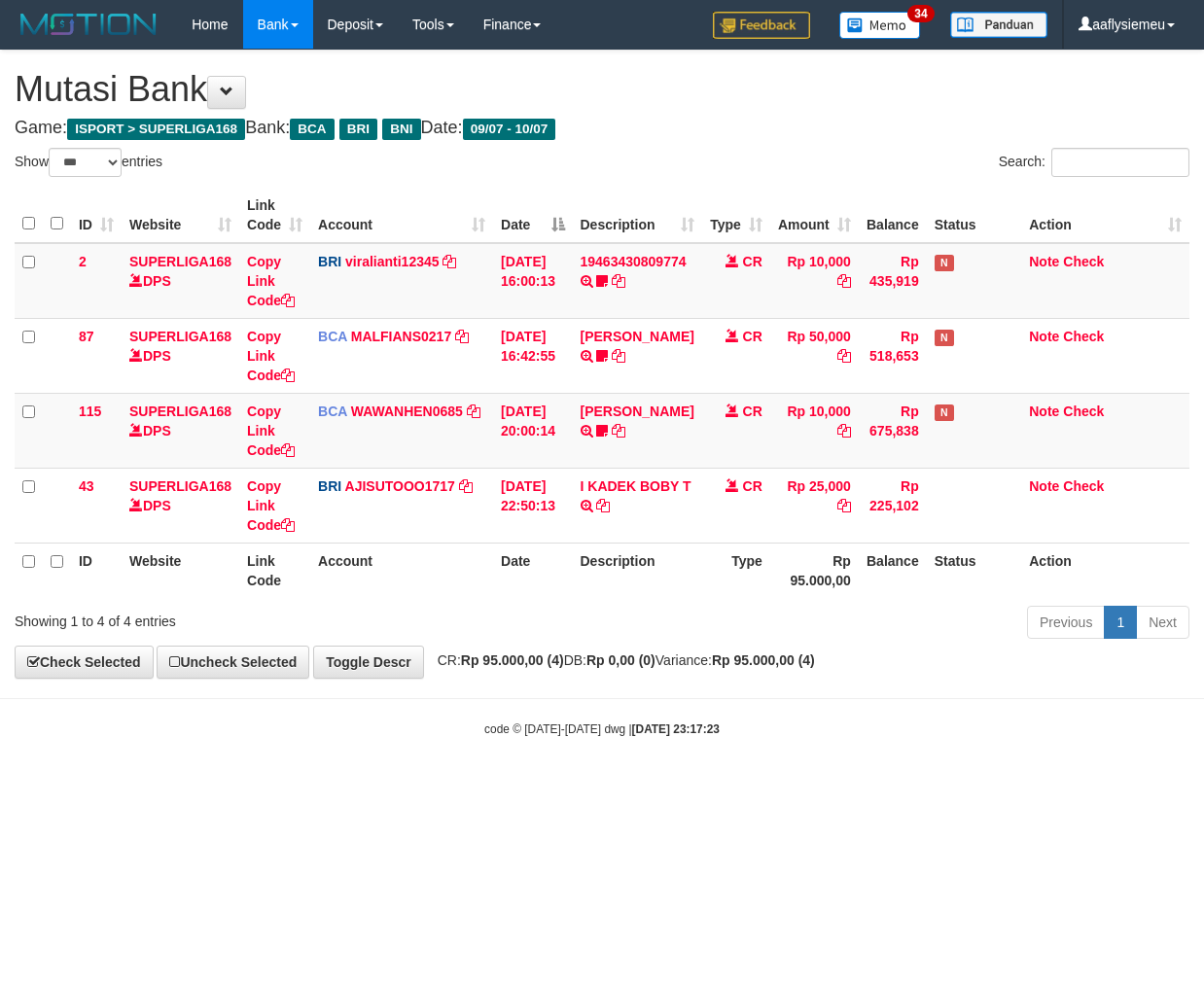 scroll, scrollTop: 0, scrollLeft: 0, axis: both 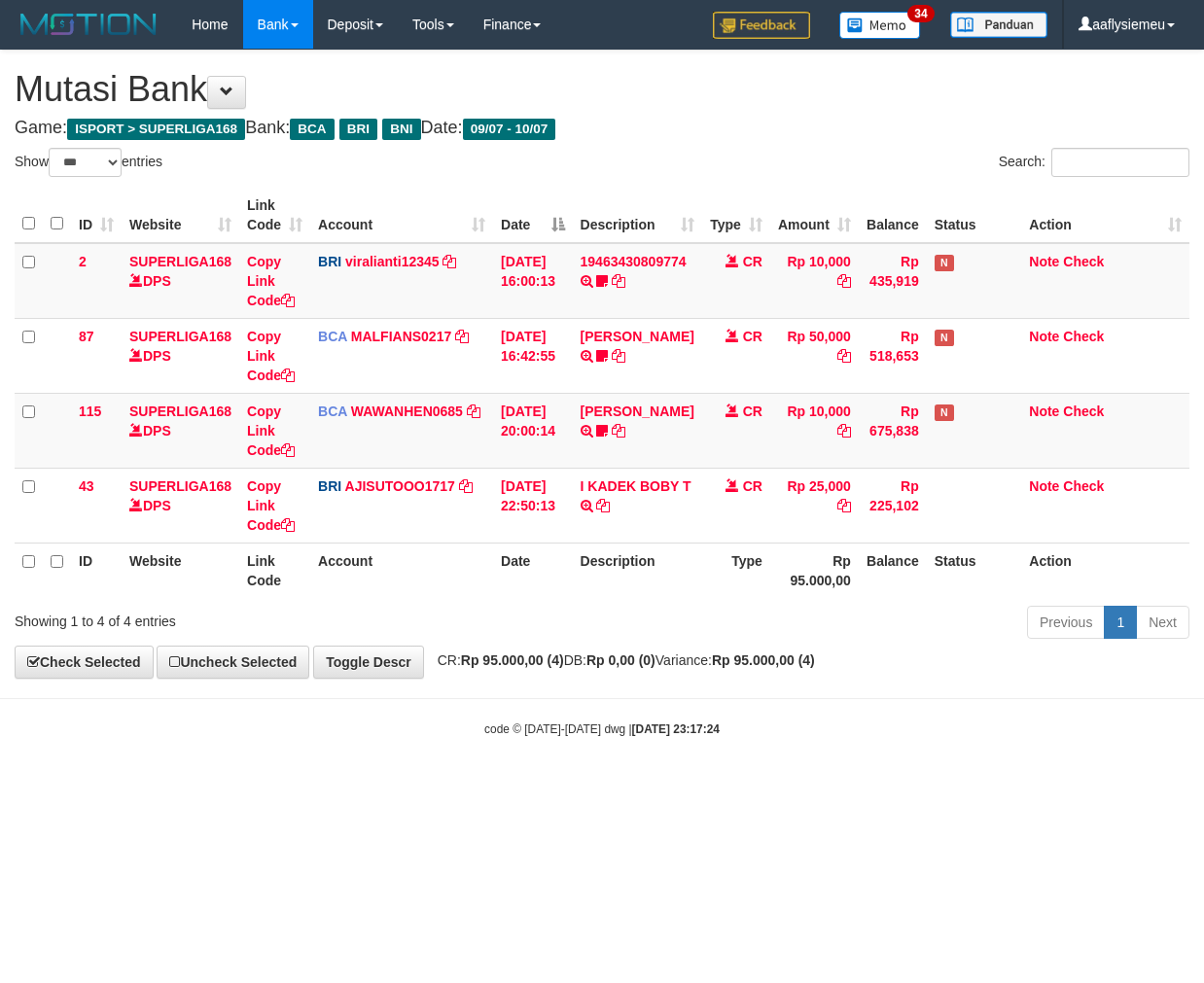 select on "***" 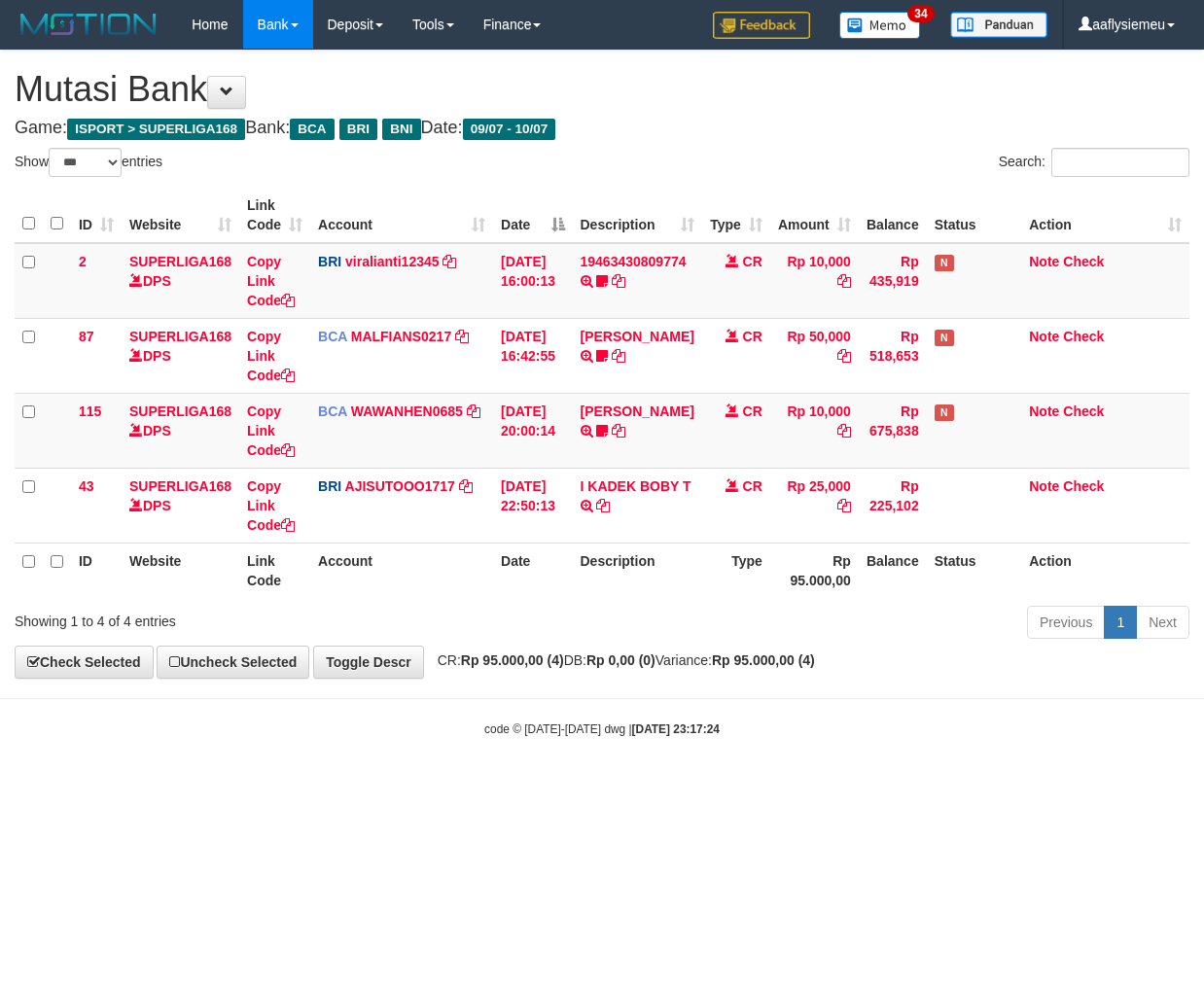 scroll, scrollTop: 0, scrollLeft: 0, axis: both 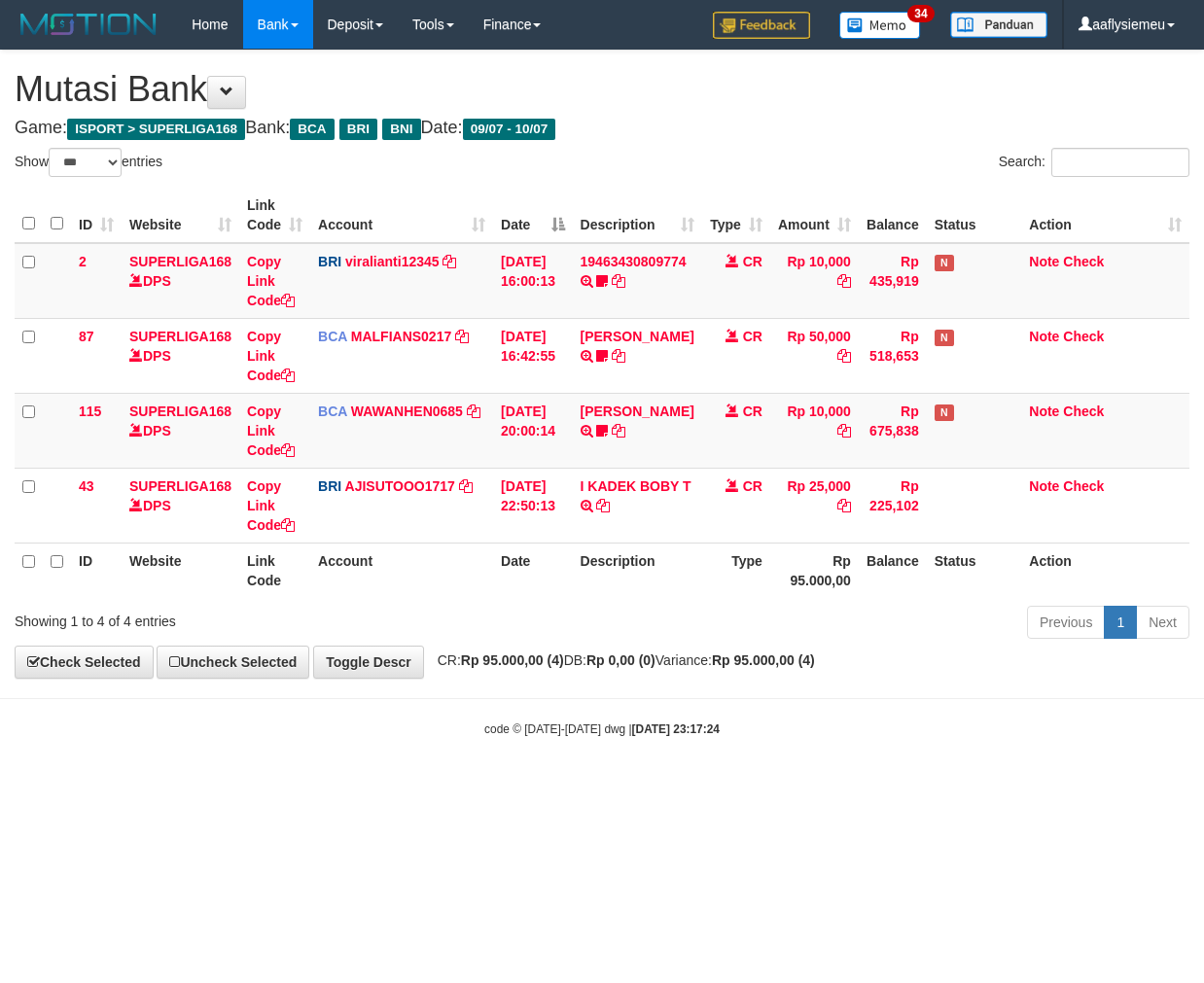 select on "***" 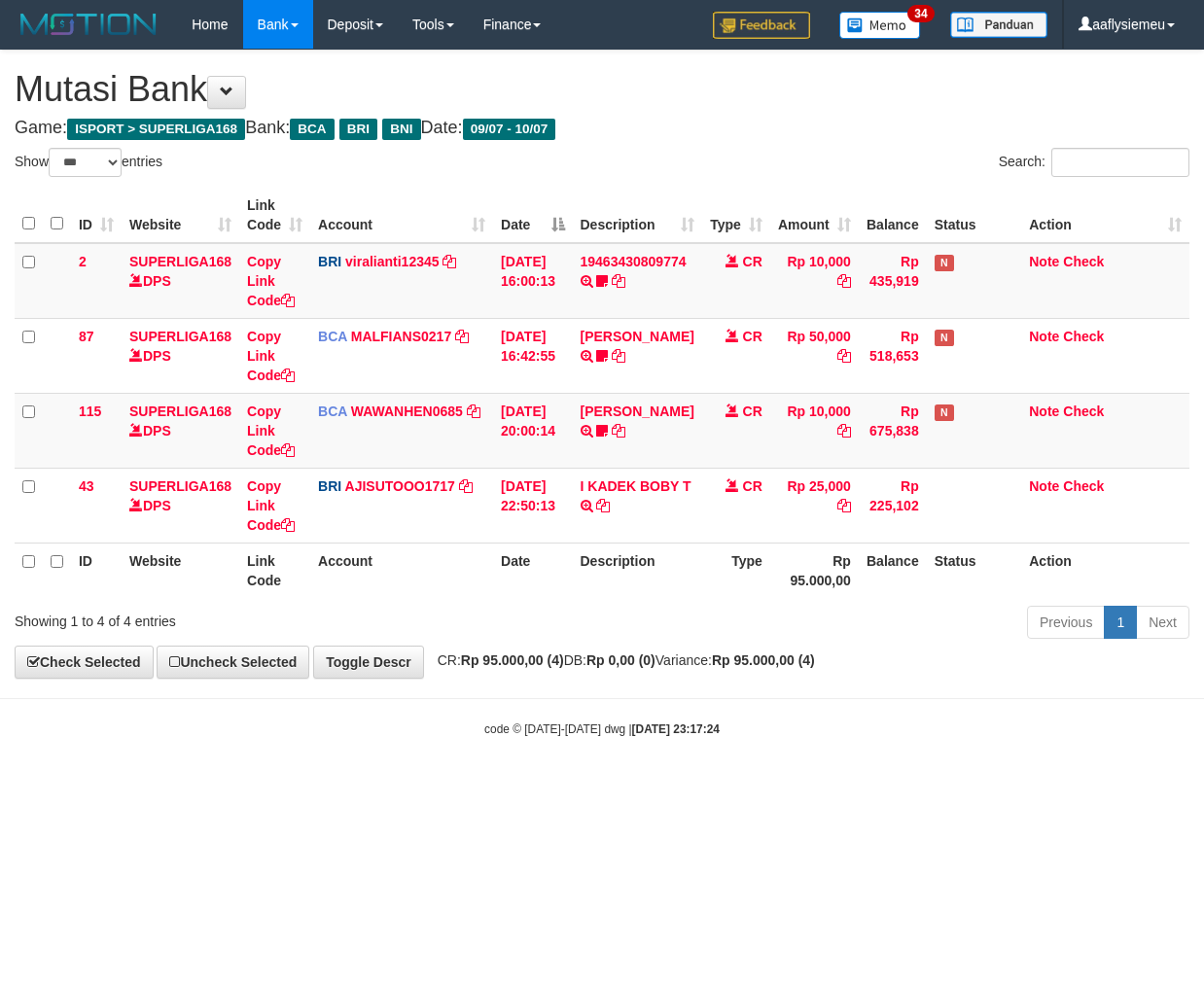 scroll, scrollTop: 0, scrollLeft: 0, axis: both 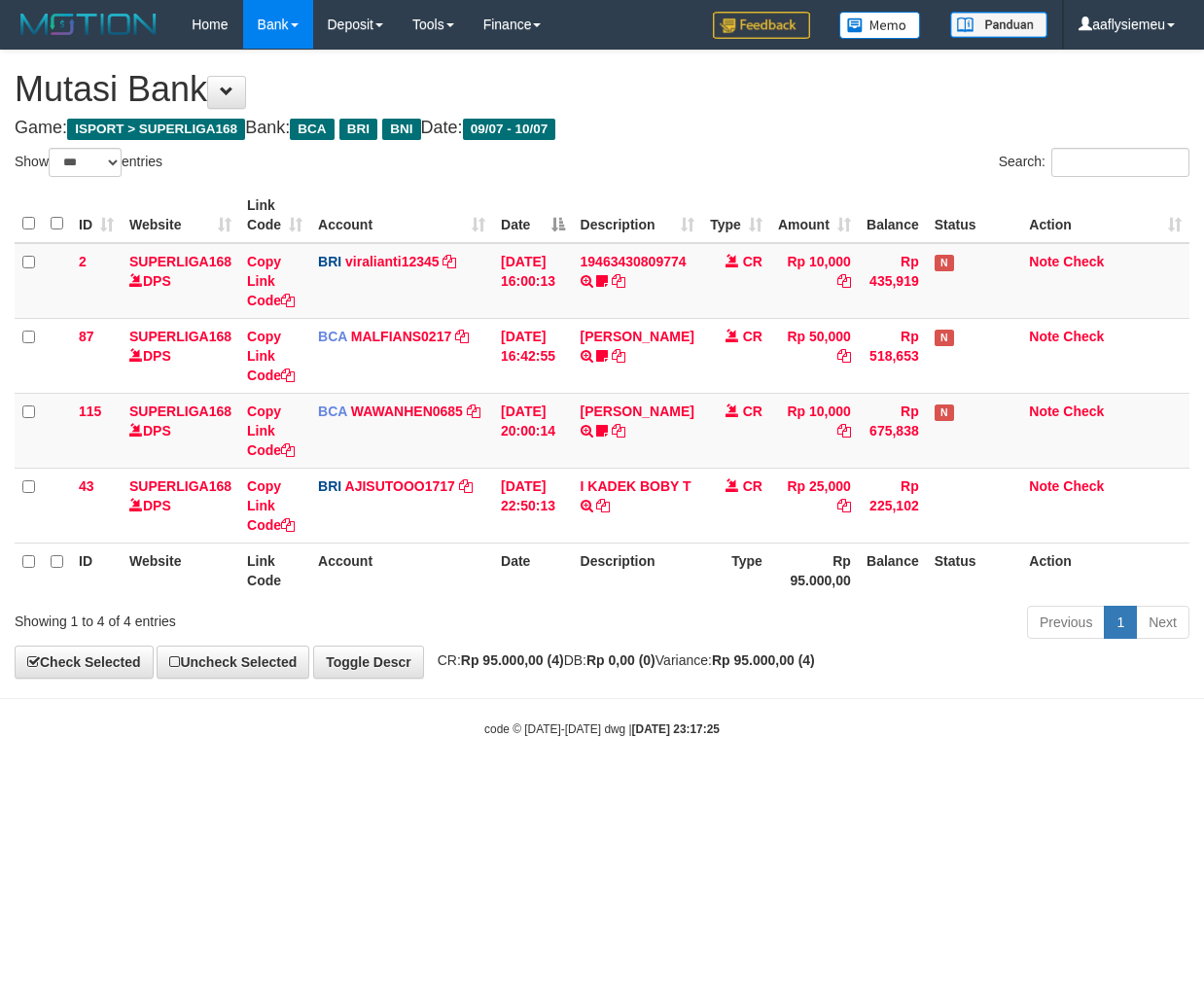 select on "***" 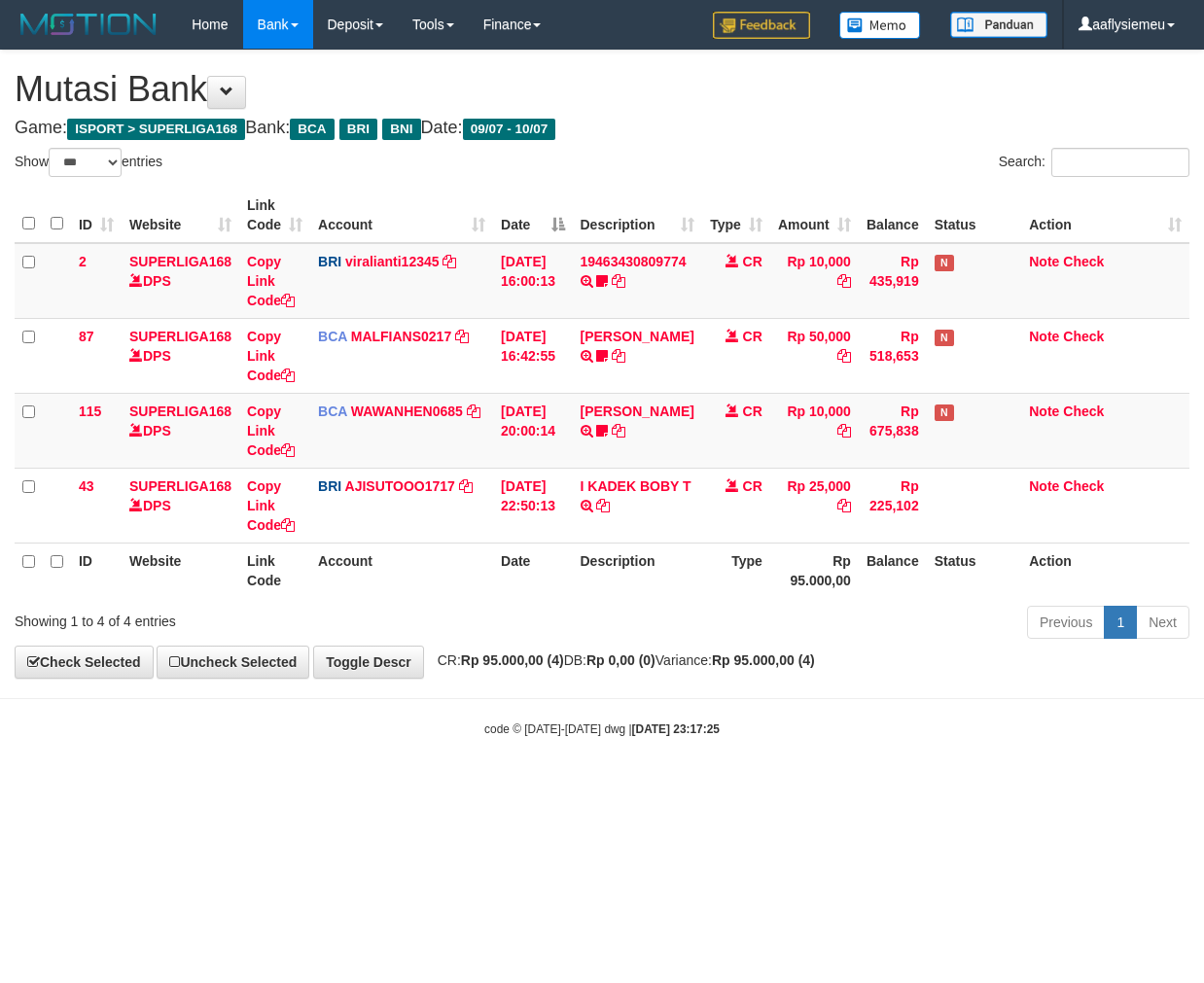 scroll, scrollTop: 0, scrollLeft: 0, axis: both 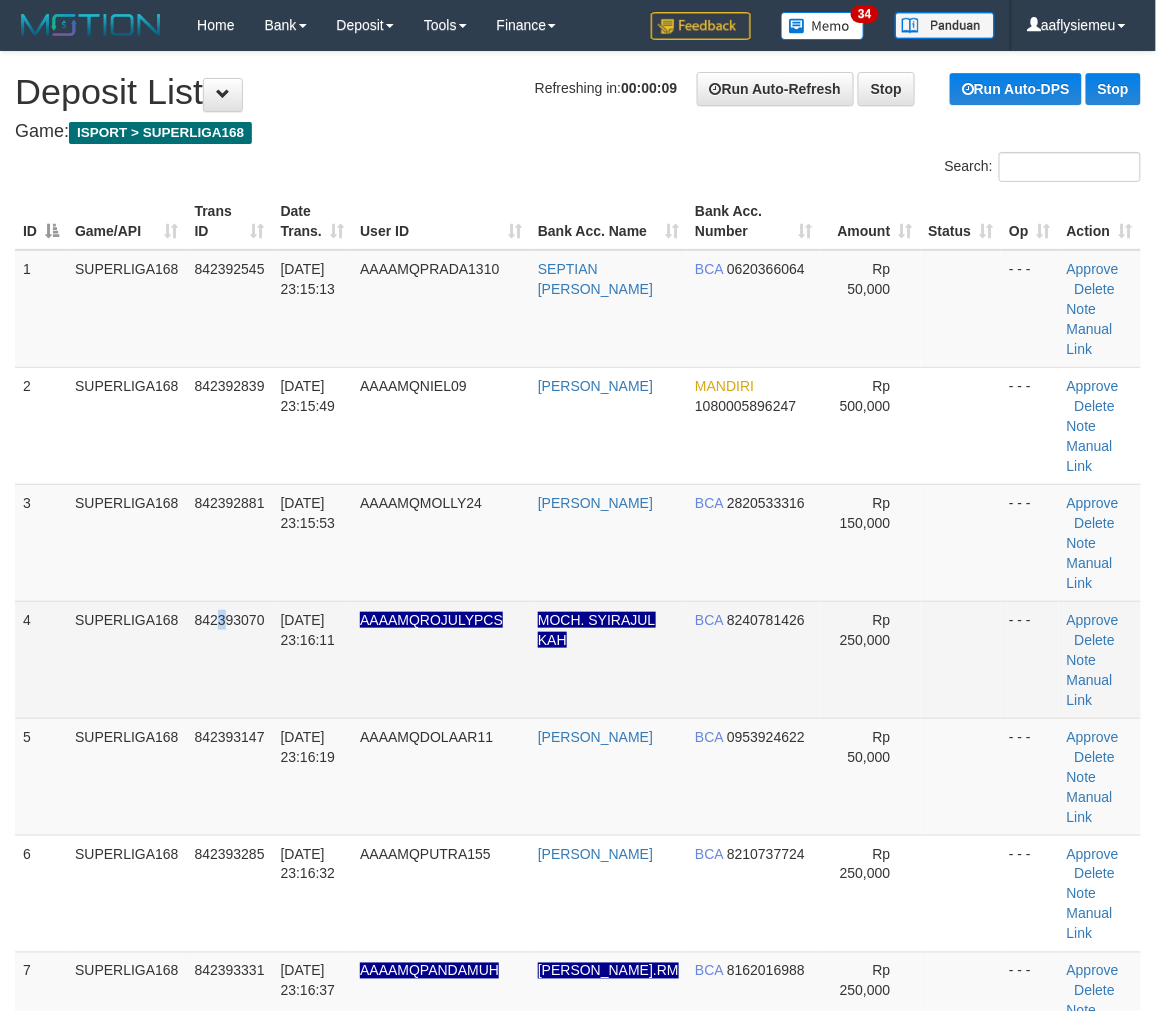 drag, startPoint x: 221, startPoint y: 601, endPoint x: 0, endPoint y: 674, distance: 232.74449 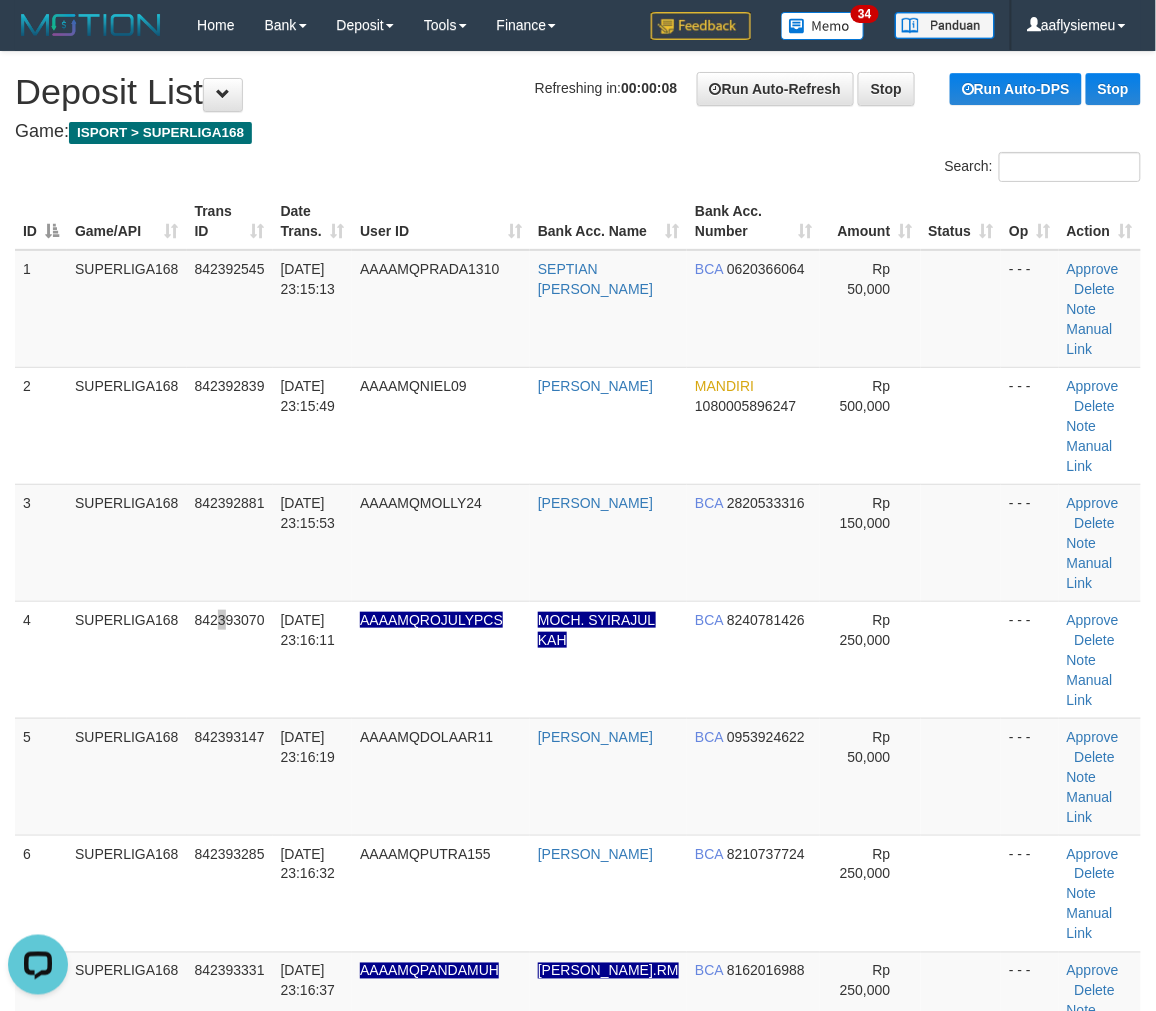 scroll, scrollTop: 0, scrollLeft: 0, axis: both 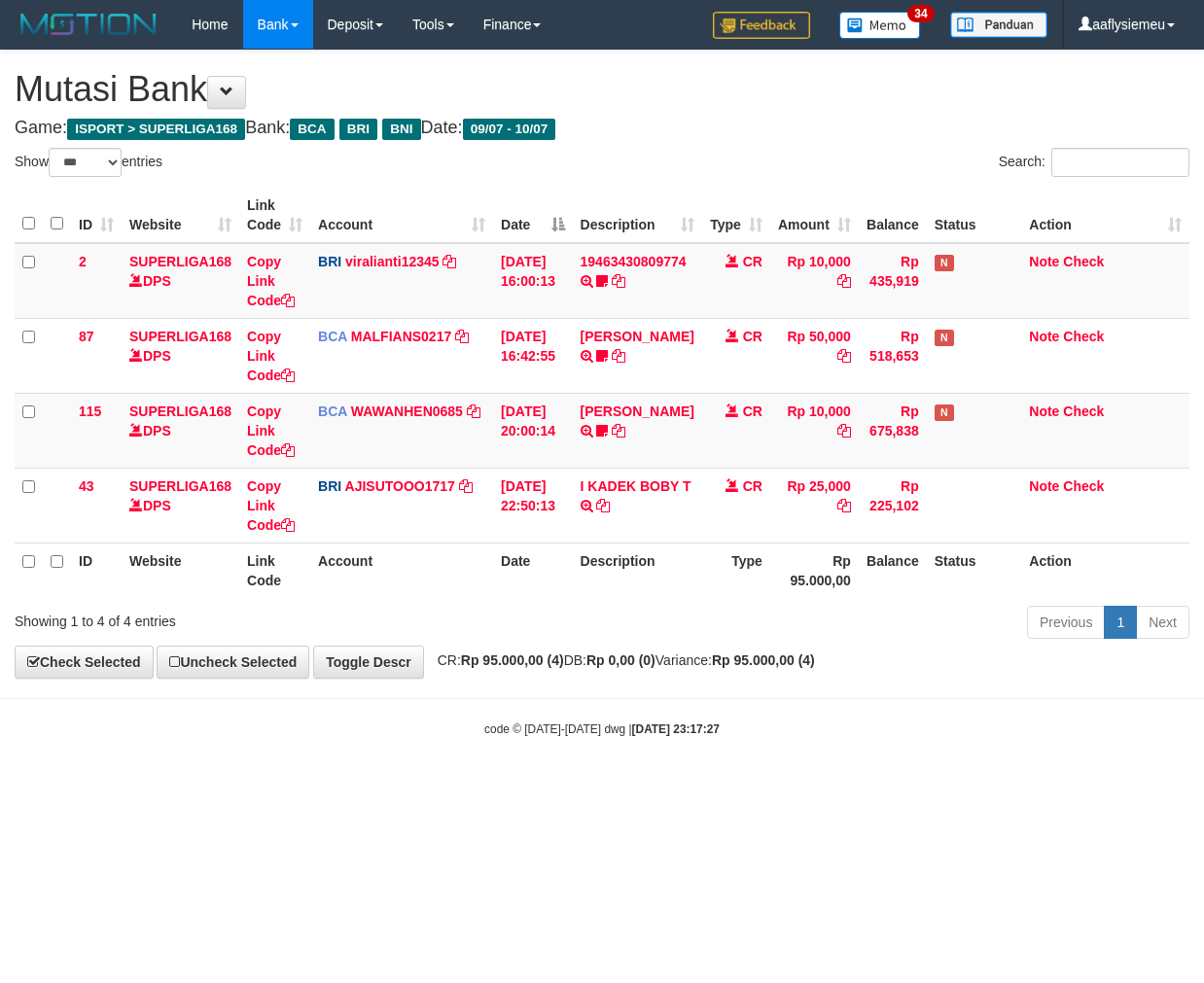 select on "***" 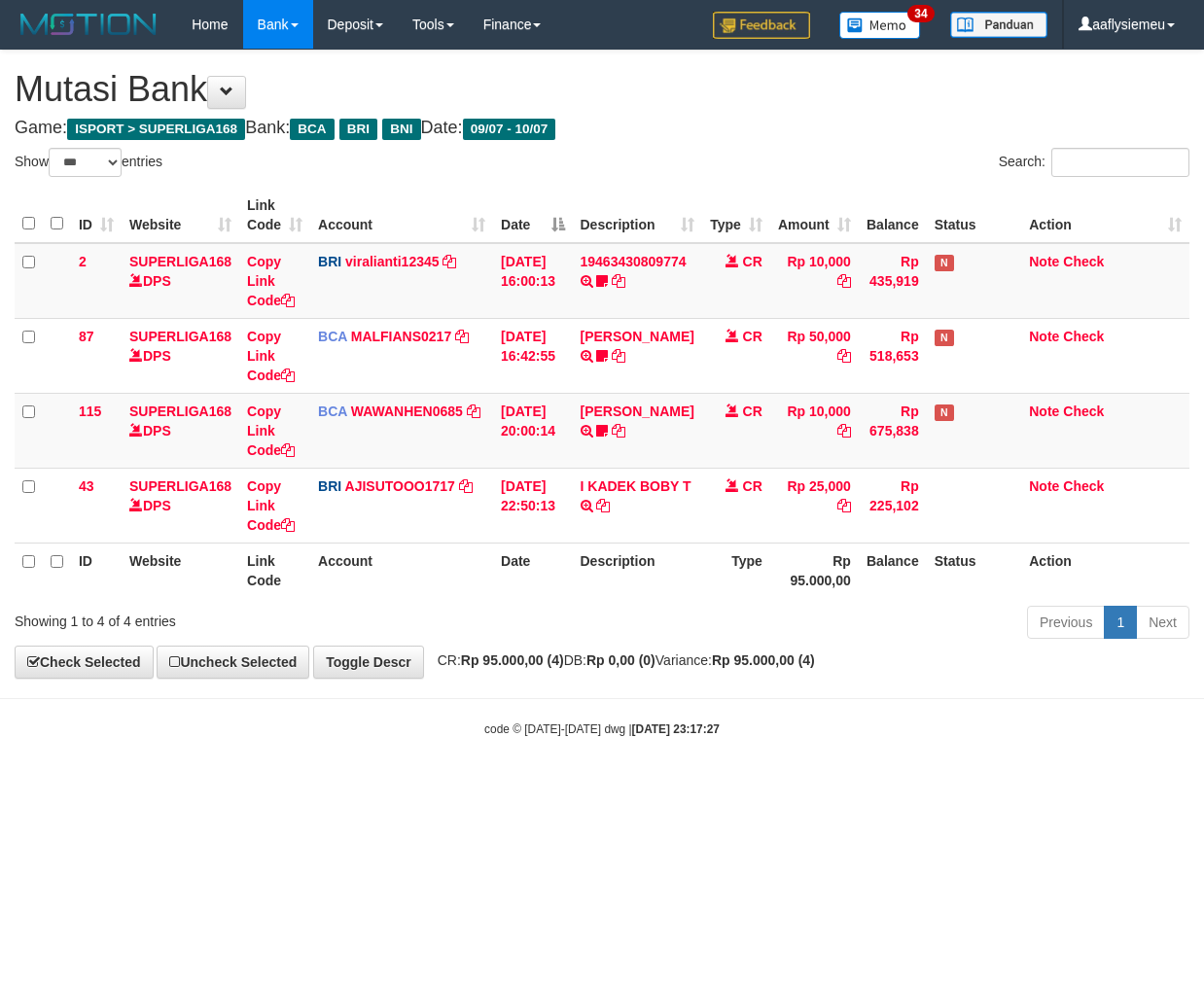 scroll, scrollTop: 0, scrollLeft: 0, axis: both 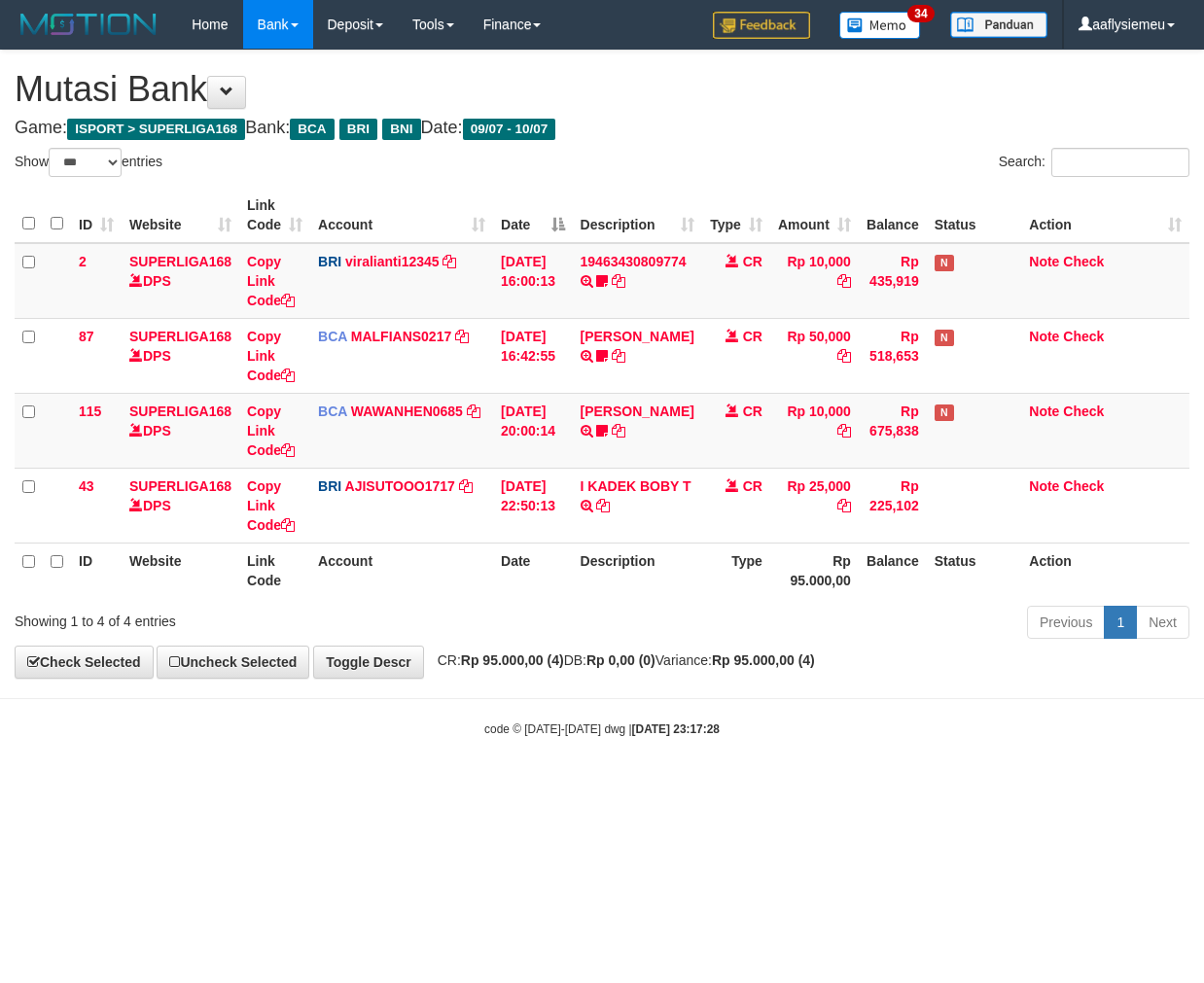 select on "***" 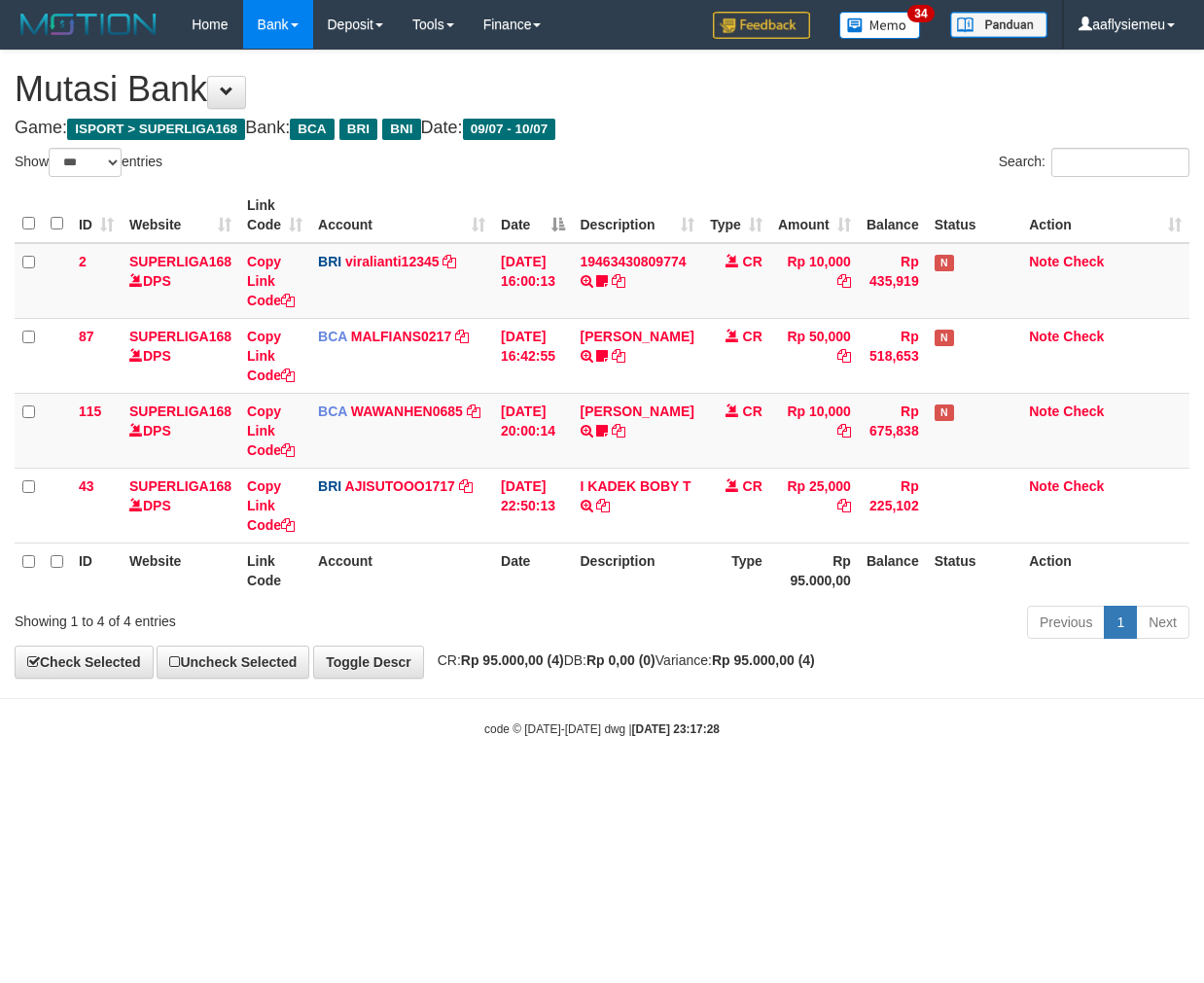 scroll, scrollTop: 0, scrollLeft: 0, axis: both 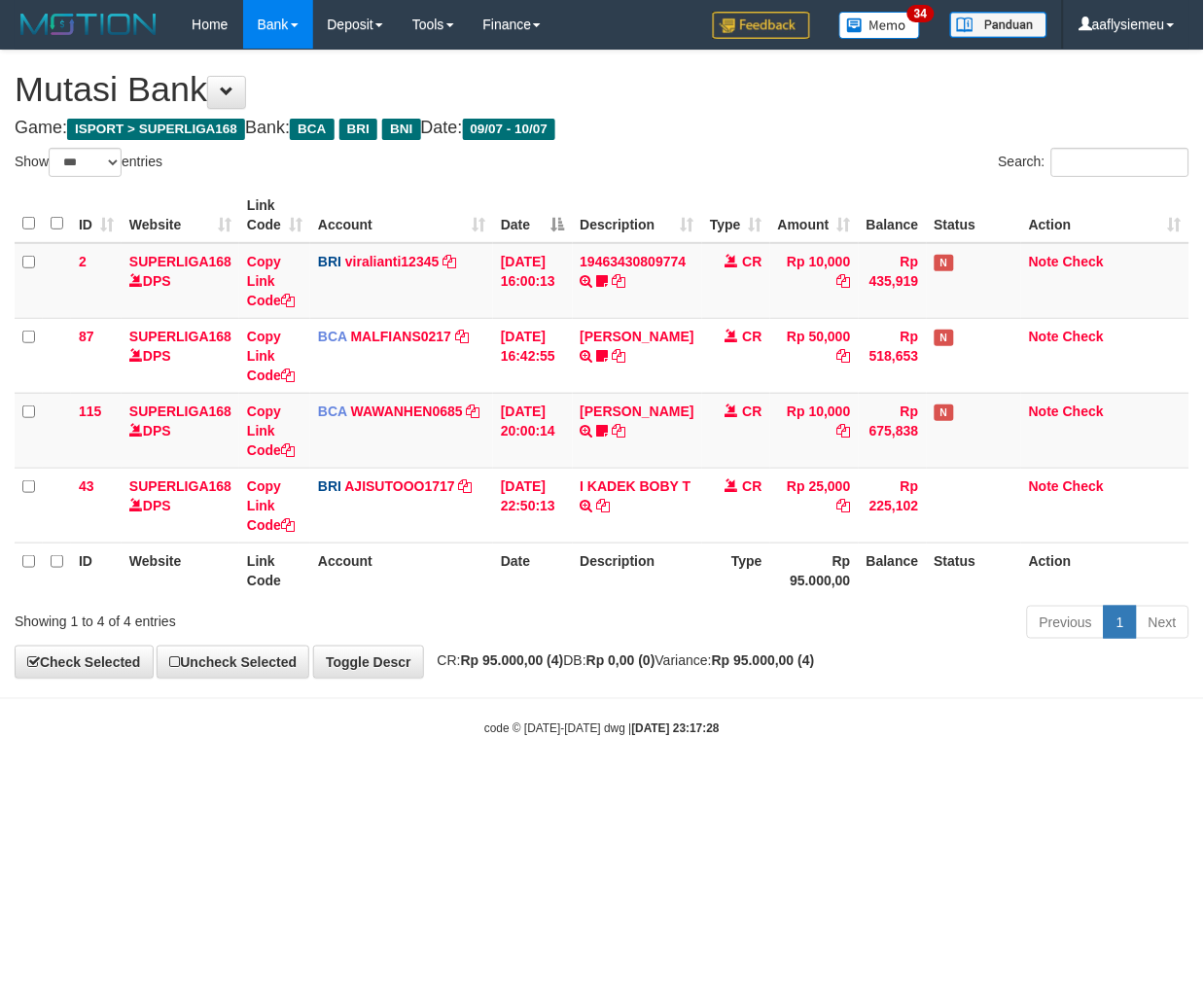 click on "Toggle navigation
Home
Bank
Account List
Load
By Website
Group
[ISPORT]													SUPERLIGA168
By Load Group (DPS)" at bounding box center (602, 393) 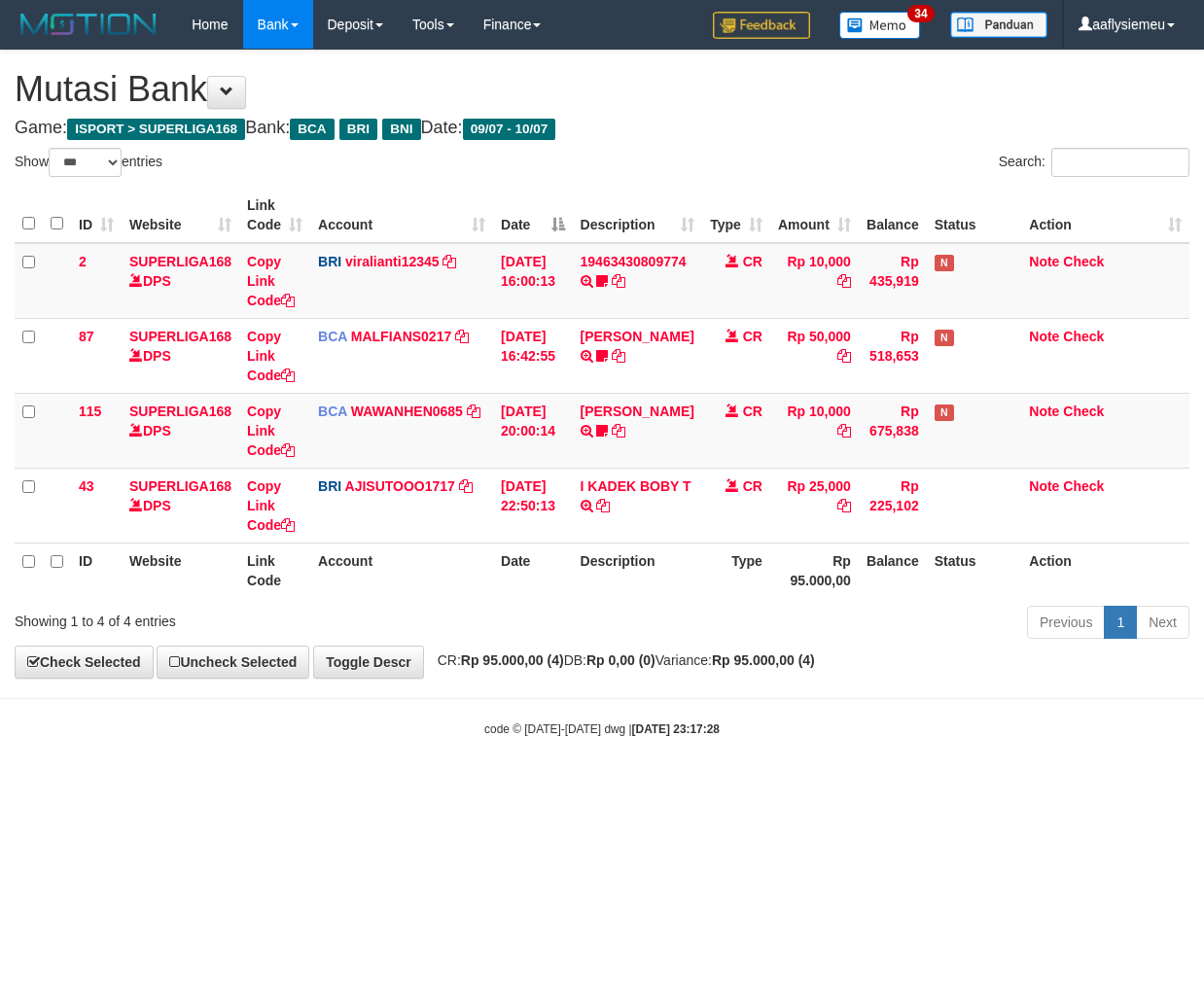 select on "***" 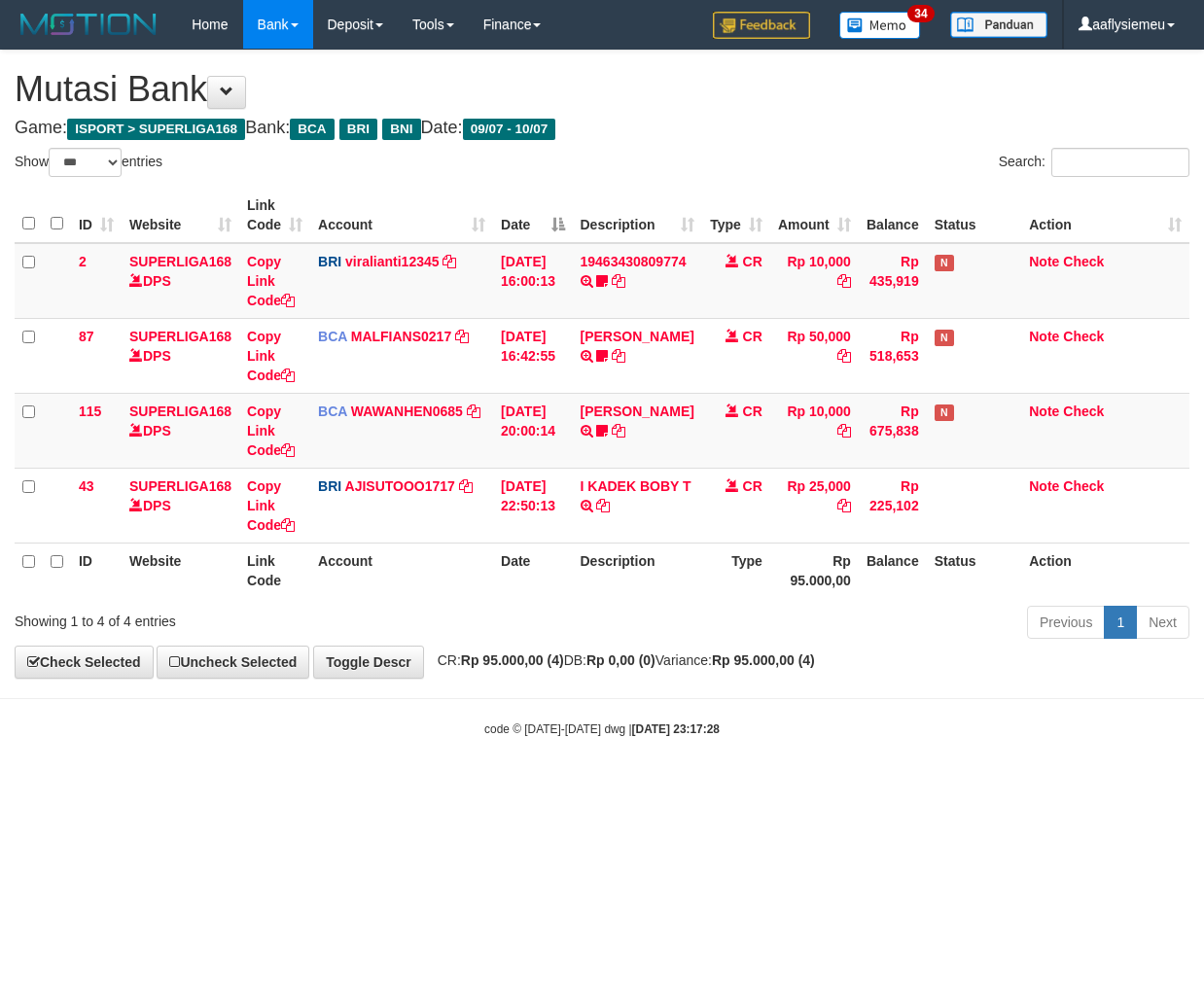scroll, scrollTop: 0, scrollLeft: 0, axis: both 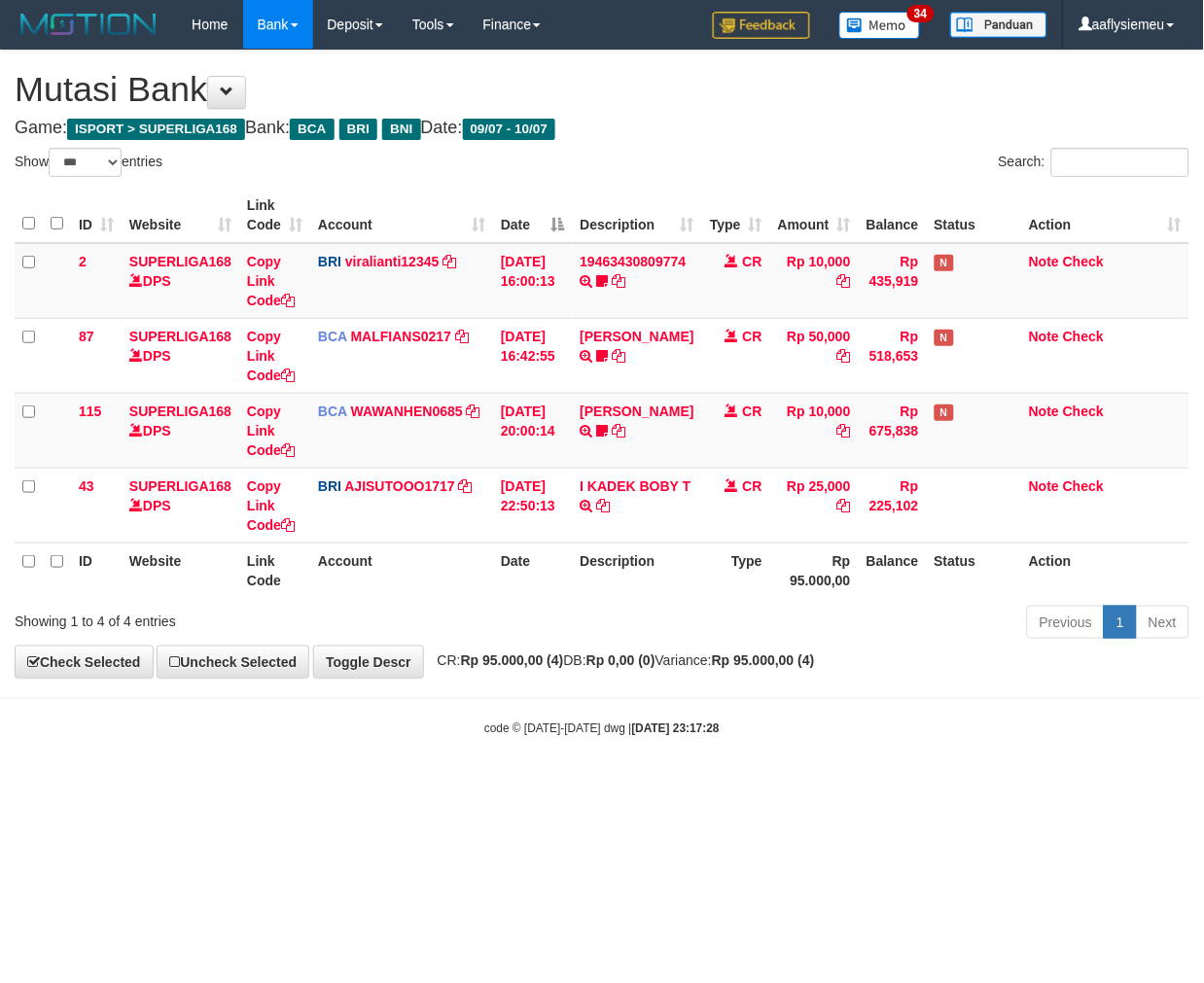 click on "code © 2012-2018 dwg |  2025/07/10 23:17:28" at bounding box center [602, 728] 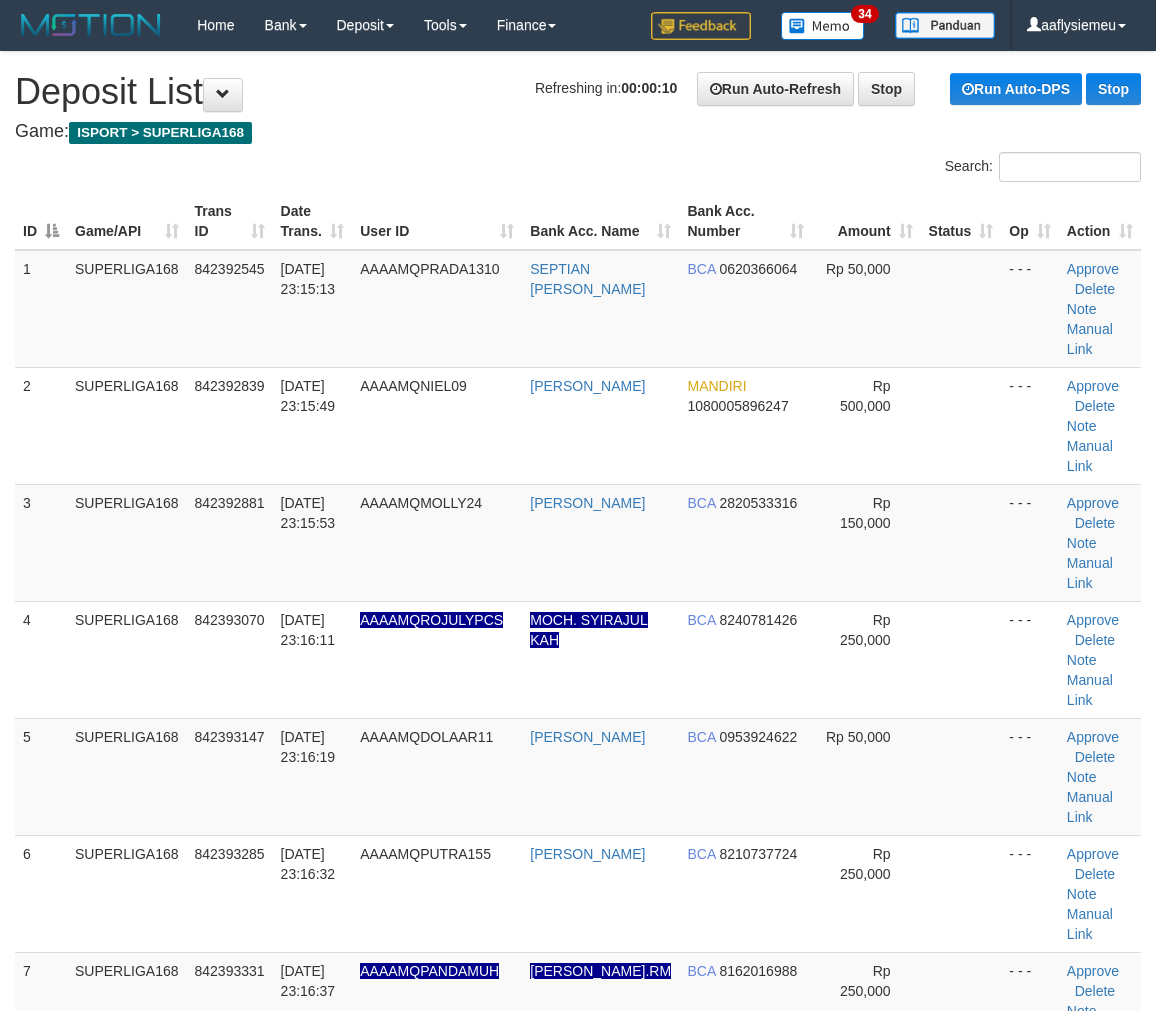 scroll, scrollTop: 0, scrollLeft: 0, axis: both 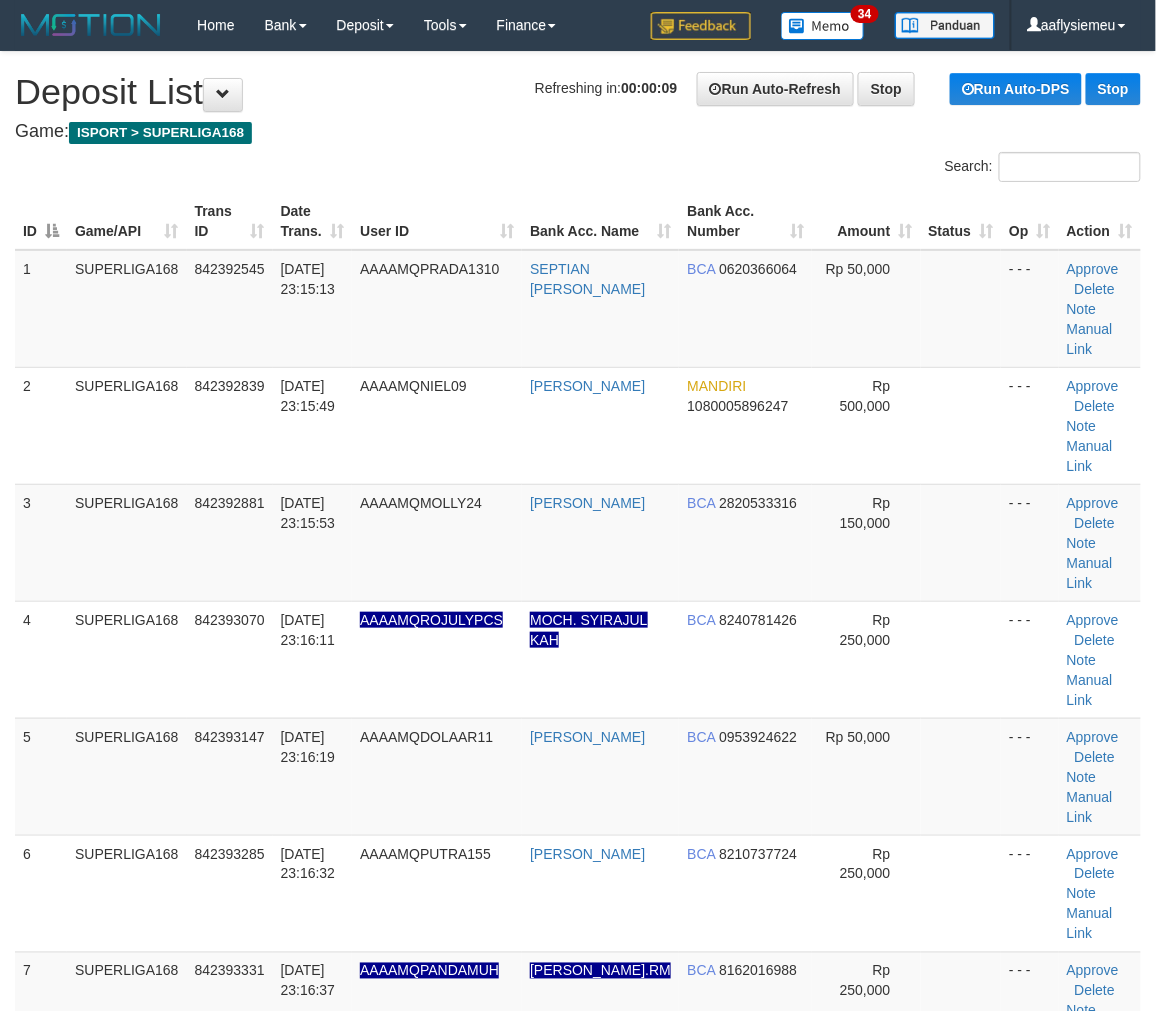 drag, startPoint x: 276, startPoint y: 600, endPoint x: 2, endPoint y: 665, distance: 281.60434 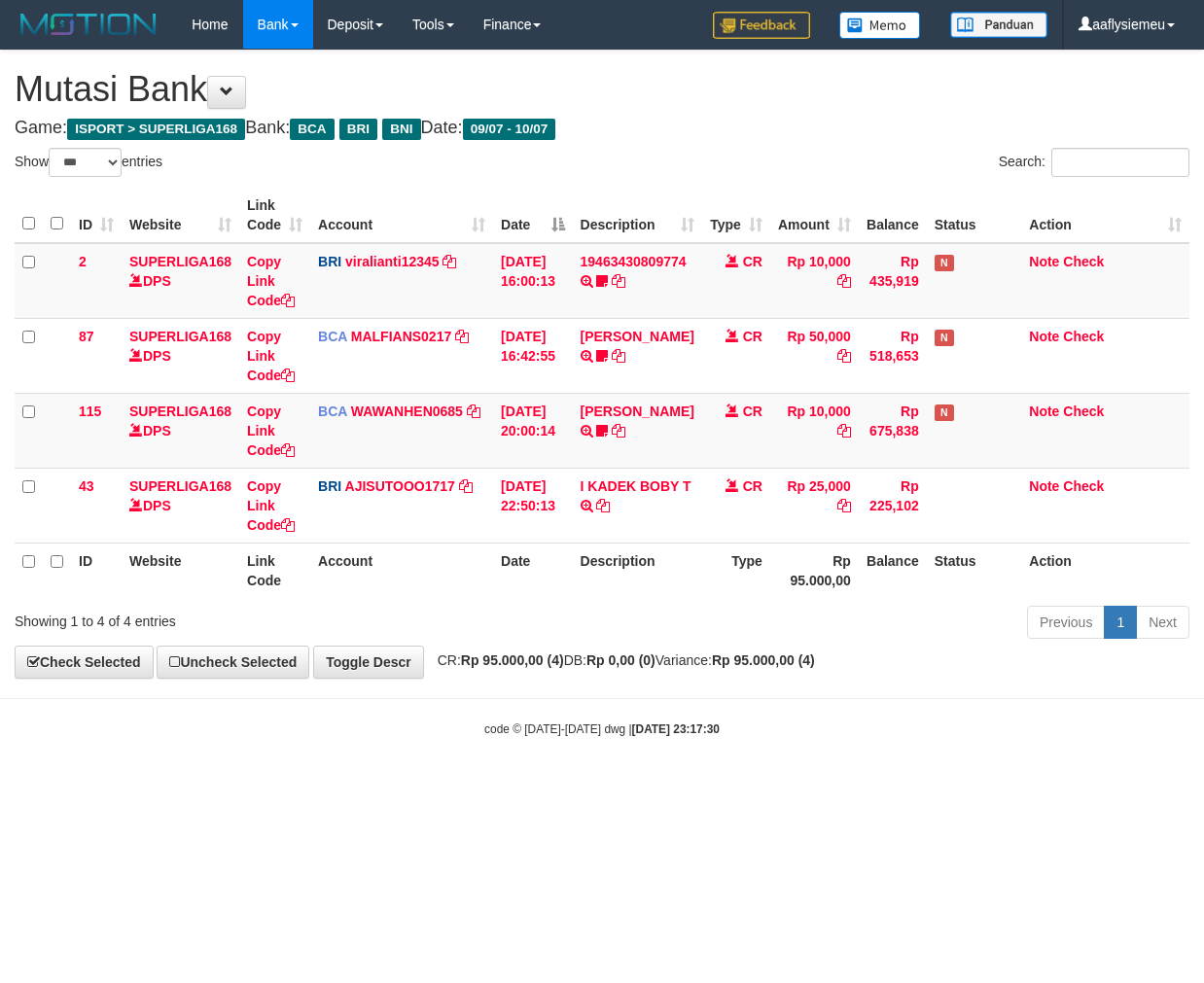 select on "***" 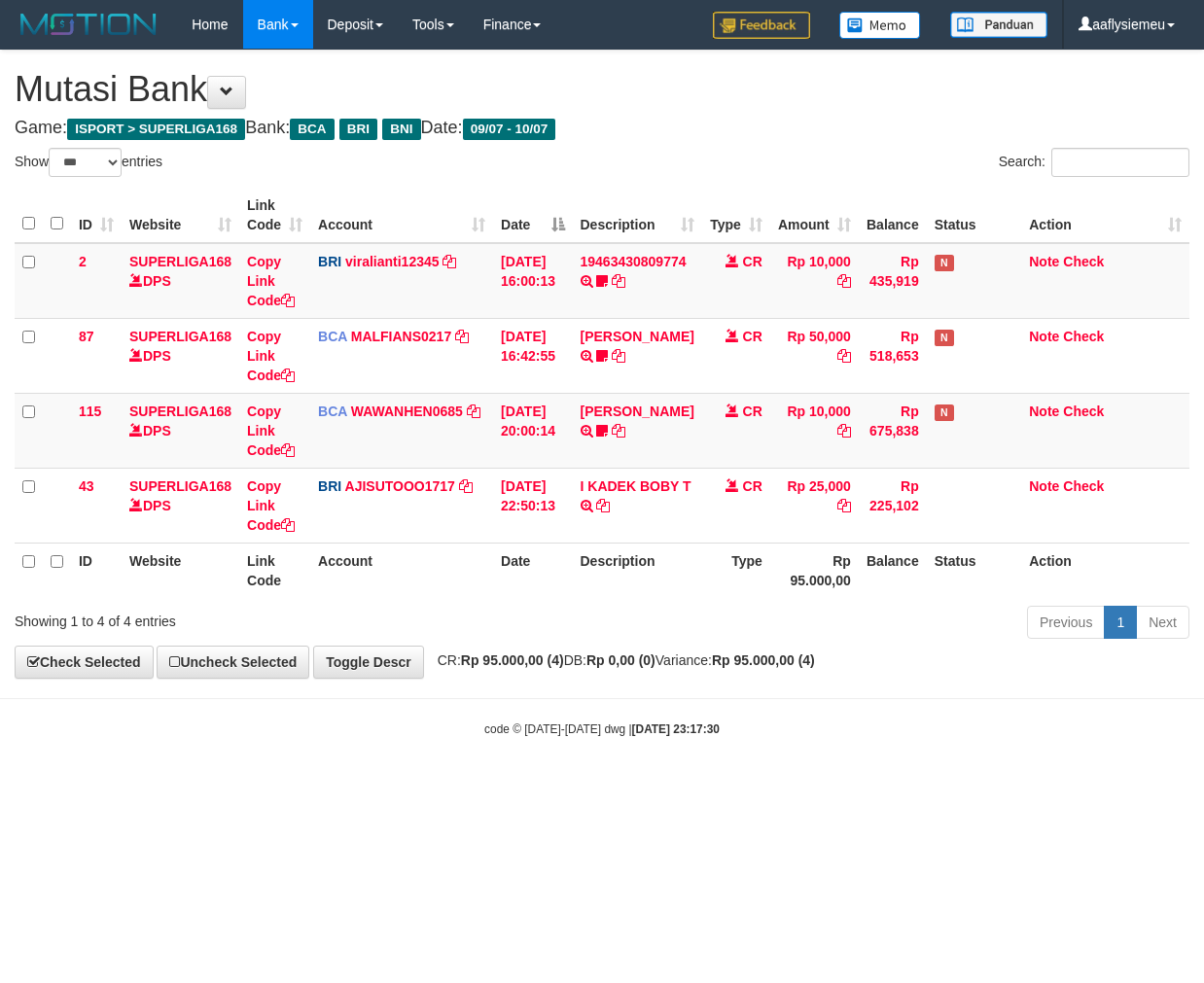 scroll, scrollTop: 0, scrollLeft: 0, axis: both 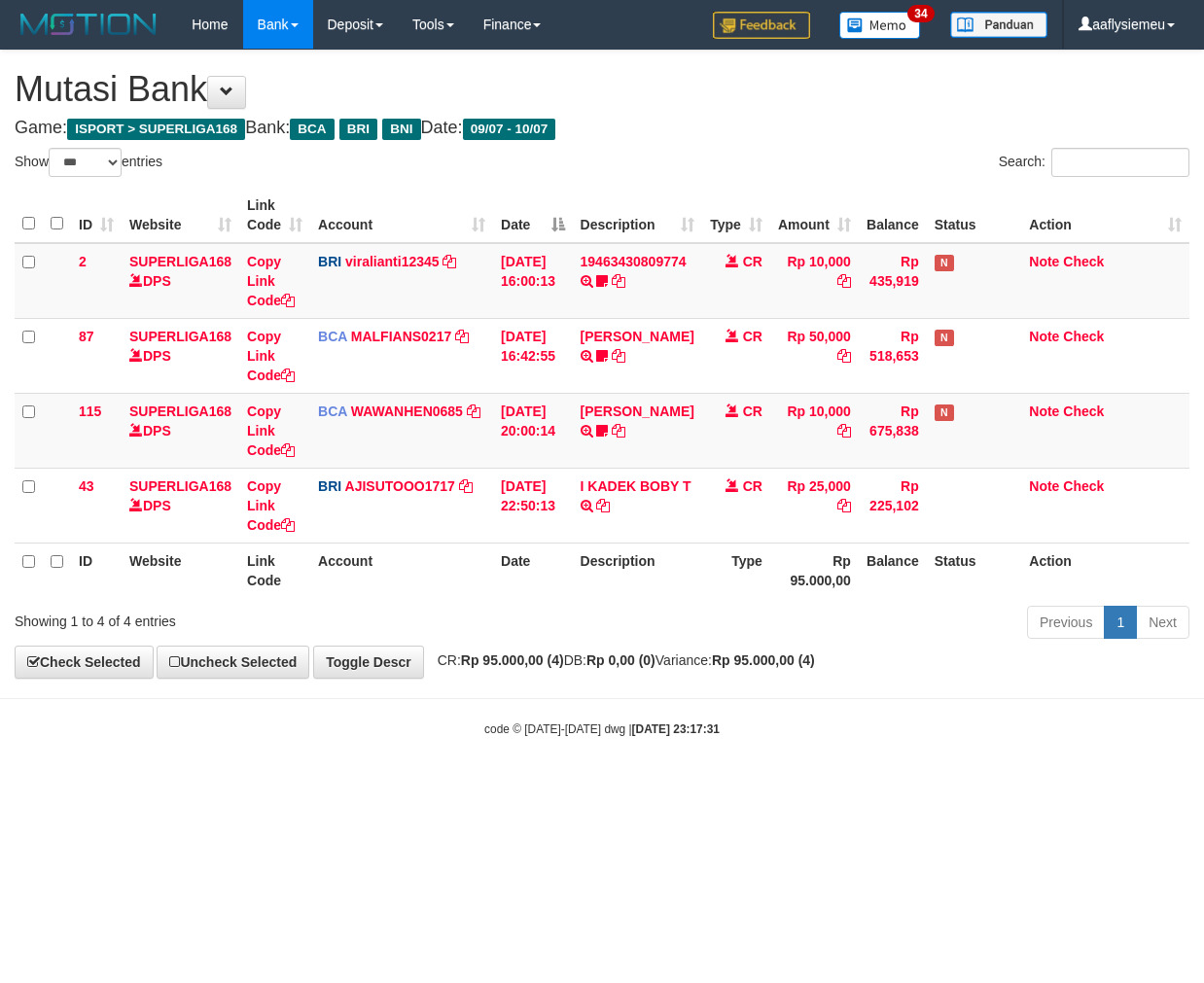 select on "***" 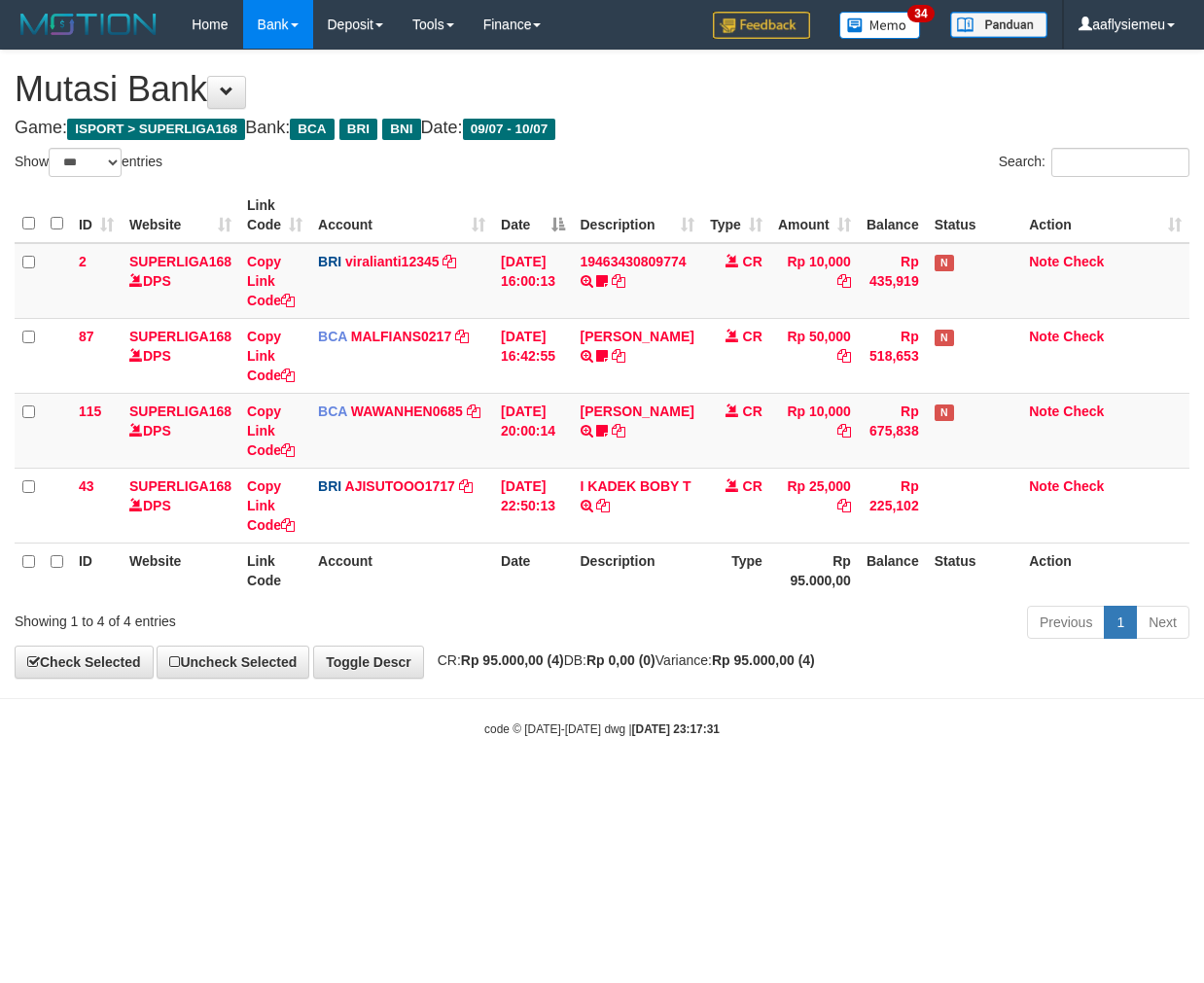 scroll, scrollTop: 0, scrollLeft: 0, axis: both 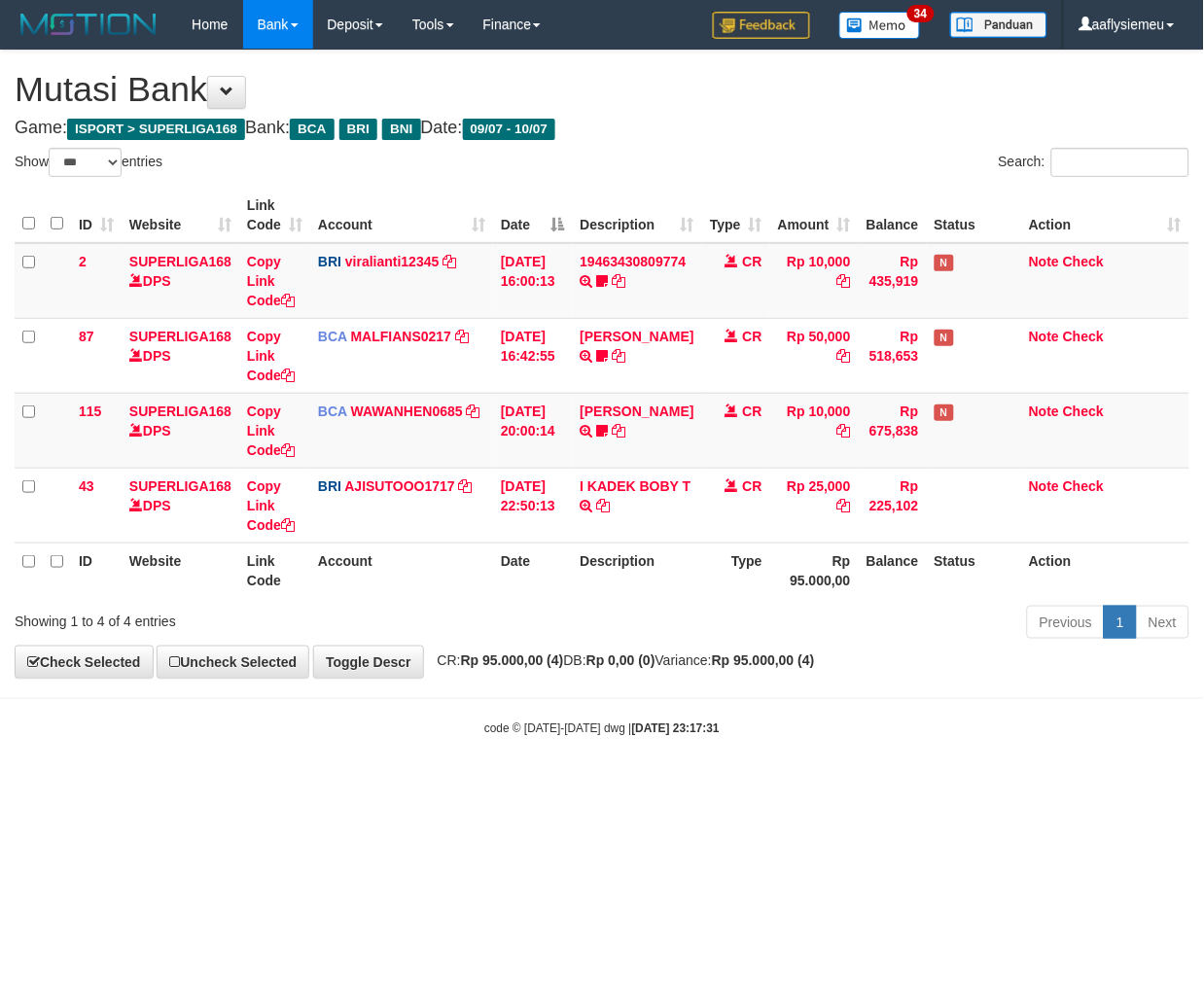 click on "Toggle navigation
Home
Bank
Account List
Load
By Website
Group
[ISPORT]													SUPERLIGA168
By Load Group (DPS)
34" at bounding box center [602, 393] 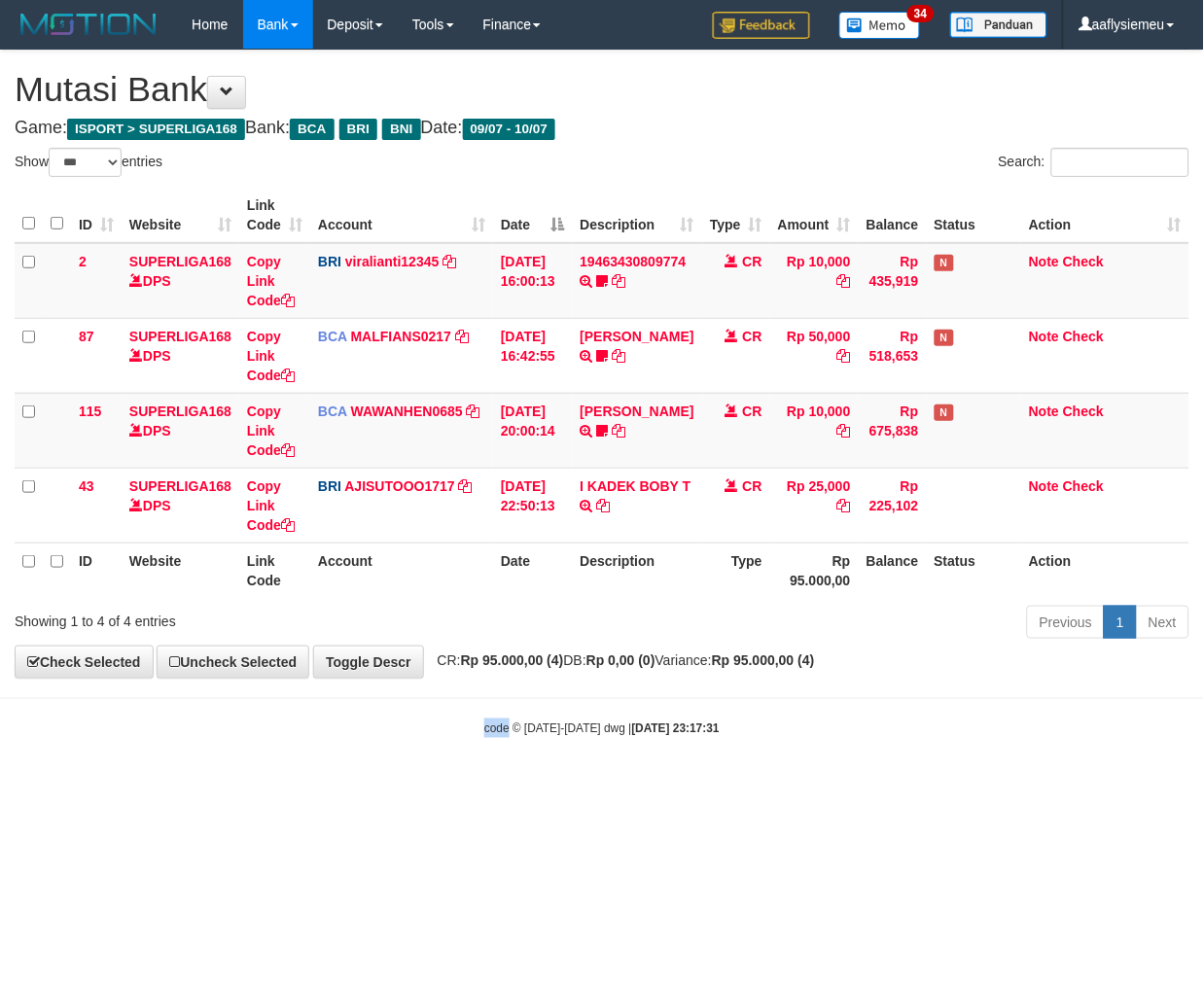 drag, startPoint x: 406, startPoint y: 825, endPoint x: 1202, endPoint y: 744, distance: 800.111 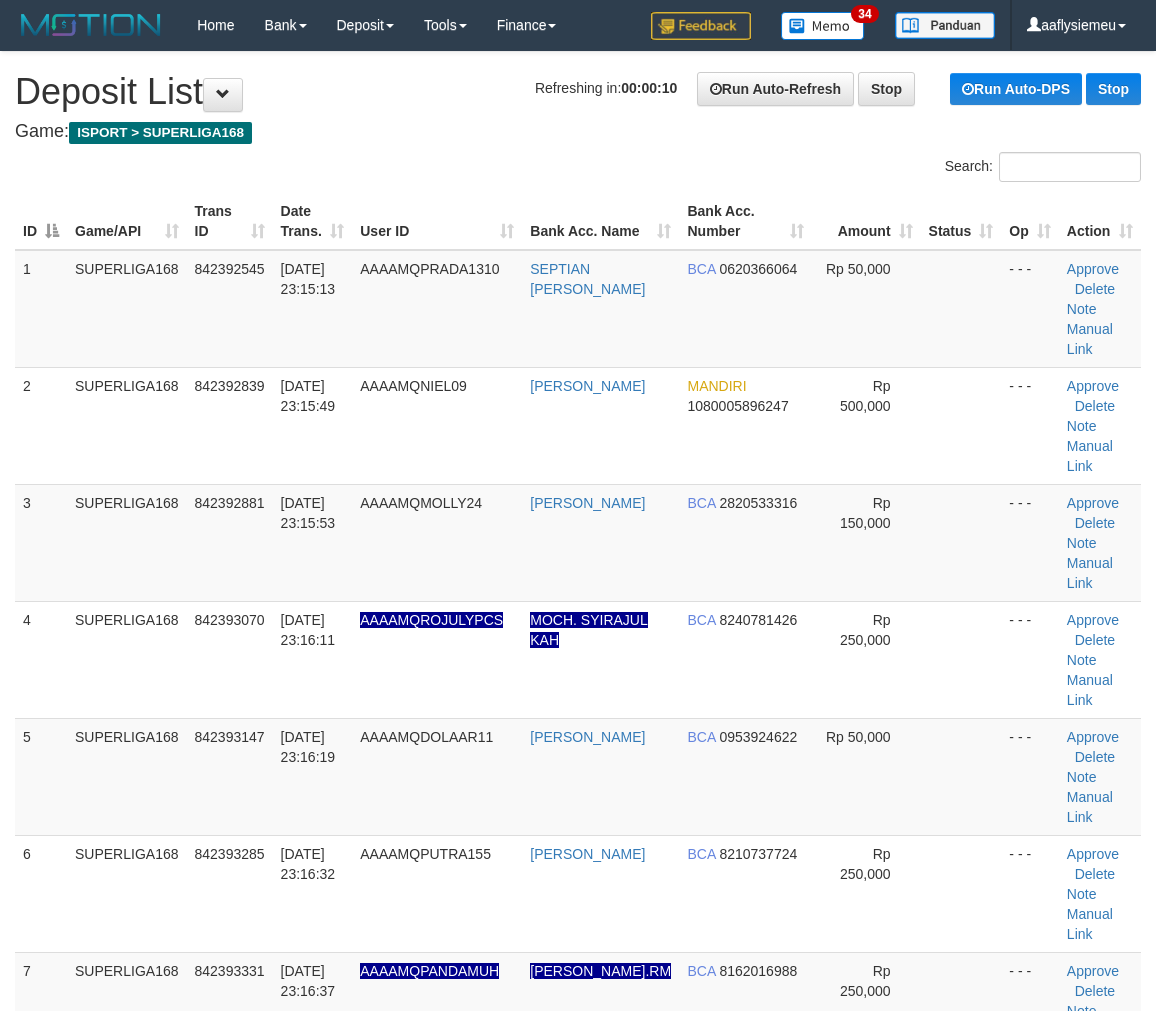 scroll, scrollTop: 0, scrollLeft: 0, axis: both 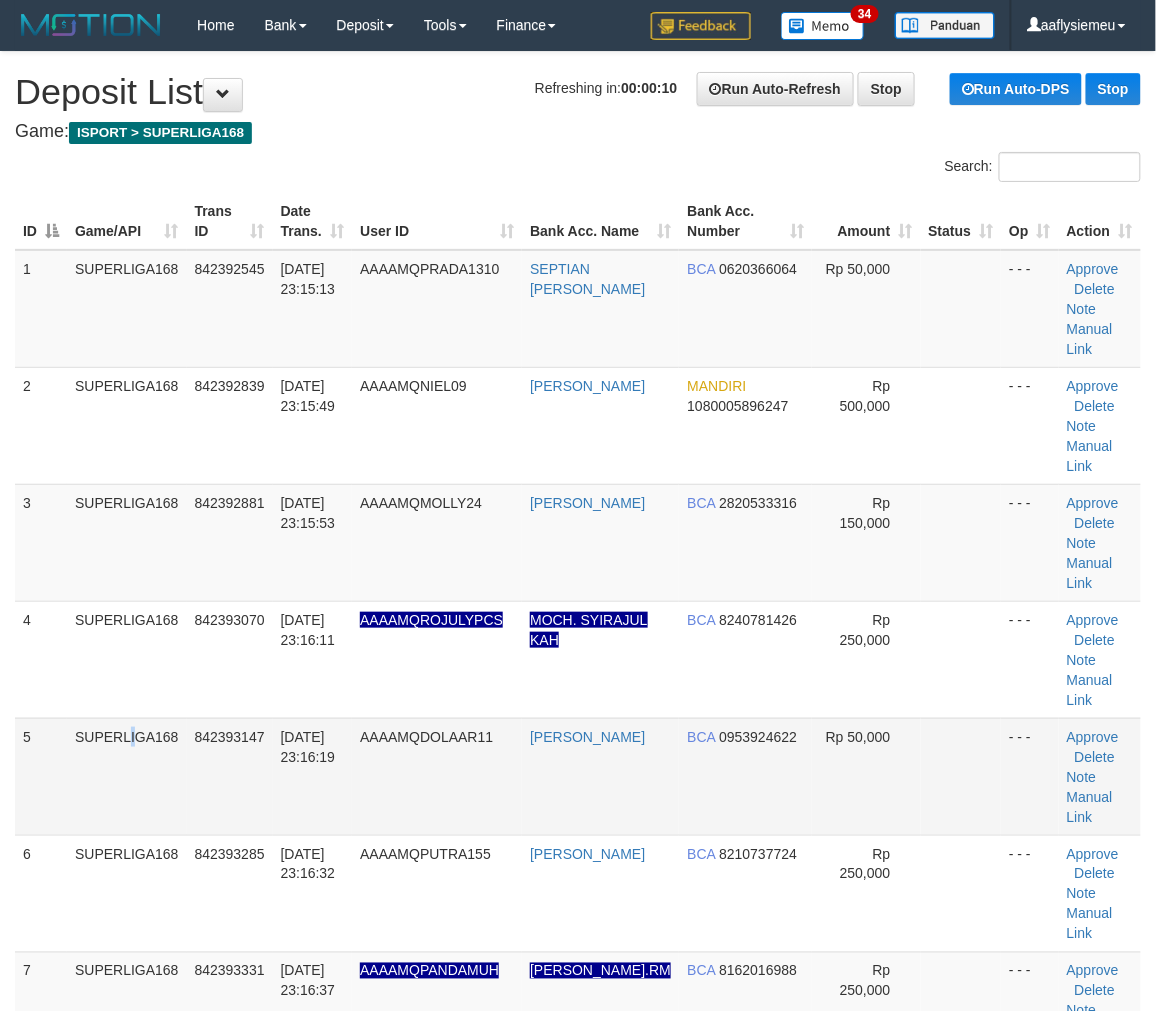 drag, startPoint x: 82, startPoint y: 663, endPoint x: 0, endPoint y: 680, distance: 83.74366 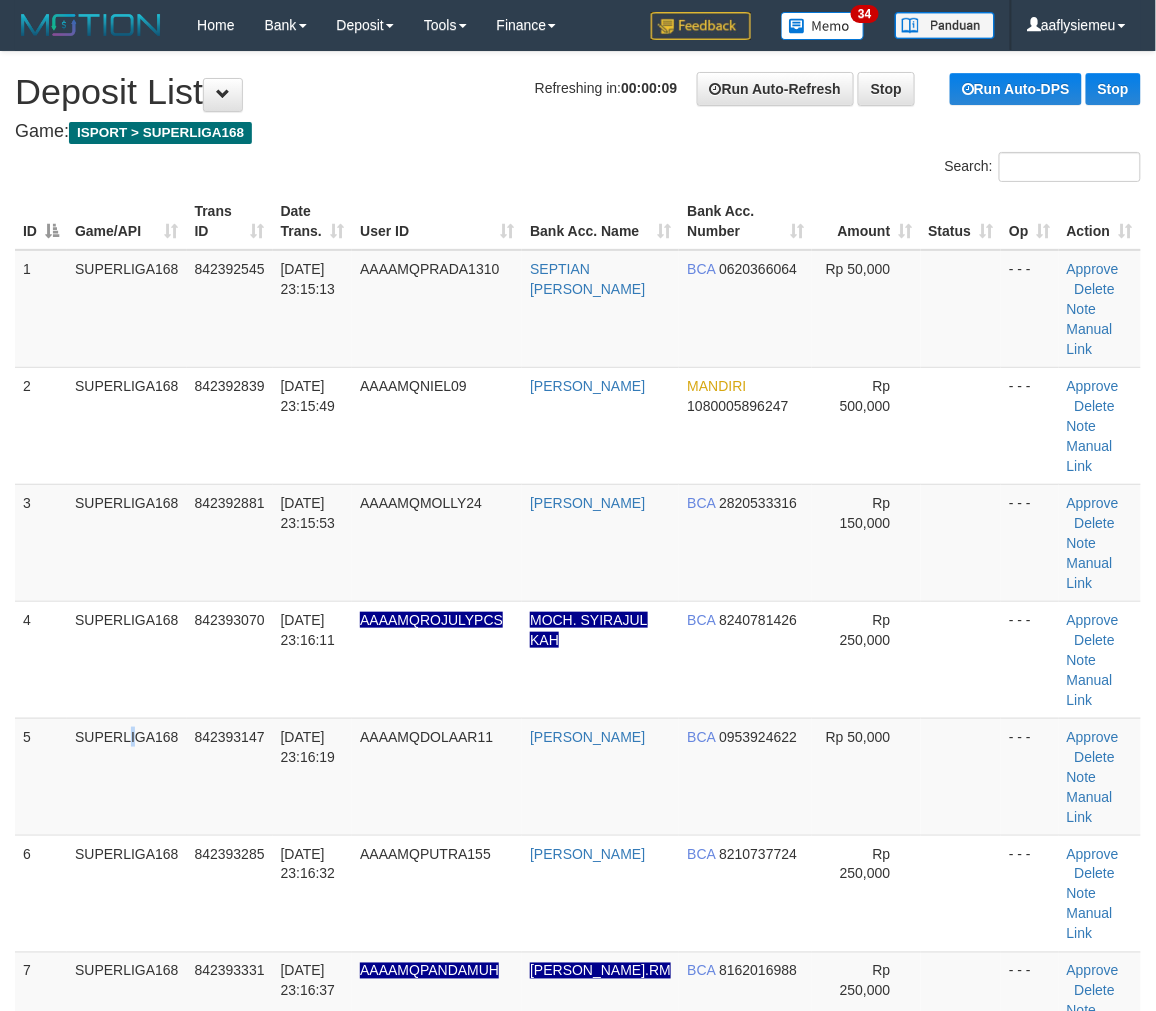 drag, startPoint x: 66, startPoint y: 644, endPoint x: 1, endPoint y: 655, distance: 65.9242 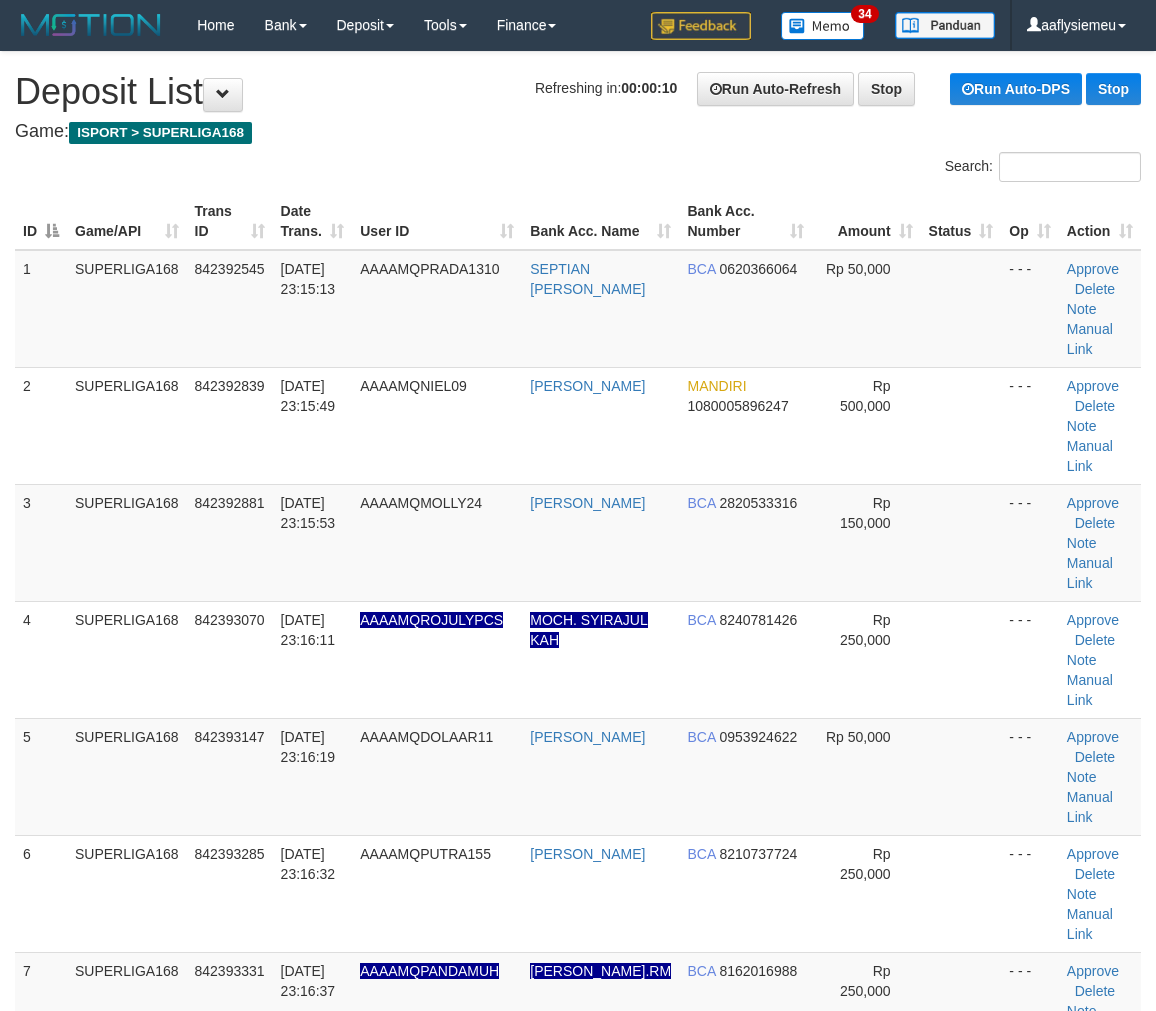 scroll, scrollTop: 0, scrollLeft: 0, axis: both 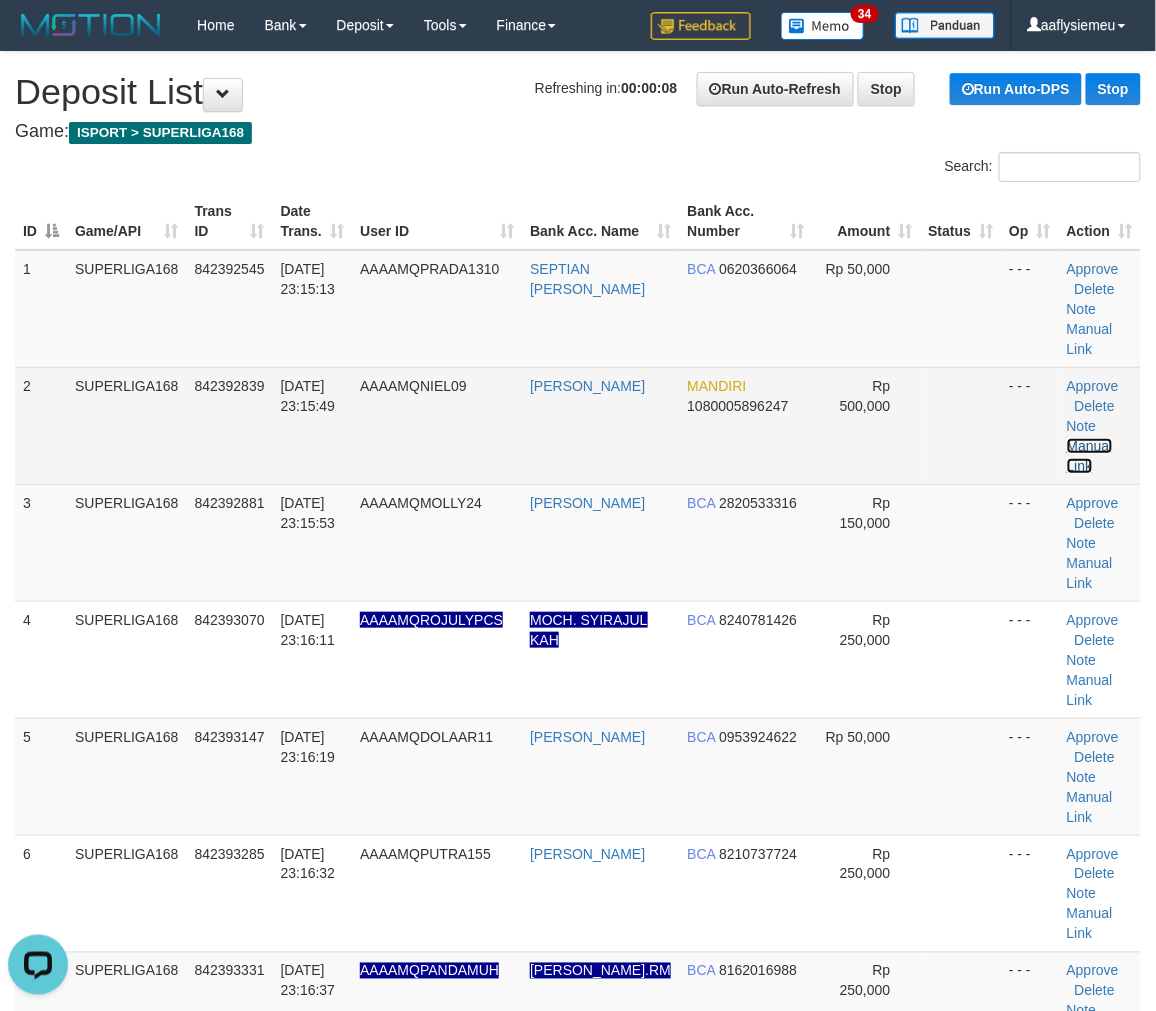 click on "Manual Link" at bounding box center [1090, 456] 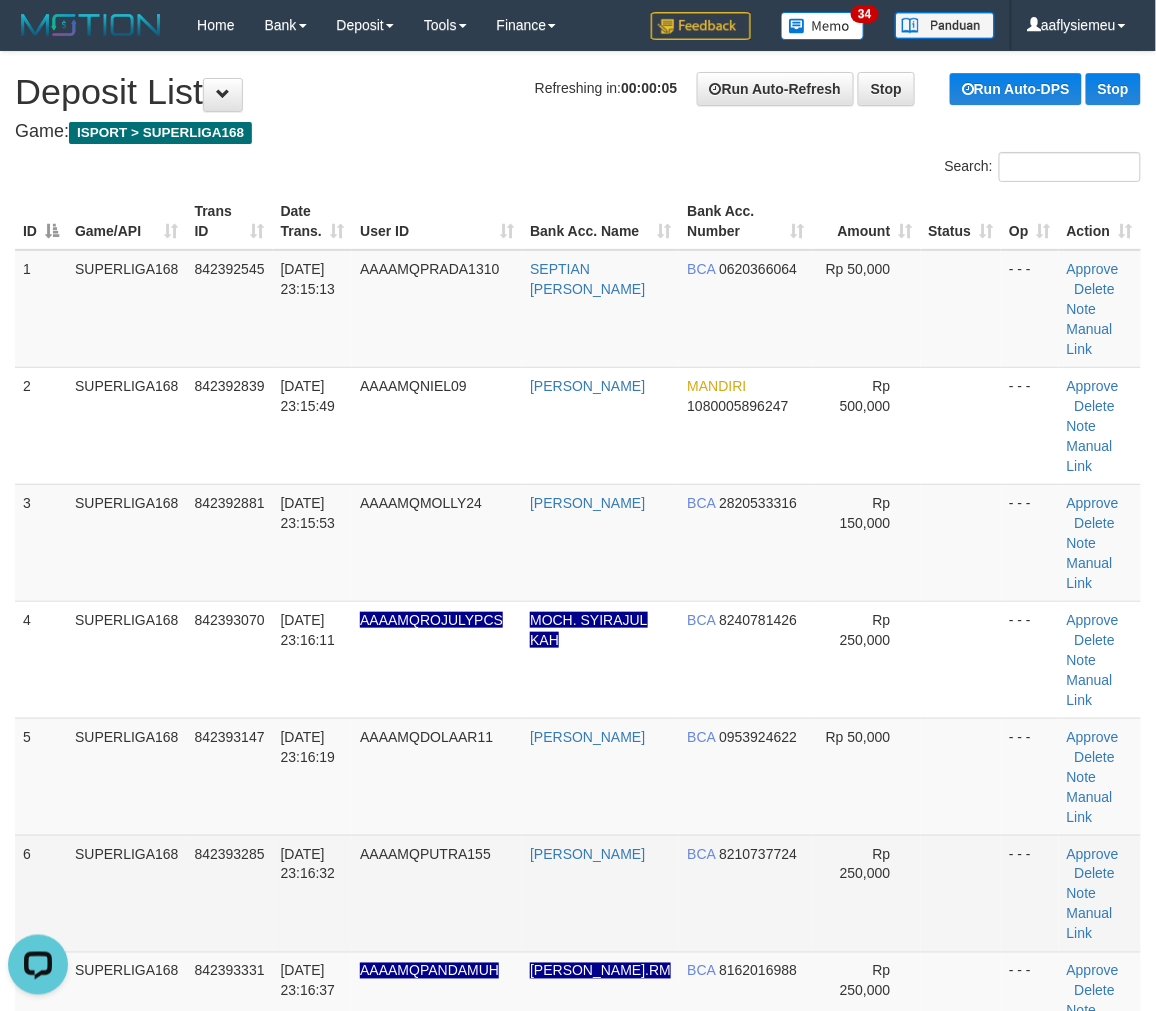 drag, startPoint x: 201, startPoint y: 852, endPoint x: 104, endPoint y: 804, distance: 108.226616 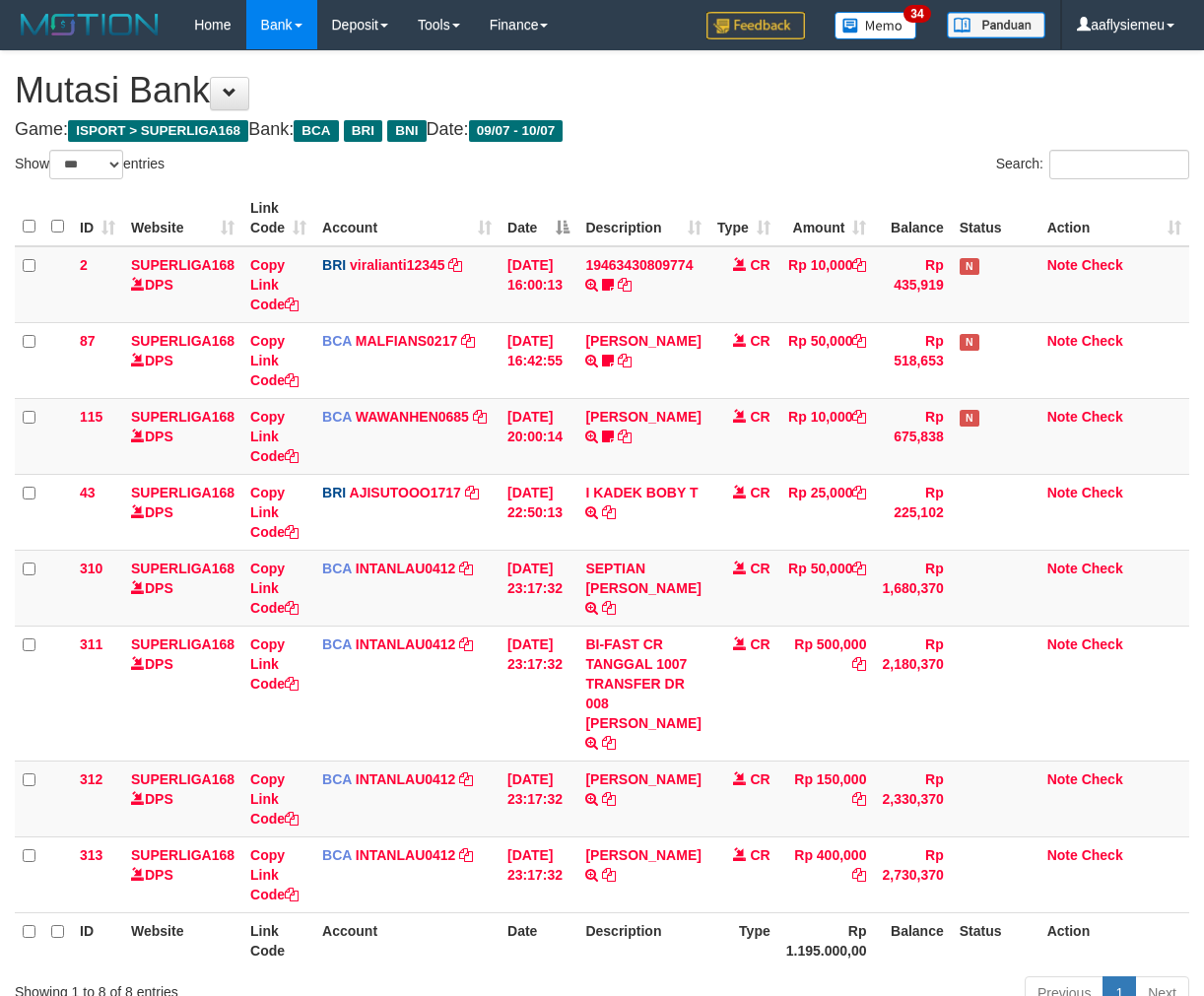 select on "***" 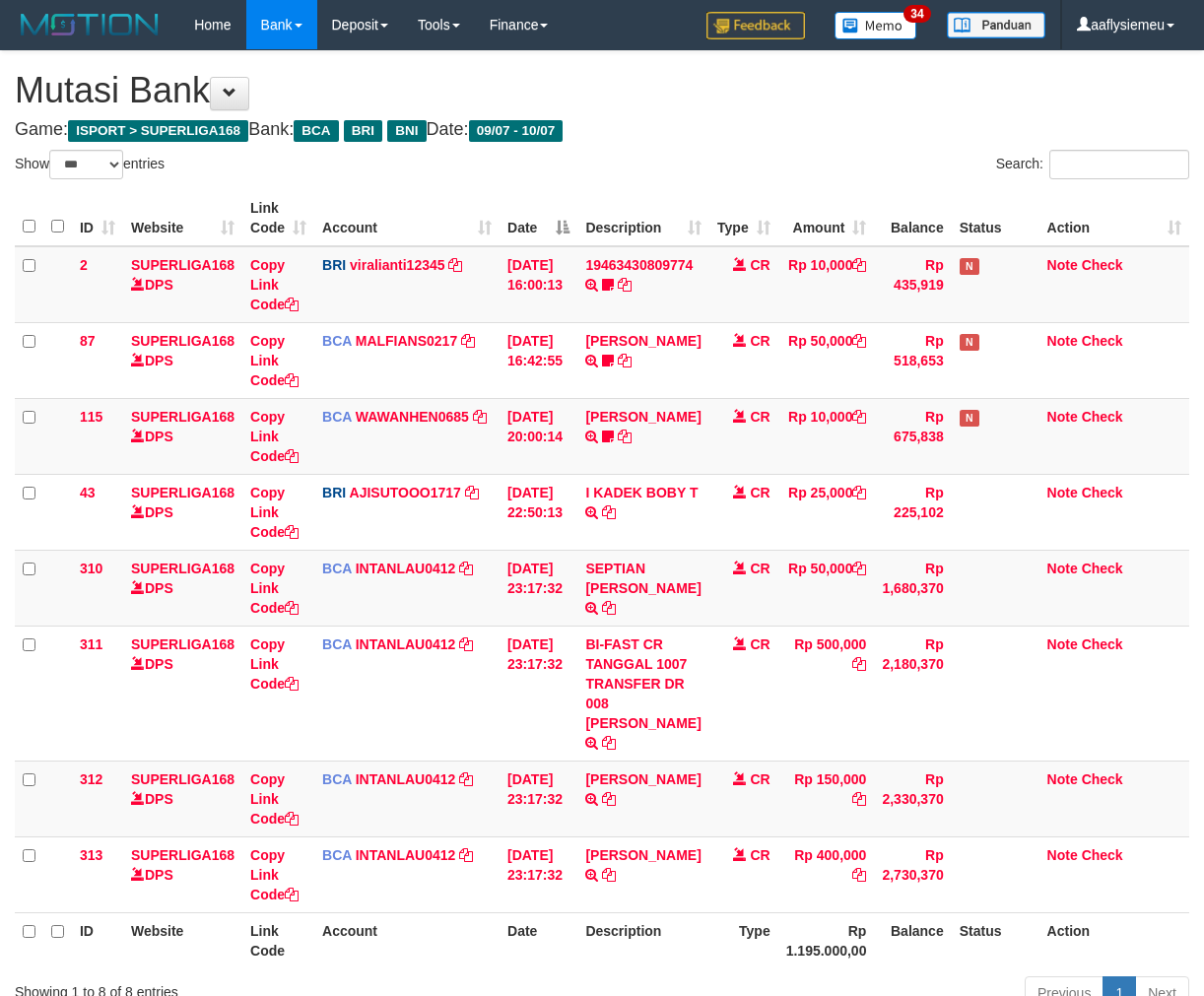 scroll, scrollTop: 0, scrollLeft: 0, axis: both 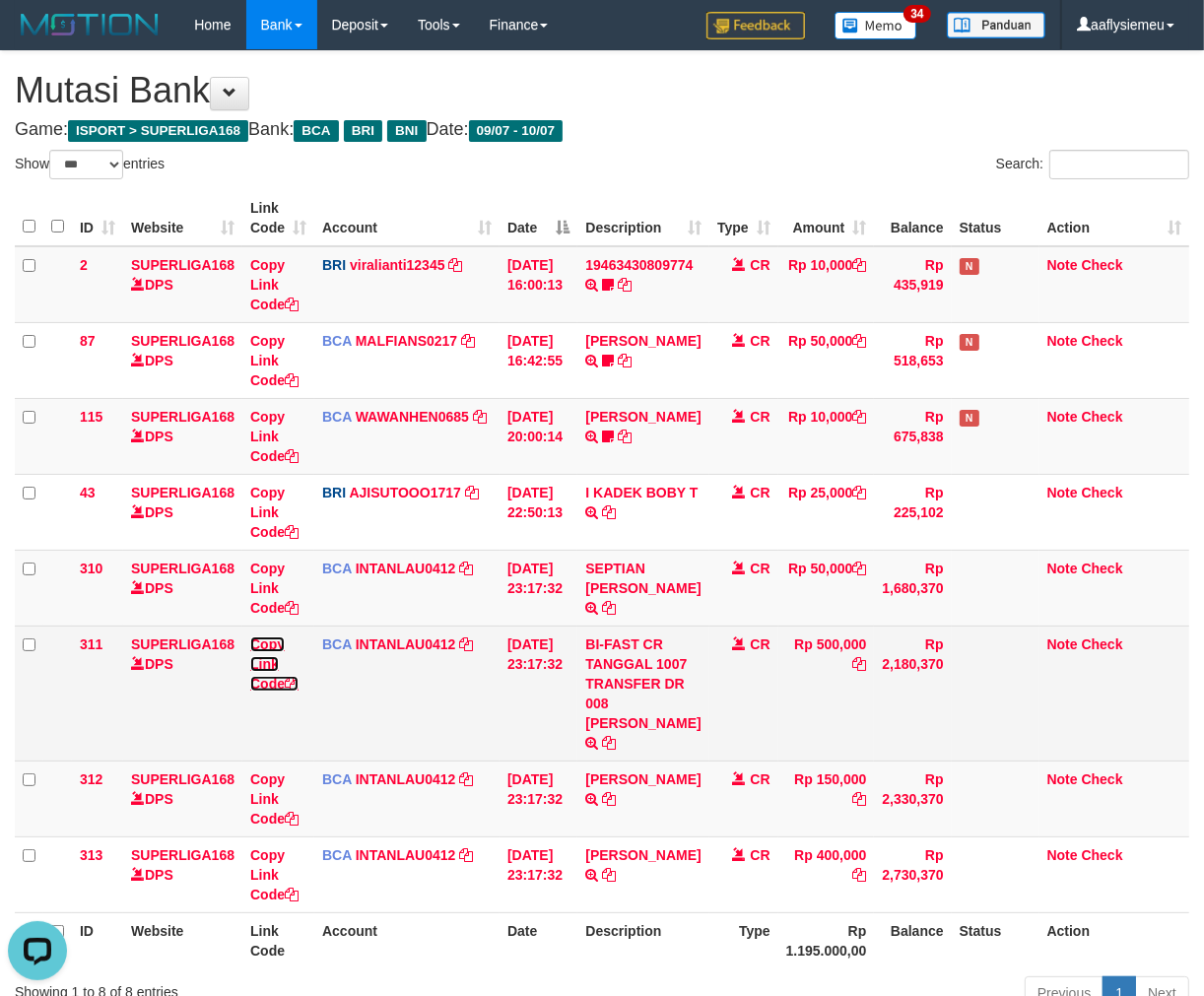 drag, startPoint x: 262, startPoint y: 687, endPoint x: 483, endPoint y: 687, distance: 221 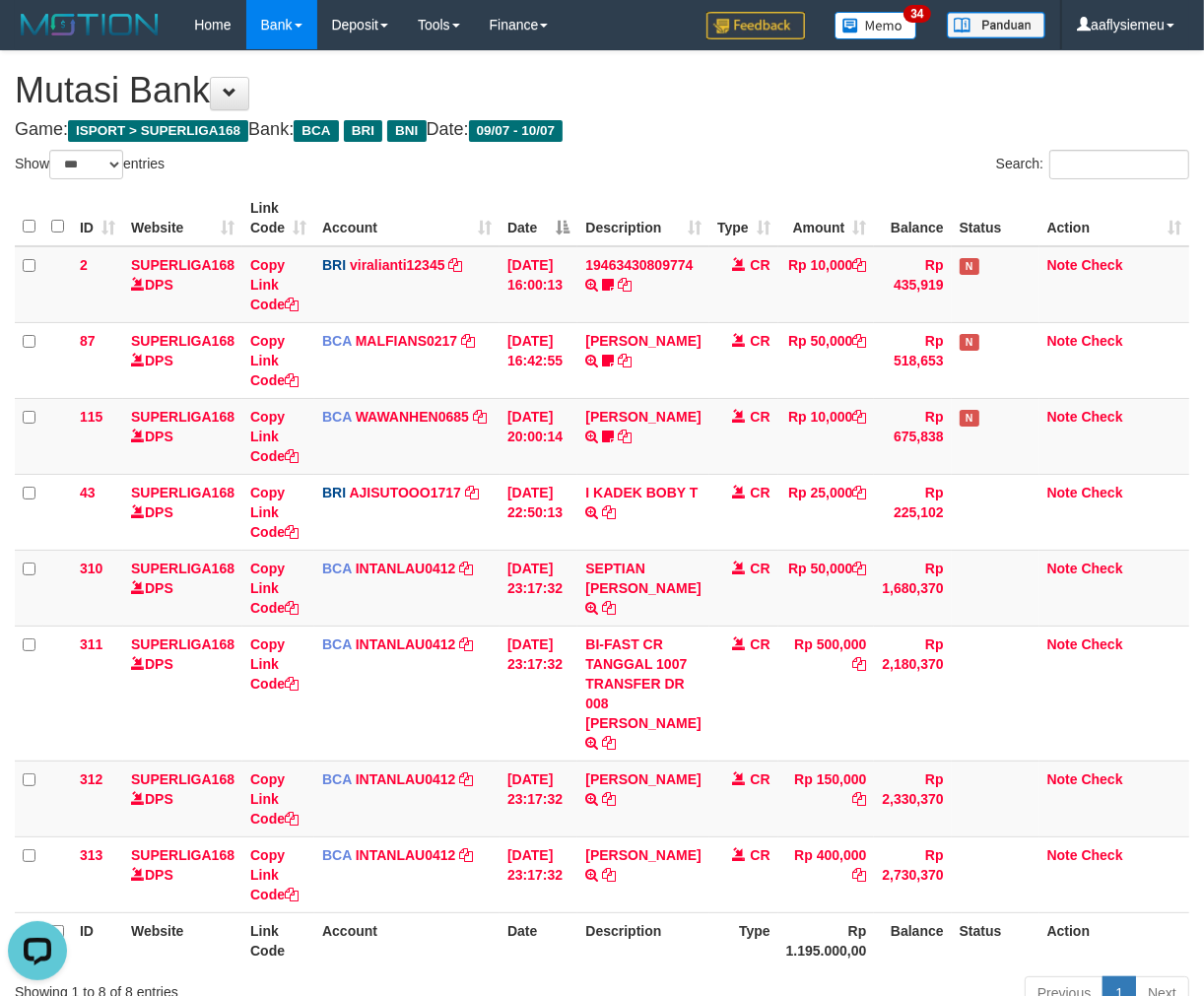 scroll, scrollTop: 315, scrollLeft: 0, axis: vertical 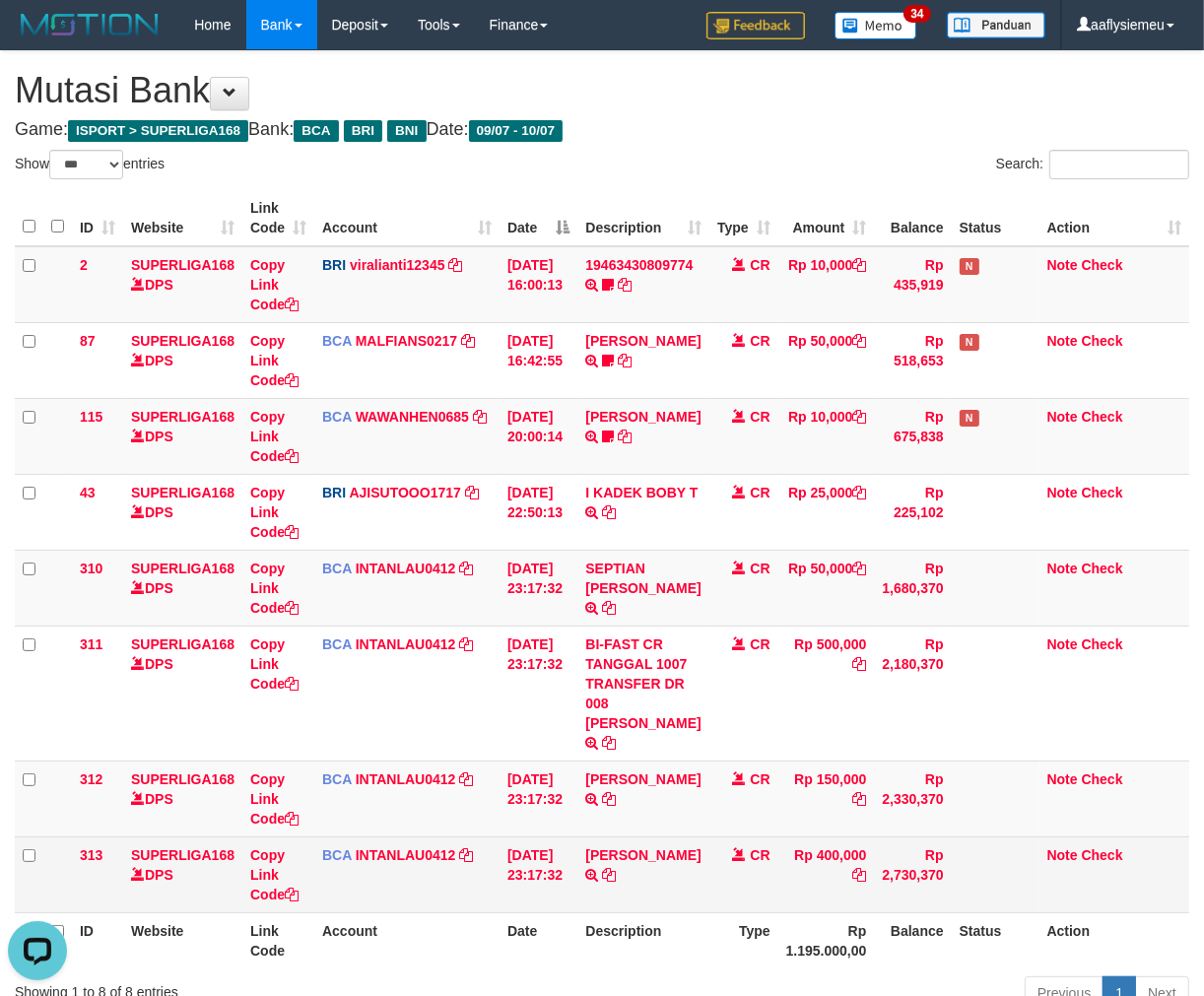 drag, startPoint x: 666, startPoint y: 877, endPoint x: 702, endPoint y: 879, distance: 36.055513 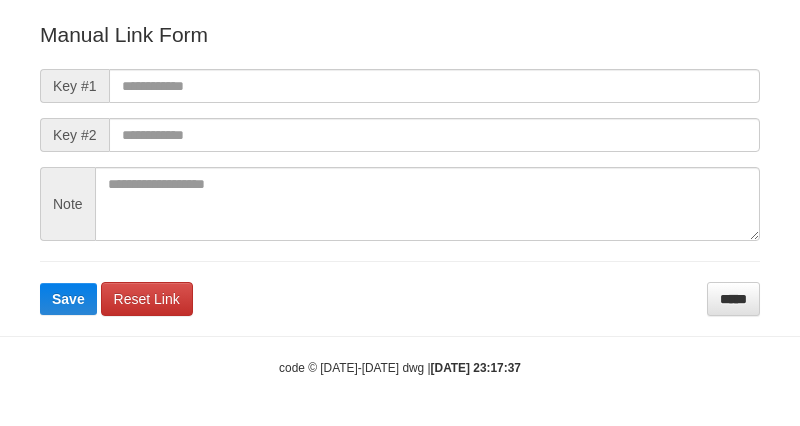 click on "Manual Link Form
Key #1
Key #2
Note
Save
Reset Link
*****" at bounding box center (400, 168) 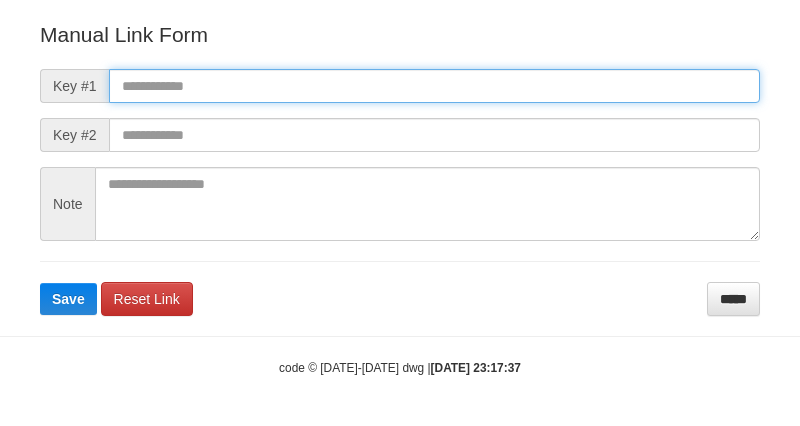 scroll, scrollTop: 222, scrollLeft: 0, axis: vertical 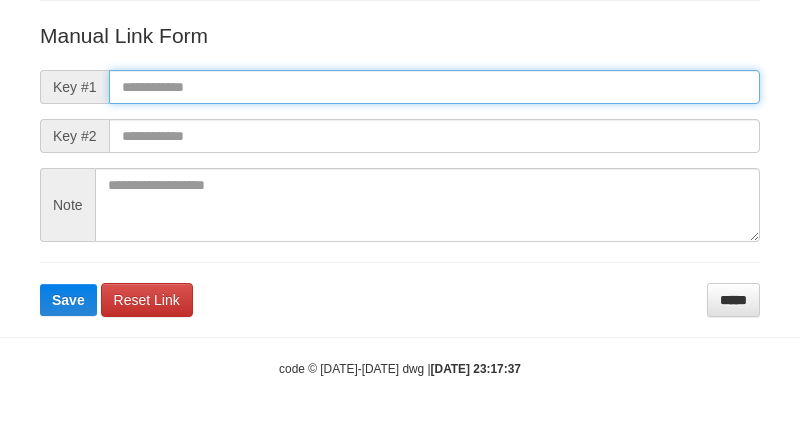 click at bounding box center [434, 87] 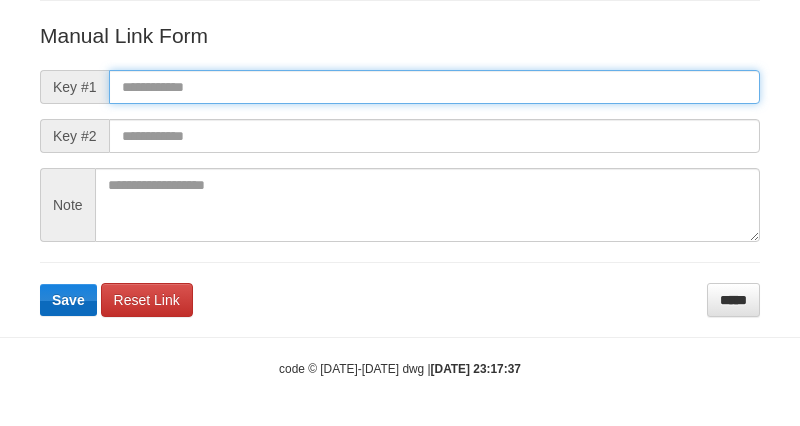 paste on "**********" 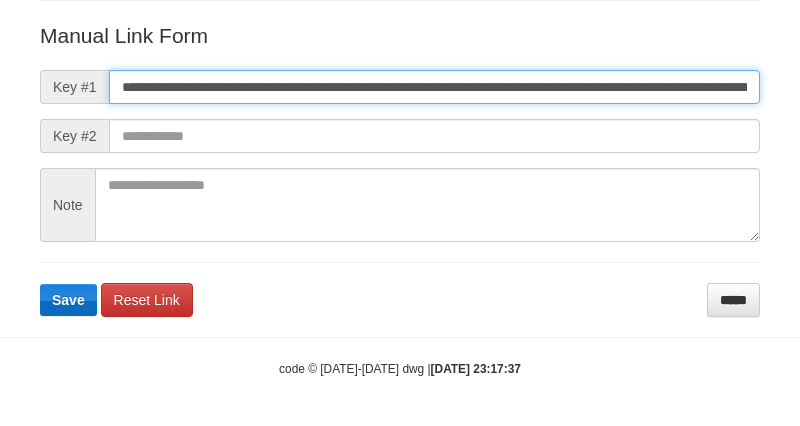 scroll, scrollTop: 0, scrollLeft: 1451, axis: horizontal 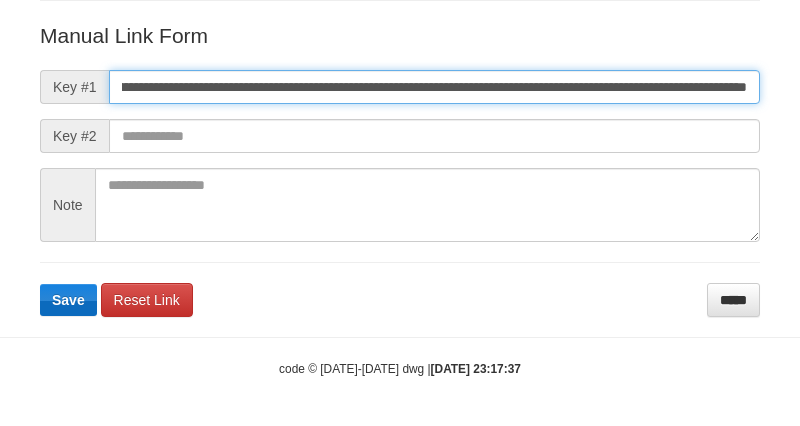type on "**********" 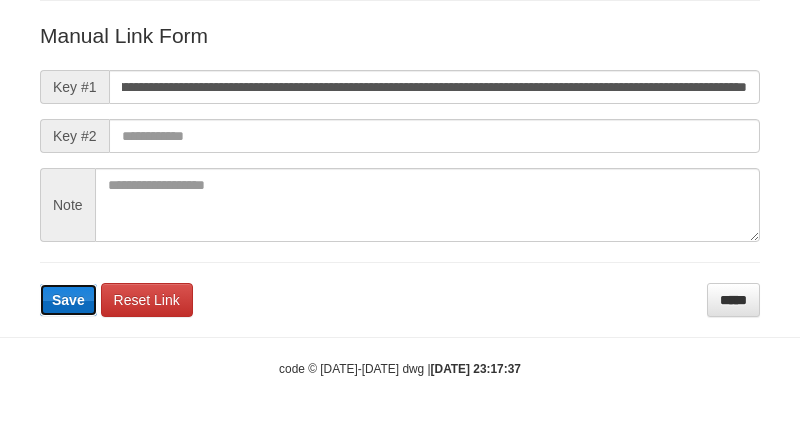type 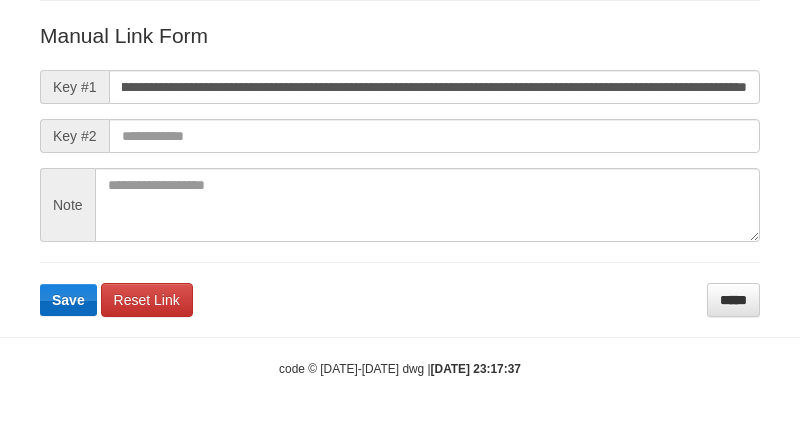 scroll, scrollTop: 0, scrollLeft: 0, axis: both 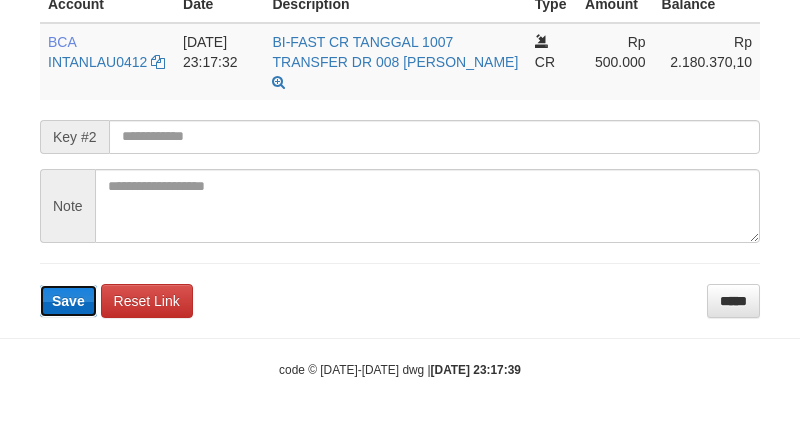 click on "Save" at bounding box center [68, 301] 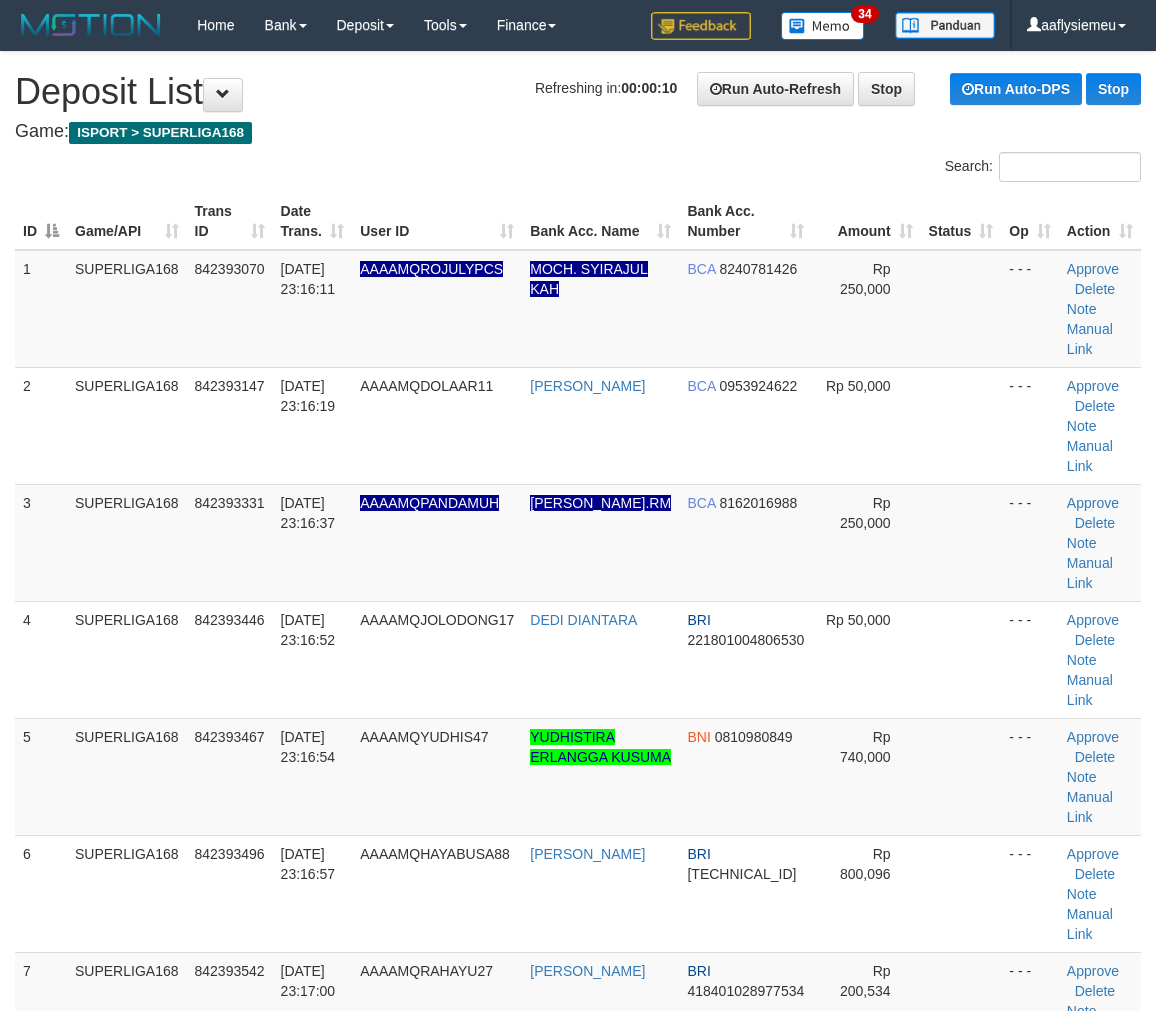 scroll, scrollTop: 0, scrollLeft: 0, axis: both 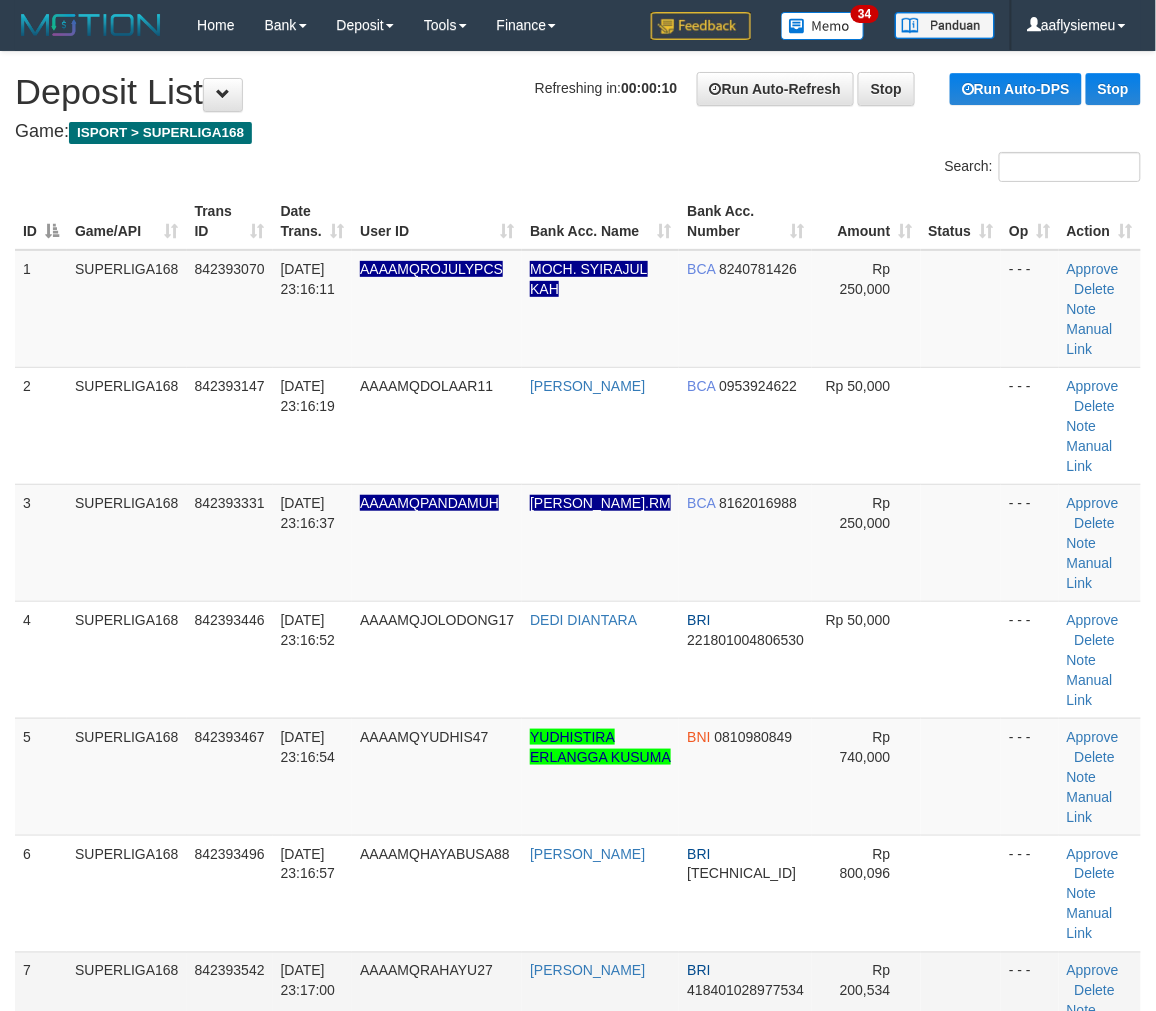 drag, startPoint x: 138, startPoint y: 834, endPoint x: 0, endPoint y: 850, distance: 138.92444 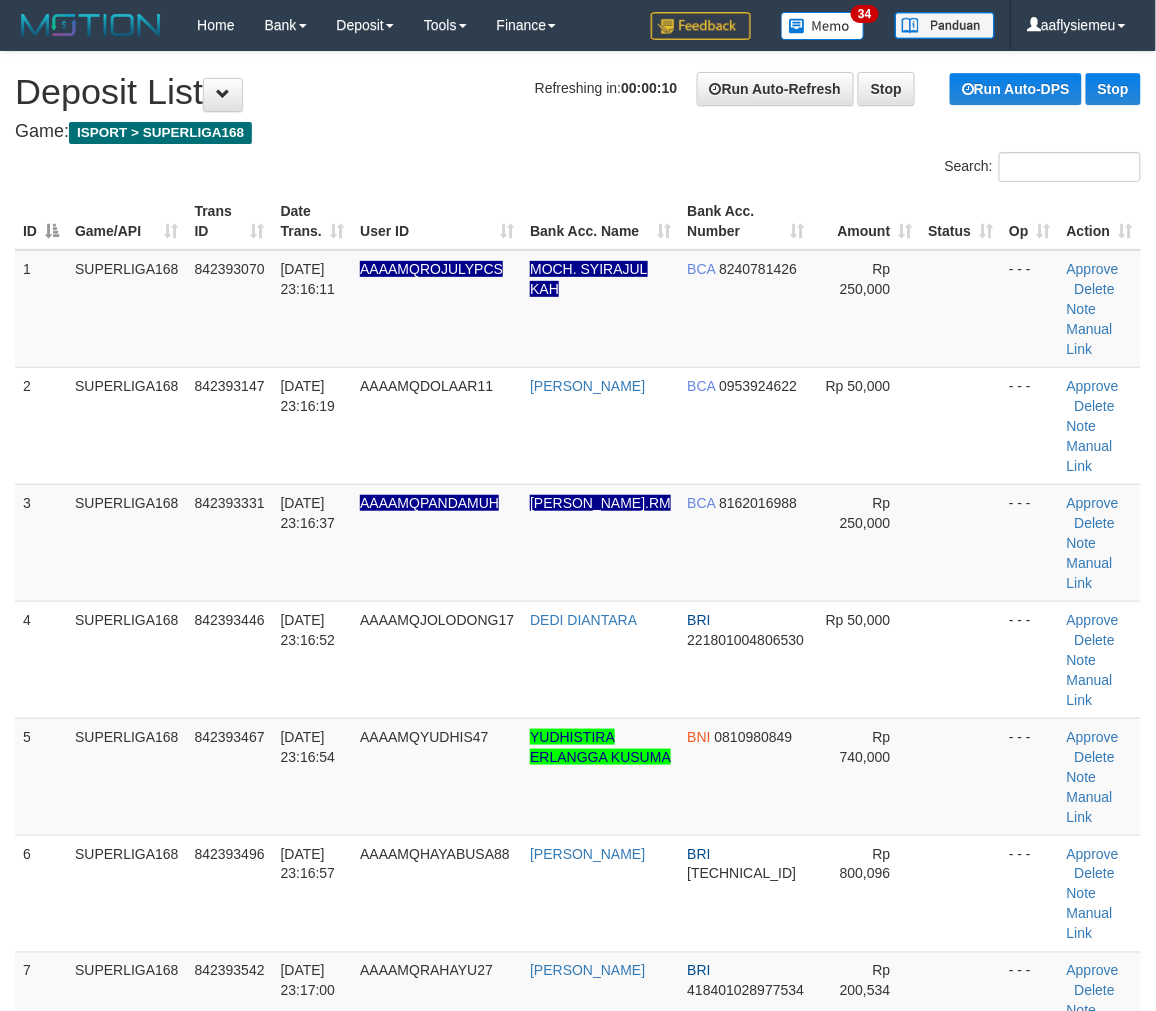 click on "SUPERLIGA168" at bounding box center (127, 1010) 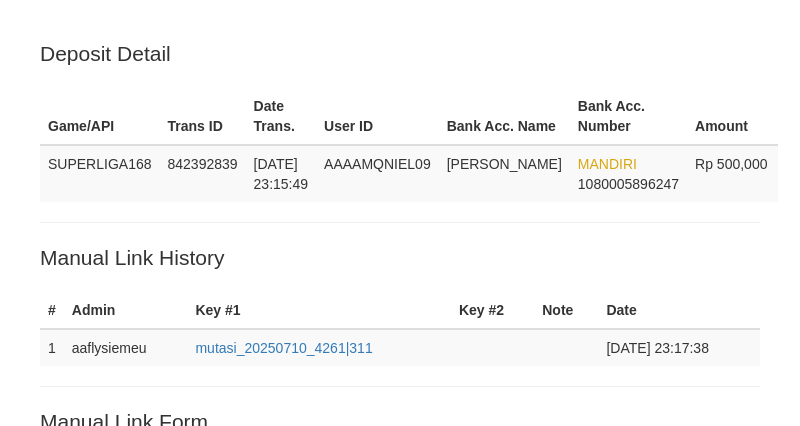 scroll, scrollTop: 511, scrollLeft: 0, axis: vertical 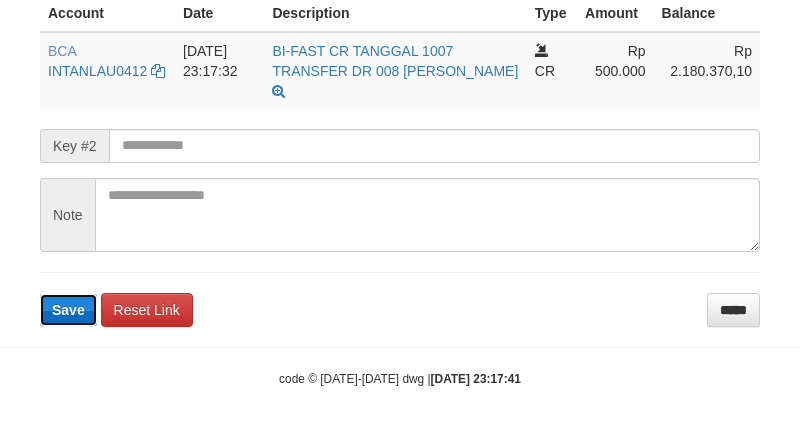 click on "Save" at bounding box center (68, 310) 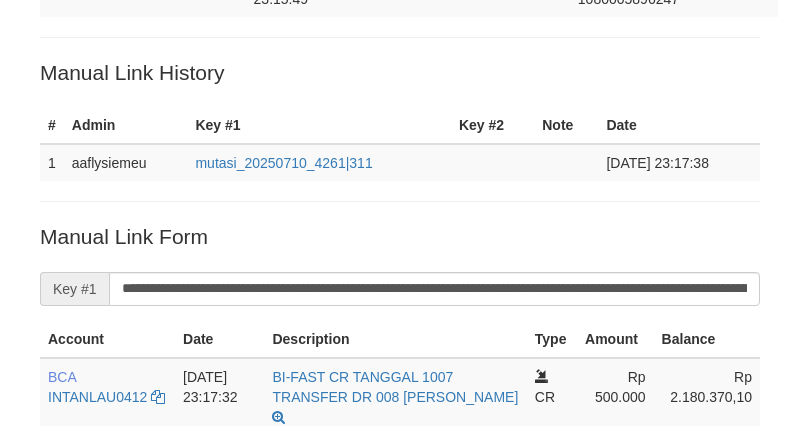 scroll, scrollTop: 177, scrollLeft: 0, axis: vertical 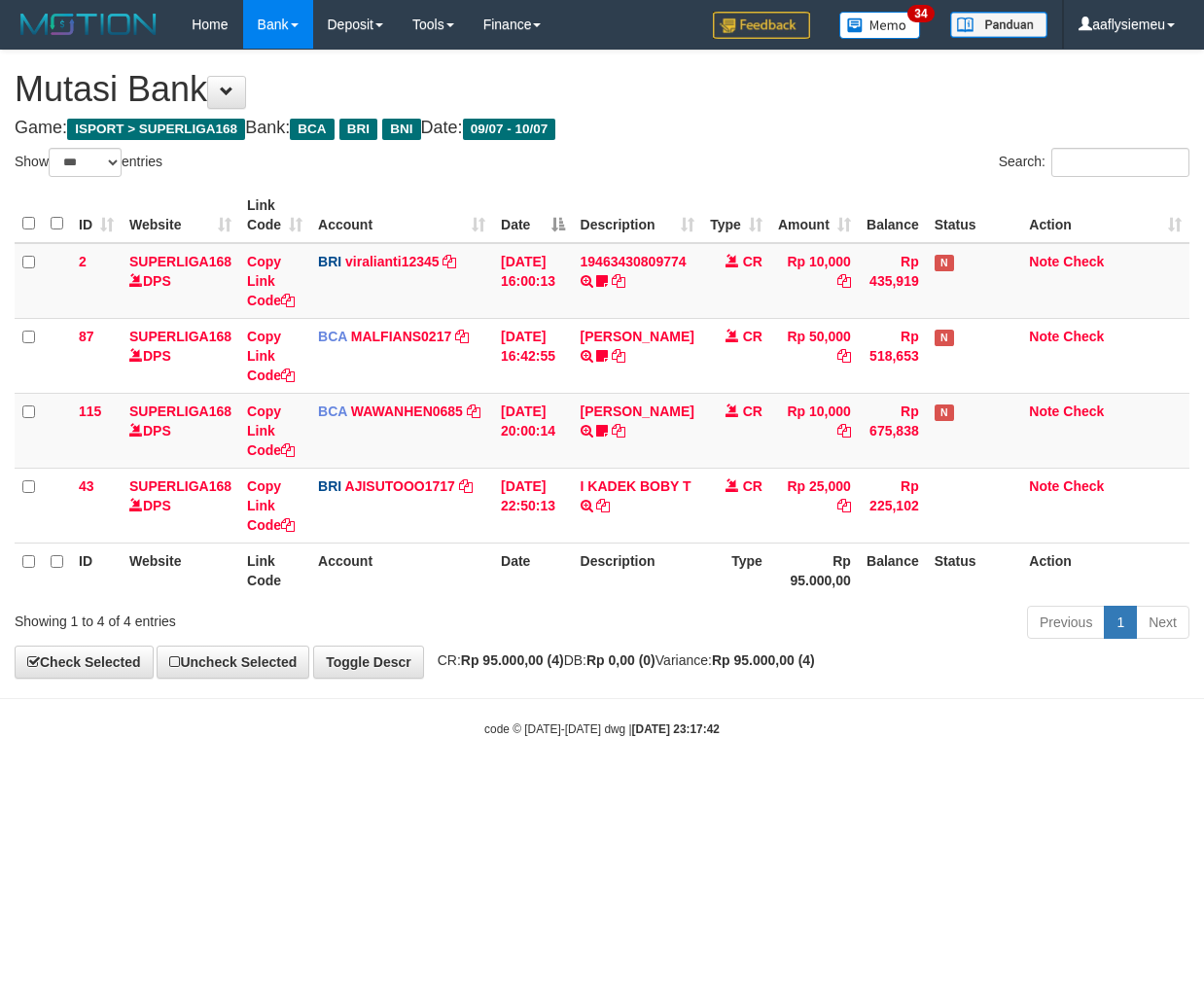 select on "***" 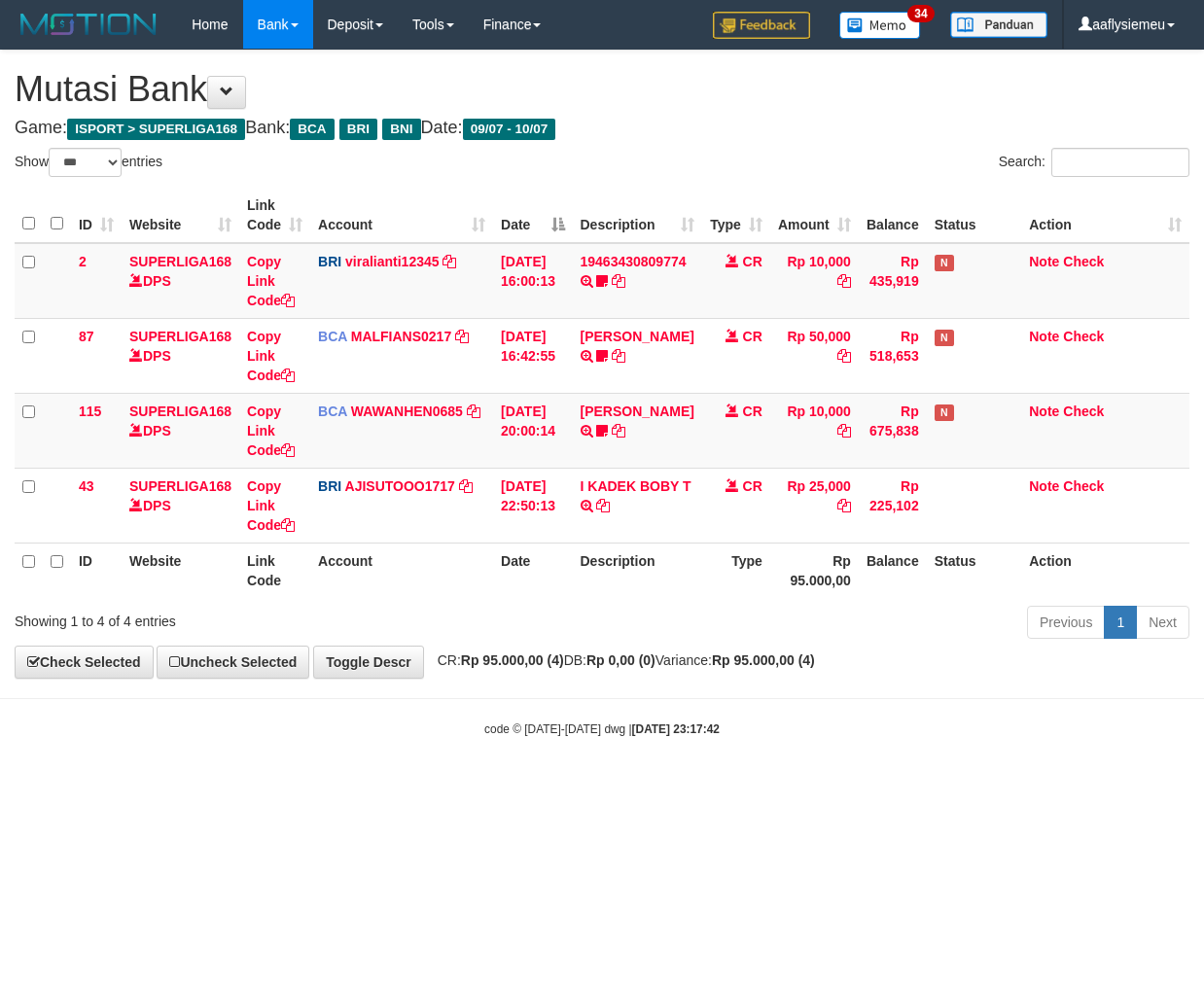 scroll, scrollTop: 0, scrollLeft: 0, axis: both 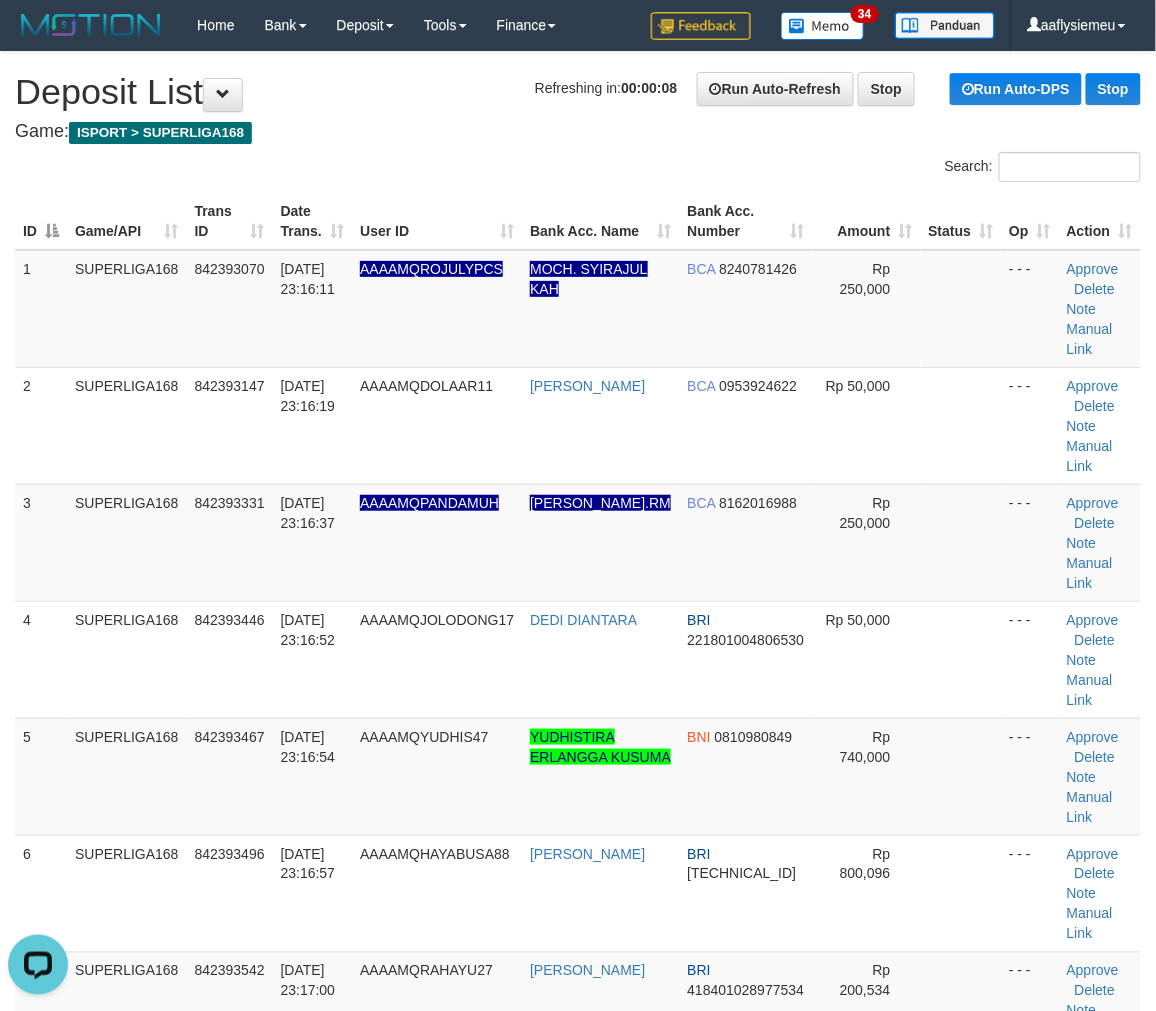 drag, startPoint x: 380, startPoint y: 622, endPoint x: 8, endPoint y: 705, distance: 381.14694 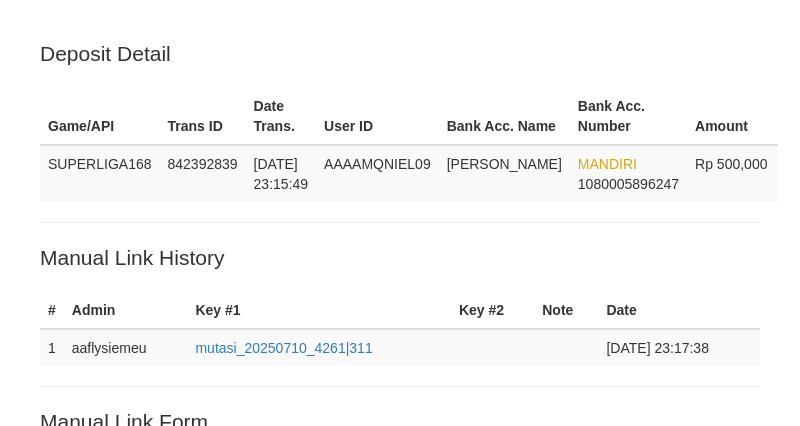 scroll, scrollTop: 177, scrollLeft: 0, axis: vertical 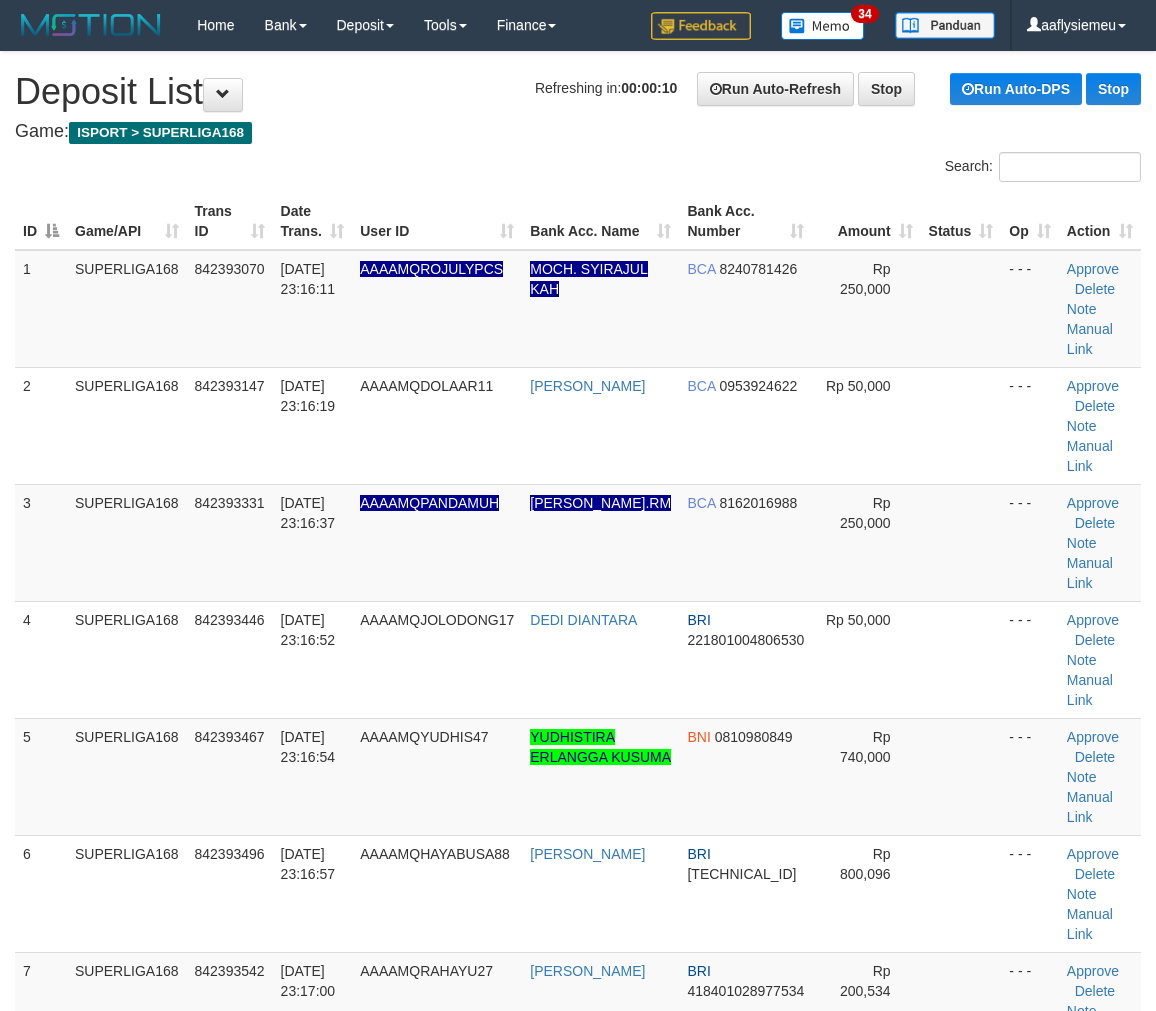 click on "1
SUPERLIGA168
842393070
[DATE] 23:16:11
AAAAMQROJULYPCS
MOCH. SYIRAJUL KAH
BCA
8240781426
Rp 250,000
- - -
Approve
[GEOGRAPHIC_DATA]
Note
Manual Link
2
SUPERLIGA168
842393147
[DATE] 23:16:19
AAAAMQDOLAAR11
[PERSON_NAME]
BCA
0953924622
Rp 50,000
- - -" at bounding box center [578, 835] 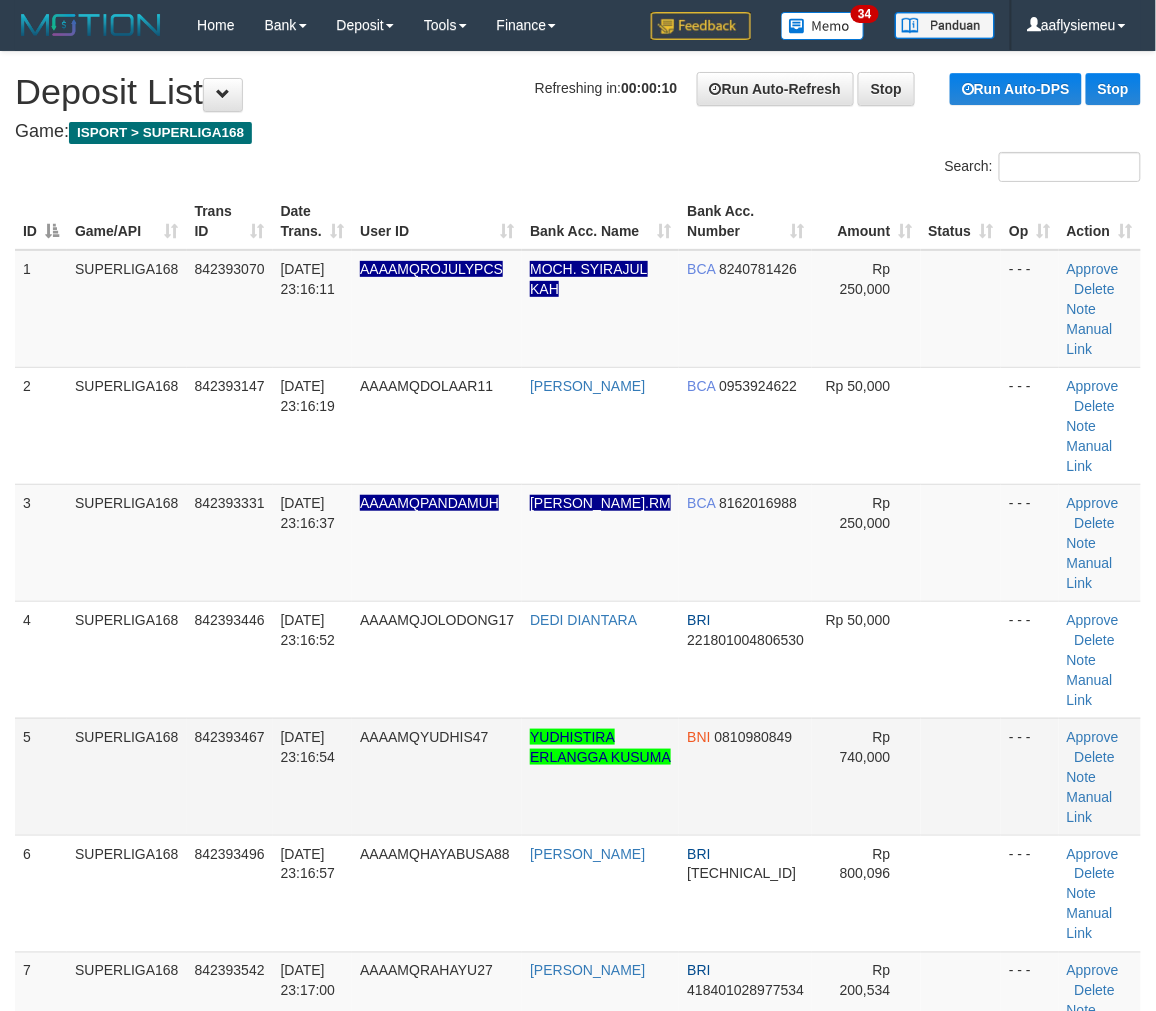 click on "[DATE] 23:16:54" at bounding box center (313, 776) 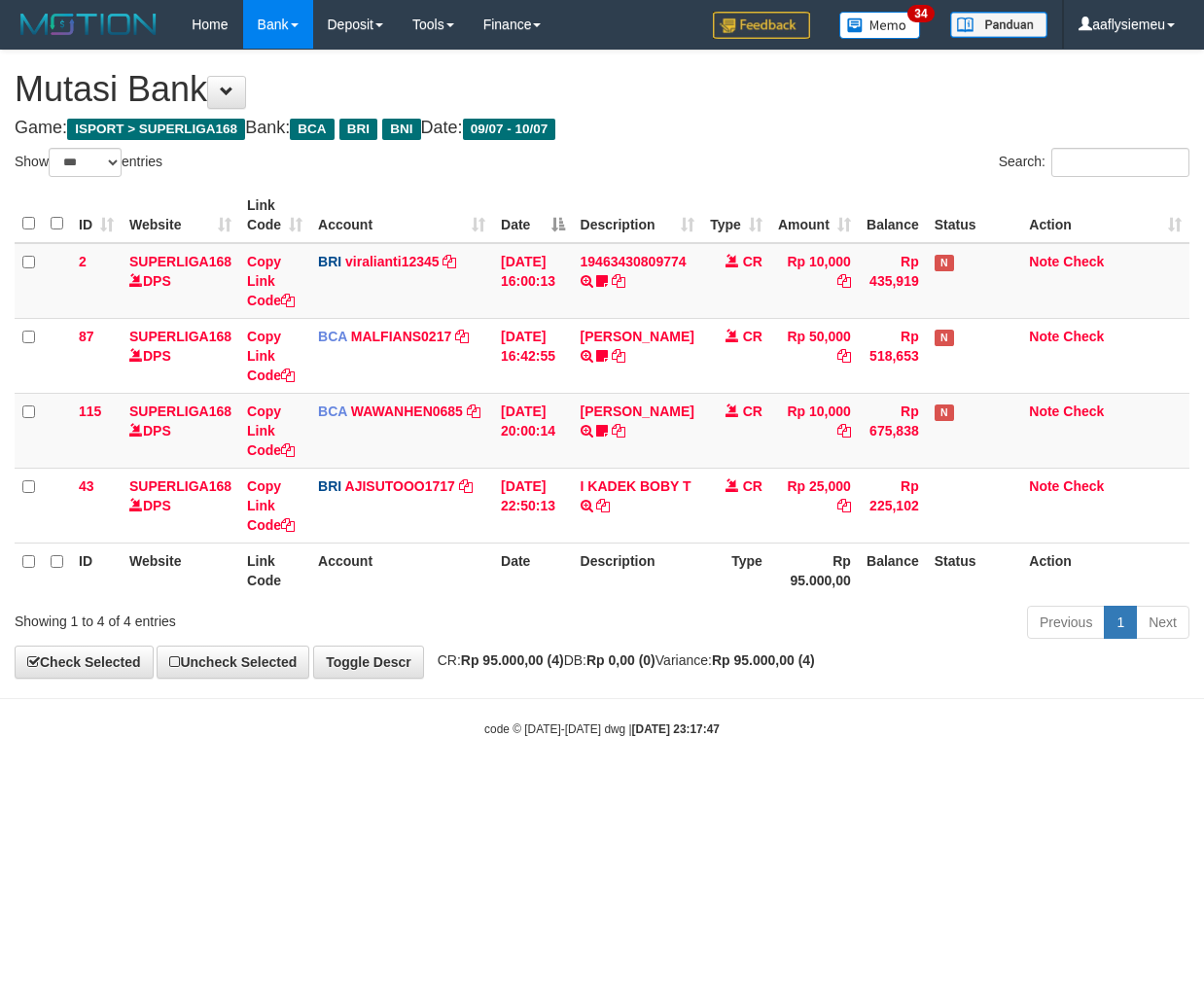 select on "***" 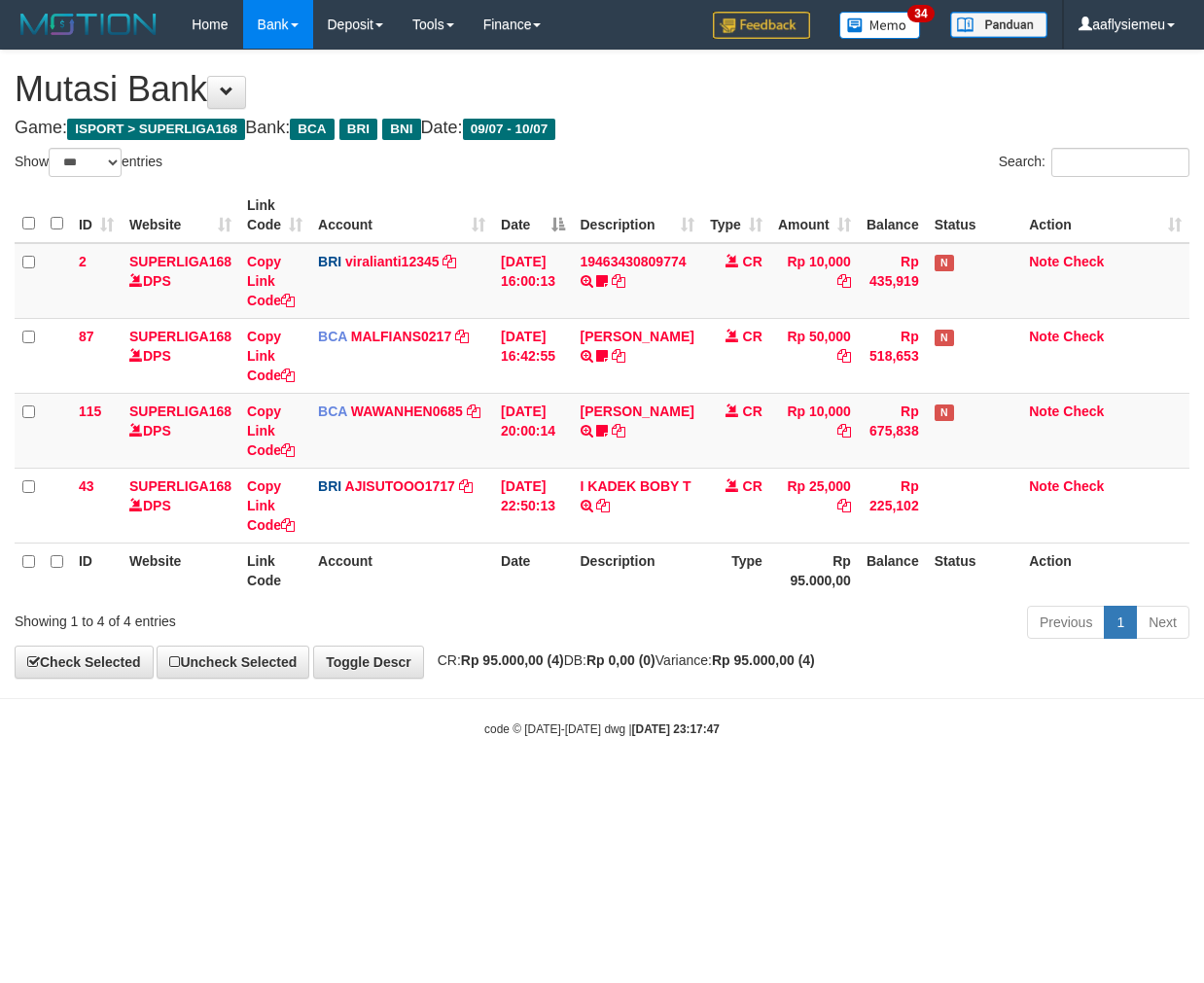 scroll, scrollTop: 0, scrollLeft: 0, axis: both 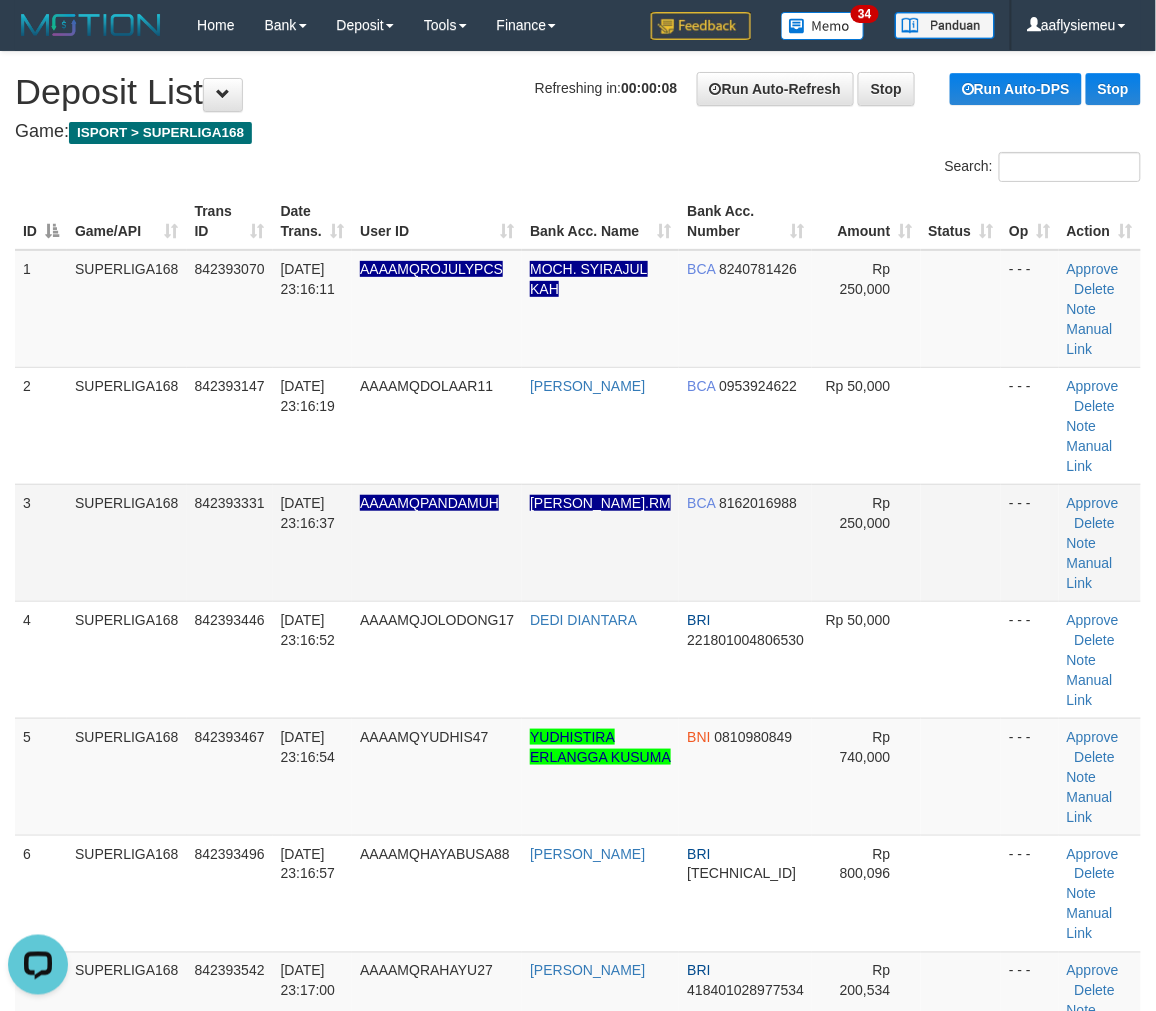 click on "SUPERLIGA168" at bounding box center (127, 542) 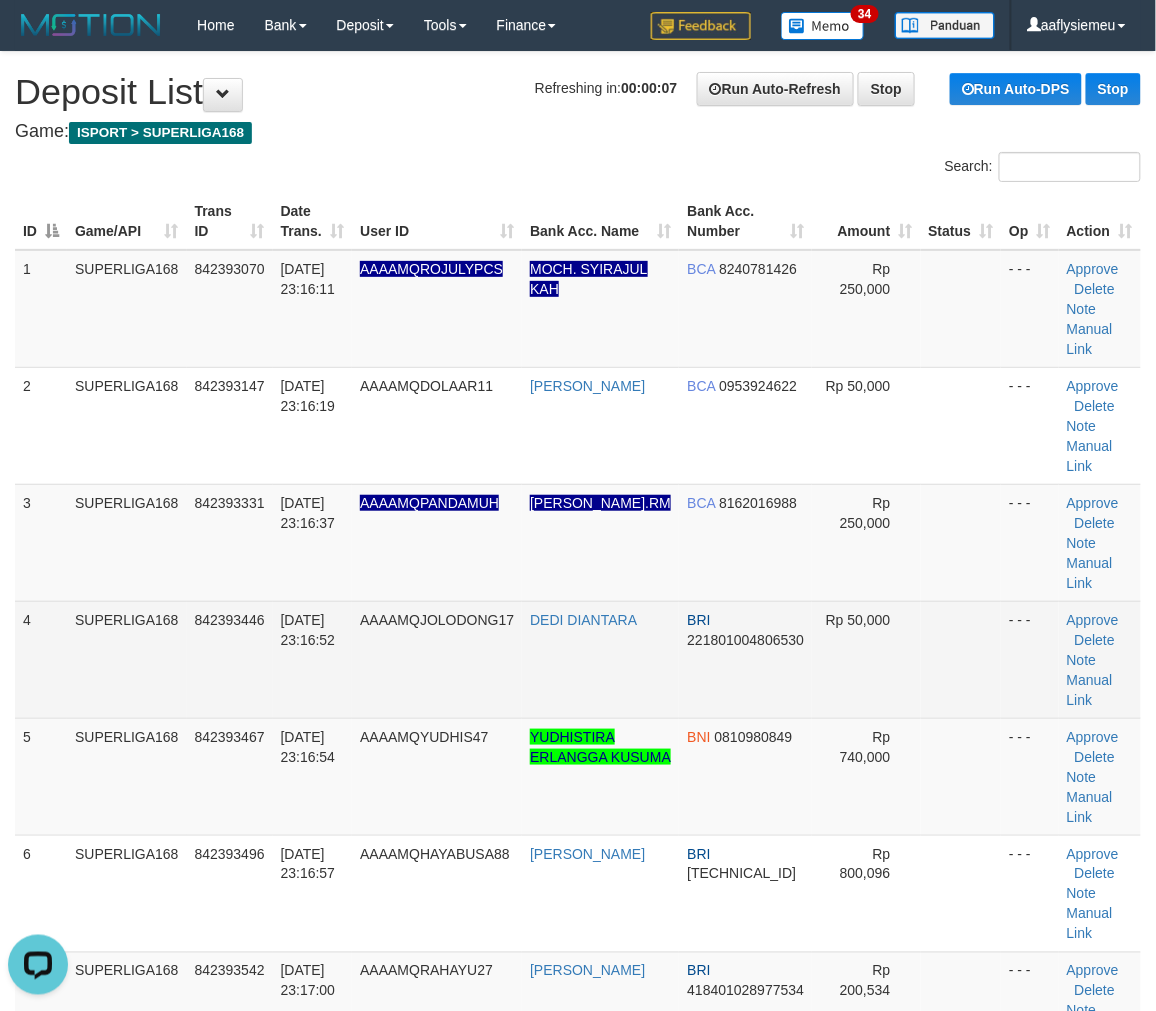 click on "SUPERLIGA168" at bounding box center (127, 659) 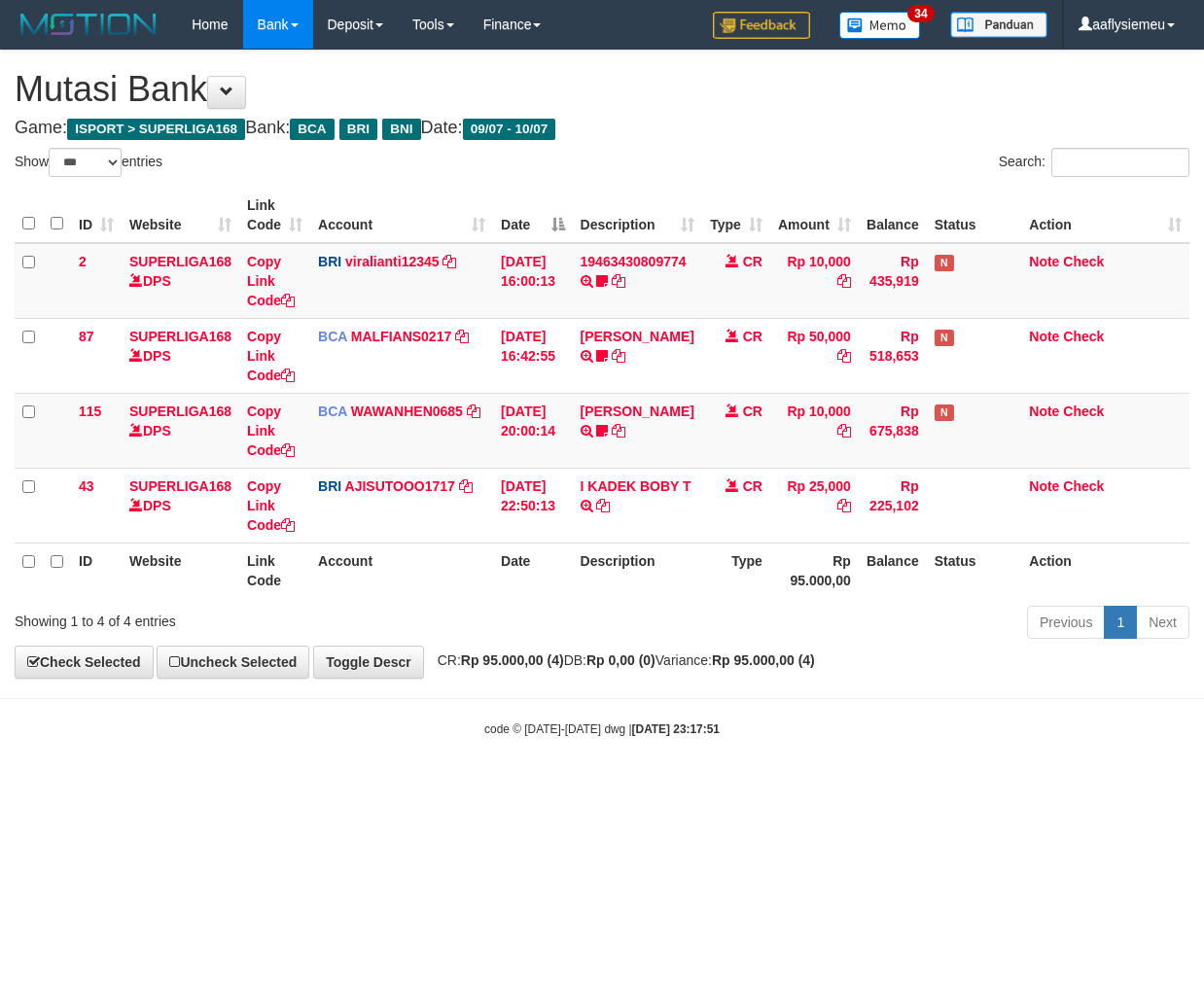 select on "***" 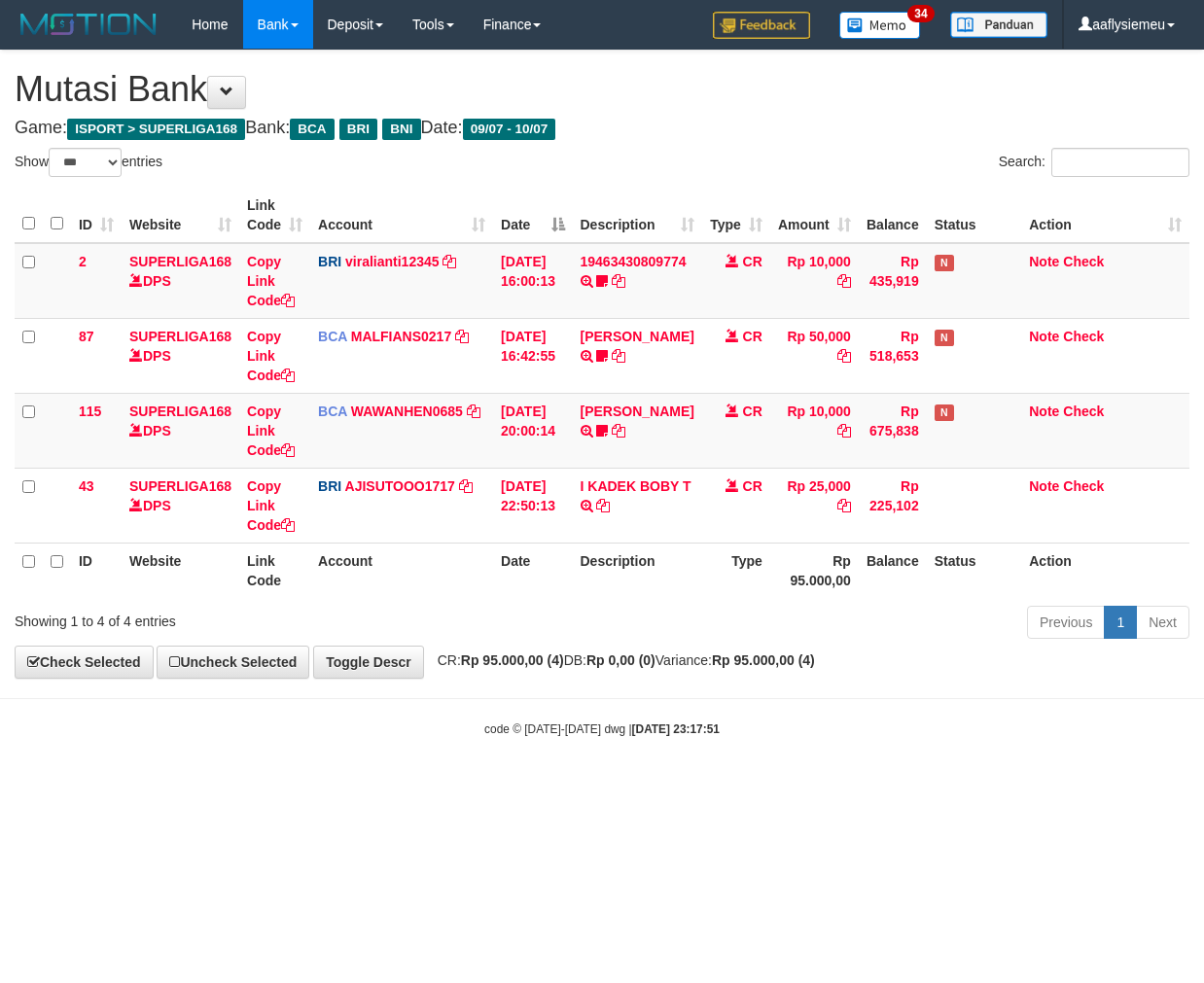 scroll, scrollTop: 0, scrollLeft: 0, axis: both 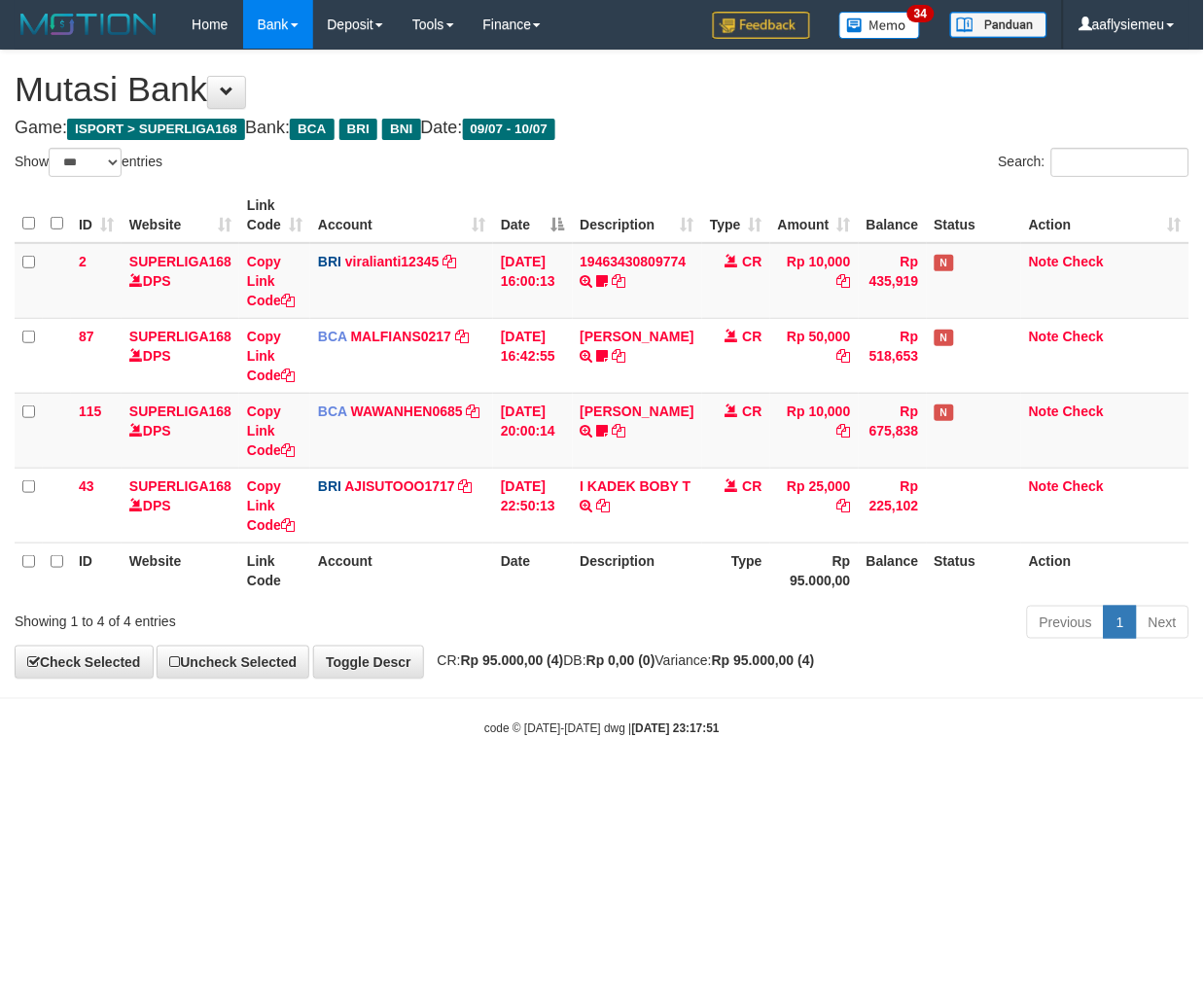 click on "2025/07/10 23:17:51" at bounding box center [676, 729] 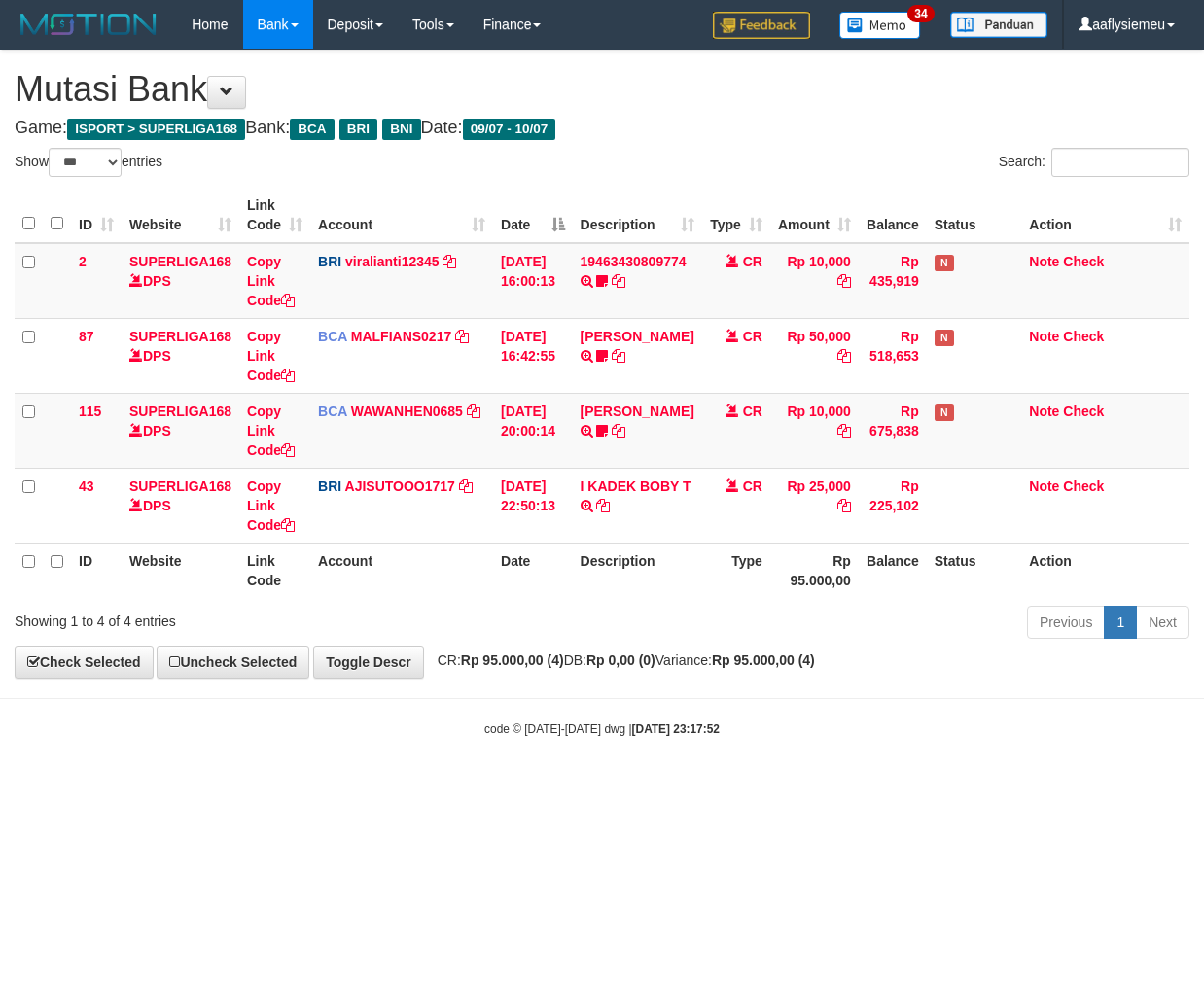 select on "***" 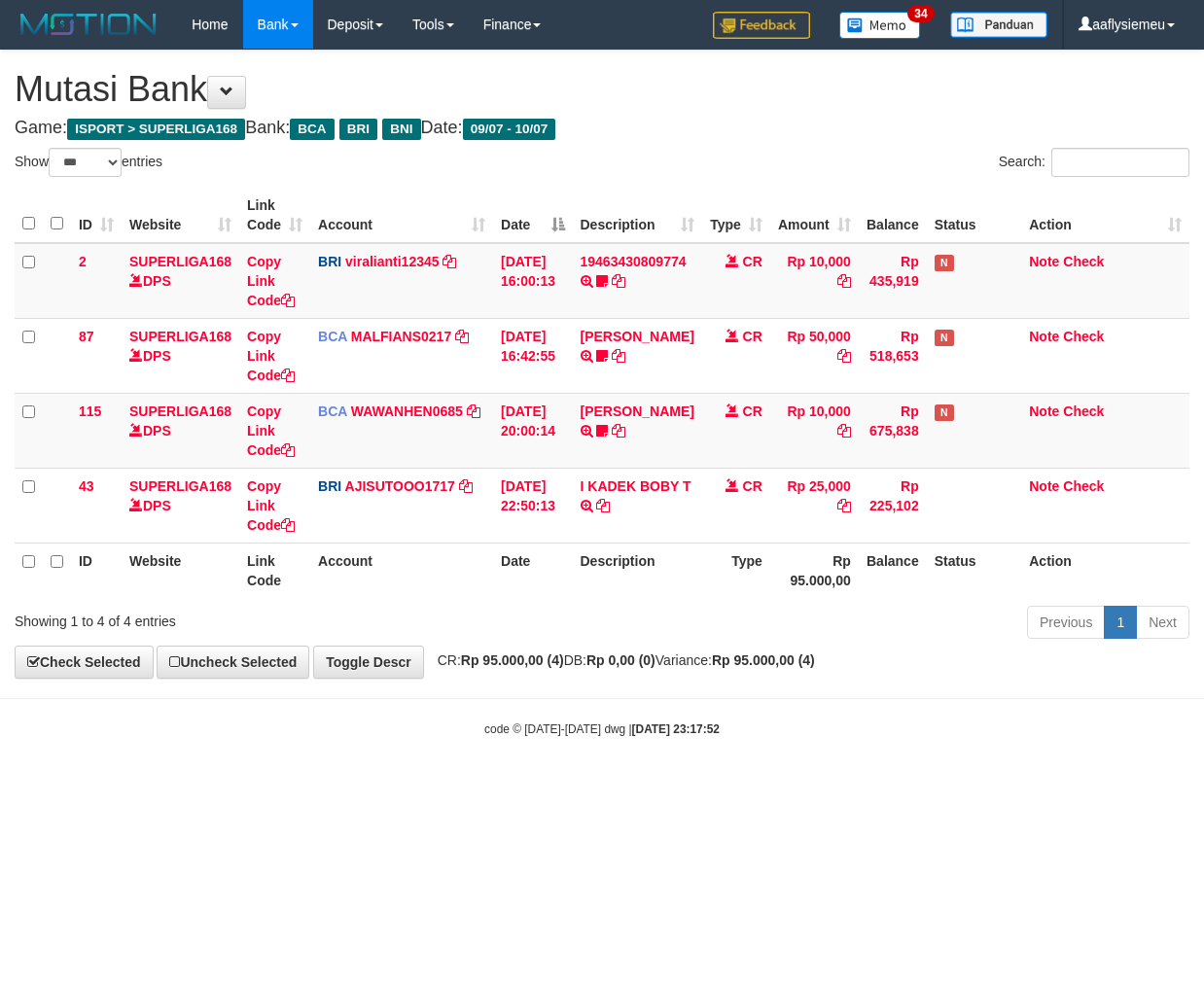 scroll, scrollTop: 0, scrollLeft: 0, axis: both 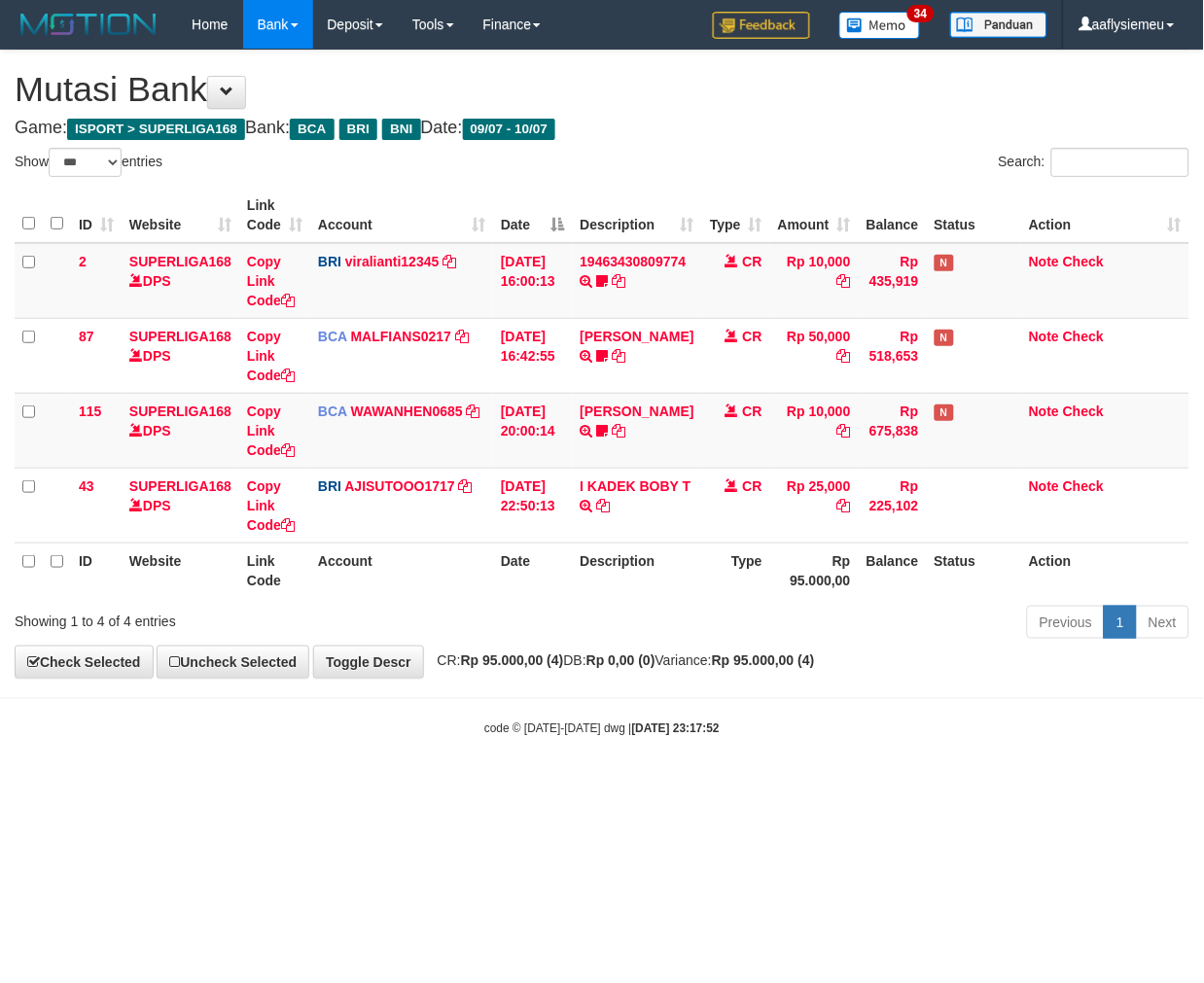 click on "Toggle navigation
Home
Bank
Account List
Load
By Website
Group
[ISPORT]													SUPERLIGA168
By Load Group (DPS)
34" at bounding box center [602, 393] 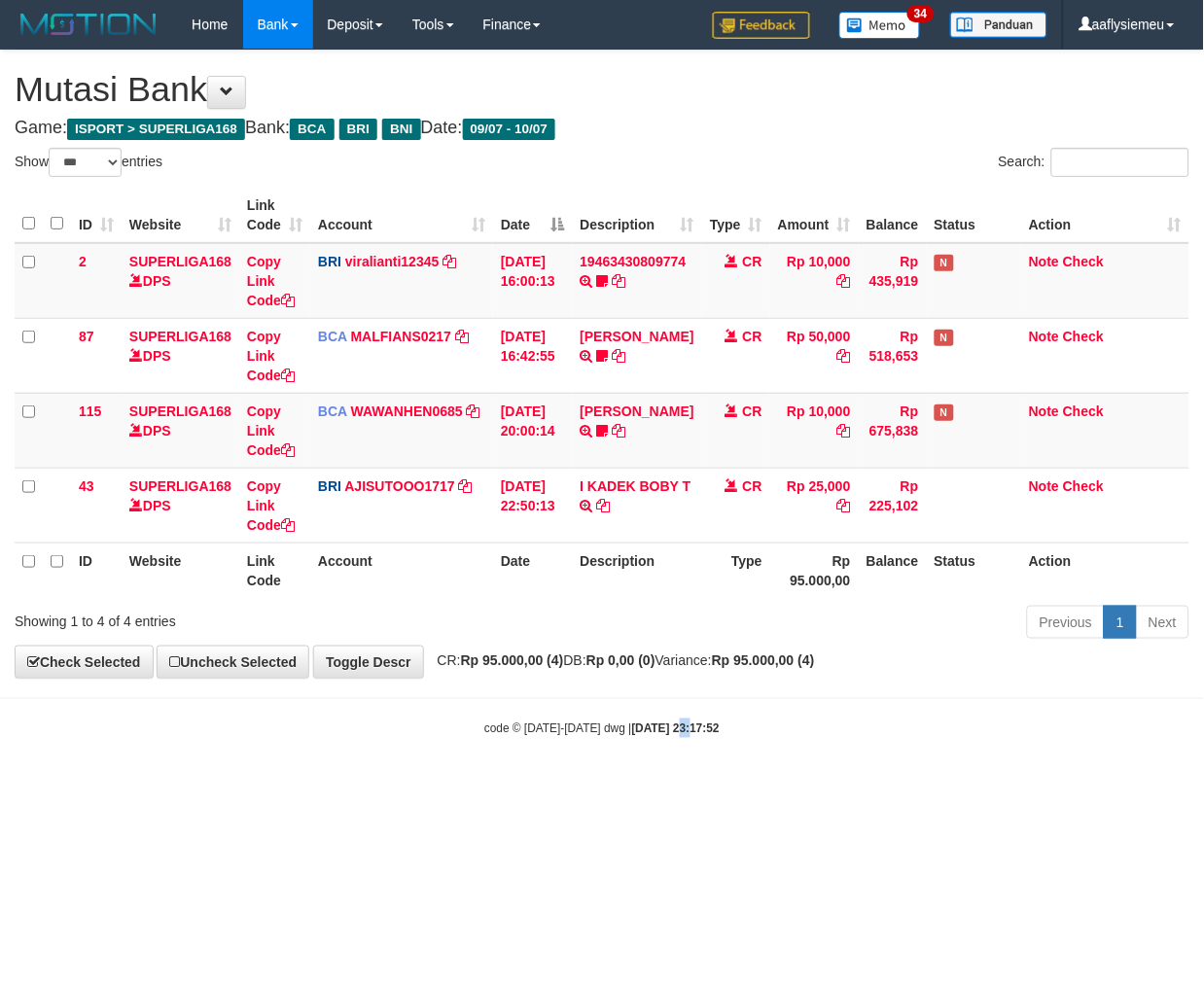 drag, startPoint x: 640, startPoint y: 772, endPoint x: 629, endPoint y: 765, distance: 13.038405 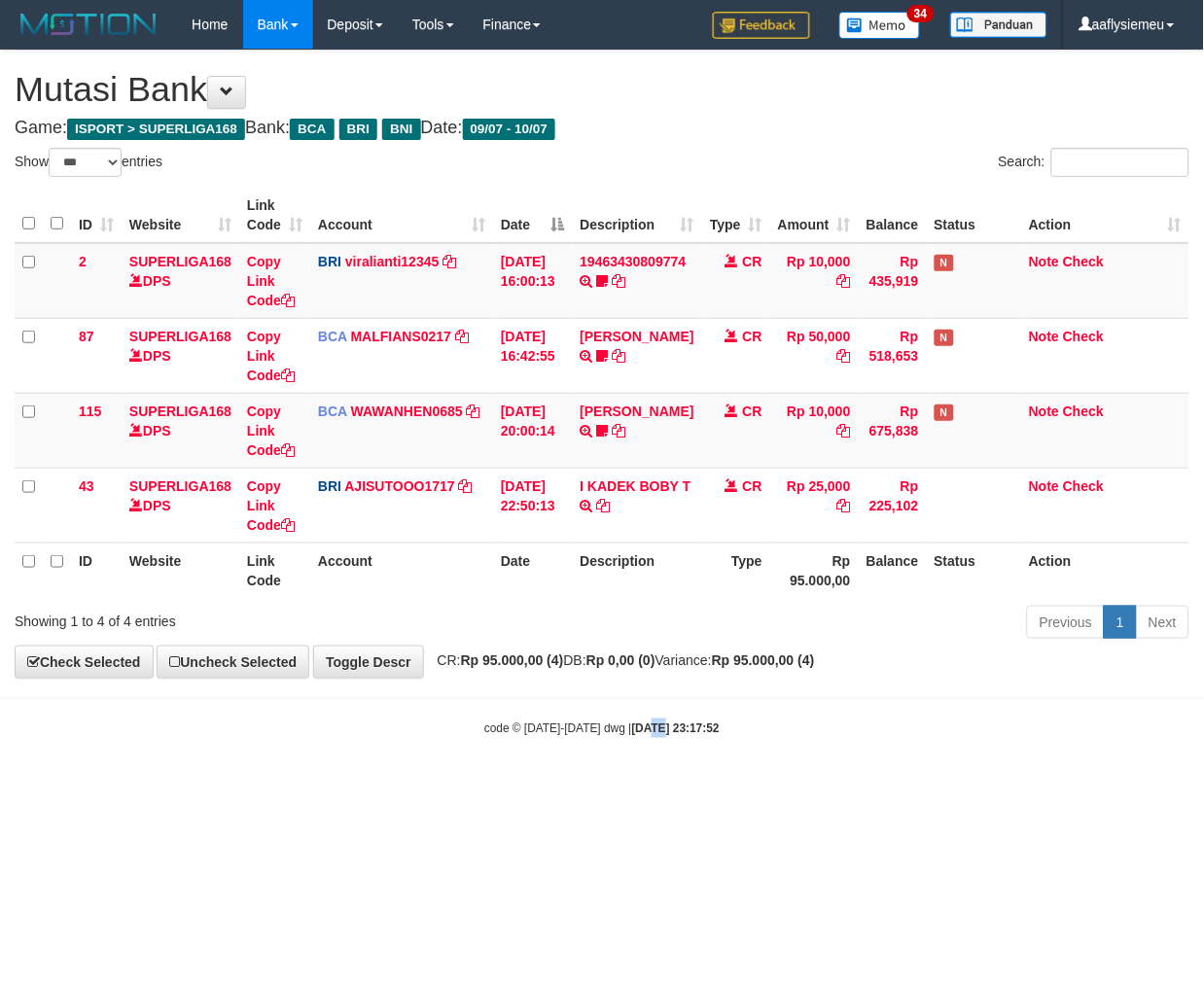 drag, startPoint x: 629, startPoint y: 765, endPoint x: 615, endPoint y: 766, distance: 14.035669 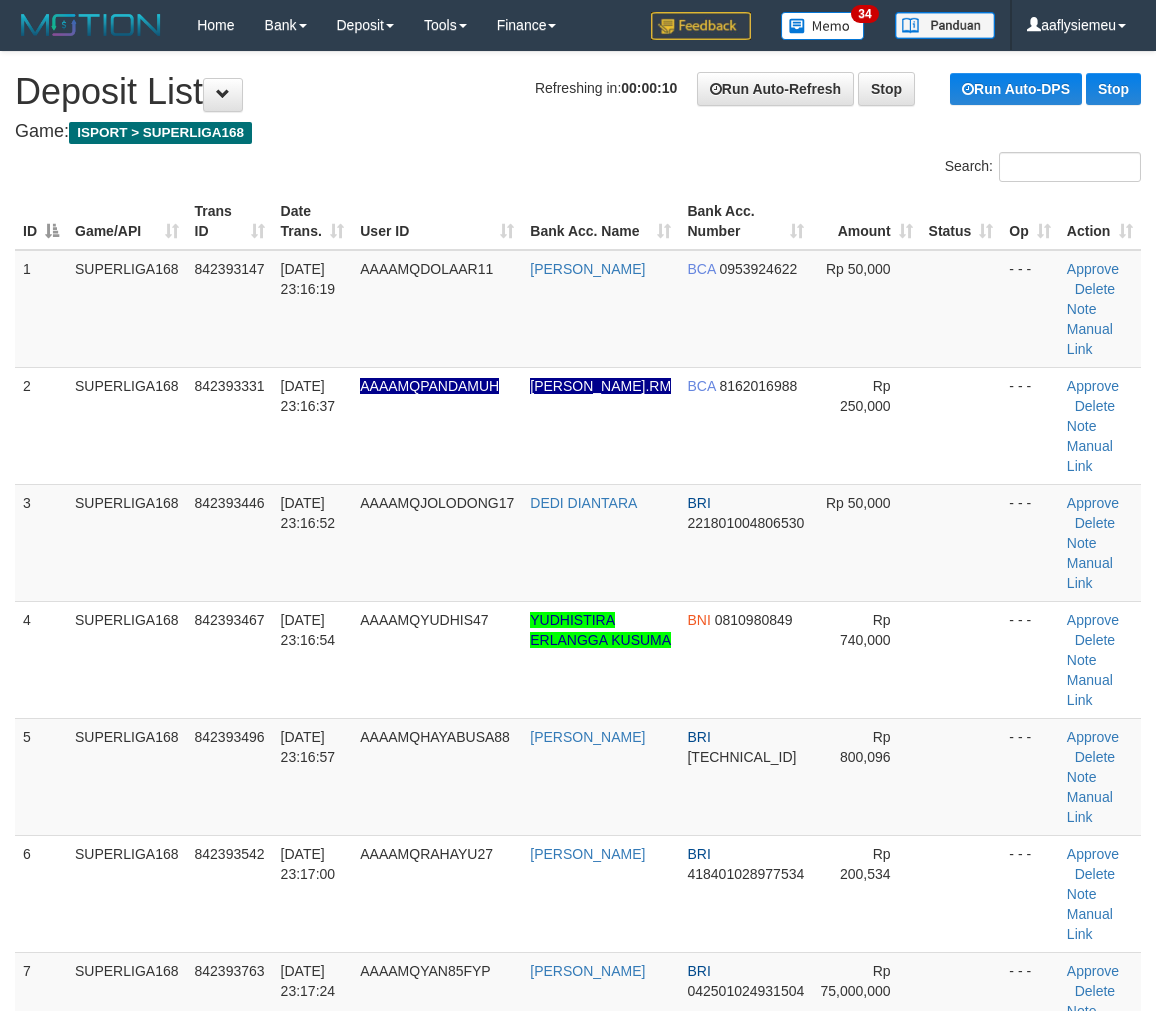 scroll, scrollTop: 0, scrollLeft: 0, axis: both 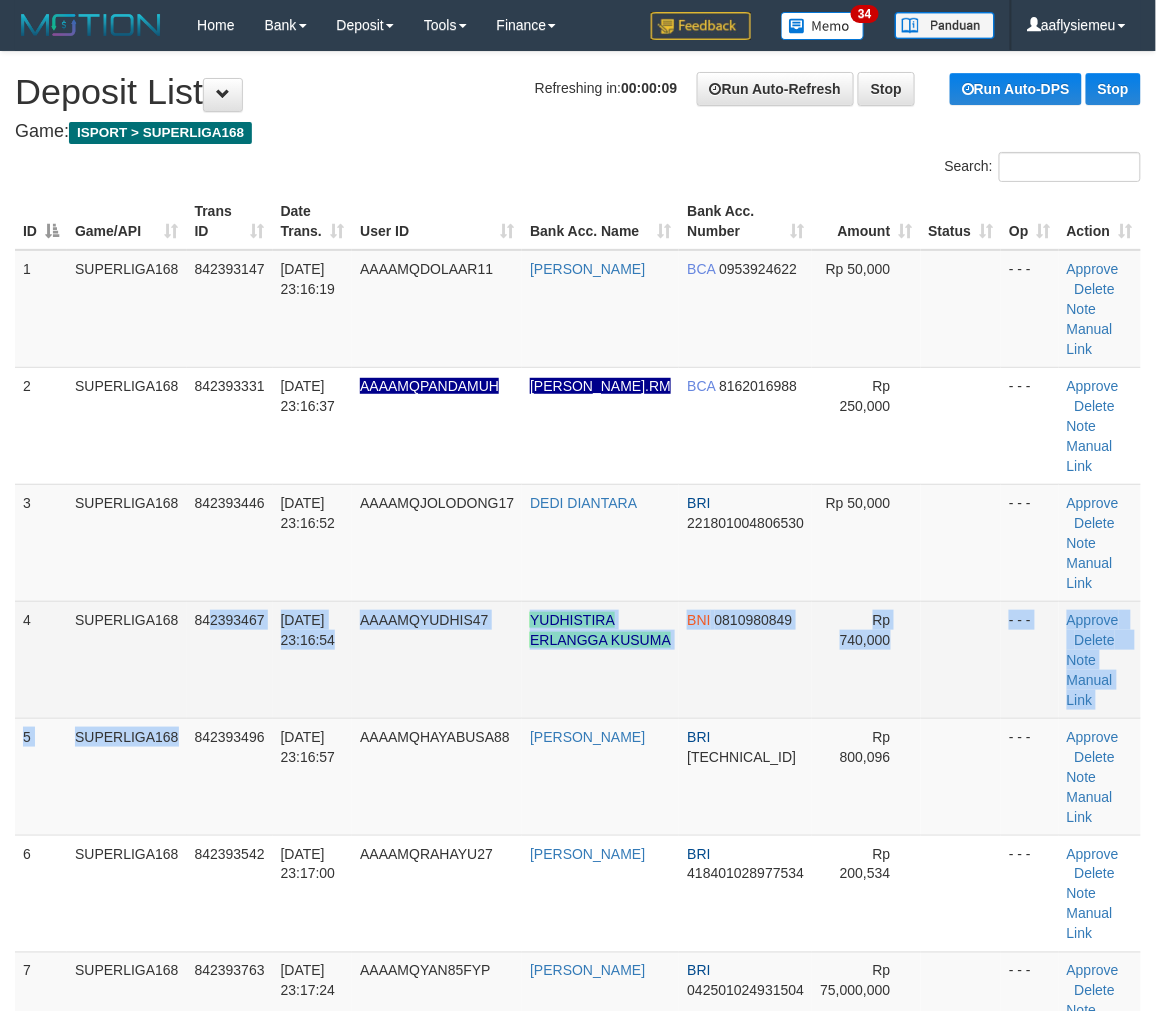 click on "1
SUPERLIGA168
842393147
10/07/2025 23:16:19
AAAAMQDOLAAR11
SOFIAN ALI
BCA
0953924622
Rp 50,000
- - -
Approve
Delete
Note
Manual Link
2
SUPERLIGA168
842393331
10/07/2025 23:16:37
AAAAMQPANDAMUH
RANDYANTO PUTRA.RM
BCA
8162016988
Rp 250,000
- - -" at bounding box center (578, 835) 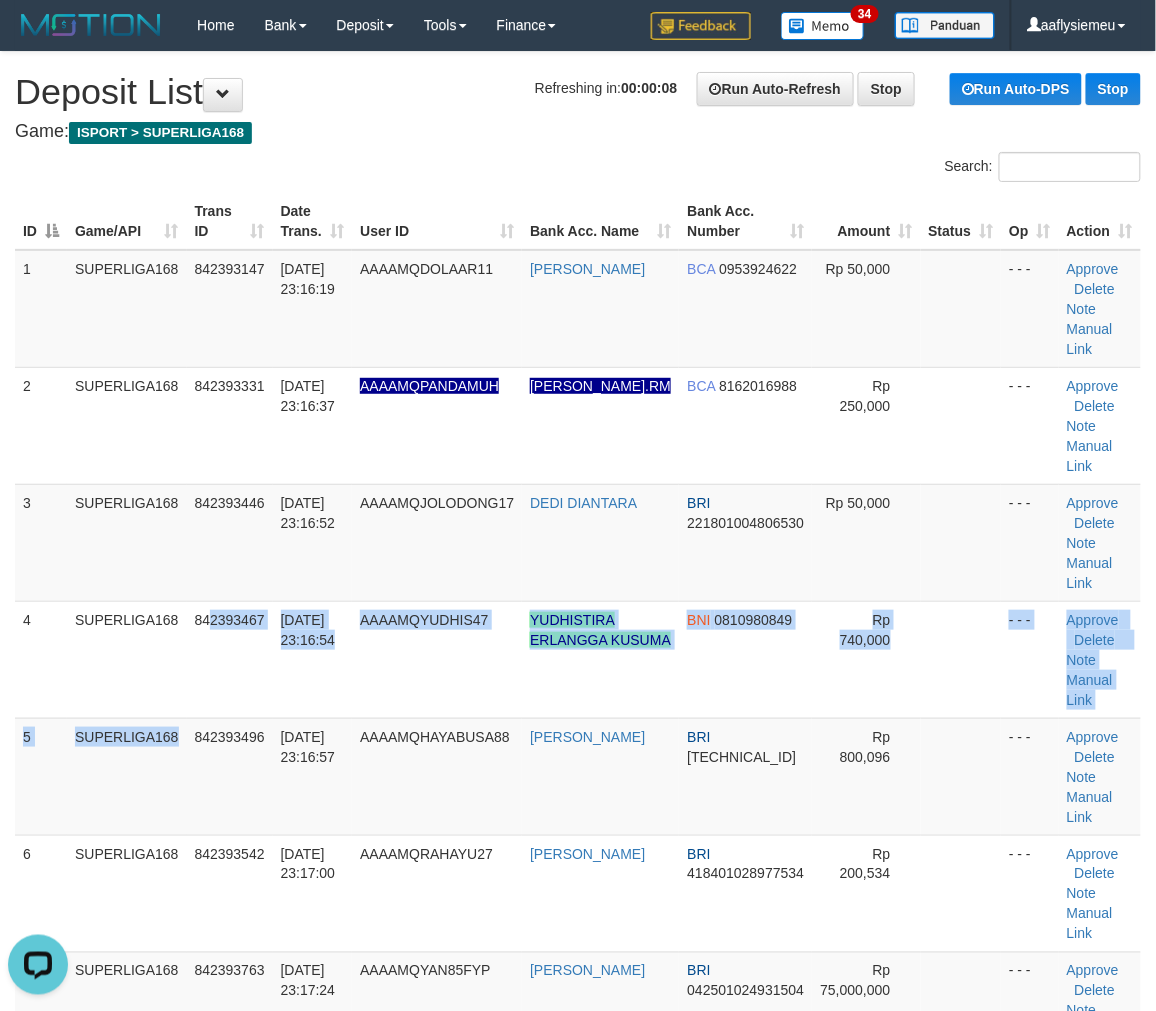 scroll, scrollTop: 0, scrollLeft: 0, axis: both 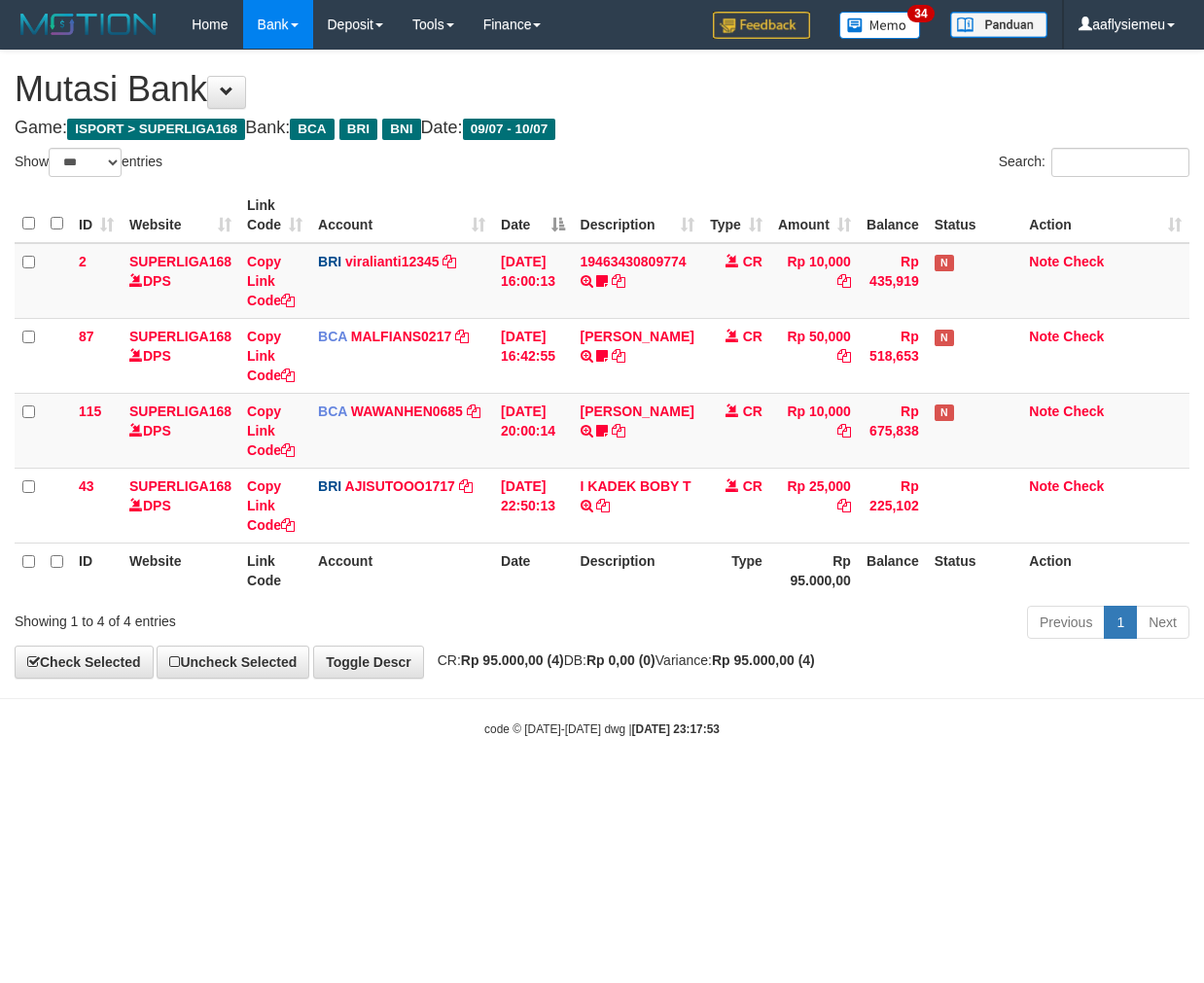 select on "***" 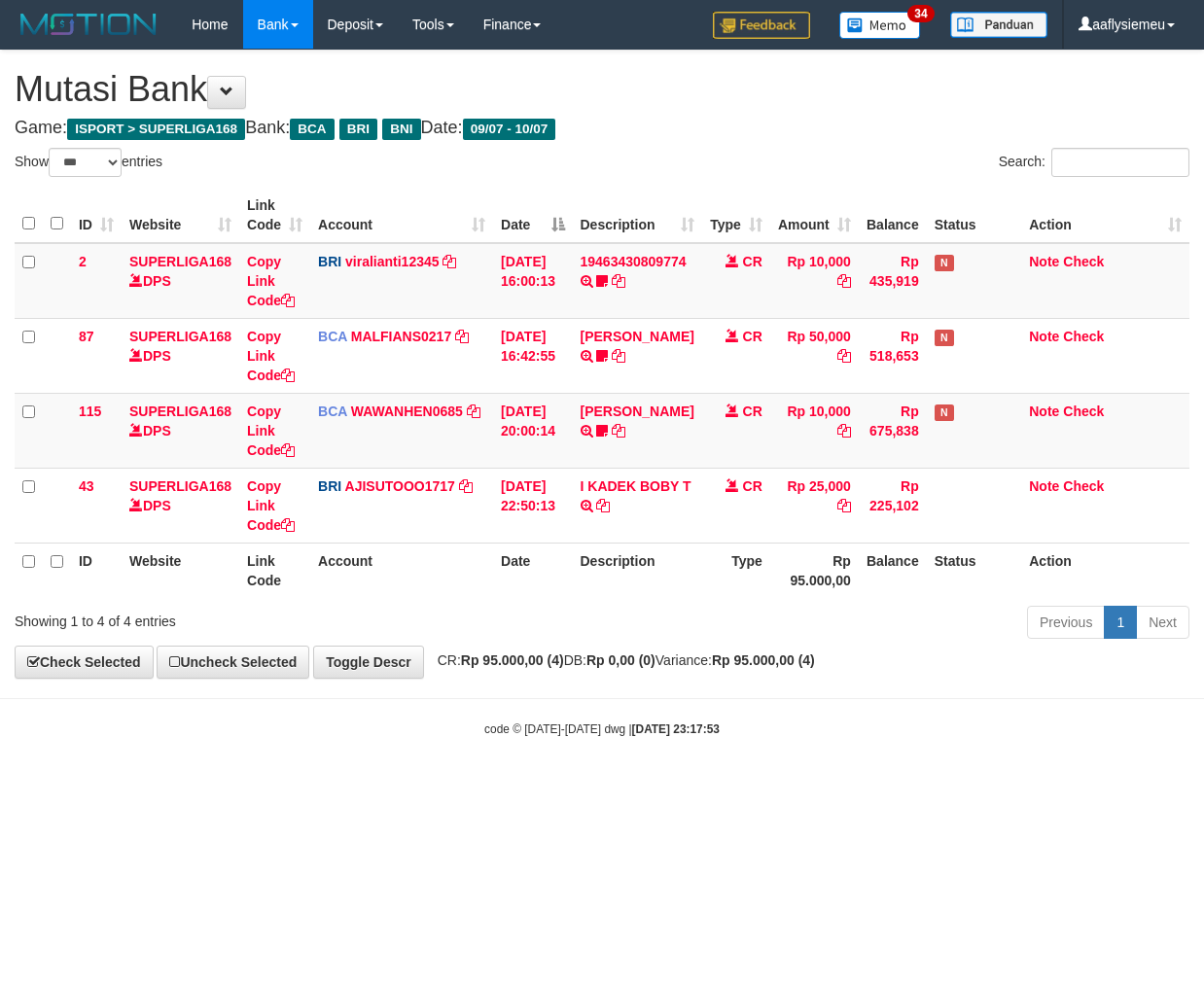 scroll, scrollTop: 0, scrollLeft: 0, axis: both 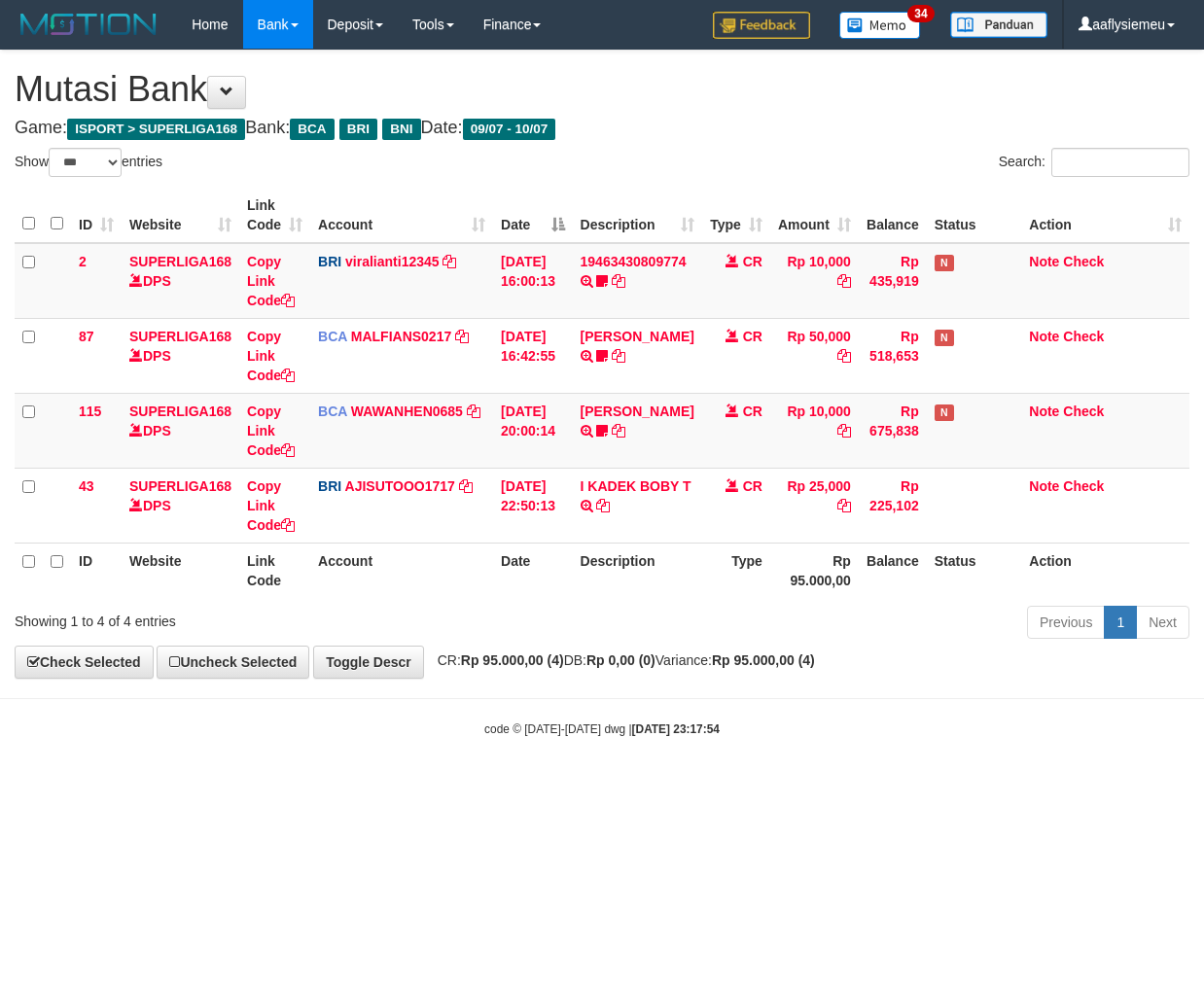 select on "***" 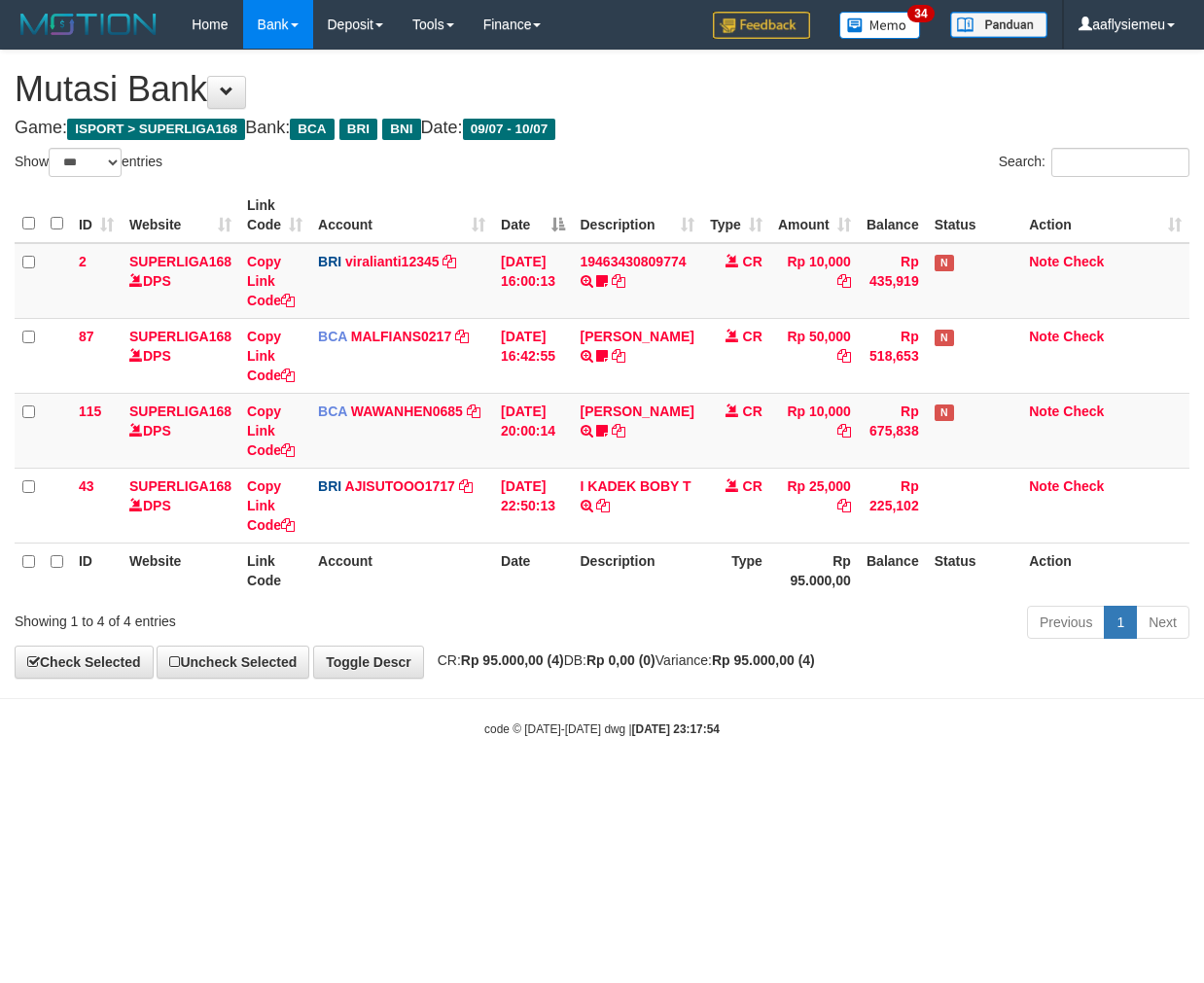 scroll, scrollTop: 0, scrollLeft: 0, axis: both 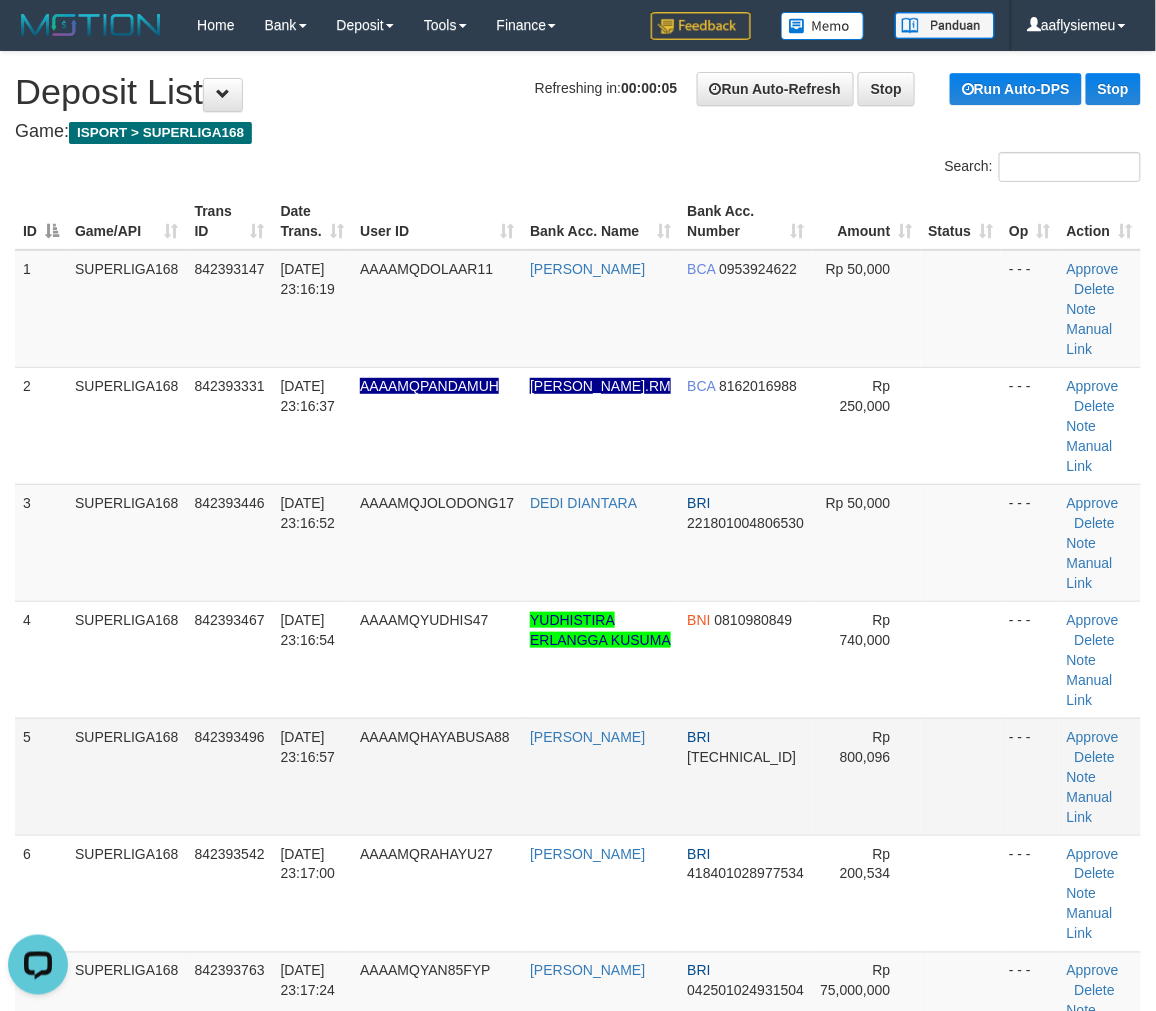 click on "[DATE] 23:16:57" at bounding box center [313, 776] 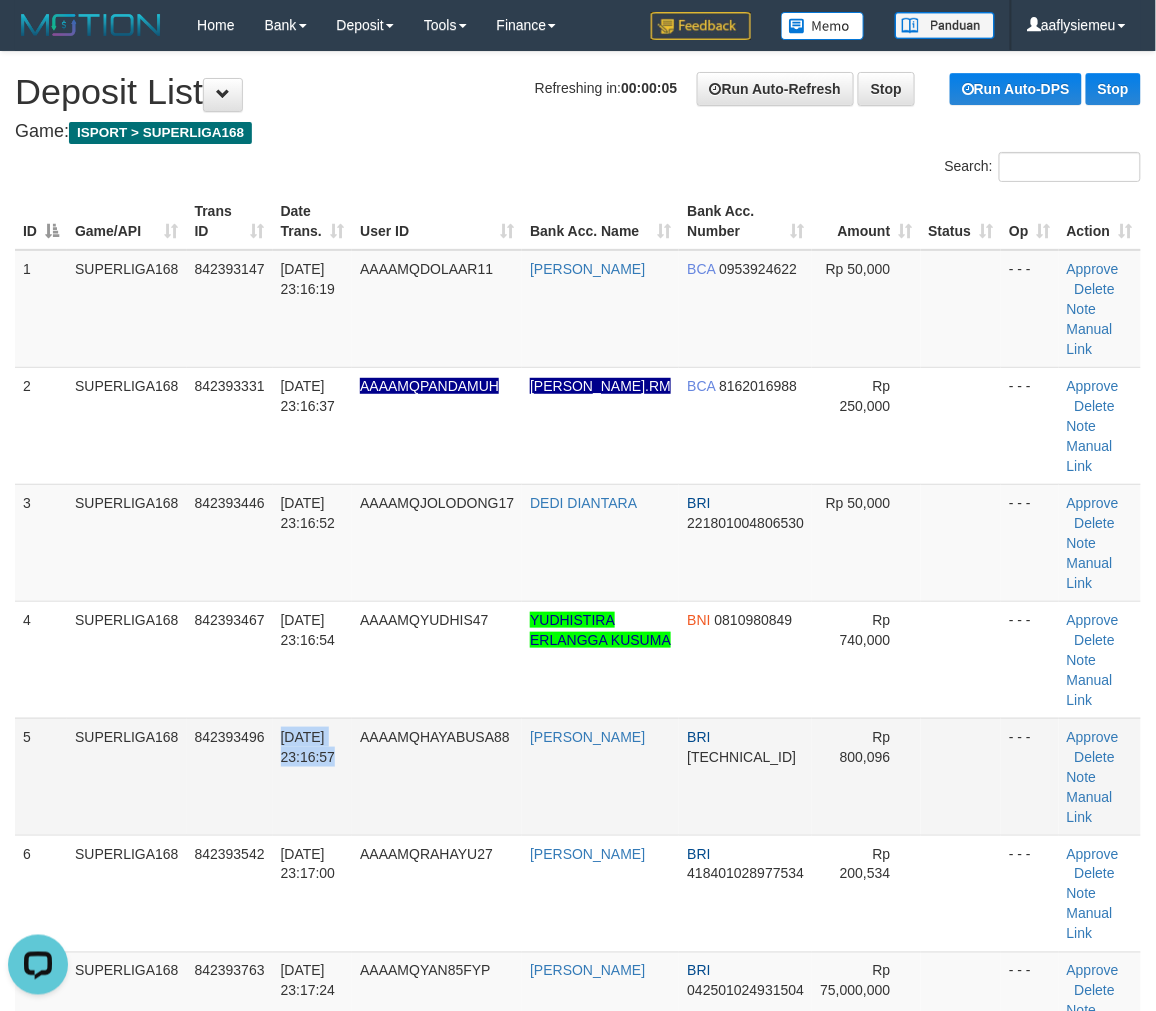 drag, startPoint x: 352, startPoint y: 686, endPoint x: 331, endPoint y: 692, distance: 21.84033 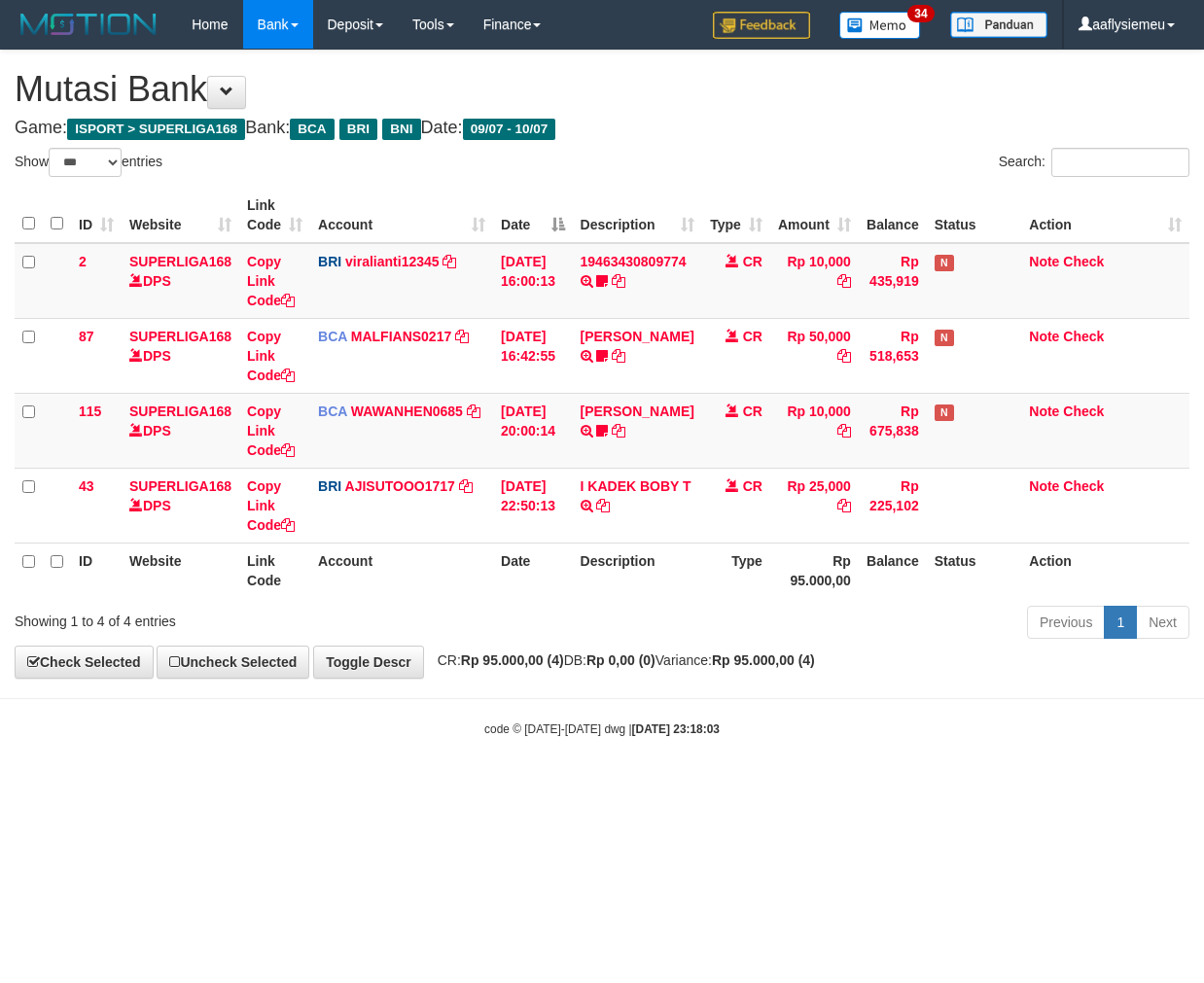 select on "***" 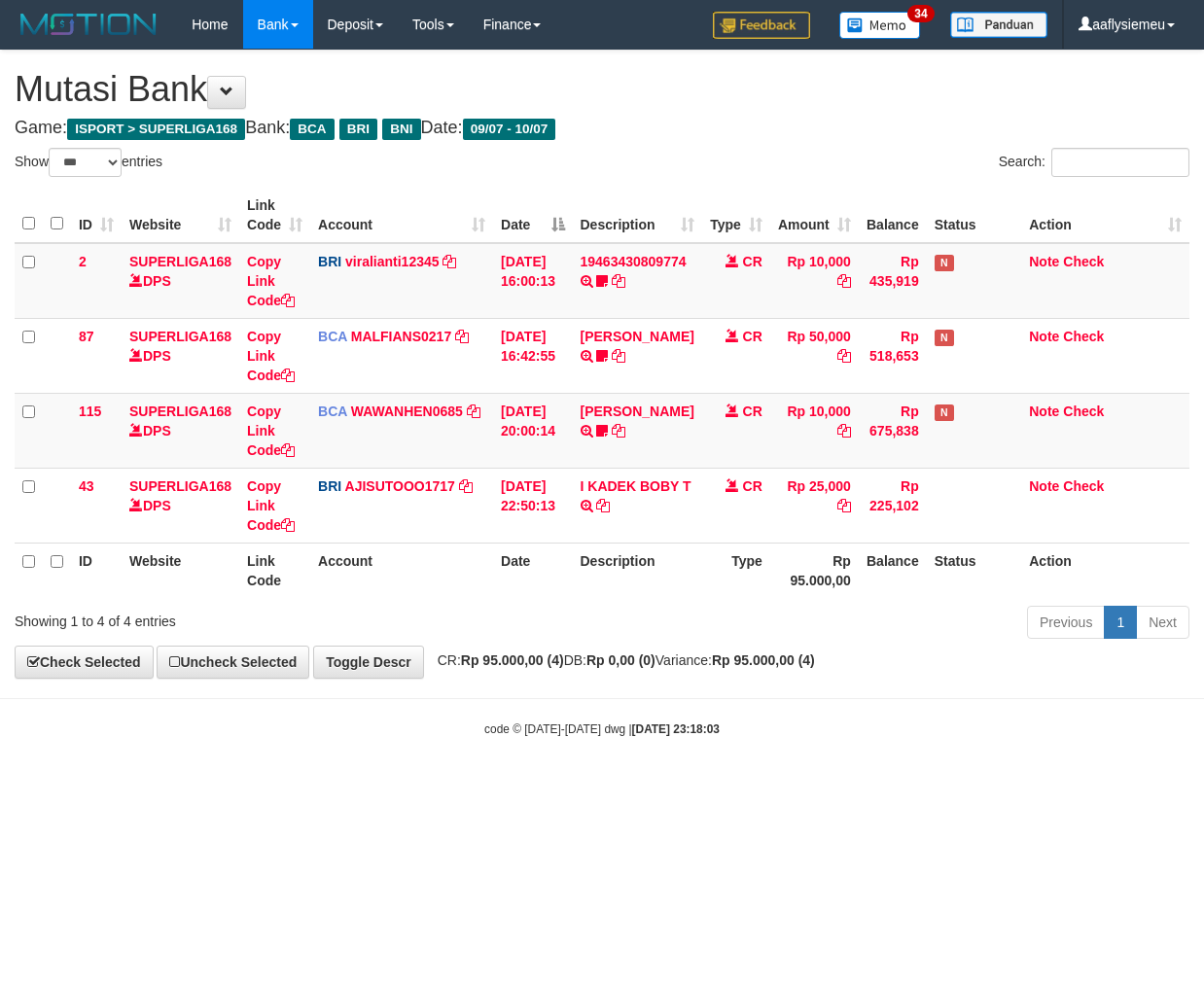 scroll, scrollTop: 0, scrollLeft: 0, axis: both 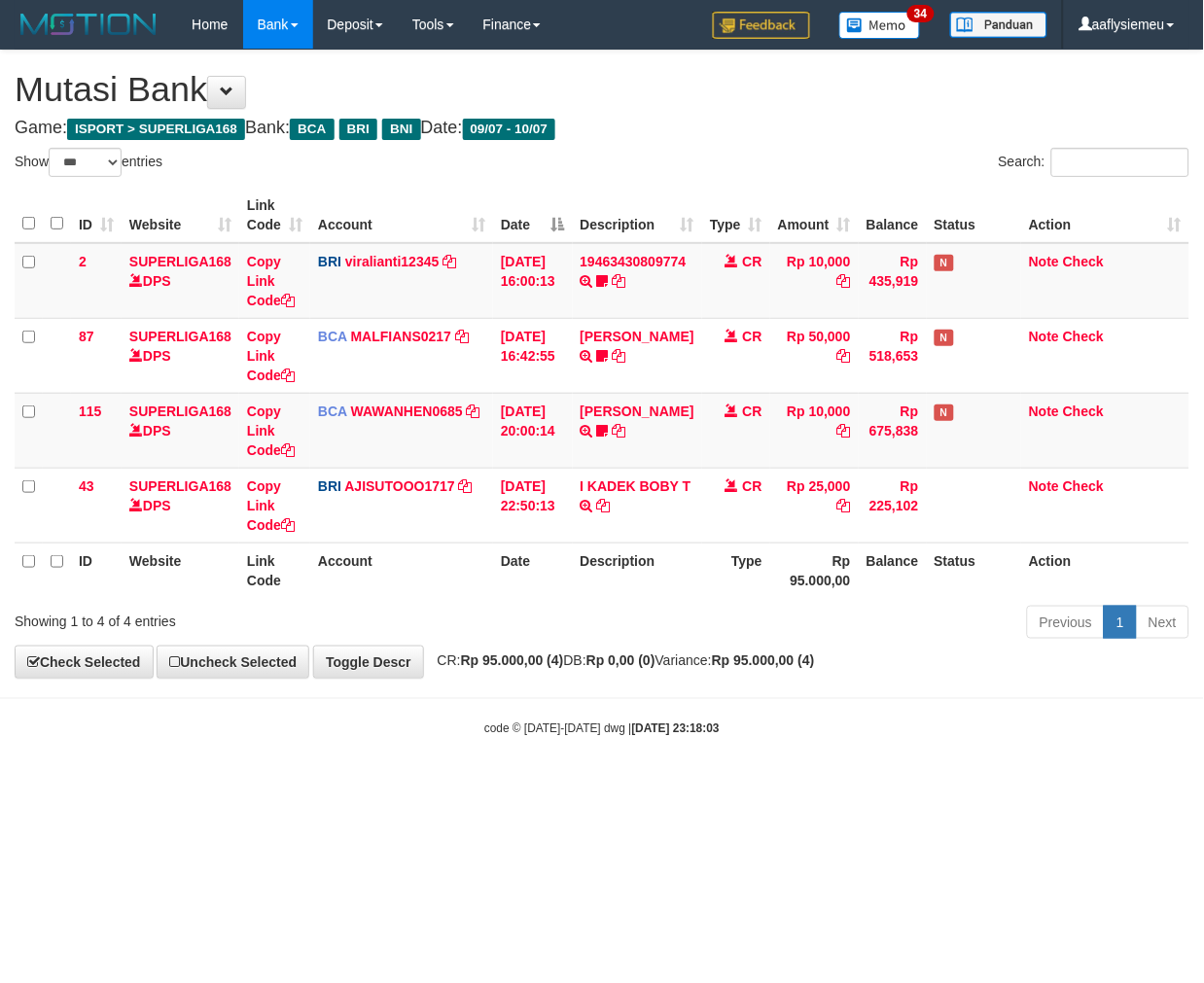 click on "Toggle navigation
Home
Bank
Account List
Load
By Website
Group
[ISPORT]													SUPERLIGA168
By Load Group (DPS)
34" at bounding box center (602, 393) 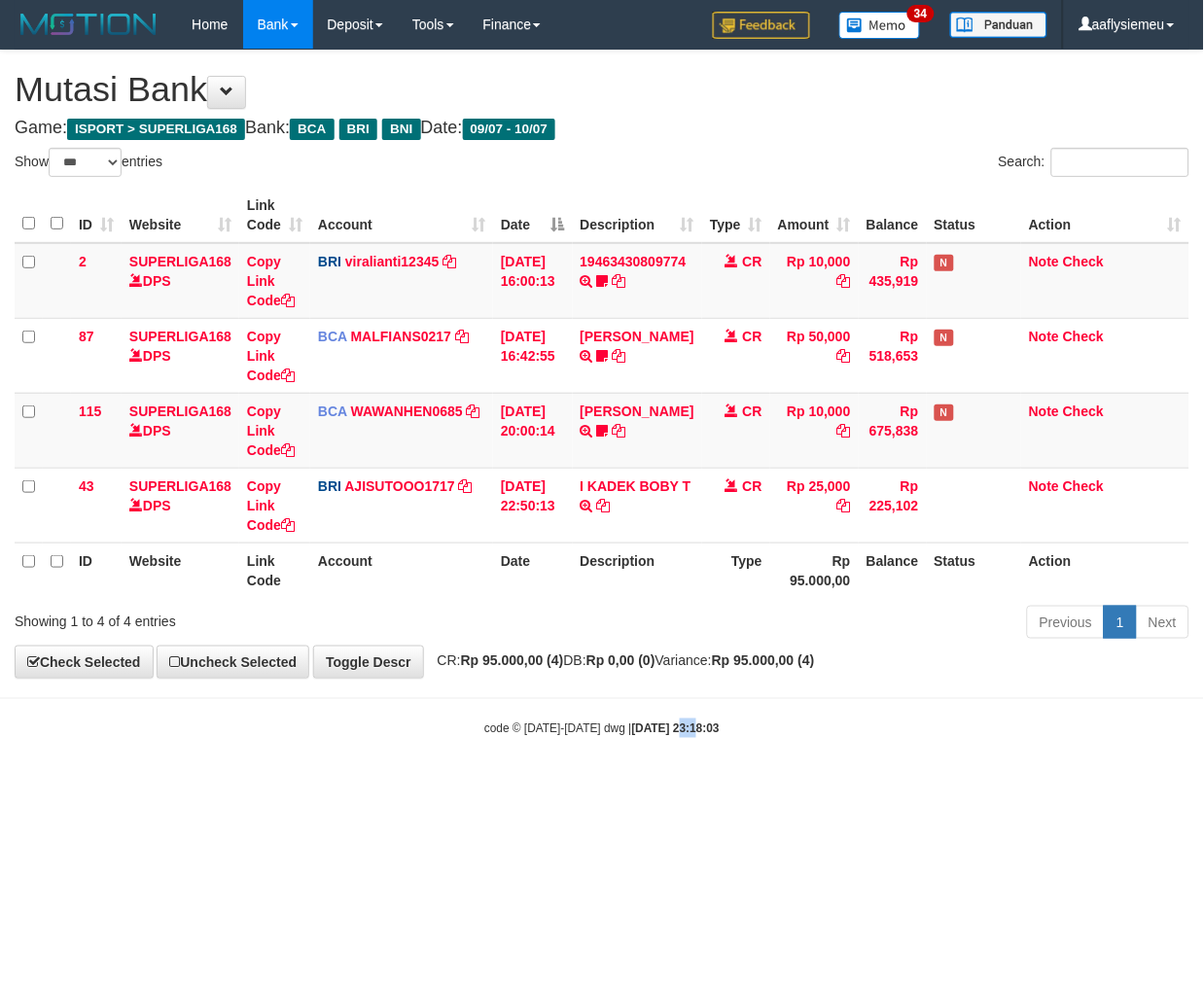 click on "Toggle navigation
Home
Bank
Account List
Load
By Website
Group
[ISPORT]													SUPERLIGA168
By Load Group (DPS)
34" at bounding box center (602, 393) 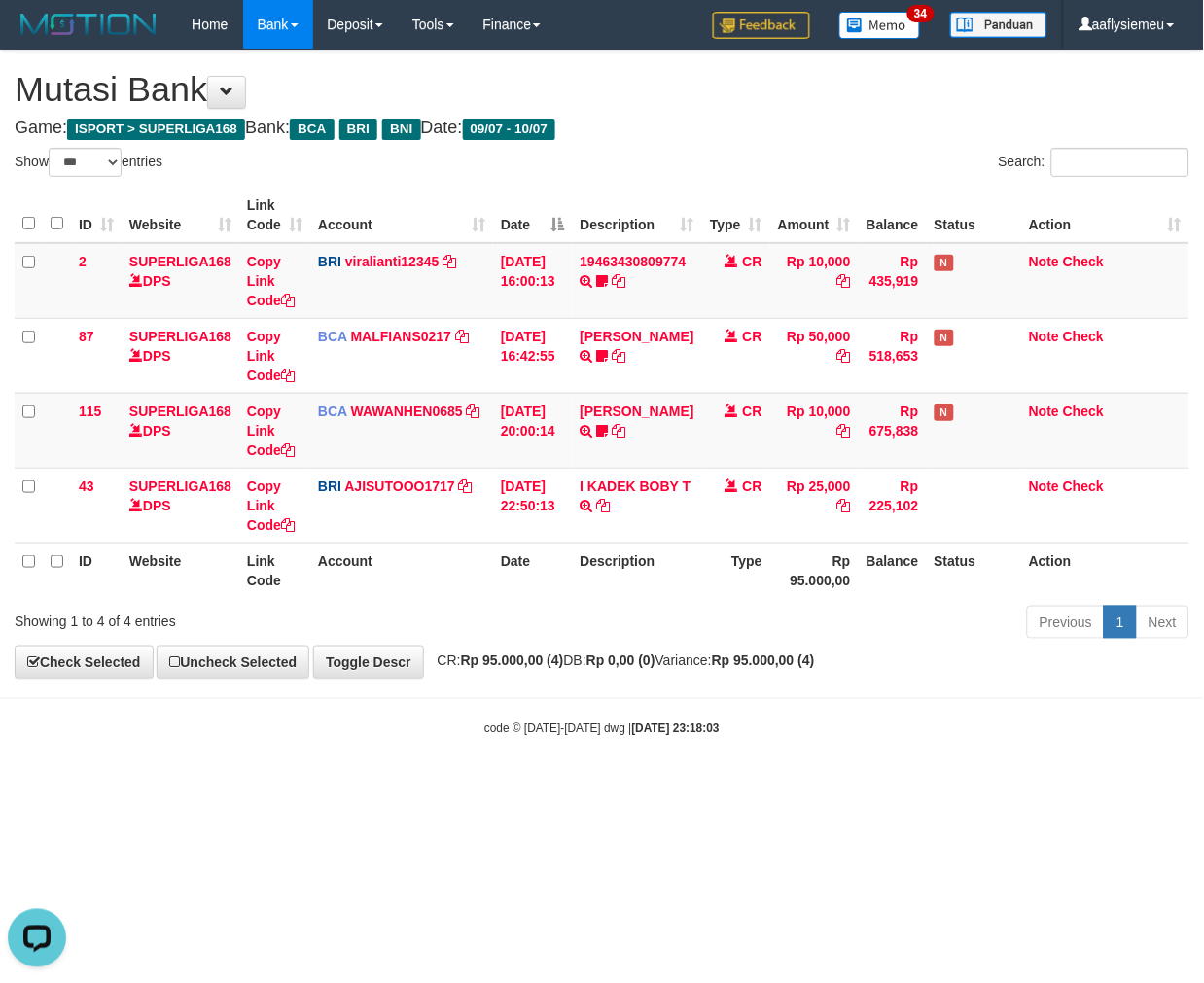 scroll, scrollTop: 0, scrollLeft: 0, axis: both 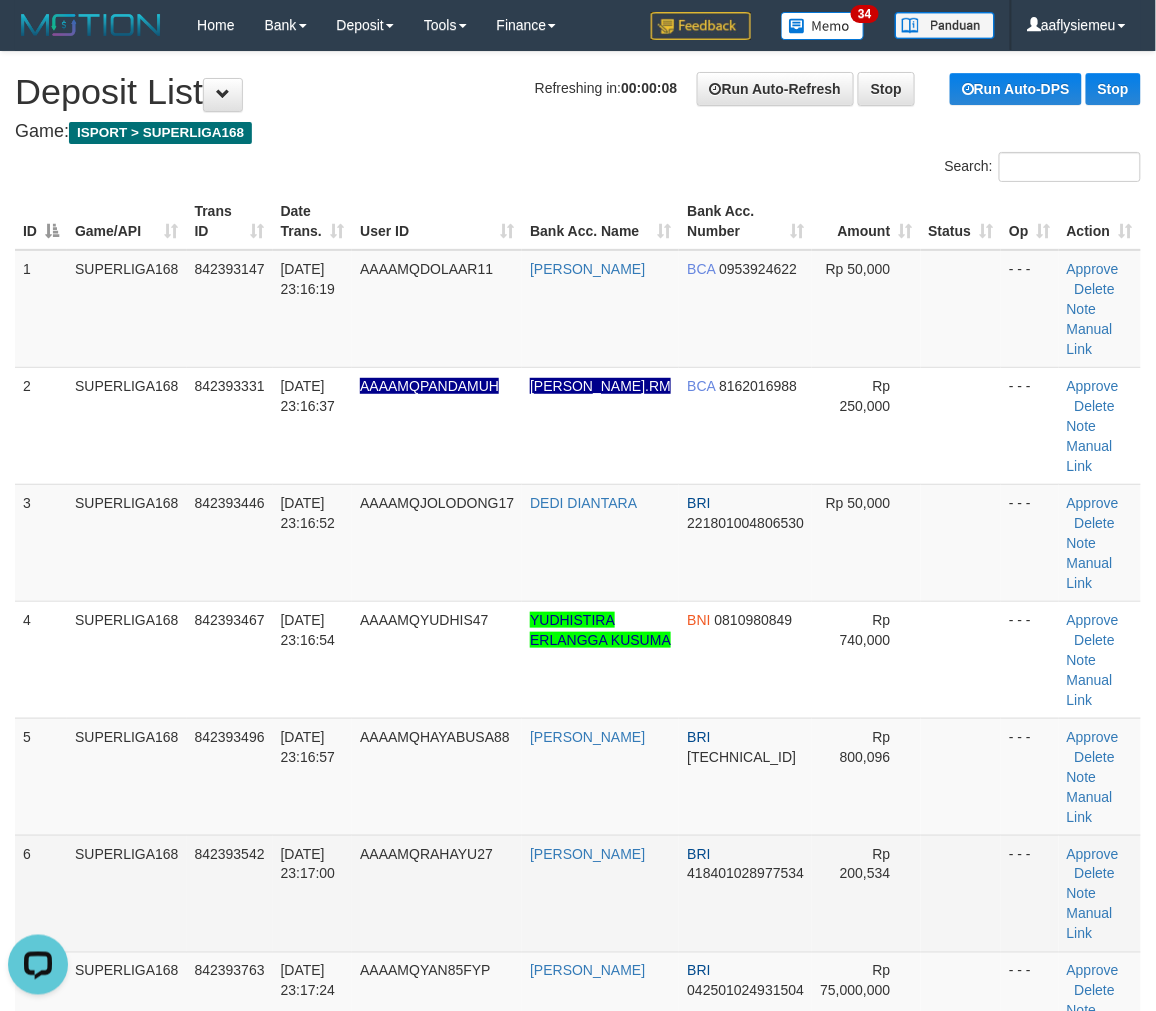 click on "SUPERLIGA168" at bounding box center [127, 893] 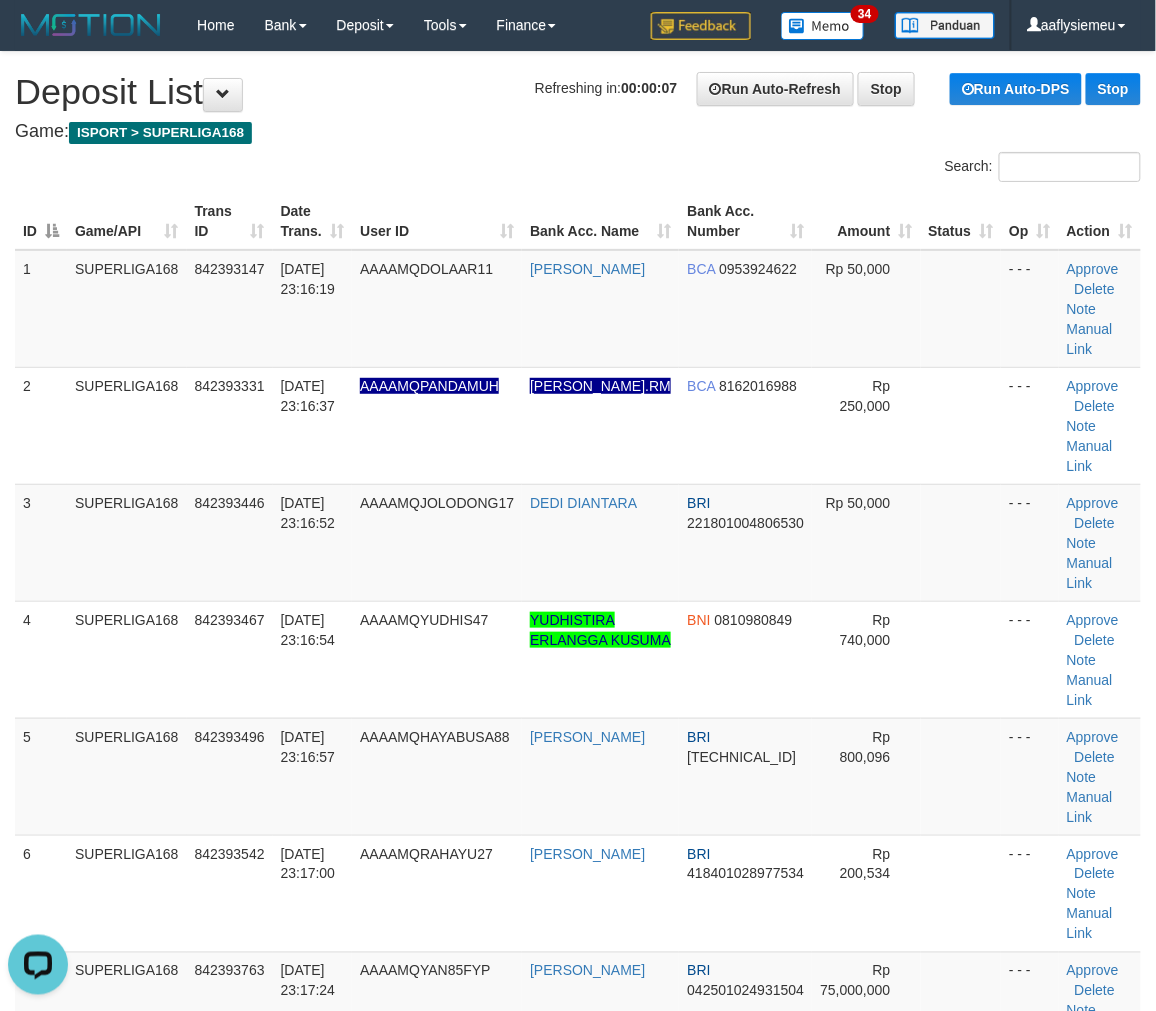 drag, startPoint x: 44, startPoint y: 715, endPoint x: 1, endPoint y: 723, distance: 43.737854 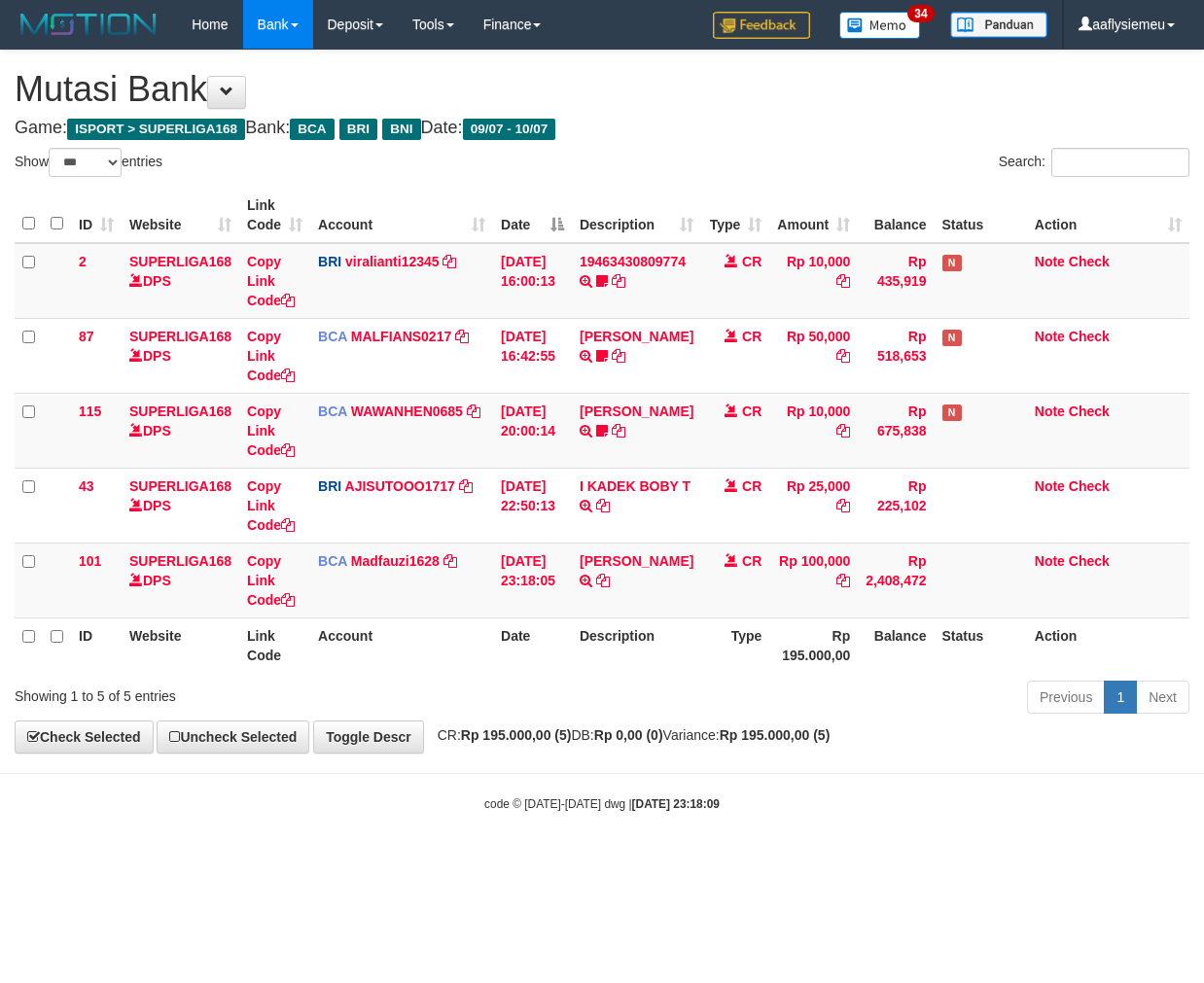 select on "***" 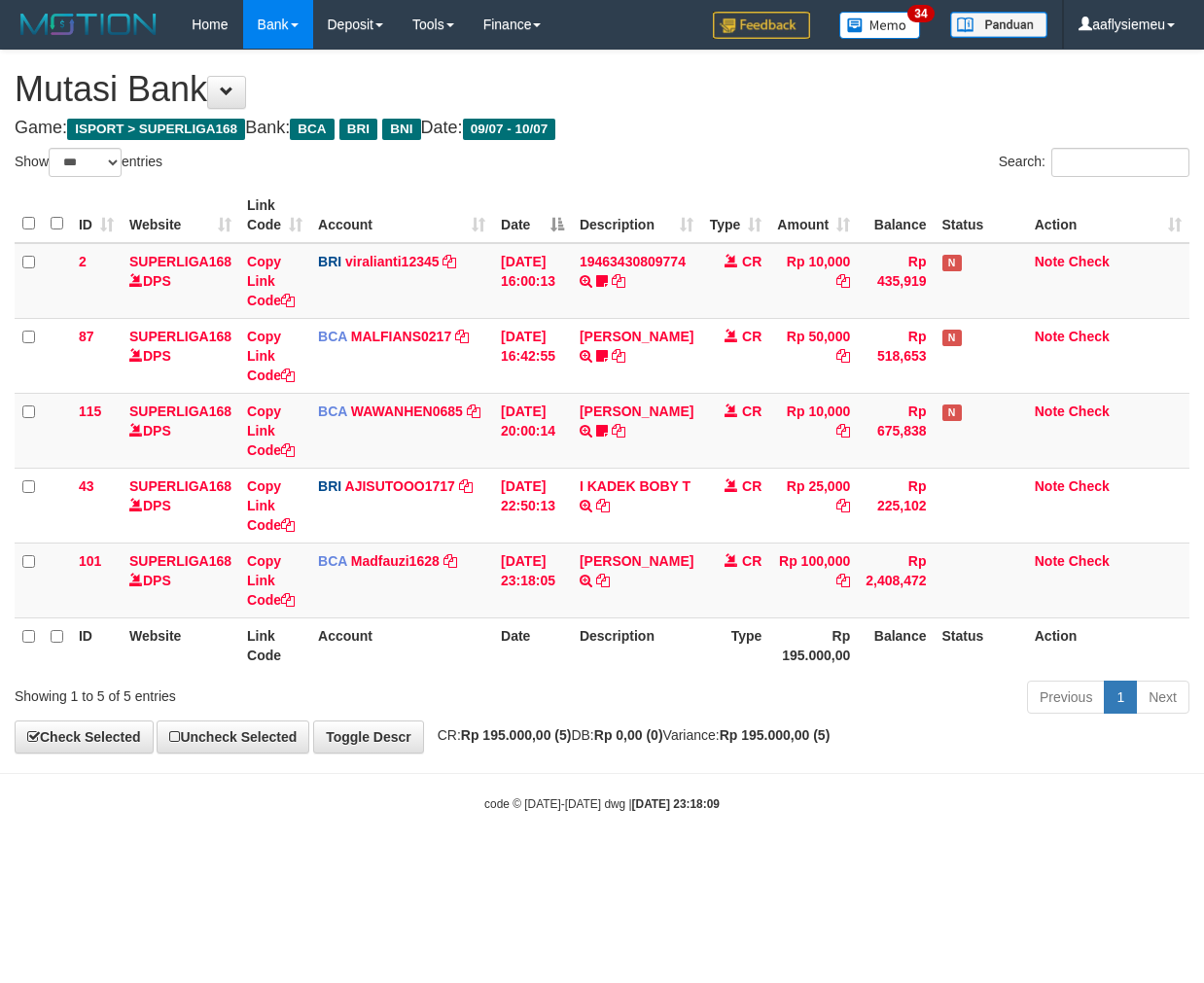 scroll, scrollTop: 0, scrollLeft: 0, axis: both 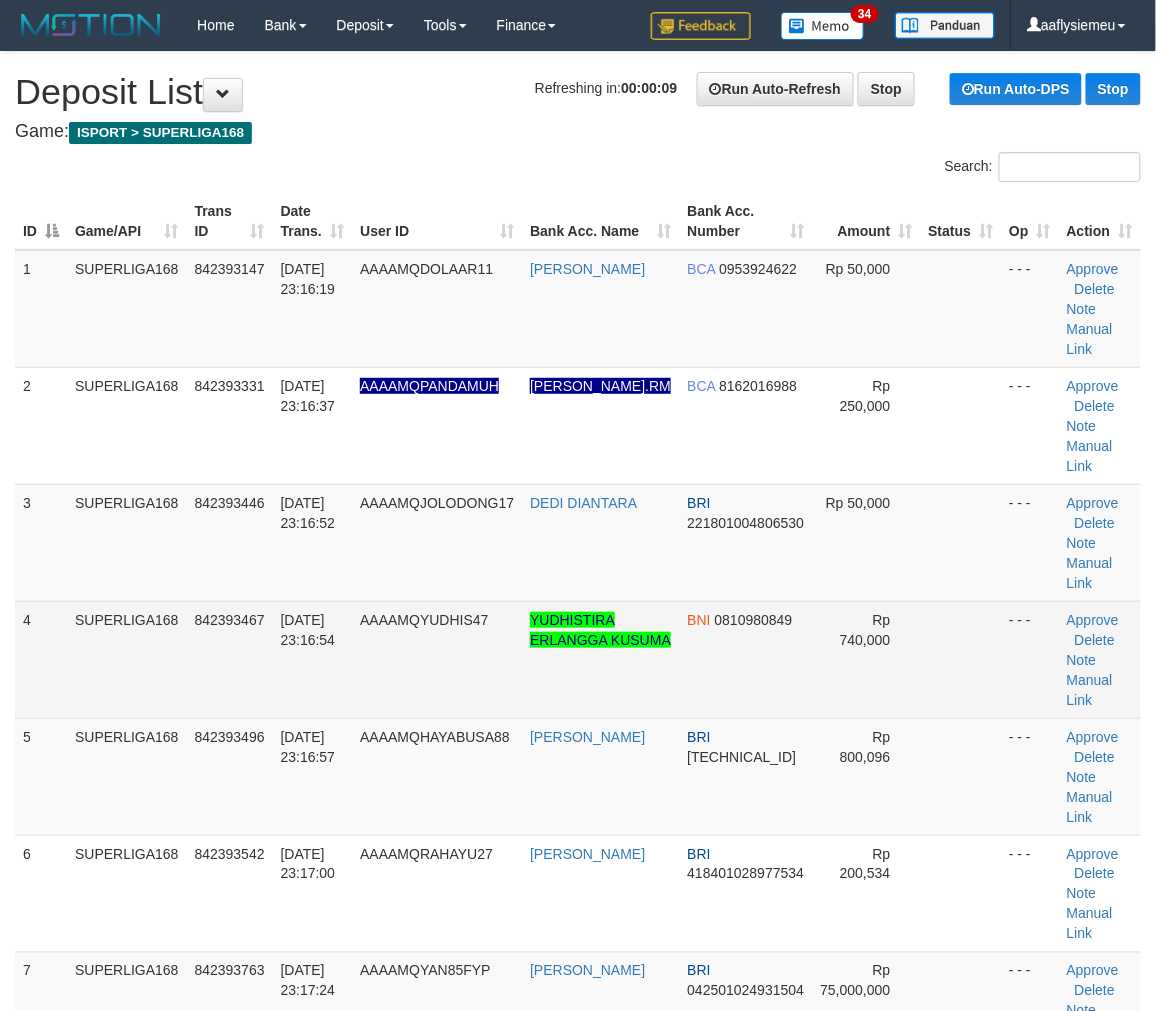 click on "SUPERLIGA168" at bounding box center [127, 659] 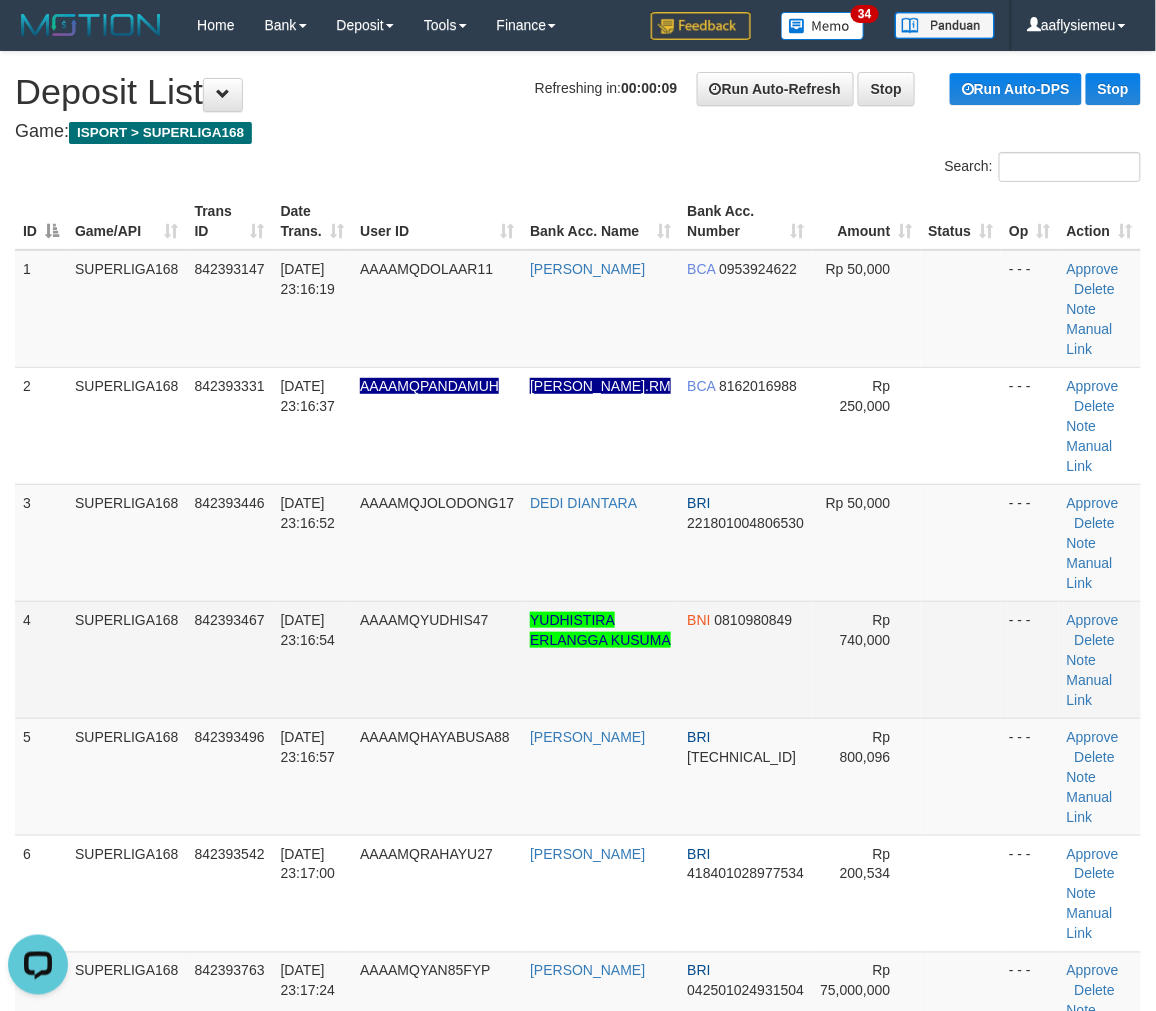 scroll, scrollTop: 0, scrollLeft: 0, axis: both 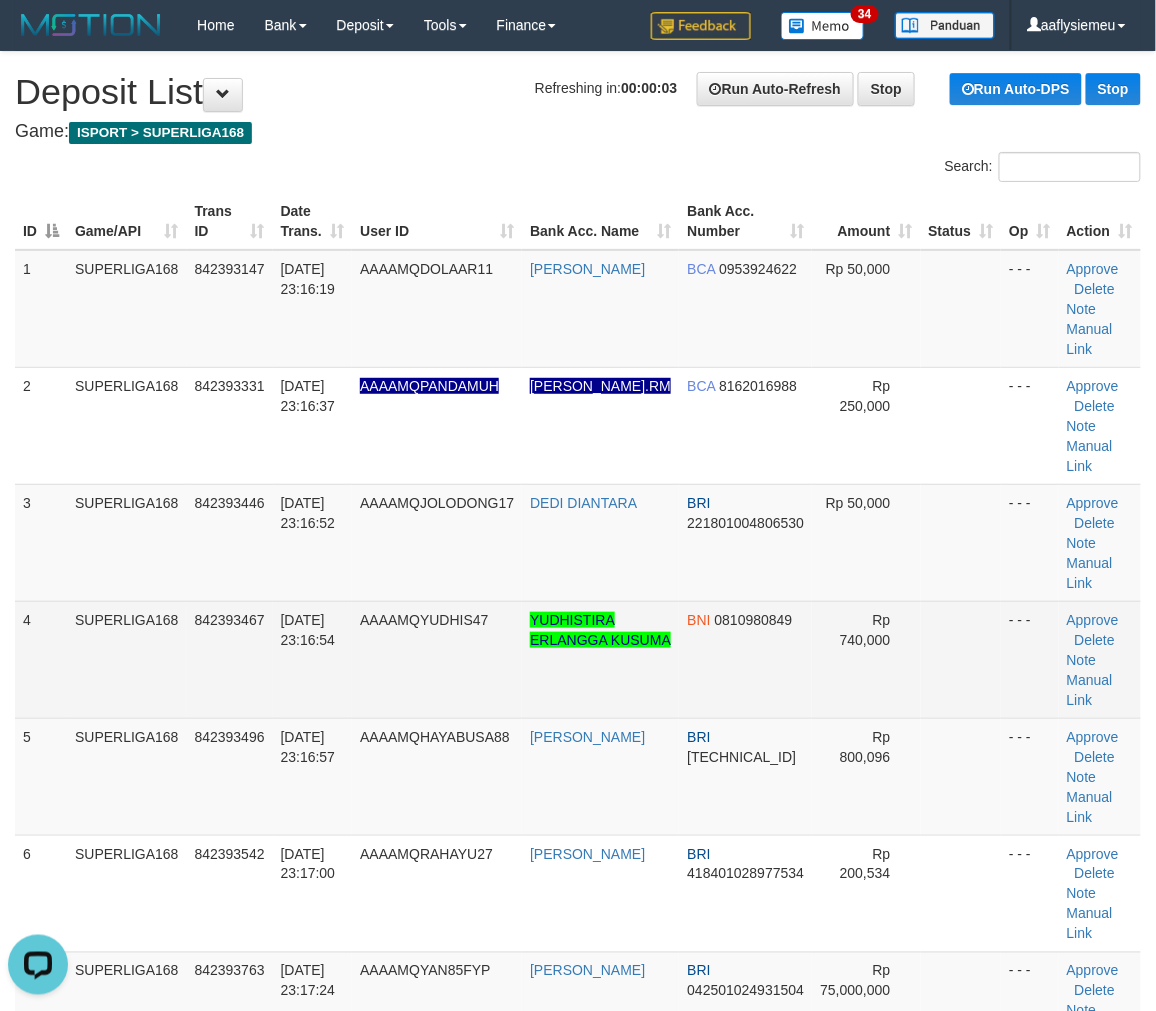 click on "842393467" at bounding box center [230, 659] 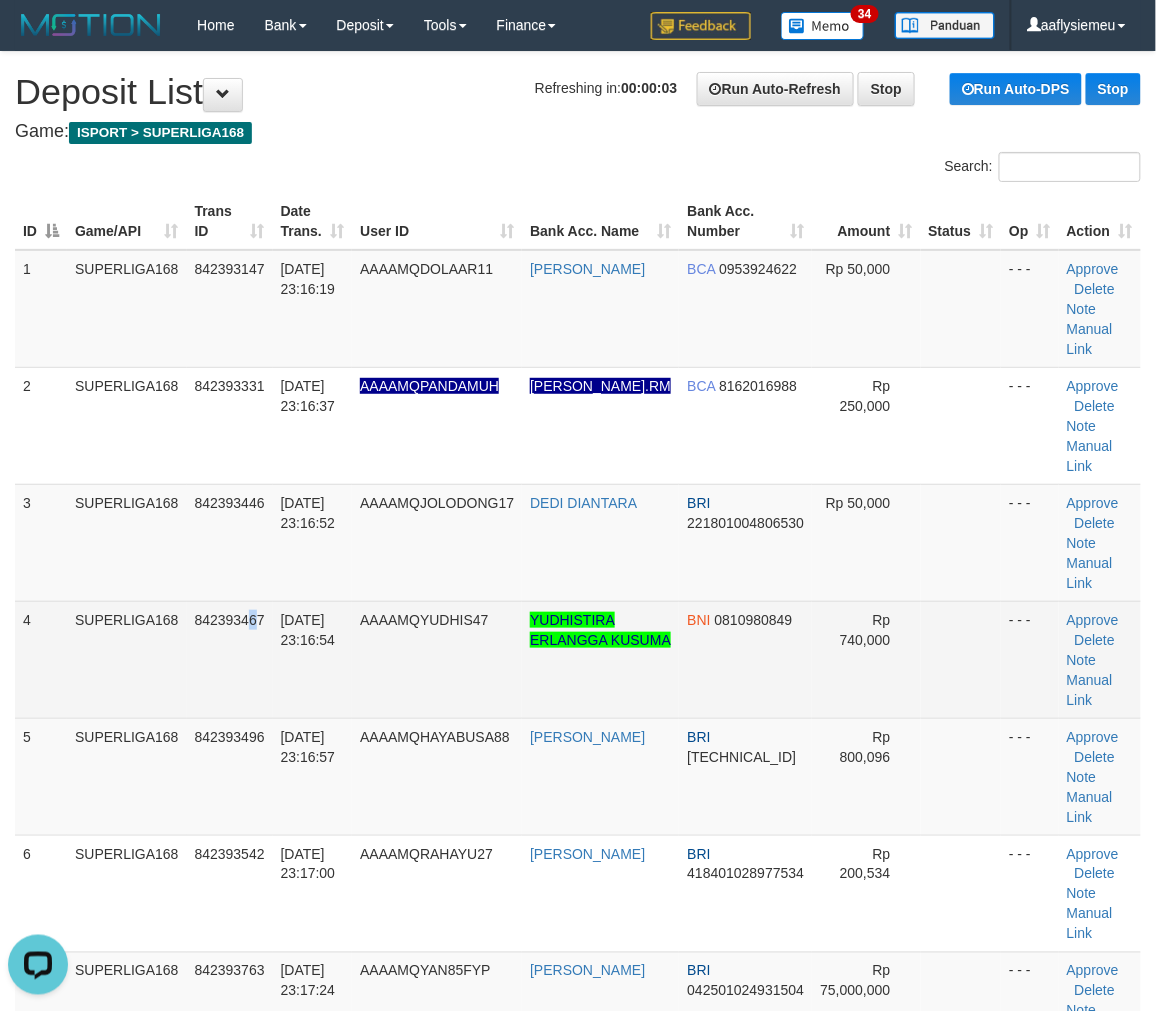 drag, startPoint x: 258, startPoint y: 602, endPoint x: 0, endPoint y: 674, distance: 267.8582 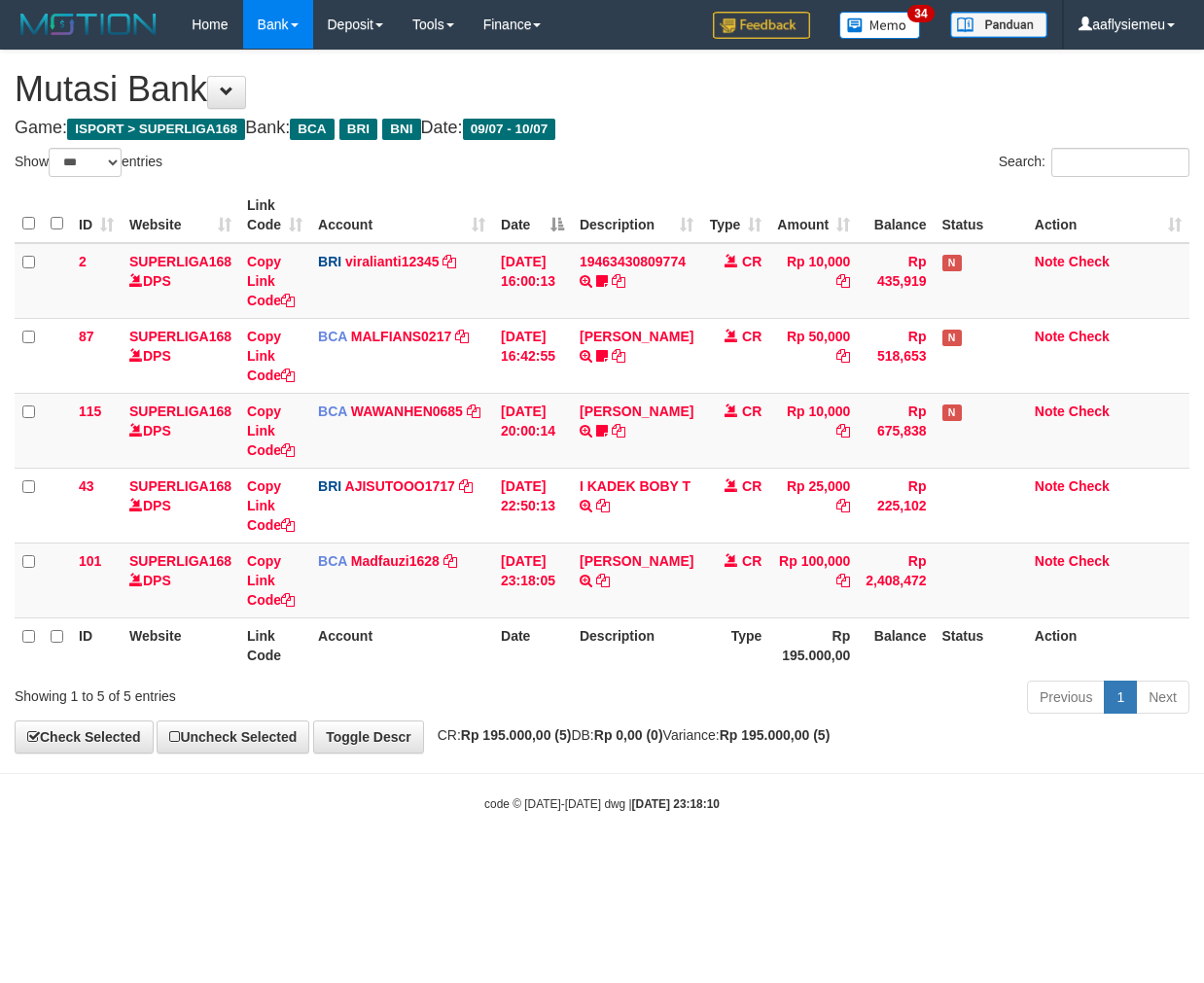 select on "***" 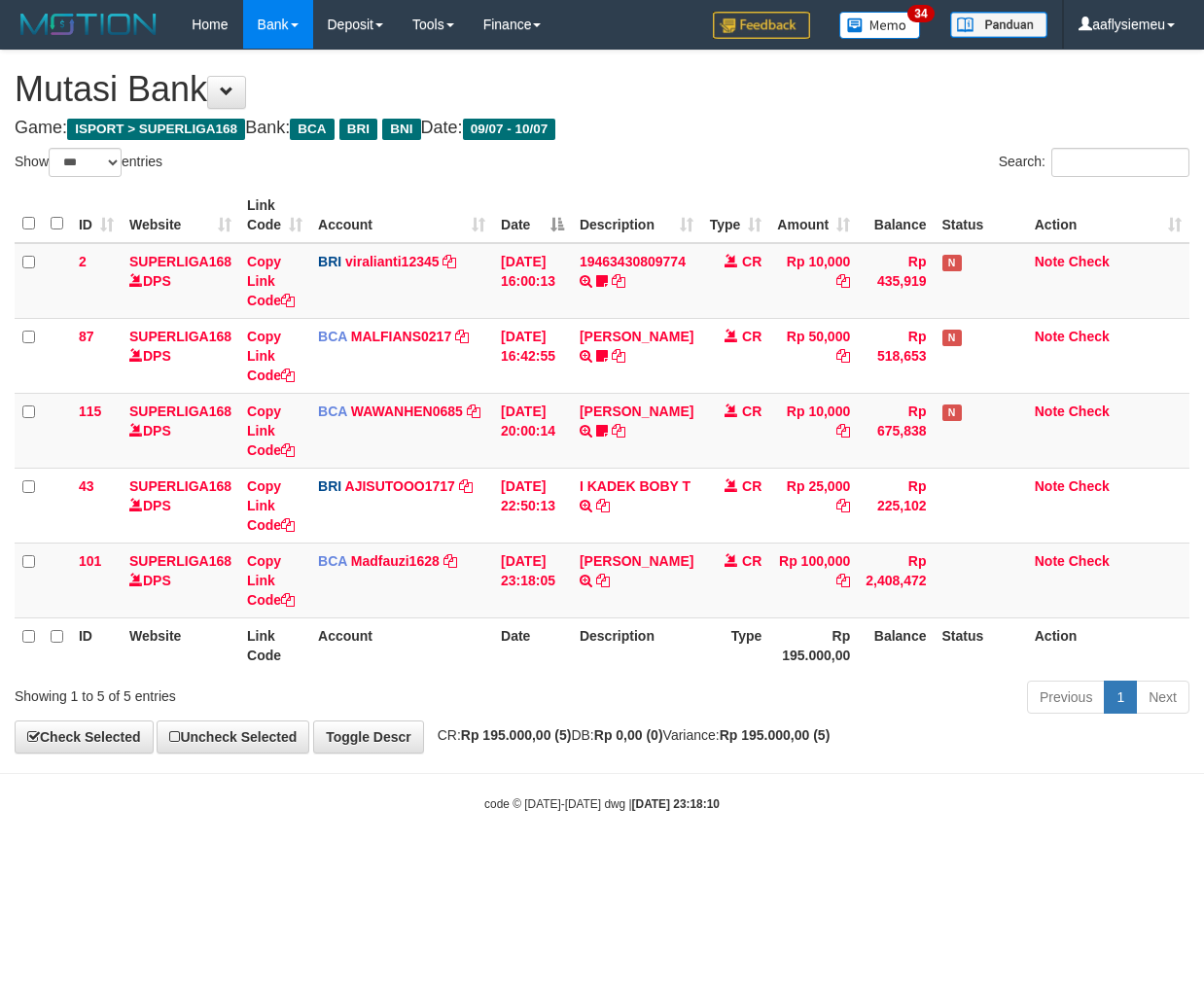 scroll, scrollTop: 0, scrollLeft: 0, axis: both 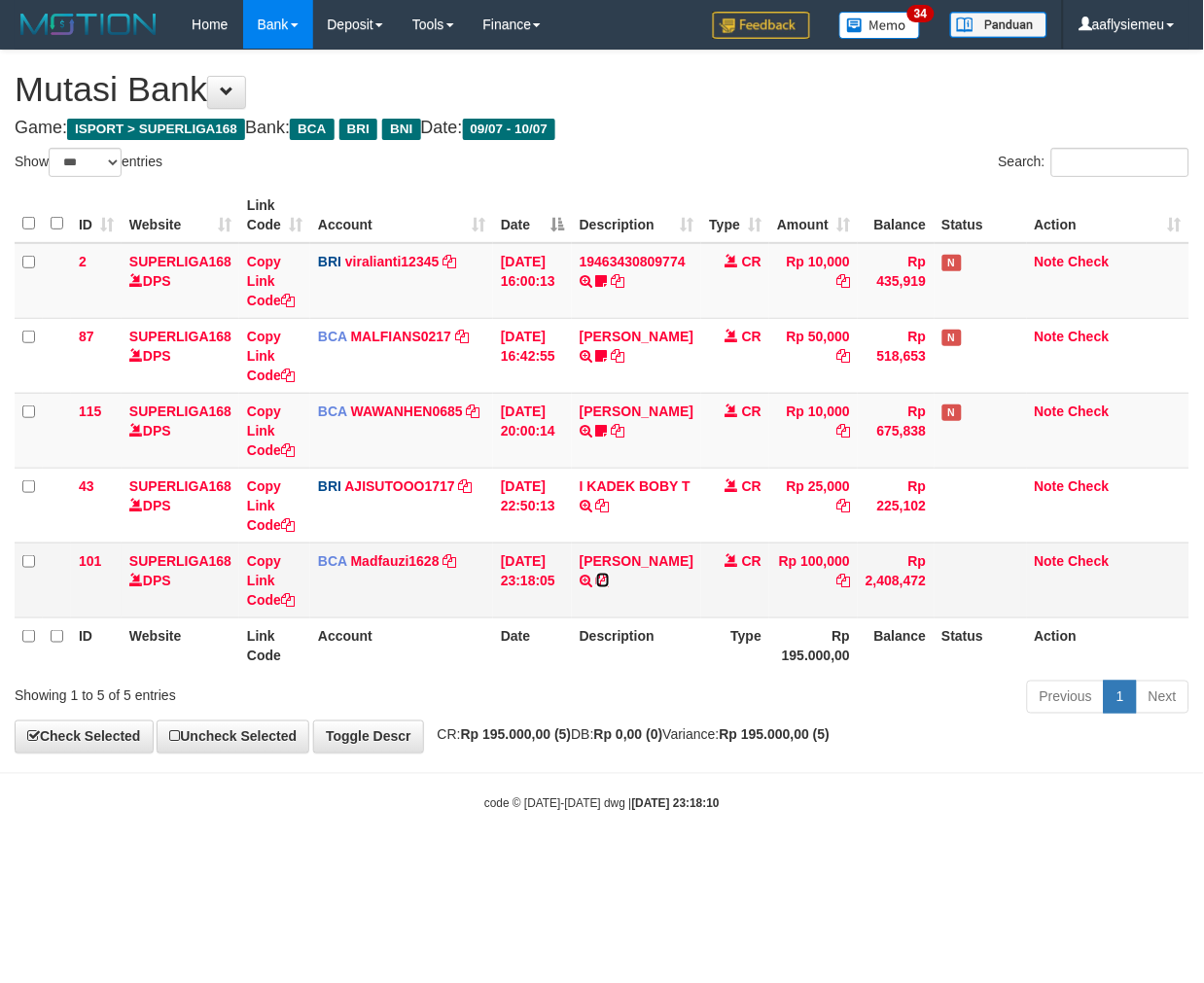 click at bounding box center (603, 580) 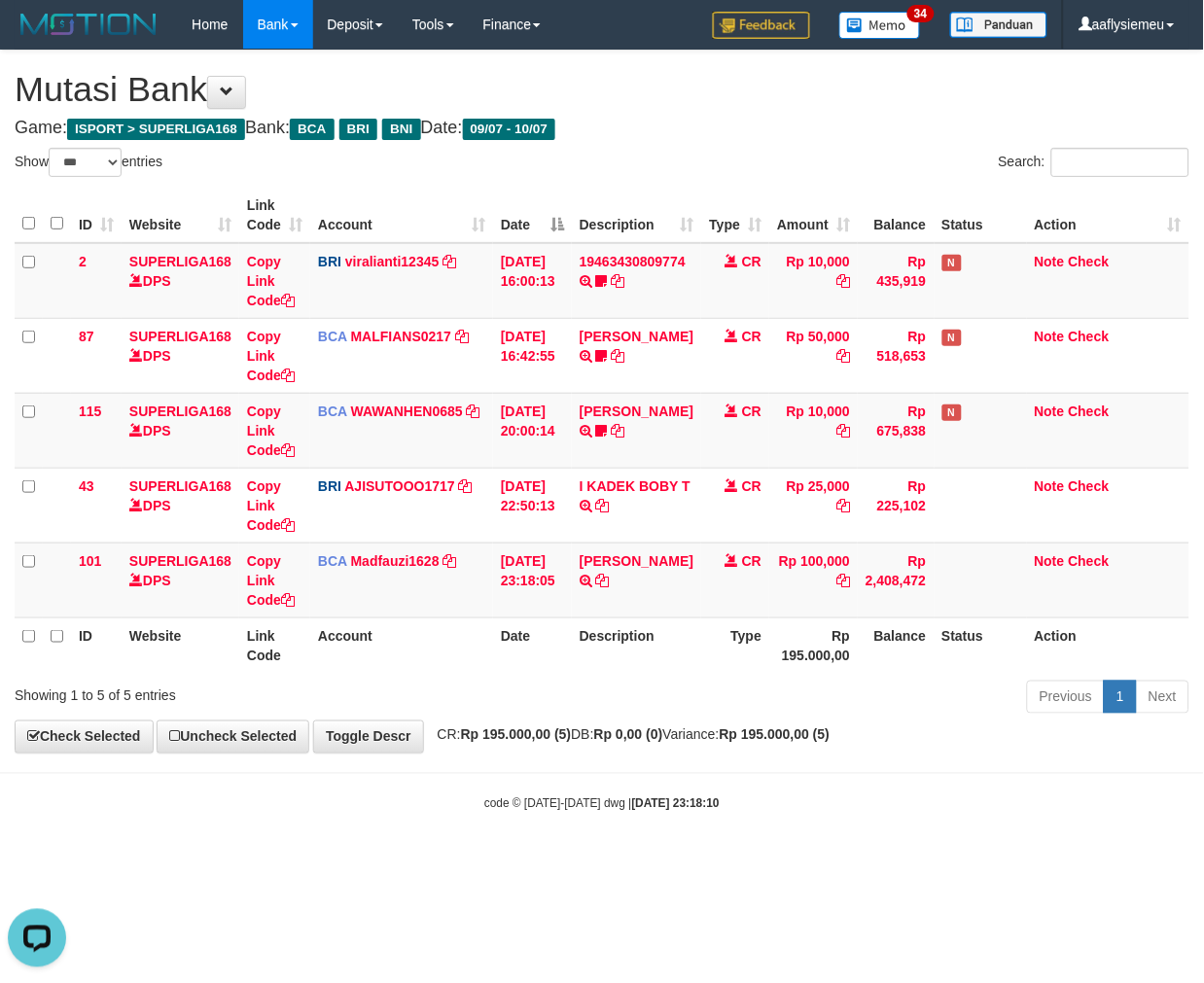 scroll, scrollTop: 0, scrollLeft: 0, axis: both 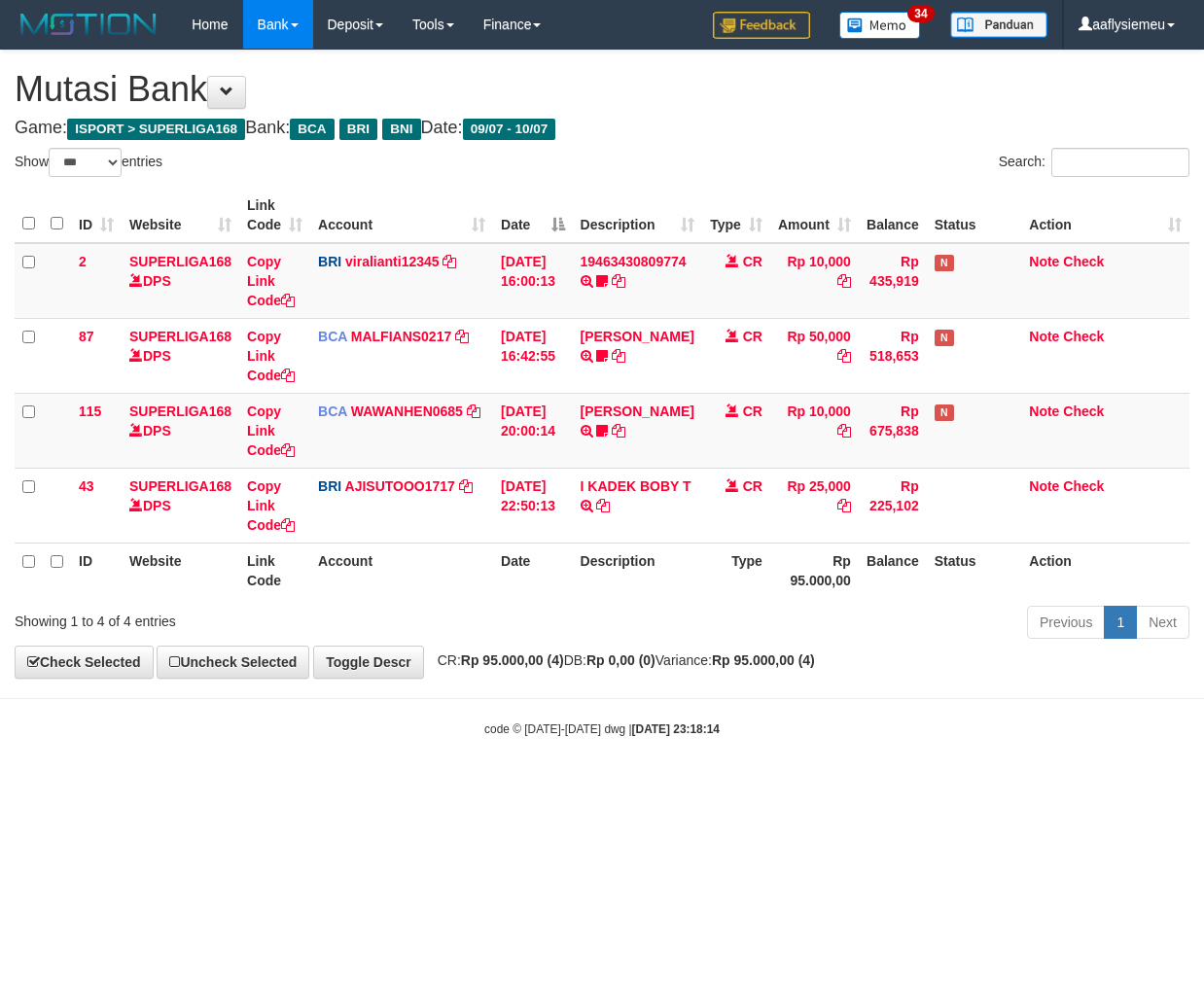 select on "***" 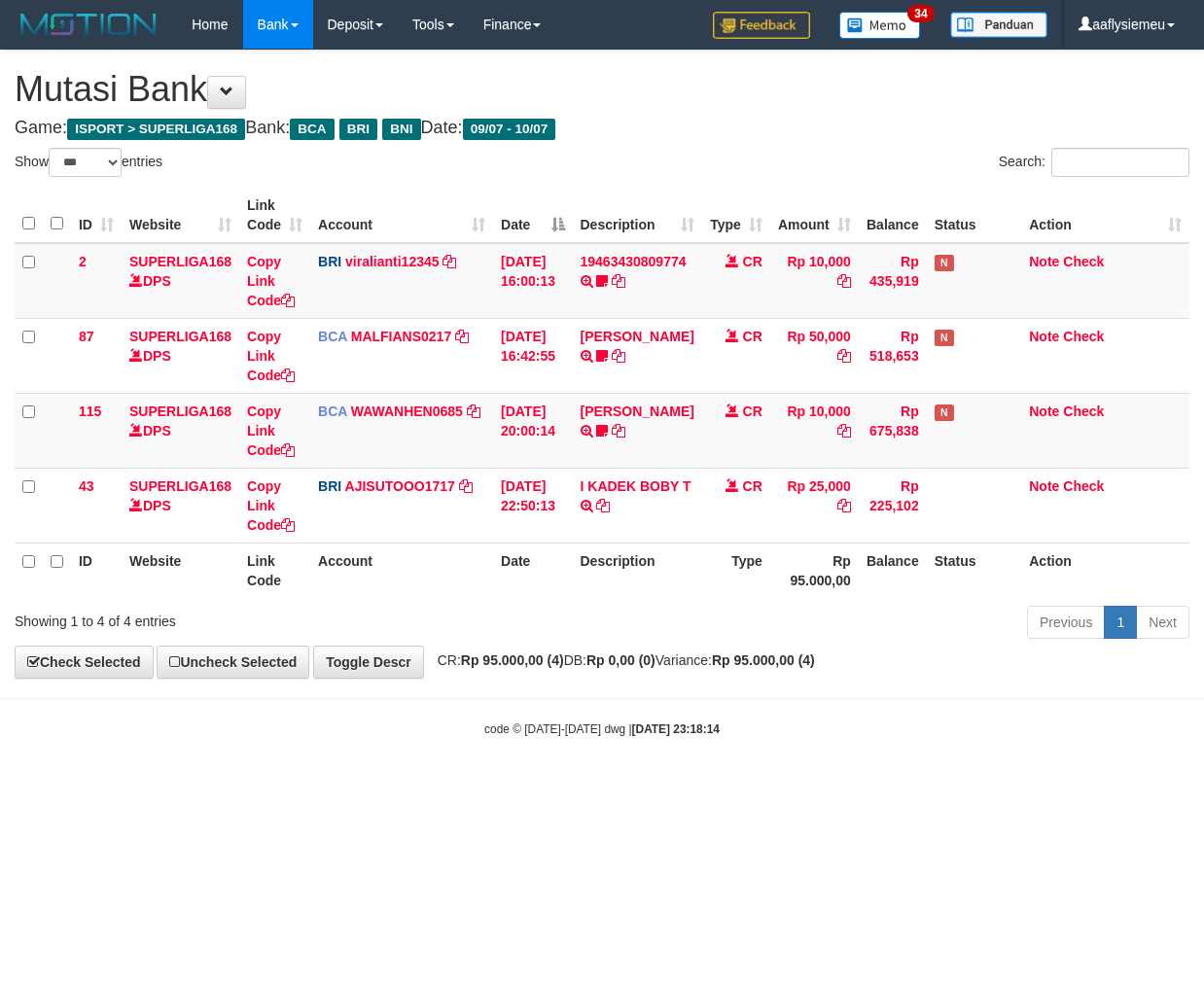 scroll, scrollTop: 0, scrollLeft: 0, axis: both 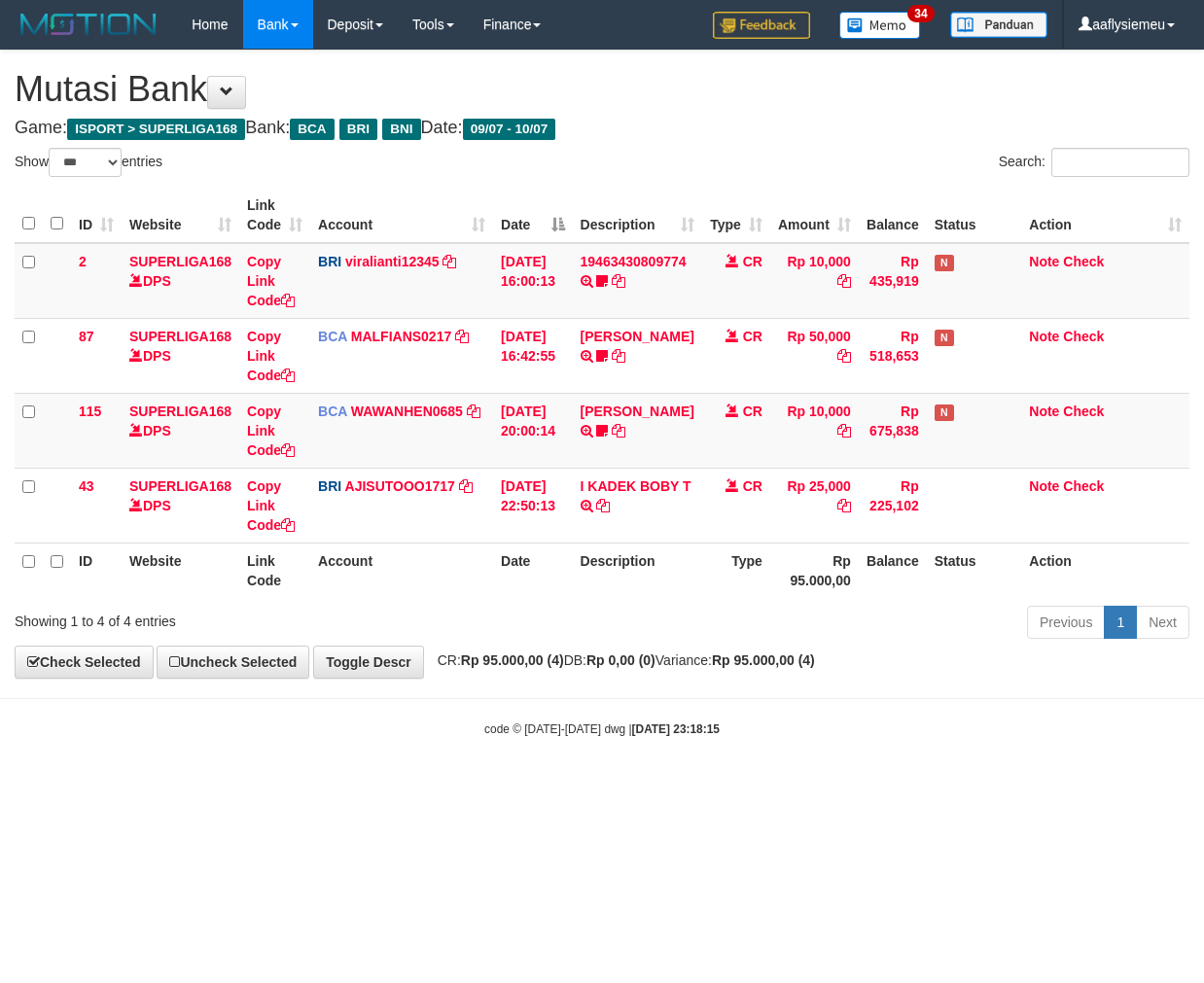 select on "***" 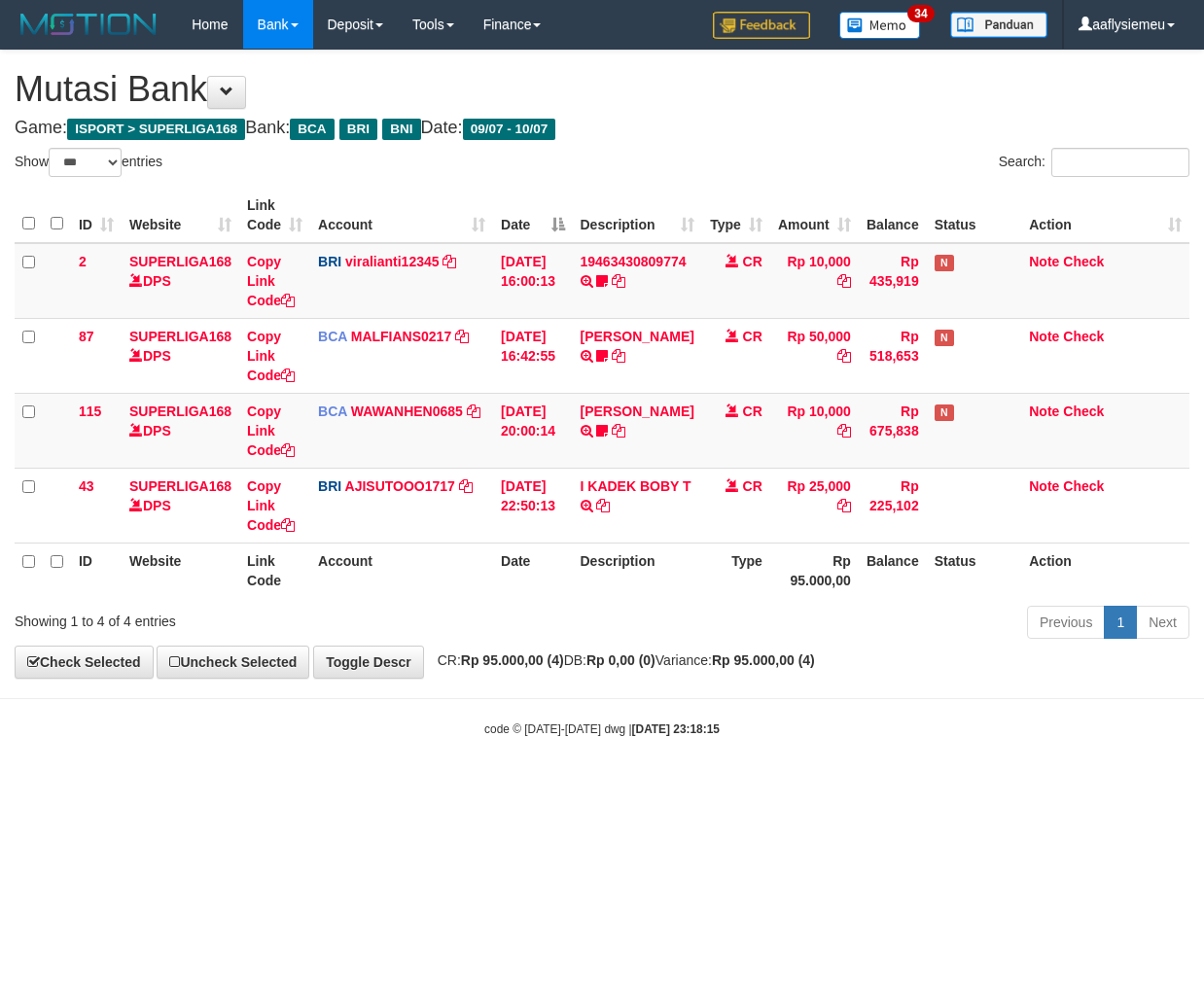 scroll, scrollTop: 0, scrollLeft: 0, axis: both 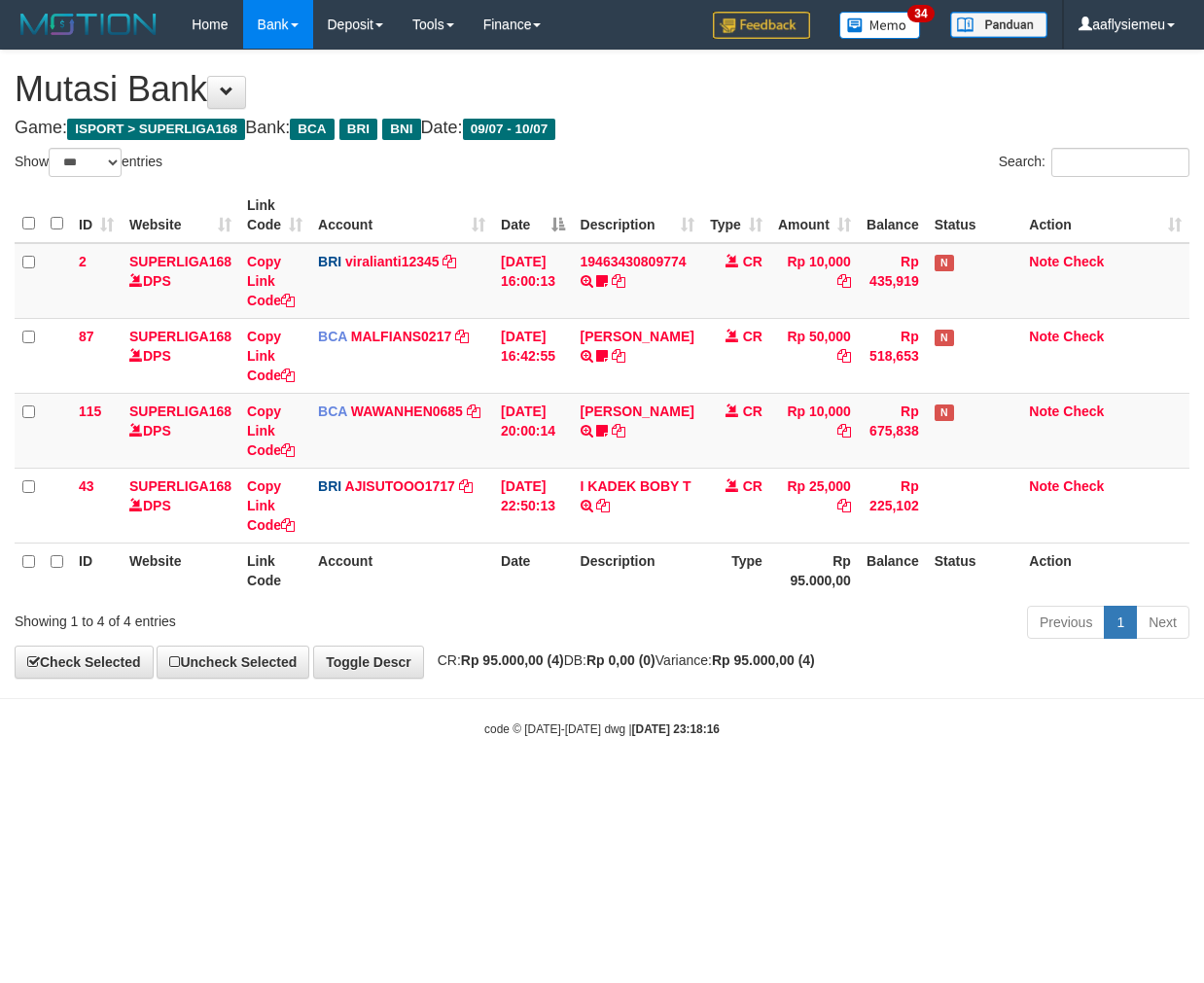 select on "***" 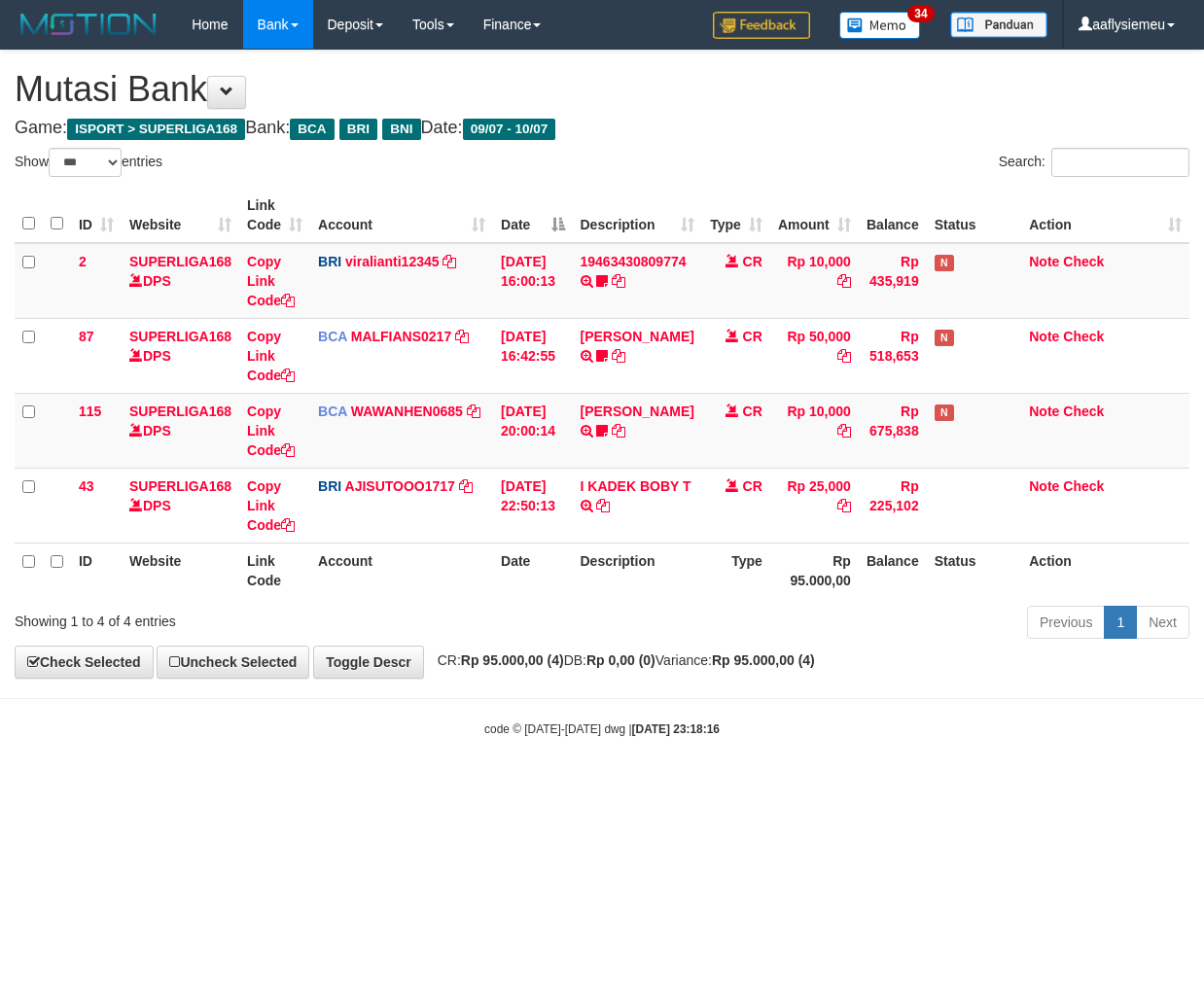 scroll, scrollTop: 0, scrollLeft: 0, axis: both 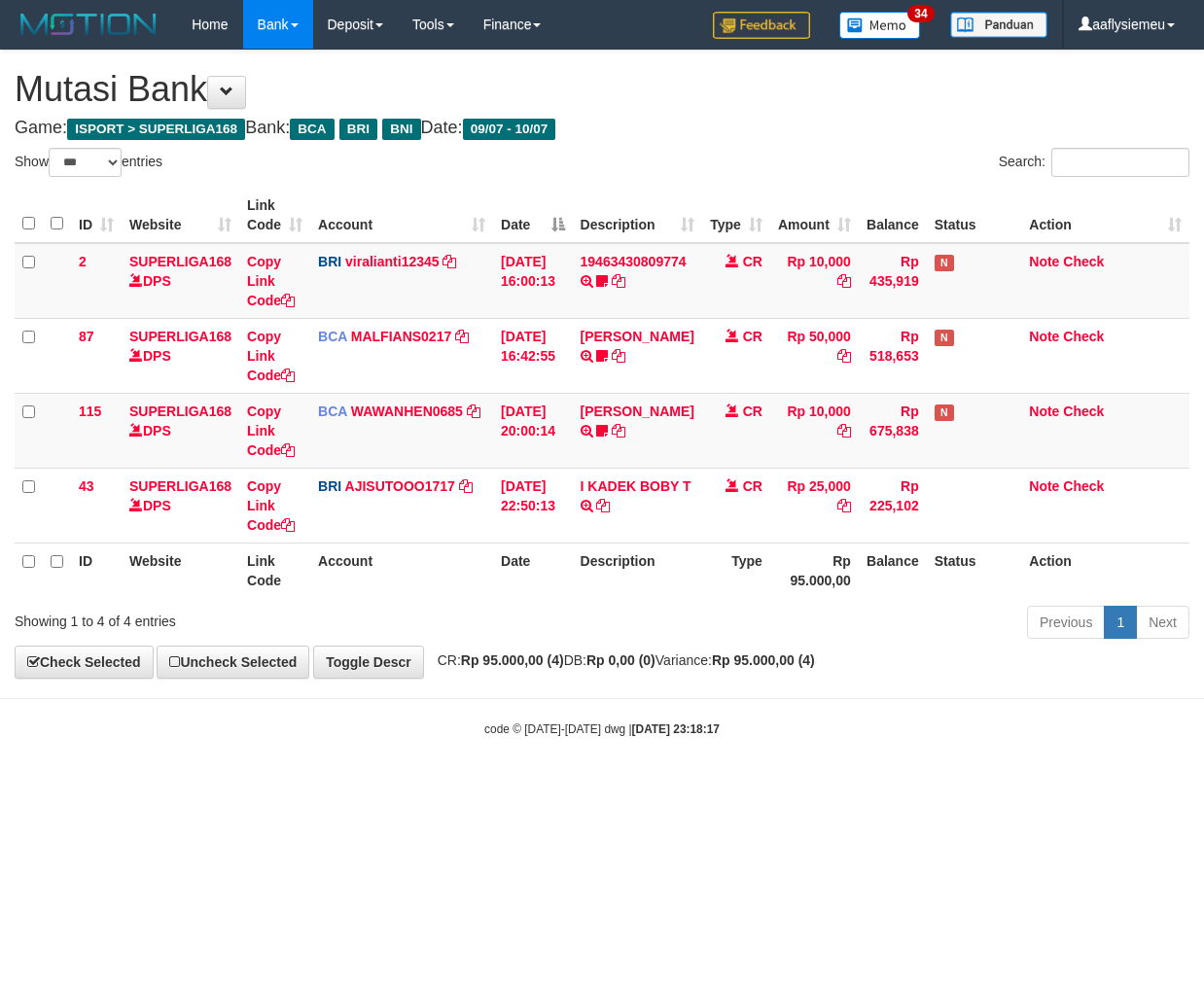 select on "***" 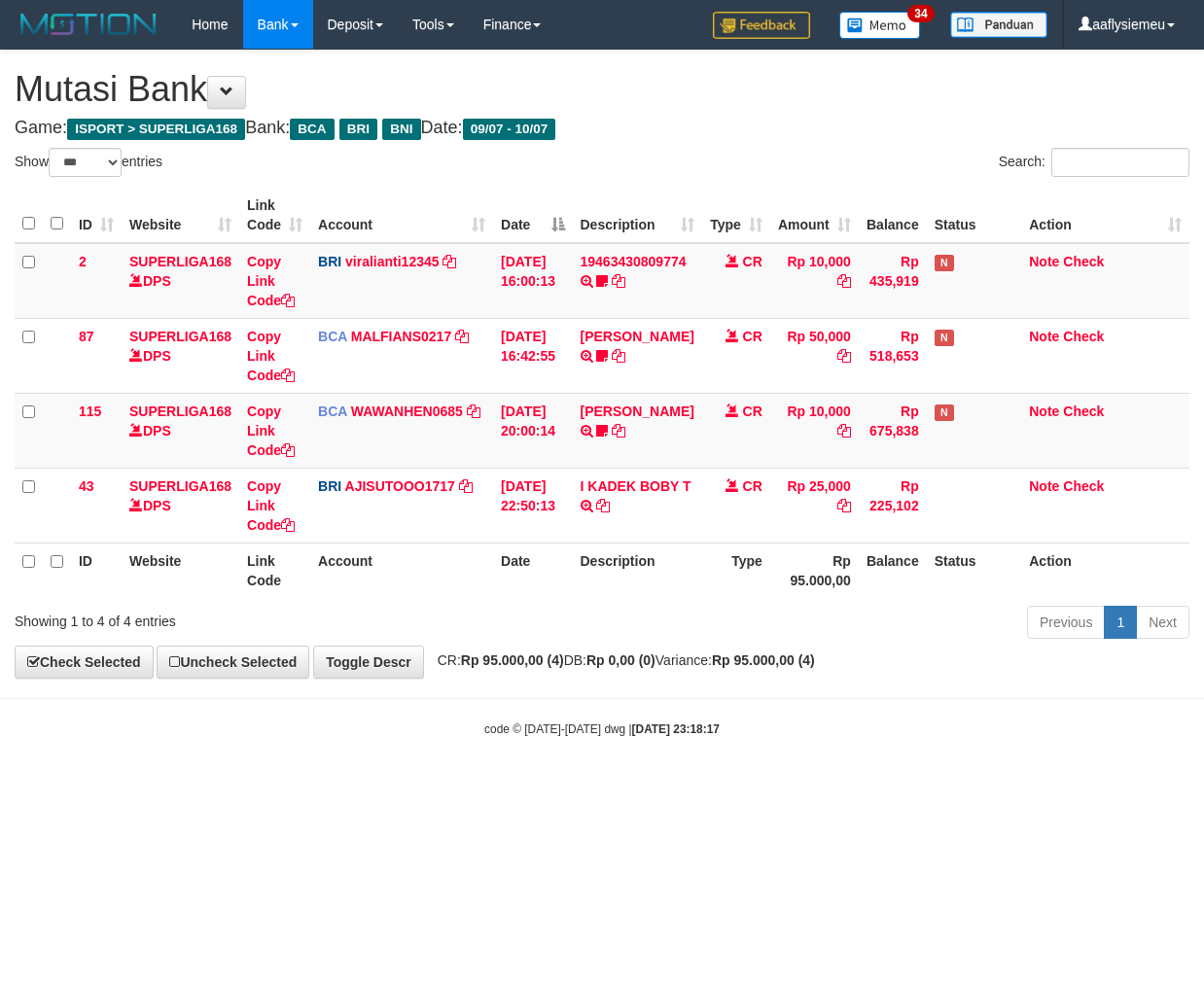 scroll, scrollTop: 0, scrollLeft: 0, axis: both 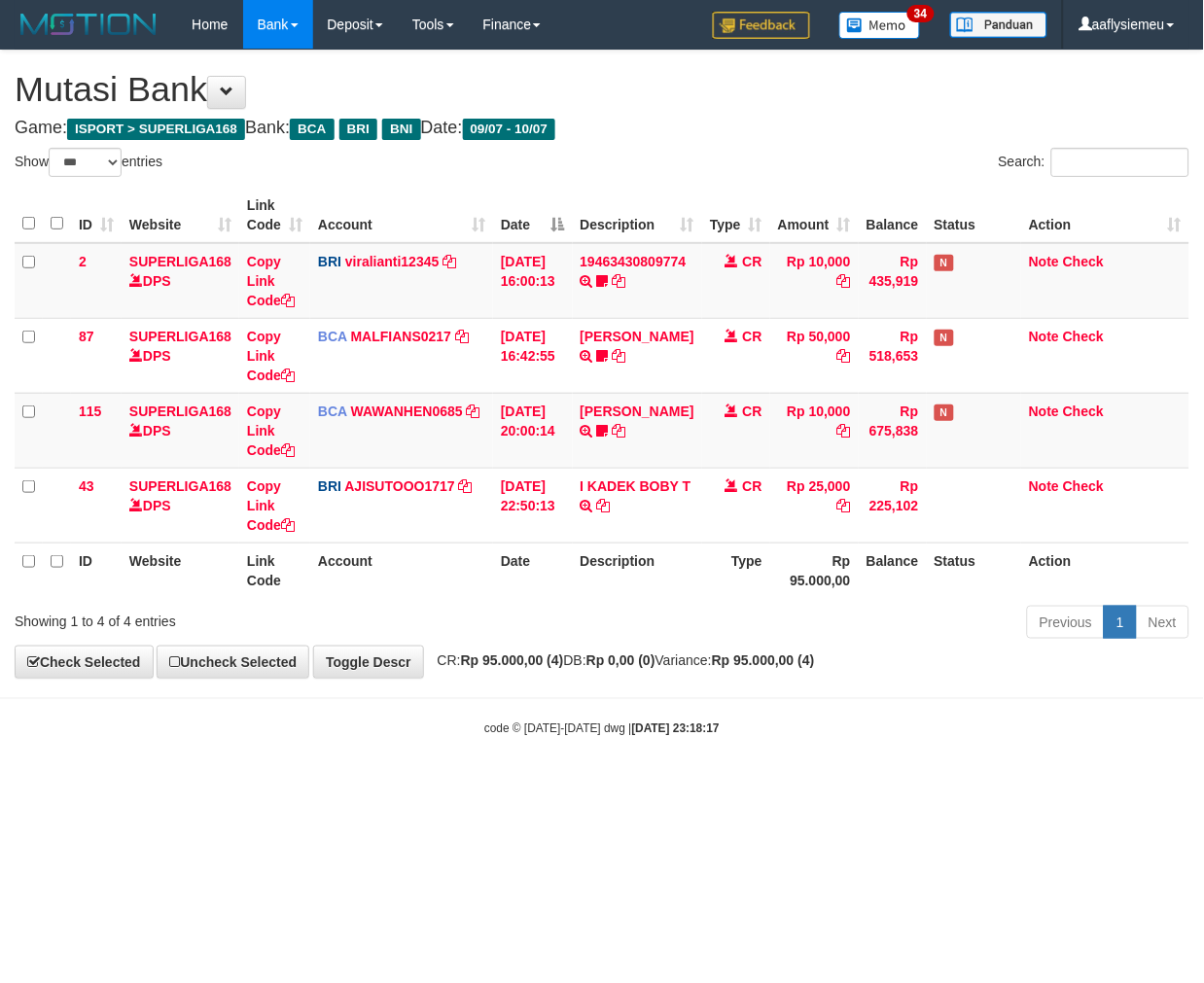 click on "Toggle navigation
Home
Bank
Account List
Load
By Website
Group
[ISPORT]													SUPERLIGA168
By Load Group (DPS)
34" at bounding box center (602, 393) 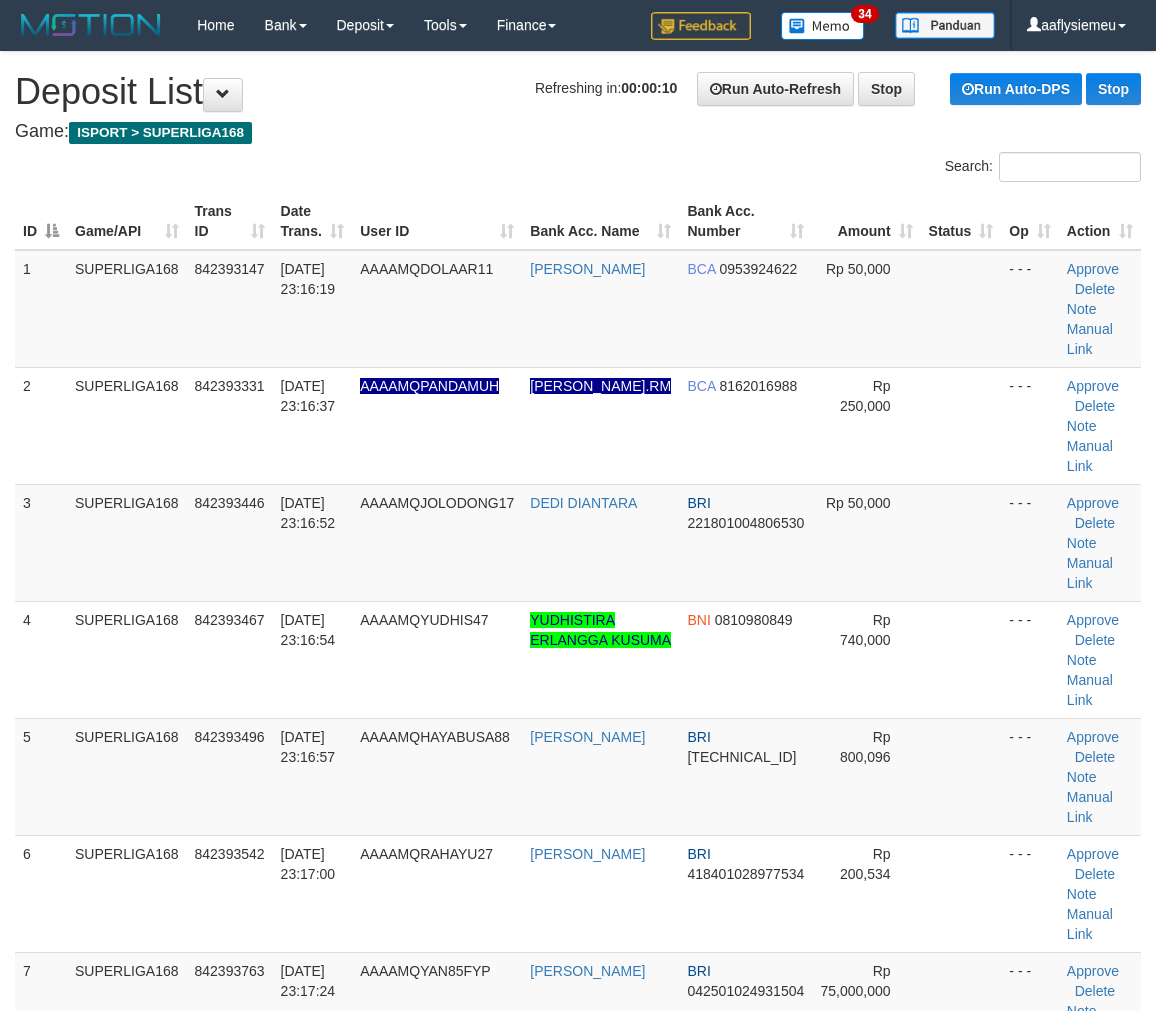 scroll, scrollTop: 0, scrollLeft: 0, axis: both 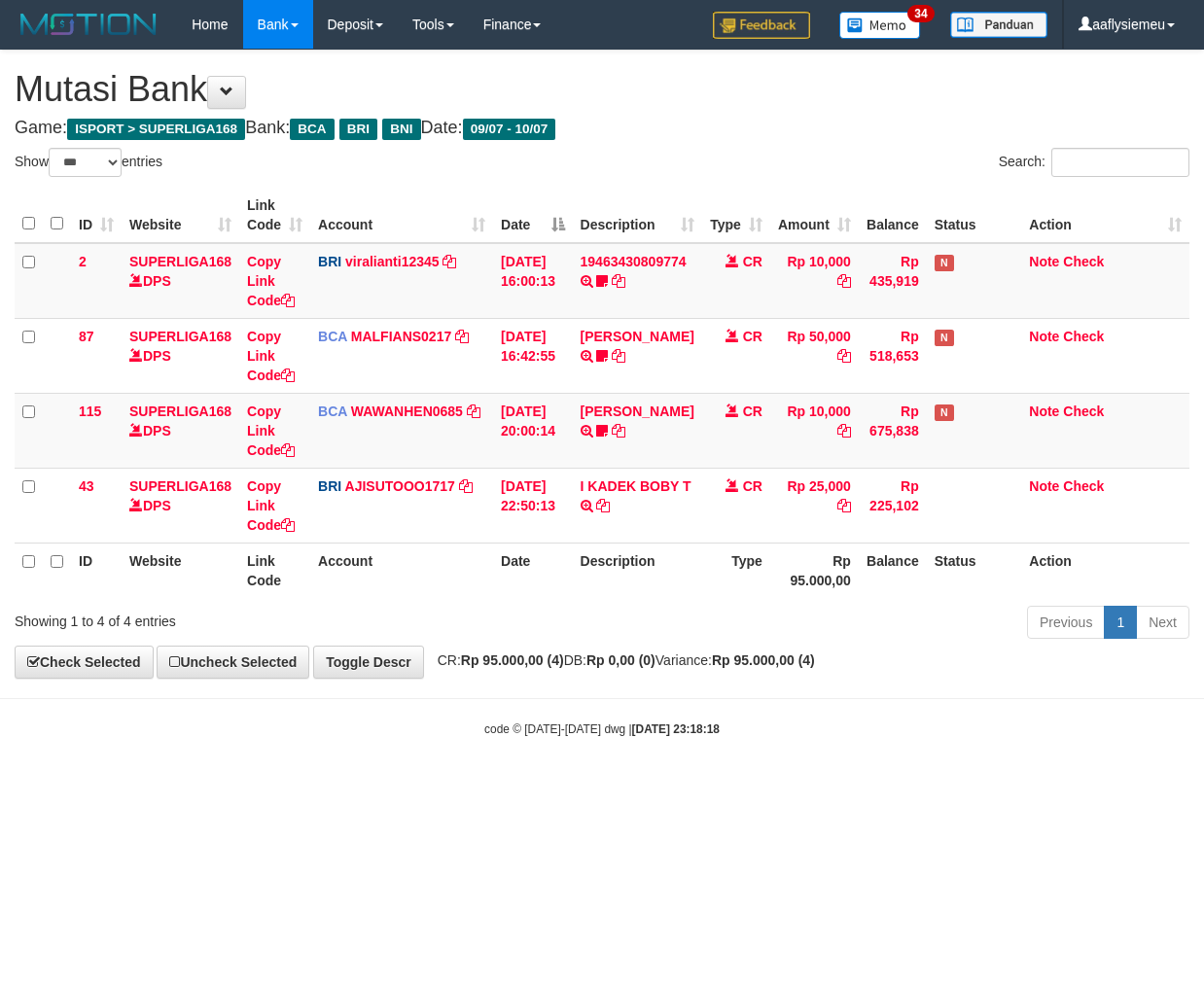 select on "***" 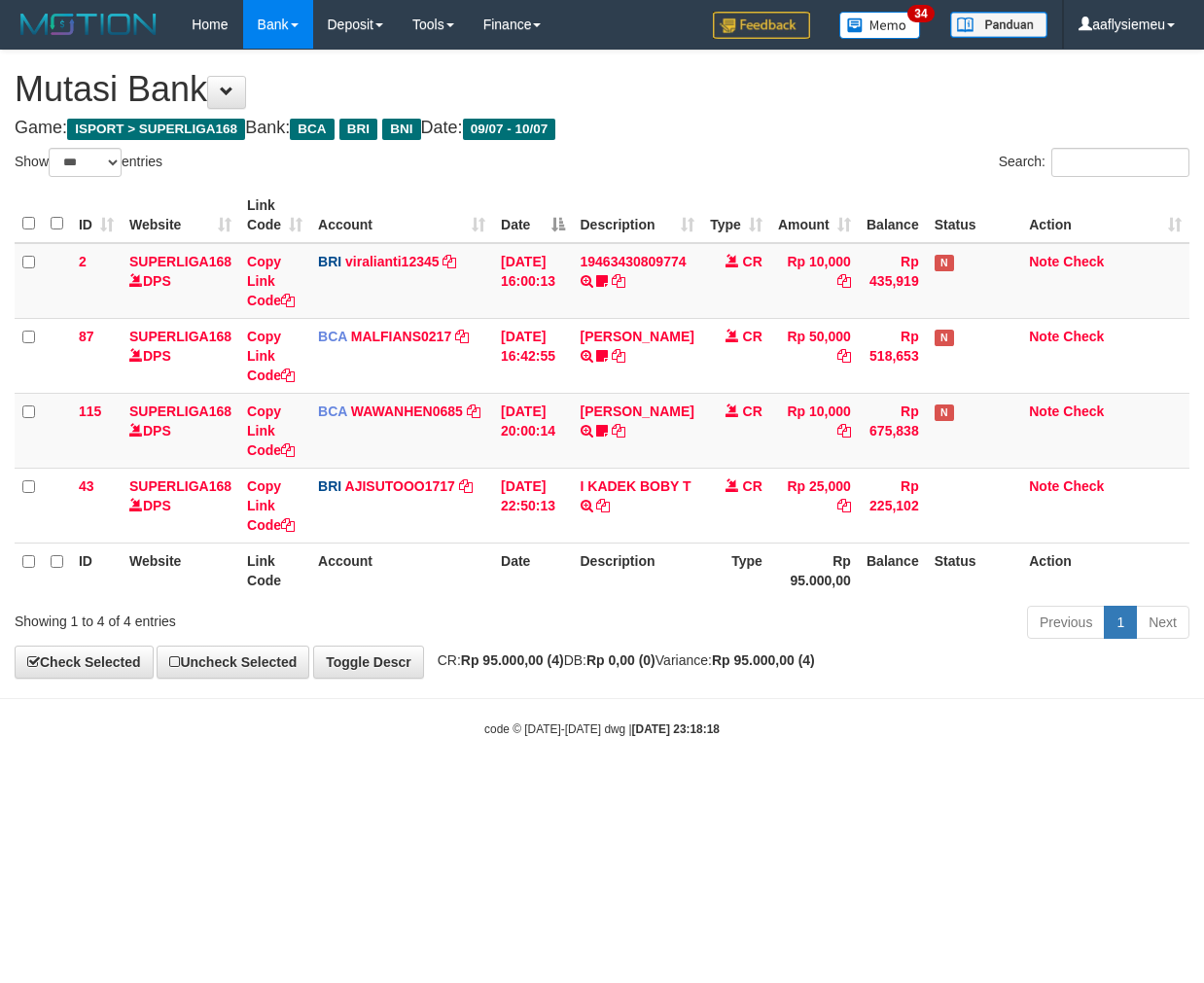 scroll, scrollTop: 0, scrollLeft: 0, axis: both 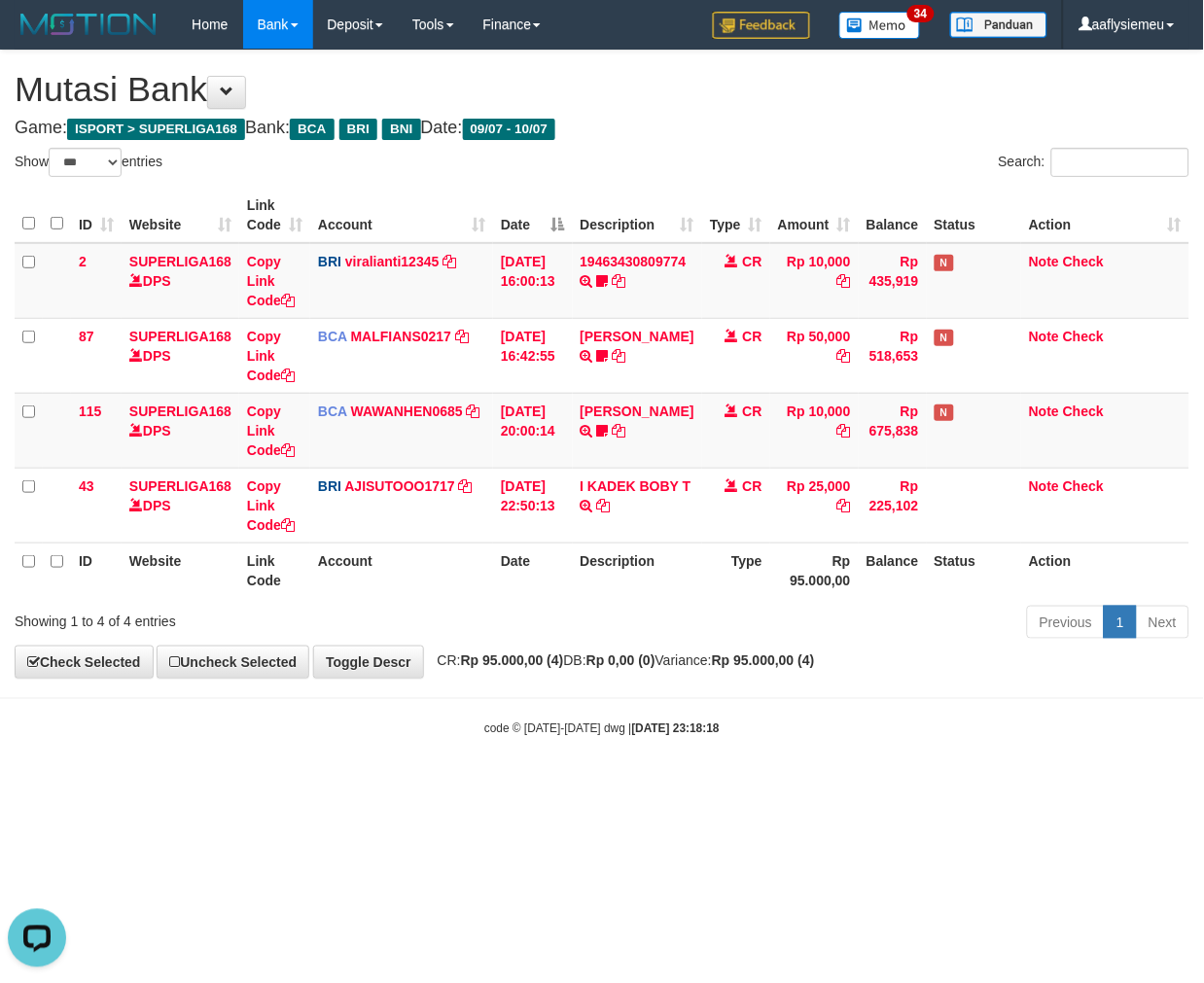 click on "Toggle navigation
Home
Bank
Account List
Load
By Website
Group
[ISPORT]													SUPERLIGA168
By Load Group (DPS)
34" at bounding box center (602, 393) 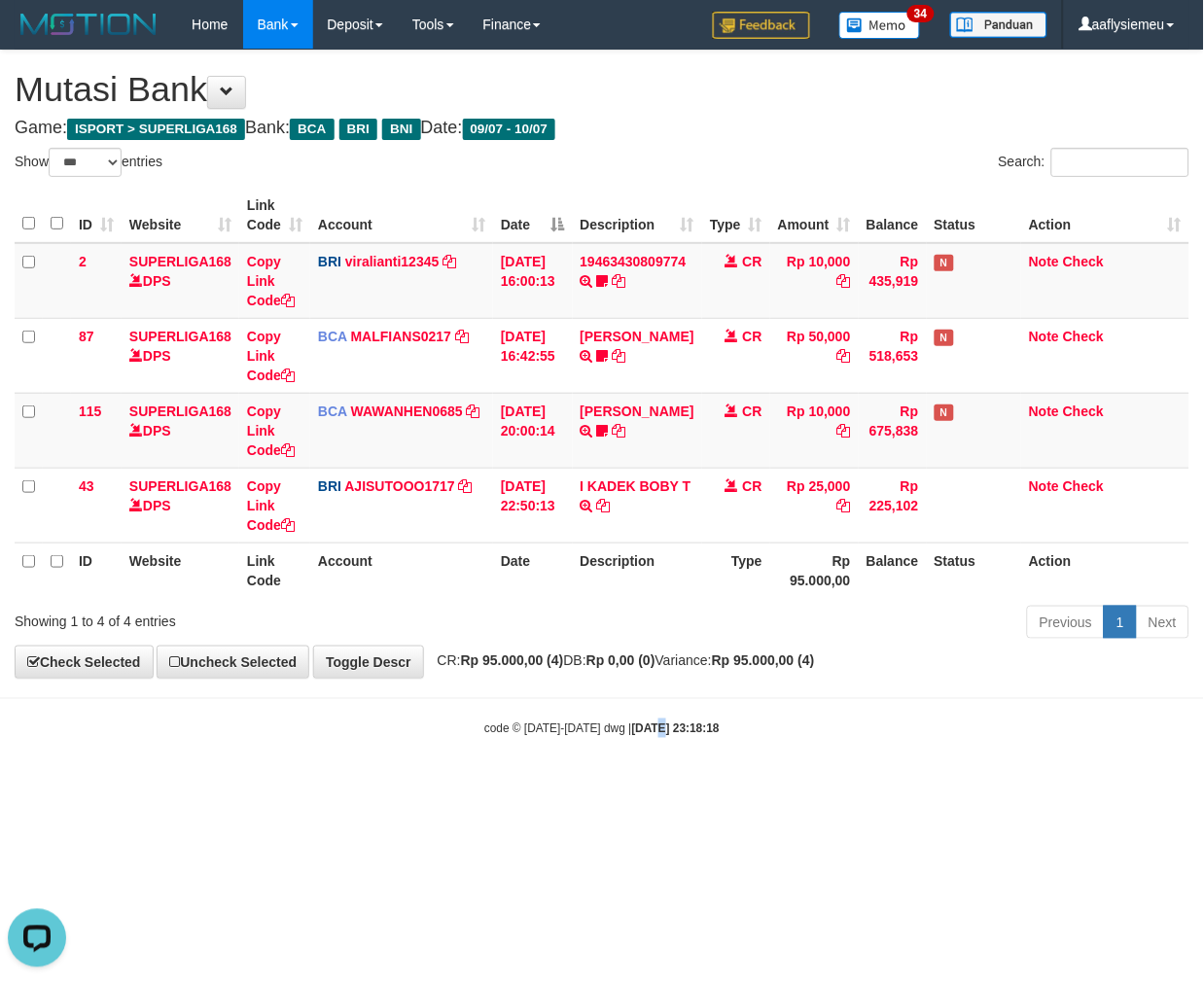 click on "Toggle navigation
Home
Bank
Account List
Load
By Website
Group
[ISPORT]													SUPERLIGA168
By Load Group (DPS)
34" at bounding box center [602, 393] 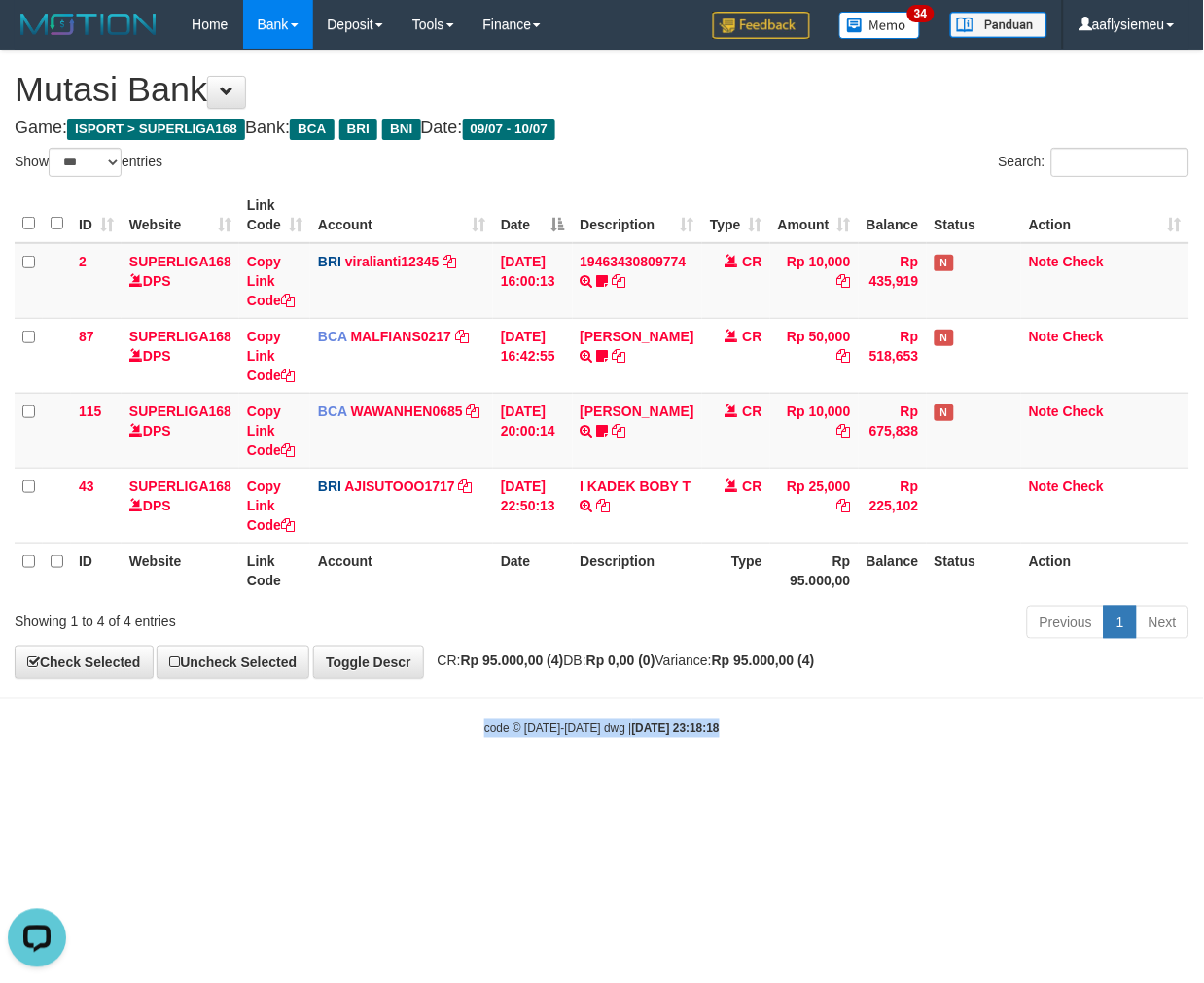 click on "Toggle navigation
Home
Bank
Account List
Load
By Website
Group
[ISPORT]													SUPERLIGA168
By Load Group (DPS)
34" at bounding box center [602, 393] 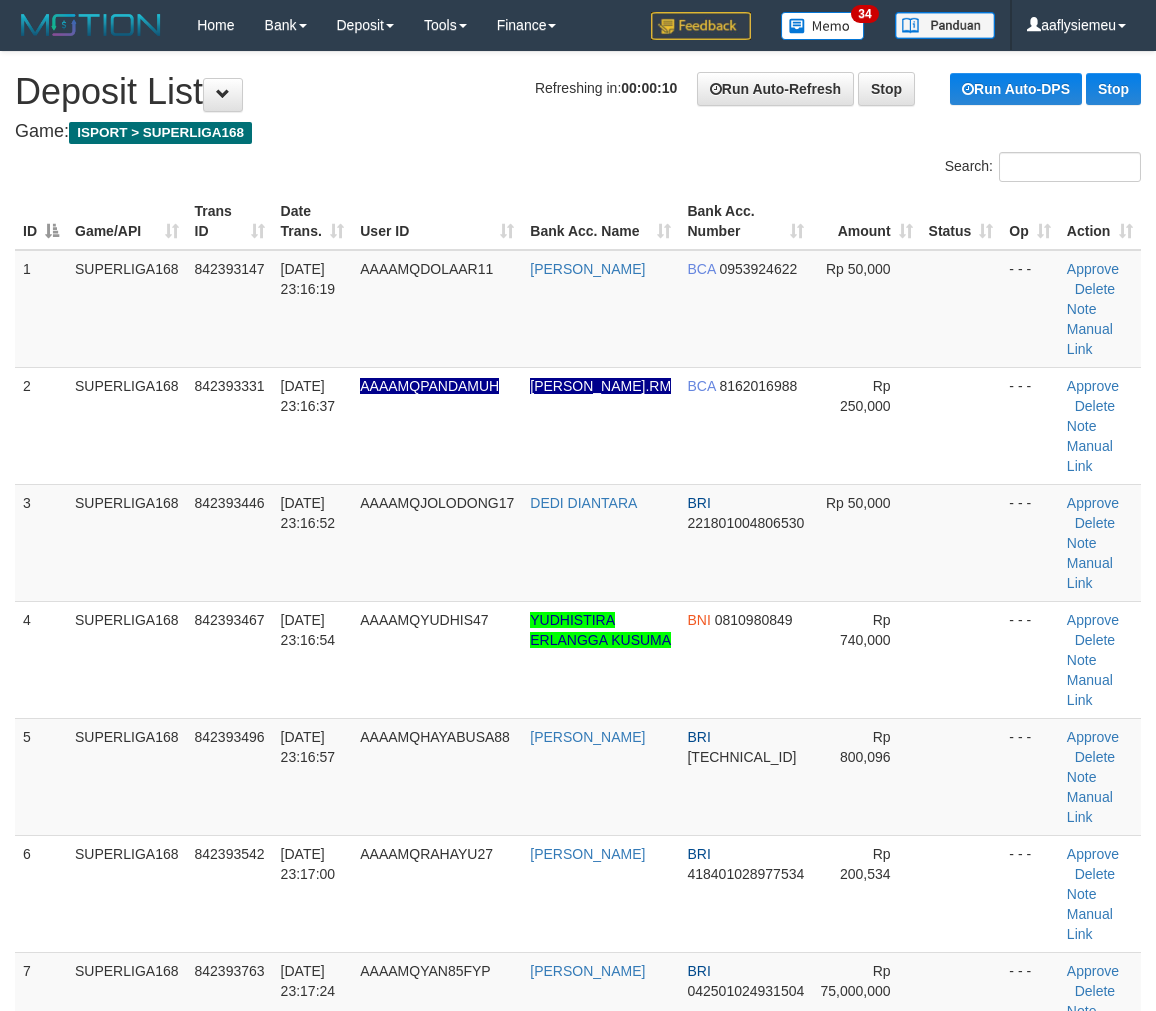 scroll, scrollTop: 0, scrollLeft: 0, axis: both 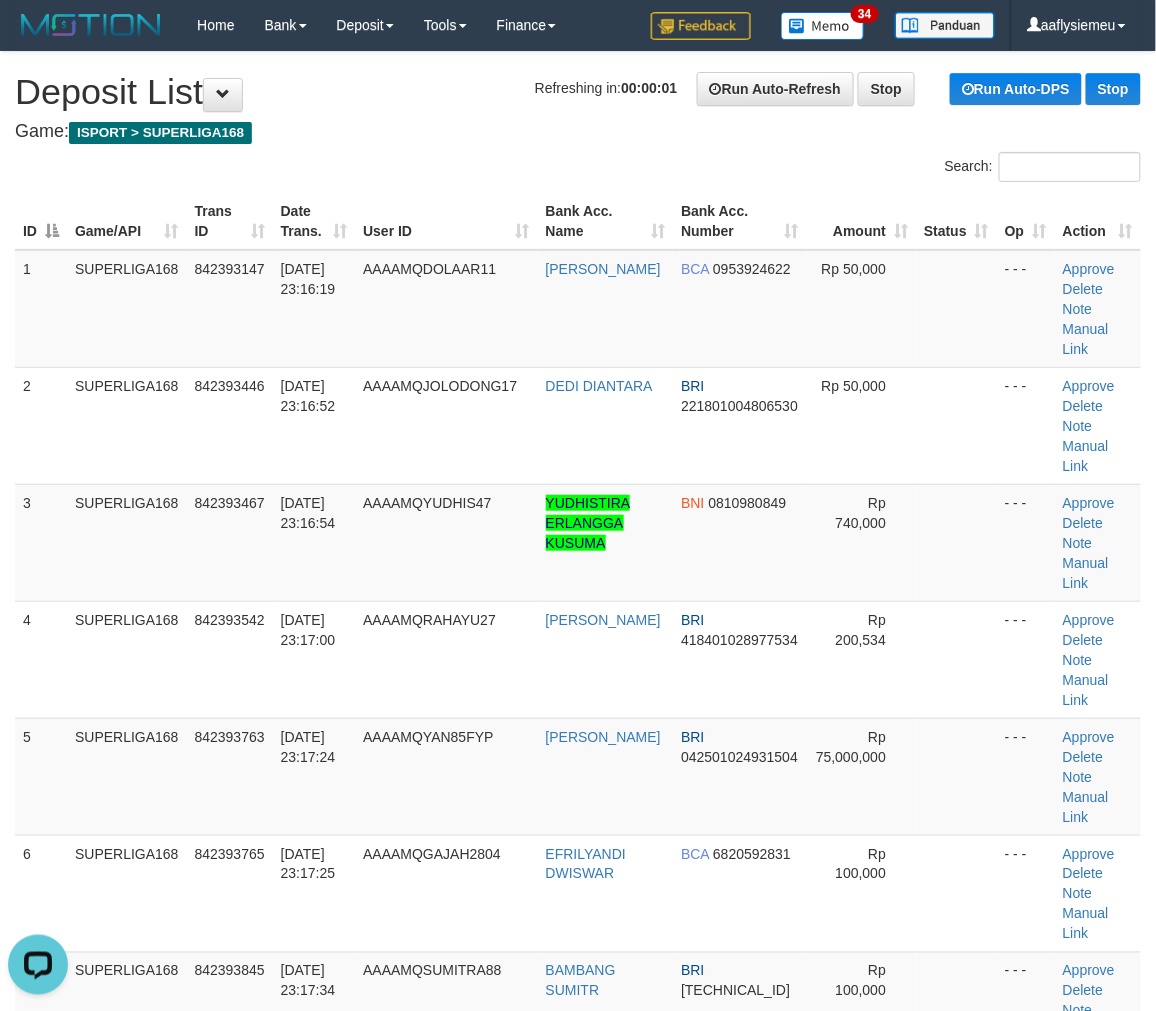 click on "ID Game/API Trans ID Date Trans. User ID Bank Acc. Name Bank Acc. Number Amount Status Op Action
1
SUPERLIGA168
842393147
10/07/2025 23:16:19
AAAAMQDOLAAR11
SOFIAN ALI
BCA
0953924622
Rp 50,000
- - -
Approve
Delete
Note
Manual Link
2
SUPERLIGA168
842393446
10/07/2025 23:16:52
AAAAMQJOLODONG17
DEDI DIANTARA
BRI" at bounding box center (578, 1069) 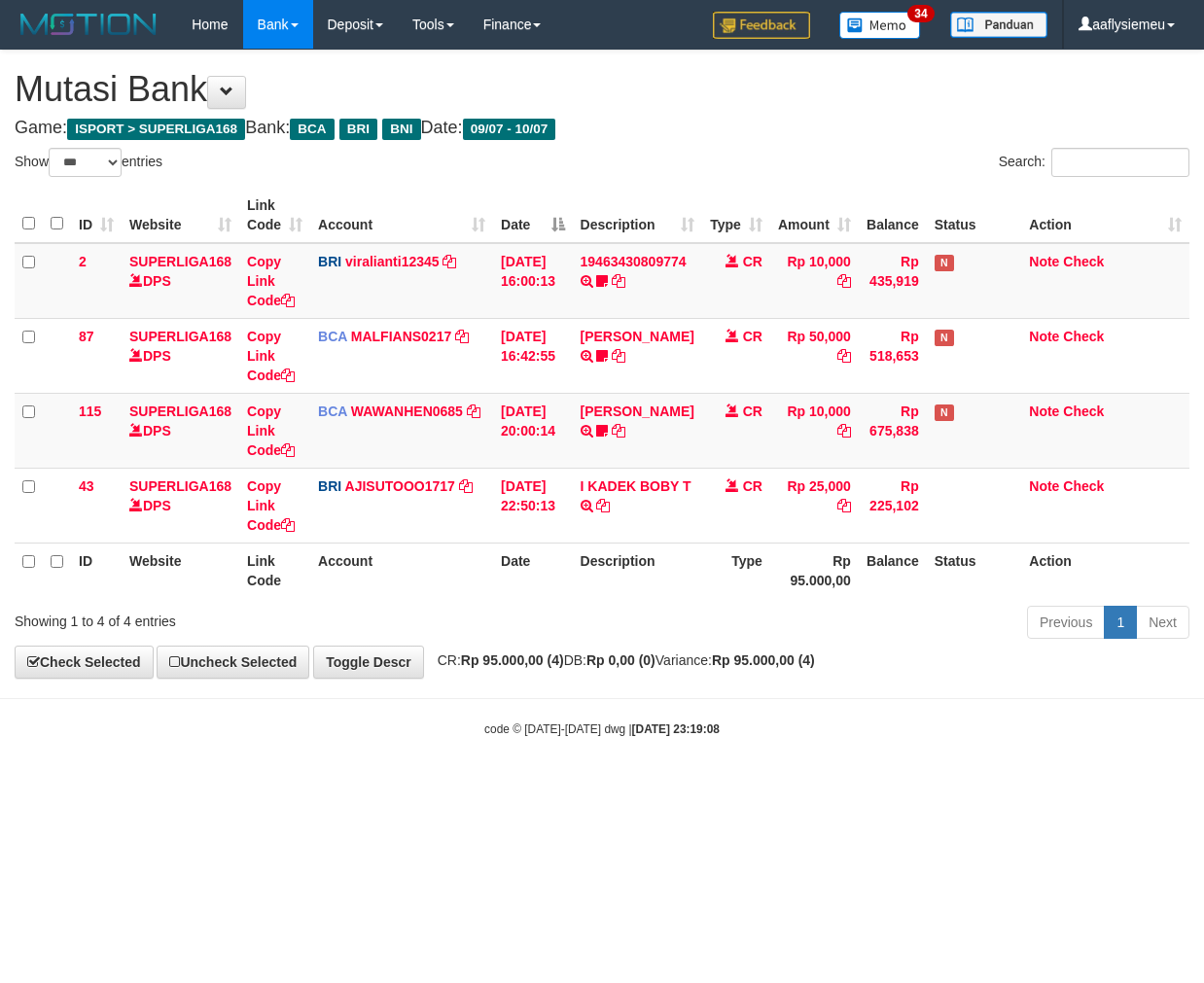 select on "***" 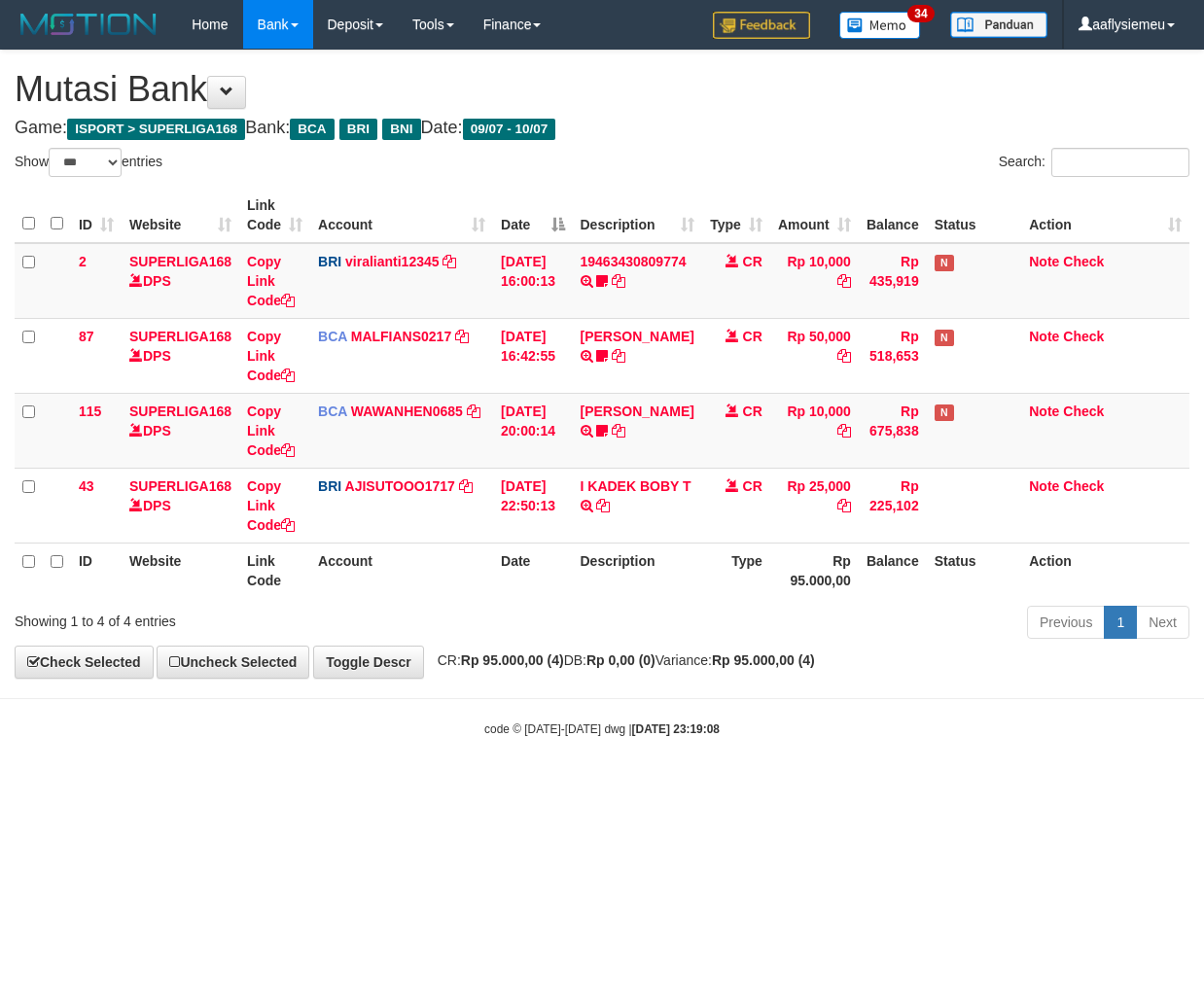 scroll, scrollTop: 0, scrollLeft: 0, axis: both 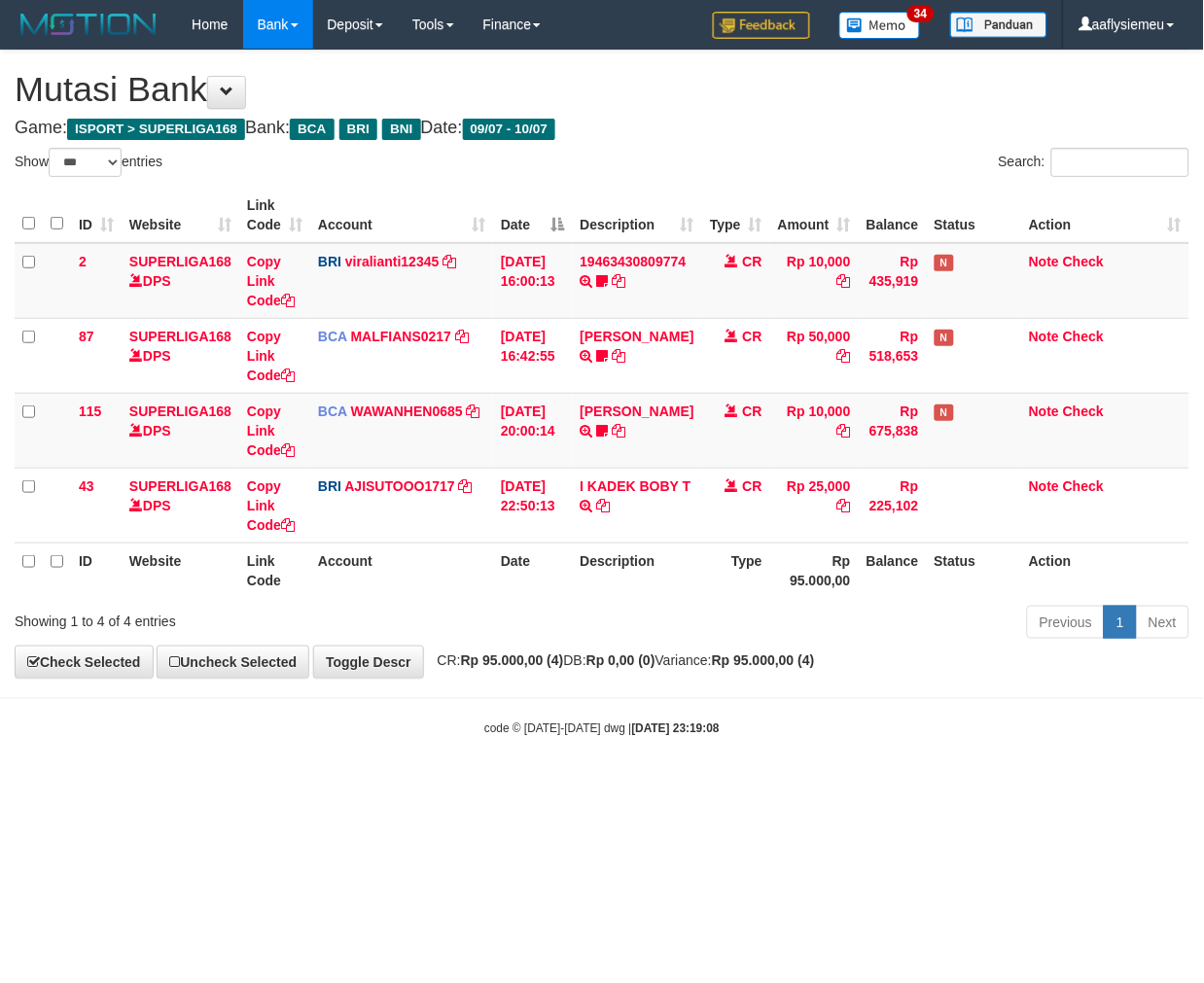drag, startPoint x: 311, startPoint y: 627, endPoint x: 351, endPoint y: 624, distance: 40.112342 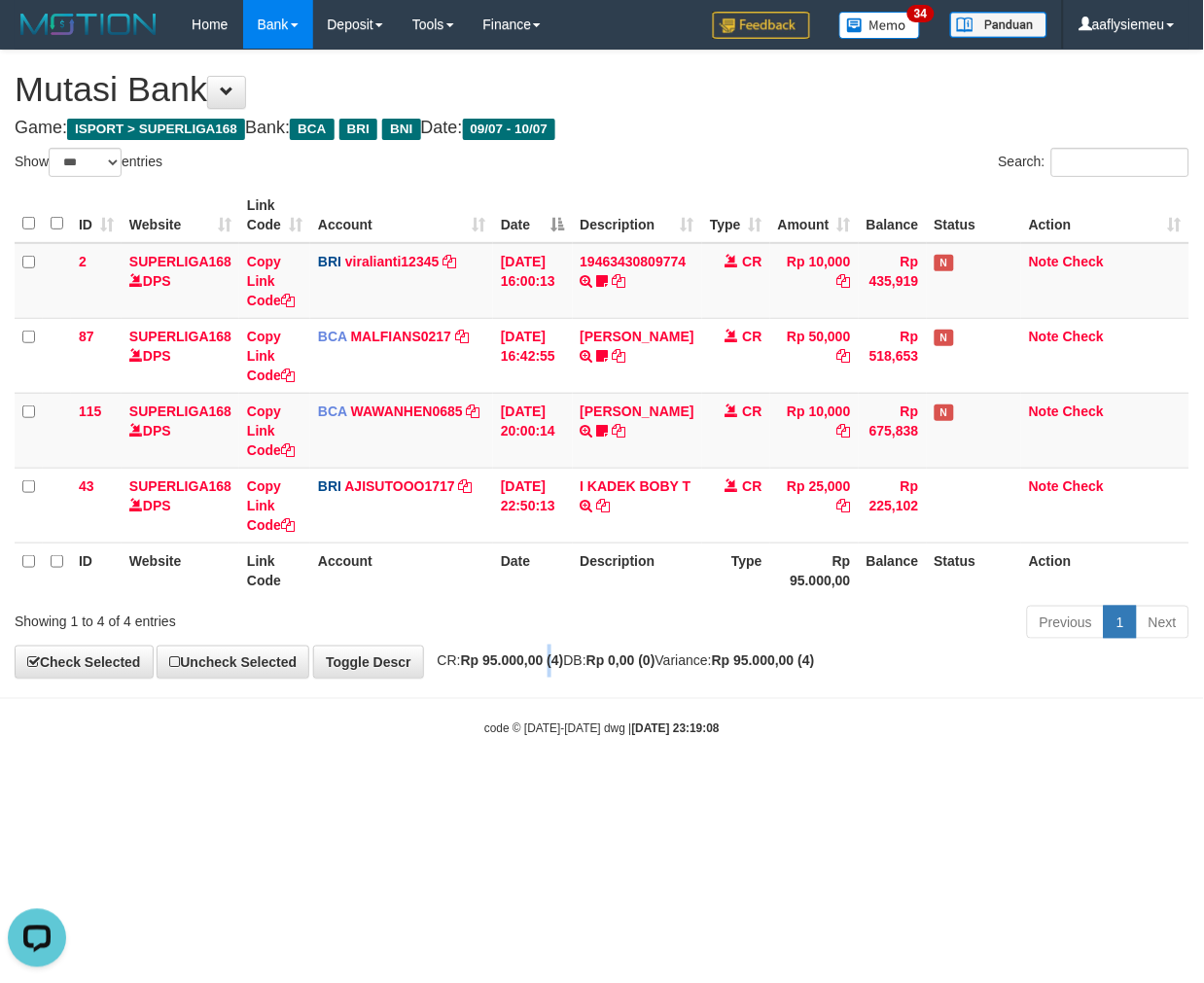 scroll, scrollTop: 0, scrollLeft: 0, axis: both 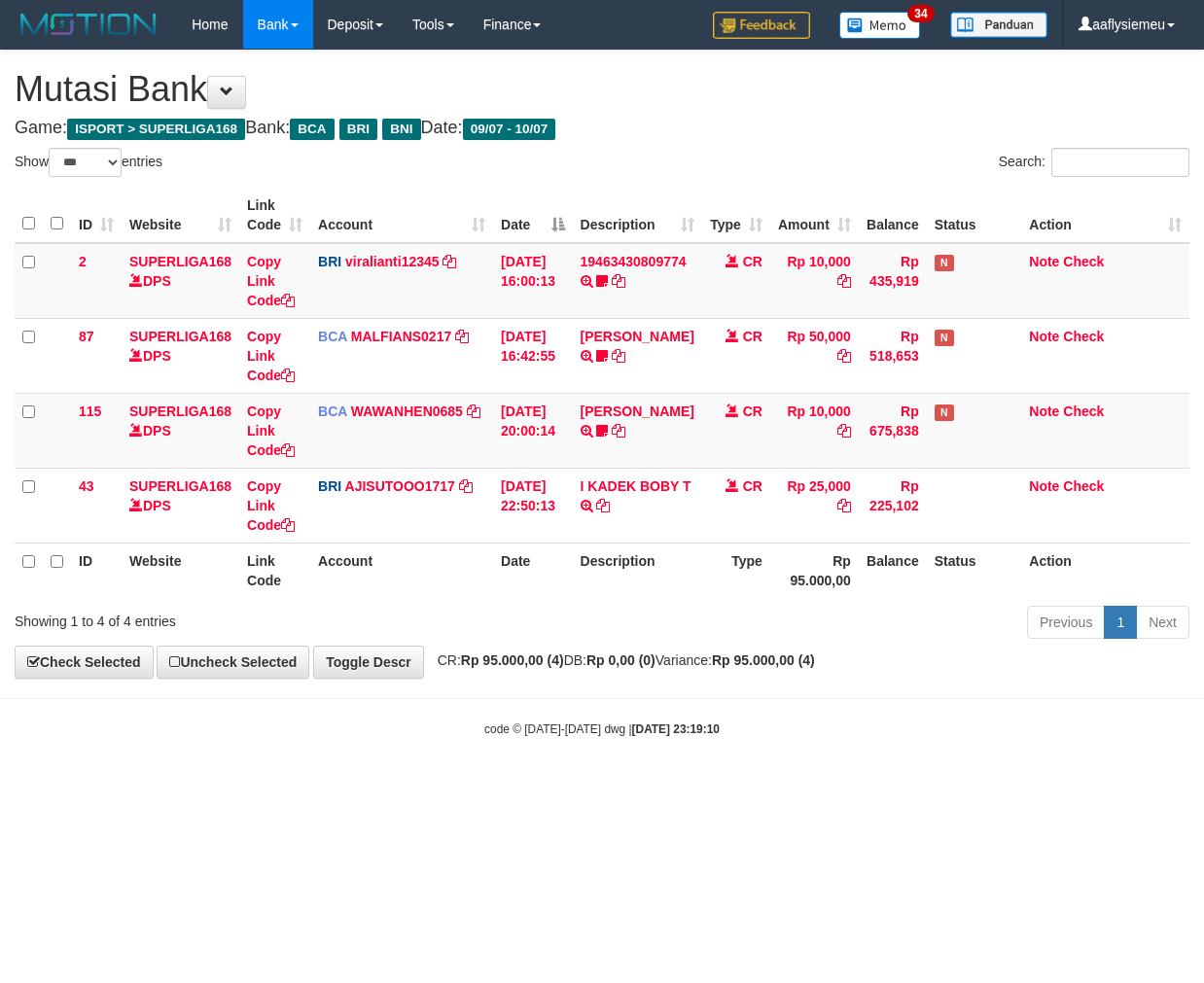 select on "***" 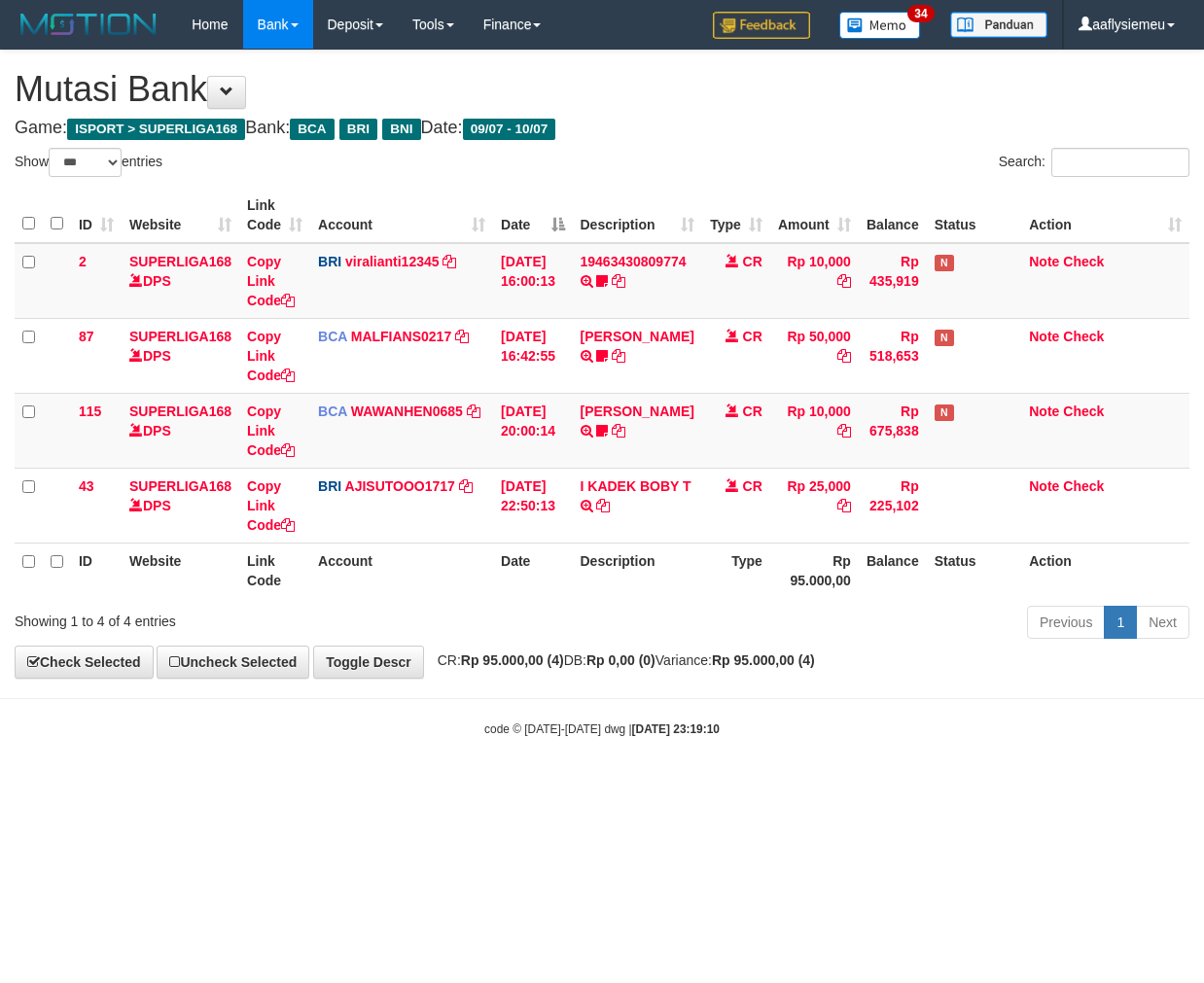 scroll, scrollTop: 0, scrollLeft: 0, axis: both 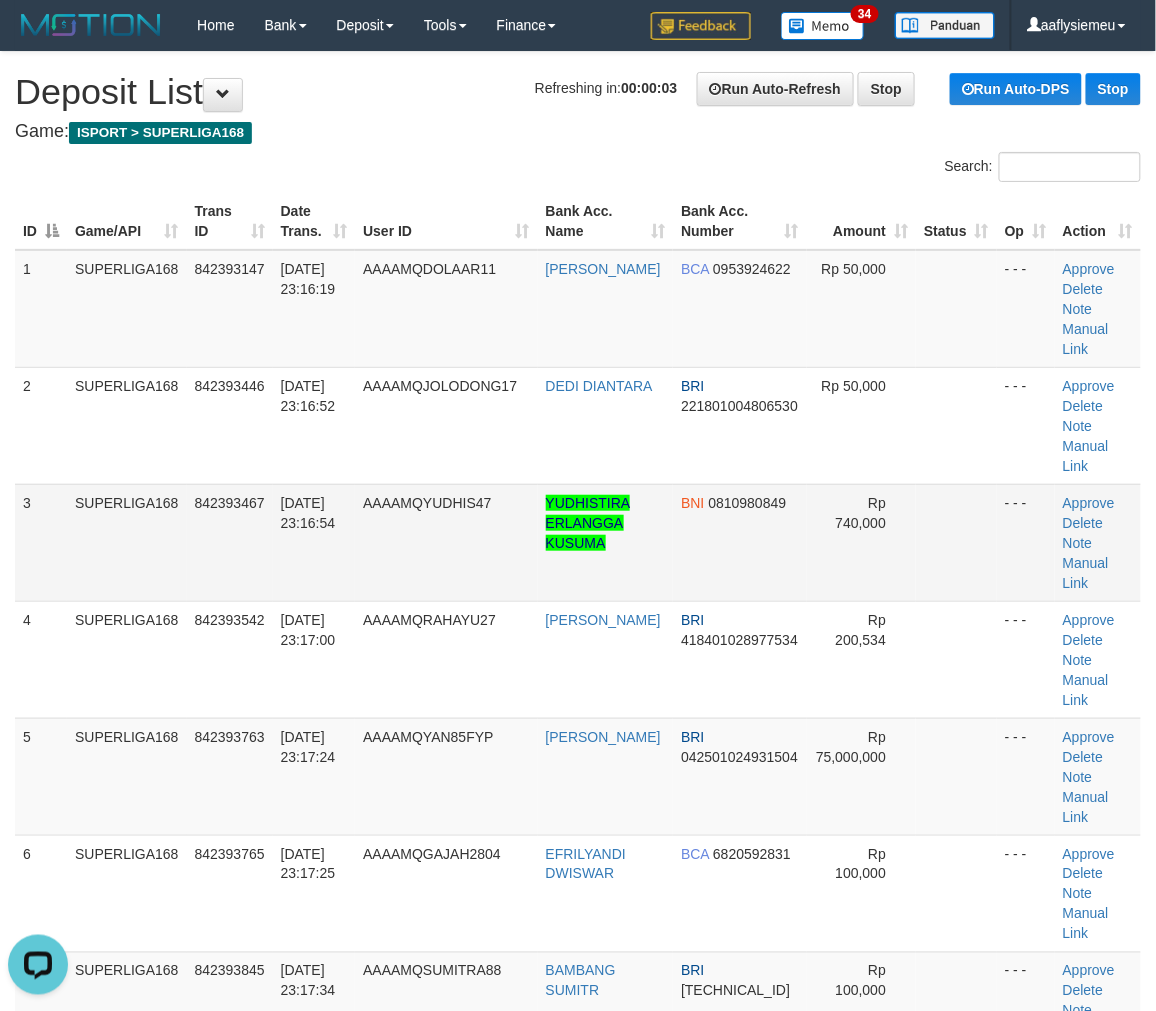 click on "AAAAMQYUDHIS47" at bounding box center [446, 542] 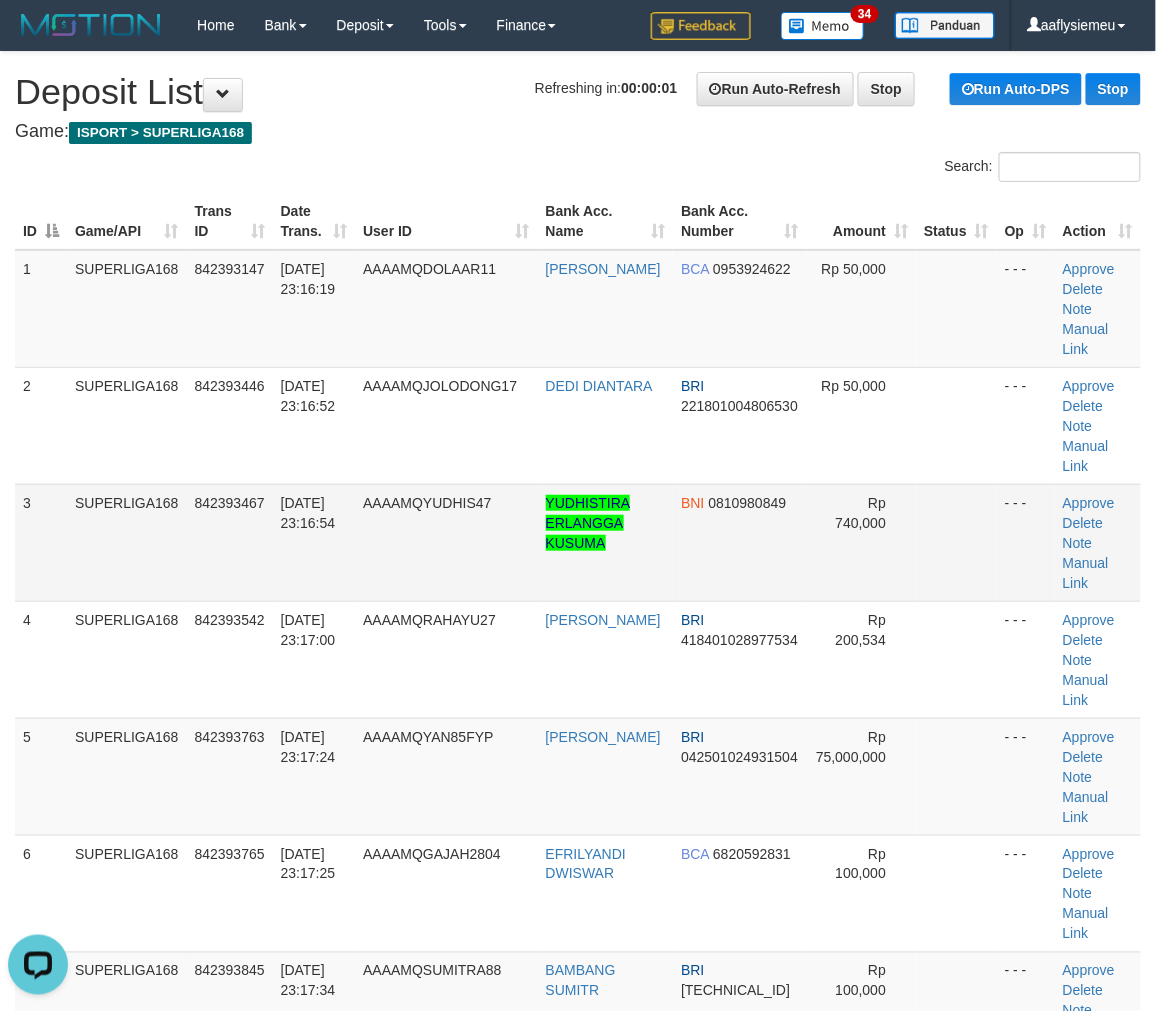 click on "842393467" at bounding box center (230, 542) 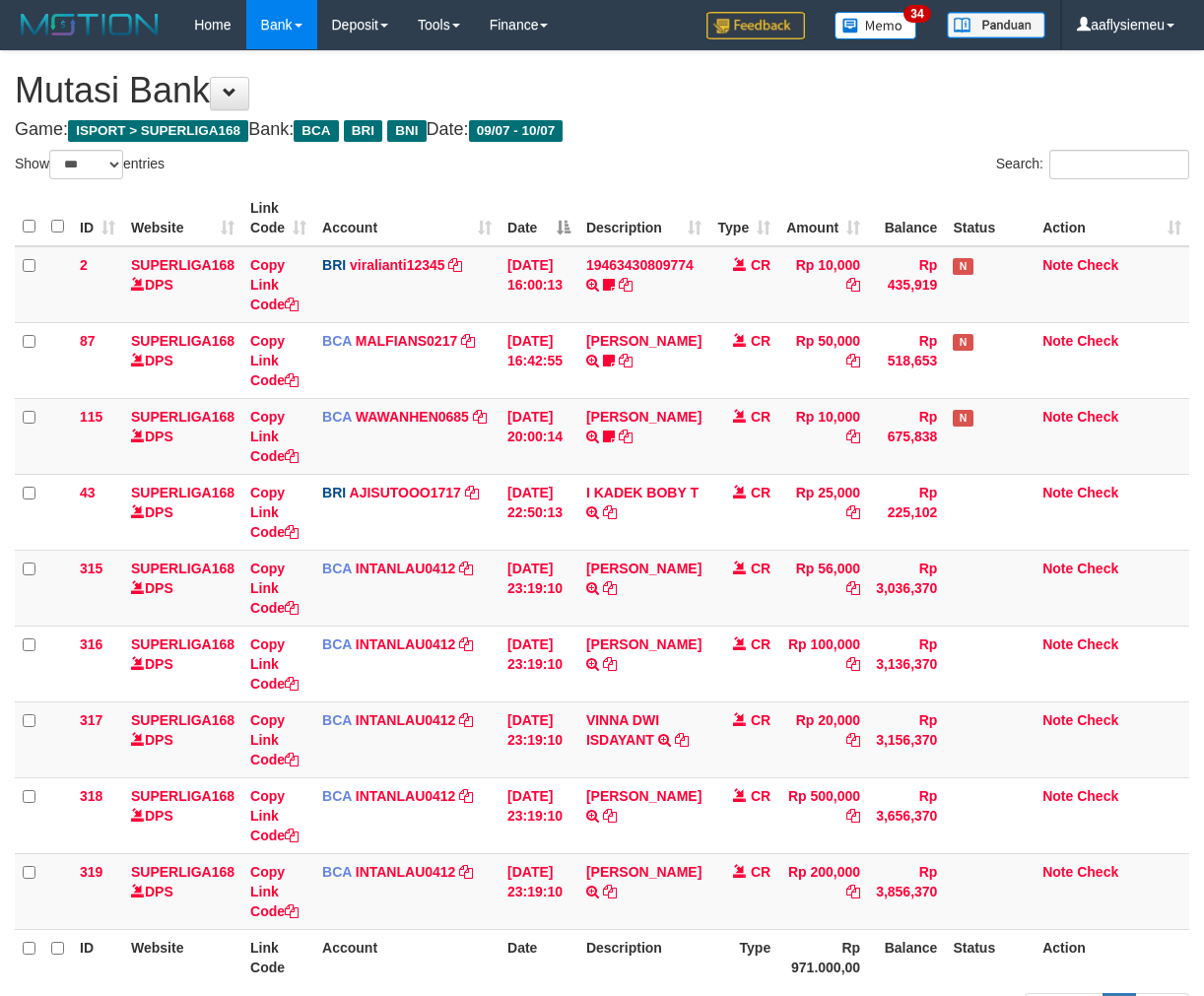 select on "***" 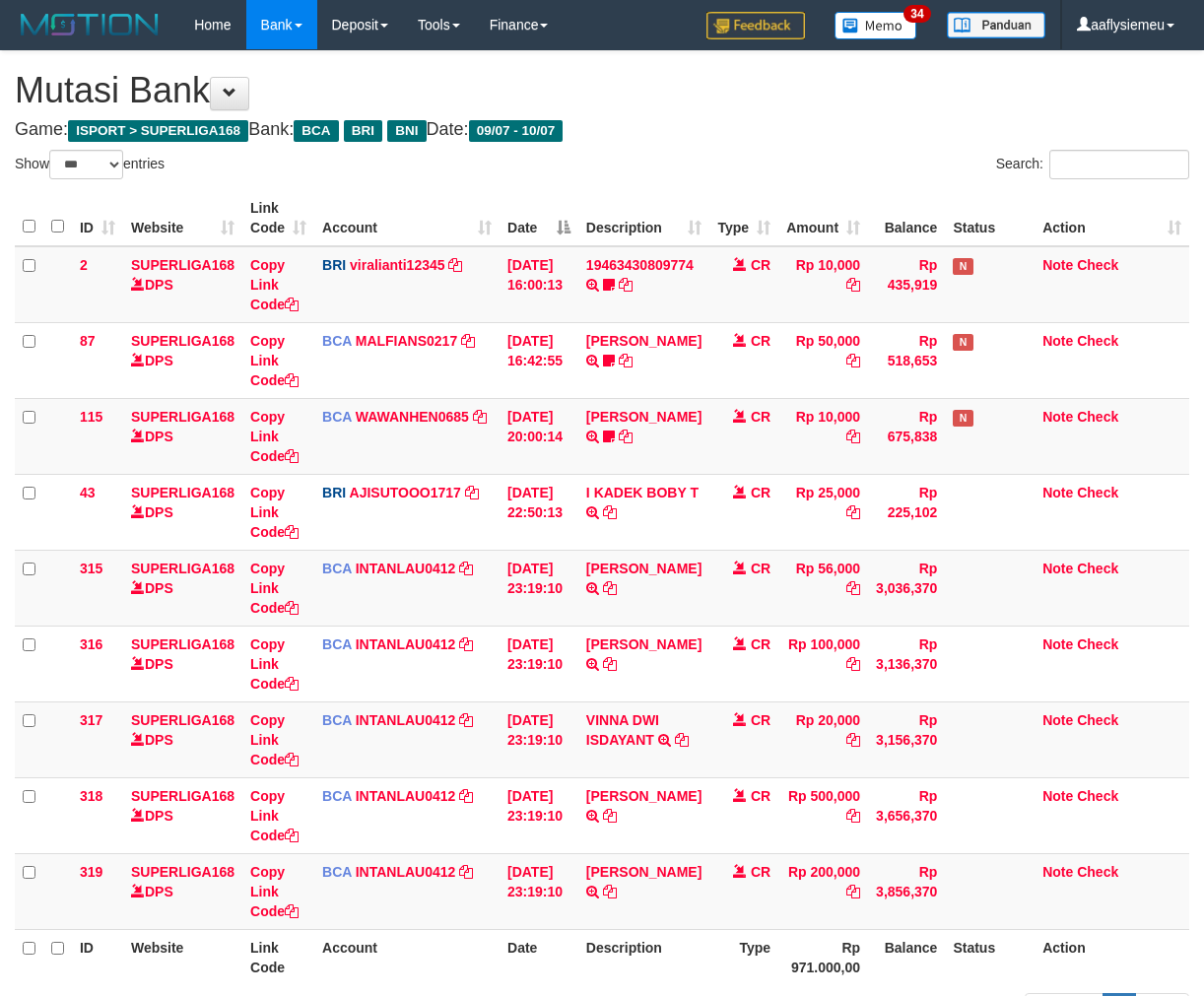 scroll, scrollTop: 0, scrollLeft: 0, axis: both 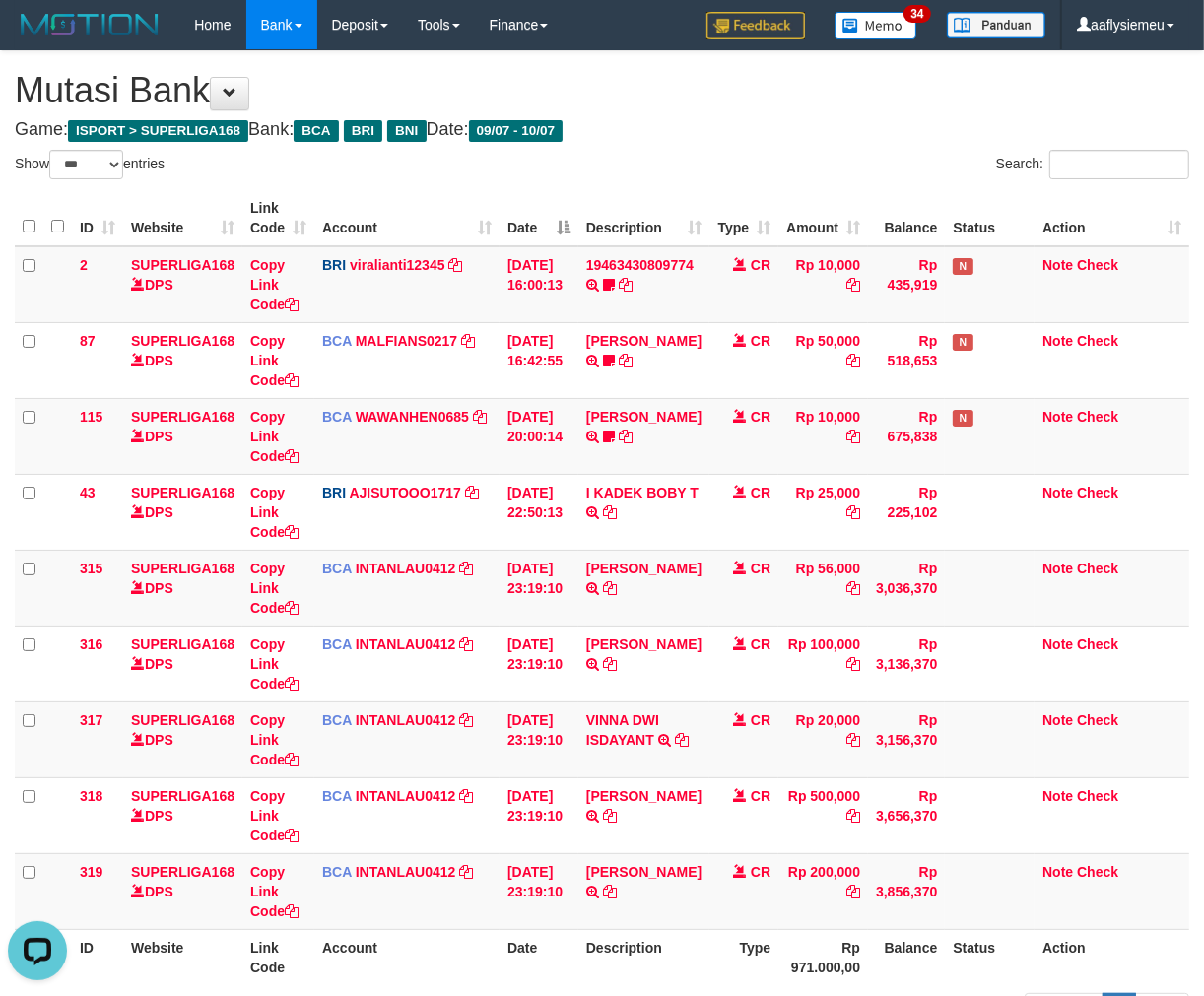 drag, startPoint x: 730, startPoint y: 660, endPoint x: 1216, endPoint y: 632, distance: 486.8059 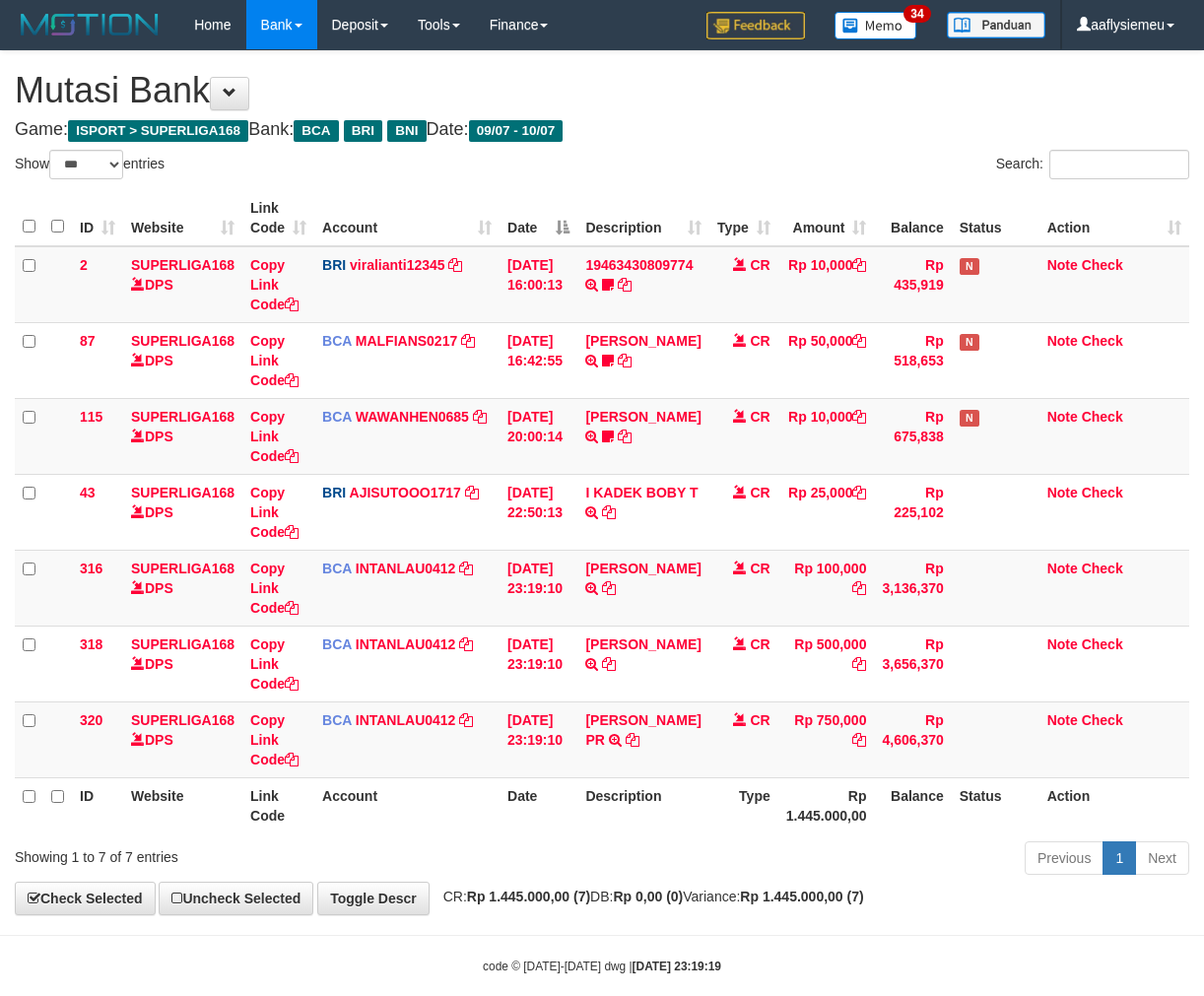 select on "***" 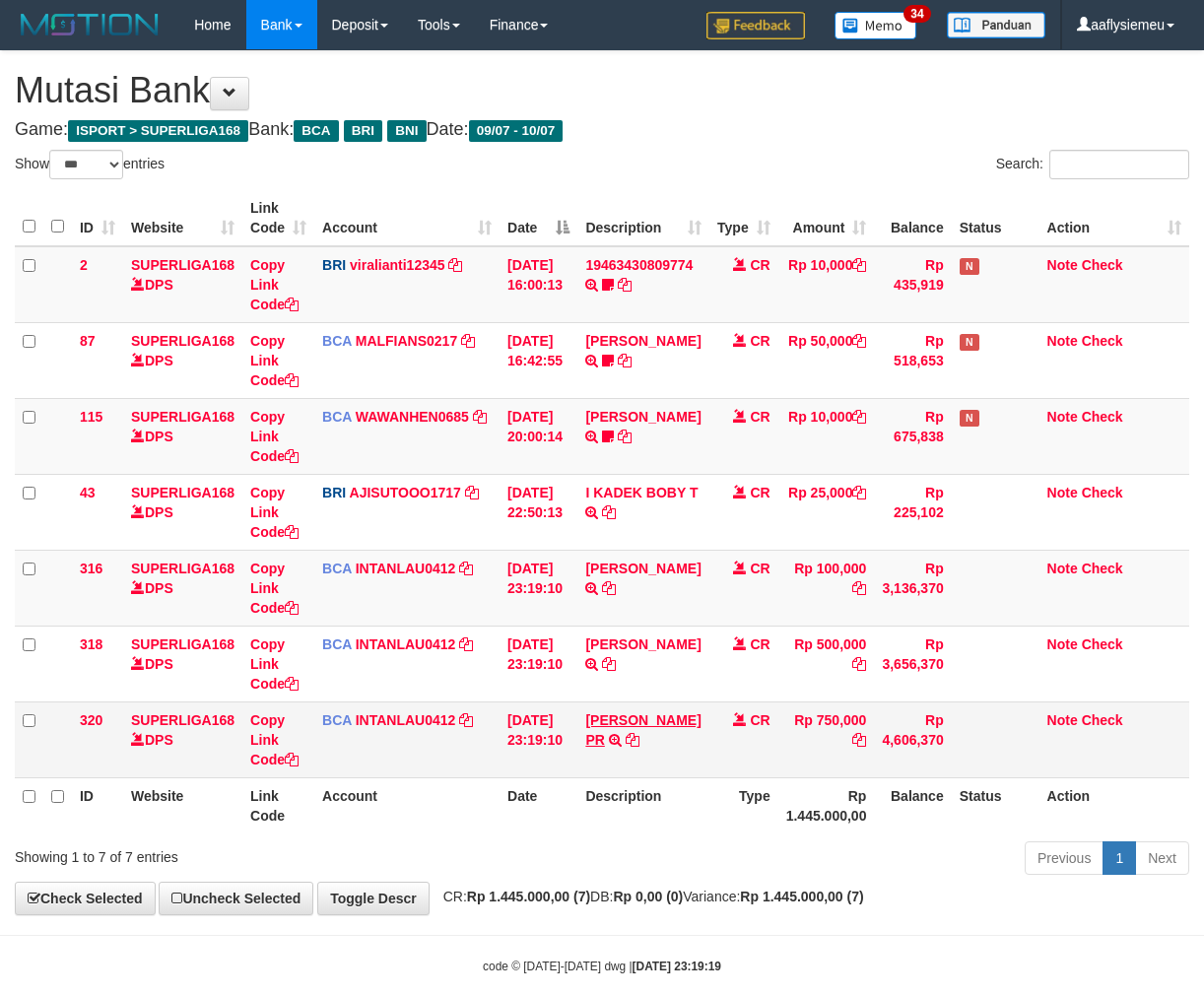 scroll, scrollTop: 0, scrollLeft: 0, axis: both 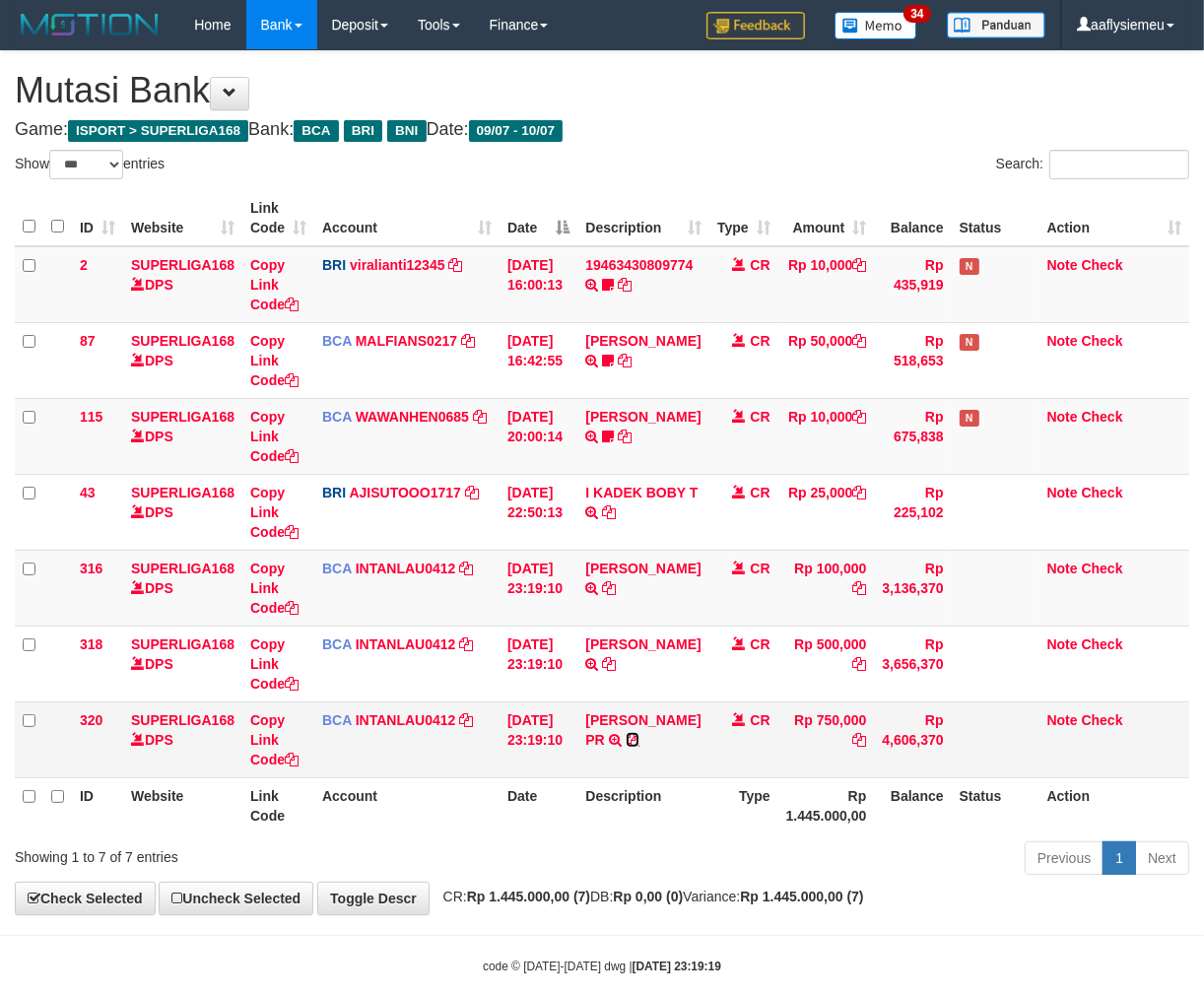 drag, startPoint x: 597, startPoint y: 751, endPoint x: 608, endPoint y: 752, distance: 11.045361 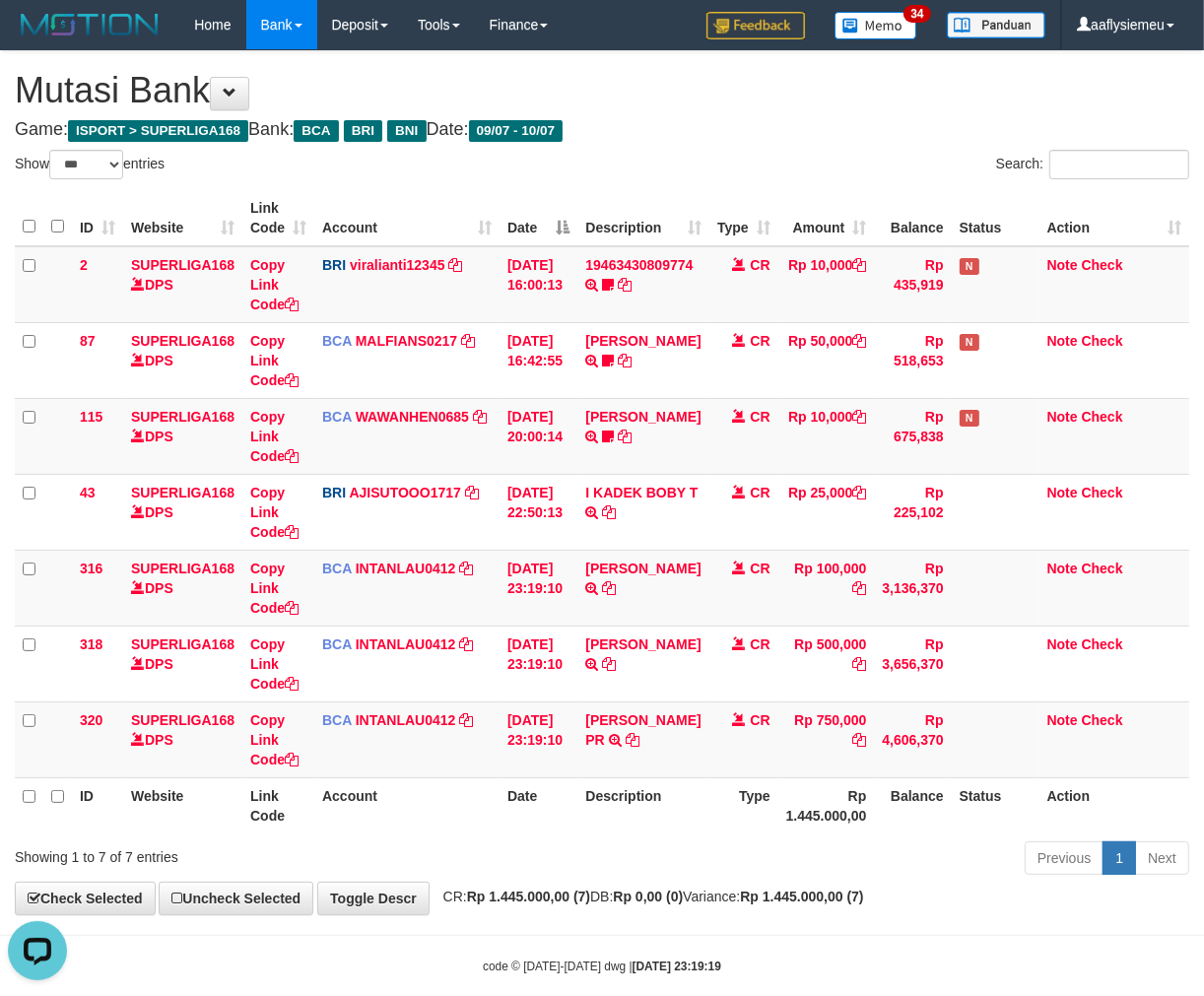 scroll, scrollTop: 0, scrollLeft: 0, axis: both 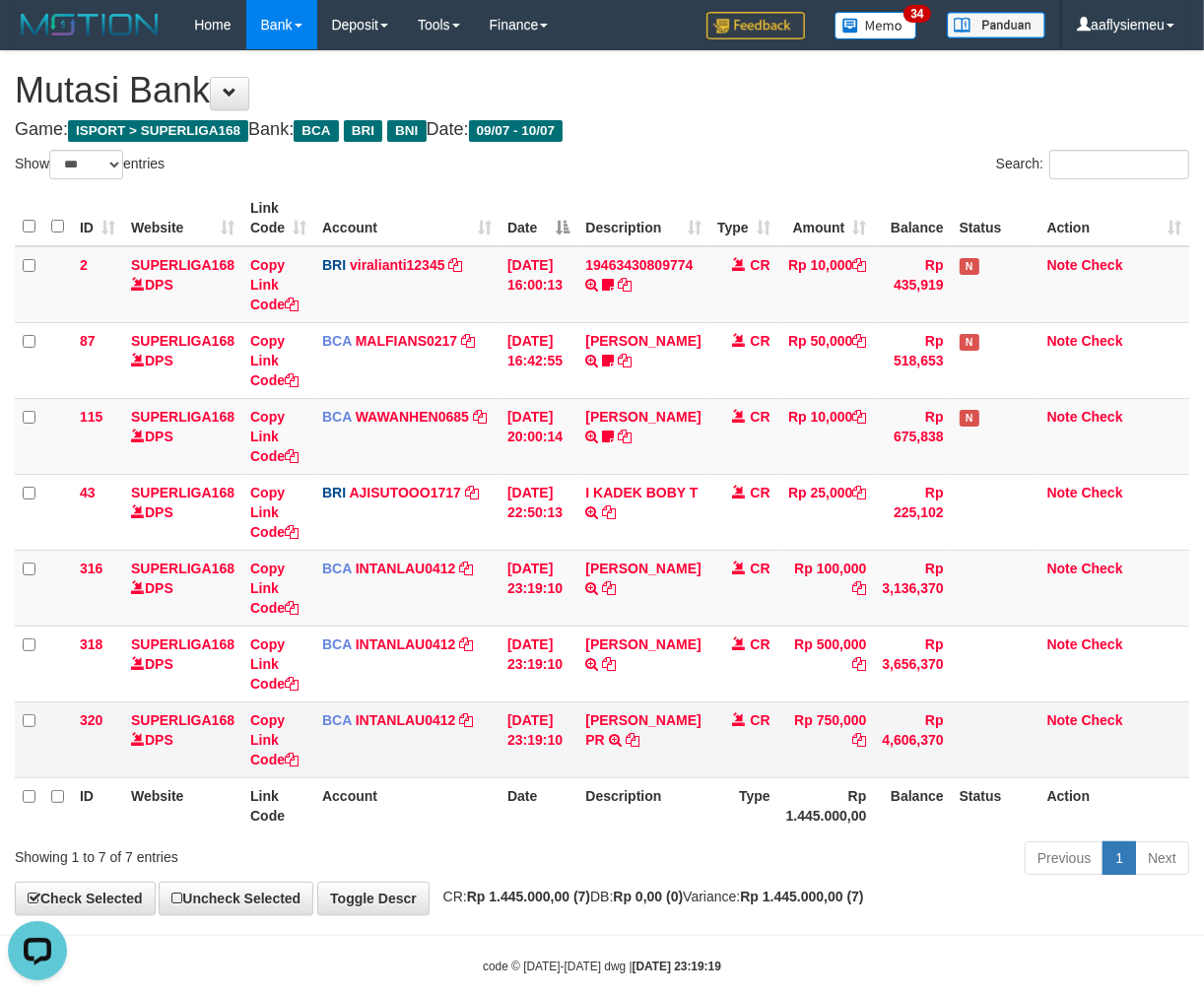 drag, startPoint x: 824, startPoint y: 733, endPoint x: 781, endPoint y: 754, distance: 47.853944 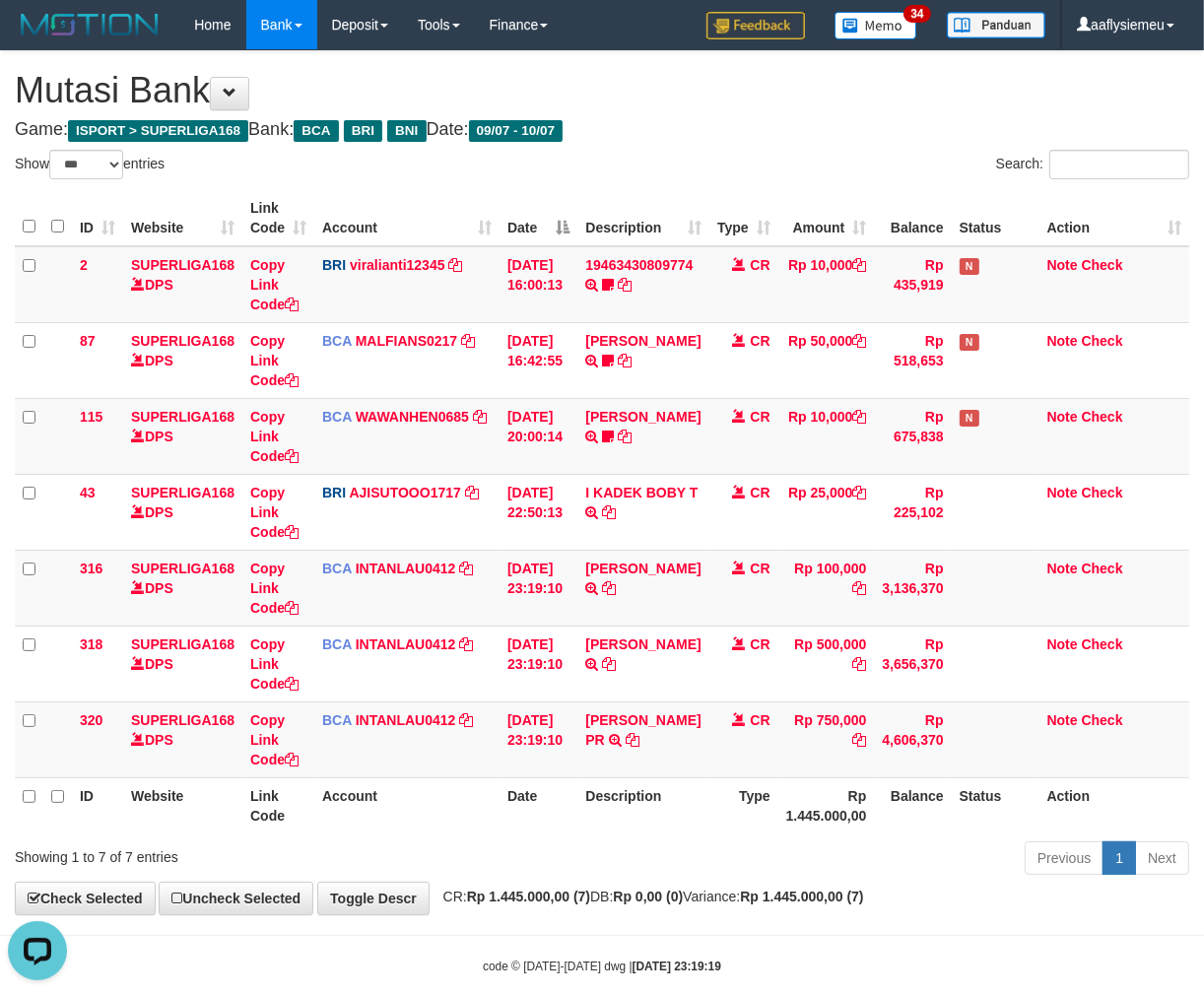 click on "Description" at bounding box center (642, 805) 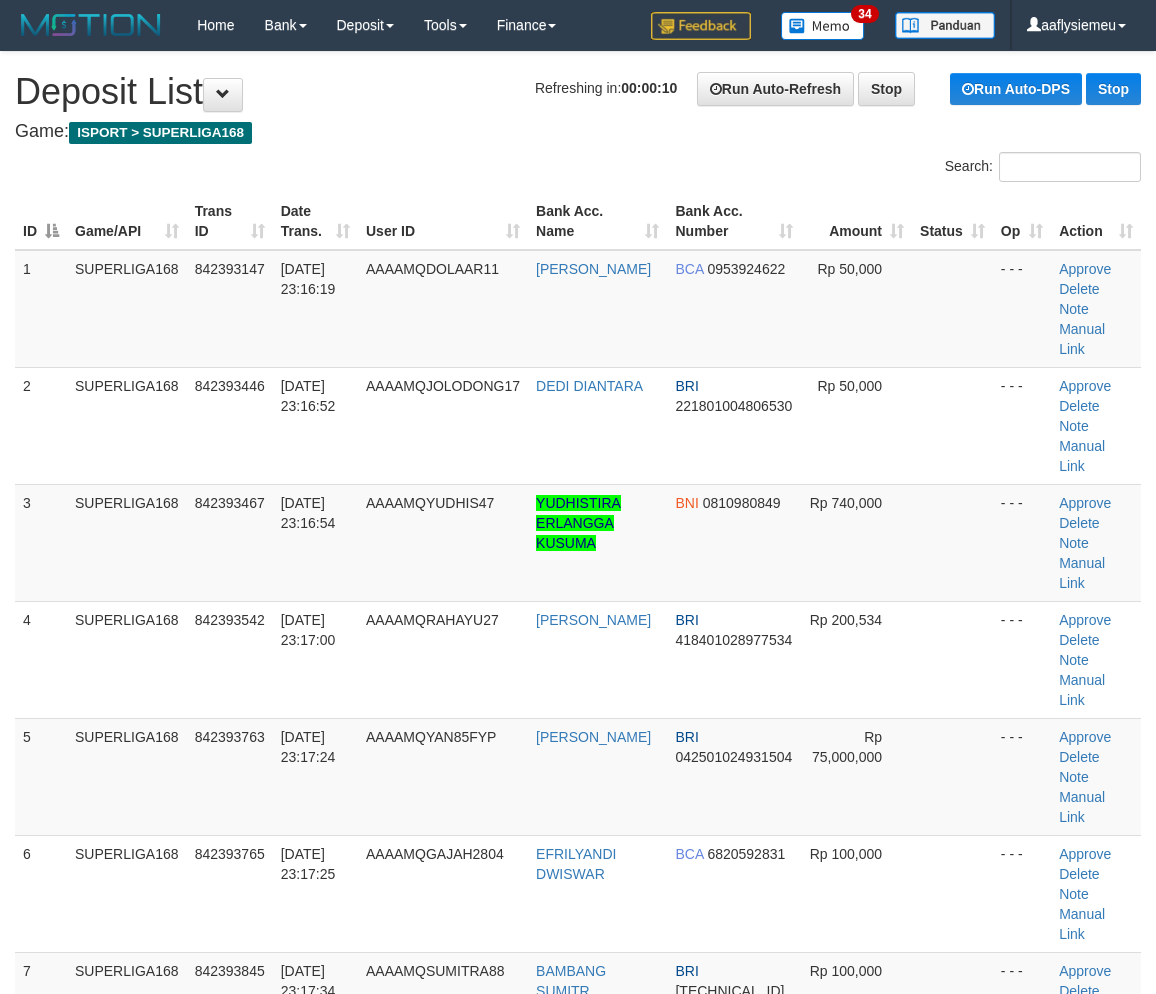 scroll, scrollTop: 0, scrollLeft: 0, axis: both 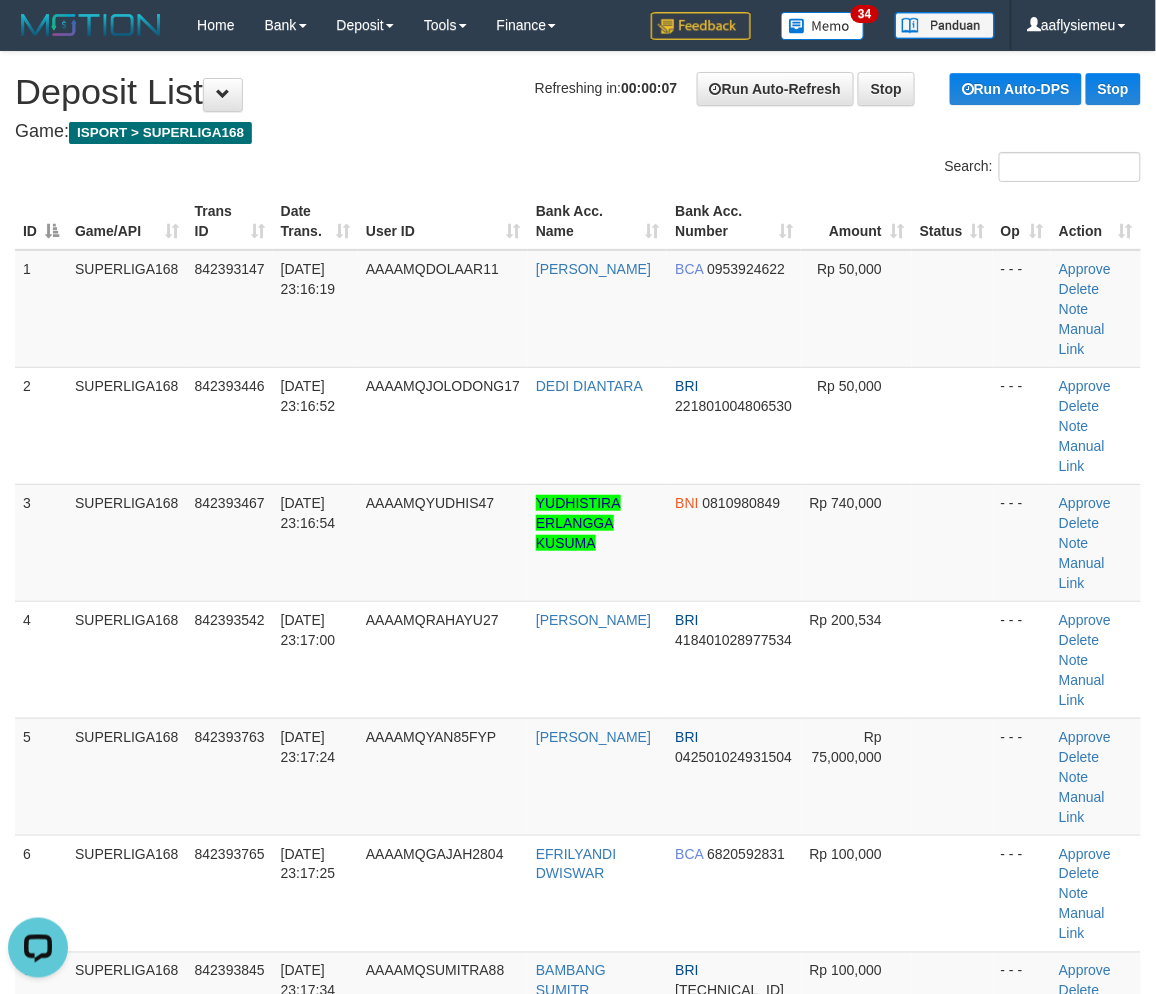 drag, startPoint x: 83, startPoint y: 608, endPoint x: 1, endPoint y: 636, distance: 86.64872 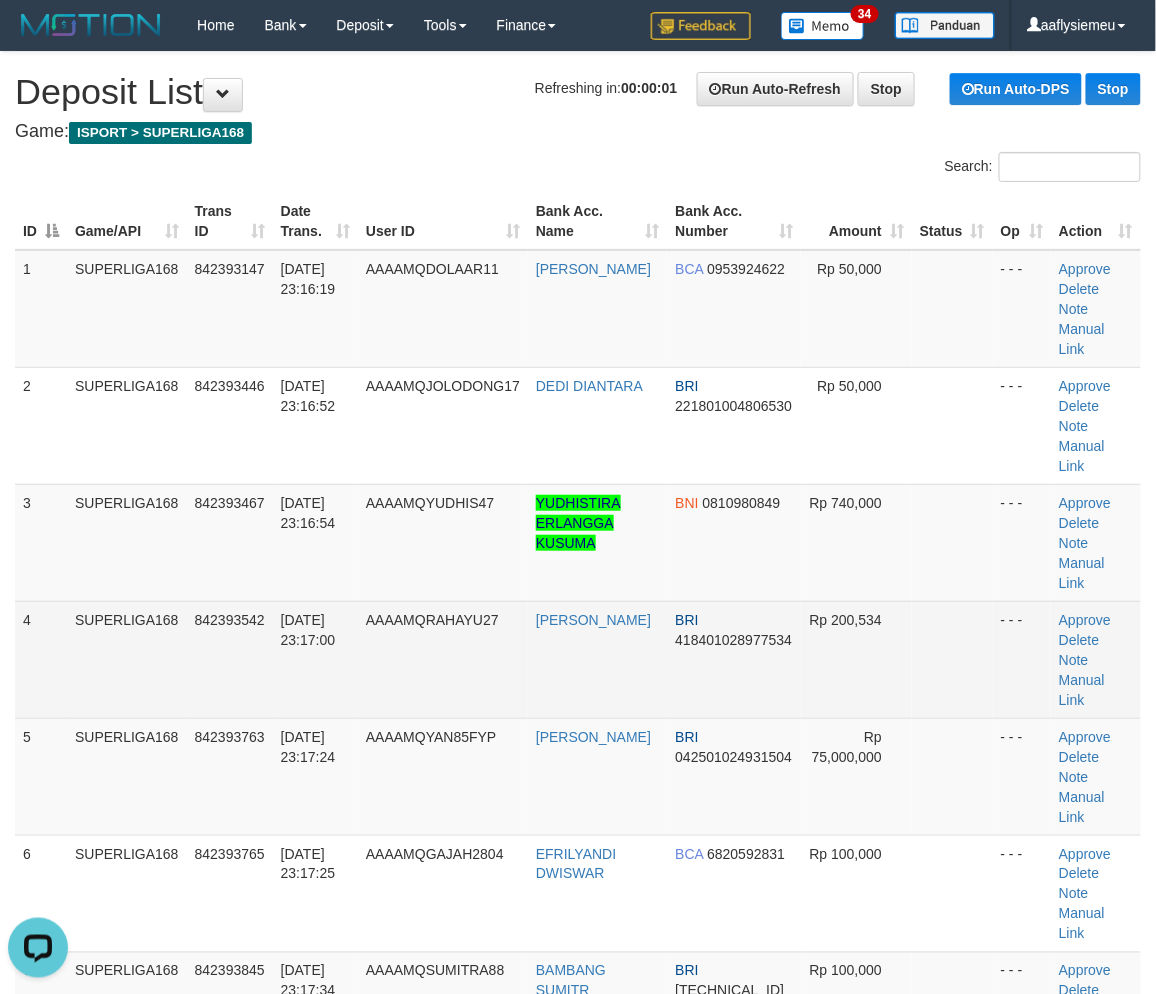 click on "4
SUPERLIGA168
842393542
10/07/2025 23:17:00
AAAAMQRAHAYU27
HARIS RISLAN
BRI
418401028977534
Rp 200,534
- - -
Approve
Delete
Note
Manual Link" at bounding box center (578, 659) 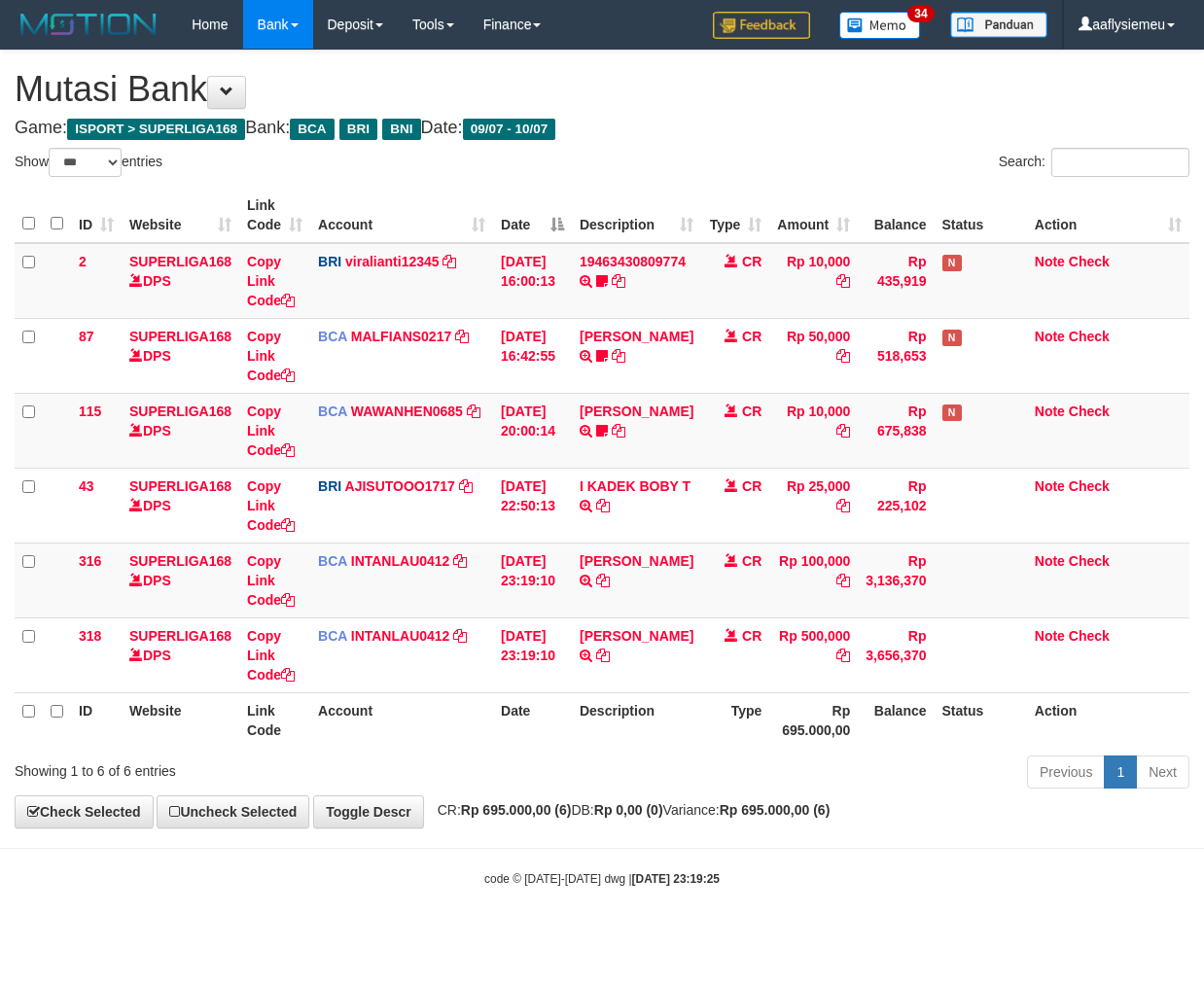 select on "***" 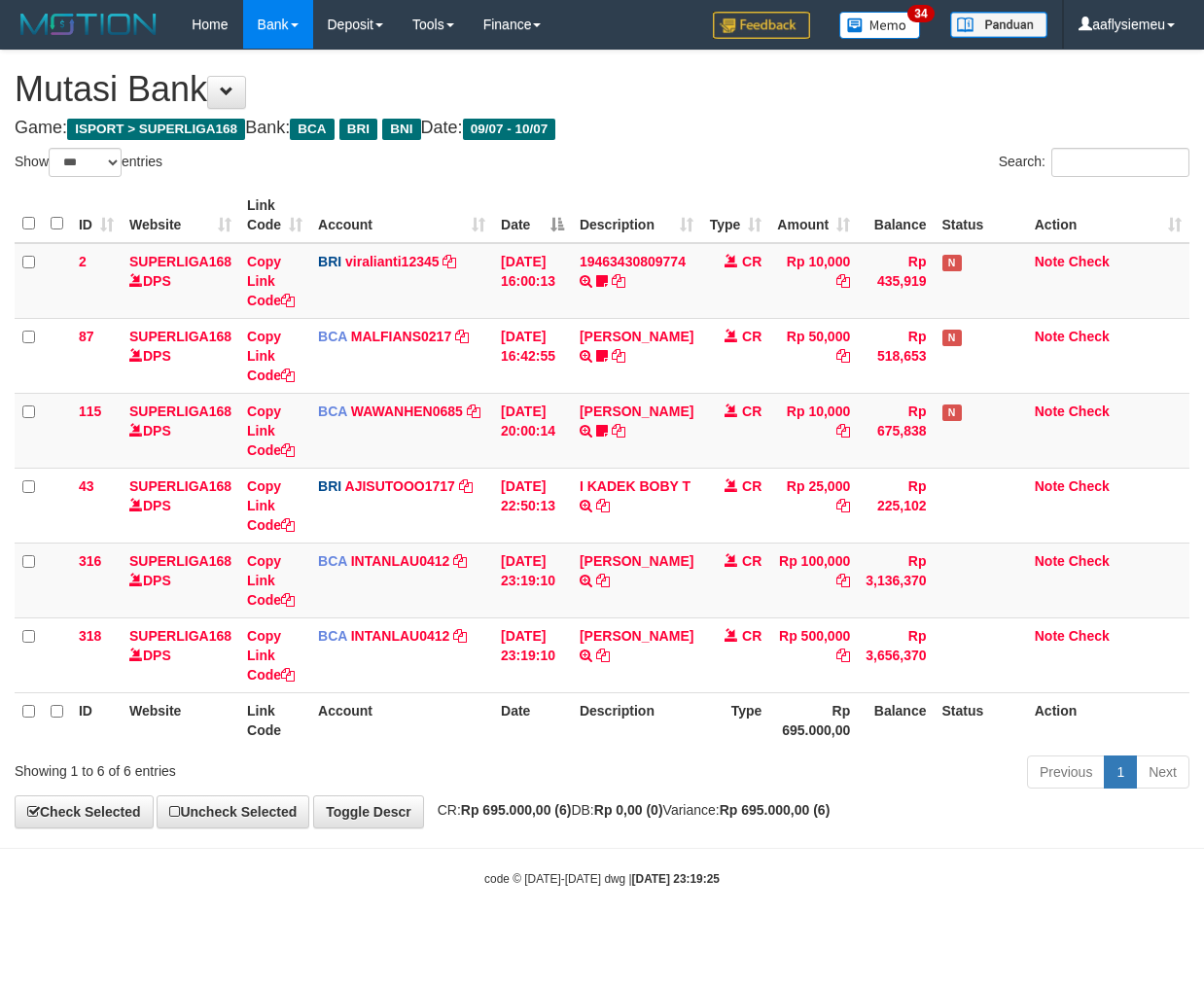 scroll, scrollTop: 0, scrollLeft: 0, axis: both 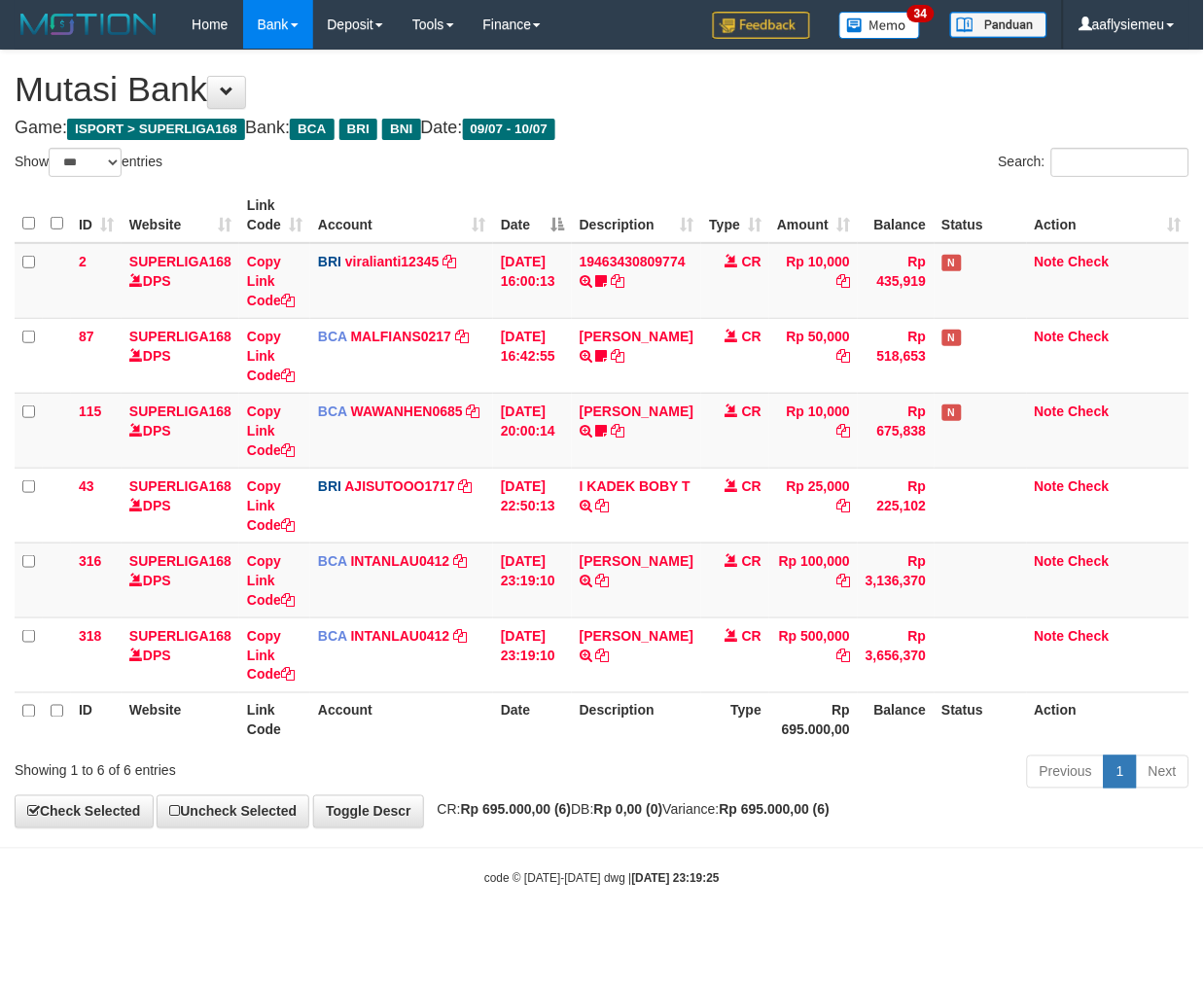 click on "Balance" at bounding box center (896, 720) 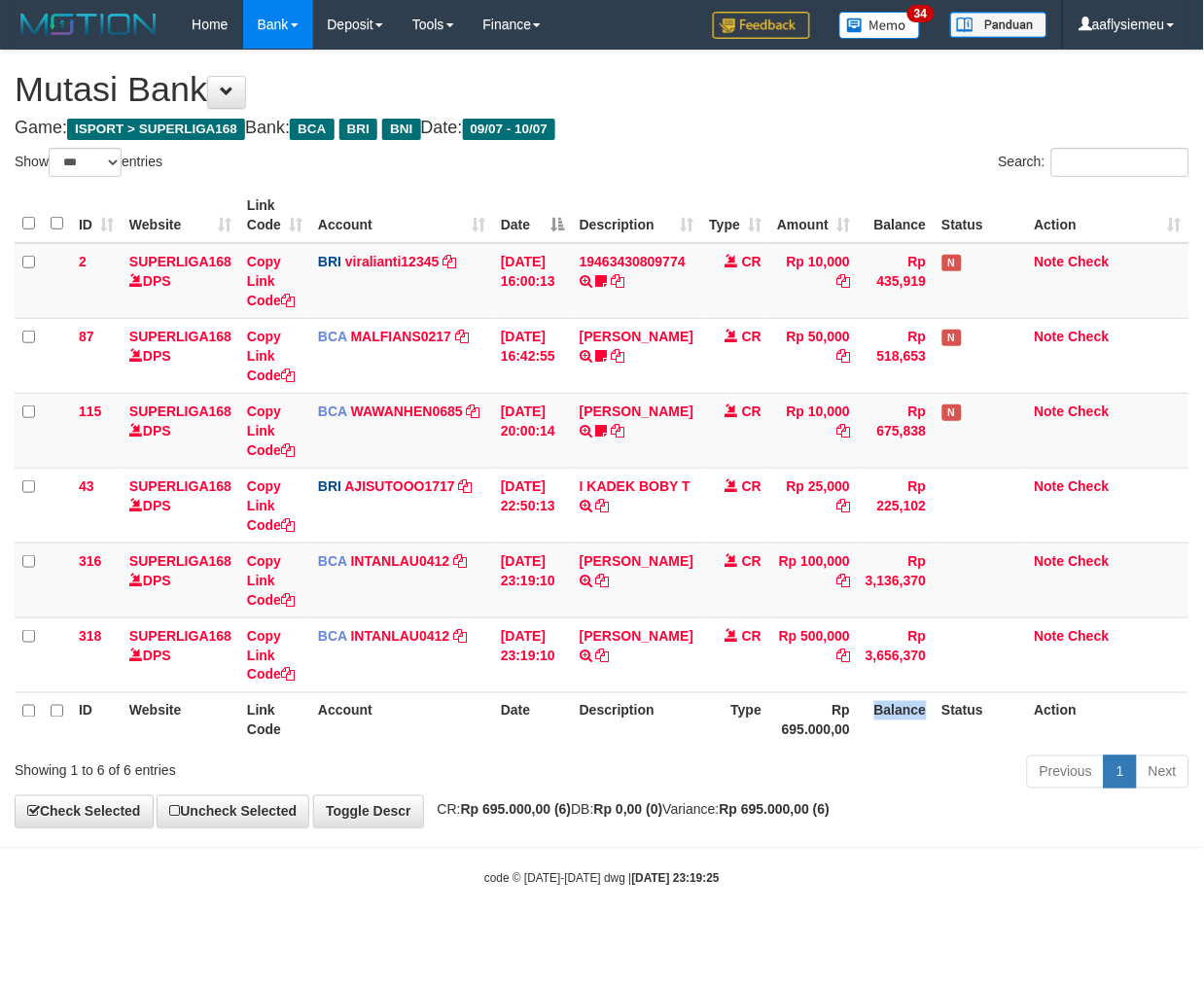 click on "Balance" at bounding box center [896, 720] 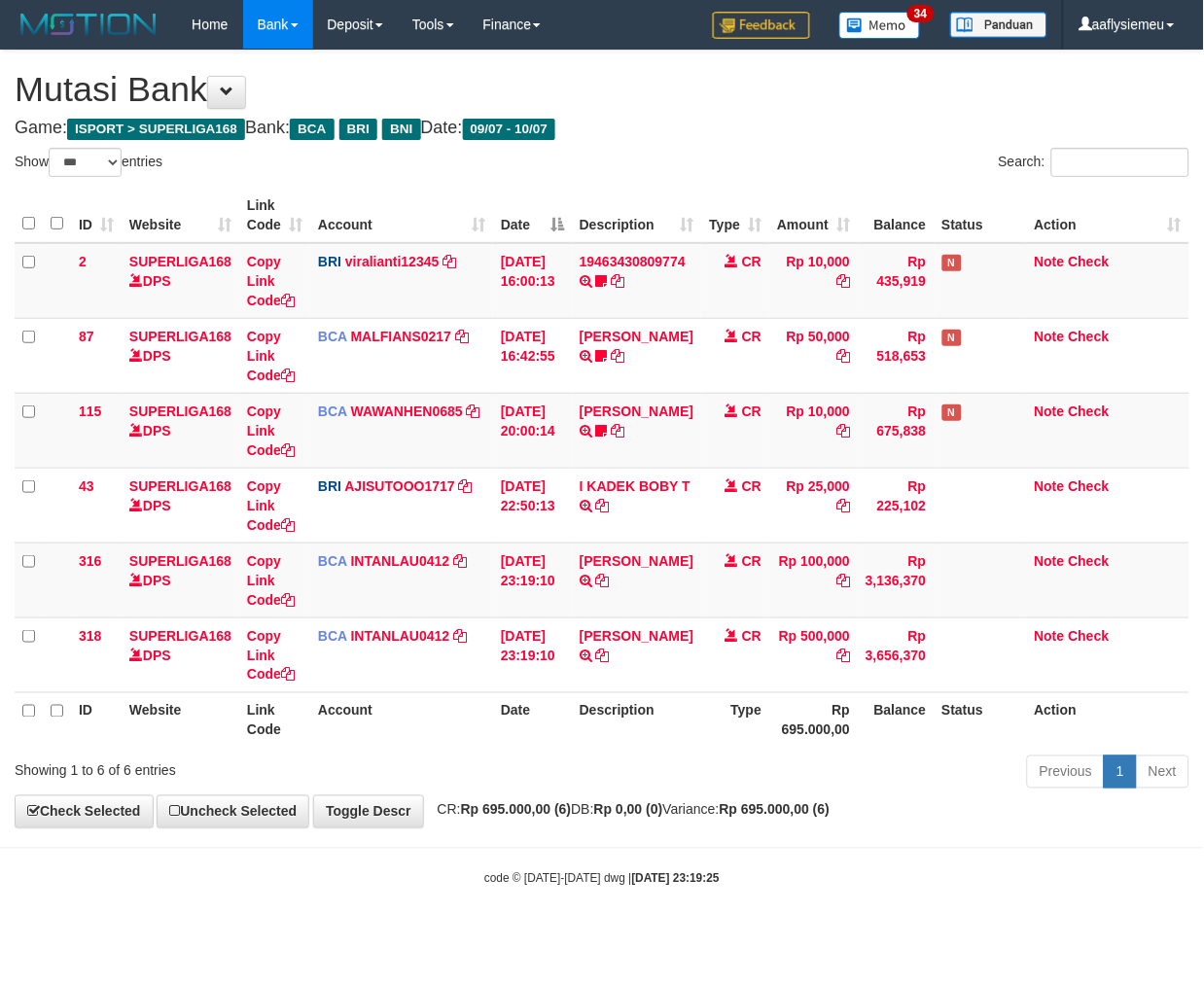 click on "Previous 1 Next" at bounding box center (853, 774) 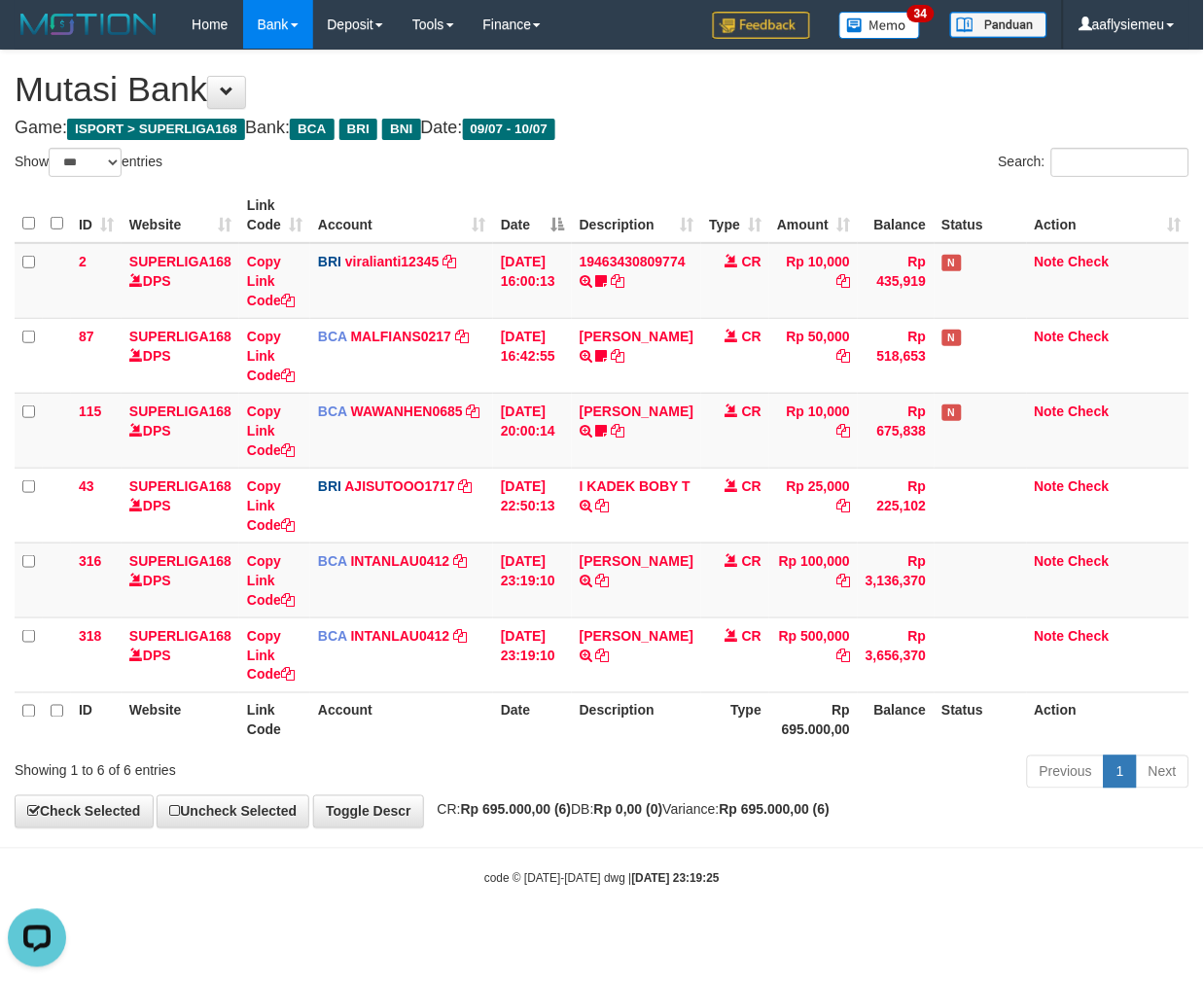 scroll, scrollTop: 0, scrollLeft: 0, axis: both 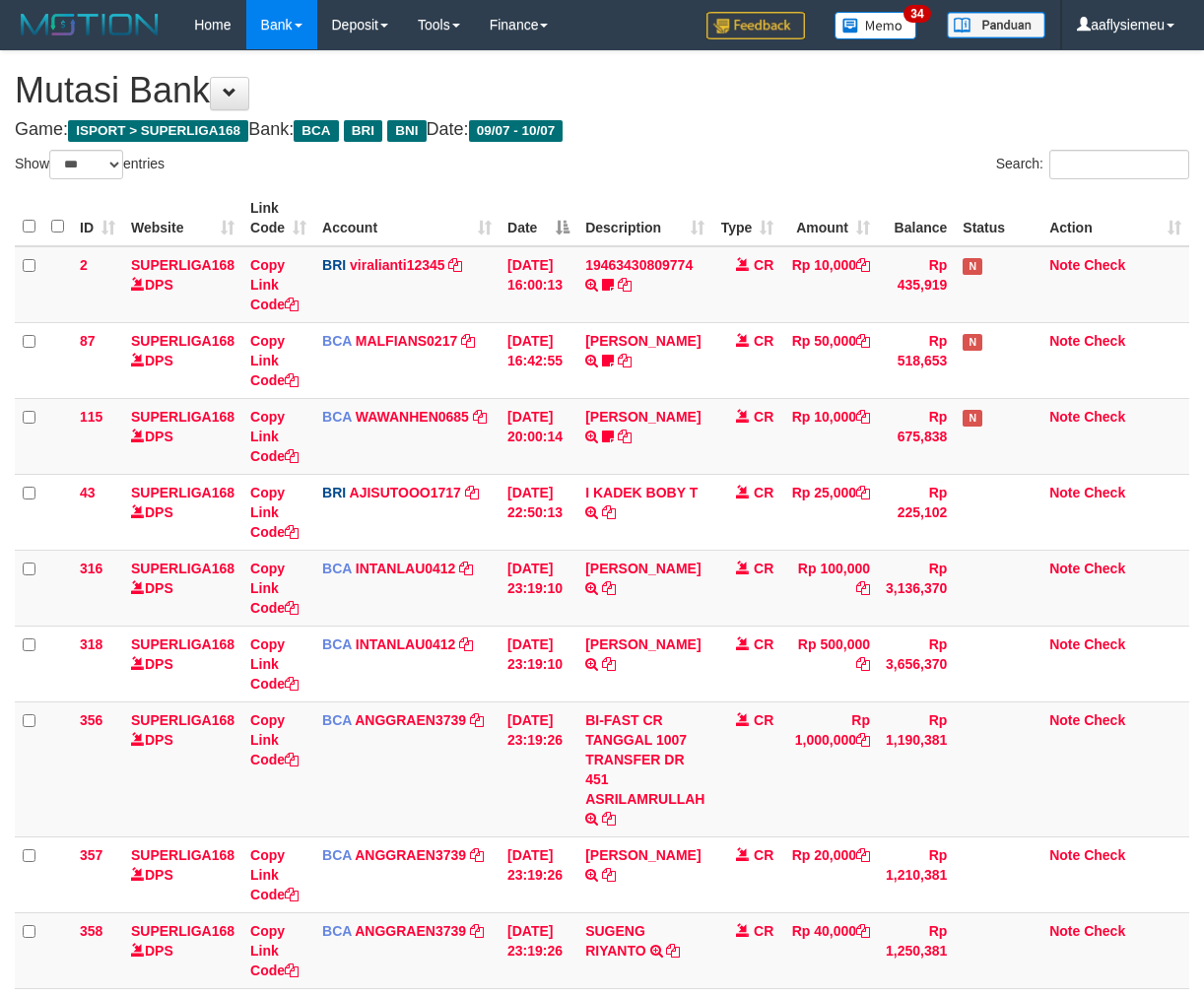select on "***" 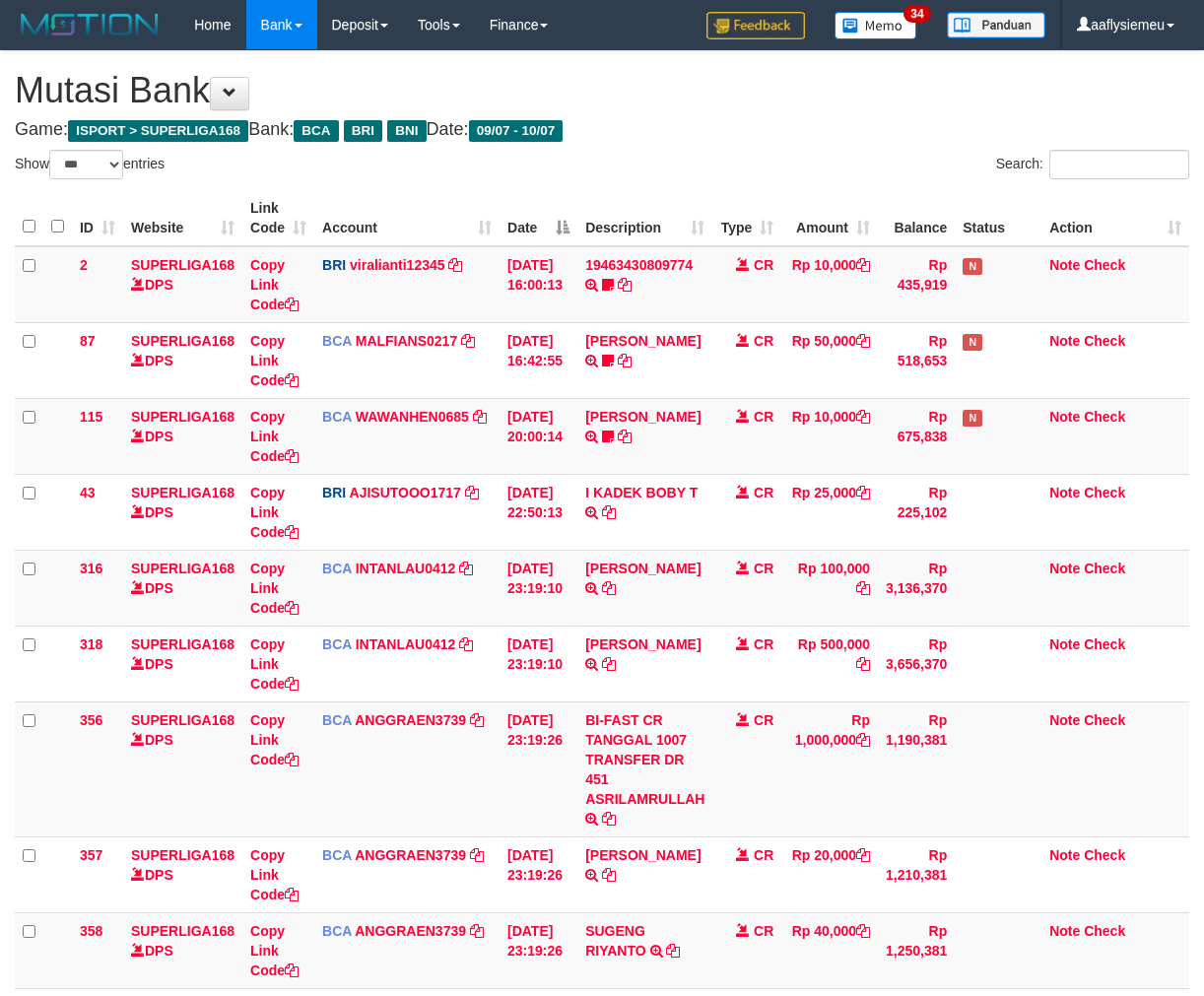 scroll, scrollTop: 0, scrollLeft: 0, axis: both 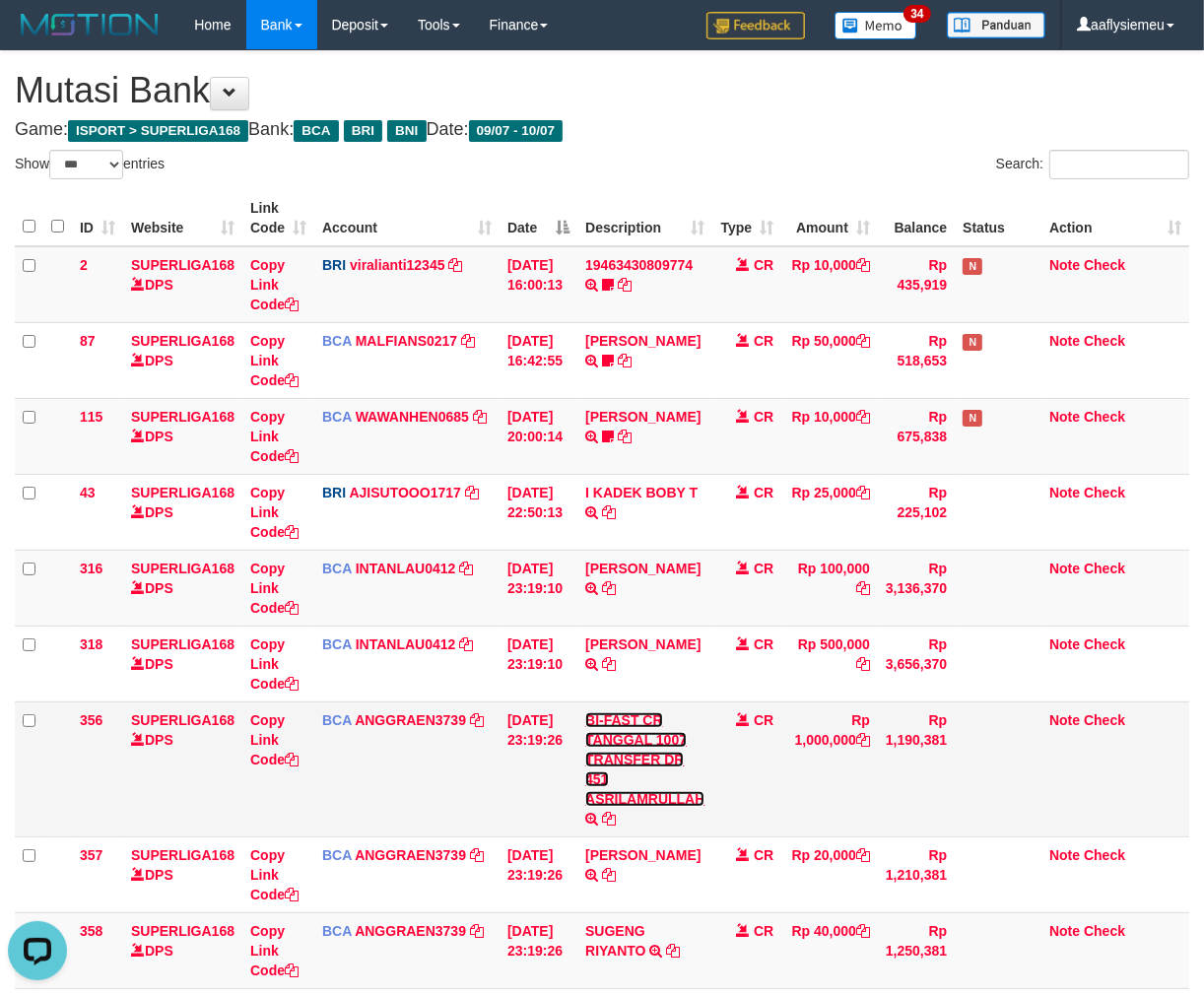 click on "BI-FAST CR TANGGAL 1007 TRANSFER DR 451 ASRILAMRULLAH" at bounding box center (644, 760) 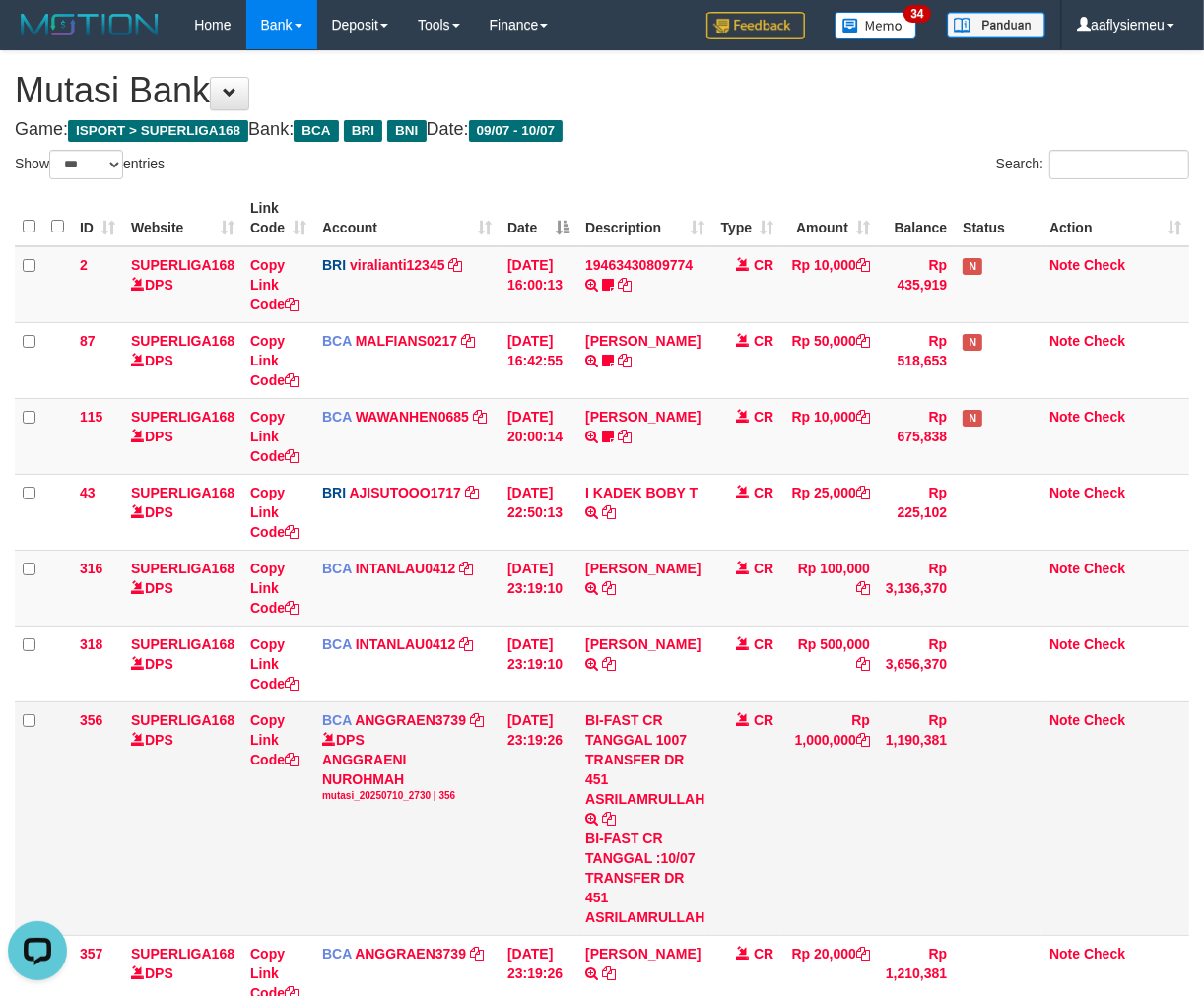 click on "BI-FAST CR TANGGAL 1007 TRANSFER DR 451 ASRILAMRULLAH         BI-FAST CR TANGGAL :10/07 TRANSFER DR 451 ASRILAMRULLAH" at bounding box center (644, 818) 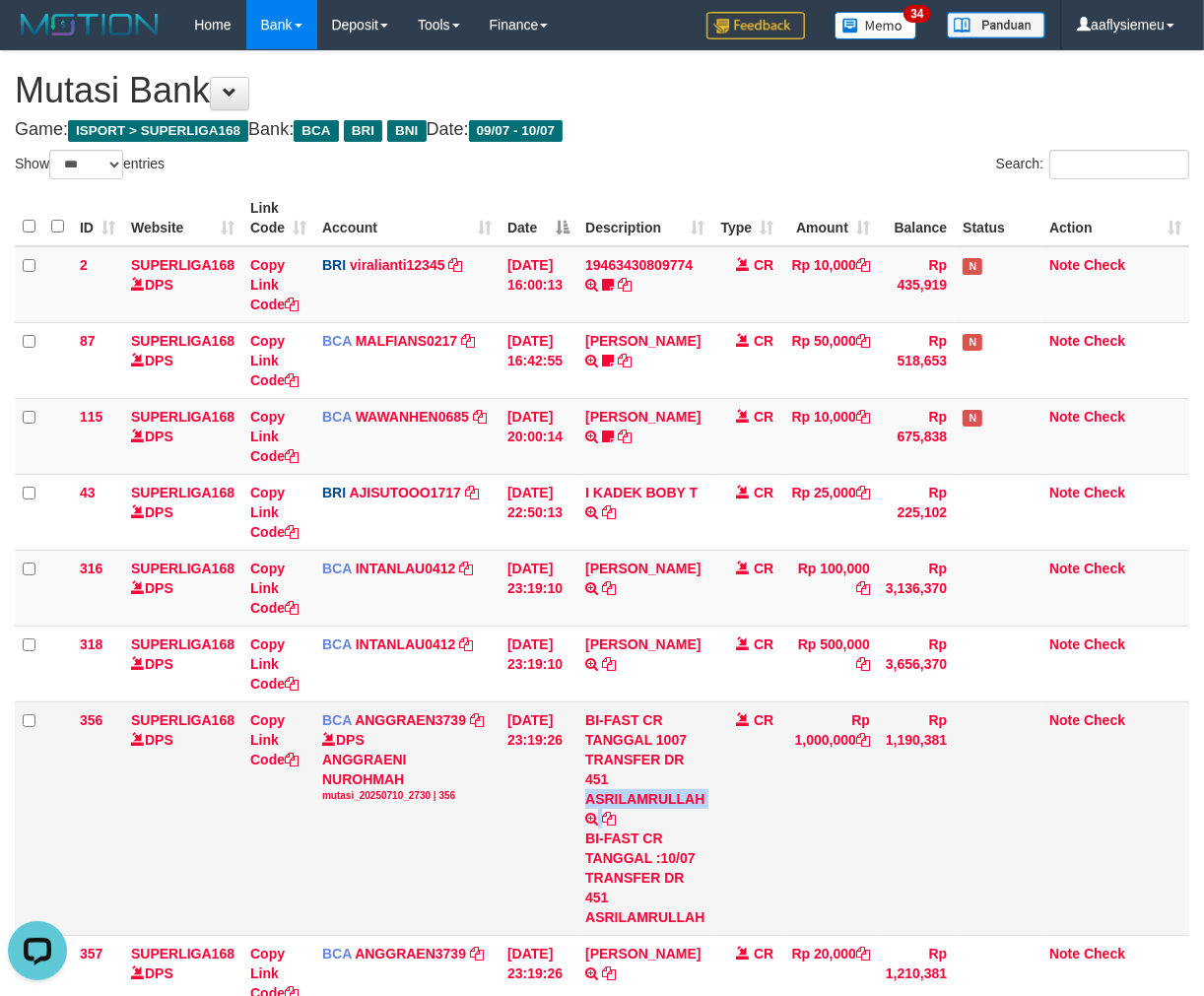 click on "BI-FAST CR TANGGAL 1007 TRANSFER DR 451 ASRILAMRULLAH         BI-FAST CR TANGGAL :10/07 TRANSFER DR 451 ASRILAMRULLAH" at bounding box center [644, 818] 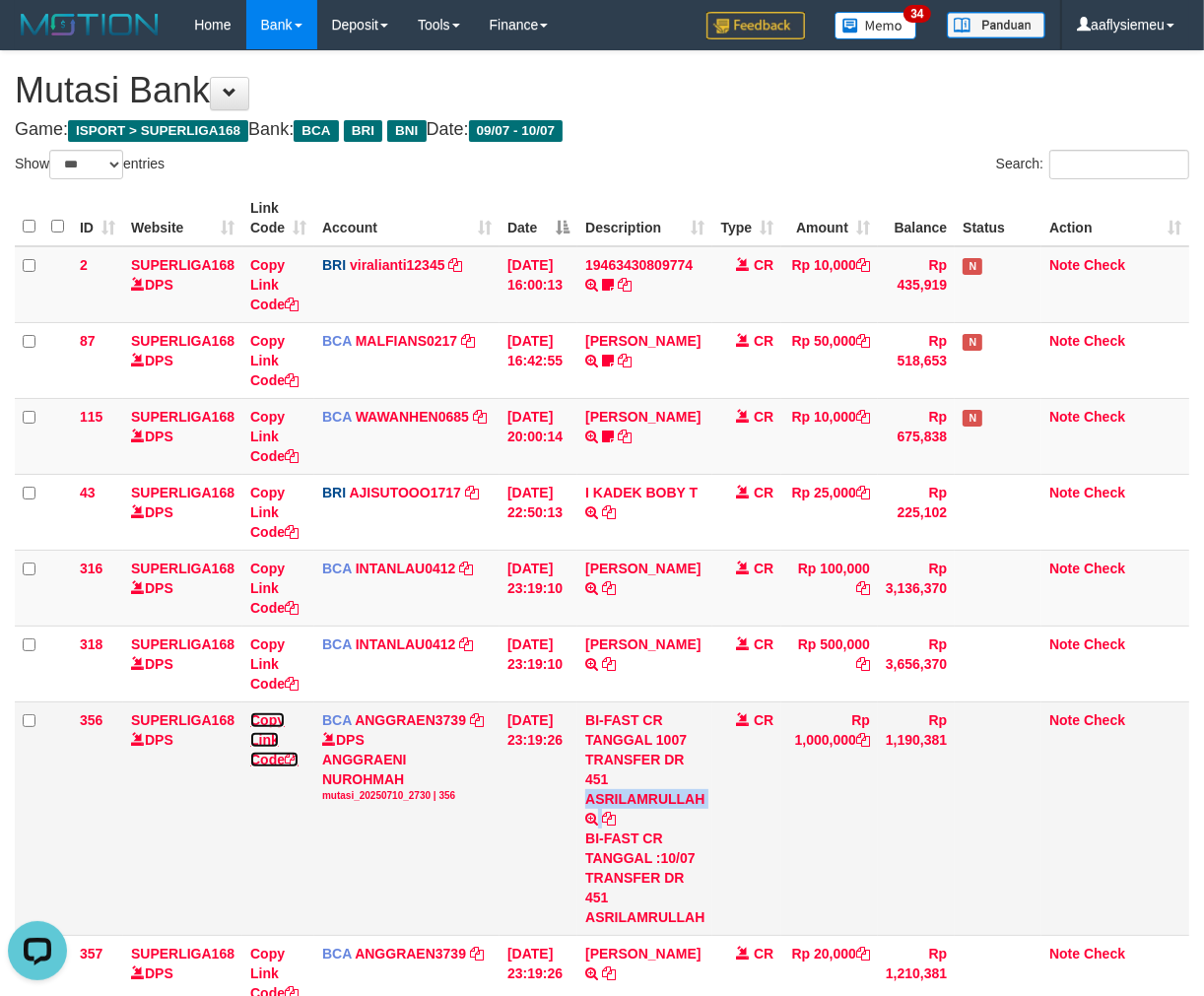click on "Copy Link Code" at bounding box center (274, 740) 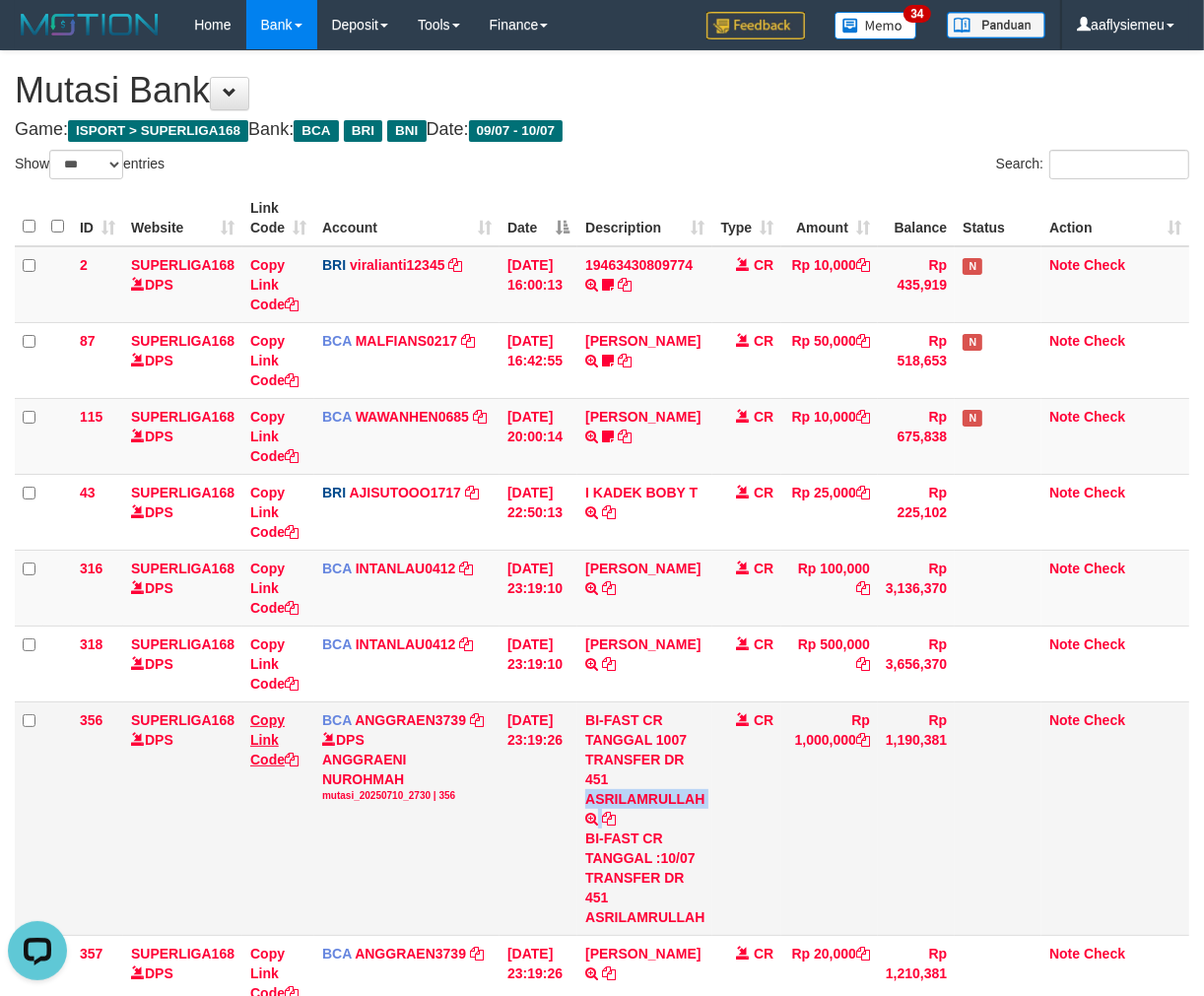 copy on "ASRILAMRULLAH" 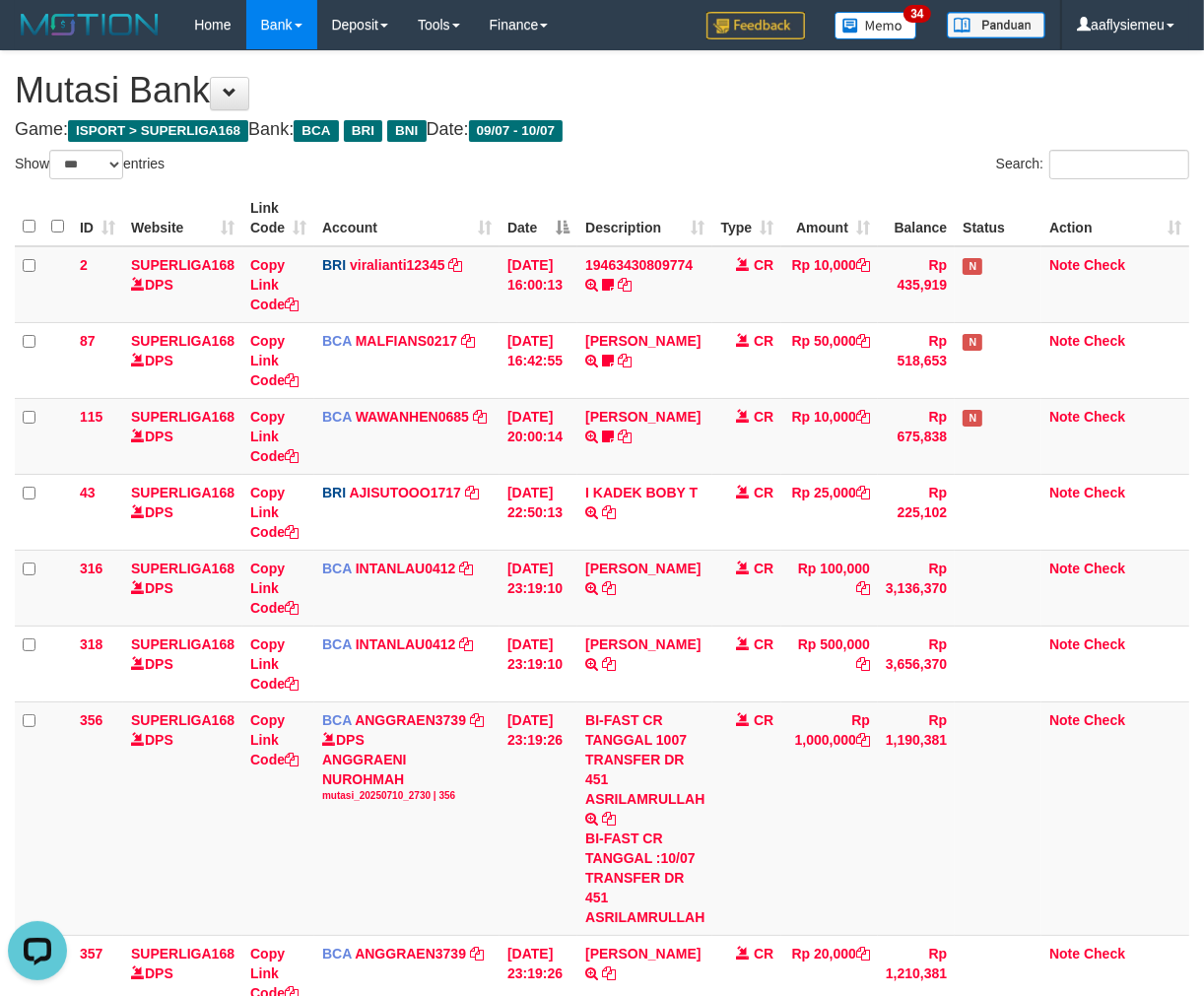 scroll, scrollTop: 293, scrollLeft: 0, axis: vertical 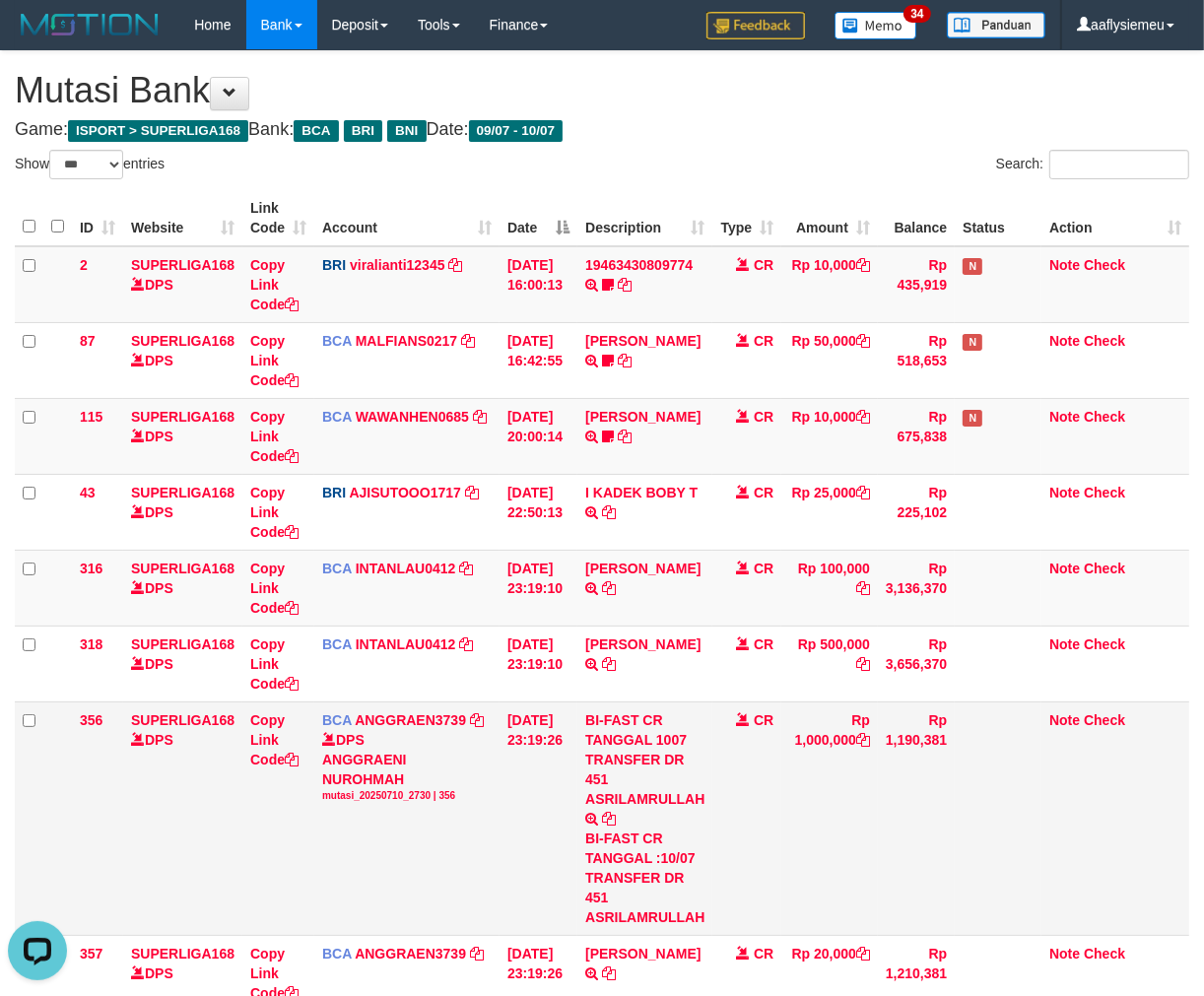 click on "Rp 1,000,000" at bounding box center [830, 818] 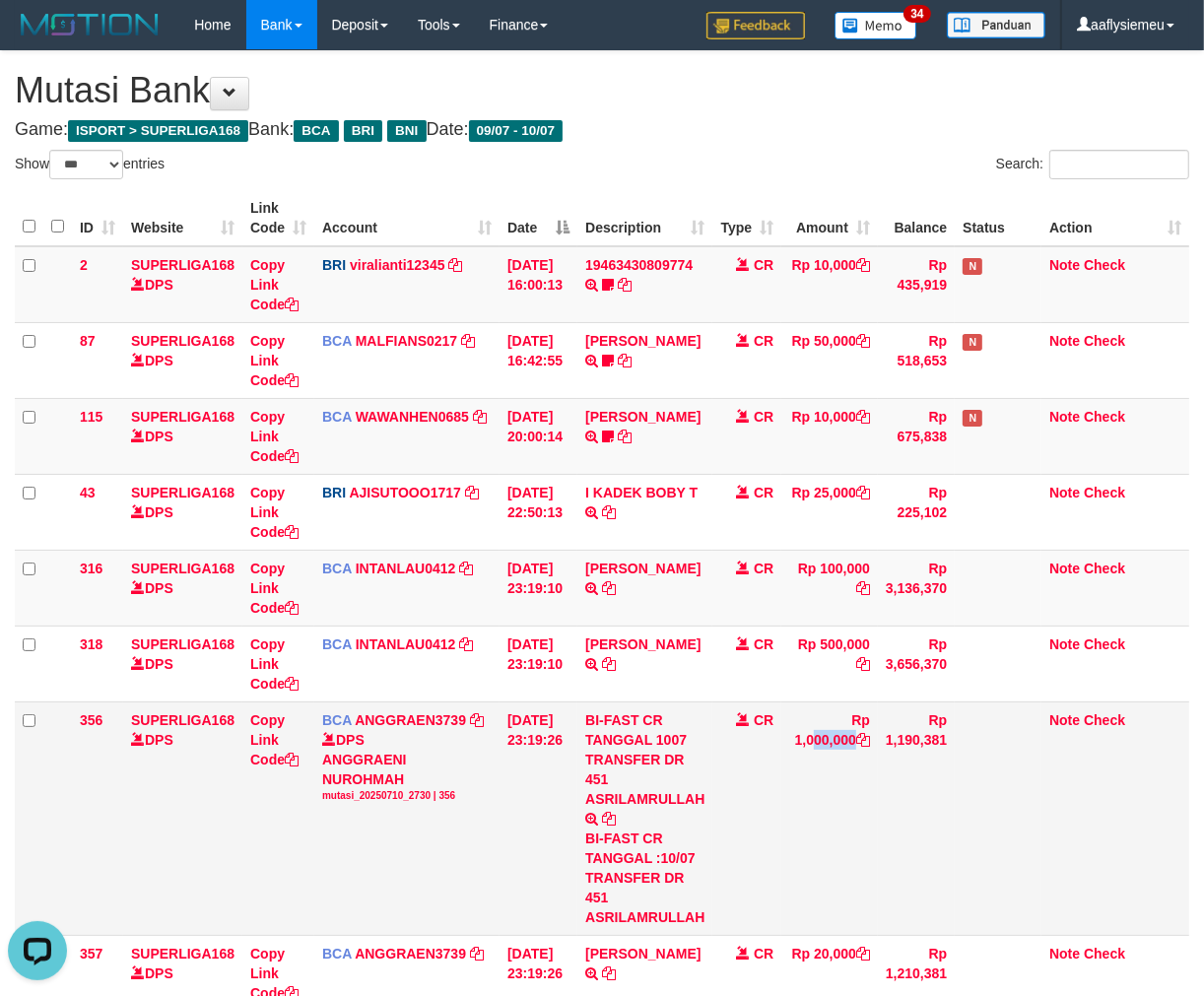 drag, startPoint x: 861, startPoint y: 854, endPoint x: 907, endPoint y: 768, distance: 97.52948 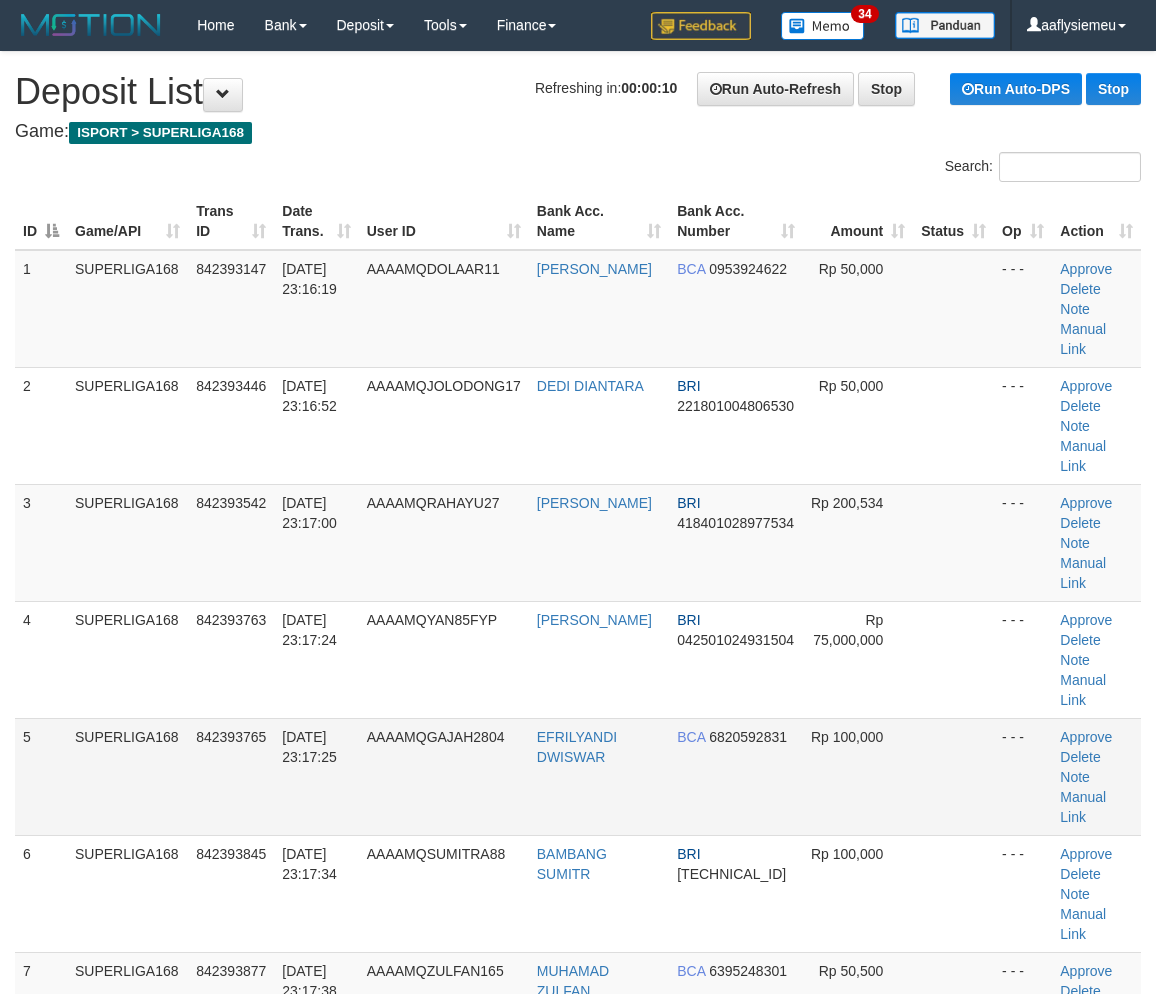 scroll, scrollTop: 0, scrollLeft: 0, axis: both 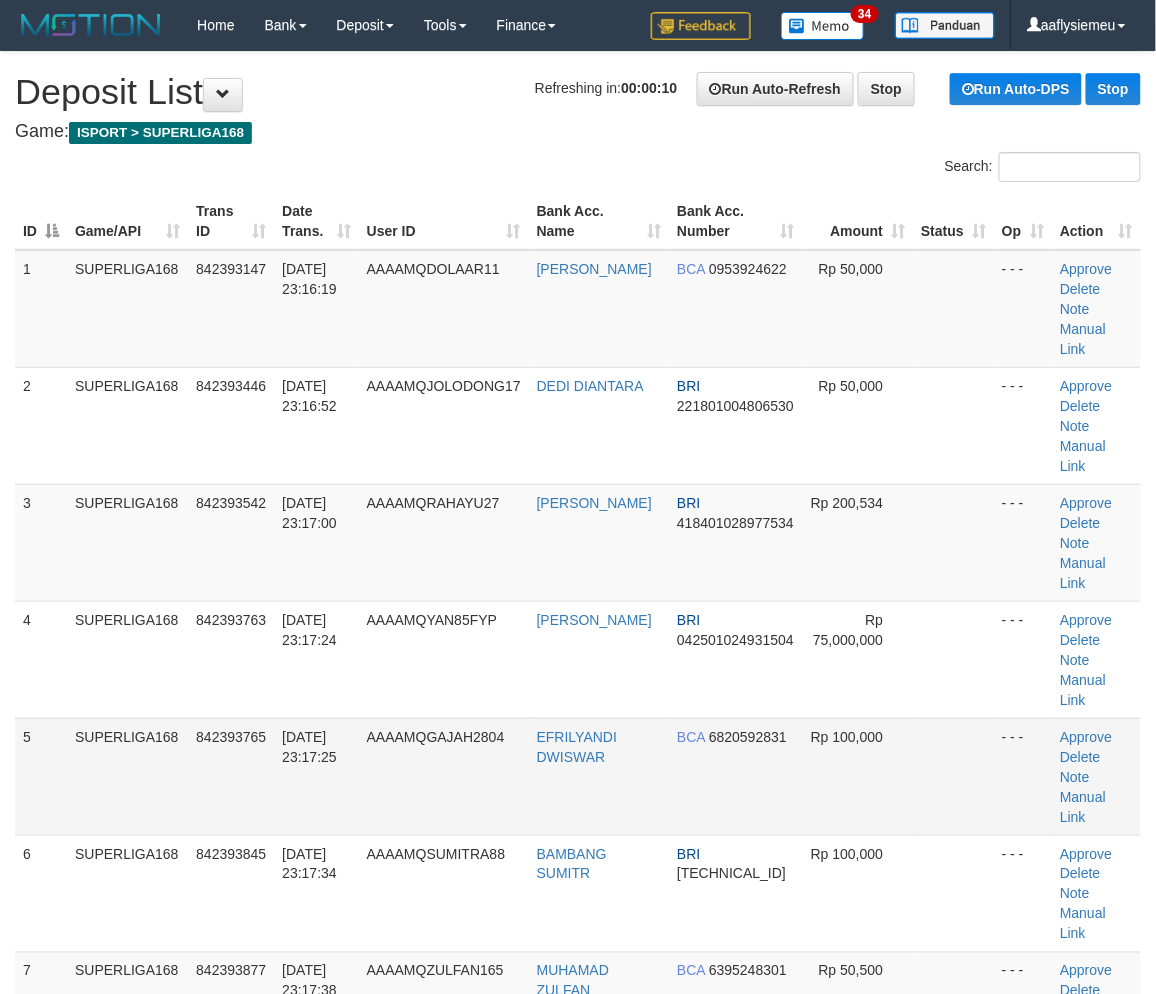 click on "AAAAMQGAJAH2804" at bounding box center (436, 737) 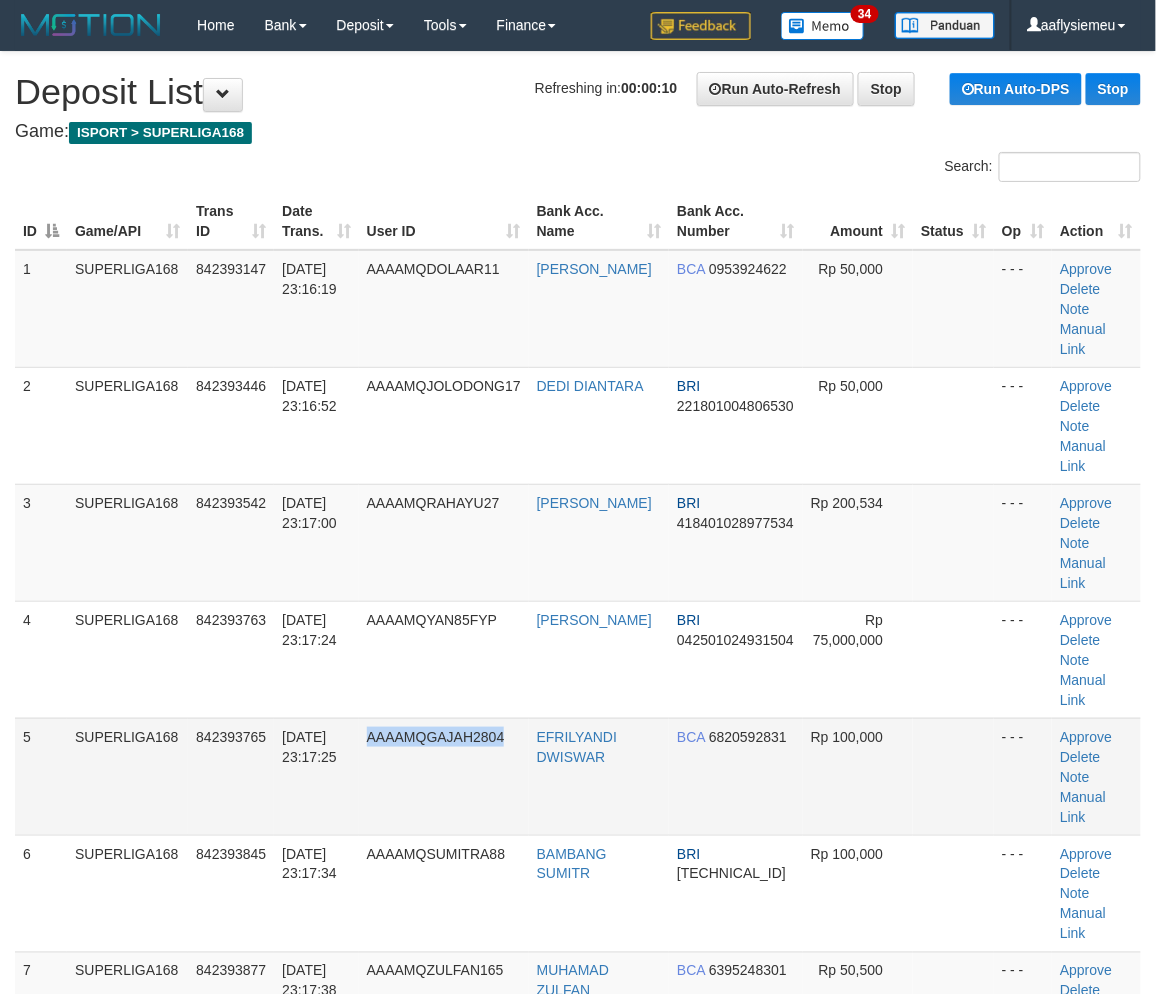 click on "AAAAMQGAJAH2804" at bounding box center [436, 737] 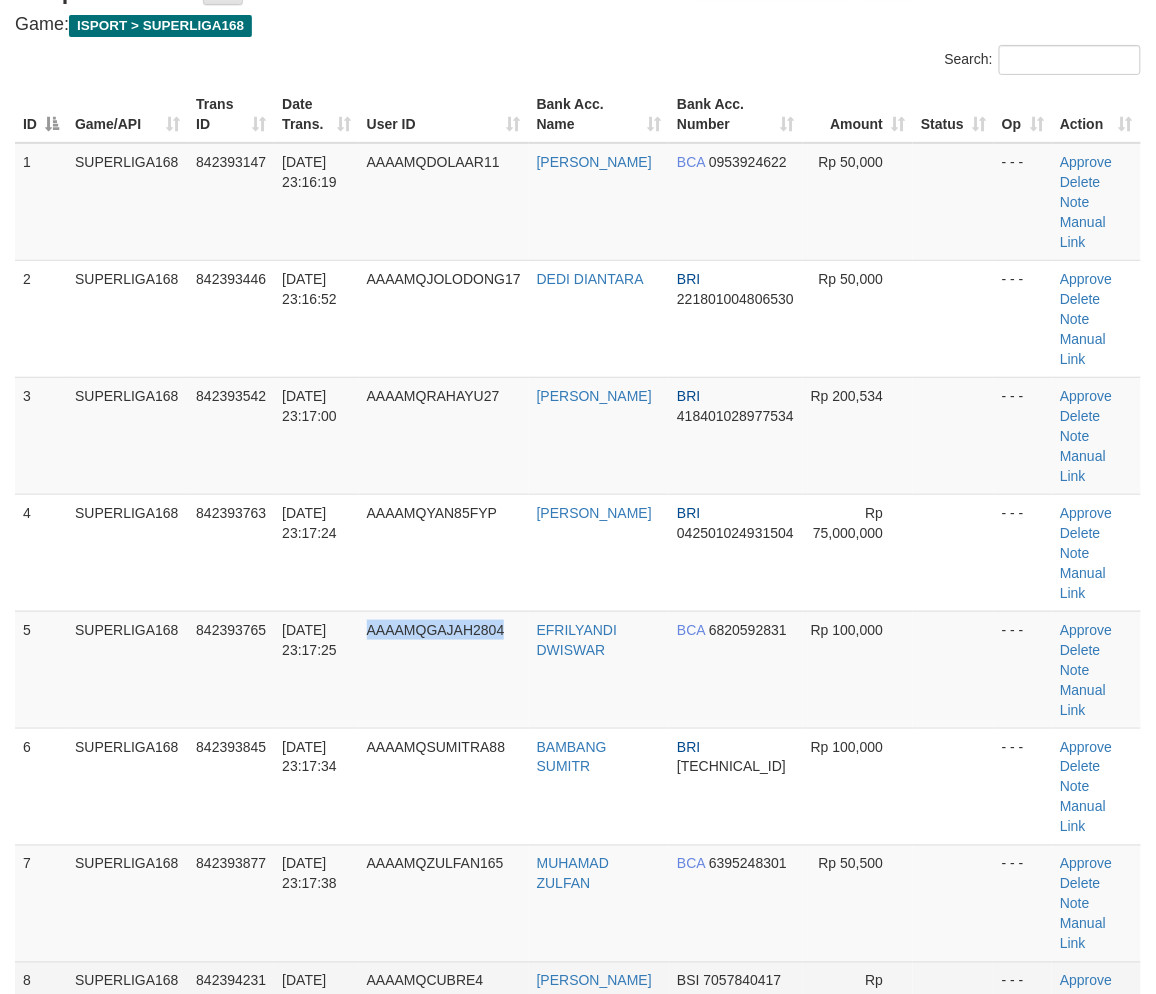 scroll, scrollTop: 111, scrollLeft: 0, axis: vertical 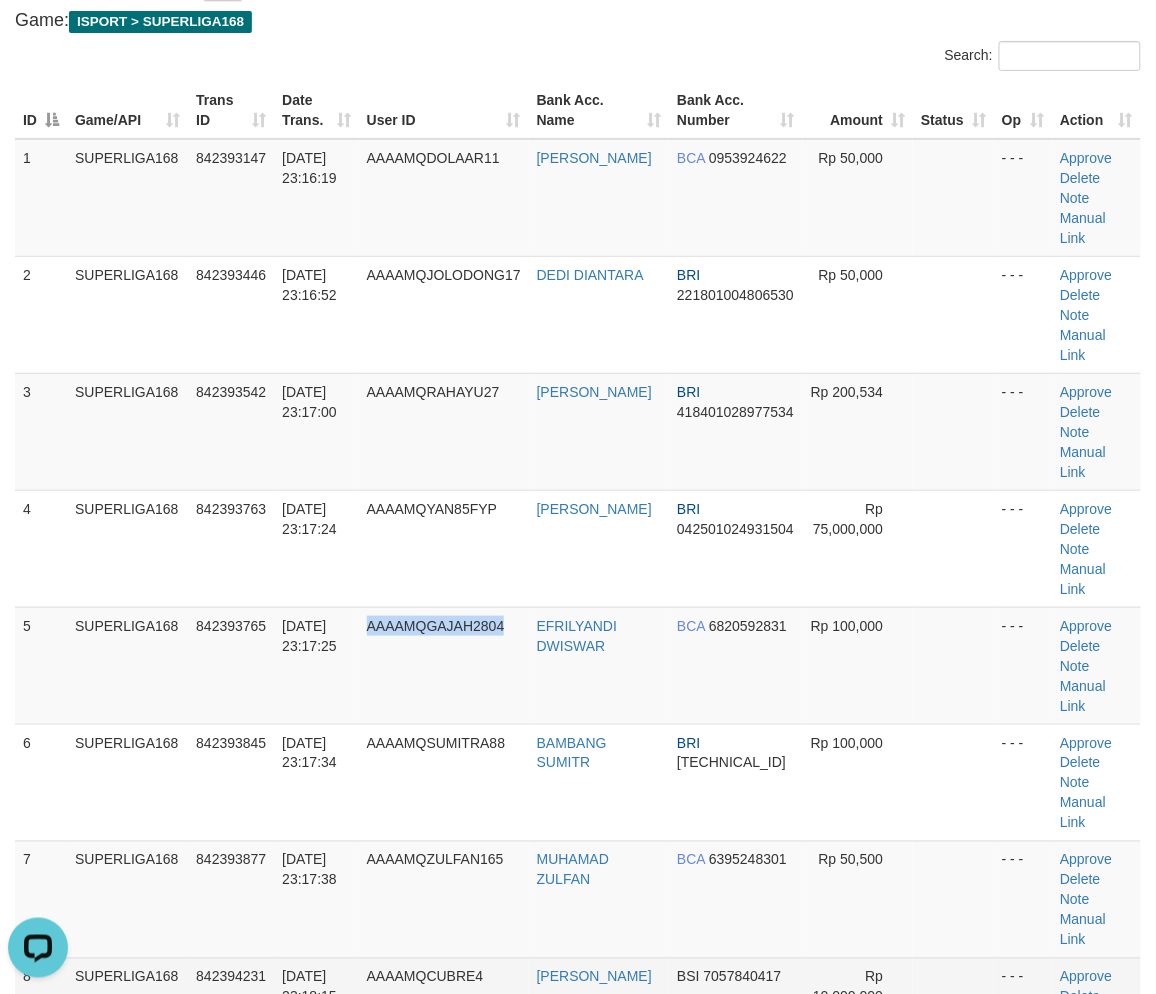 click on "Manual Link" at bounding box center [1083, 1047] 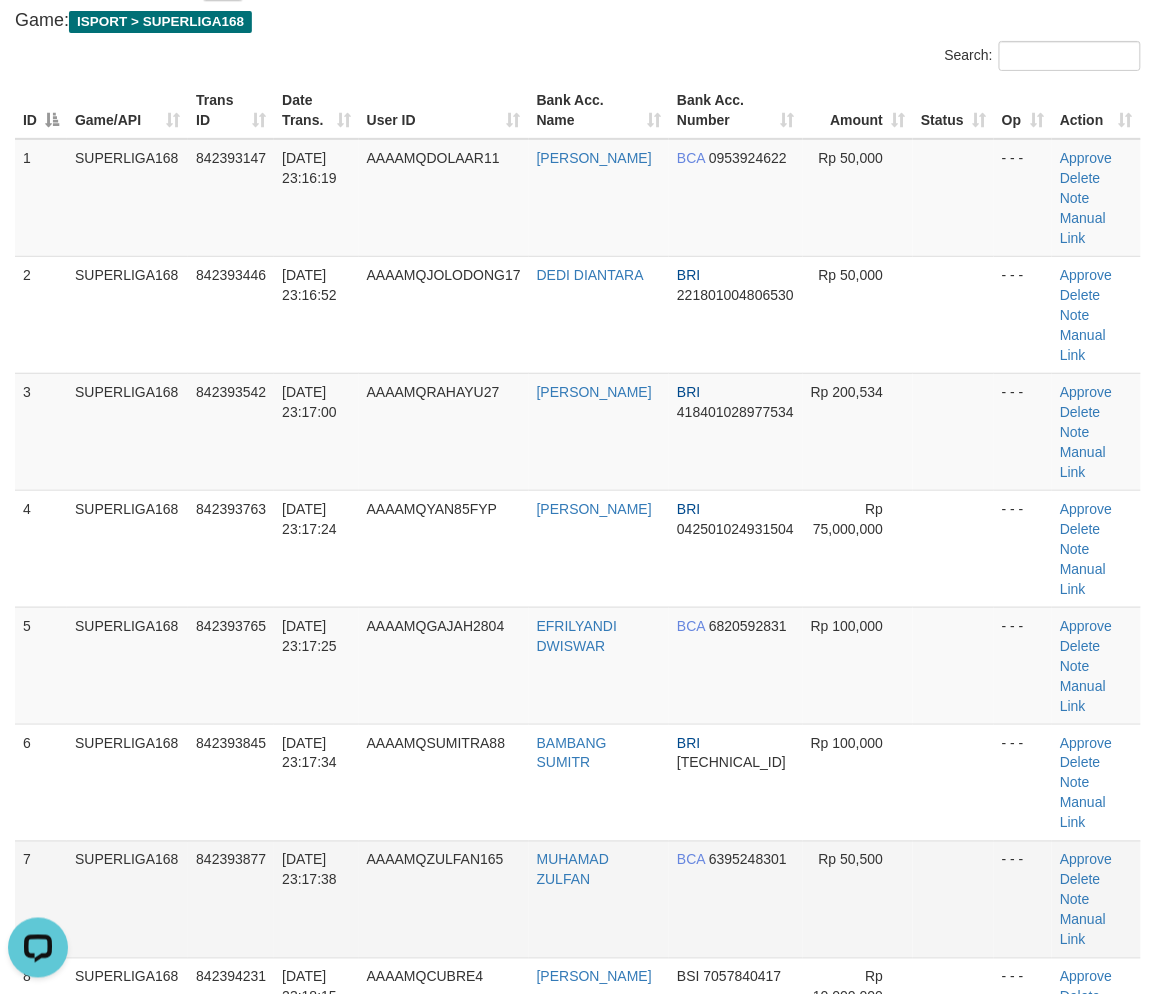 click on "[DATE] 23:17:38" at bounding box center [316, 899] 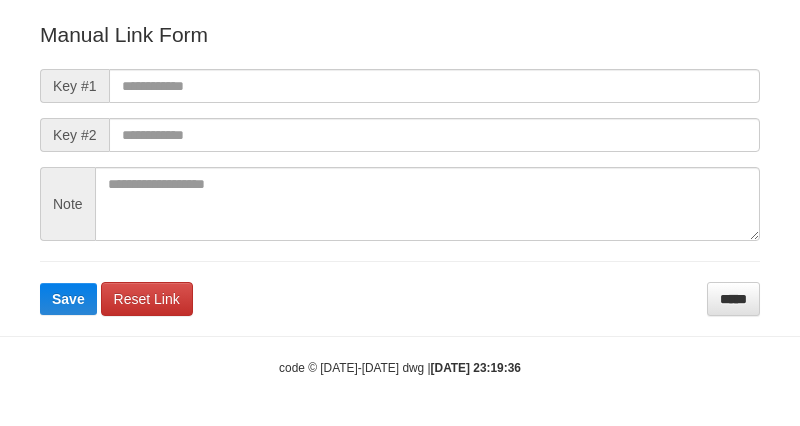 scroll, scrollTop: 222, scrollLeft: 0, axis: vertical 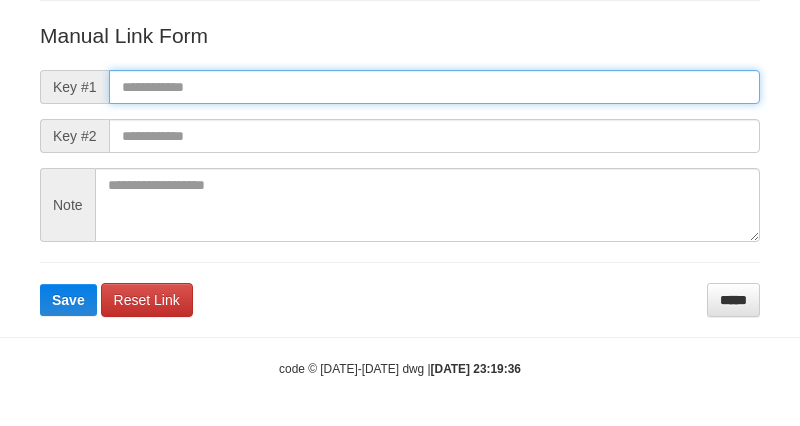 click at bounding box center [434, 87] 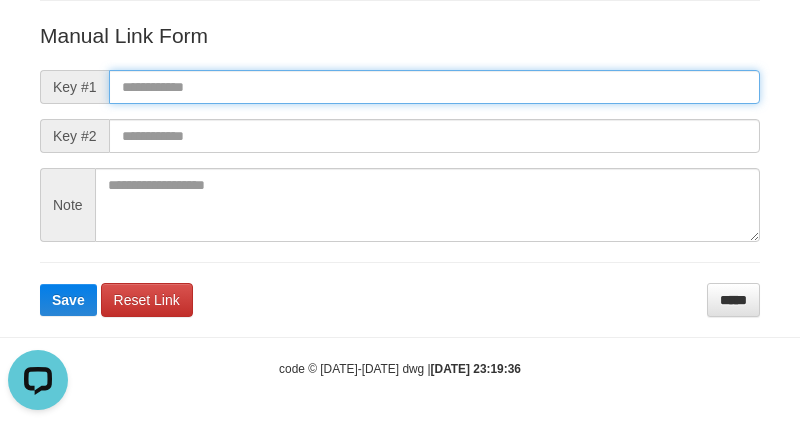 scroll, scrollTop: 0, scrollLeft: 0, axis: both 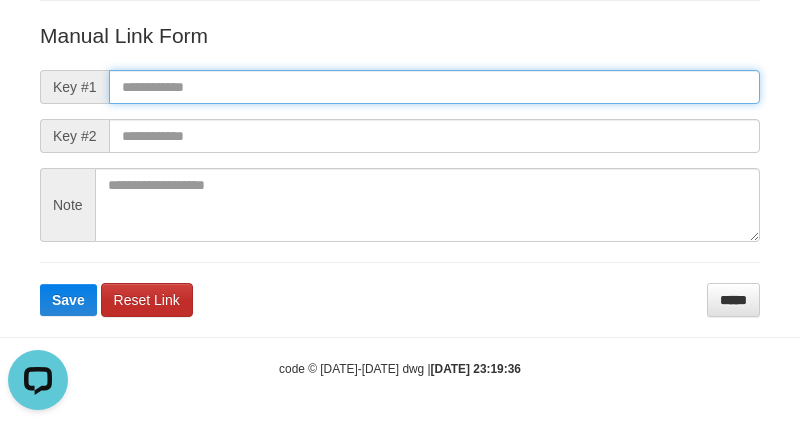 paste on "**********" 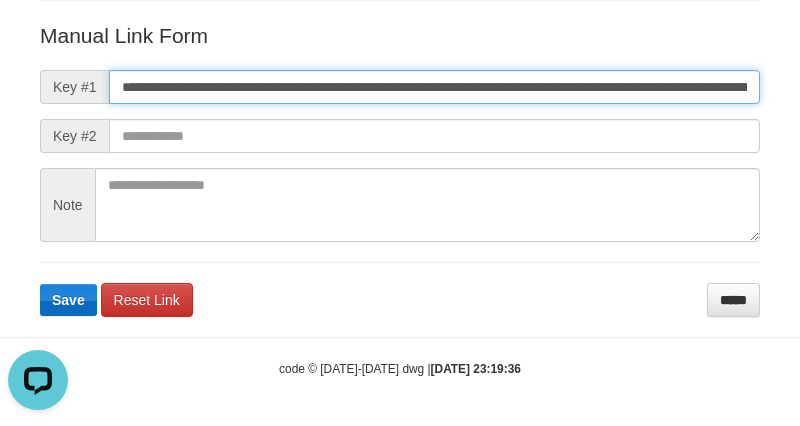 scroll, scrollTop: 0, scrollLeft: 1401, axis: horizontal 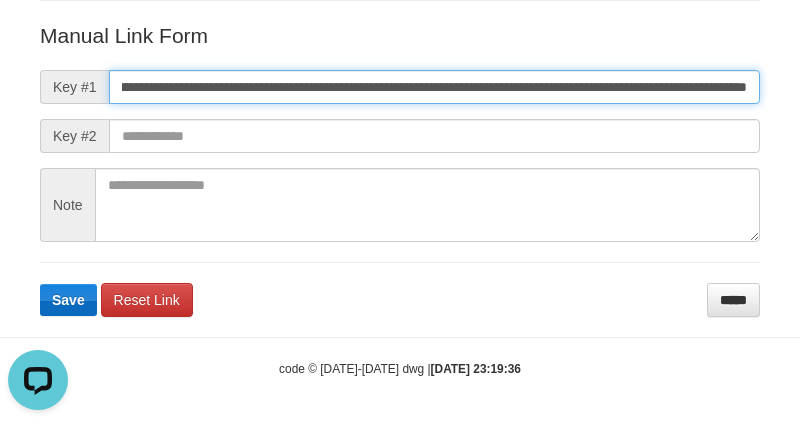 type on "**********" 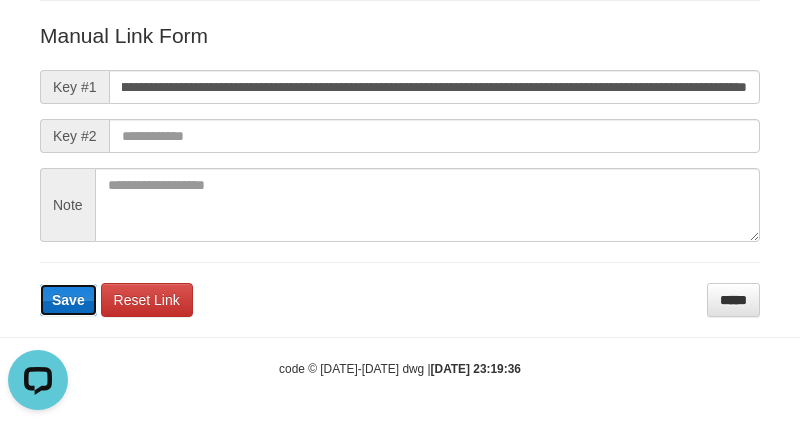 type 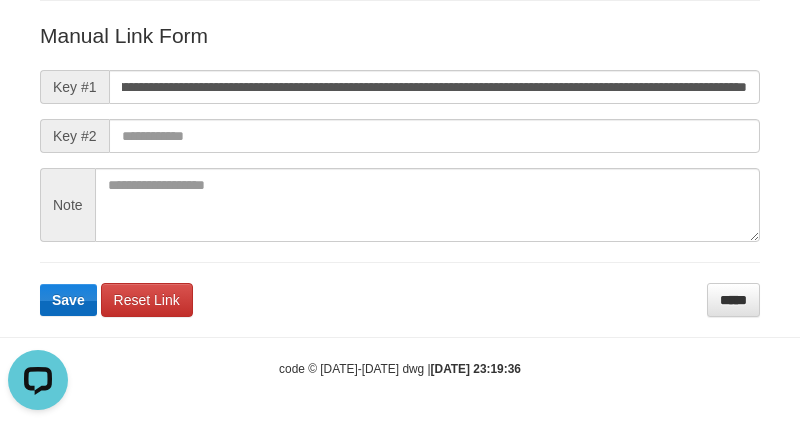 scroll, scrollTop: 0, scrollLeft: 0, axis: both 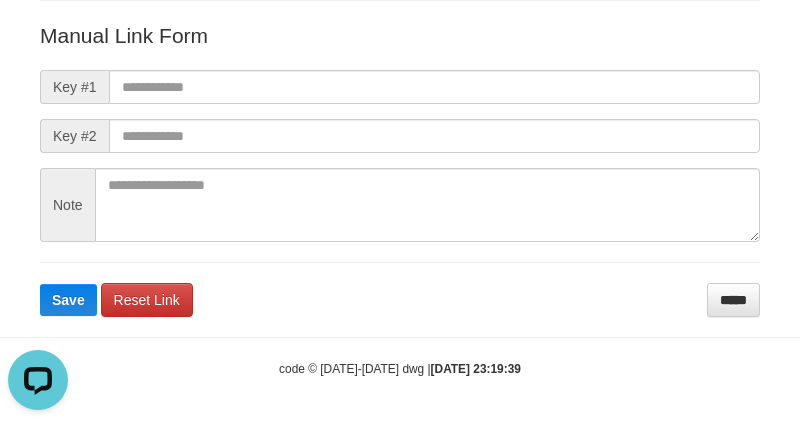 click on "Manual Link Form" at bounding box center [400, 35] 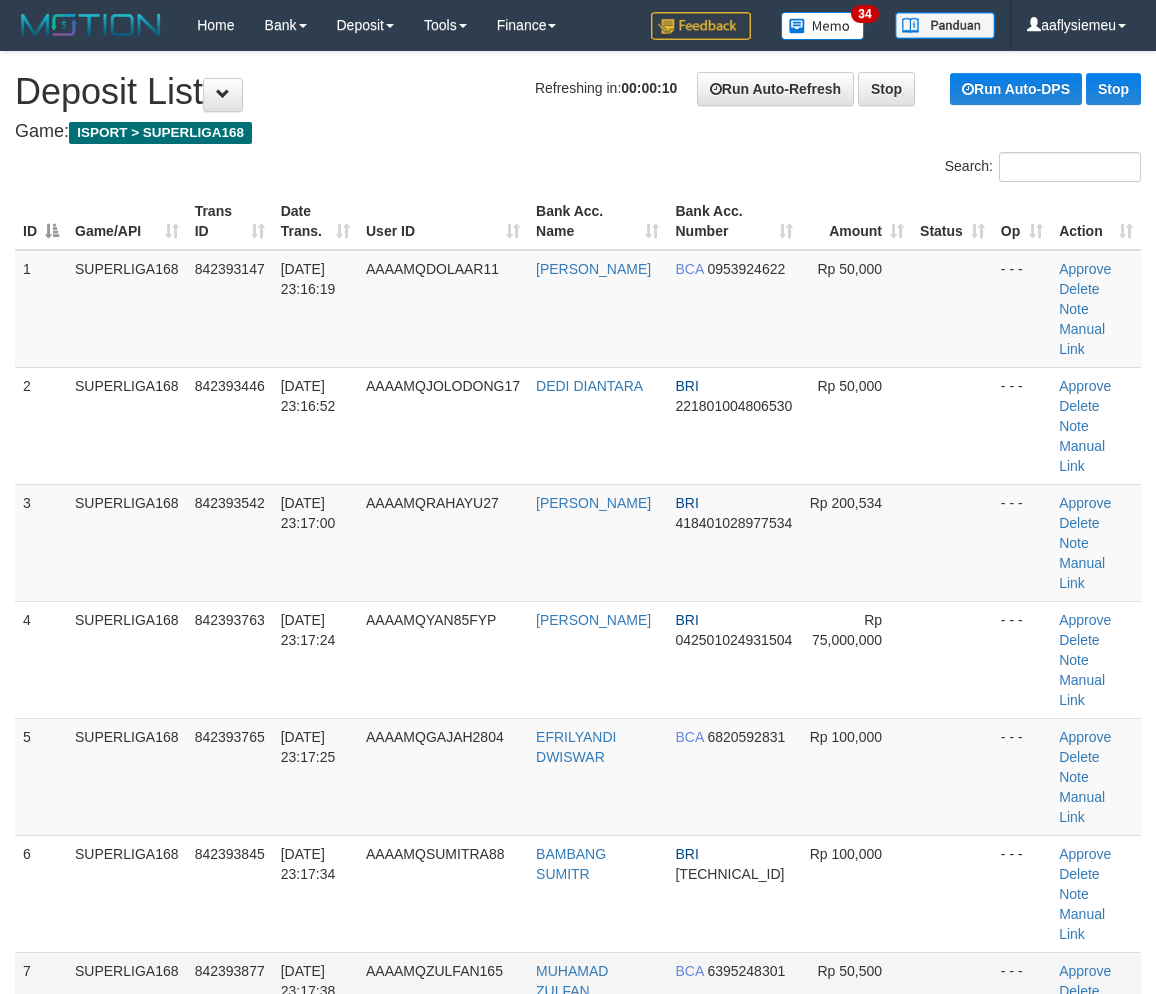 scroll, scrollTop: 112, scrollLeft: 0, axis: vertical 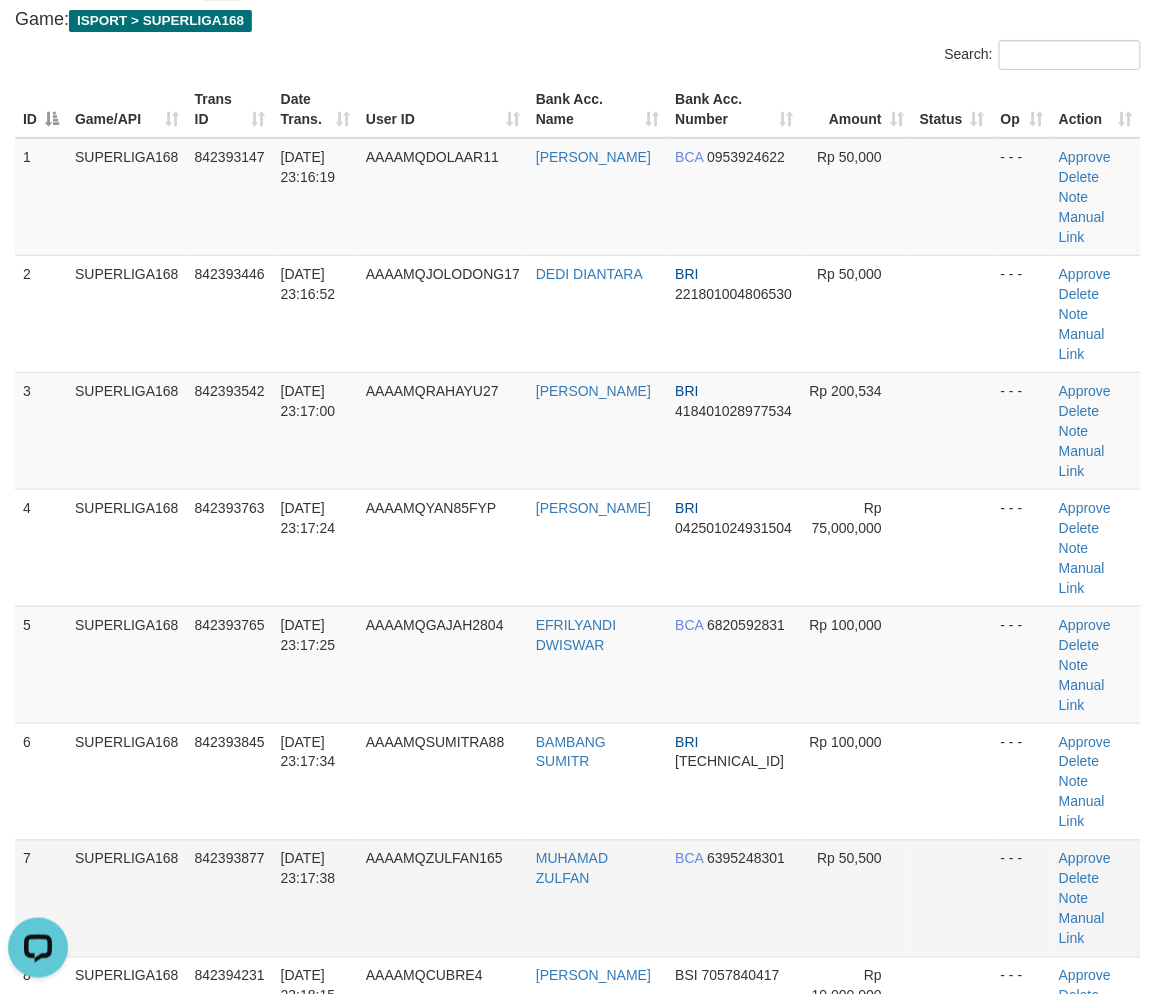 click on "842393877" at bounding box center (230, 898) 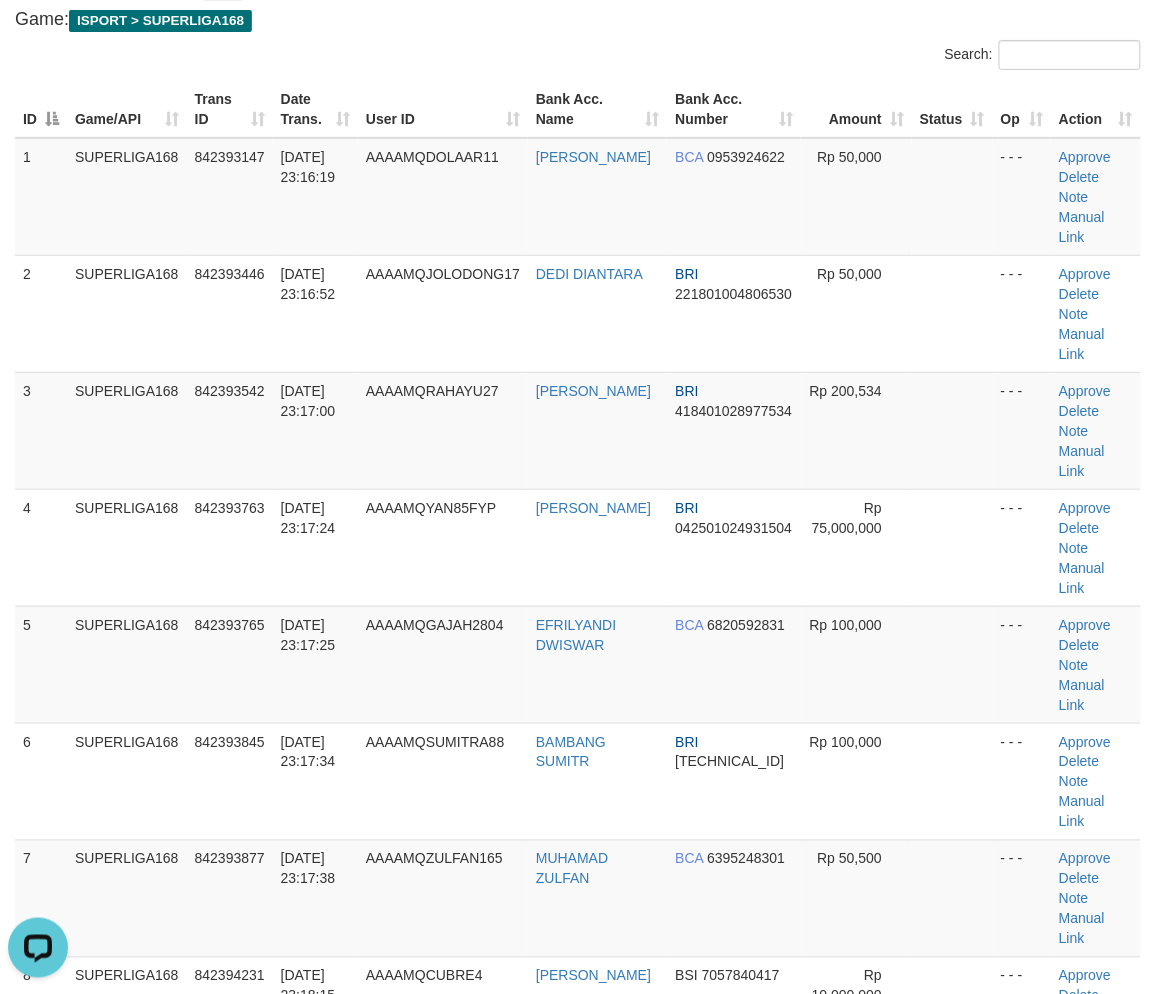 drag, startPoint x: 201, startPoint y: 643, endPoint x: 11, endPoint y: 706, distance: 200.17242 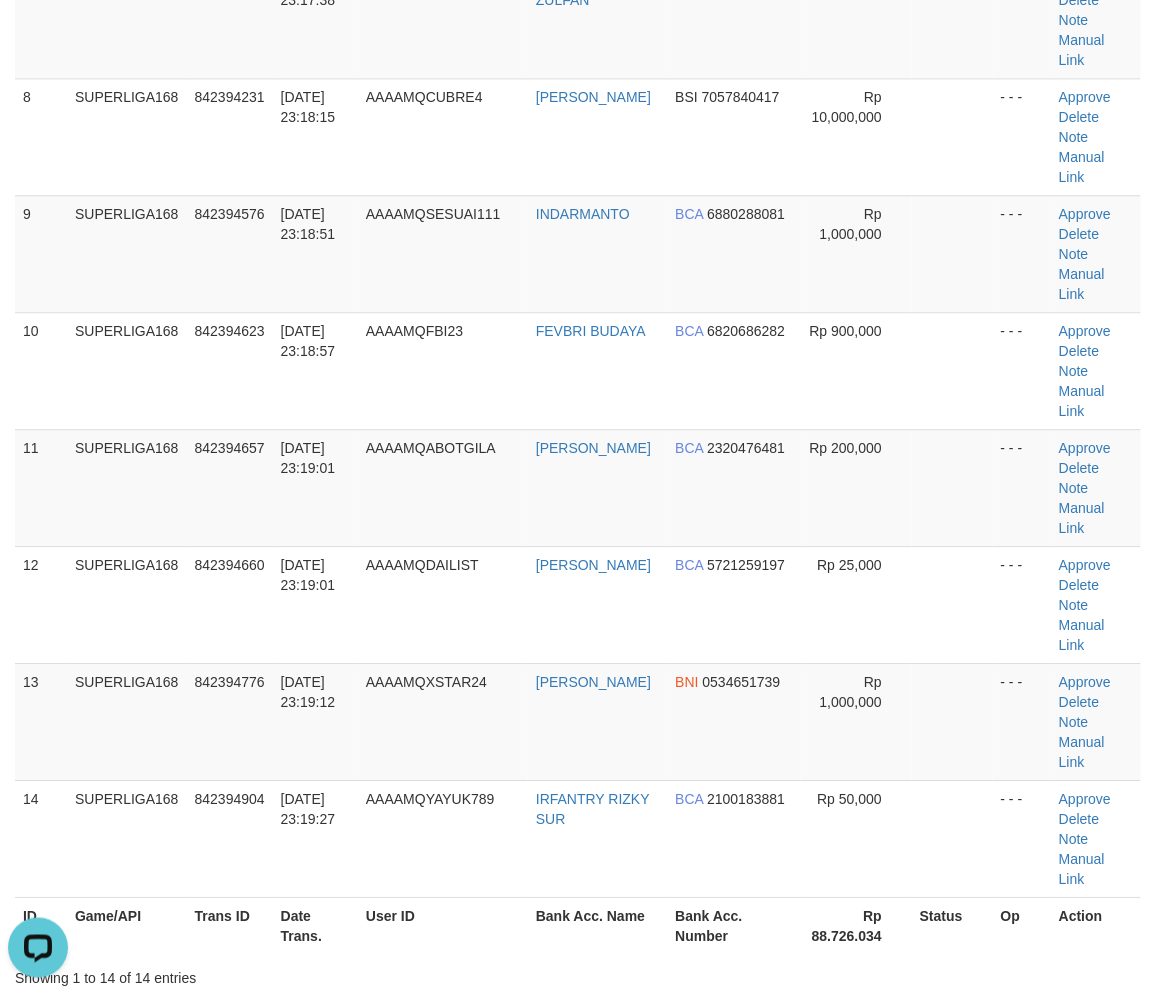 scroll, scrollTop: 1001, scrollLeft: 0, axis: vertical 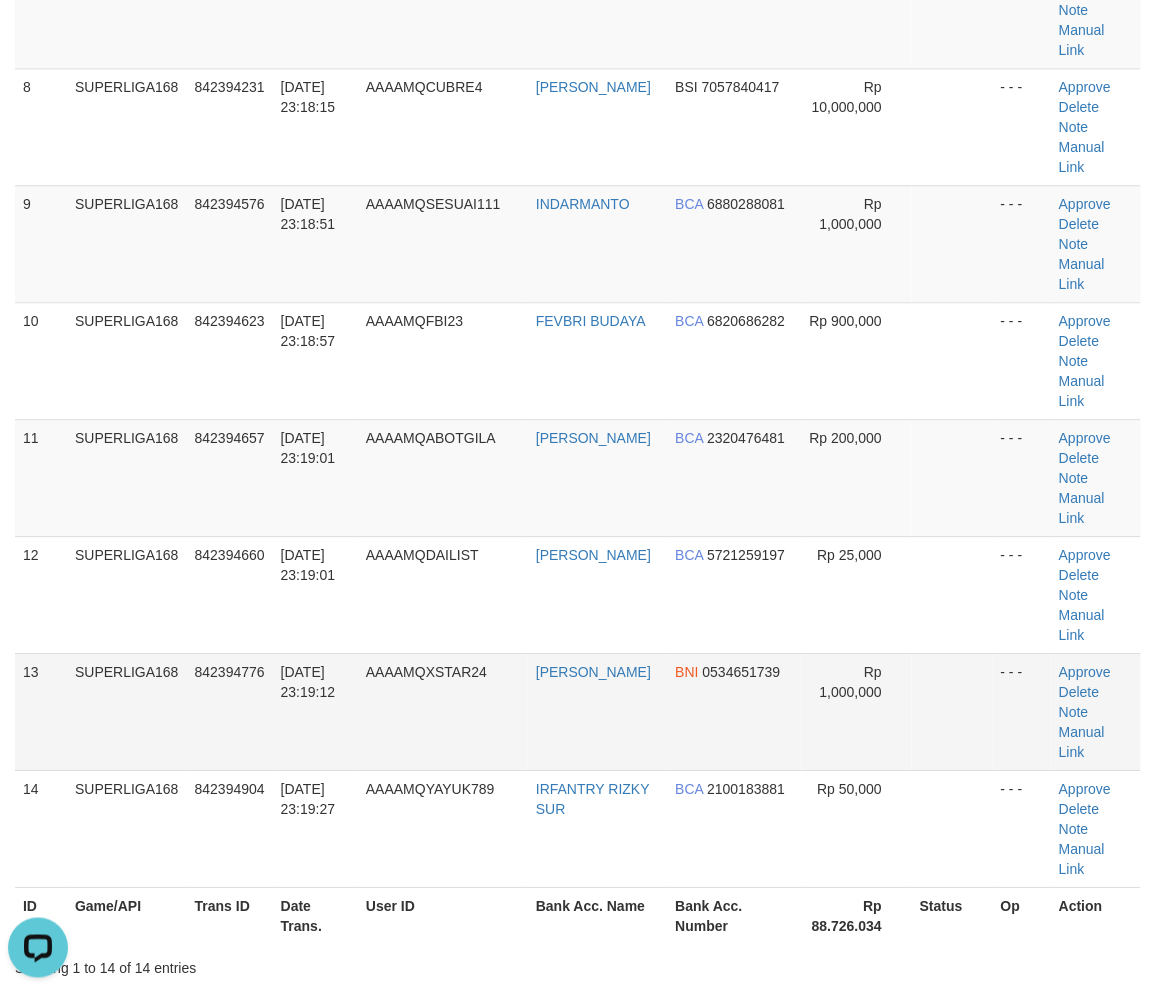 click on "[DATE] 23:19:12" at bounding box center (315, 711) 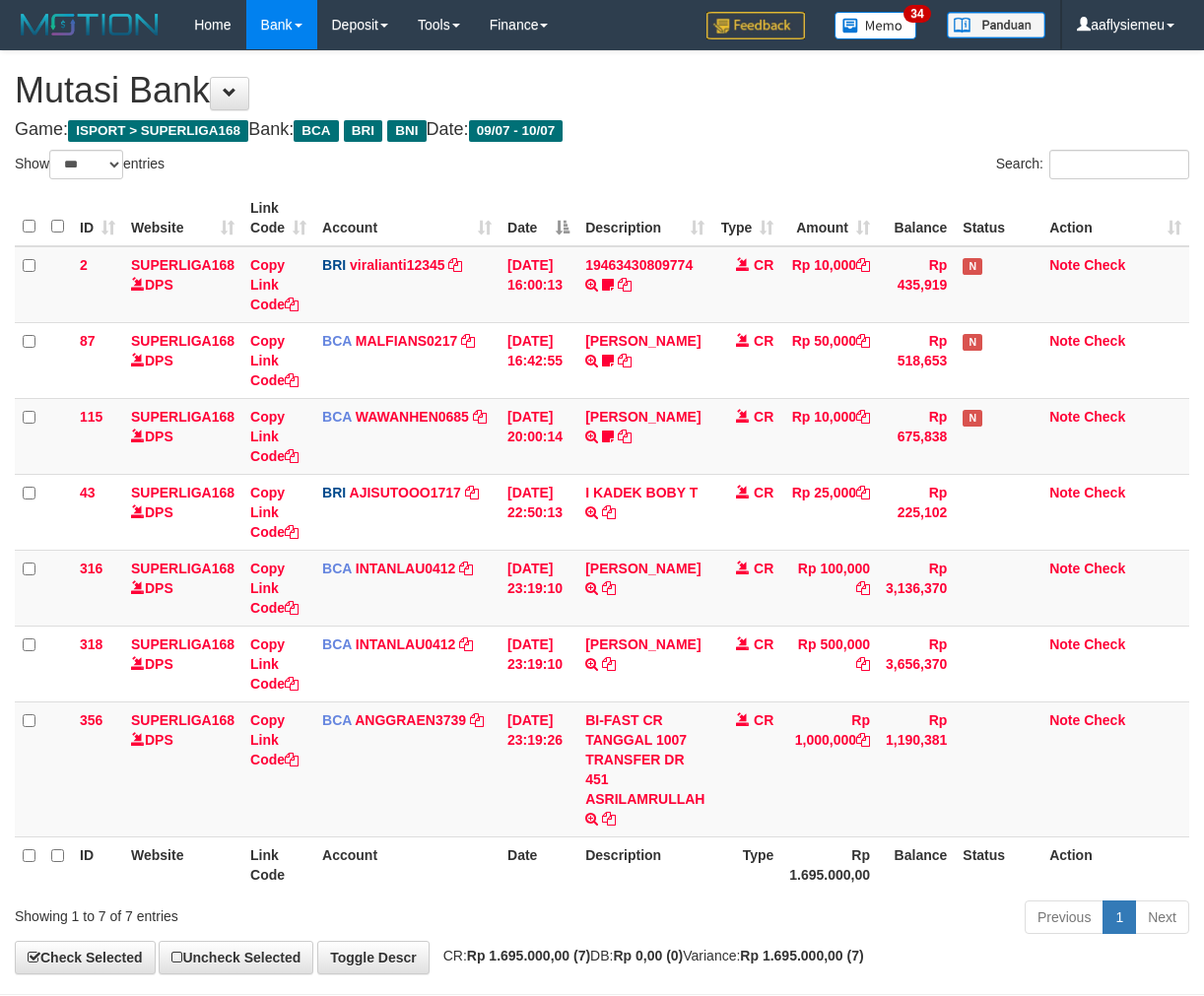 select on "***" 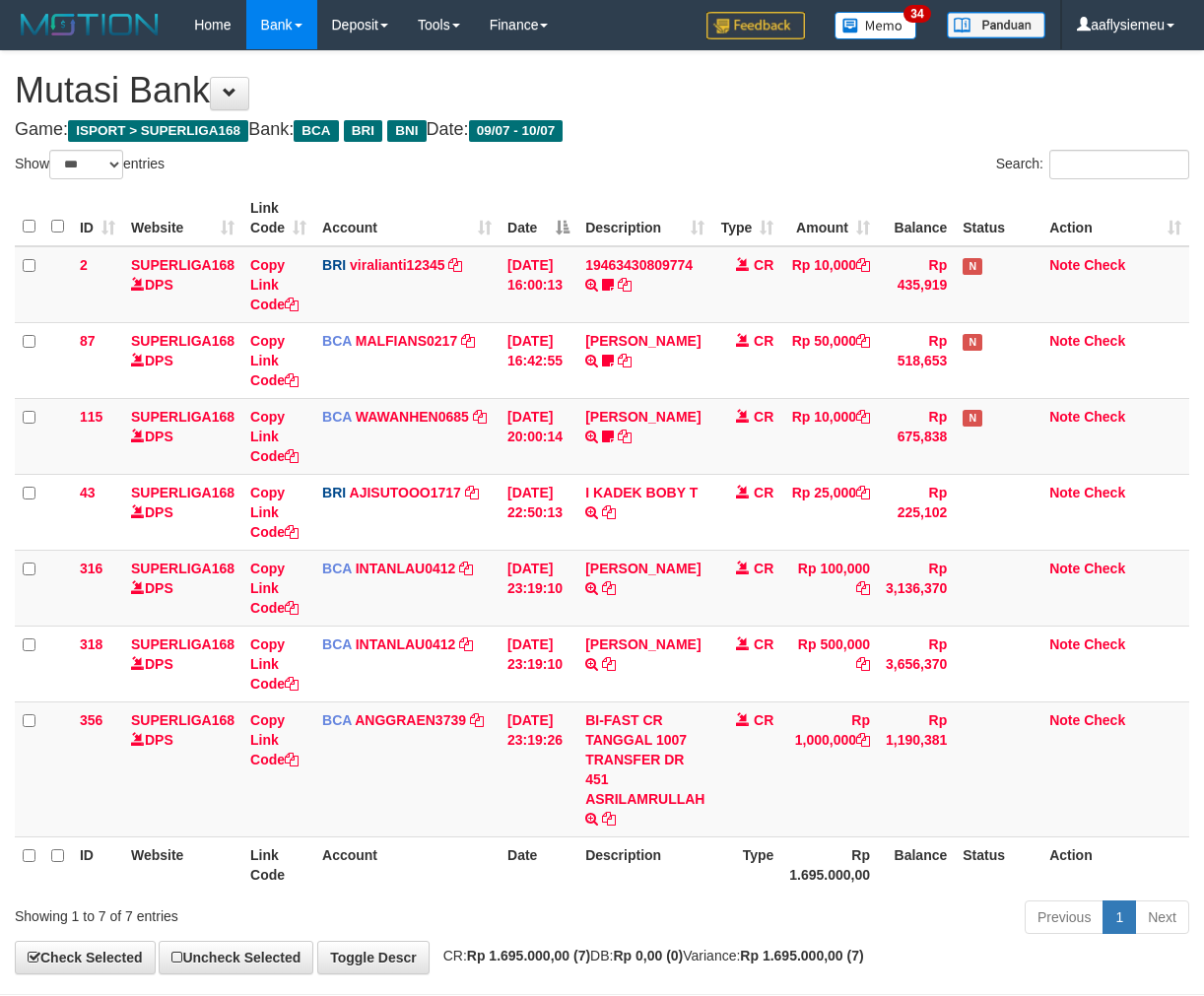 scroll, scrollTop: 0, scrollLeft: 0, axis: both 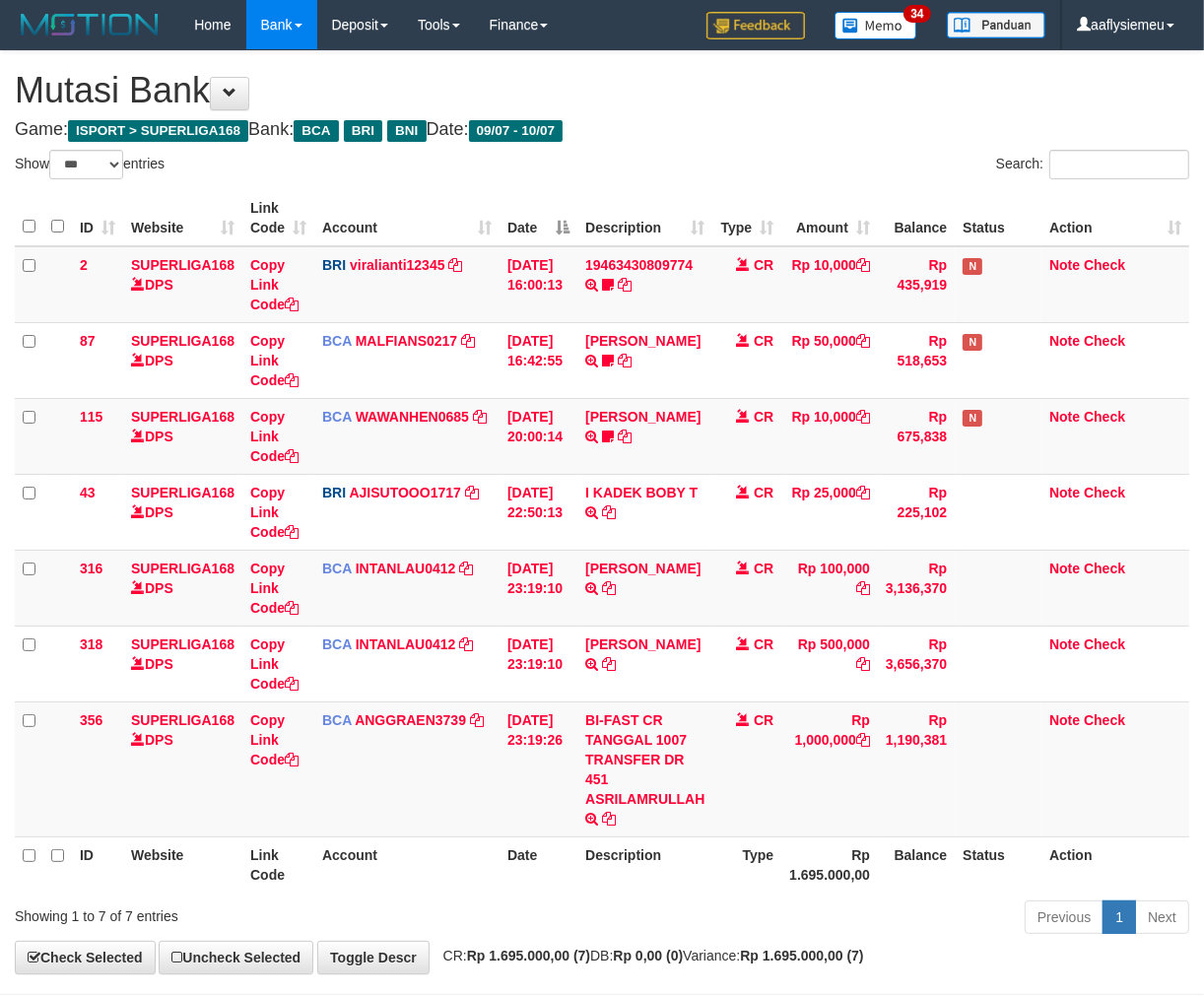 click on "Description" at bounding box center (644, 864) 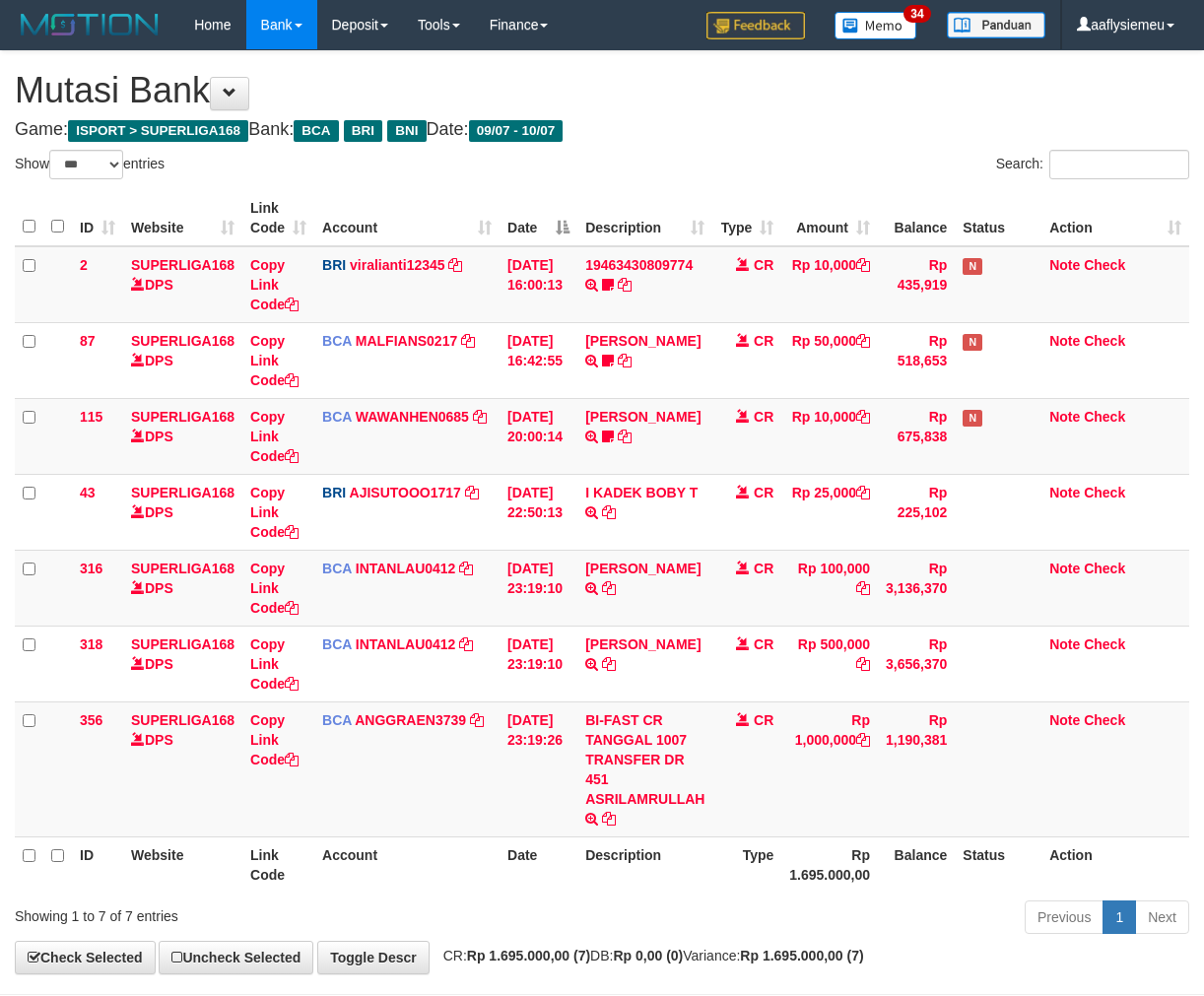 select on "***" 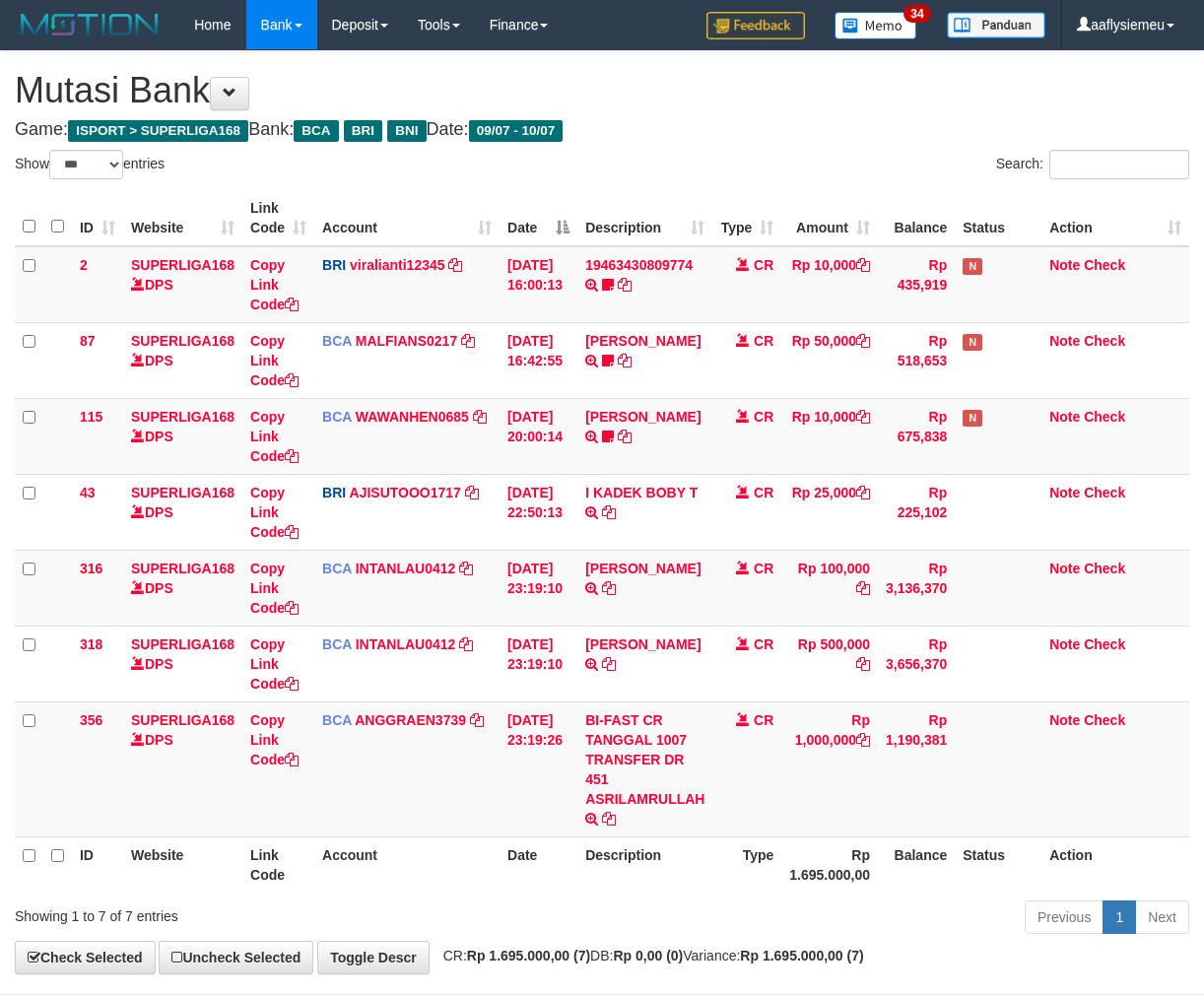 scroll, scrollTop: 0, scrollLeft: 0, axis: both 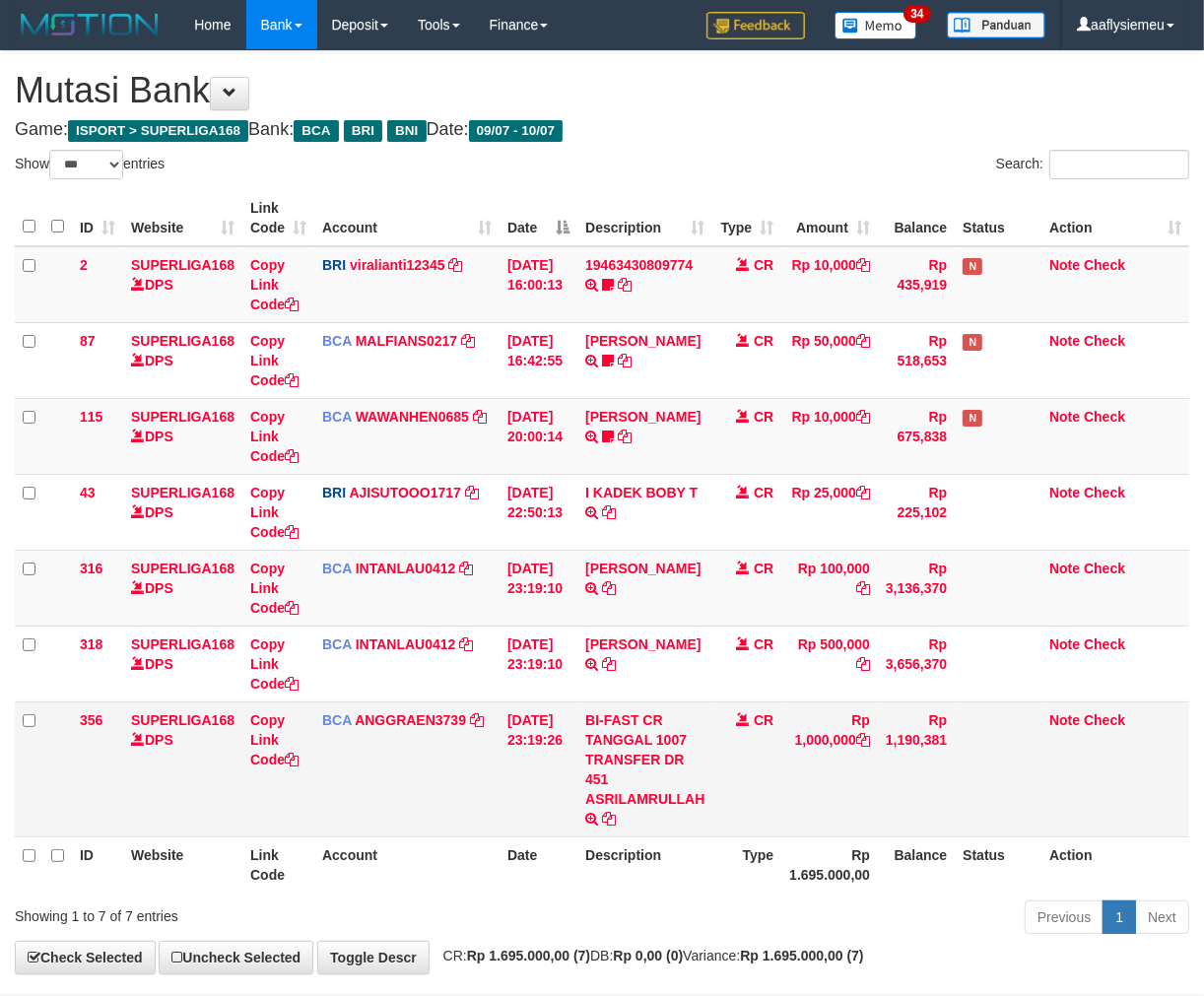 click on "CR" at bounding box center (747, 768) 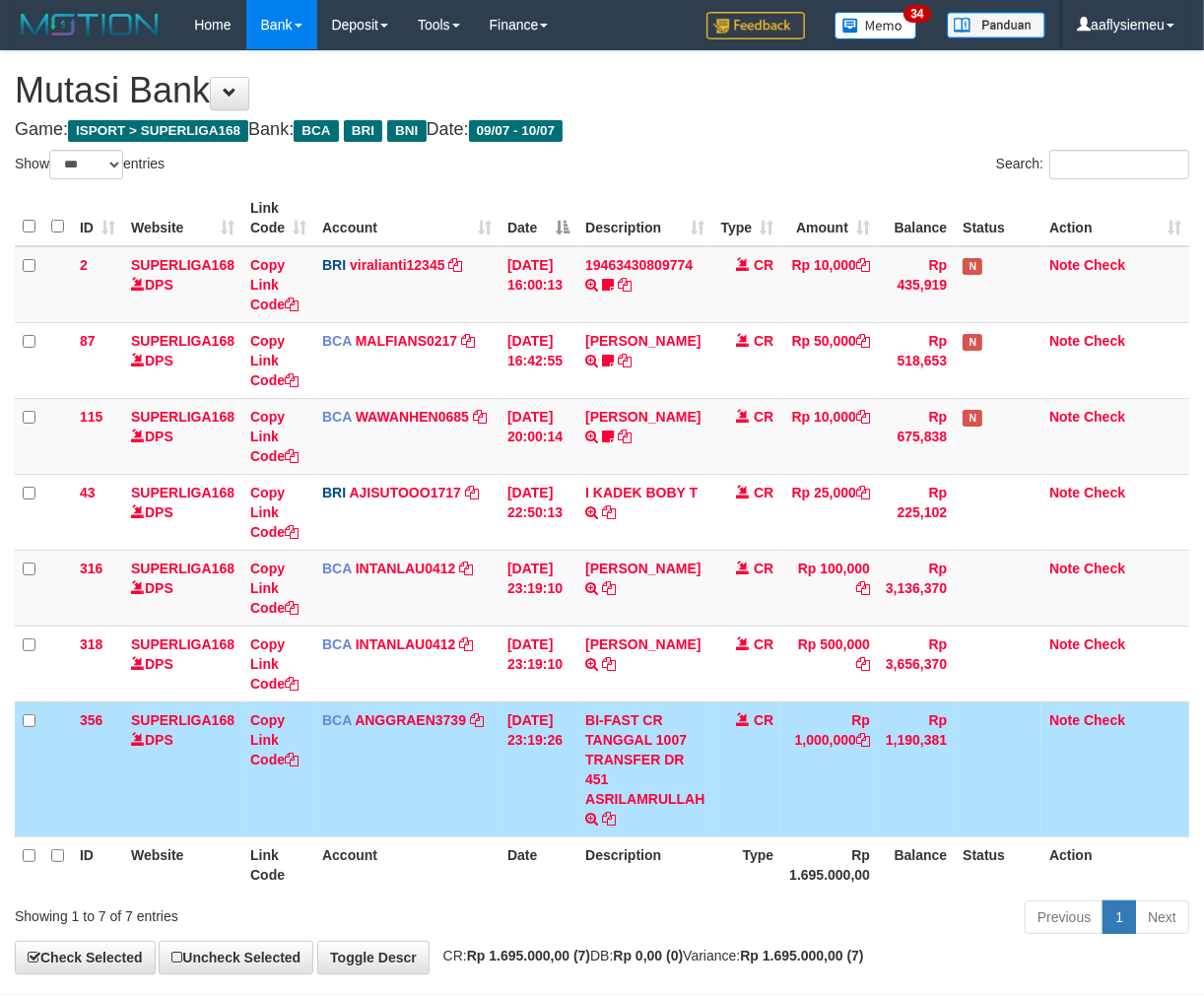 click on "Rp 1,190,381" at bounding box center [916, 768] 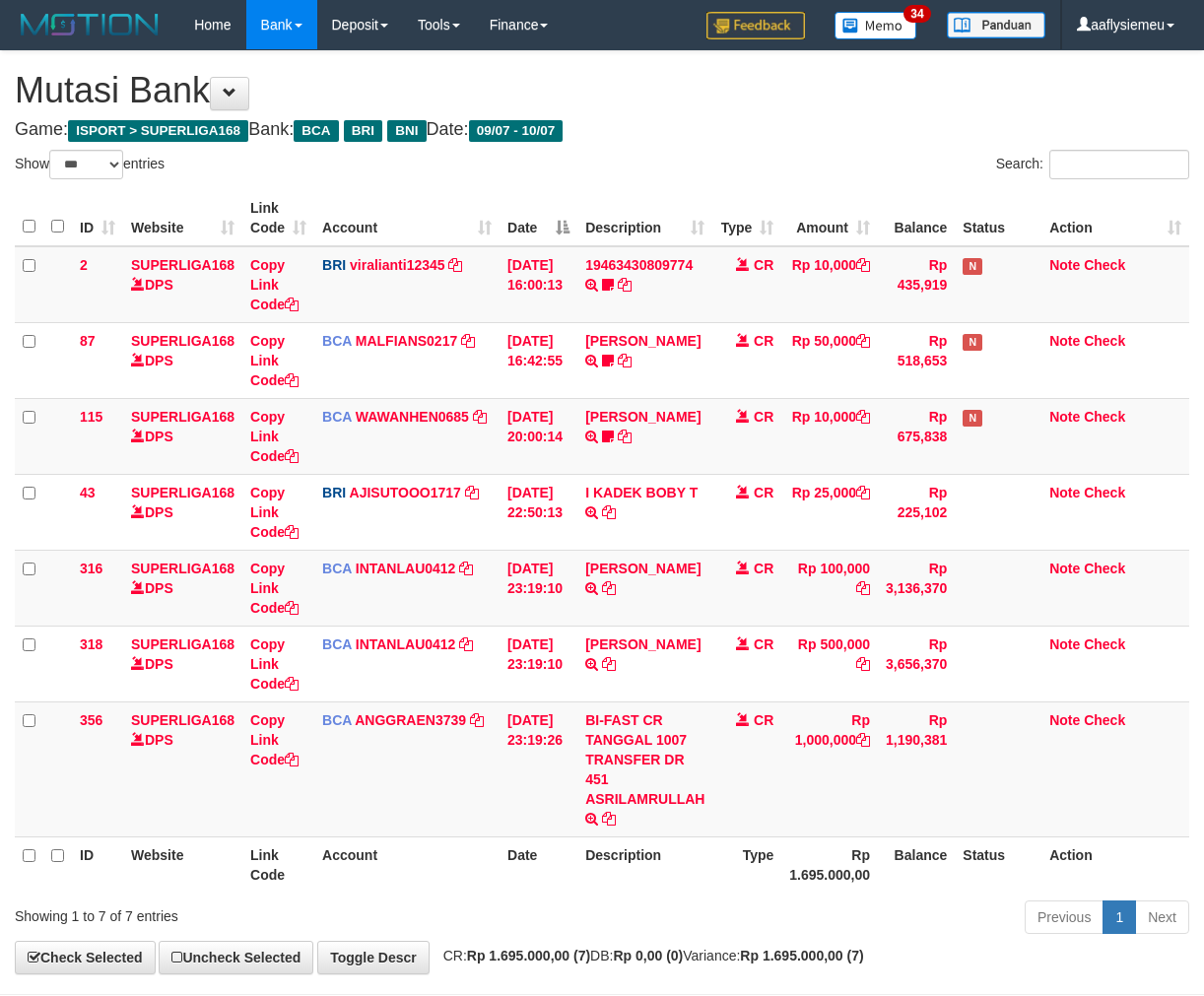 select on "***" 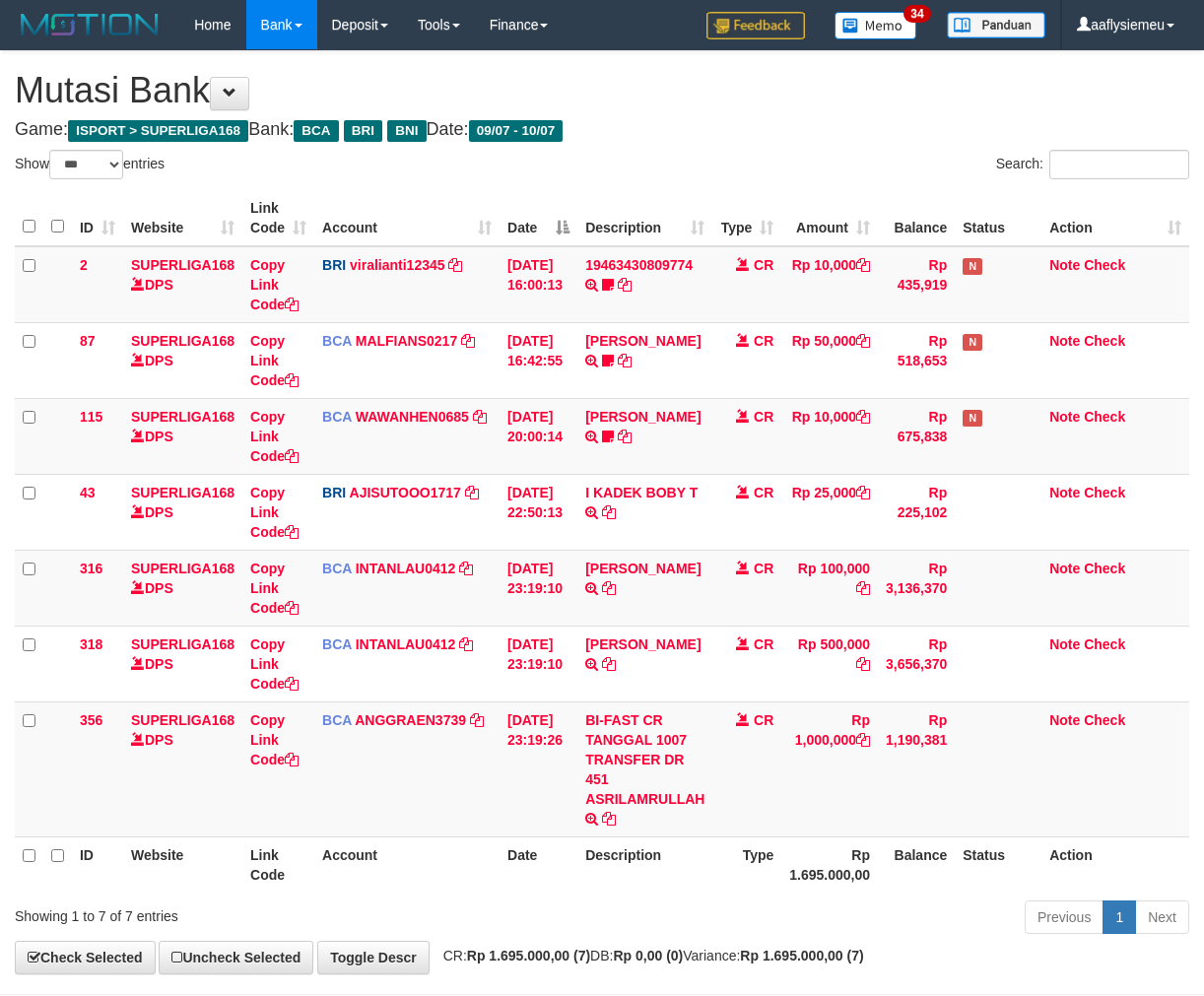 scroll, scrollTop: 0, scrollLeft: 0, axis: both 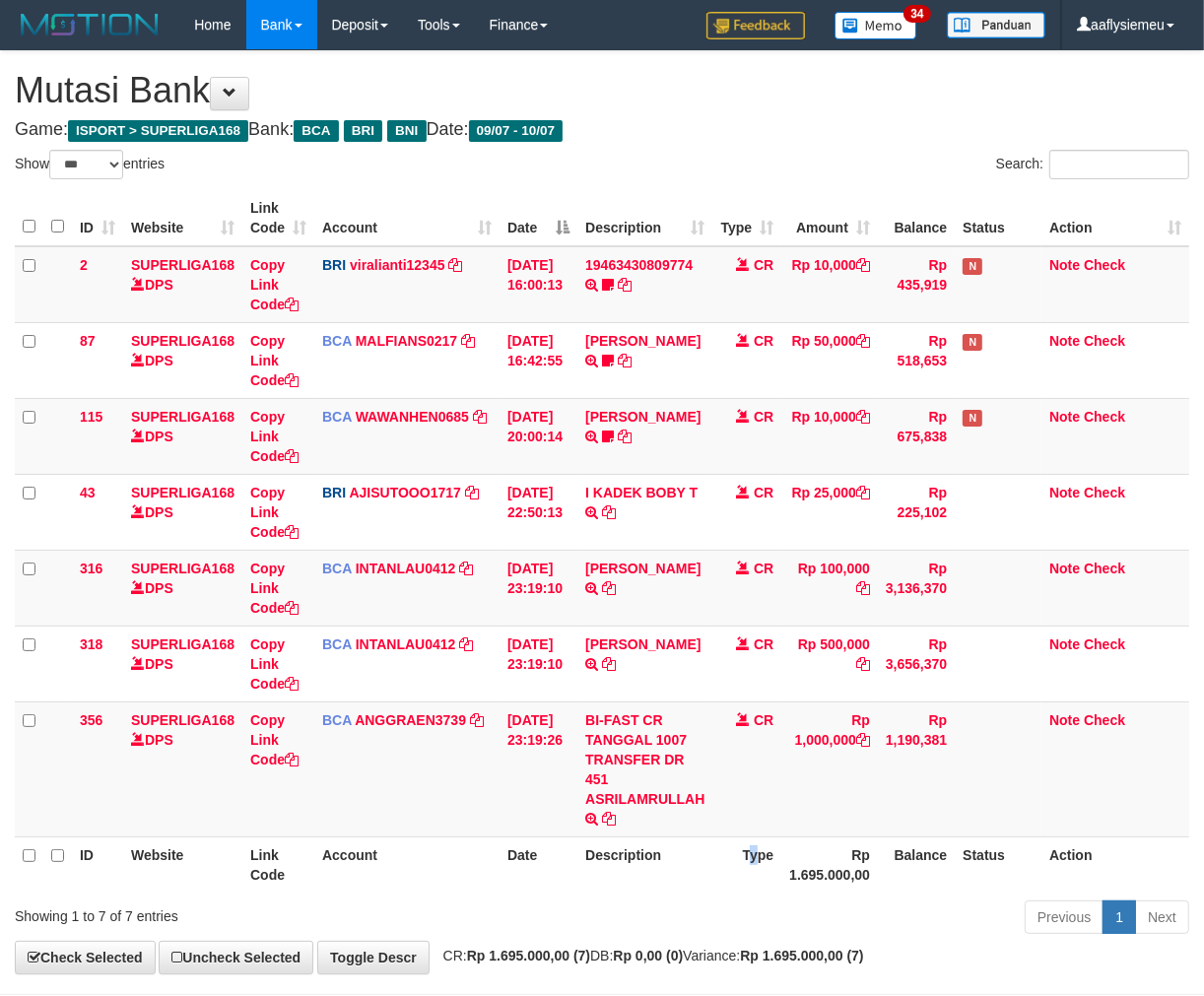 click on "Type" at bounding box center (747, 864) 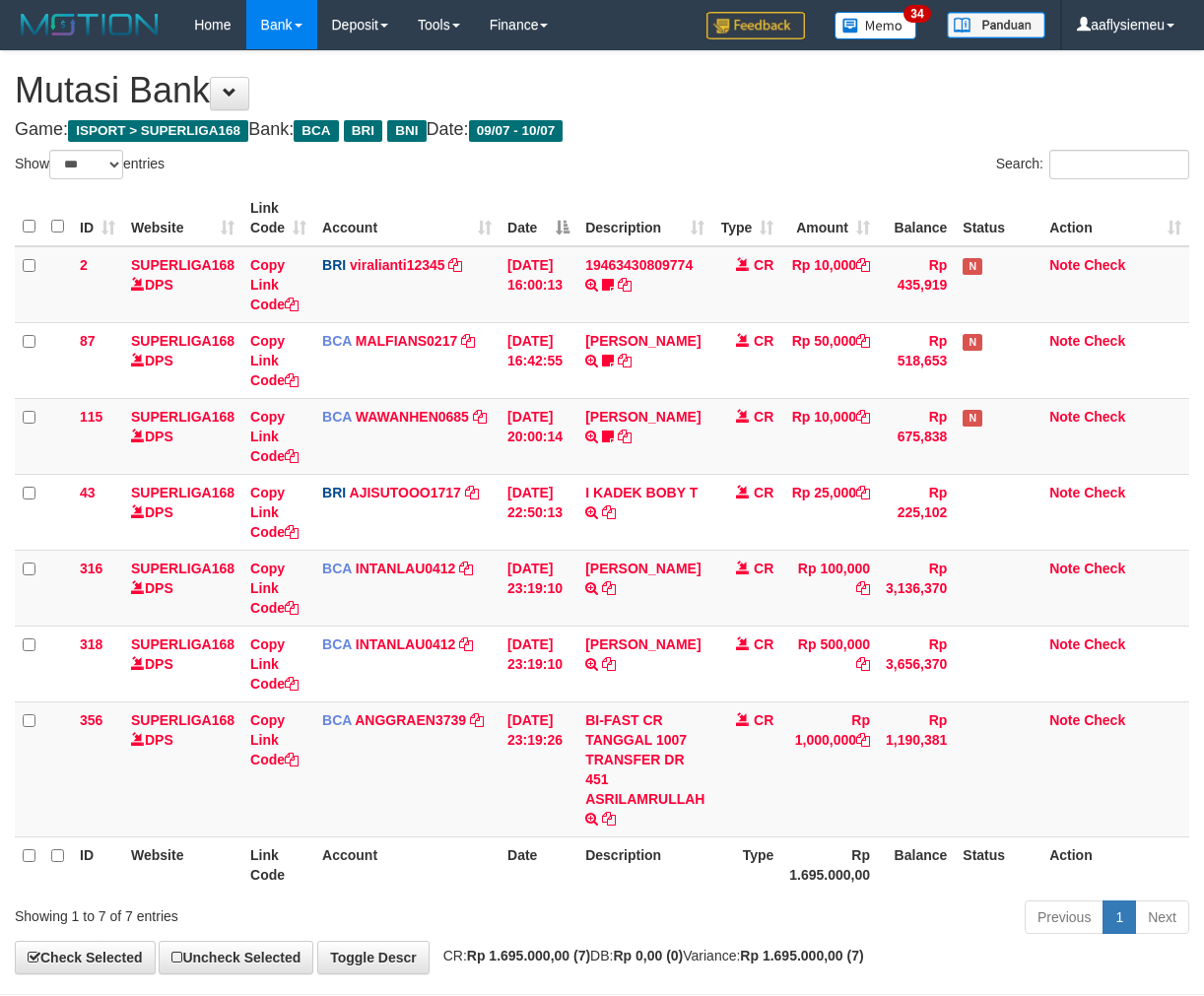 select on "***" 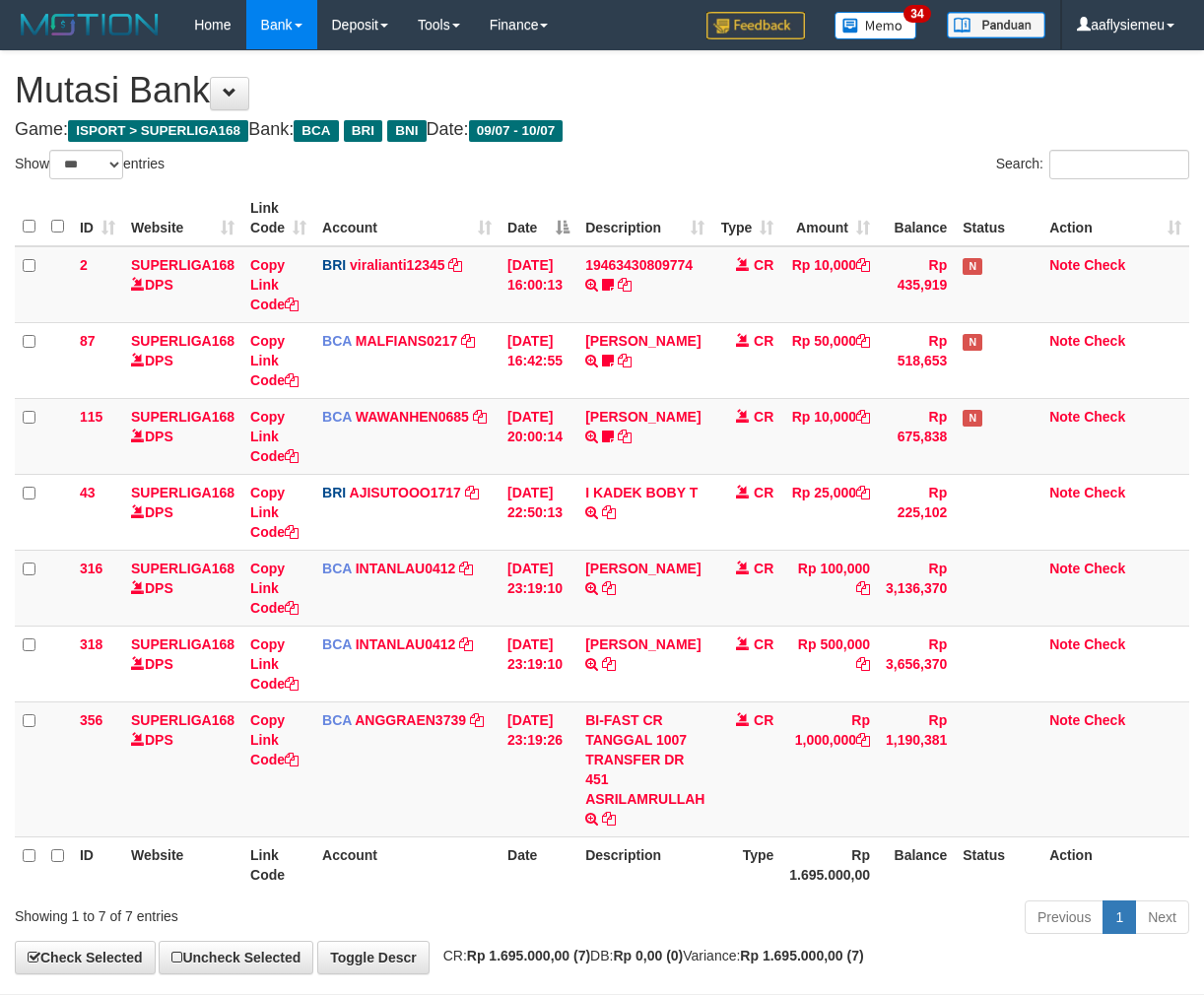scroll, scrollTop: 89, scrollLeft: 0, axis: vertical 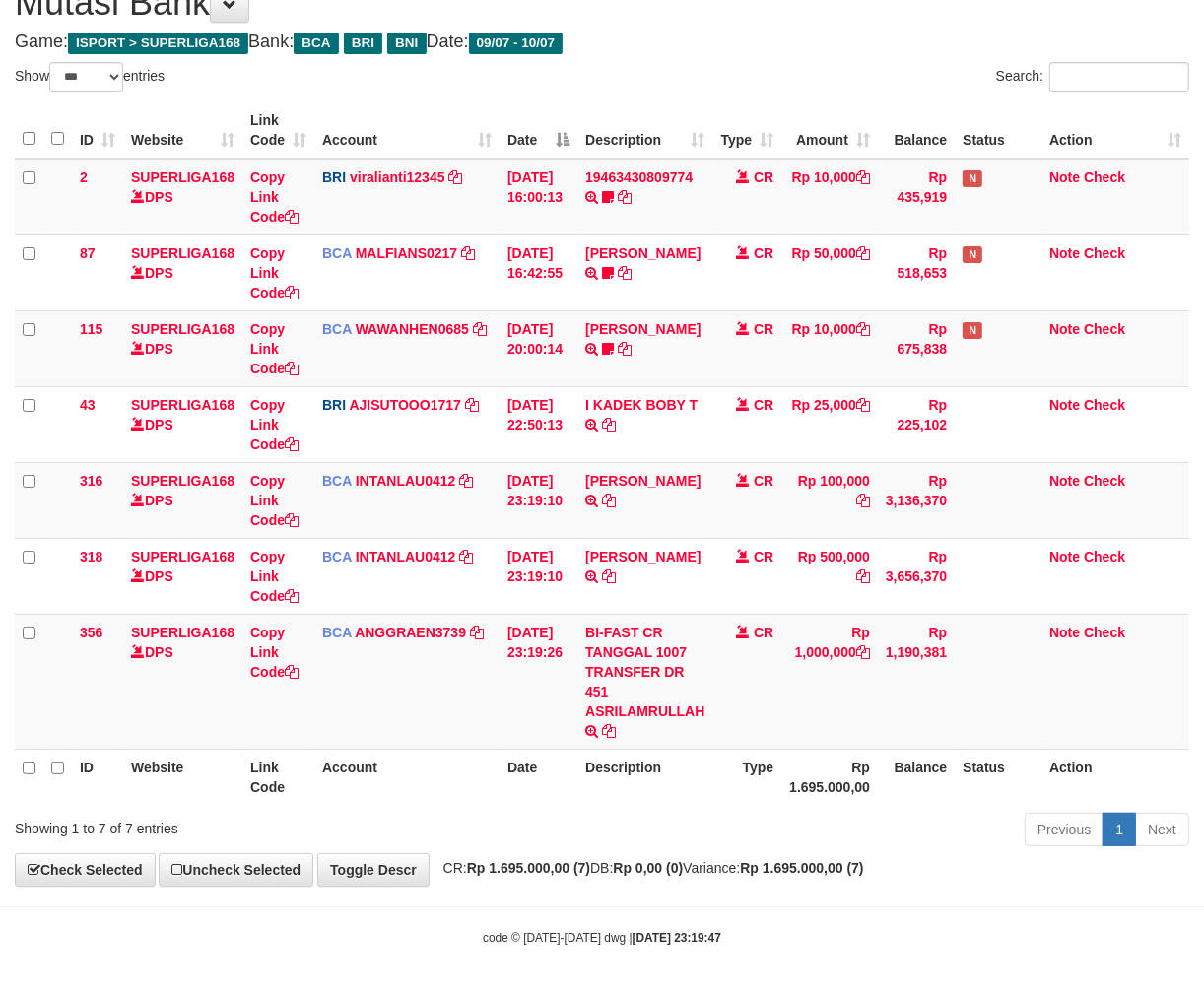 click on "**********" at bounding box center (602, 425) 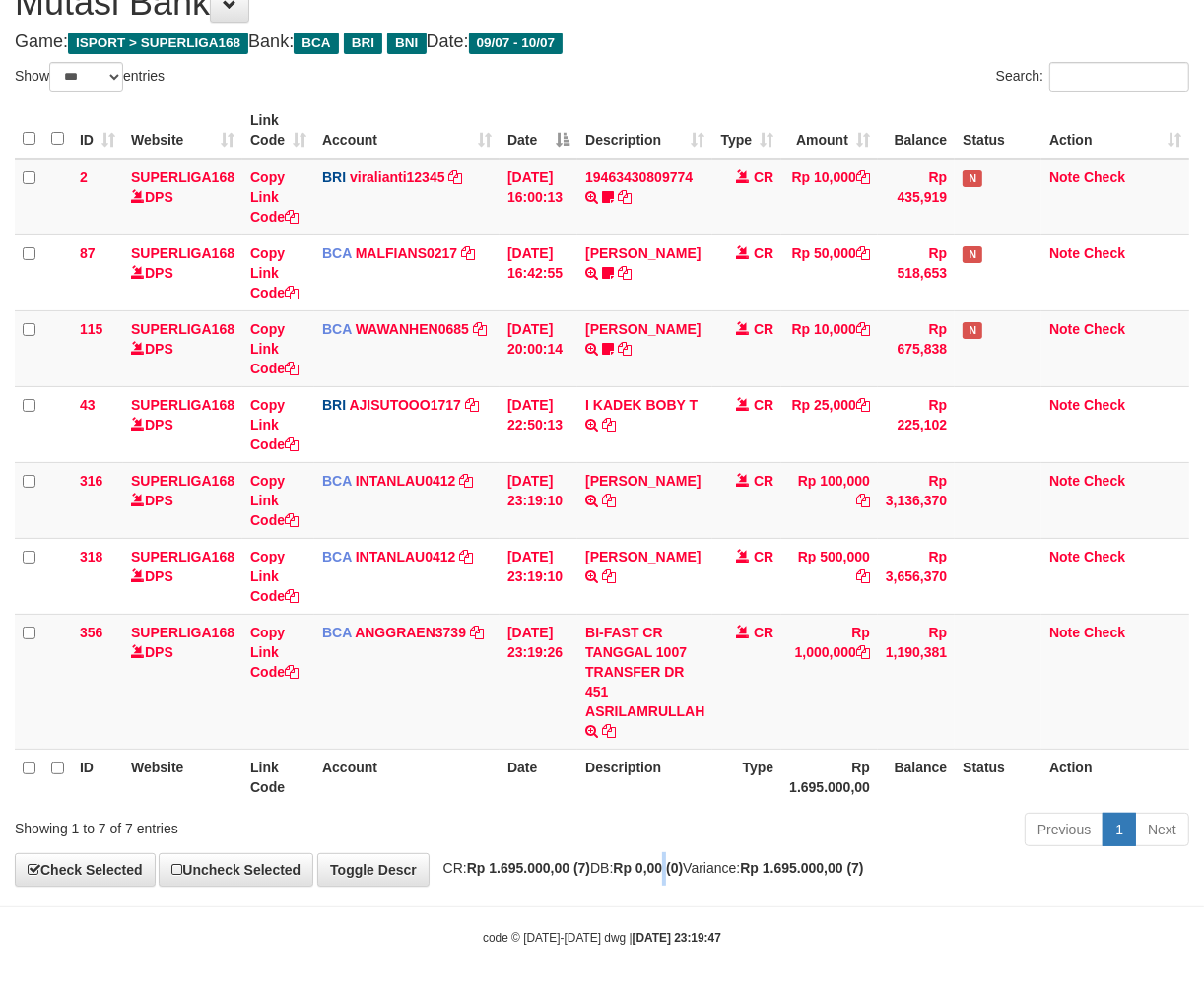 click on "Rp 0,00 (0)" at bounding box center [647, 868] 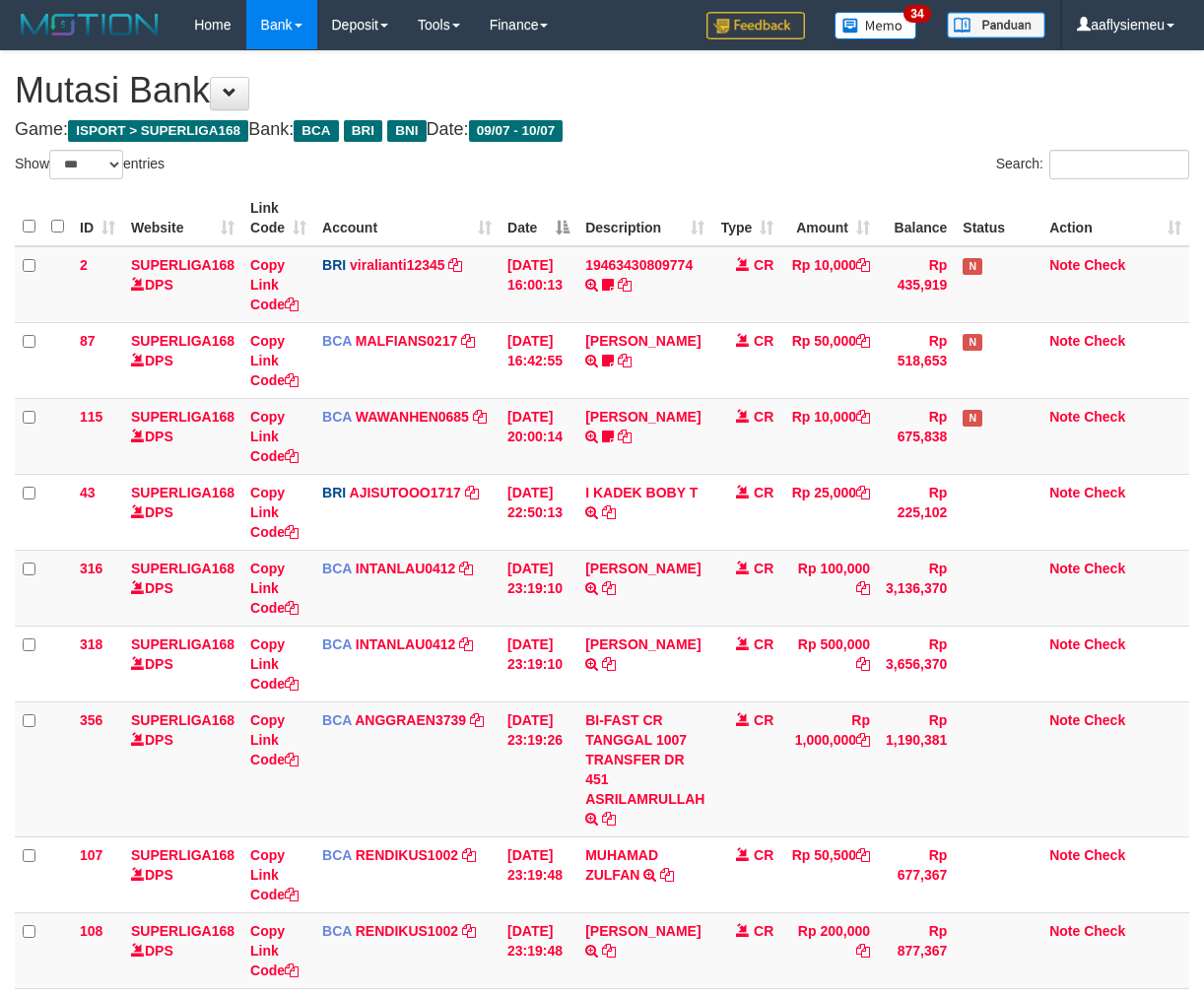 select on "***" 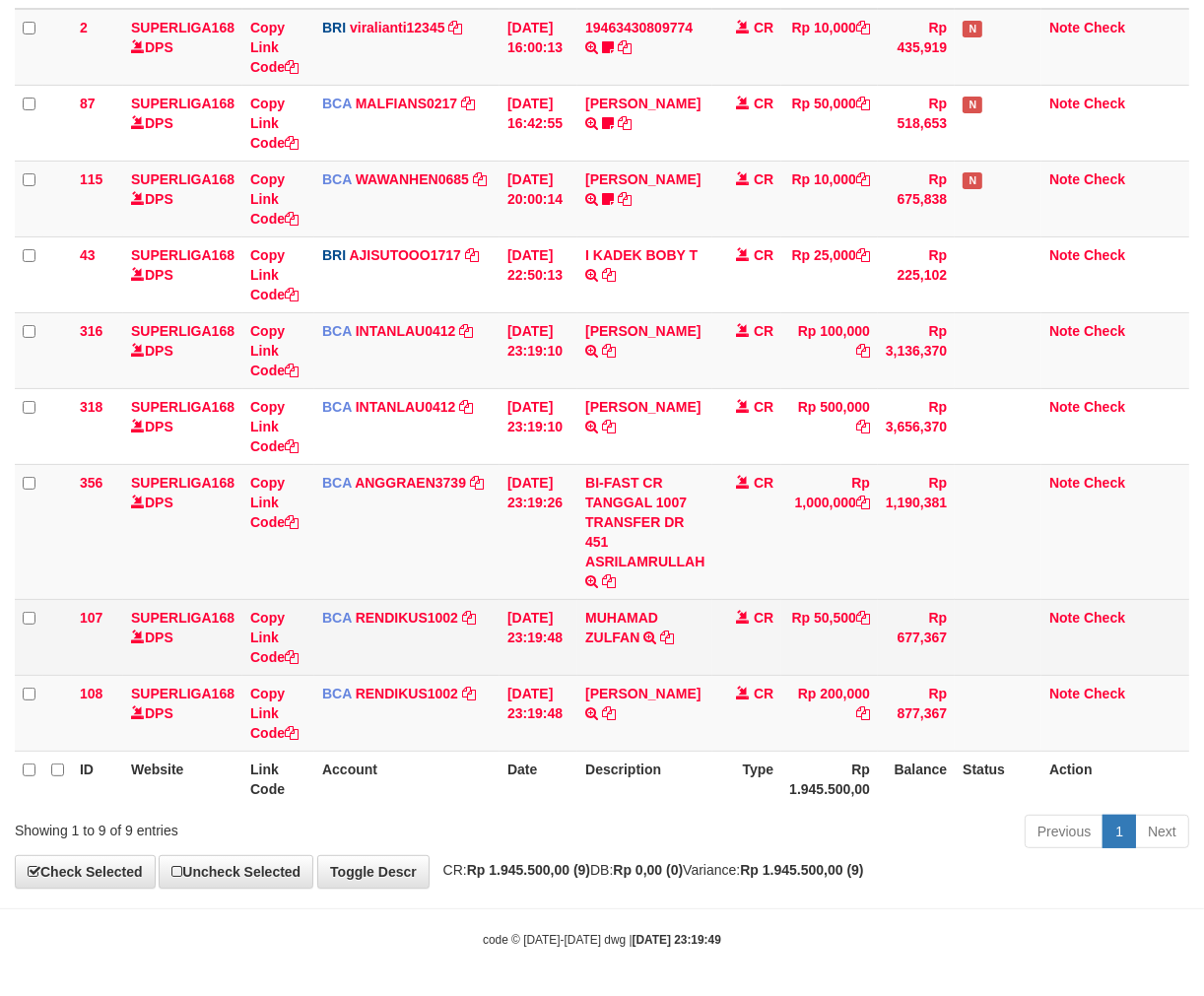 scroll, scrollTop: 240, scrollLeft: 0, axis: vertical 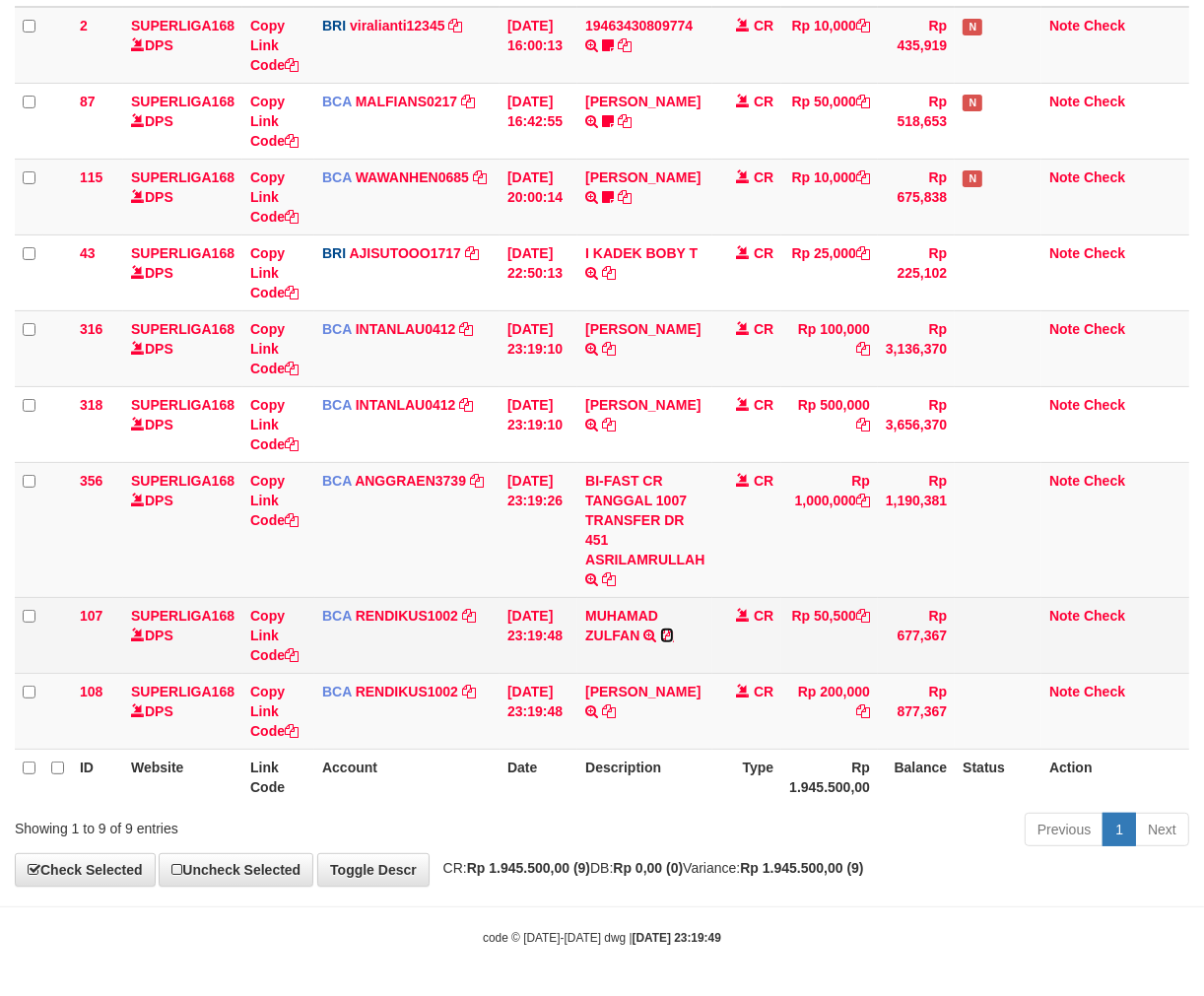 click at bounding box center (667, 635) 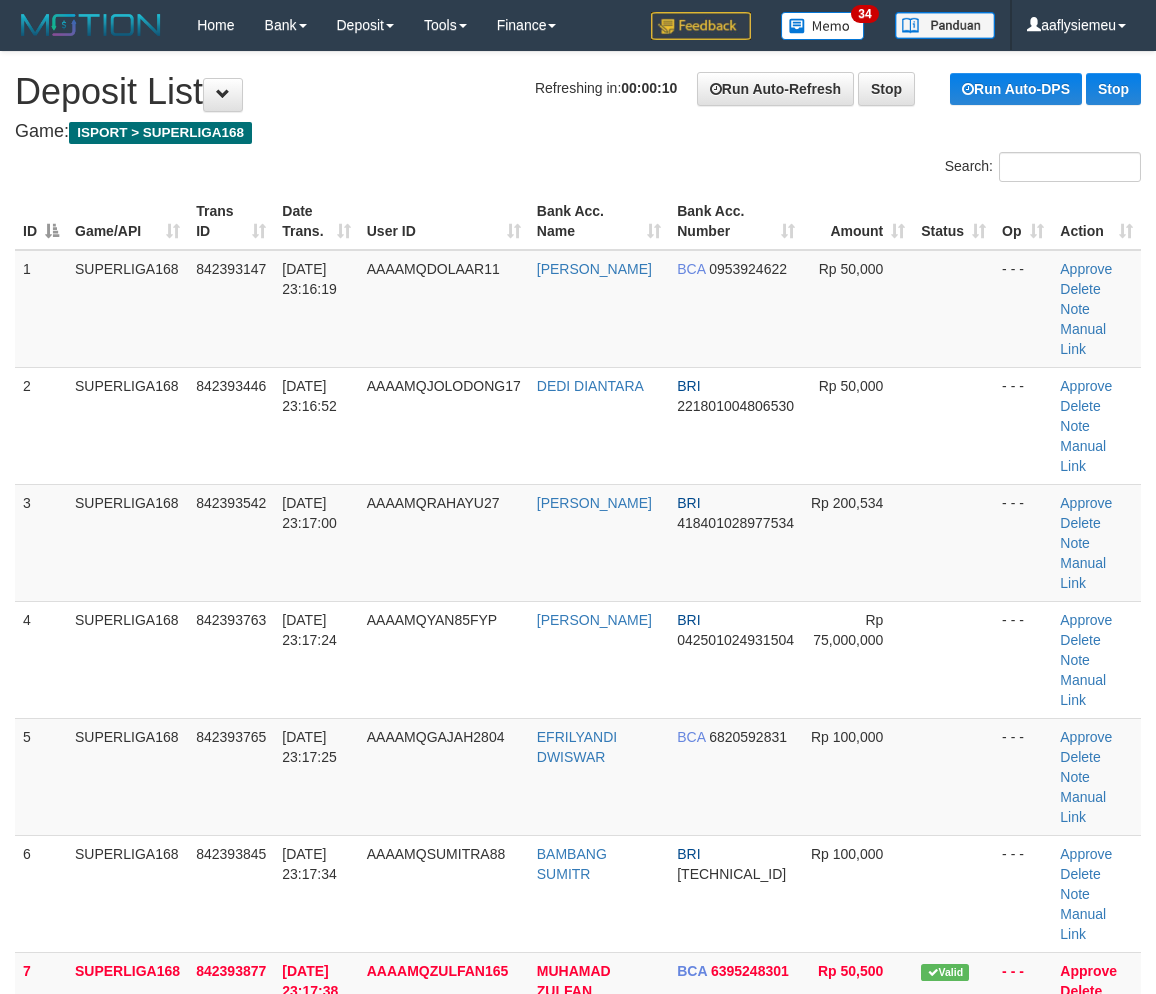 scroll, scrollTop: 0, scrollLeft: 0, axis: both 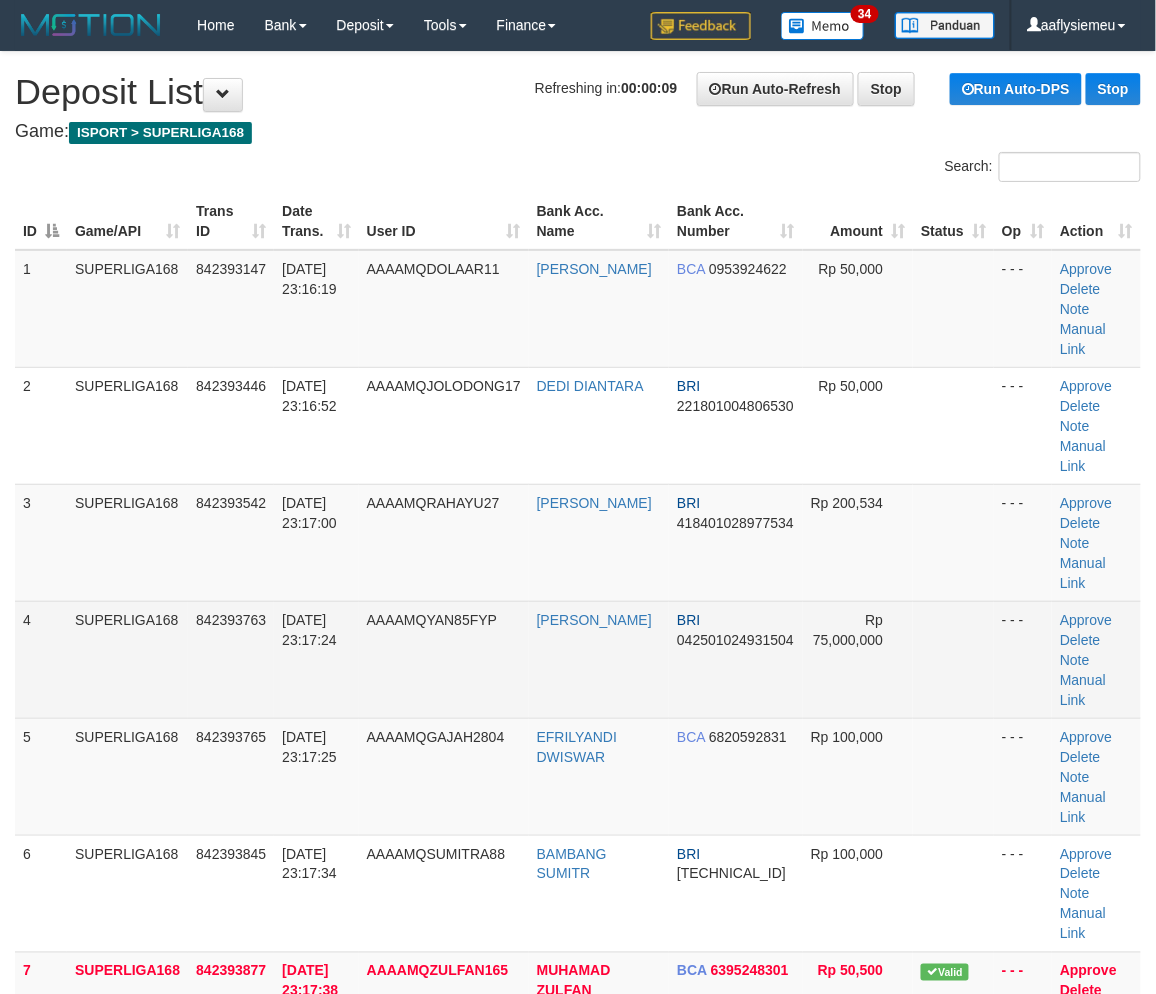 click on "[DATE] 23:17:24" at bounding box center [309, 630] 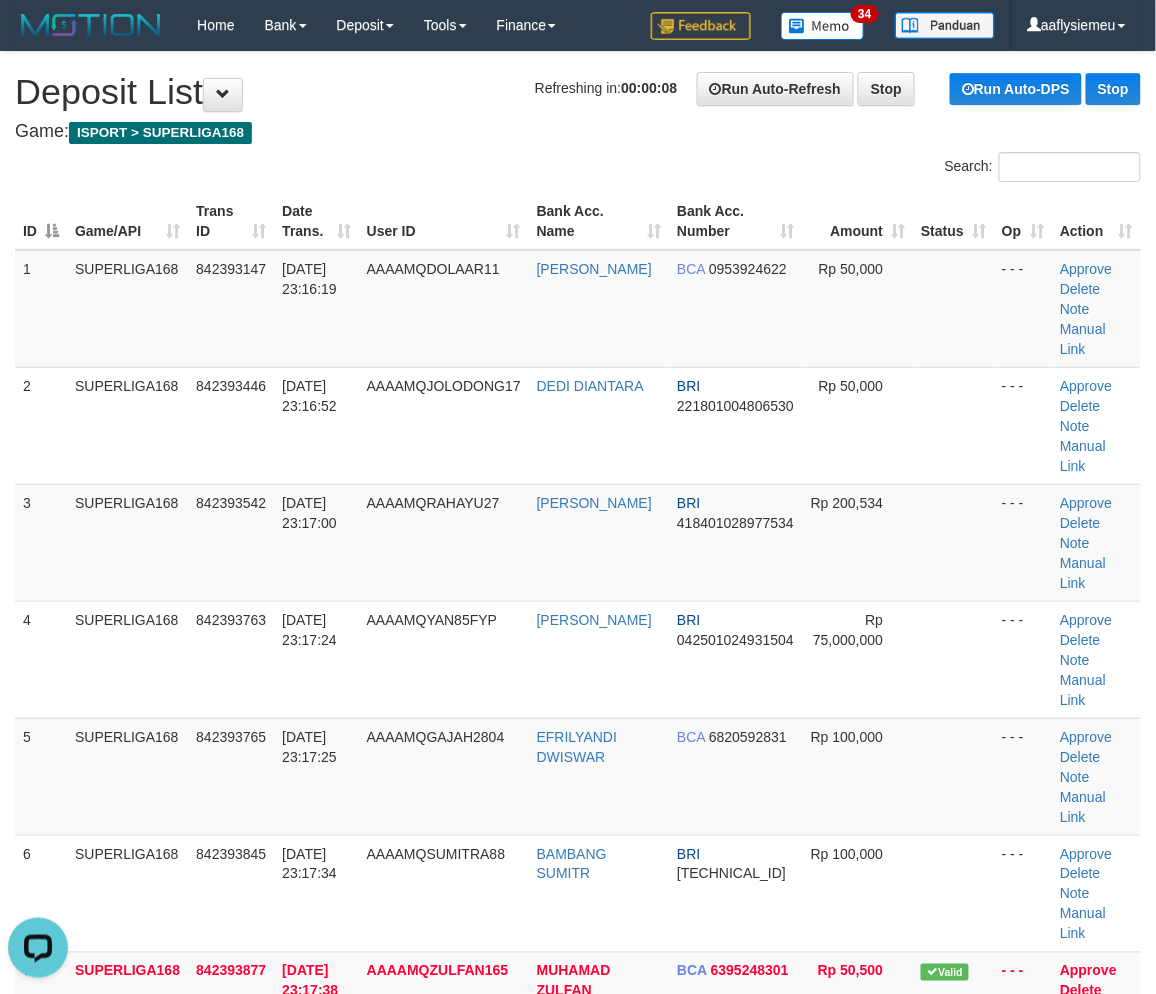 scroll, scrollTop: 0, scrollLeft: 0, axis: both 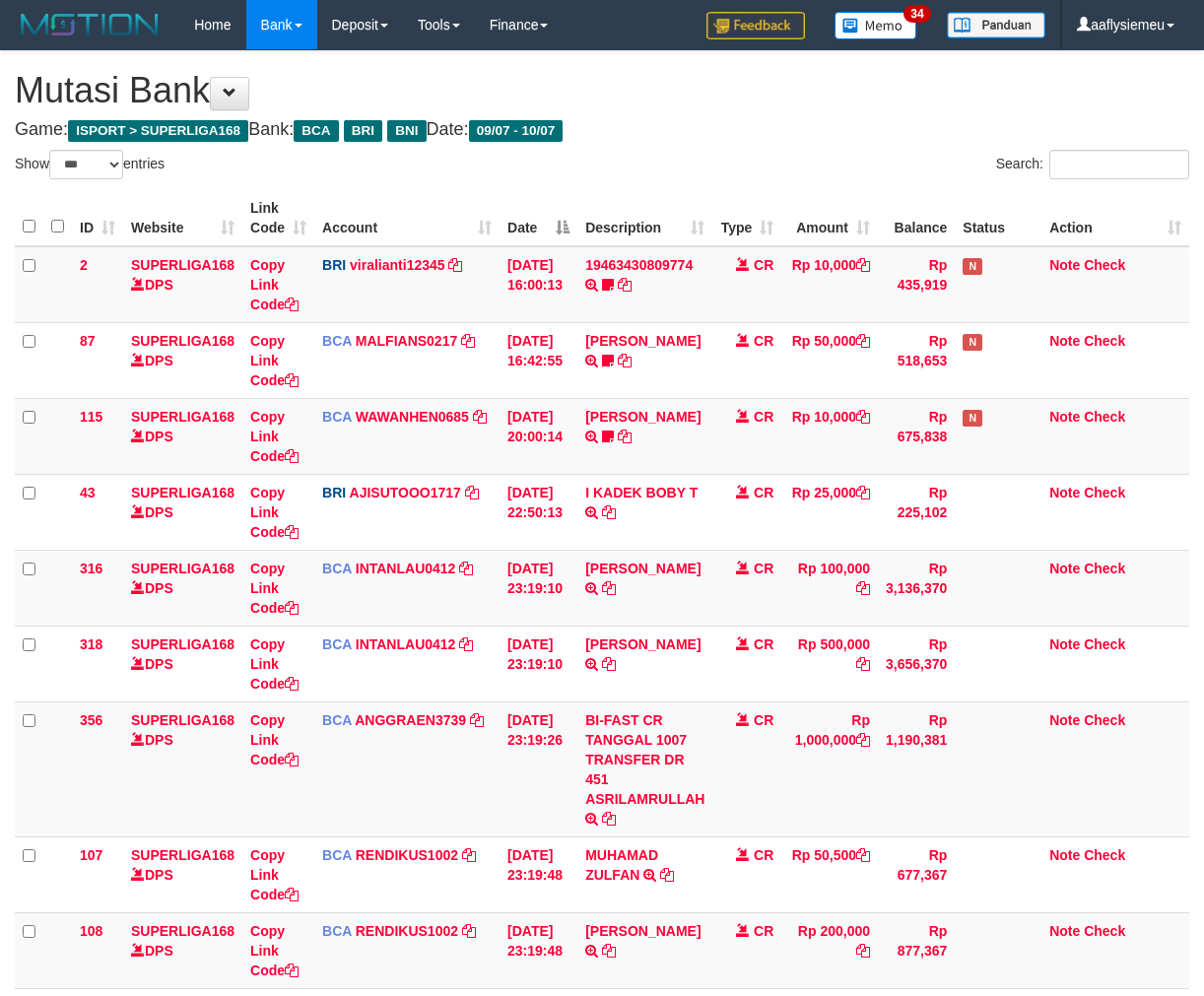 select on "***" 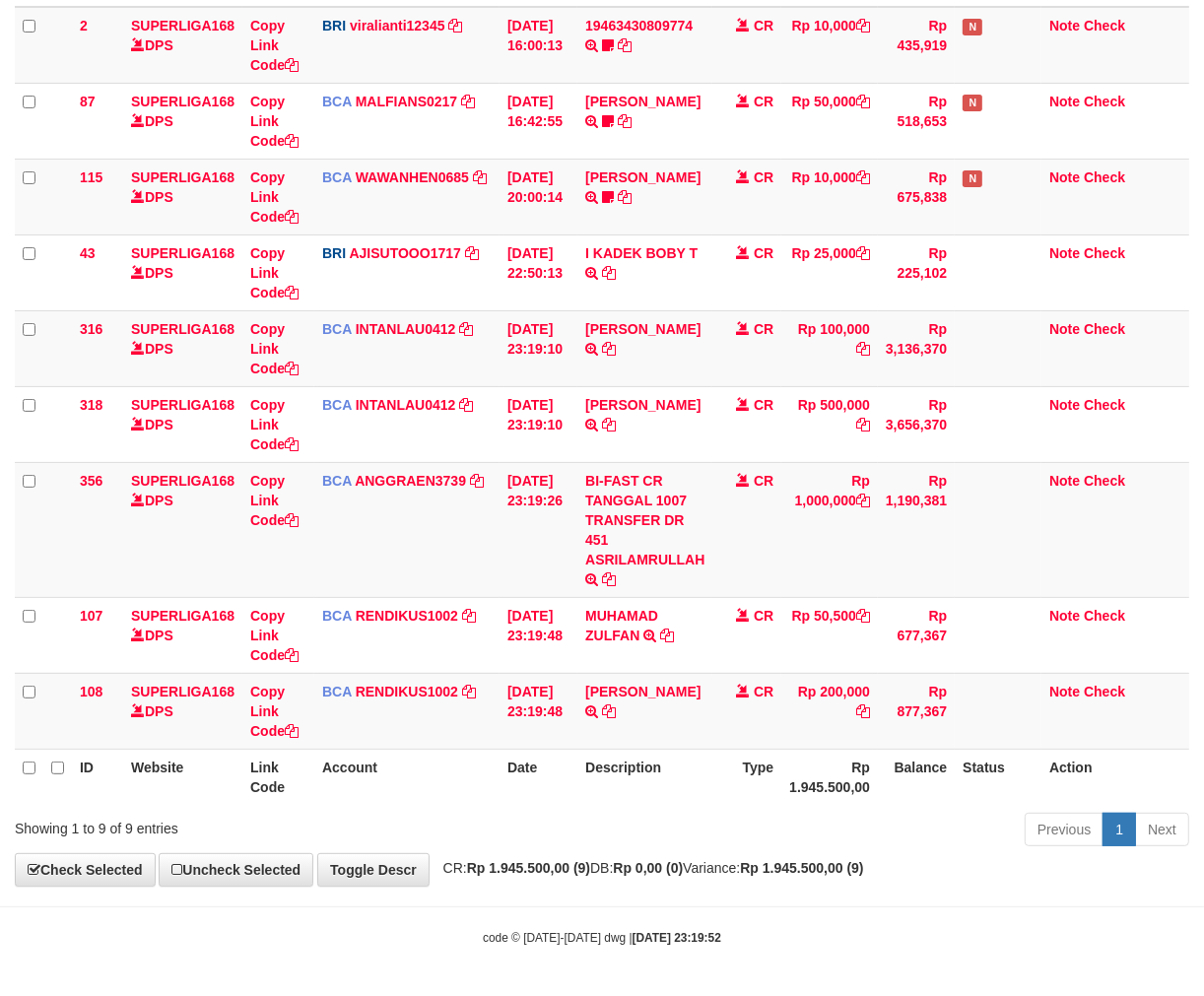 scroll, scrollTop: 240, scrollLeft: 0, axis: vertical 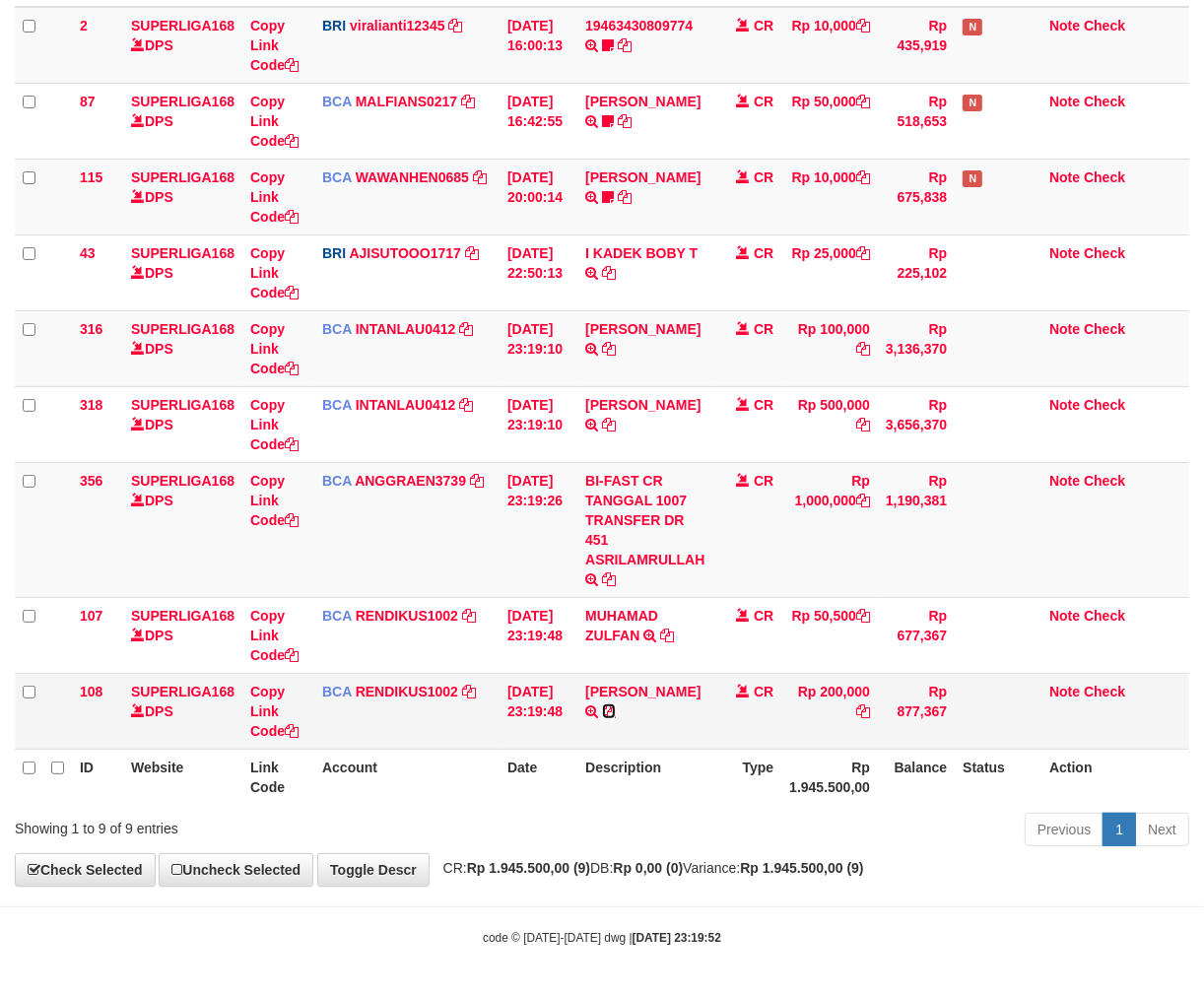 click at bounding box center (609, 711) 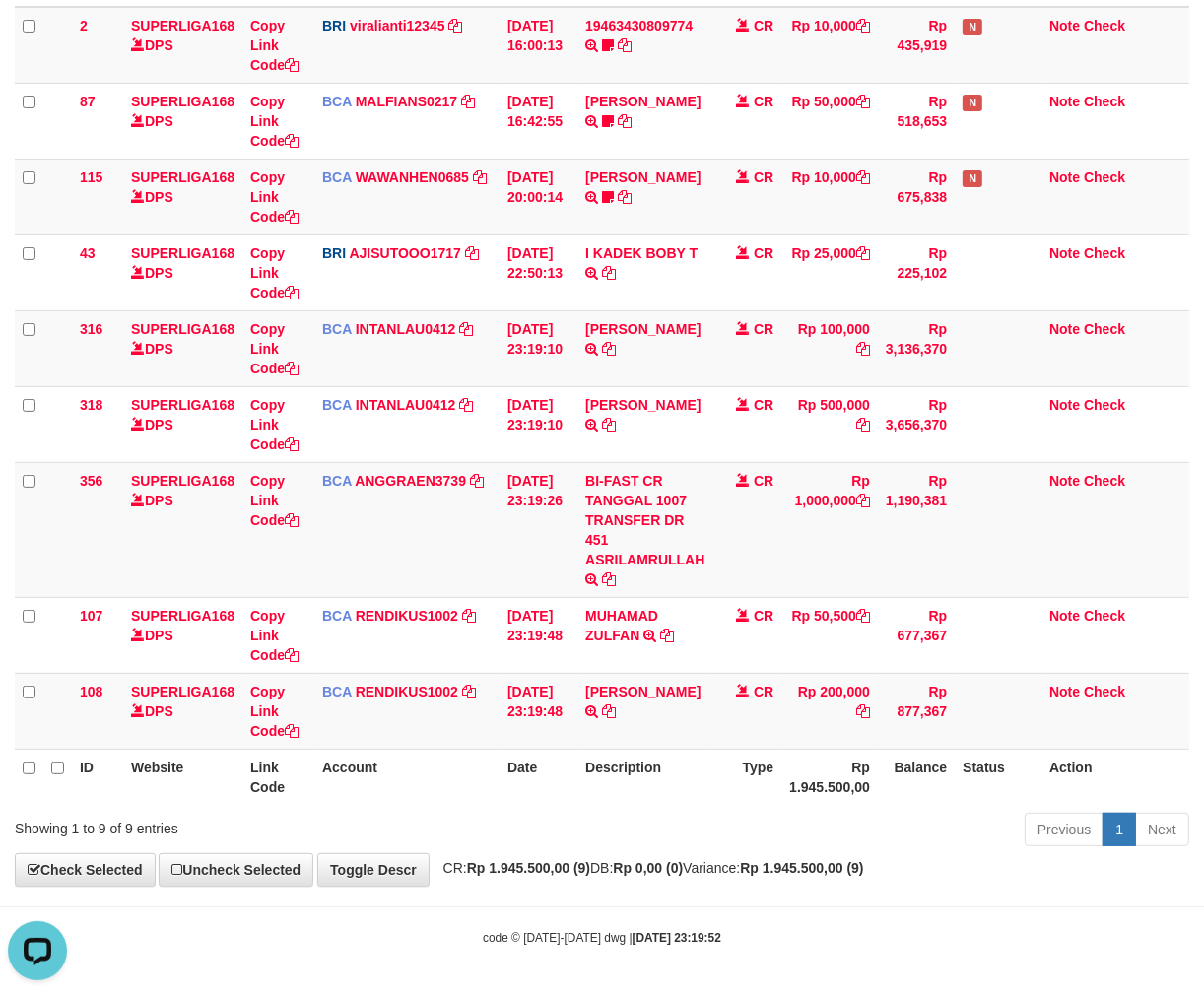 scroll, scrollTop: 0, scrollLeft: 0, axis: both 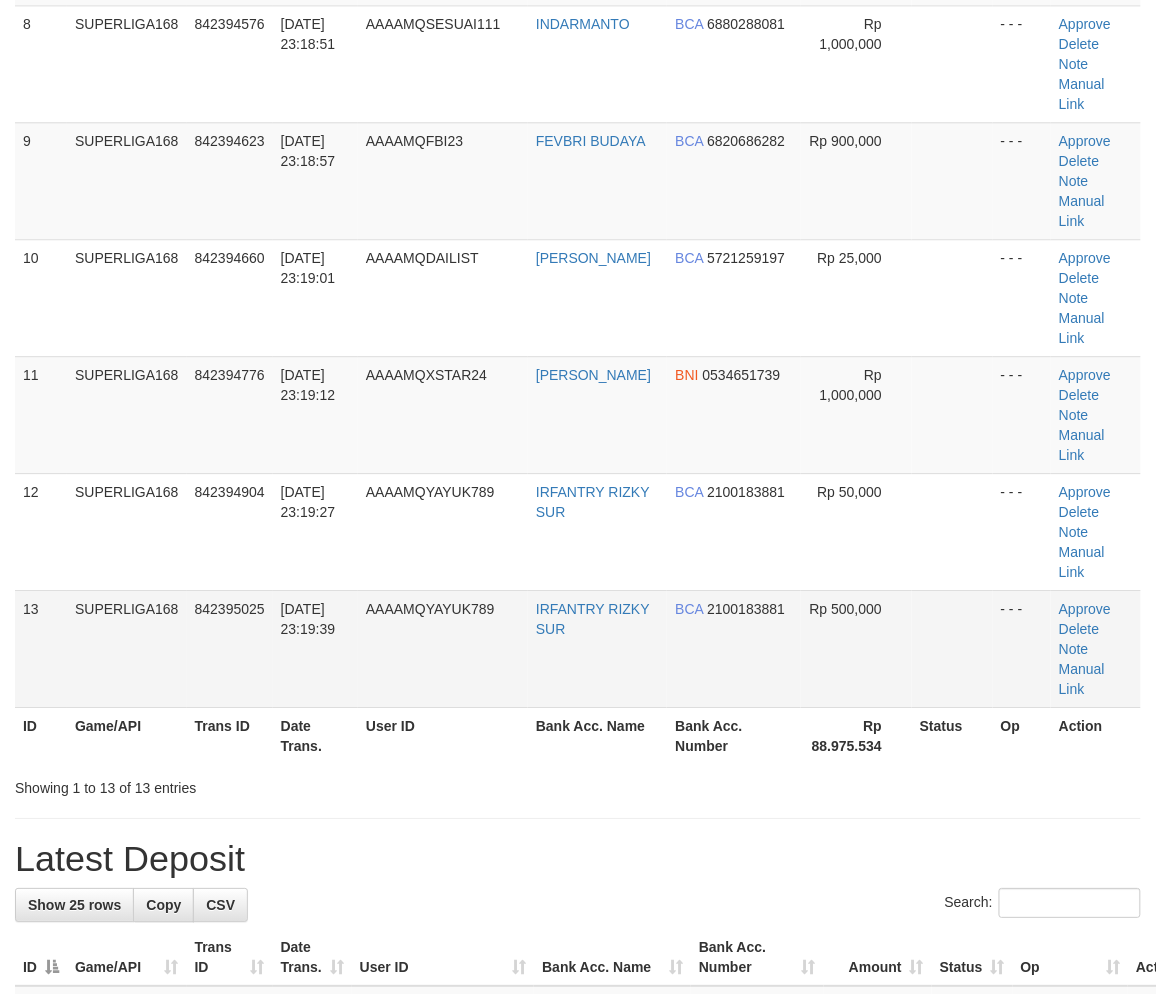 click on "AAAAMQYAYUK789" at bounding box center [443, 648] 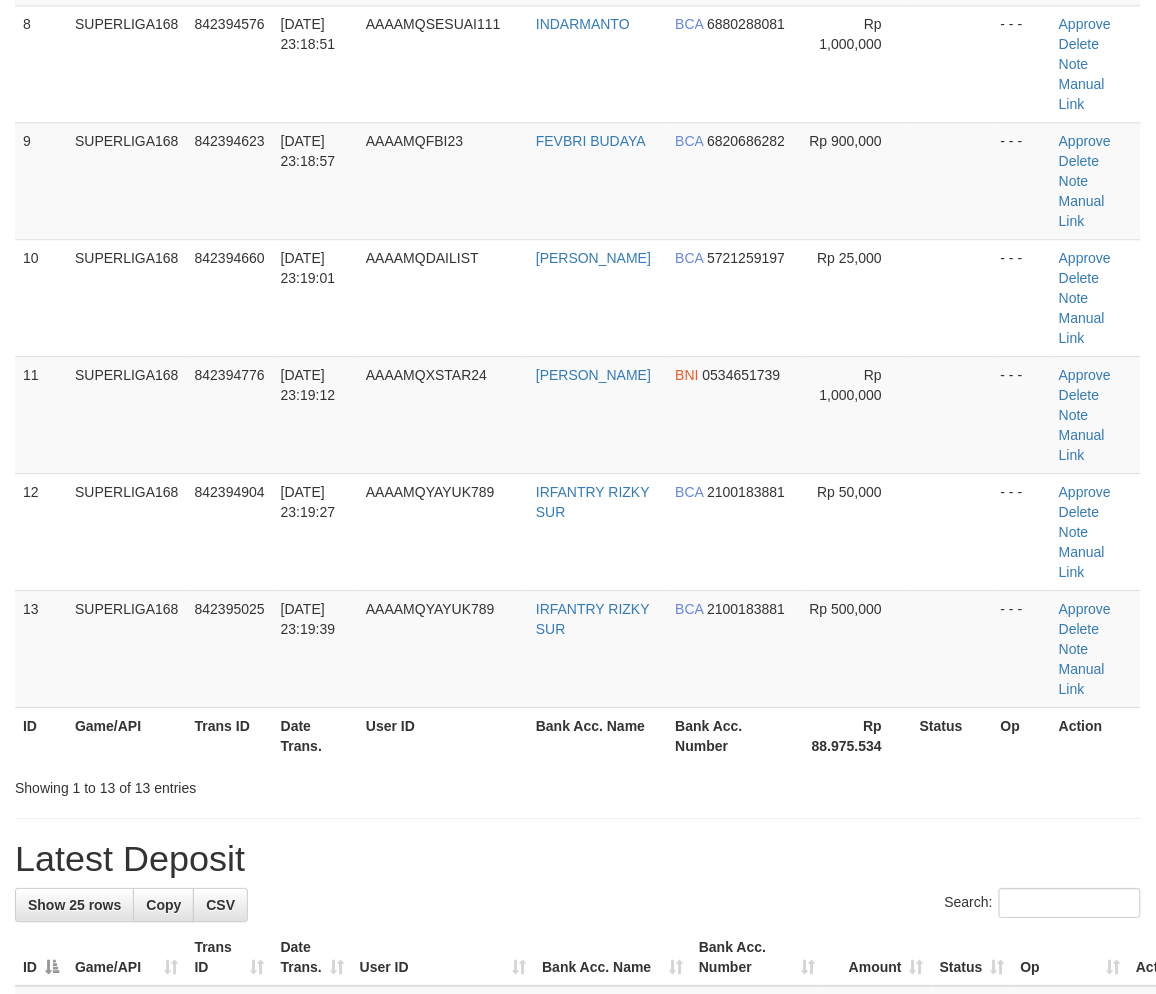 scroll, scrollTop: 1376, scrollLeft: 0, axis: vertical 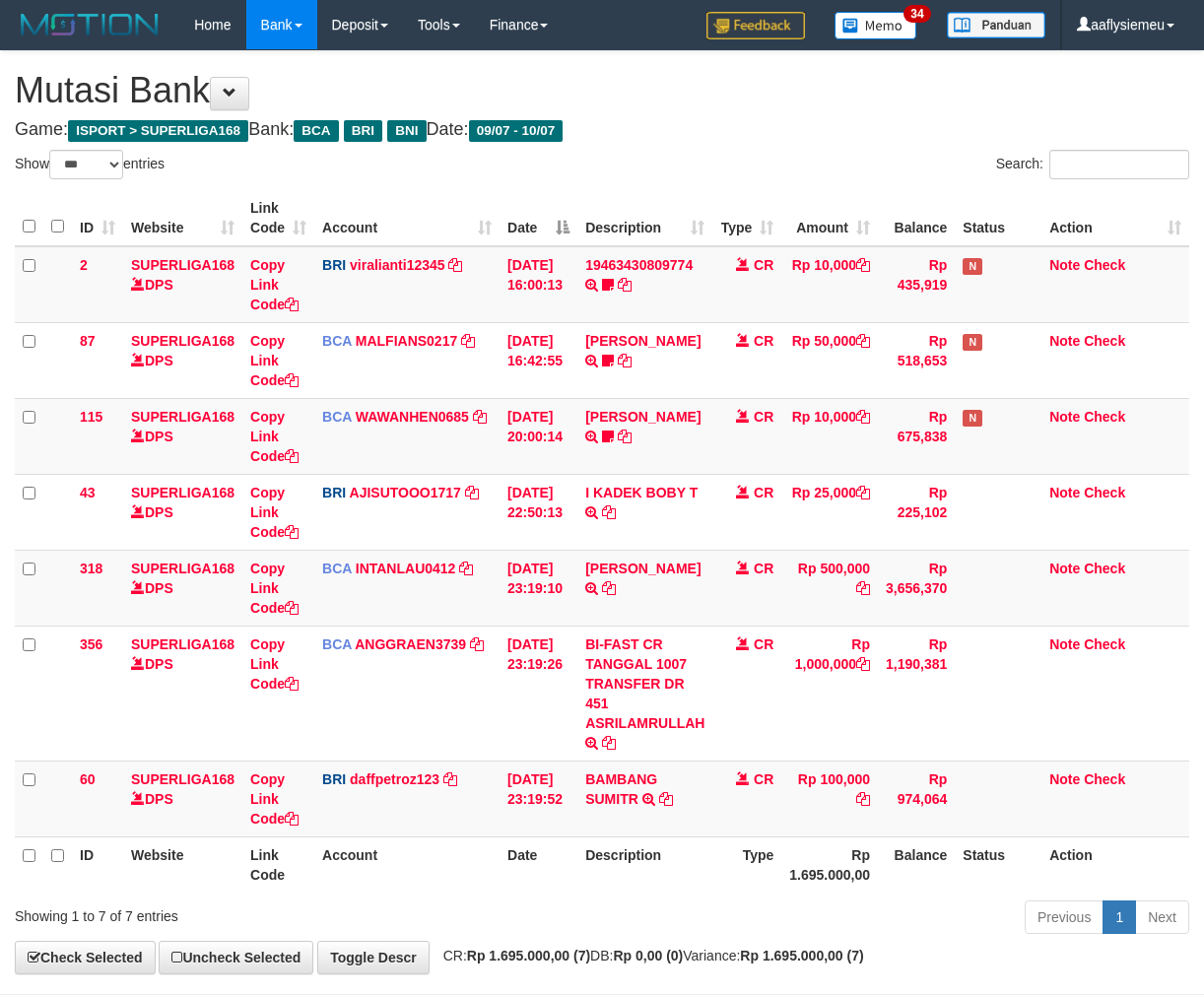select on "***" 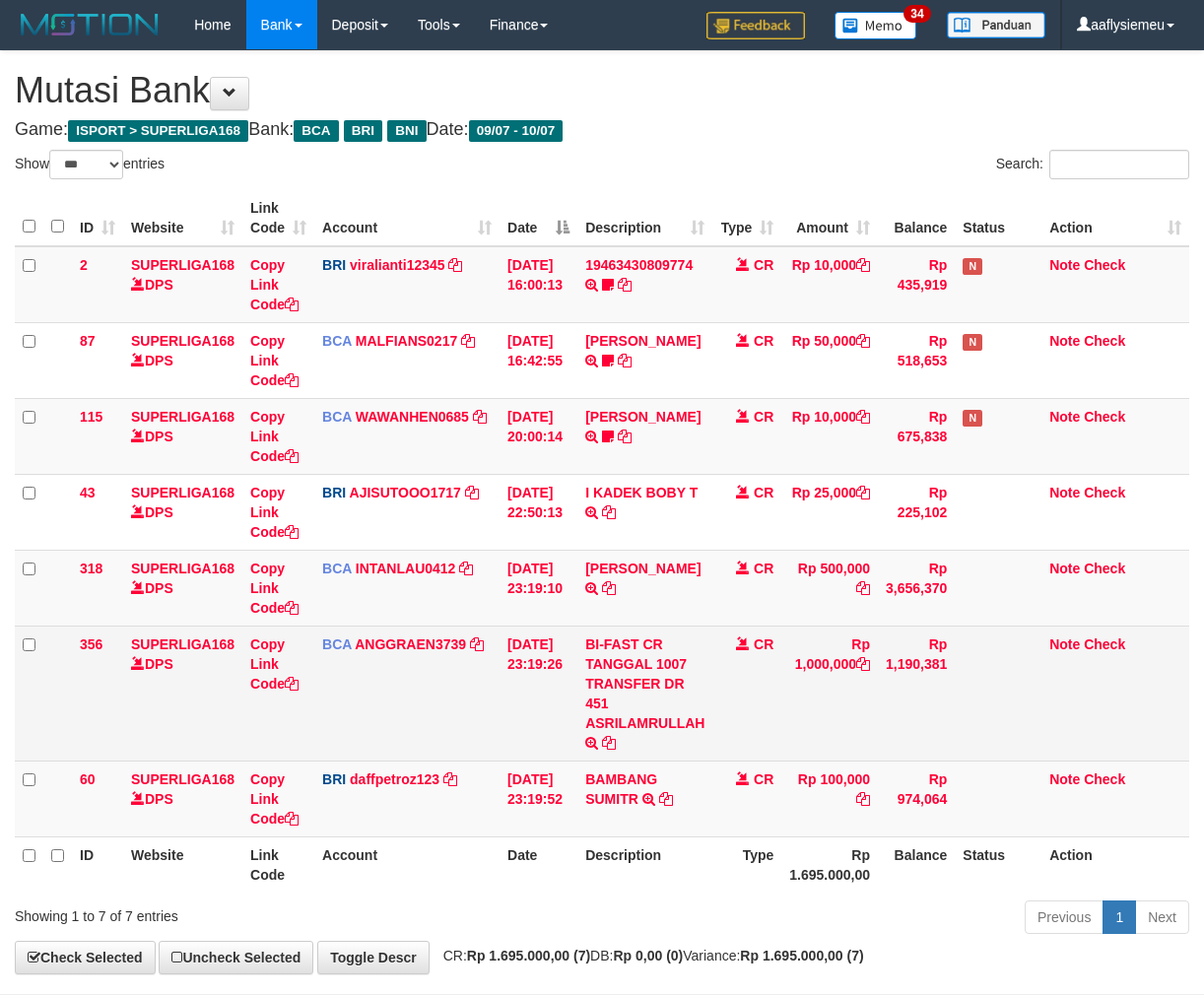 click on "**********" at bounding box center (602, 512) 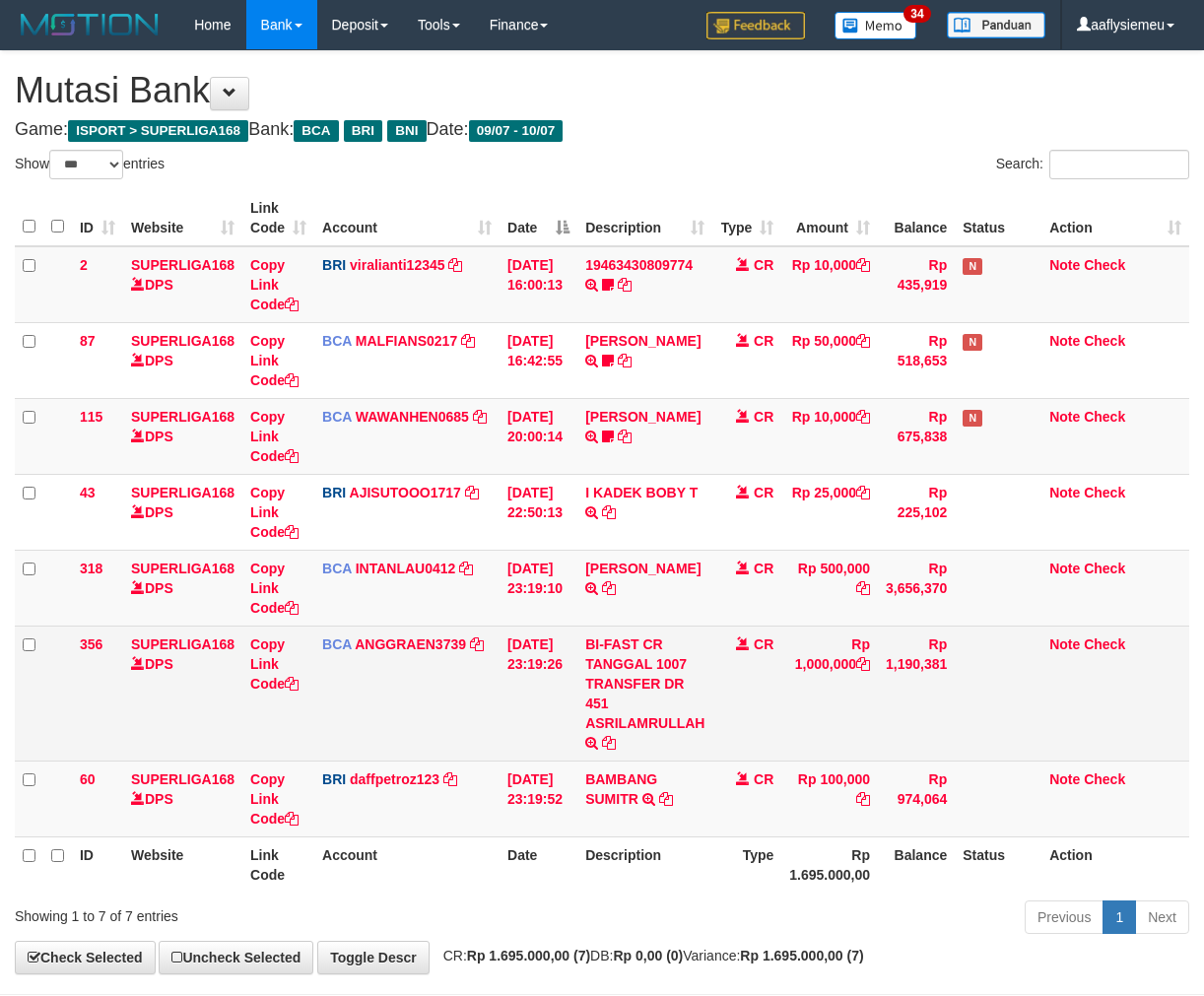 scroll, scrollTop: 0, scrollLeft: 0, axis: both 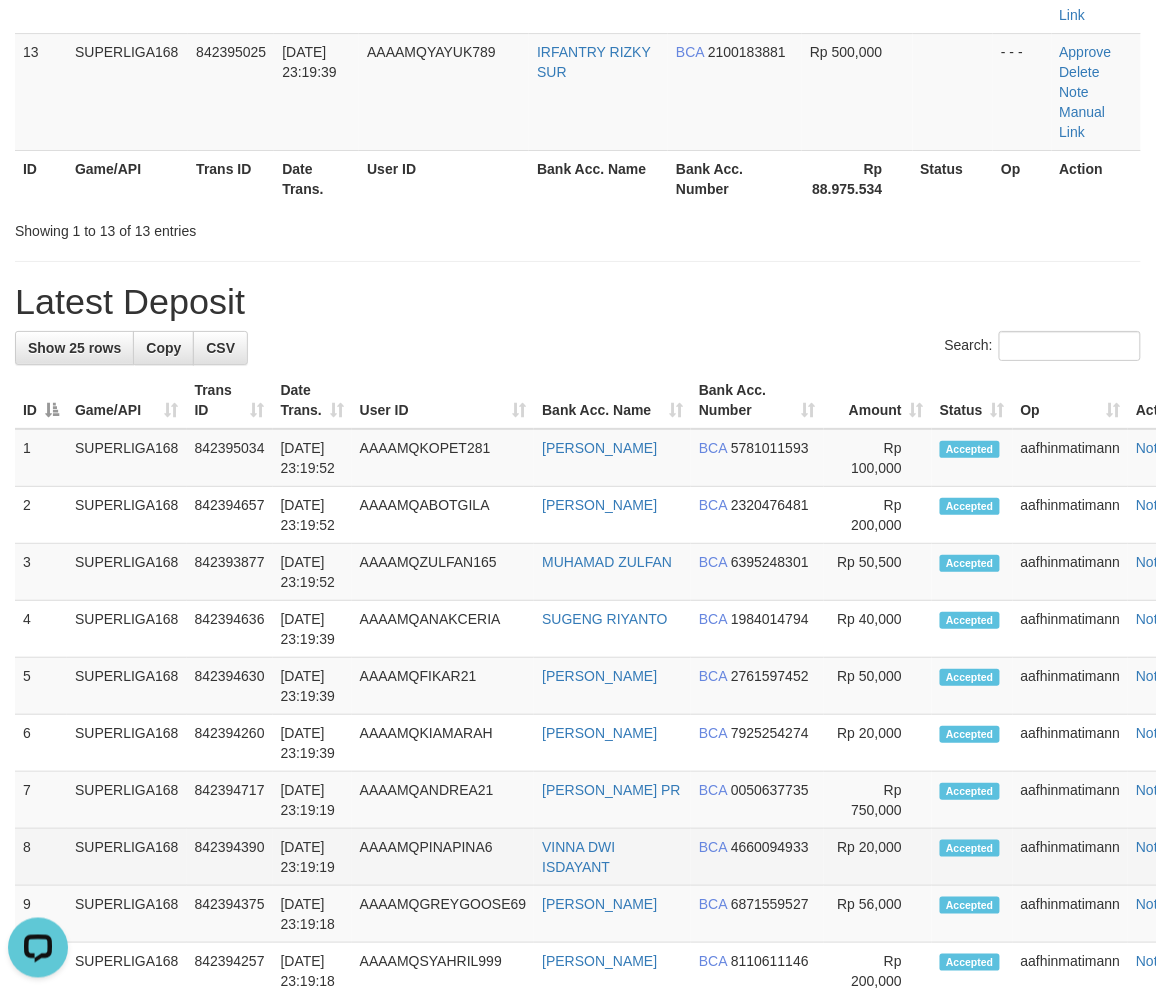 click on "10/07/2025 23:19:19" at bounding box center (312, 857) 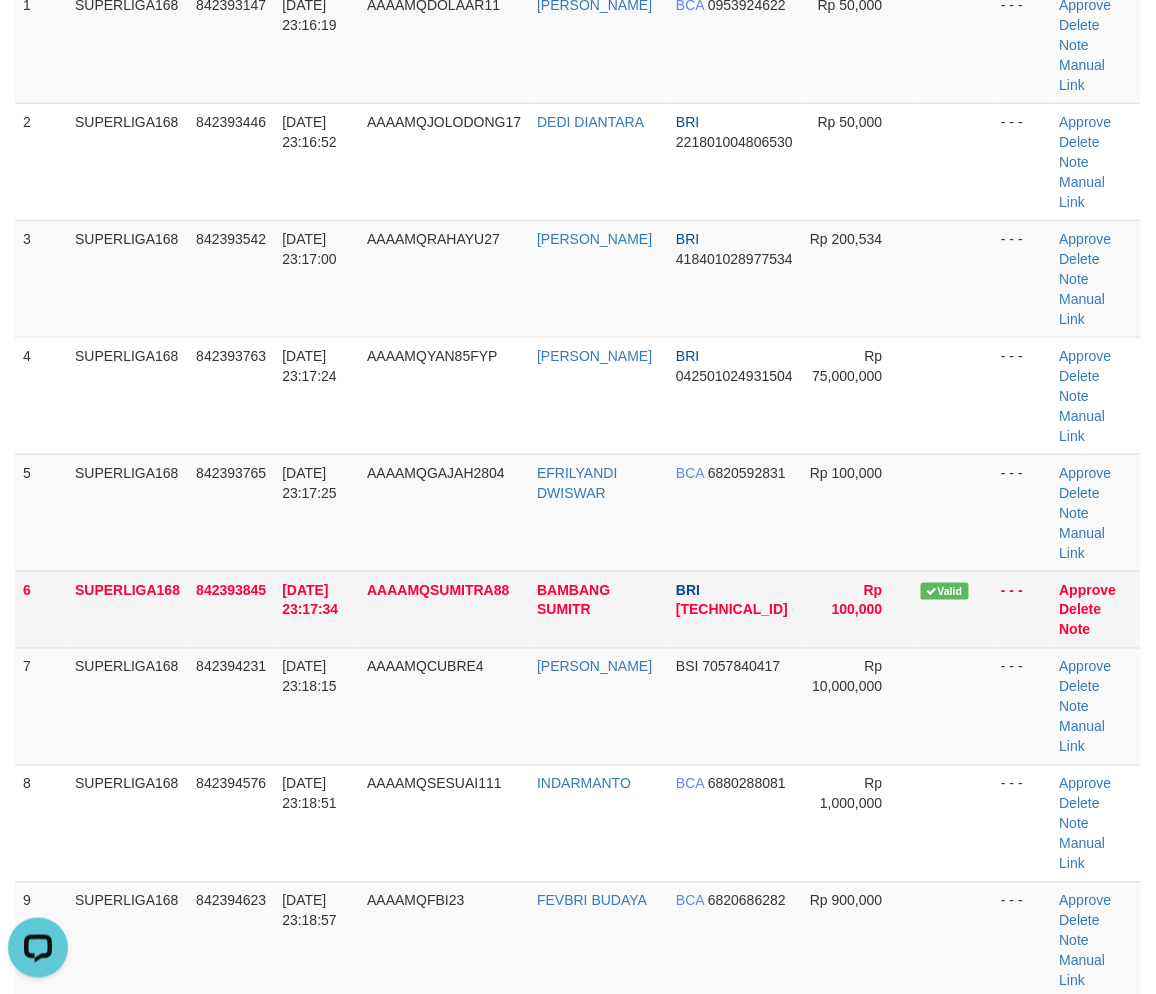 click on "AAAAMQSUMITRA88" at bounding box center (444, 609) 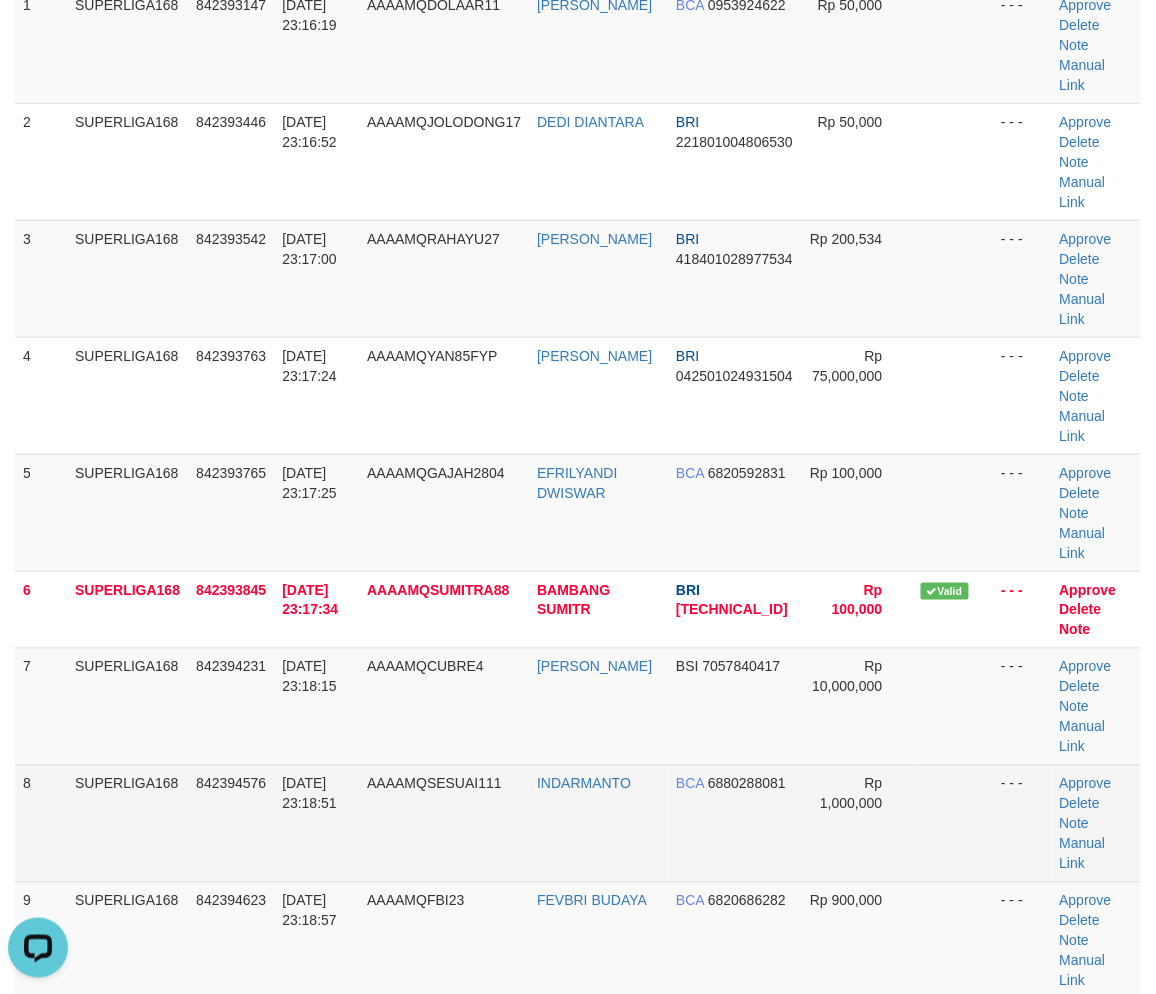 click on "AAAAMQSUMITRA88" at bounding box center [444, 609] 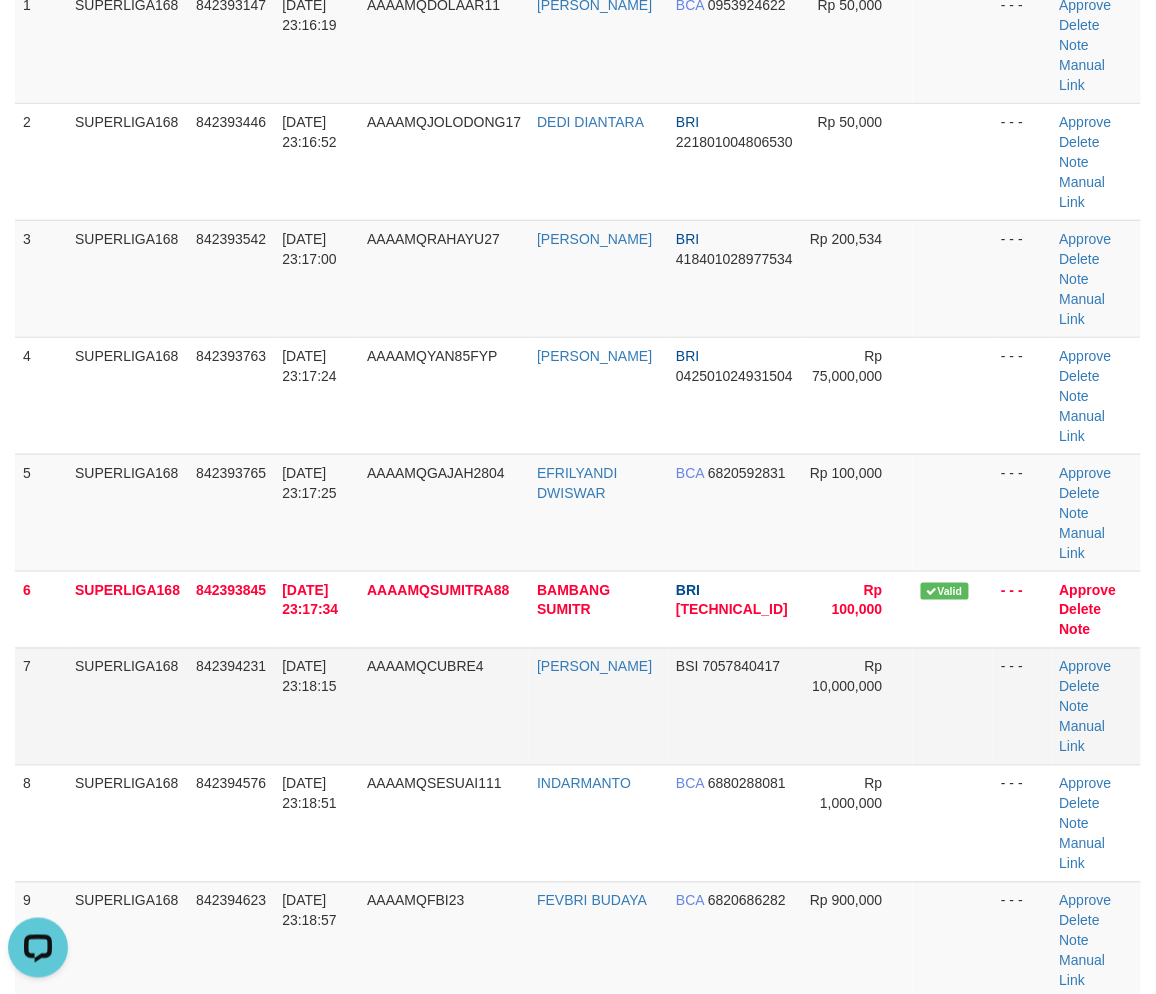 click on "AAAAMQCUBRE4" at bounding box center (444, 706) 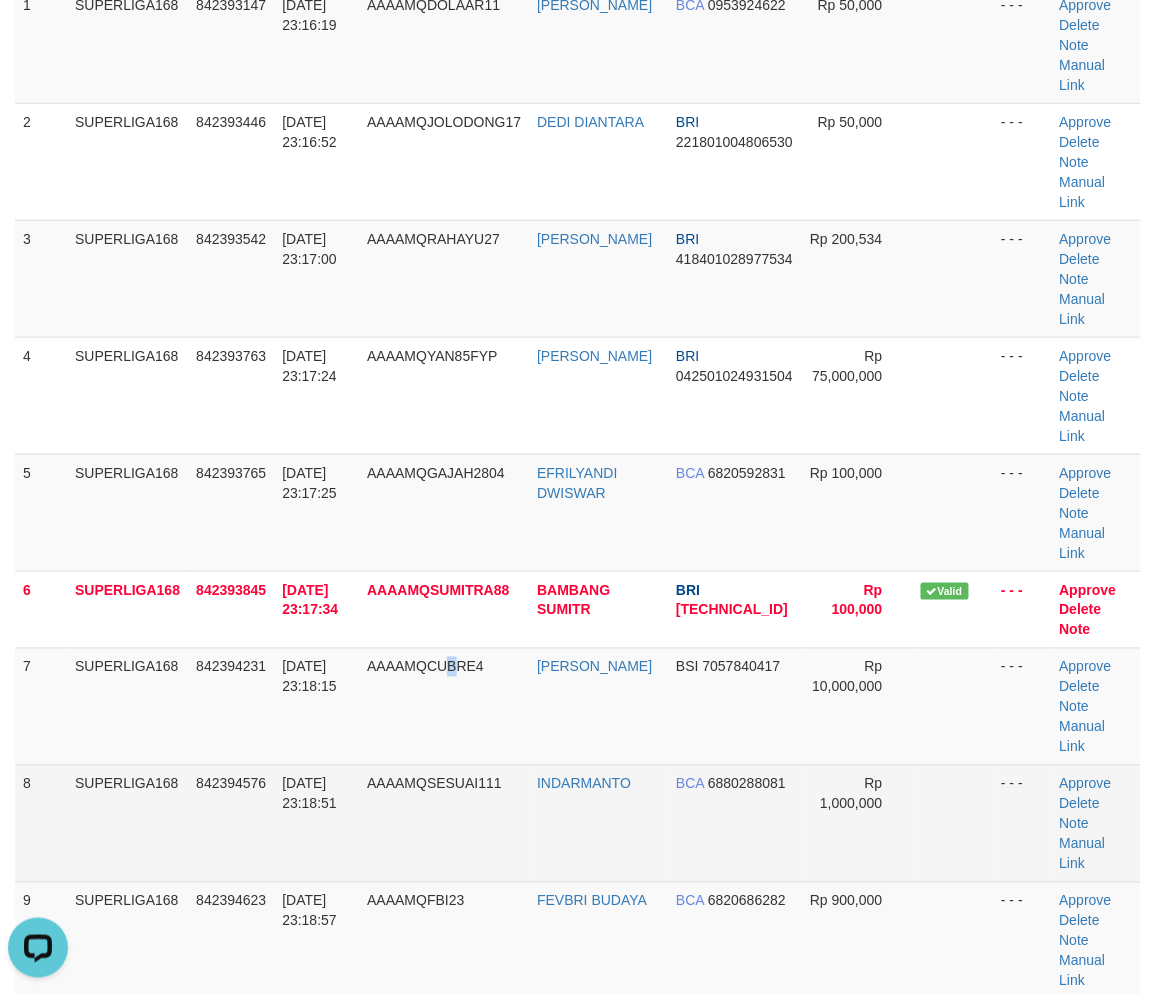 click on "AAAAMQCUBRE4" at bounding box center [444, 706] 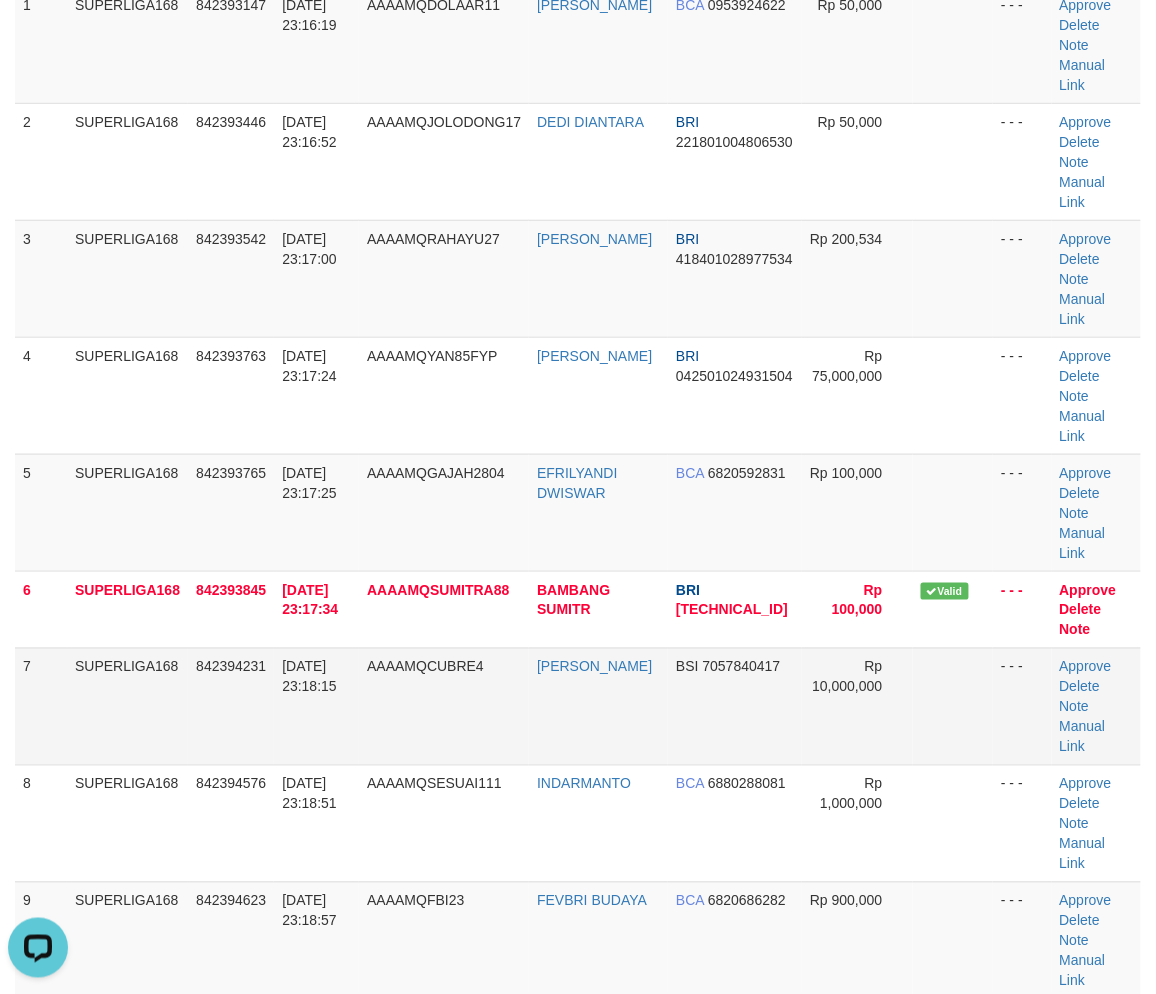 click on "AAAAMQCUBRE4" at bounding box center (444, 706) 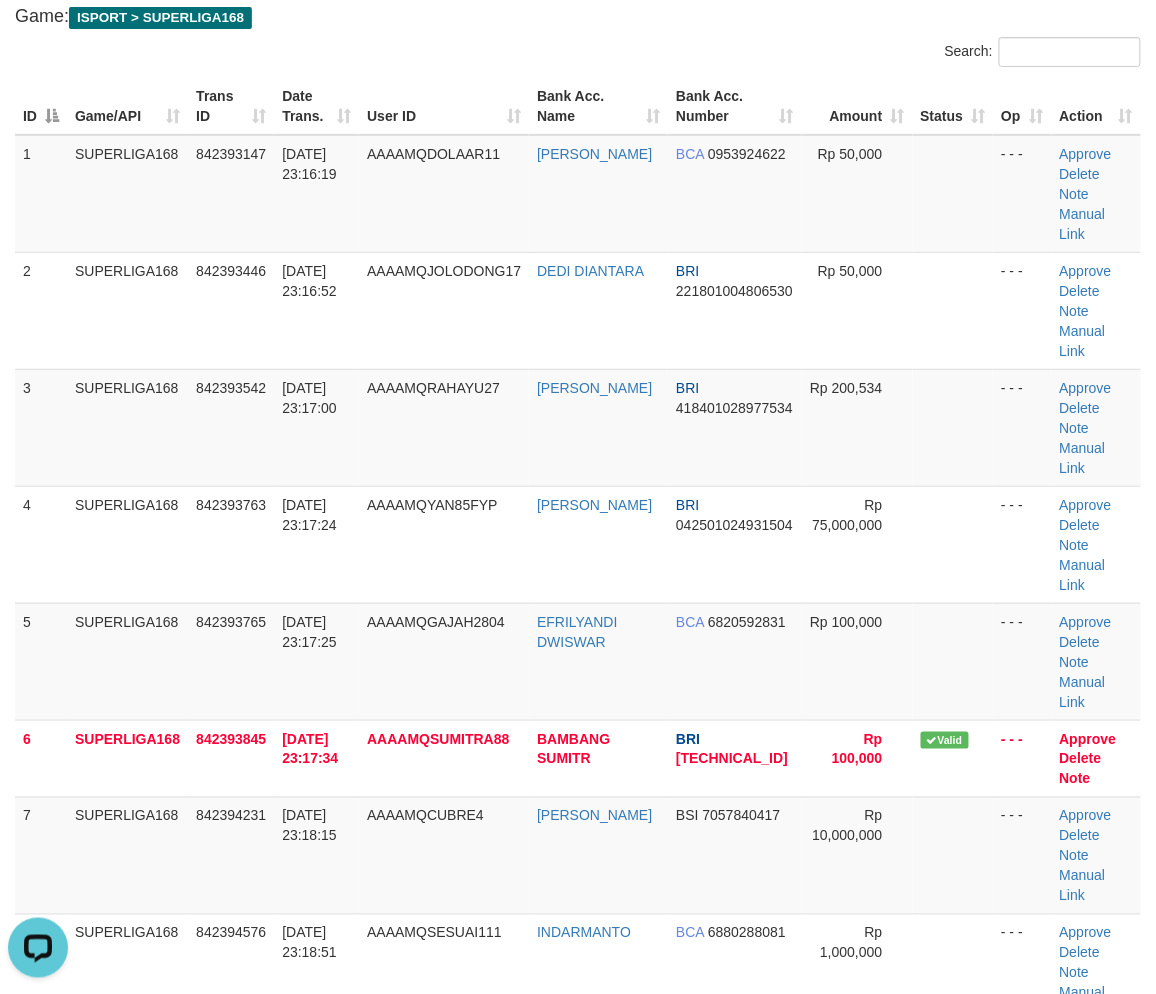 scroll, scrollTop: 111, scrollLeft: 0, axis: vertical 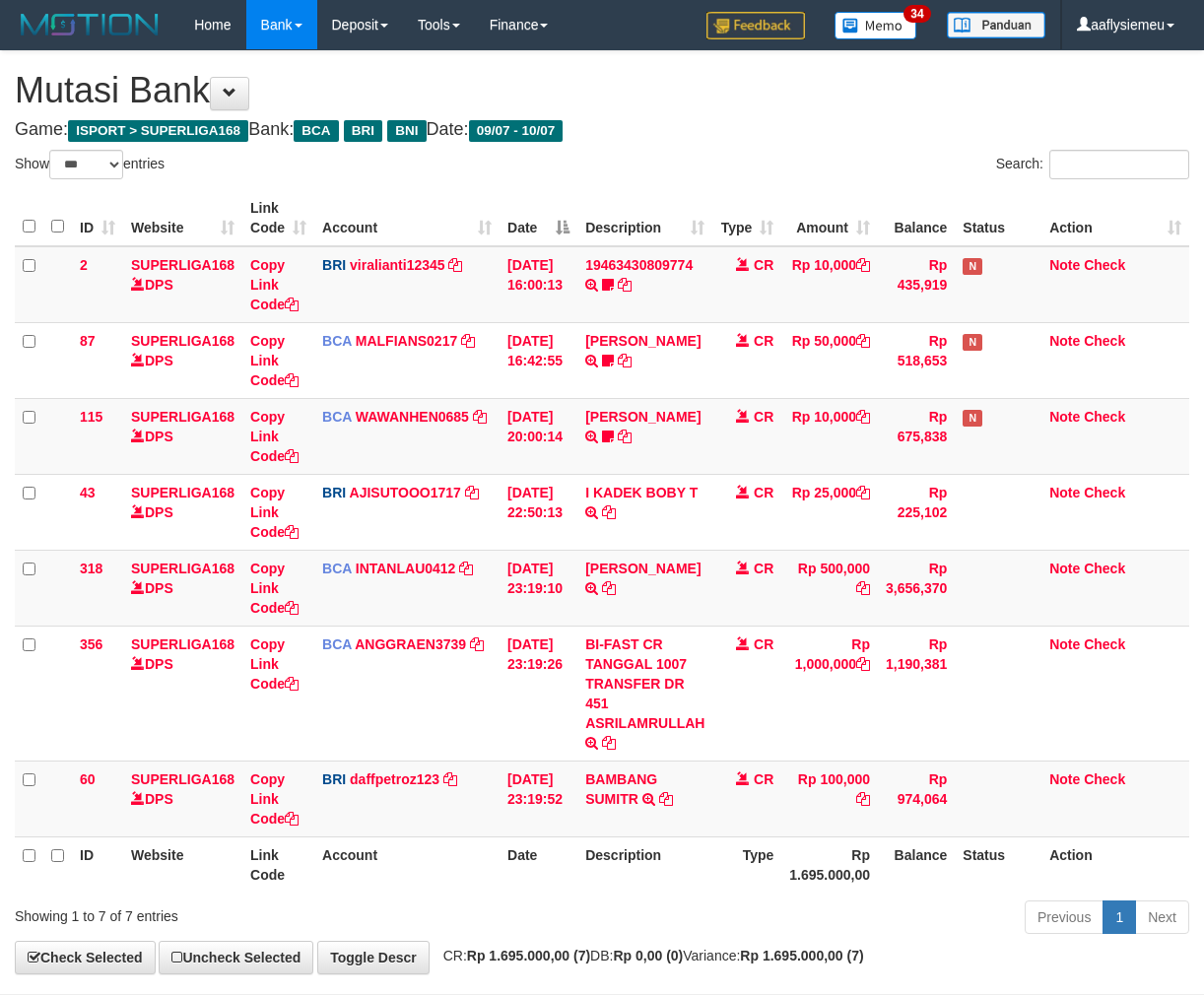 select on "***" 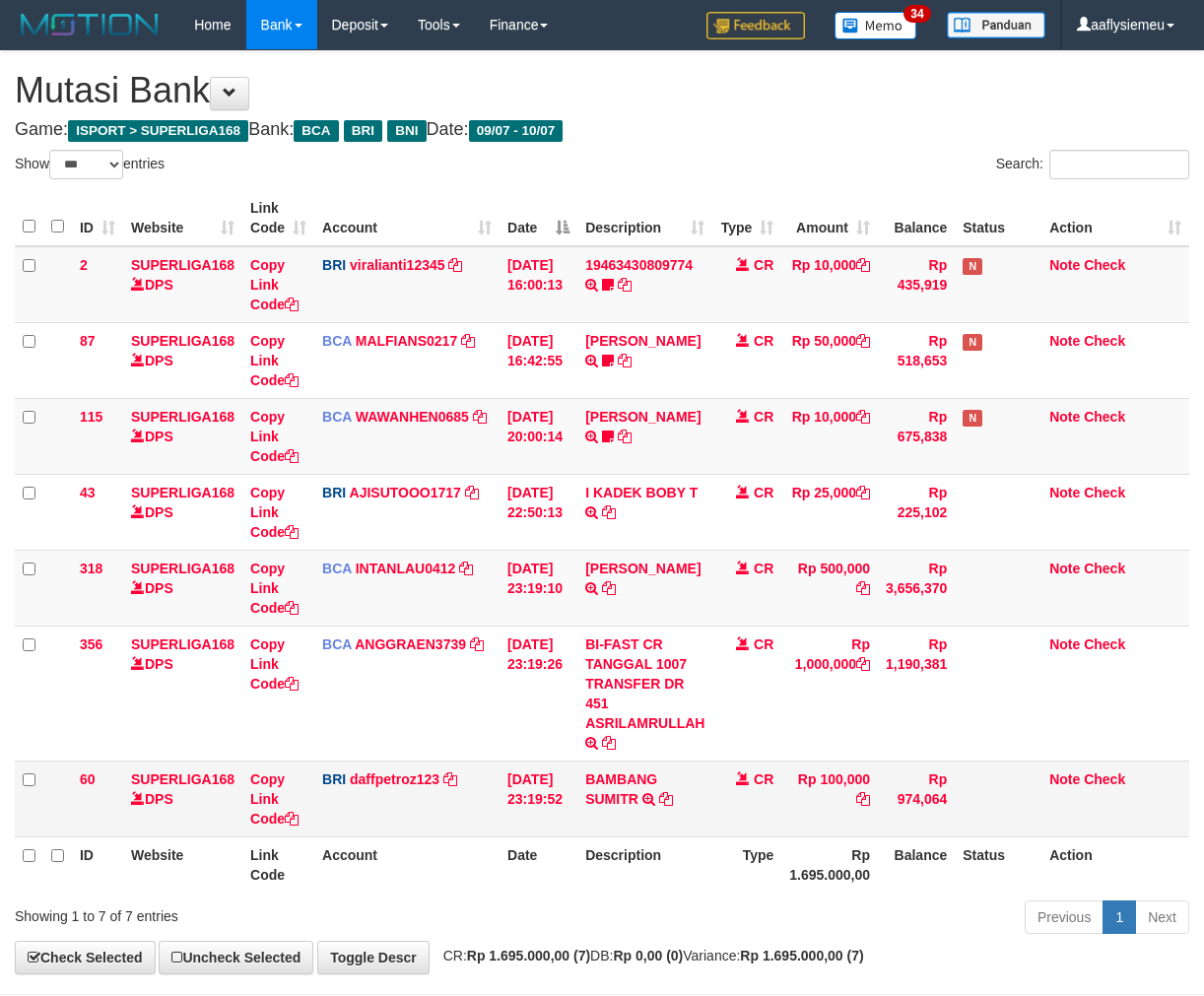 scroll, scrollTop: 89, scrollLeft: 0, axis: vertical 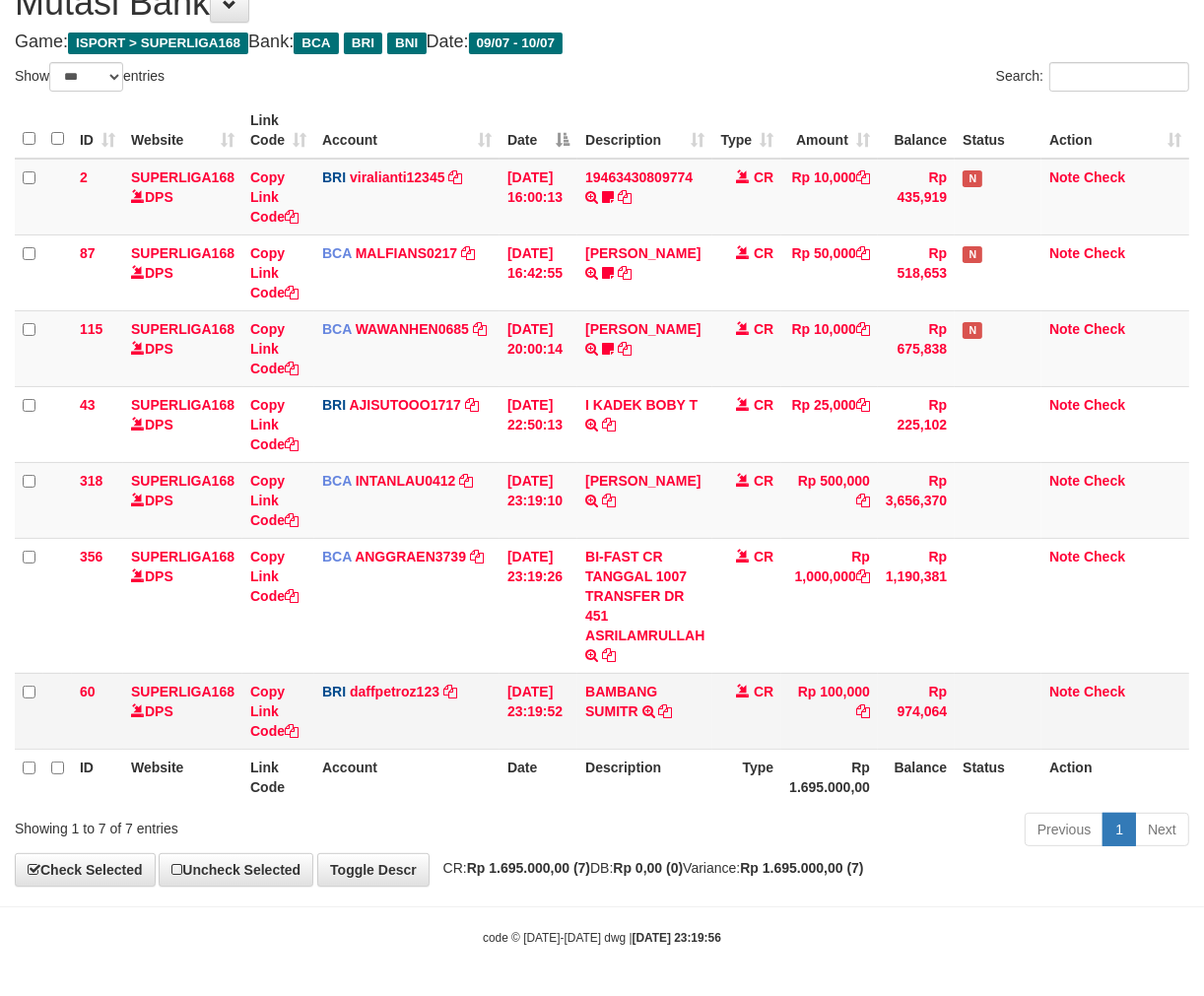 click on "BAMBANG SUMITR         TRANSFER NBMB BAMBANG SUMITR TO MUHAMMAD DAFFA PETRO" at bounding box center (644, 710) 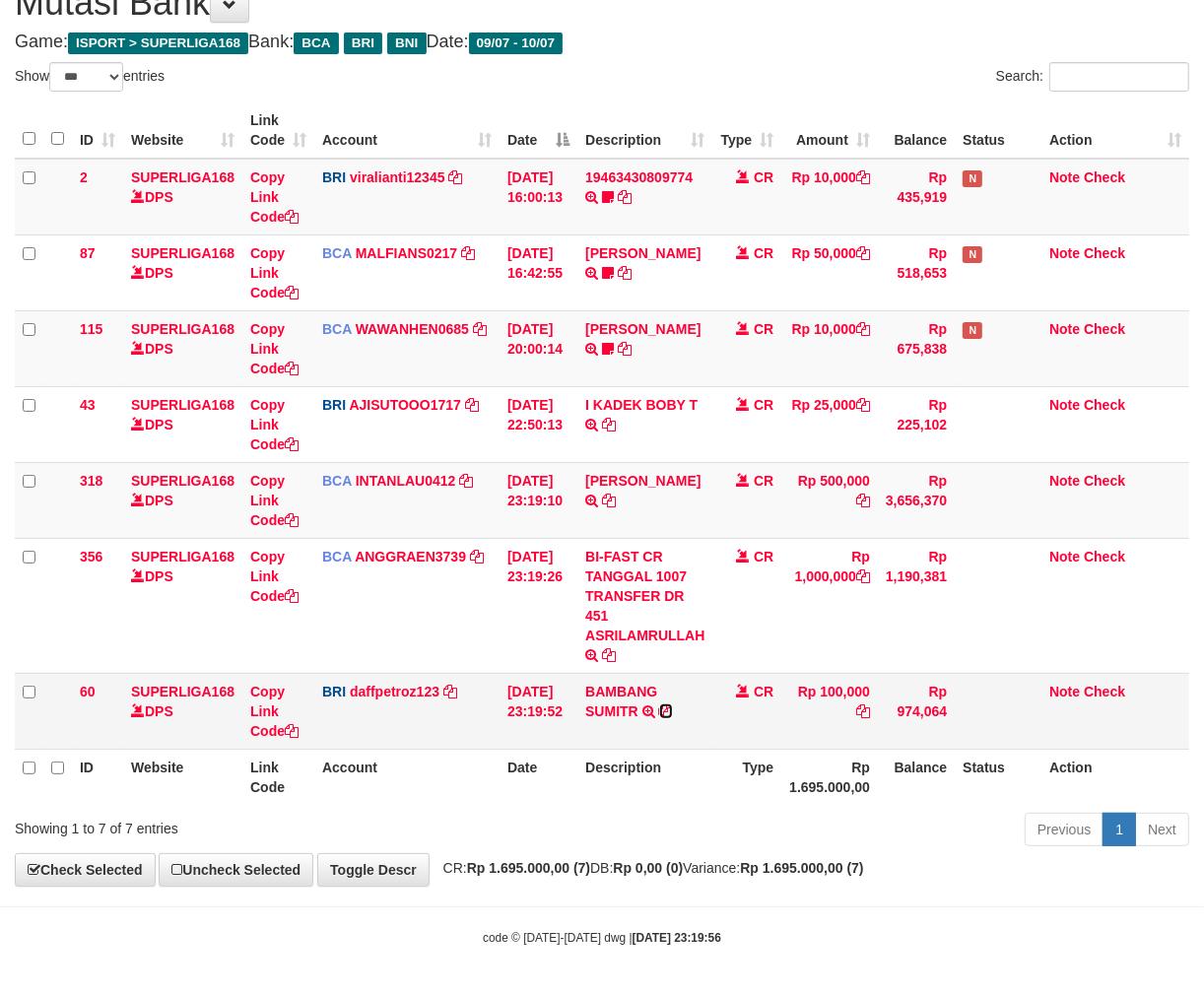 click at bounding box center [666, 711] 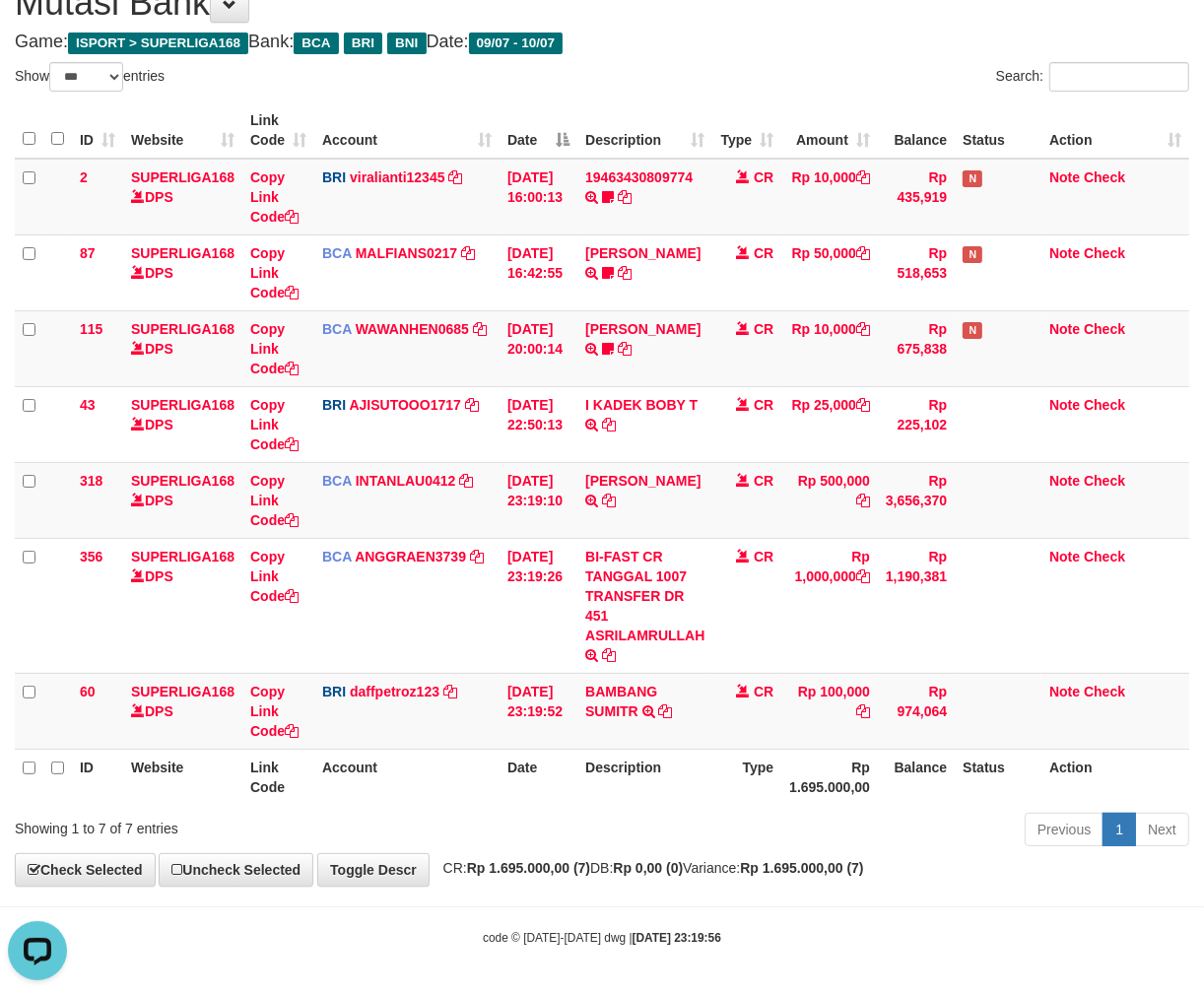 scroll, scrollTop: 0, scrollLeft: 0, axis: both 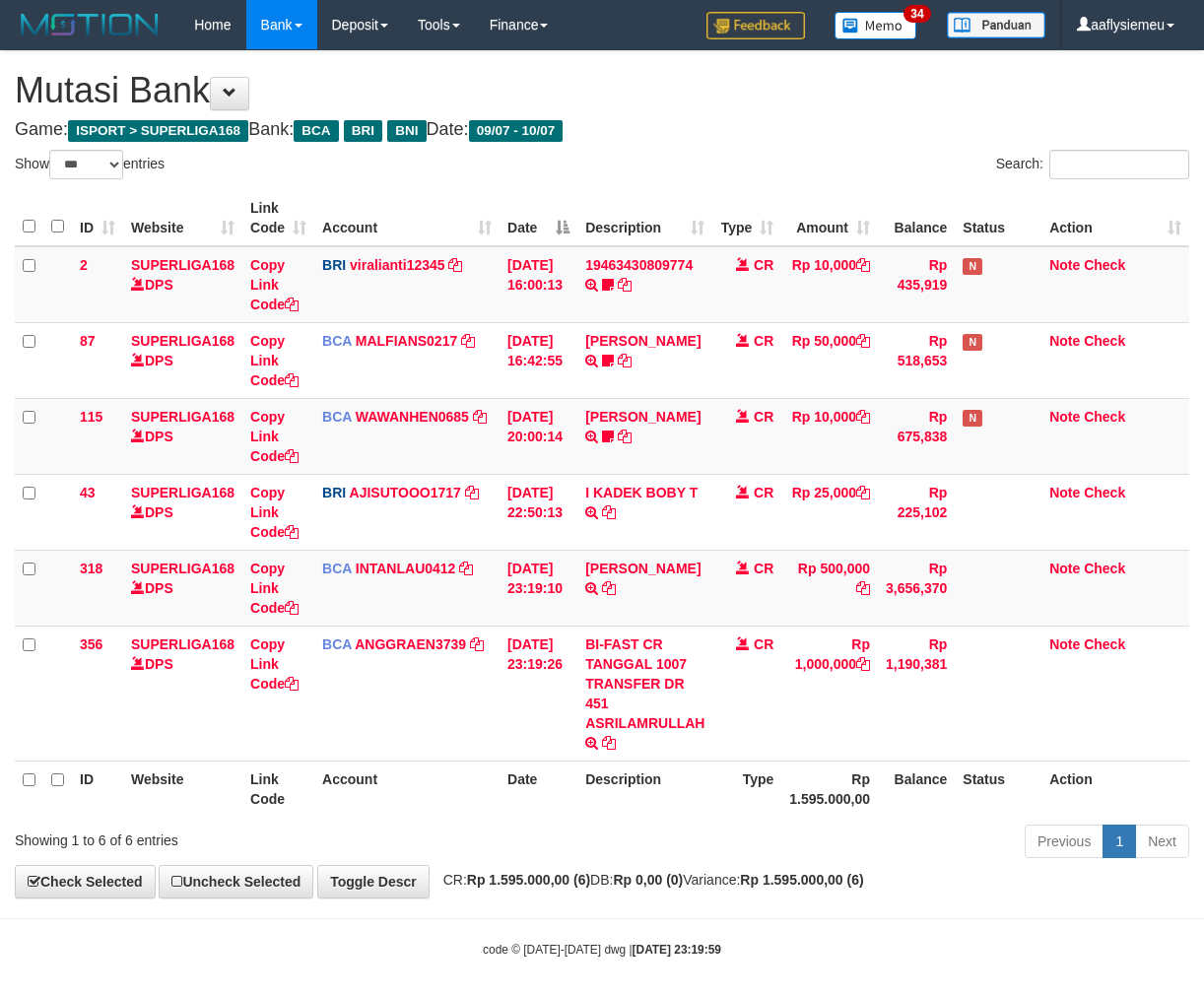 select on "***" 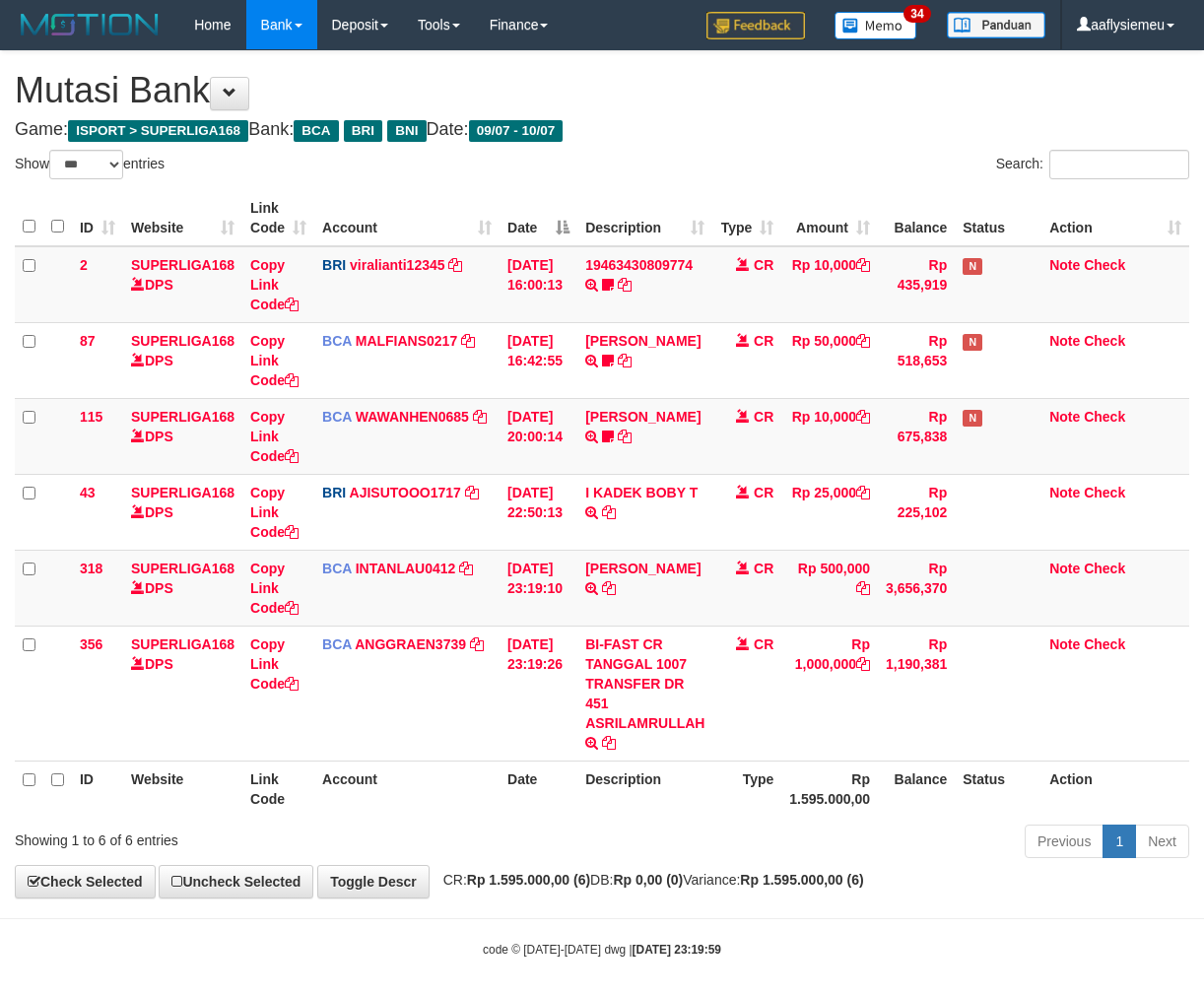 scroll, scrollTop: 0, scrollLeft: 0, axis: both 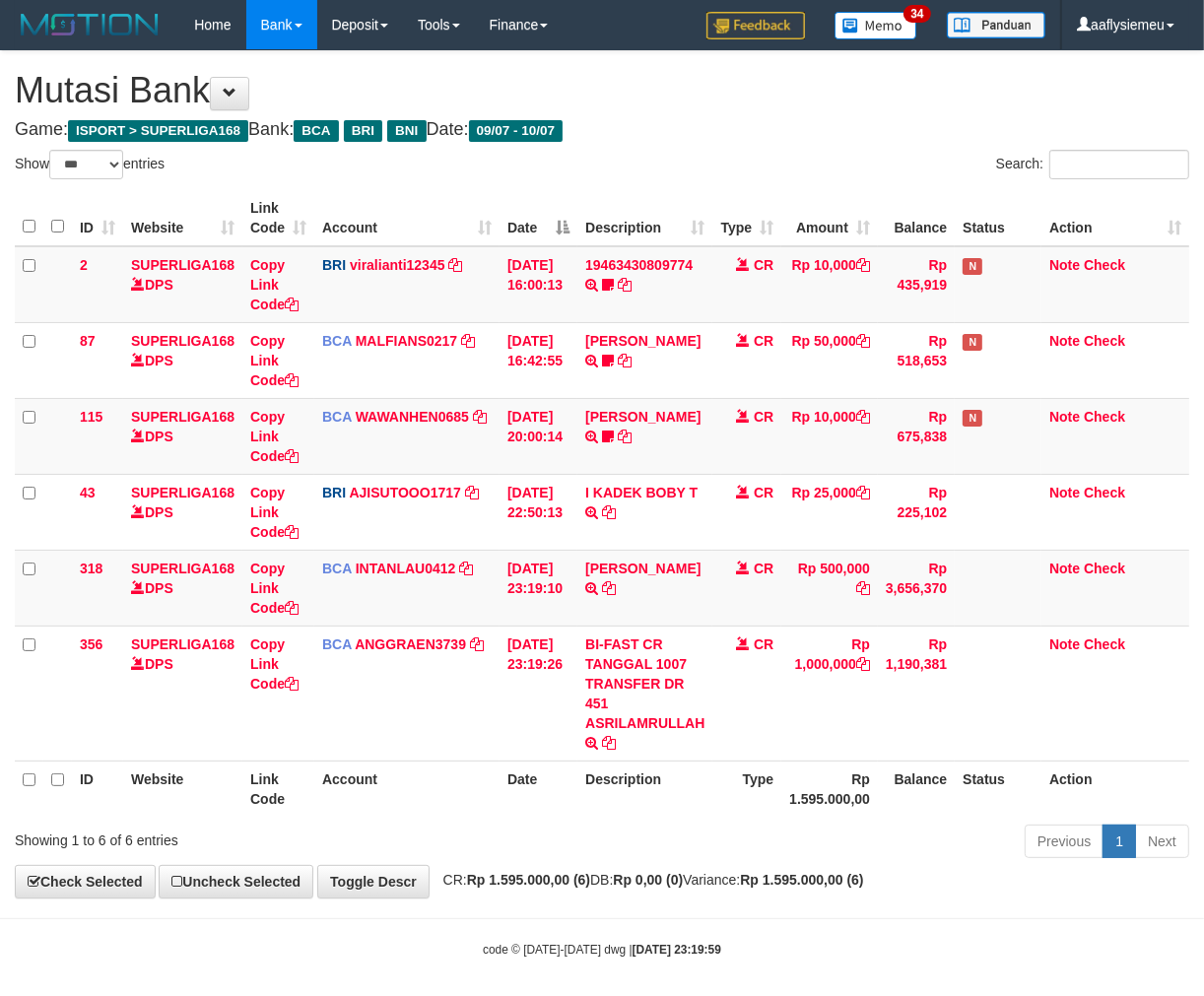 click on "Status" at bounding box center (998, 788) 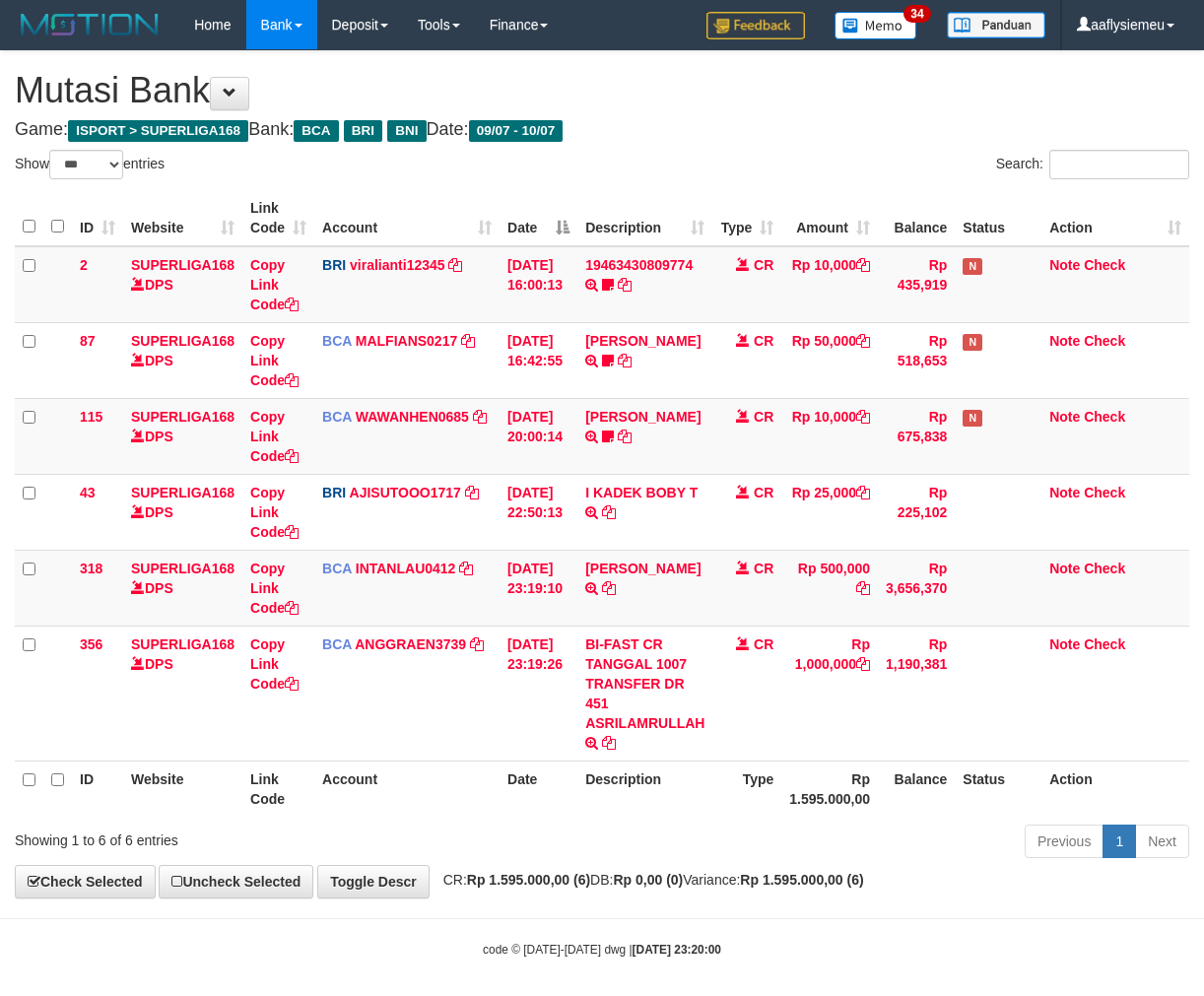 select on "***" 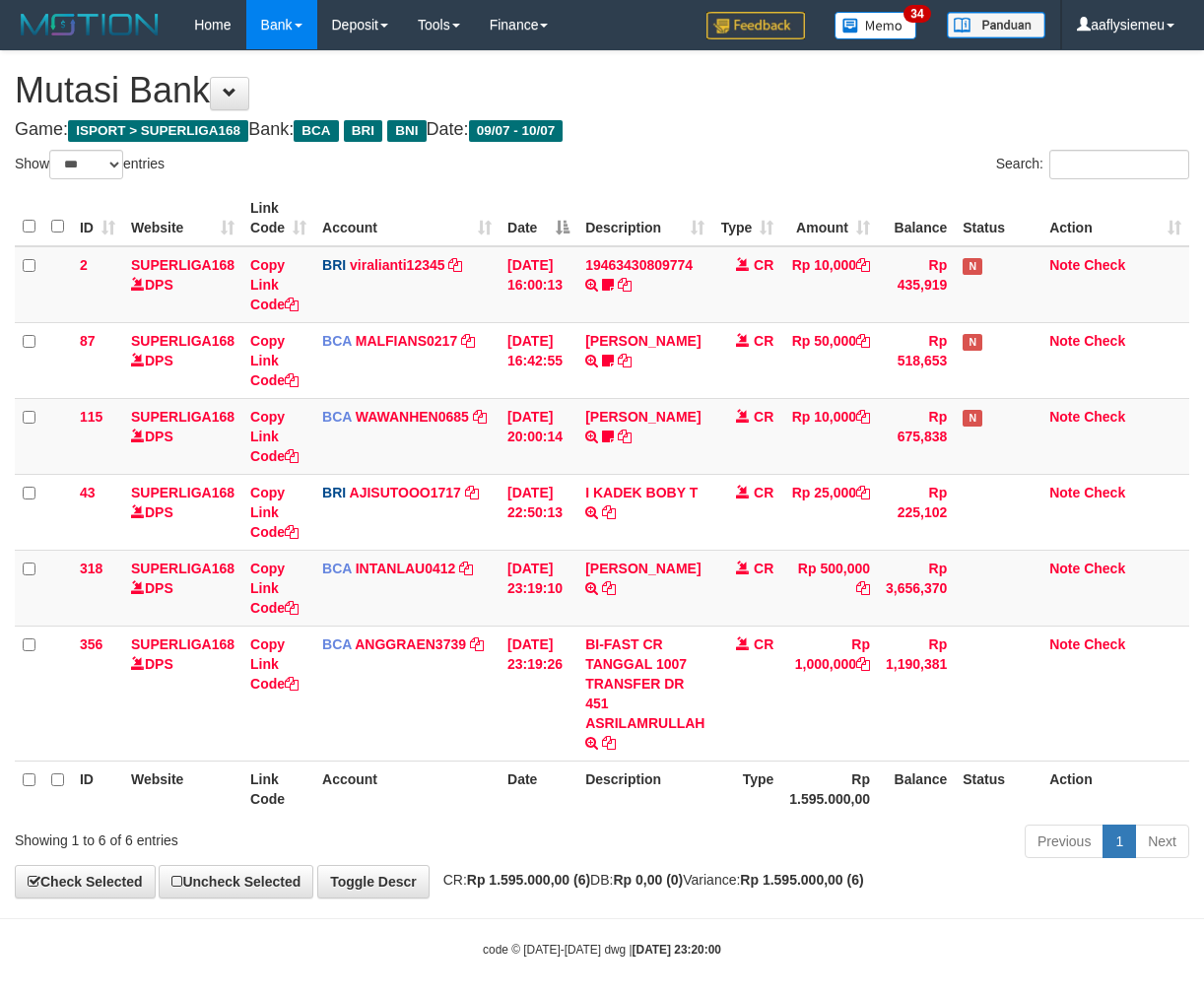 scroll, scrollTop: 0, scrollLeft: 0, axis: both 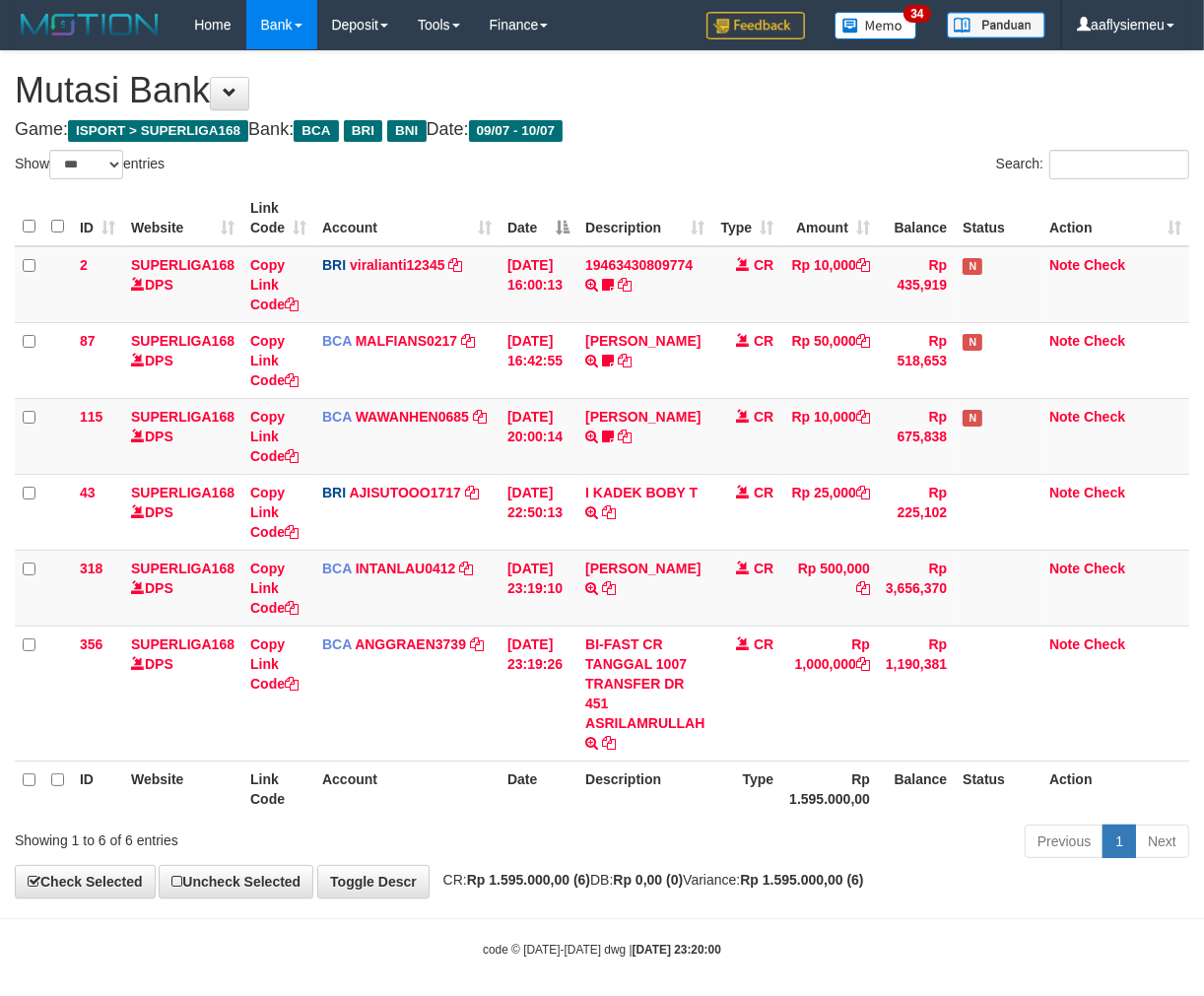 click on "Previous 1 Next" at bounding box center (852, 843) 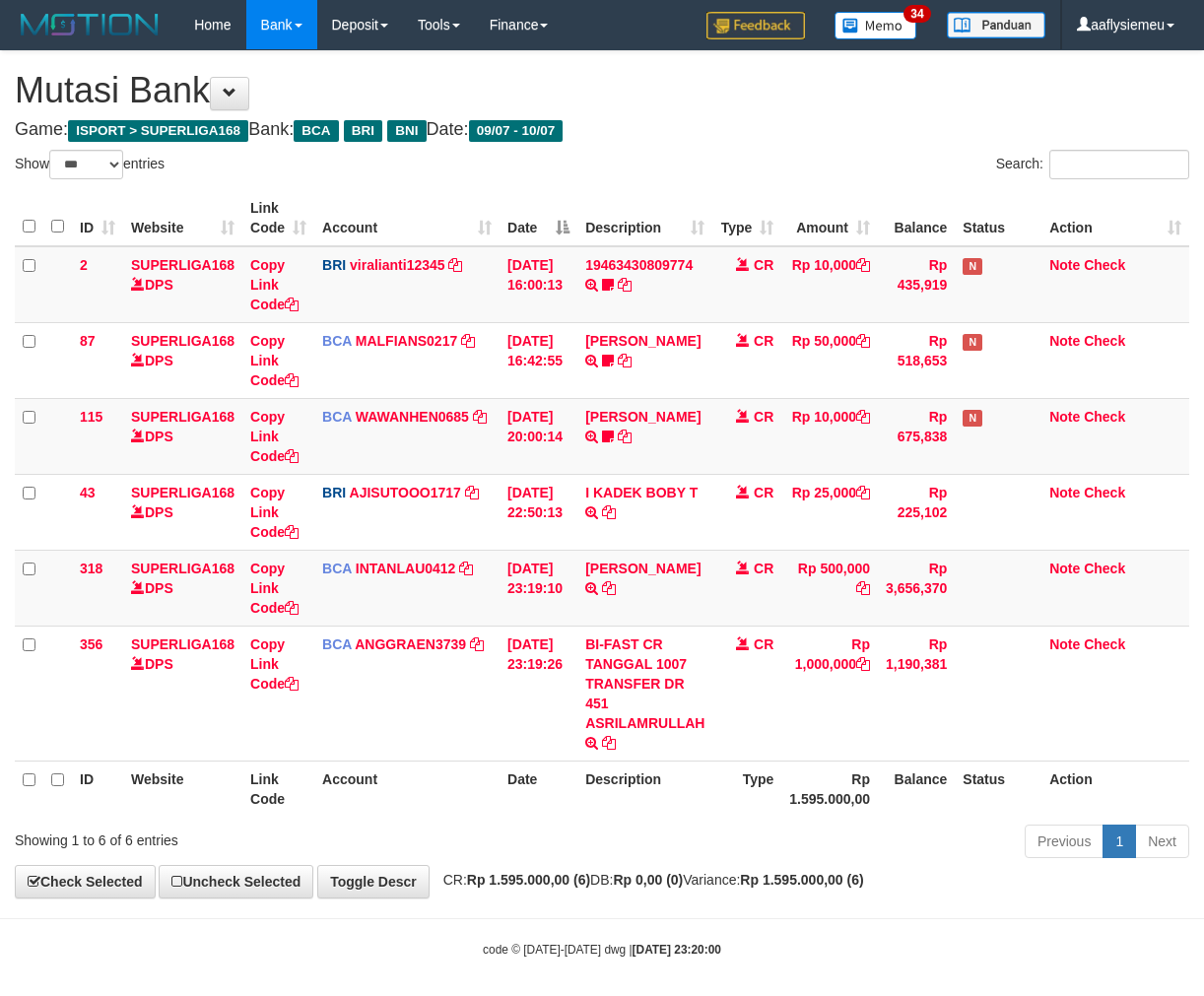 select on "***" 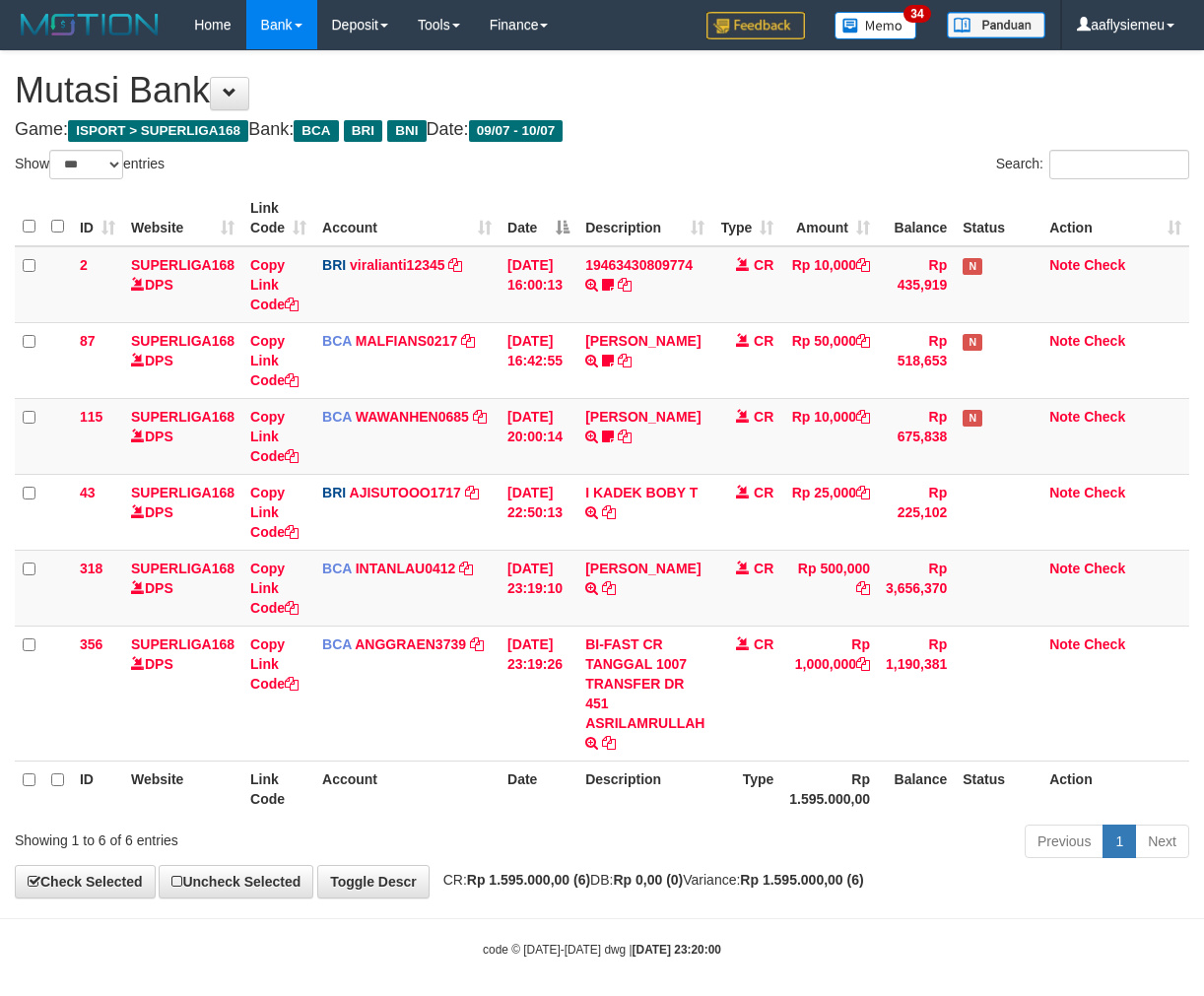 scroll, scrollTop: 0, scrollLeft: 0, axis: both 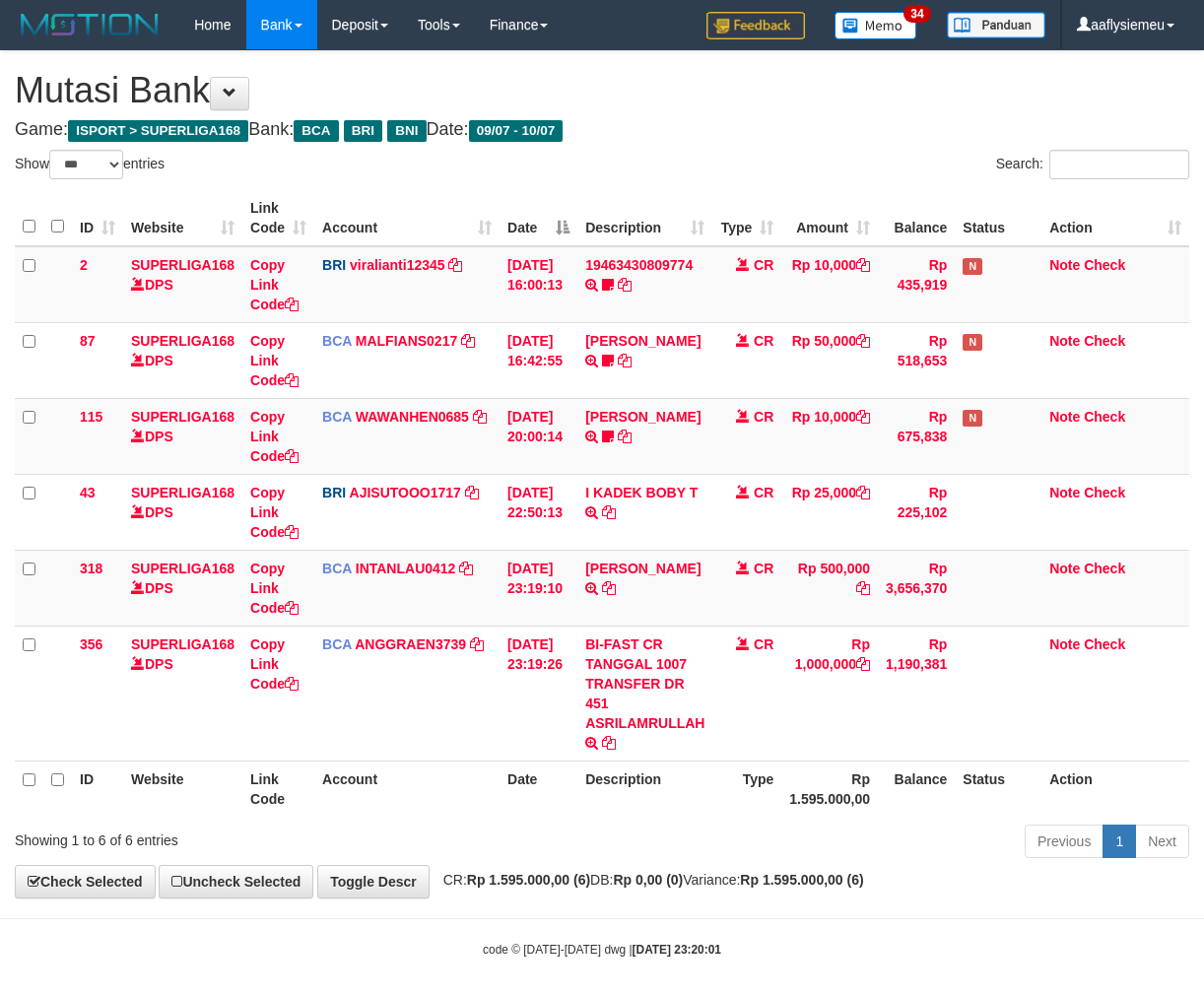 select on "***" 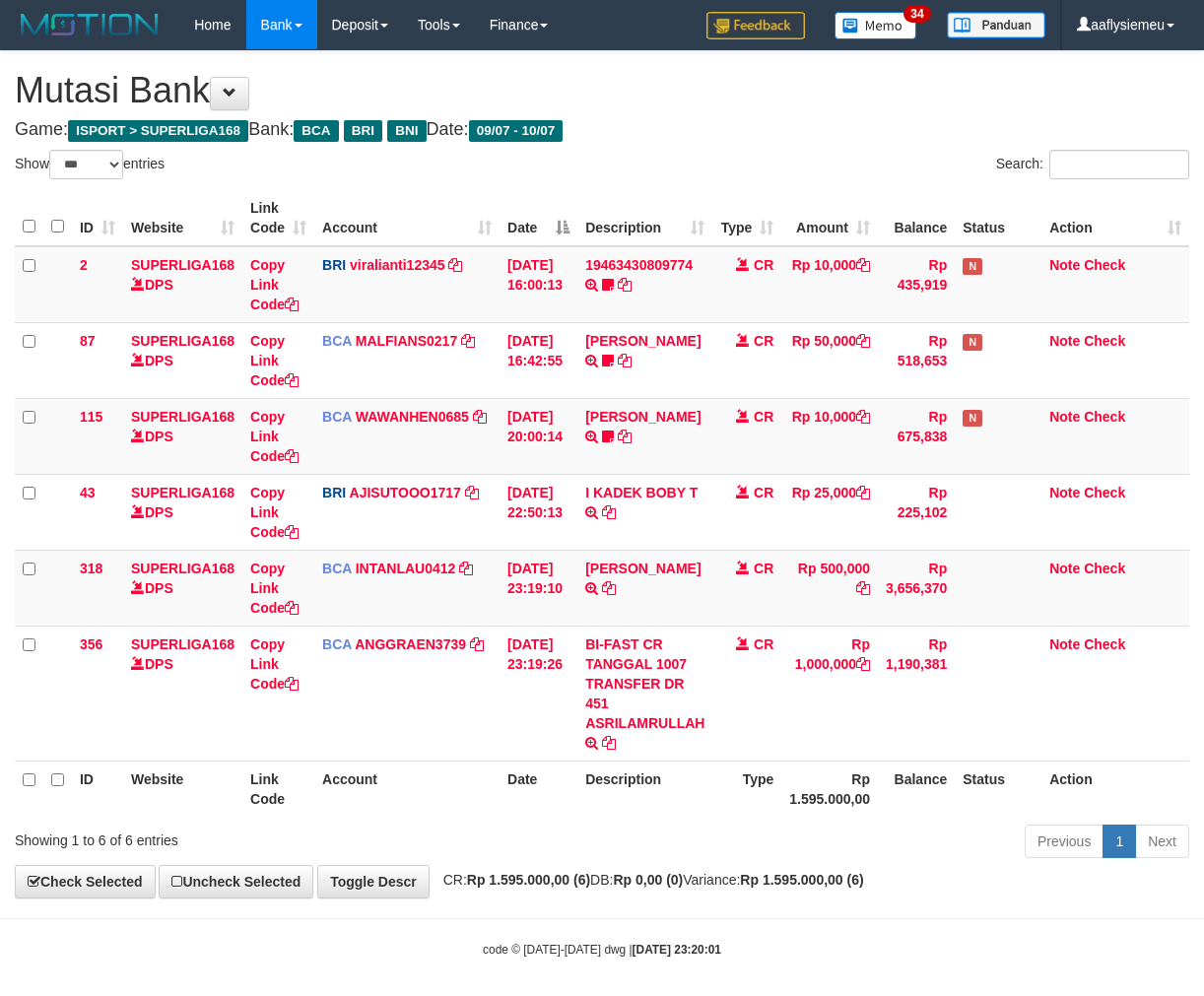 scroll, scrollTop: 0, scrollLeft: 0, axis: both 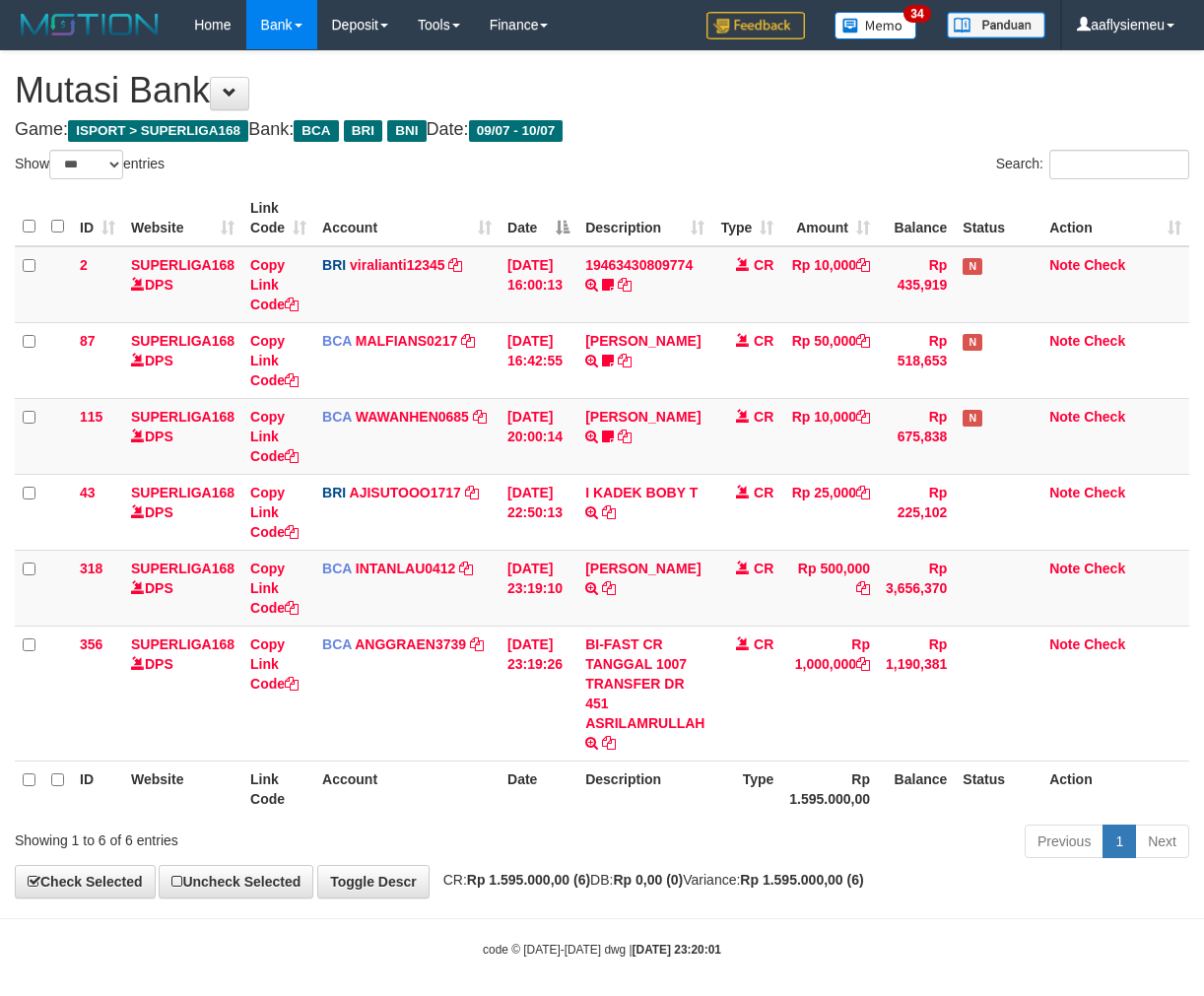 select on "***" 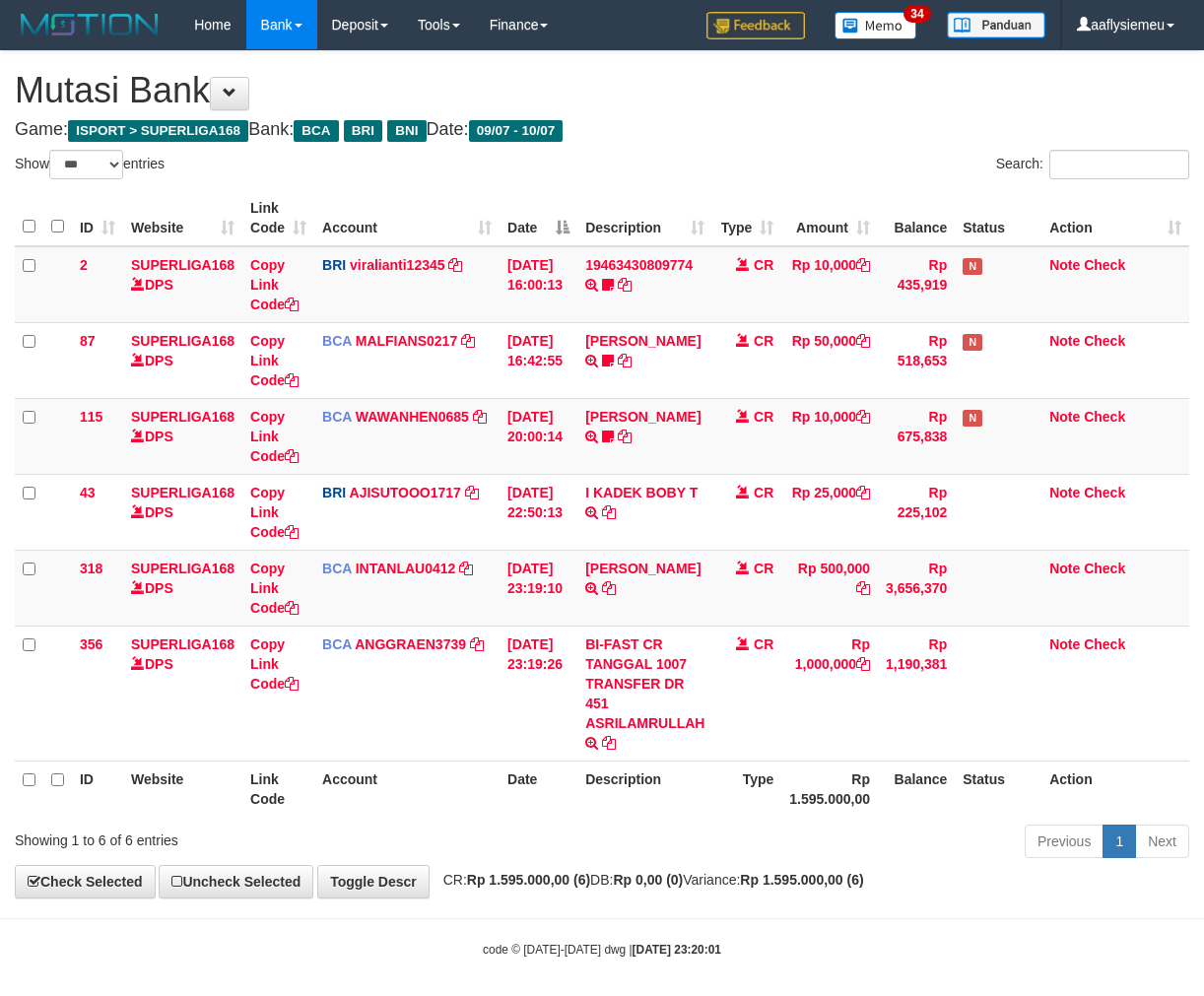 scroll, scrollTop: 0, scrollLeft: 0, axis: both 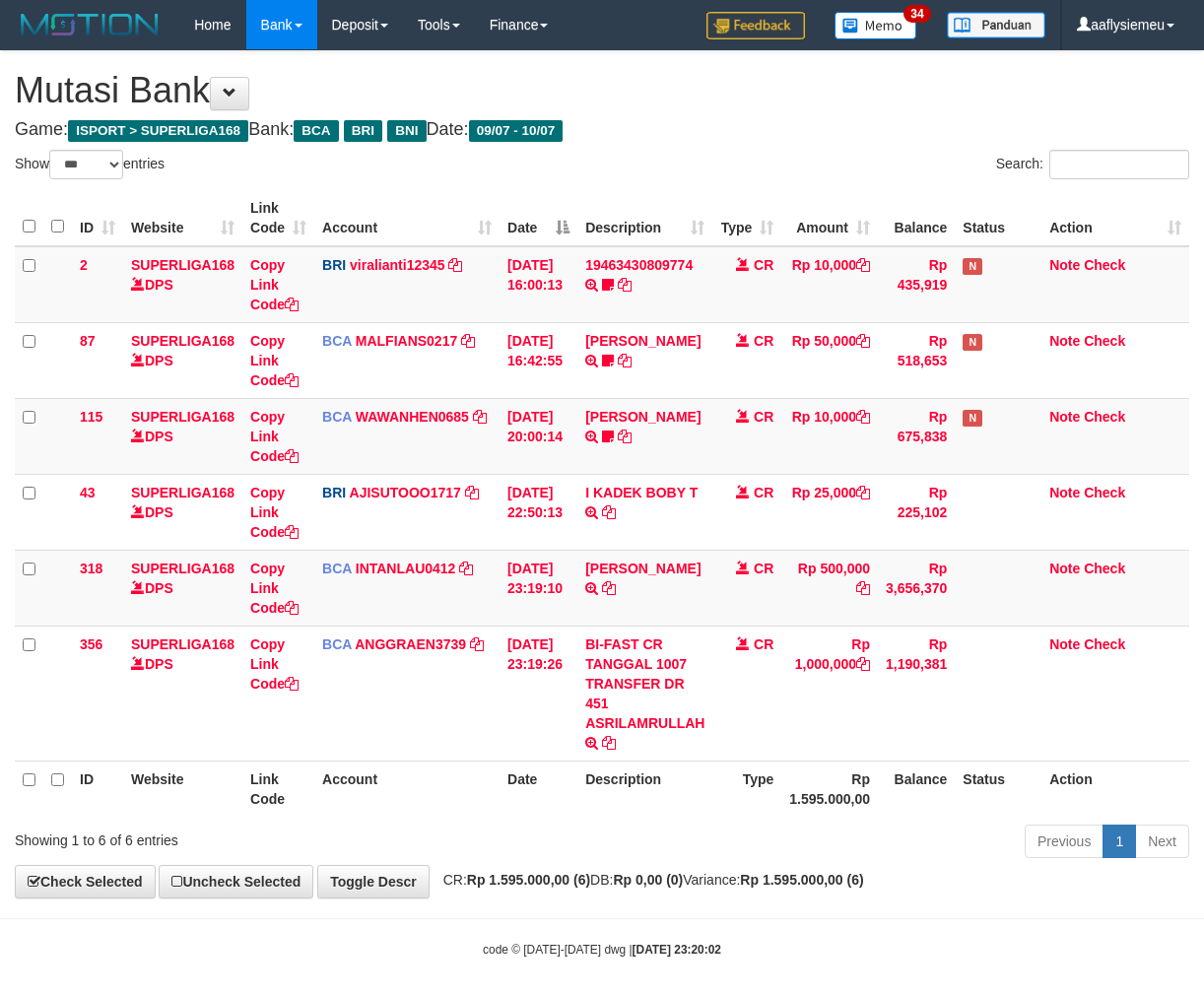 select on "***" 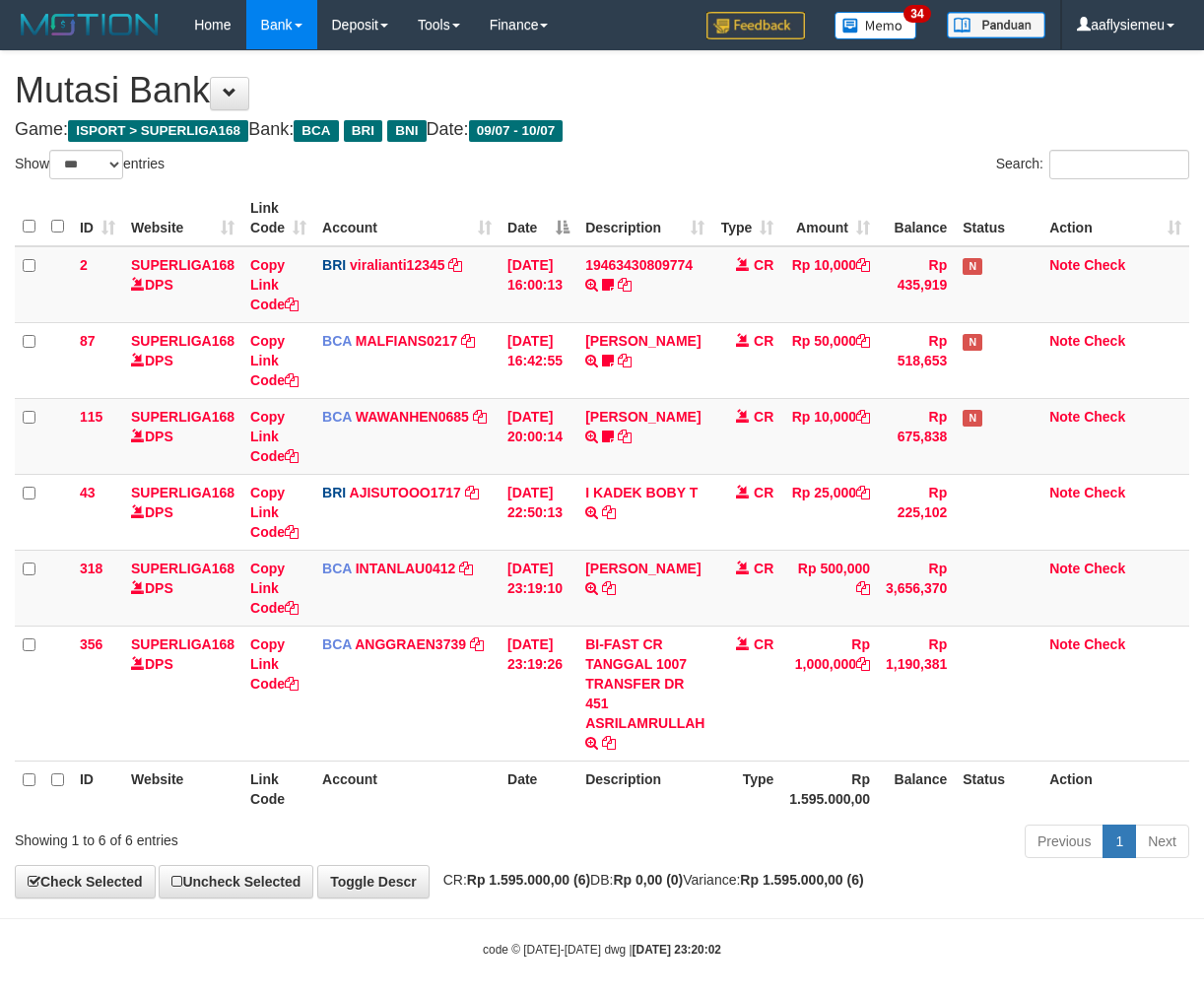 scroll, scrollTop: 0, scrollLeft: 0, axis: both 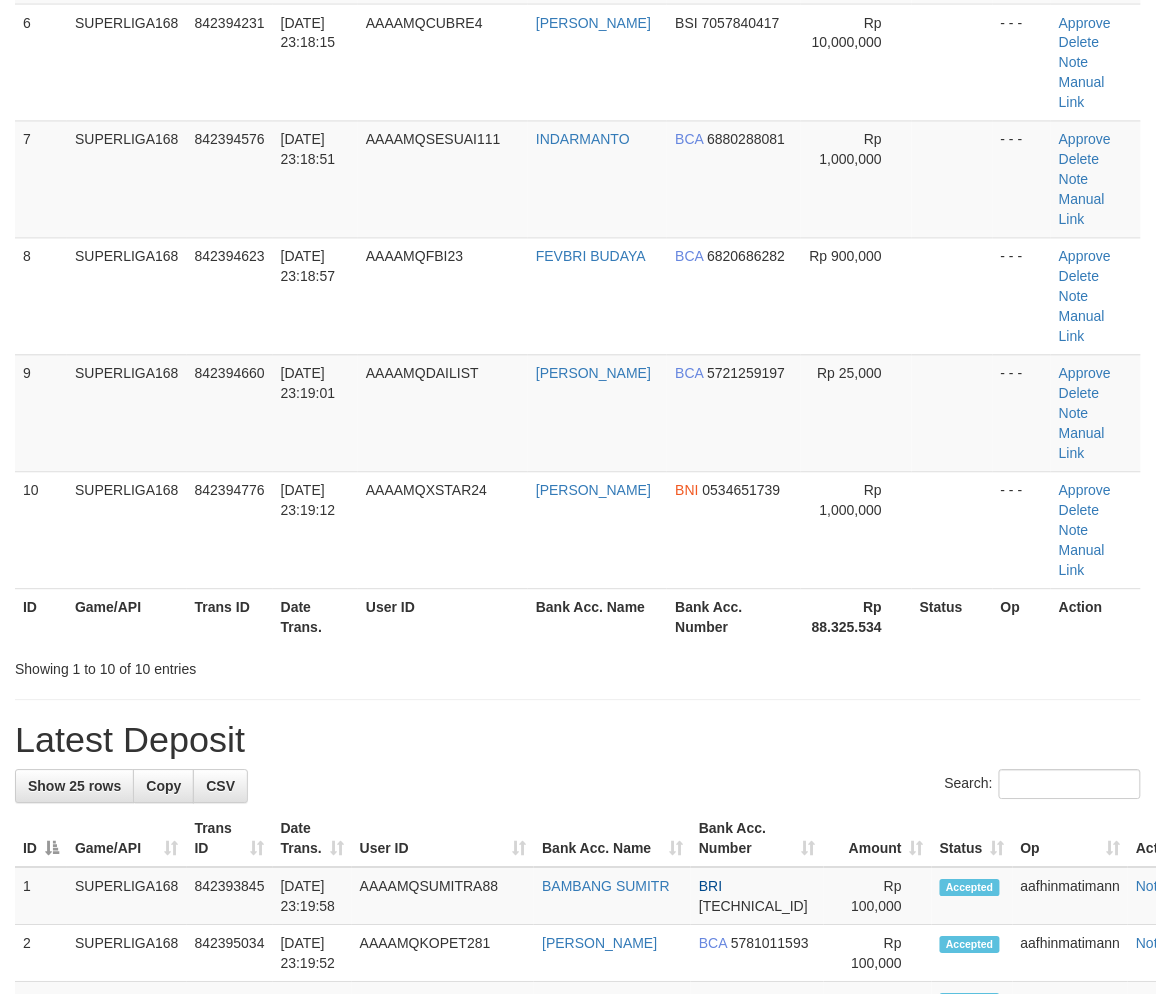click on "Latest Deposit" at bounding box center [578, 741] 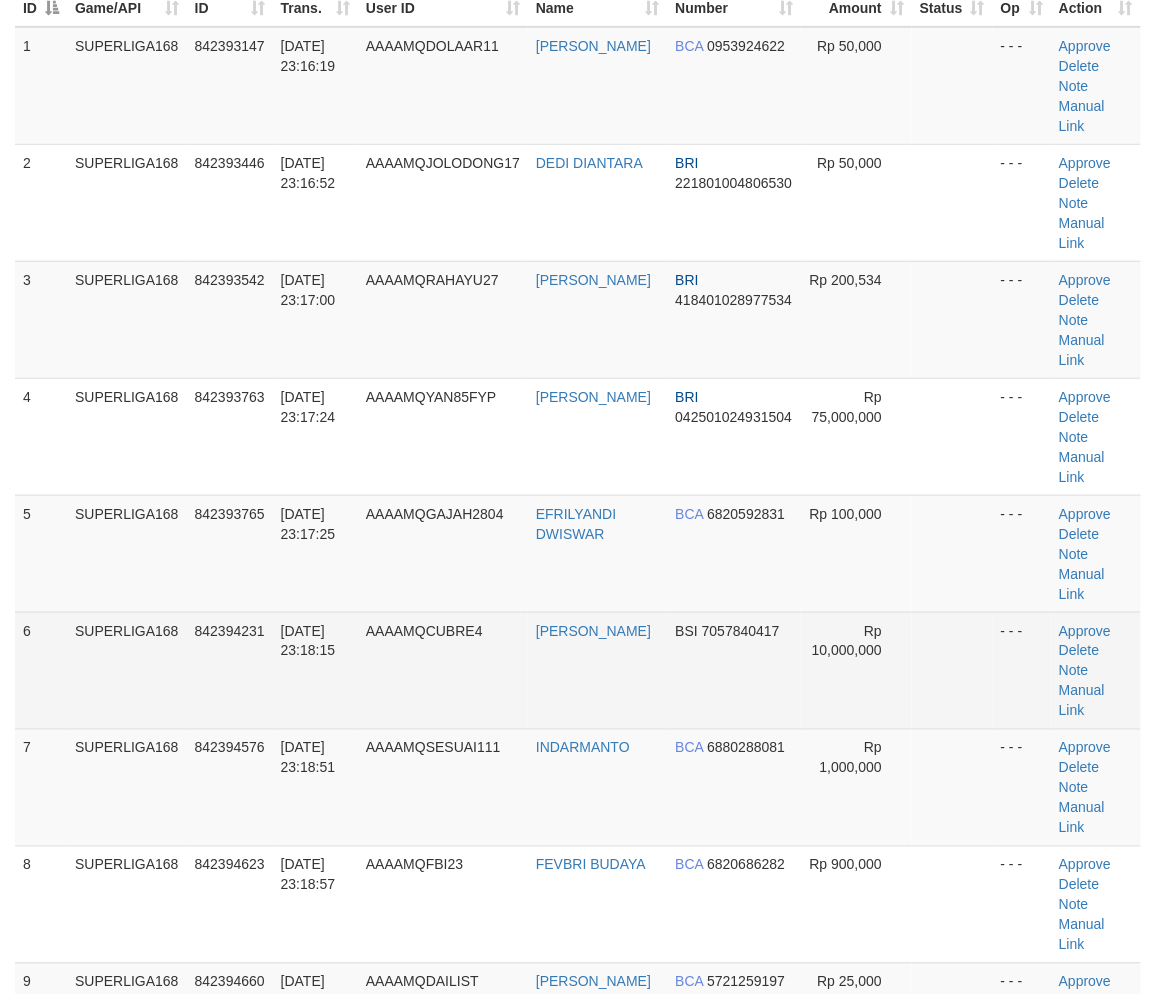 scroll, scrollTop: 216, scrollLeft: 0, axis: vertical 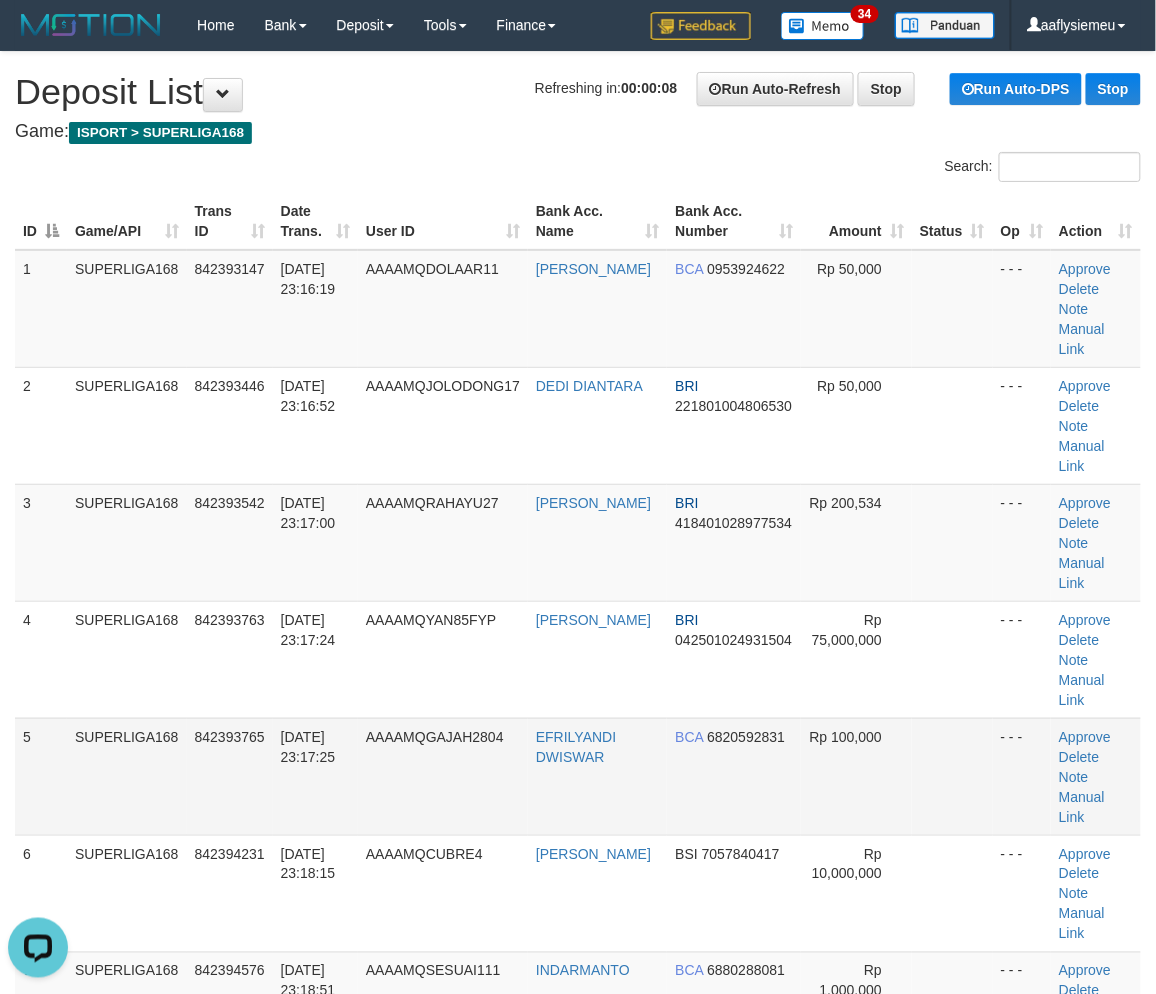 drag, startPoint x: 72, startPoint y: 626, endPoint x: 27, endPoint y: 645, distance: 48.8467 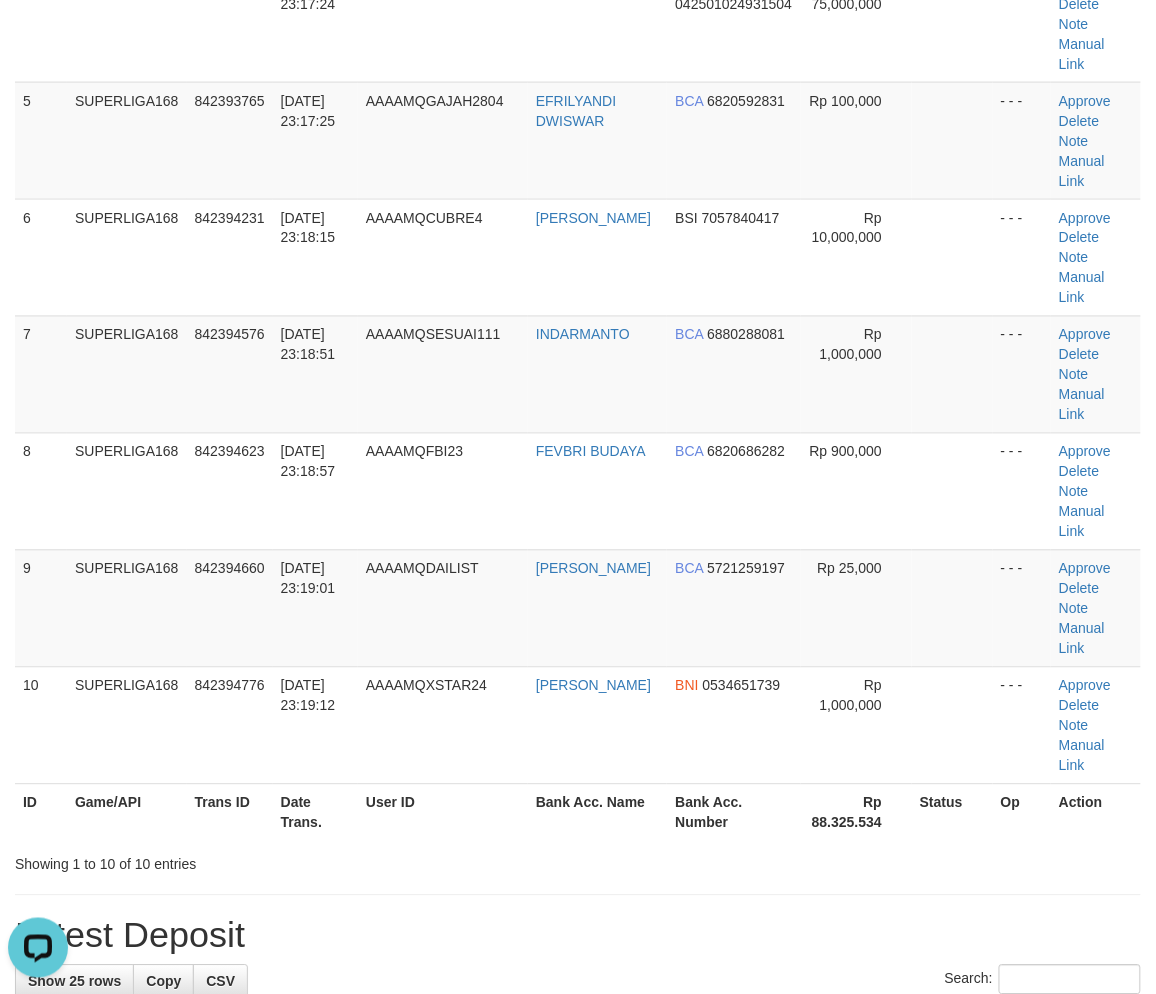 scroll, scrollTop: 666, scrollLeft: 0, axis: vertical 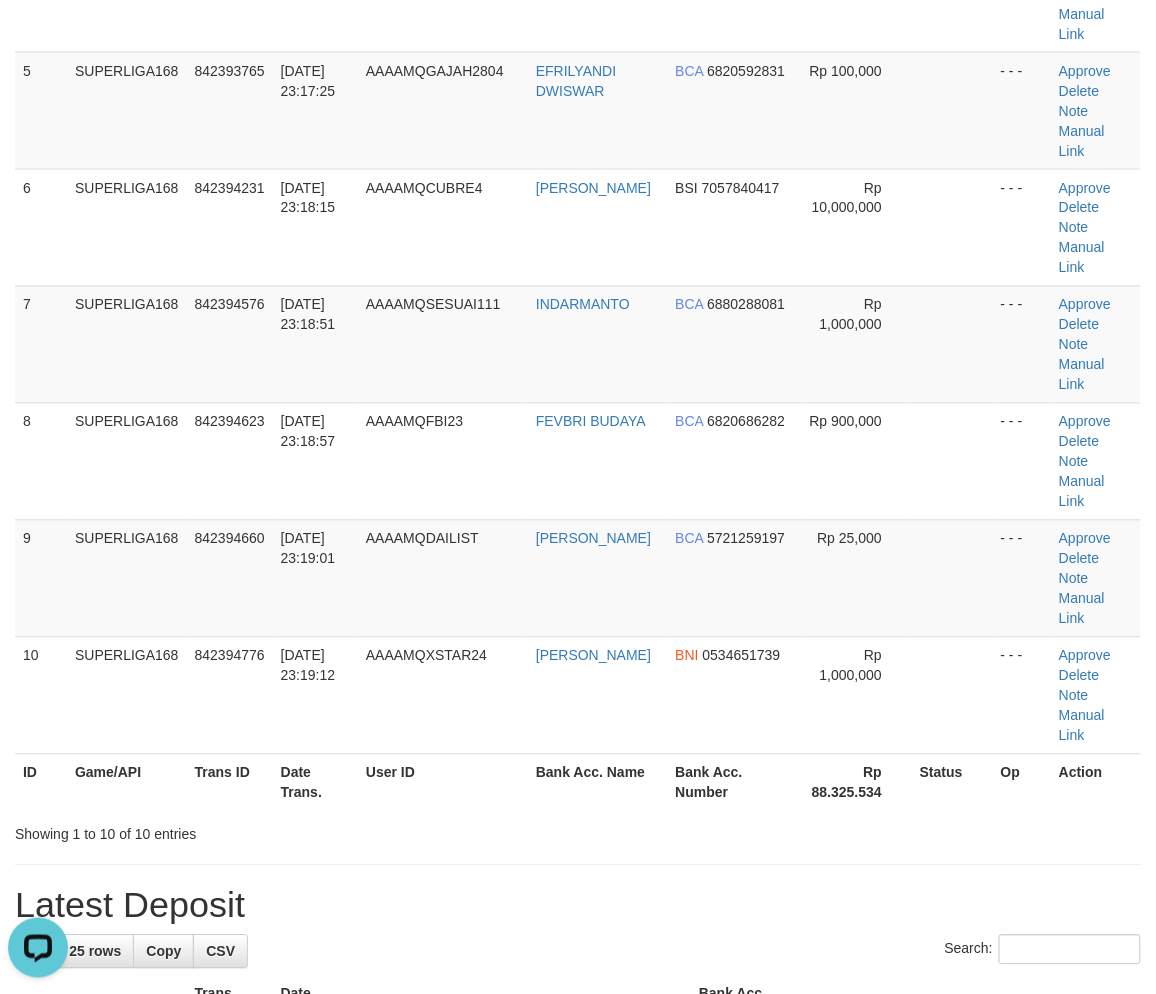 drag, startPoint x: 335, startPoint y: 558, endPoint x: 303, endPoint y: 572, distance: 34.928497 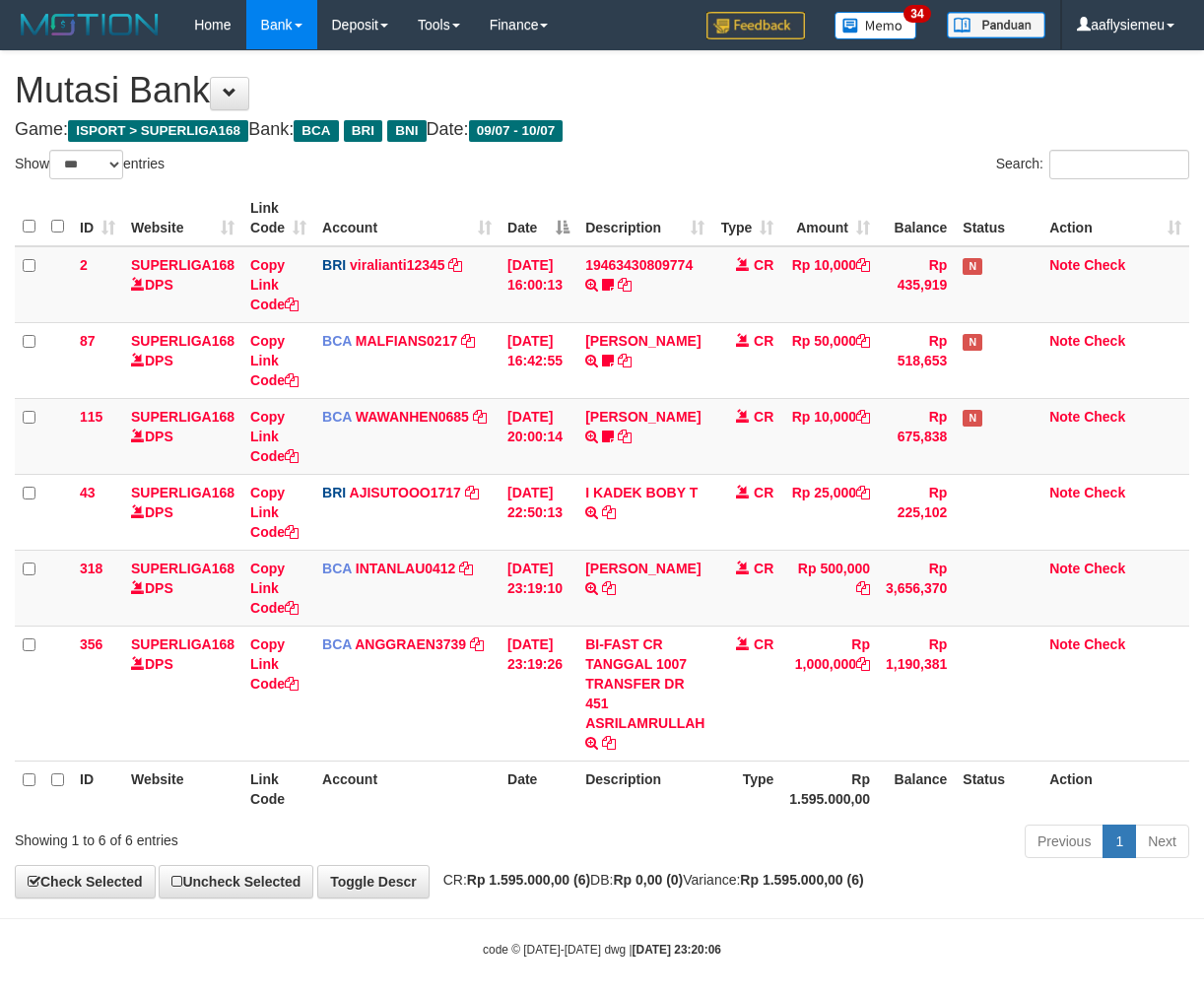 select on "***" 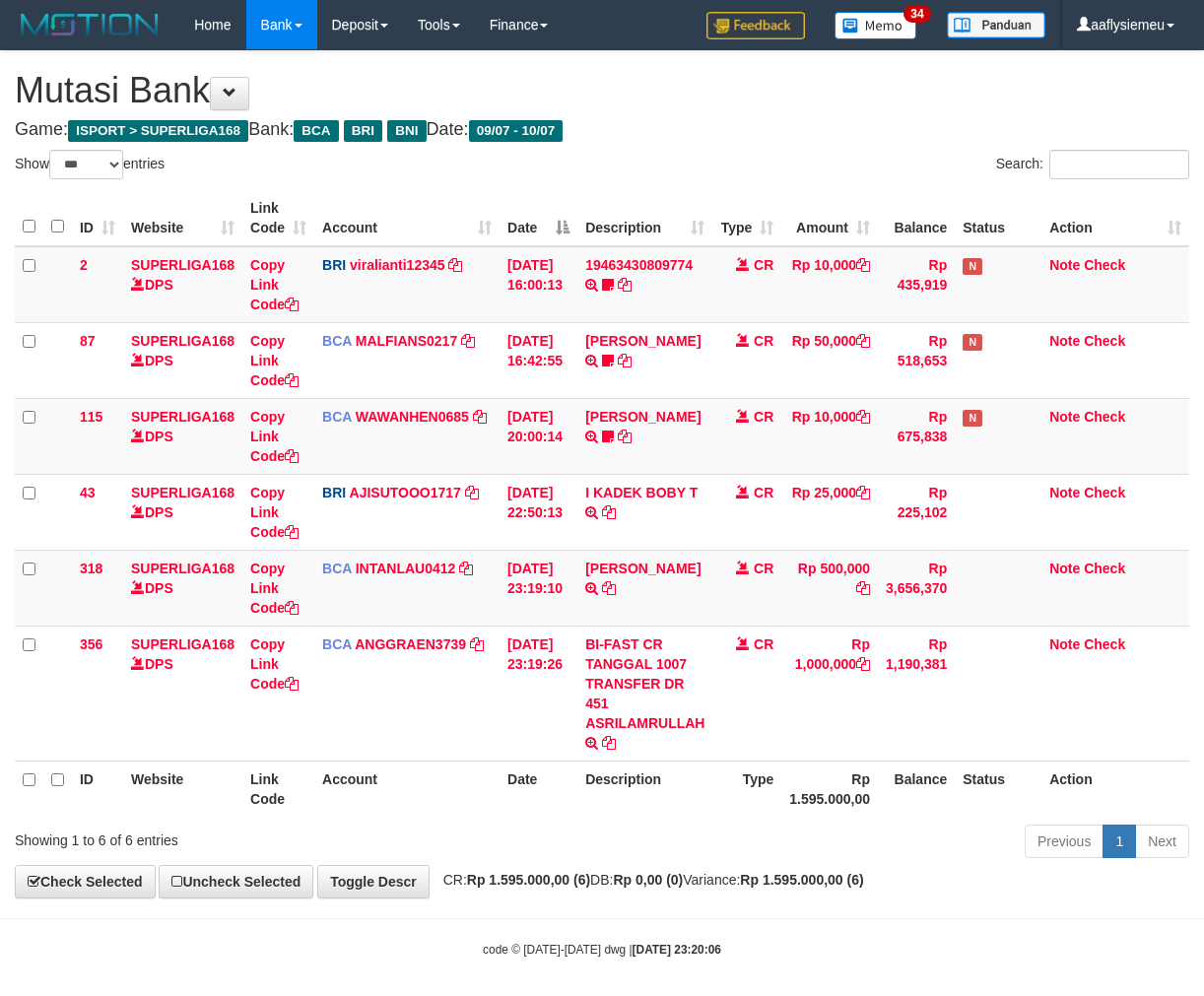 scroll, scrollTop: 0, scrollLeft: 0, axis: both 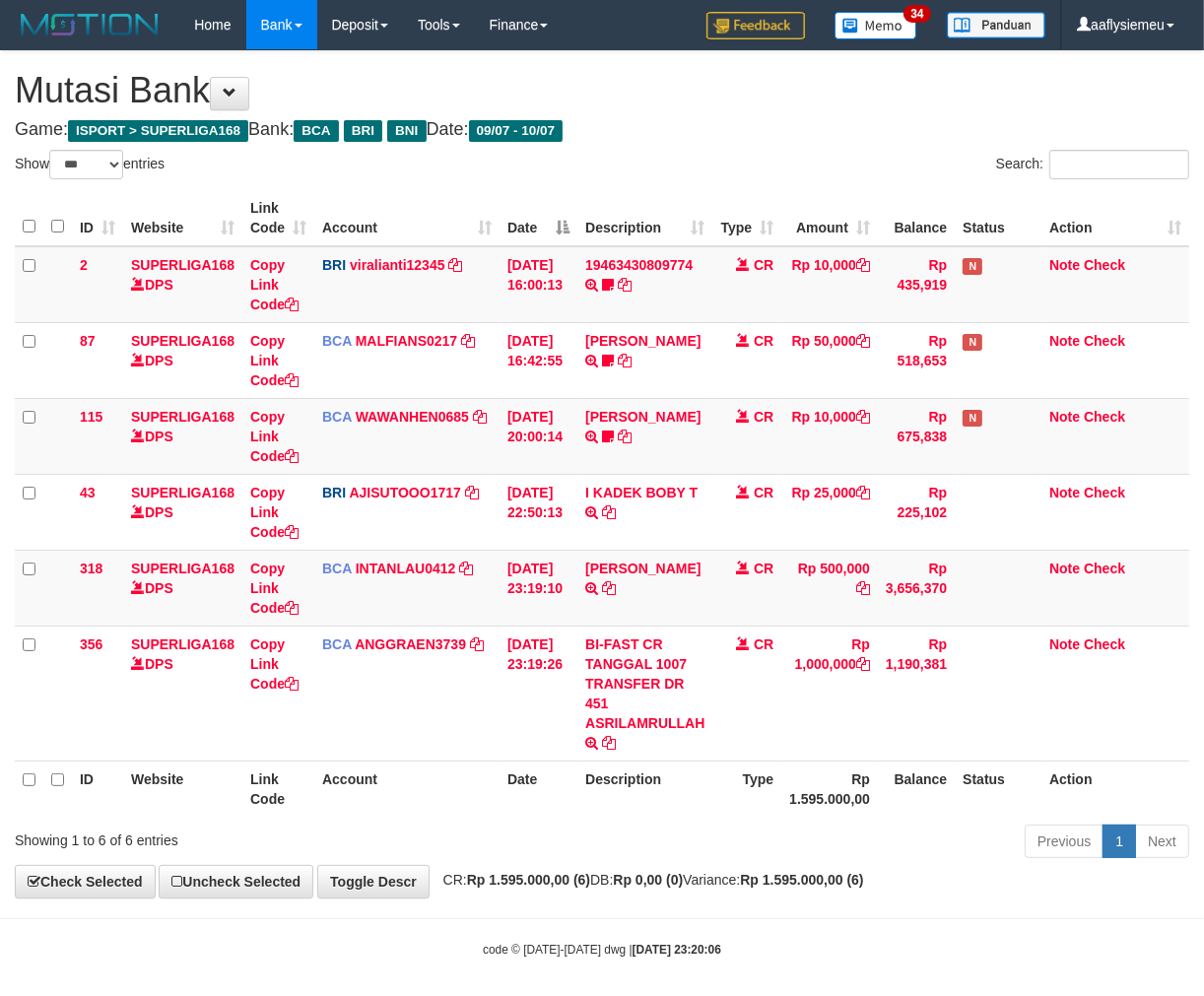 click on "Previous 1 Next" at bounding box center [852, 843] 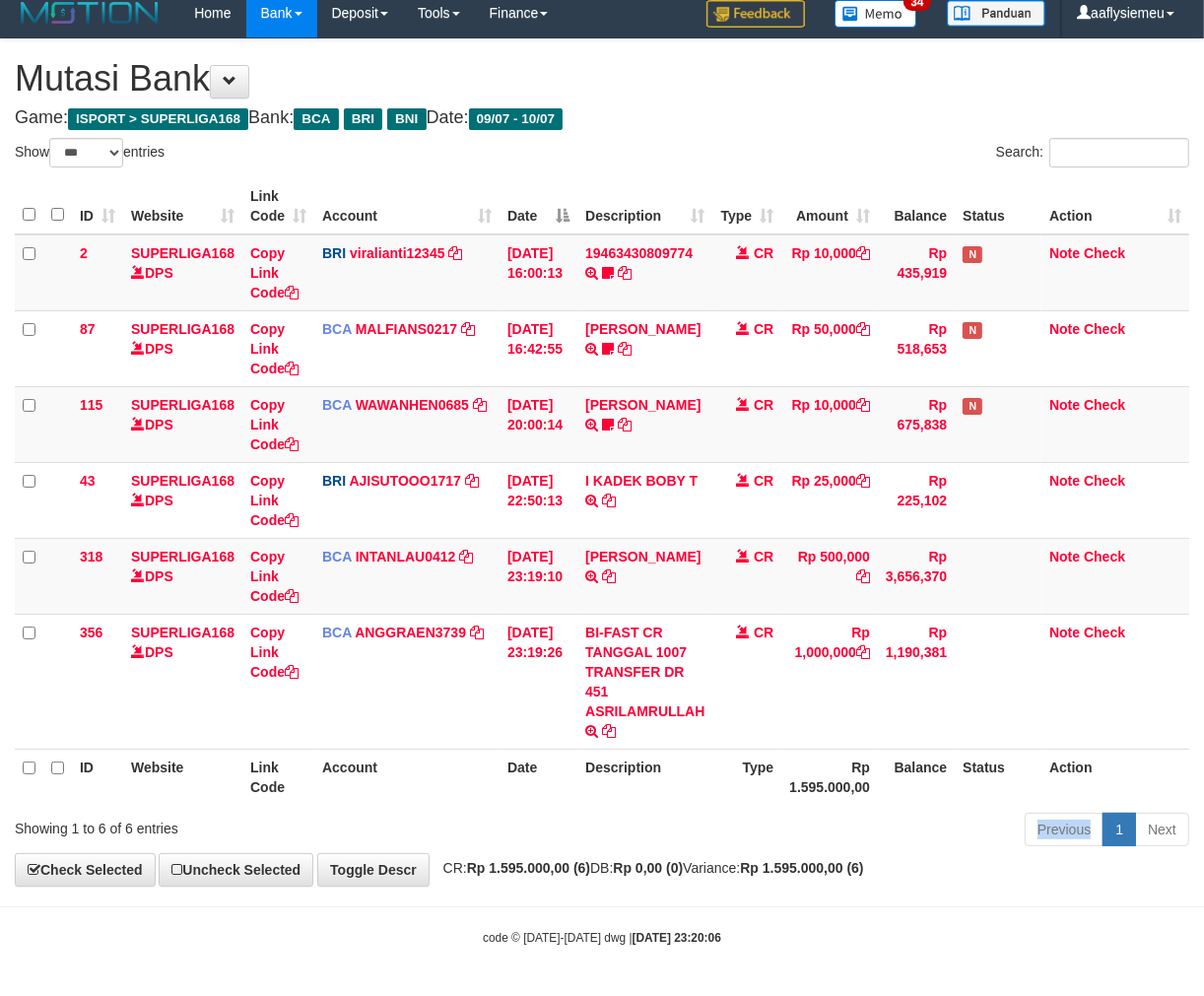click on "Previous 1 Next" at bounding box center (852, 831) 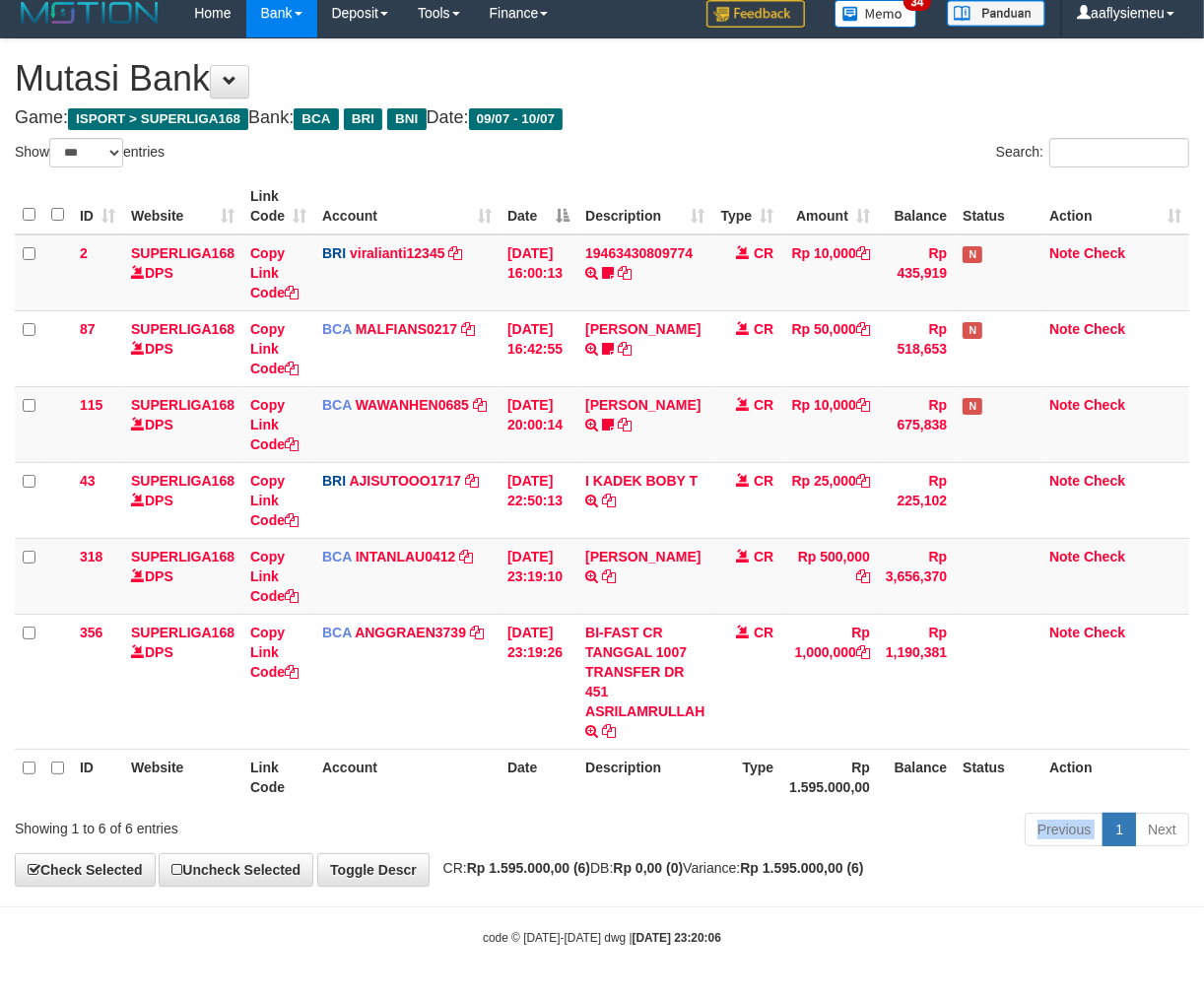 click on "Previous 1 Next" at bounding box center (852, 831) 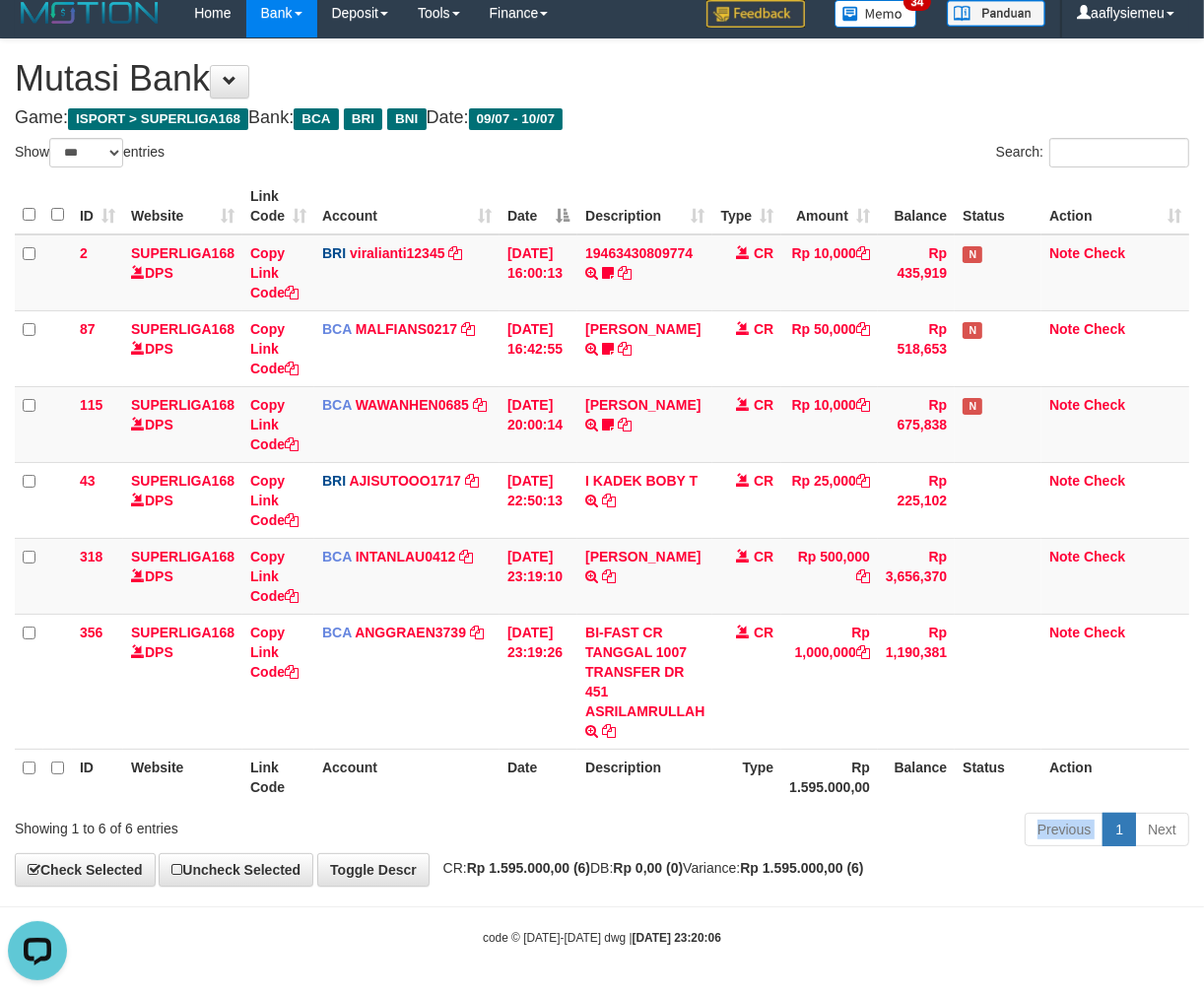 scroll, scrollTop: 0, scrollLeft: 0, axis: both 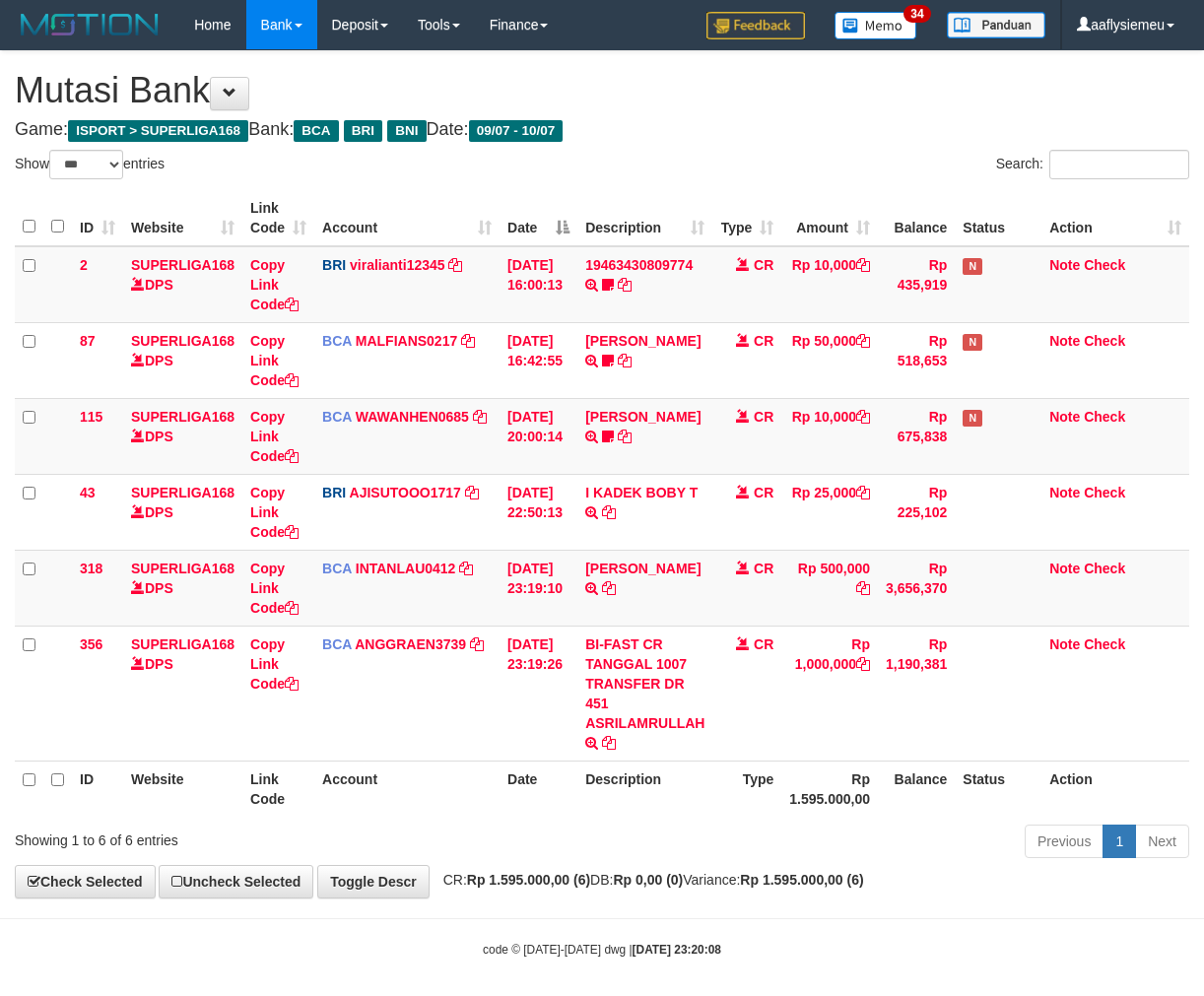 select on "***" 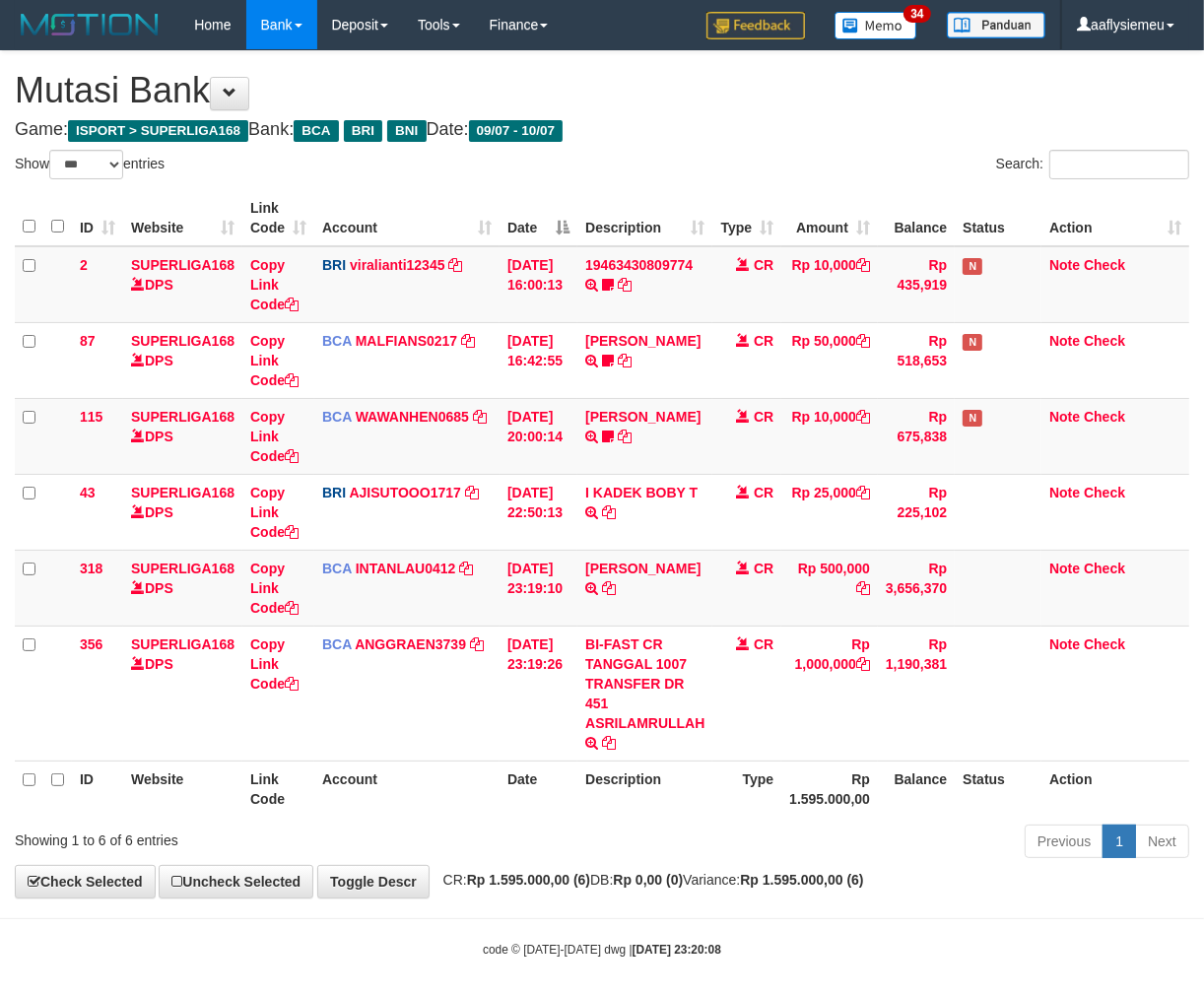 scroll, scrollTop: 13, scrollLeft: 0, axis: vertical 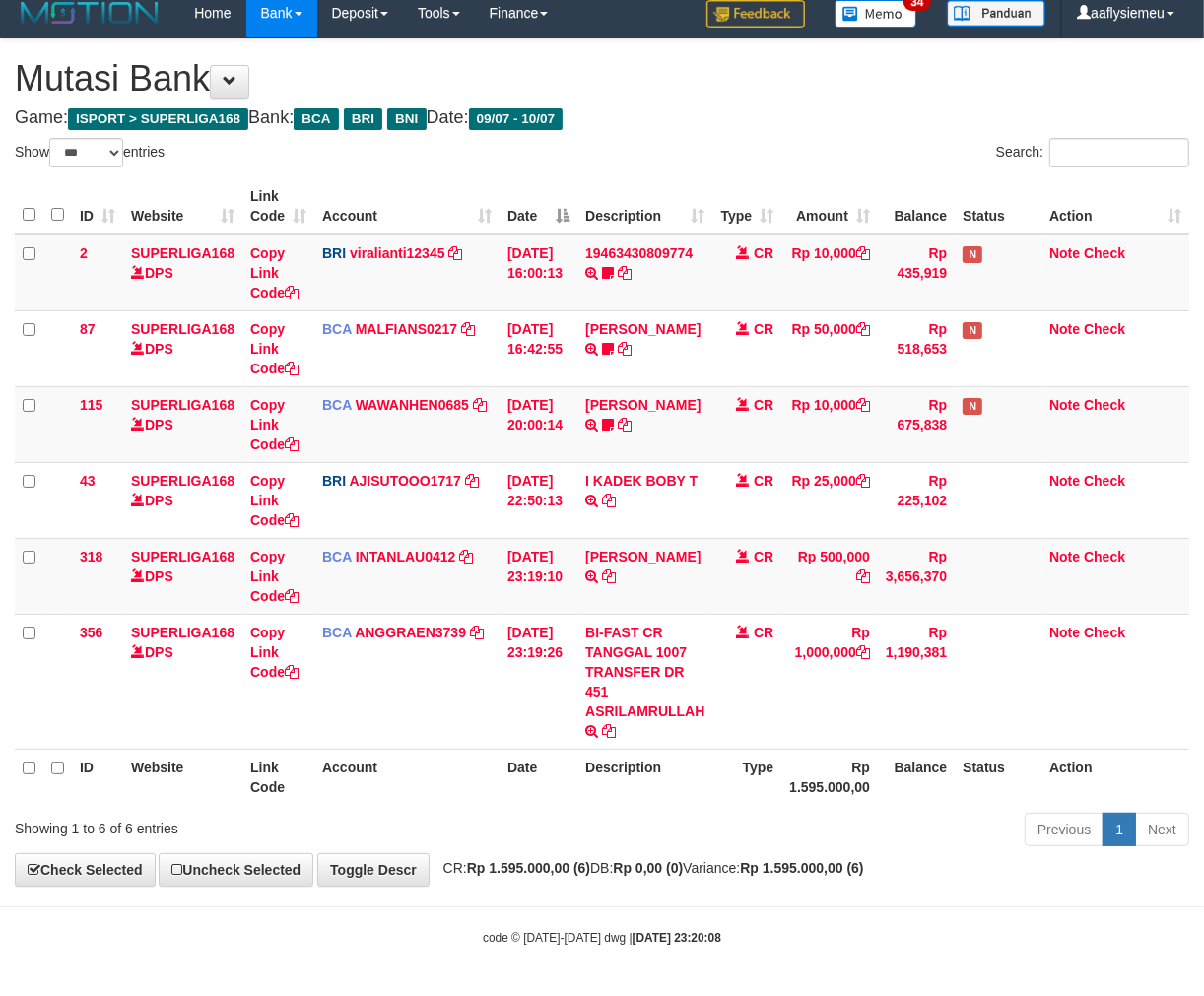 click on "**********" at bounding box center (602, 462) 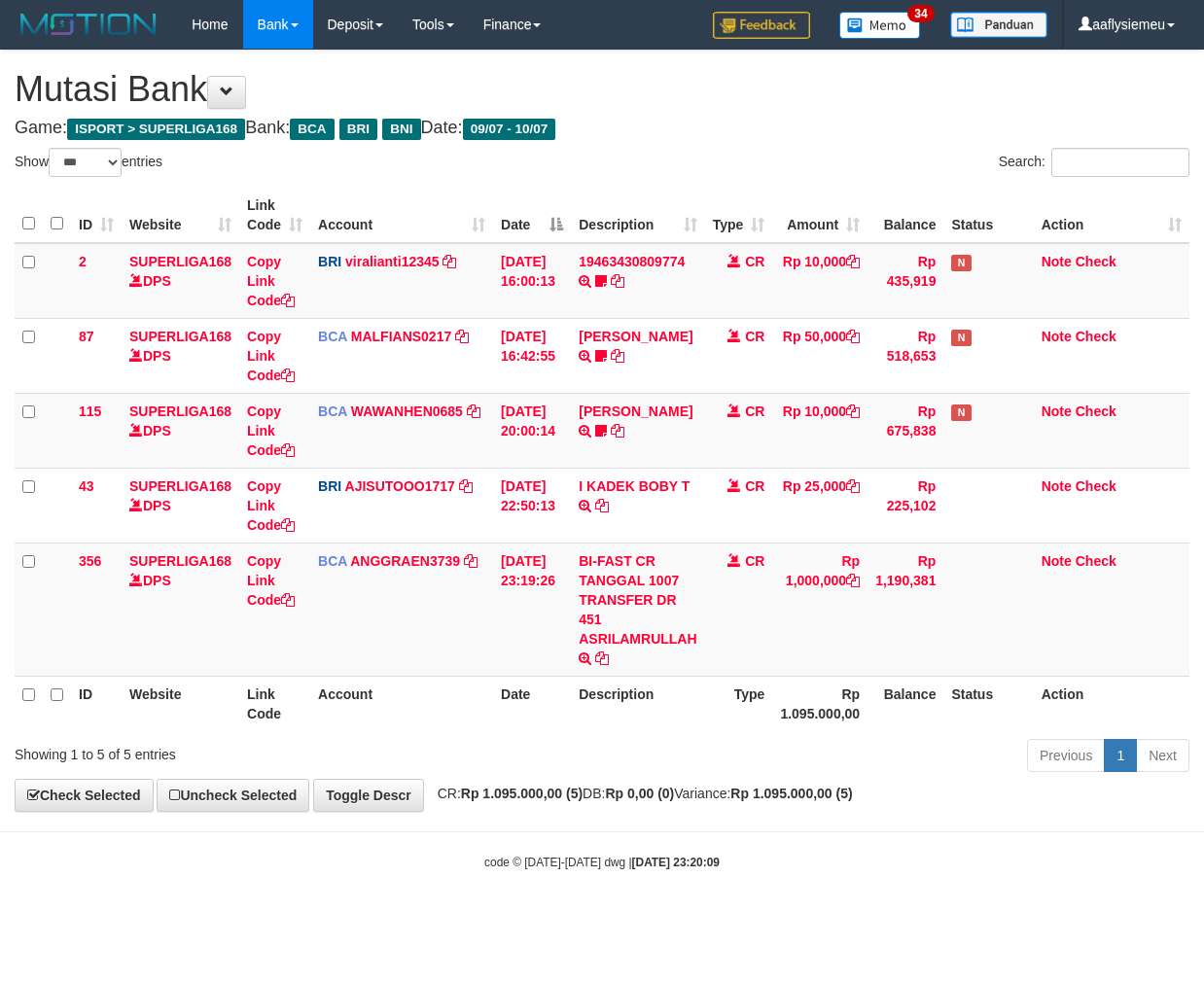 select on "***" 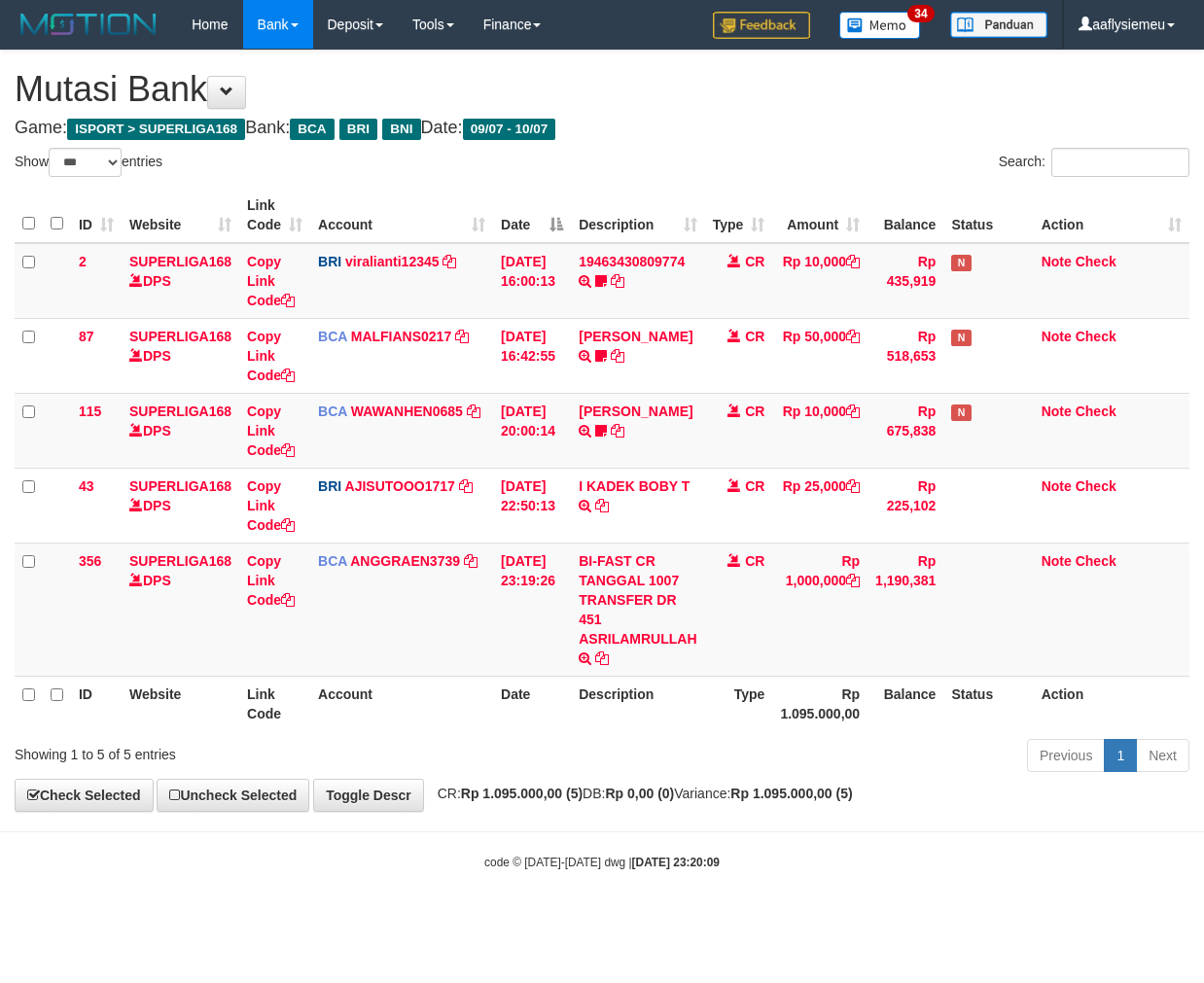 scroll, scrollTop: 0, scrollLeft: 0, axis: both 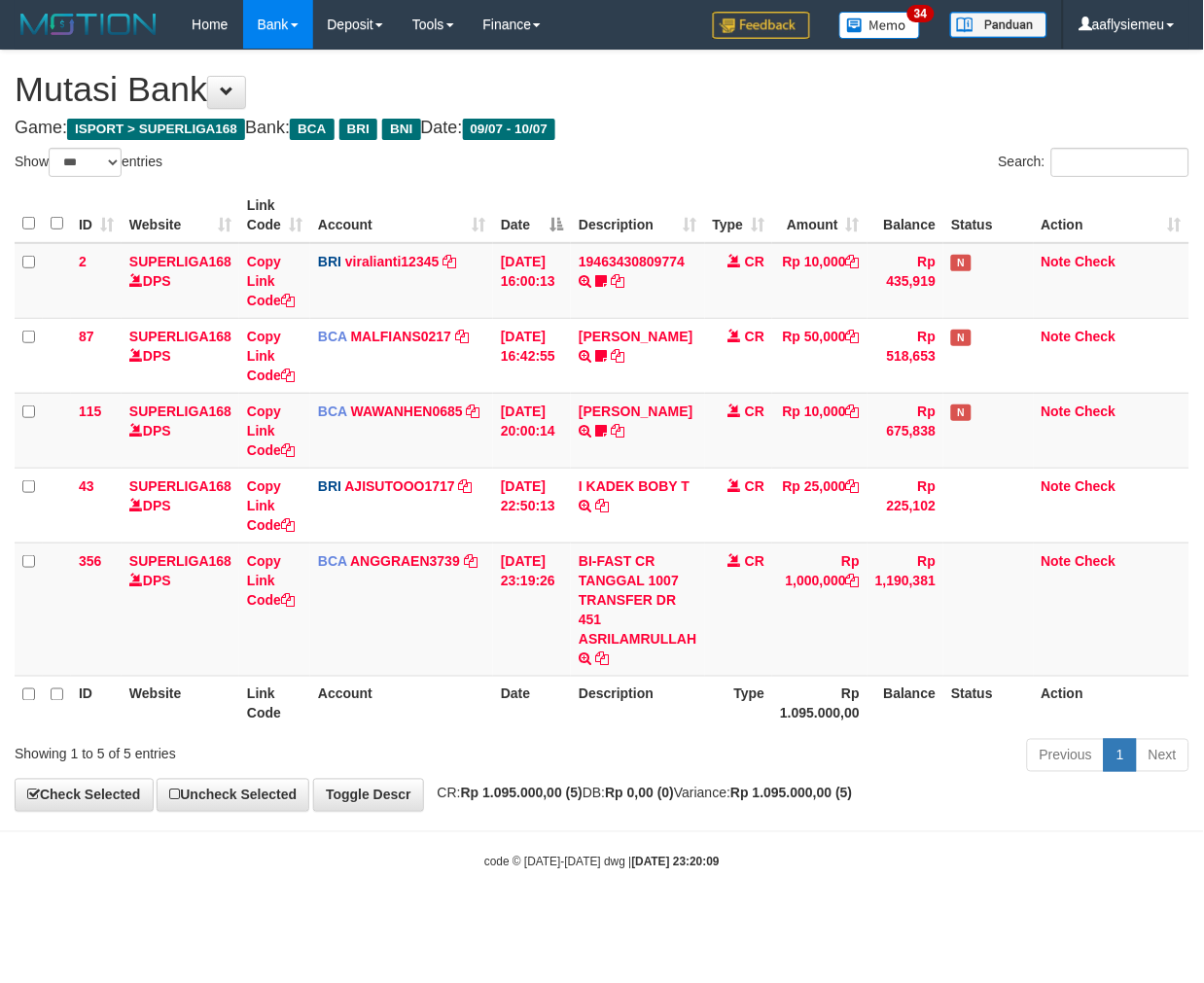 click on "Previous 1 Next" at bounding box center (853, 757) 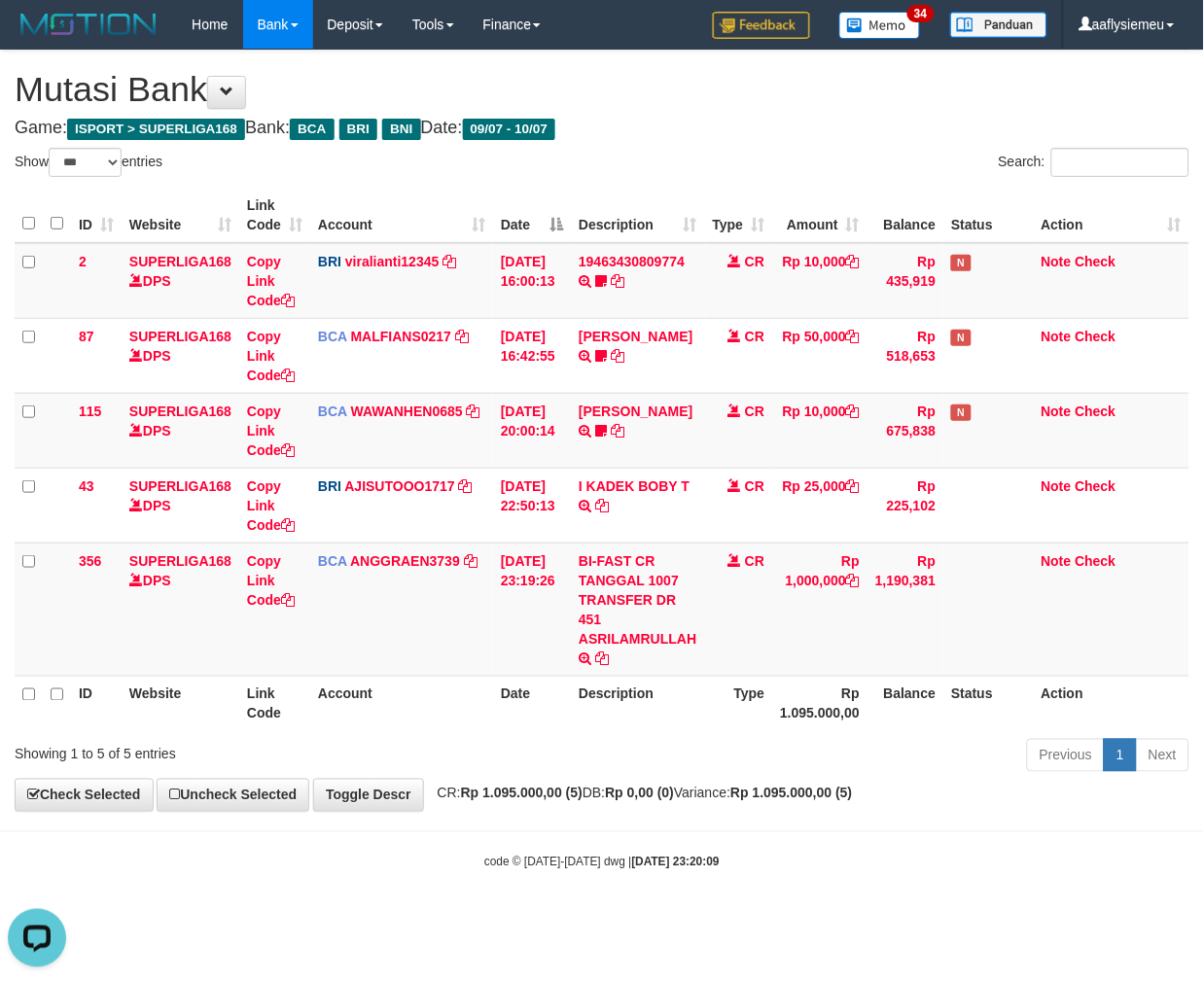 scroll, scrollTop: 0, scrollLeft: 0, axis: both 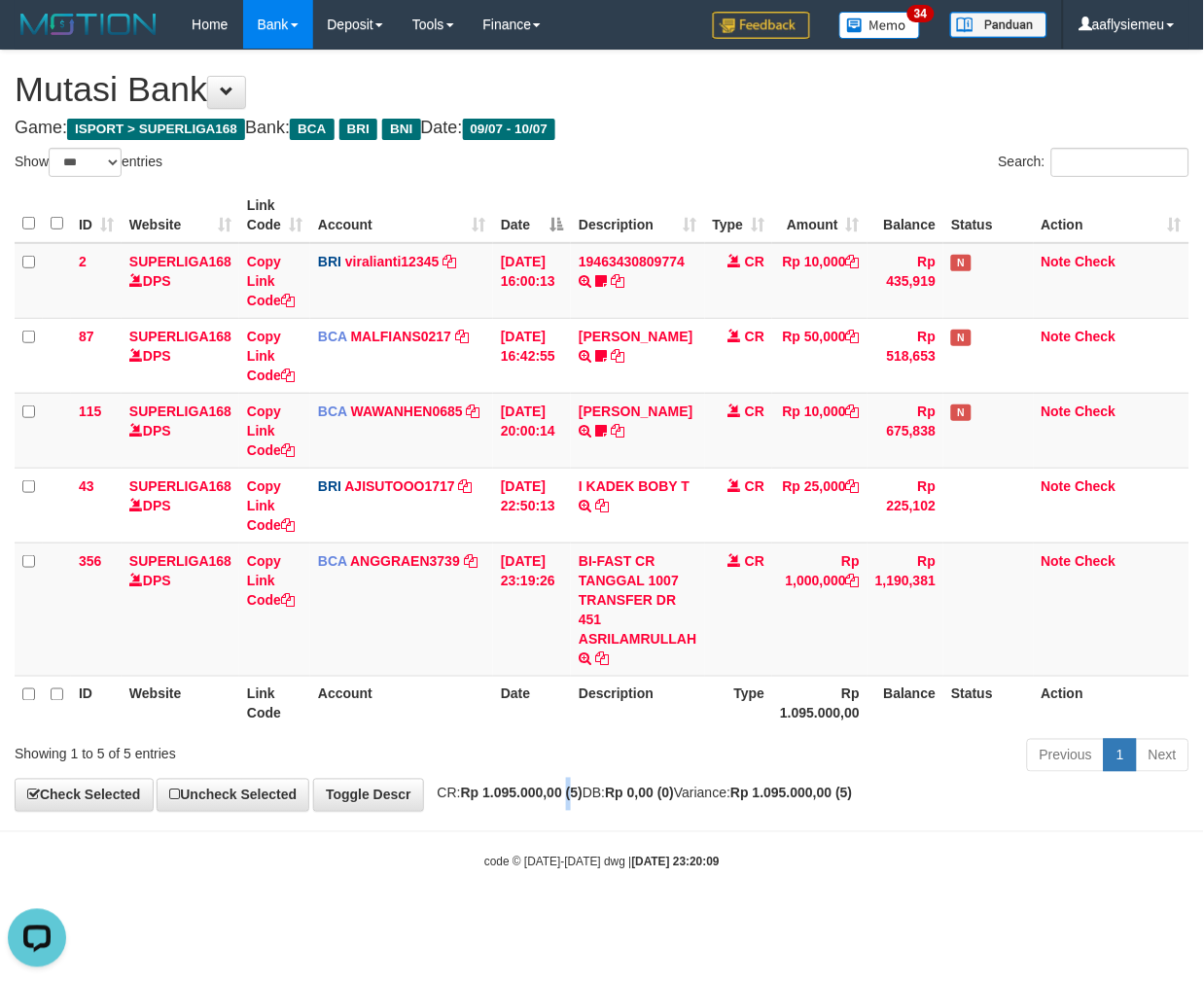 click on "**********" at bounding box center [602, 431] 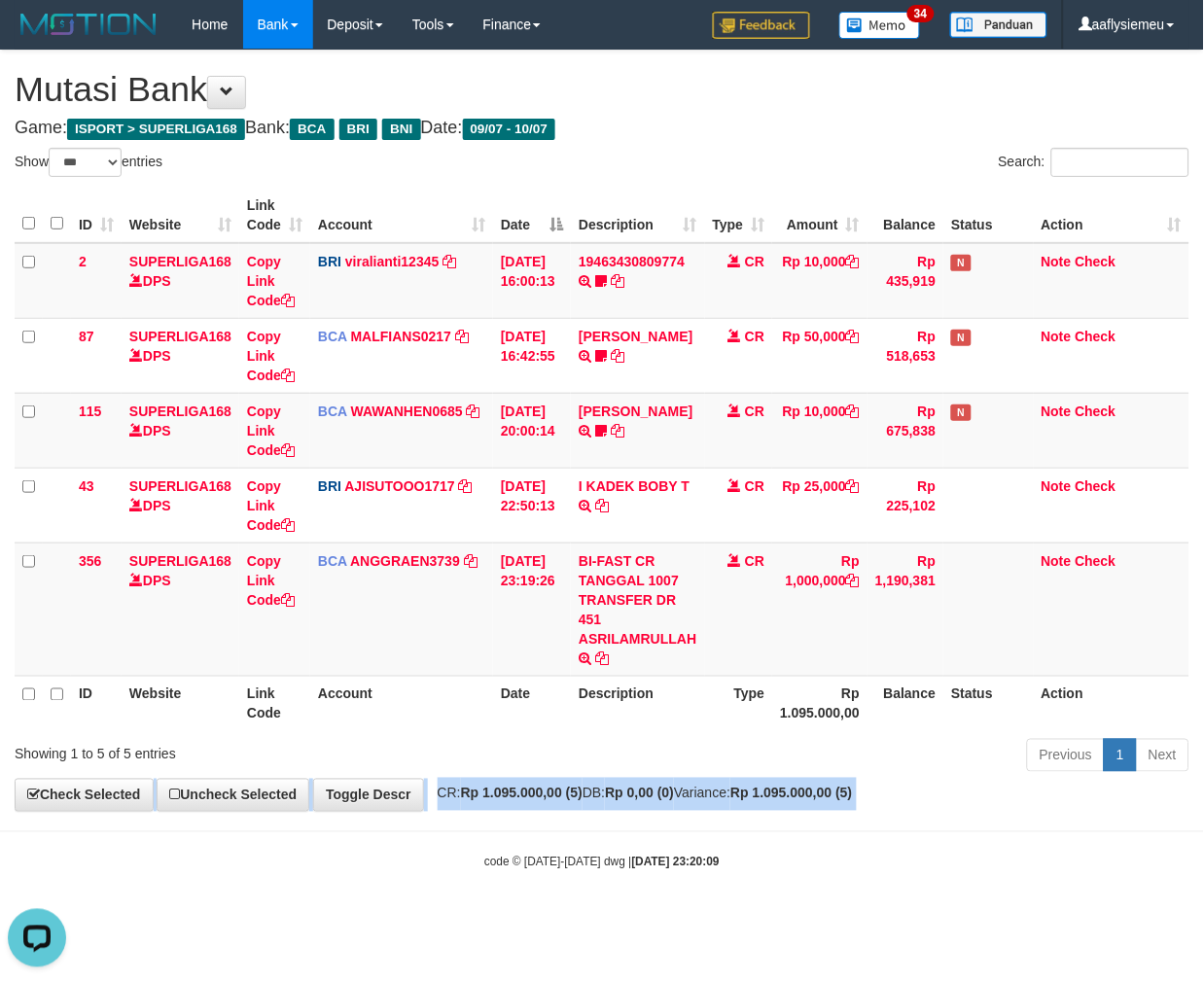 click on "**********" at bounding box center [602, 431] 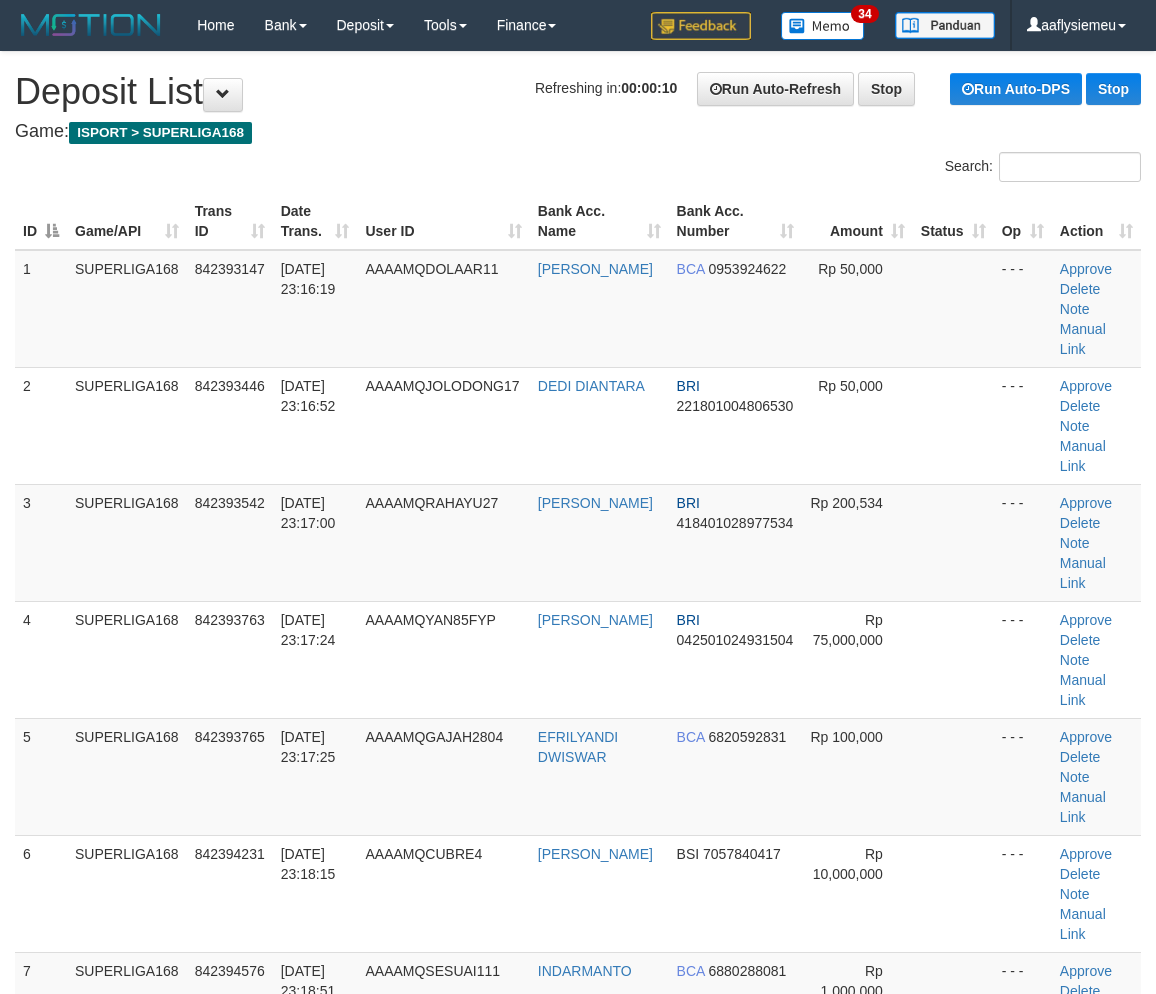 scroll, scrollTop: 0, scrollLeft: 0, axis: both 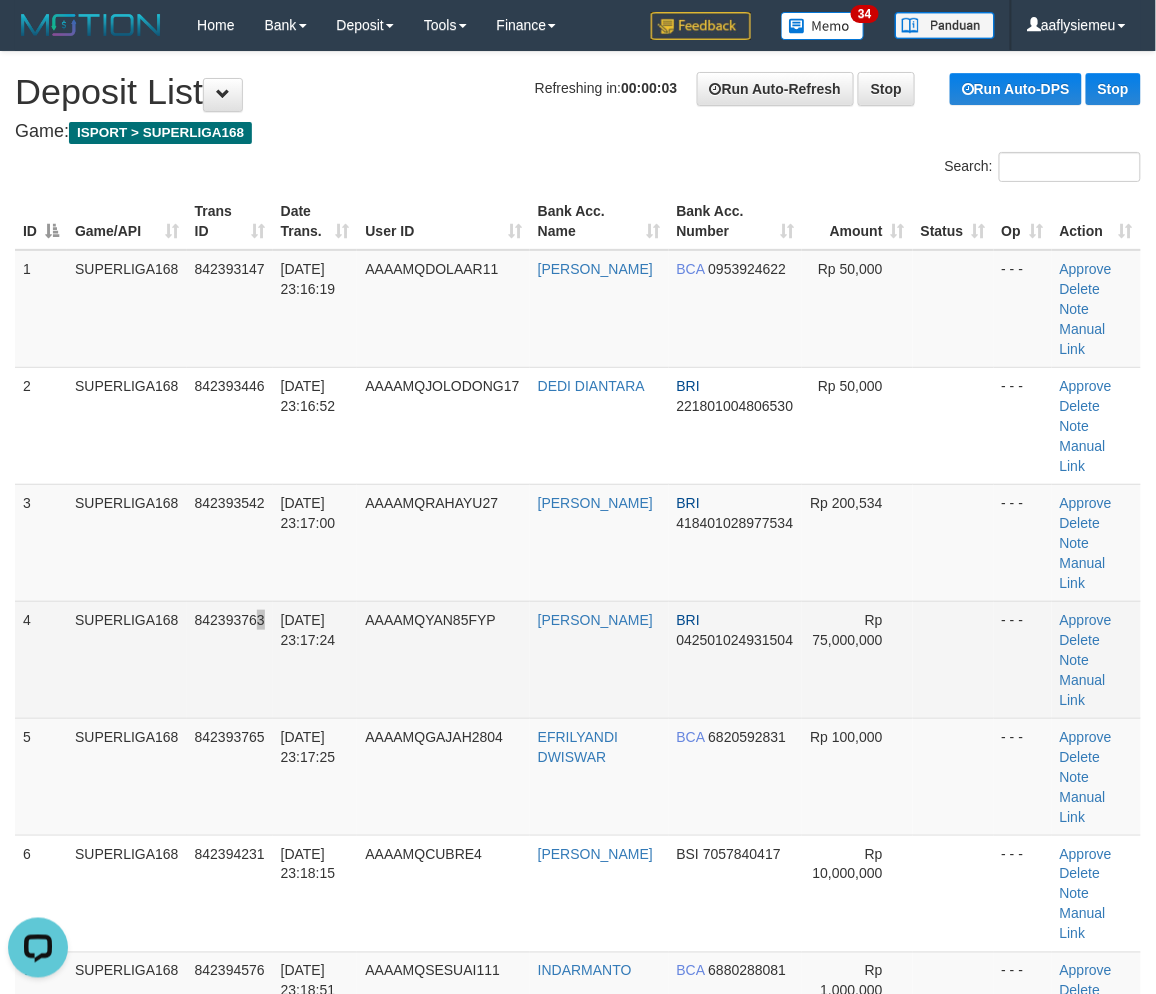 click on "842393763" at bounding box center (230, 659) 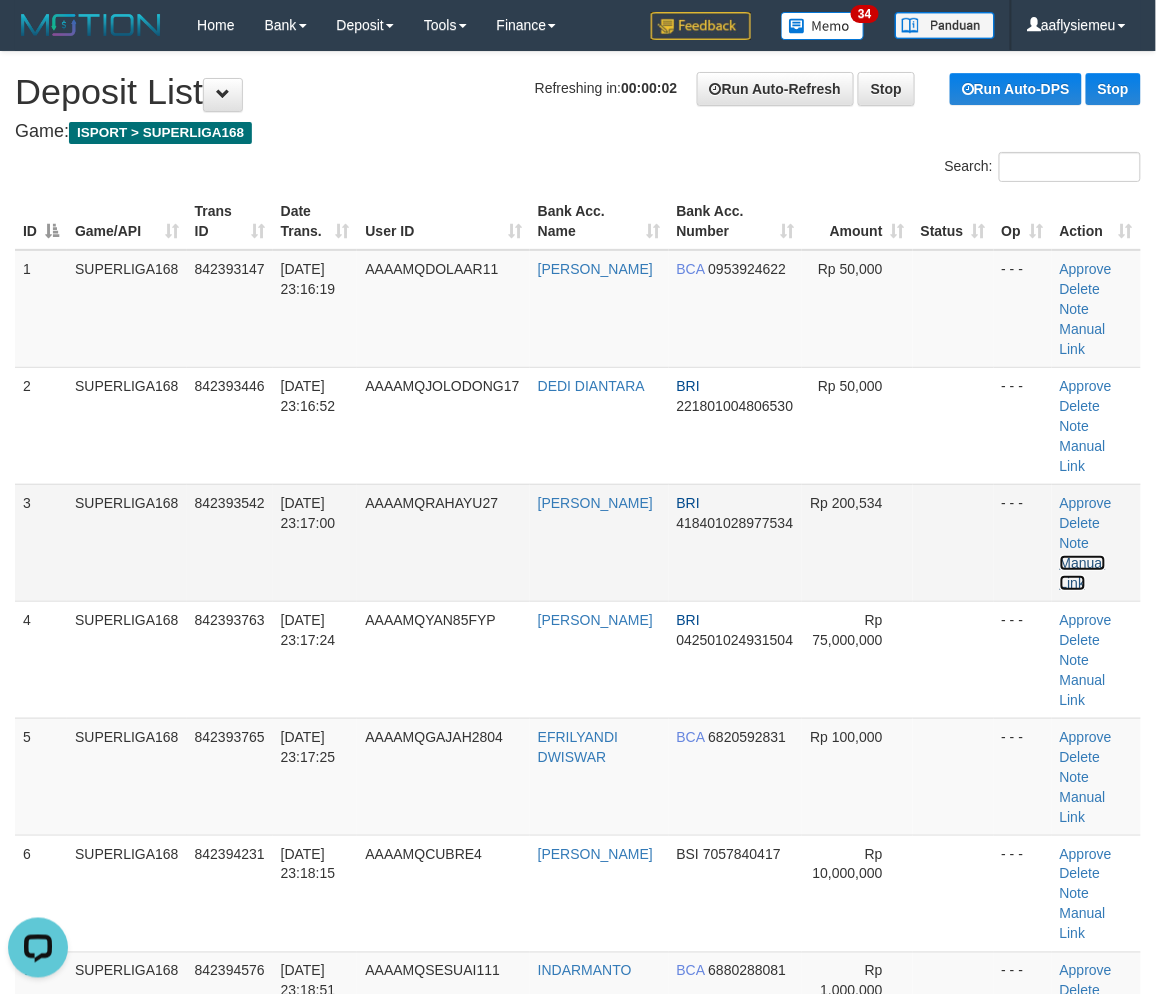 click on "Manual Link" at bounding box center [1083, 573] 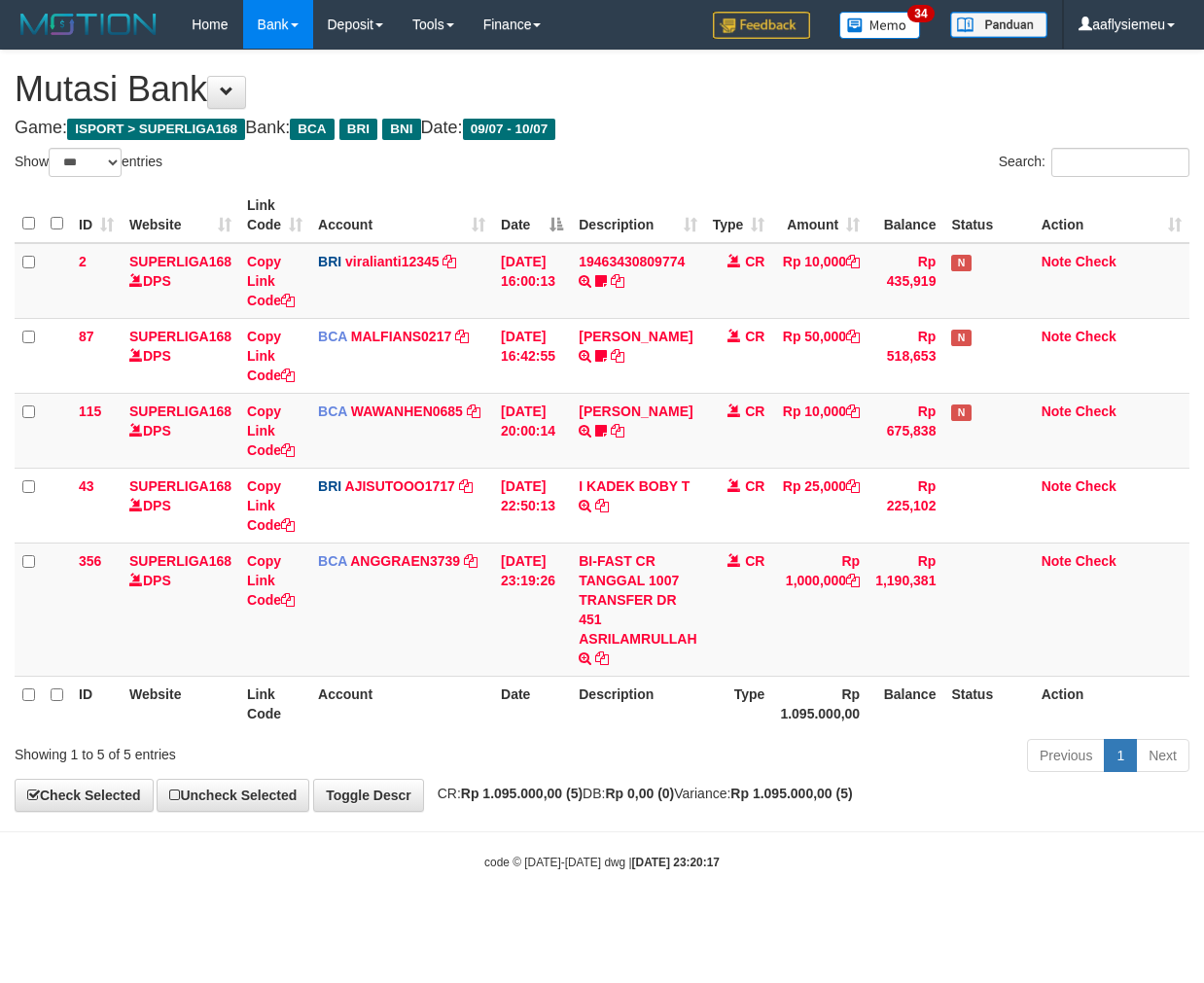 select on "***" 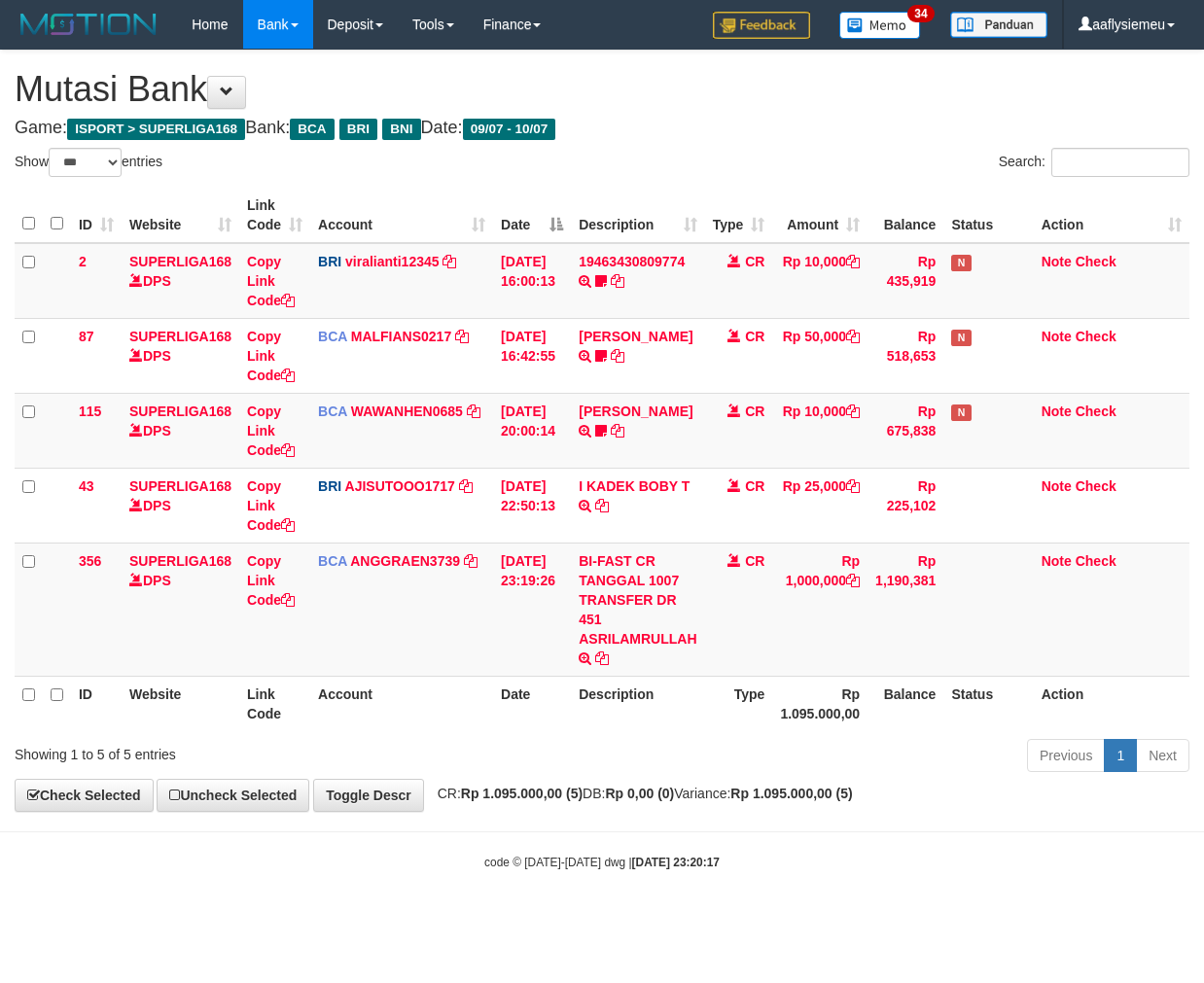 scroll, scrollTop: 0, scrollLeft: 0, axis: both 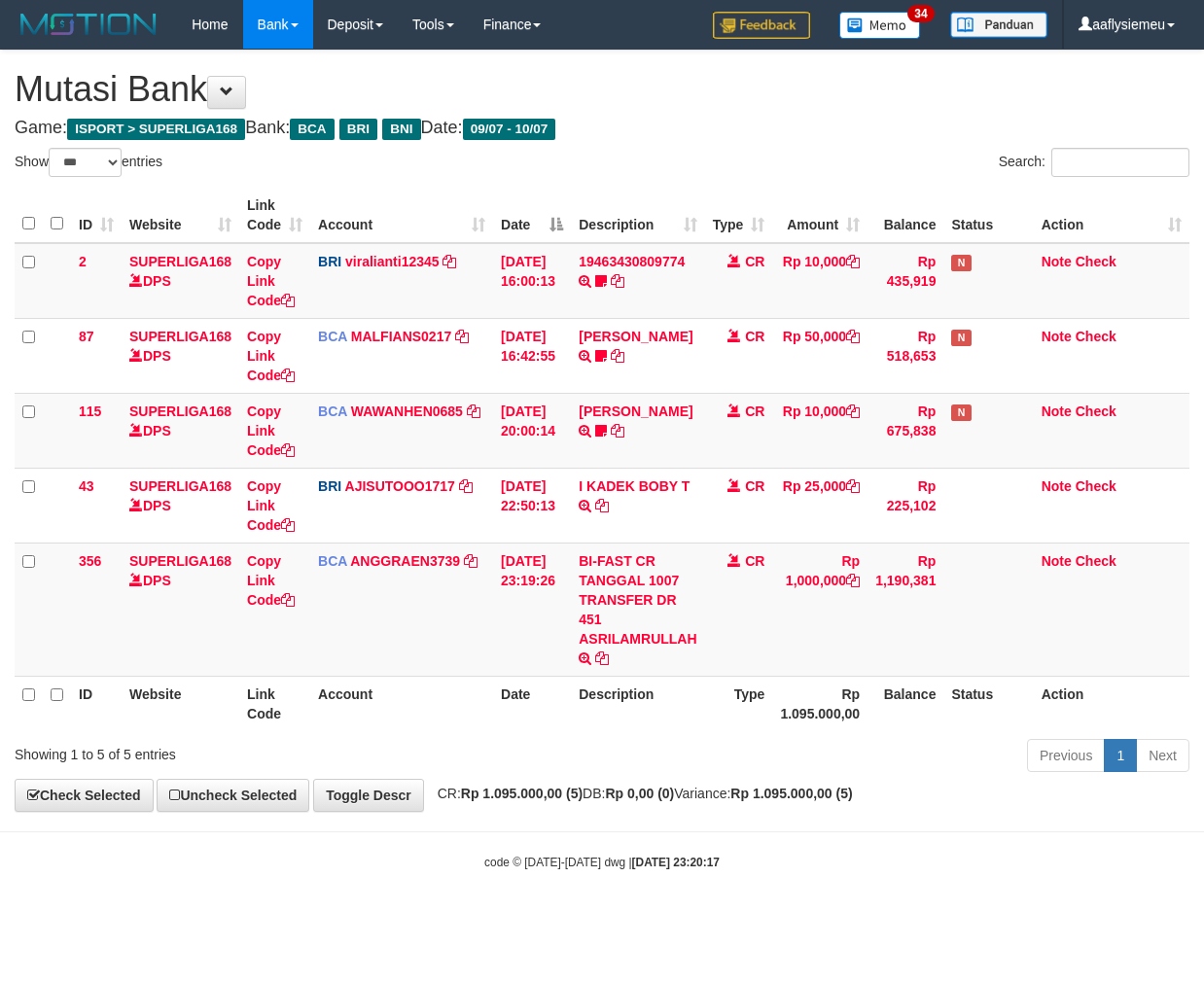 select on "***" 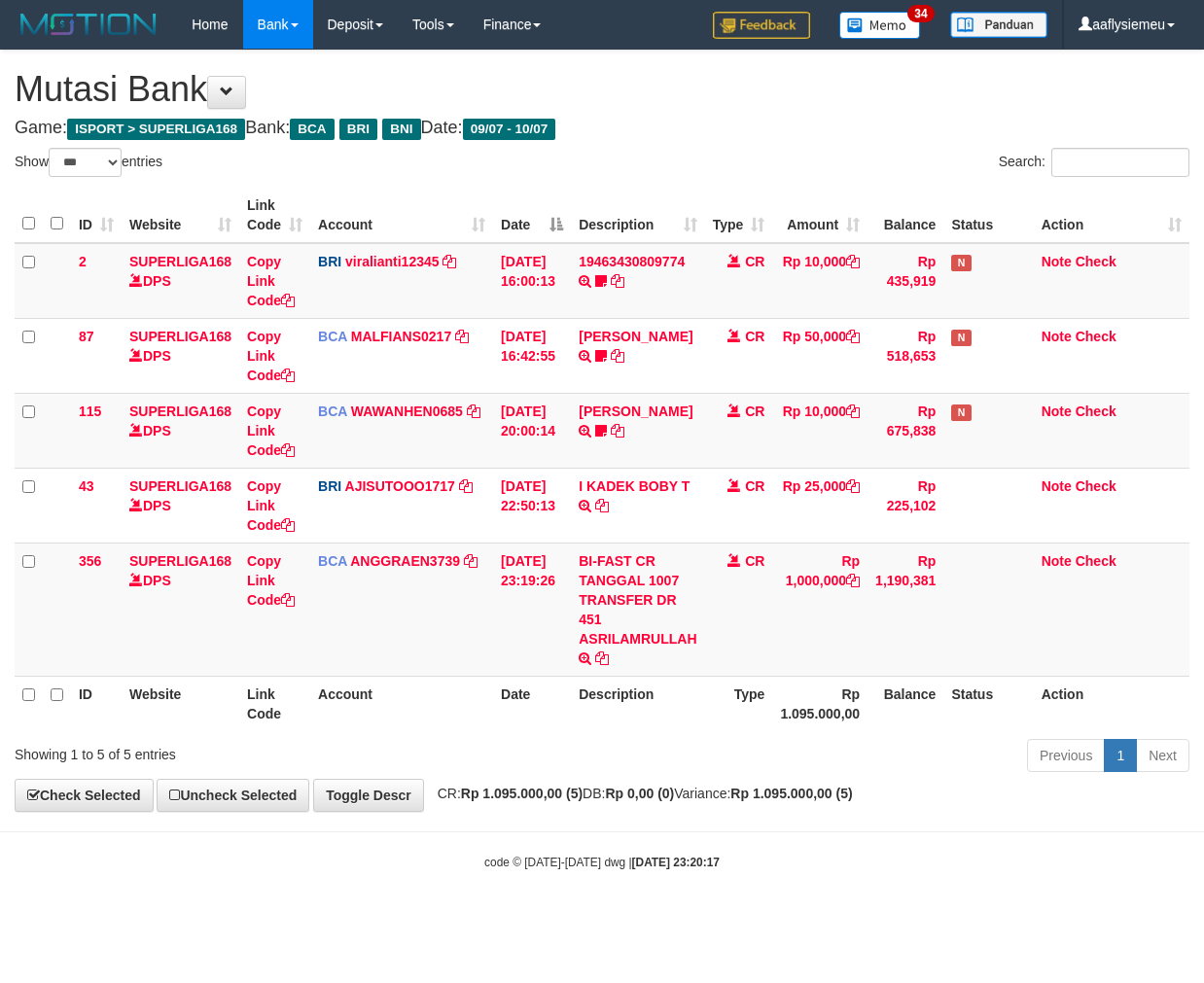 scroll, scrollTop: 0, scrollLeft: 0, axis: both 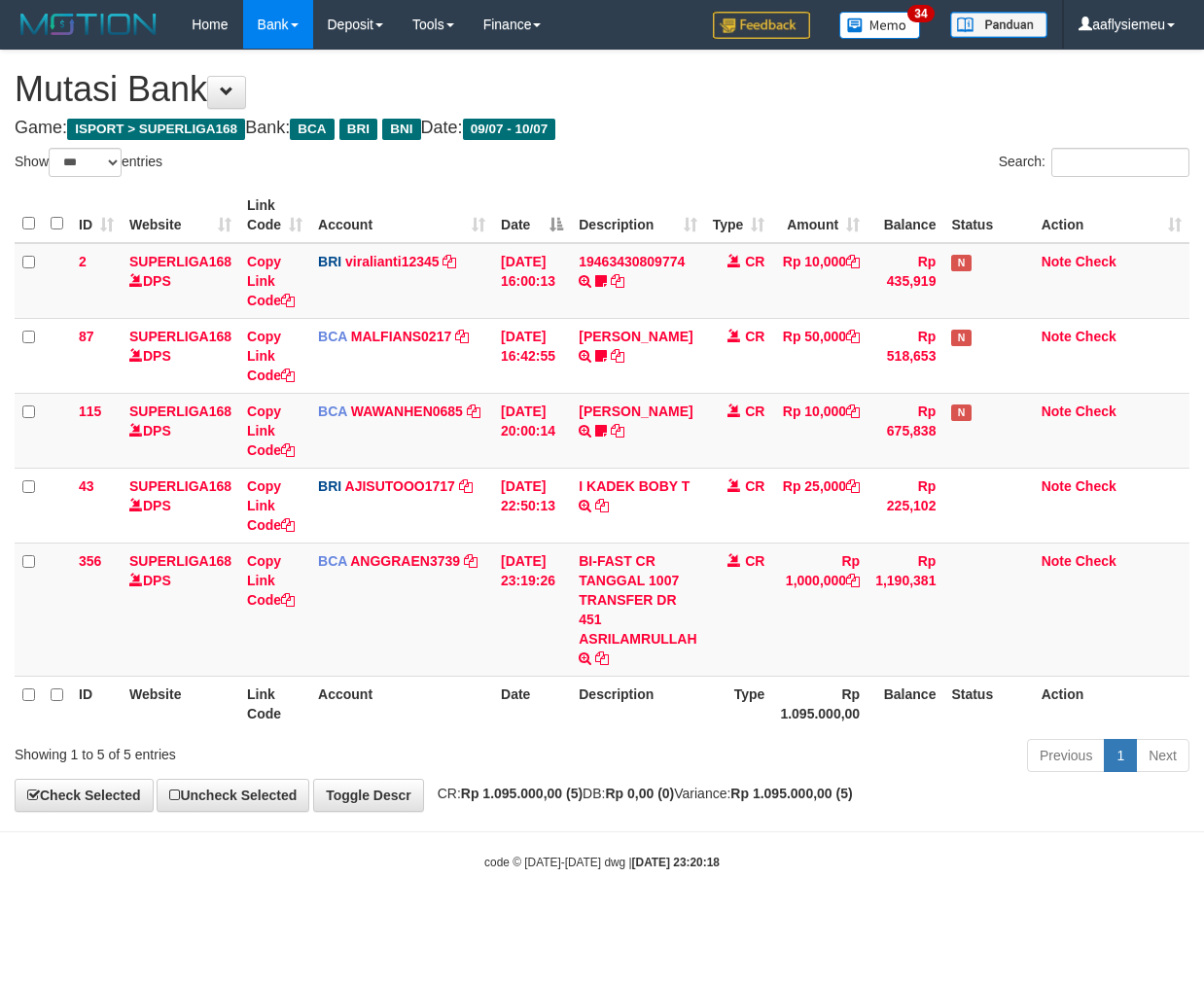 select on "***" 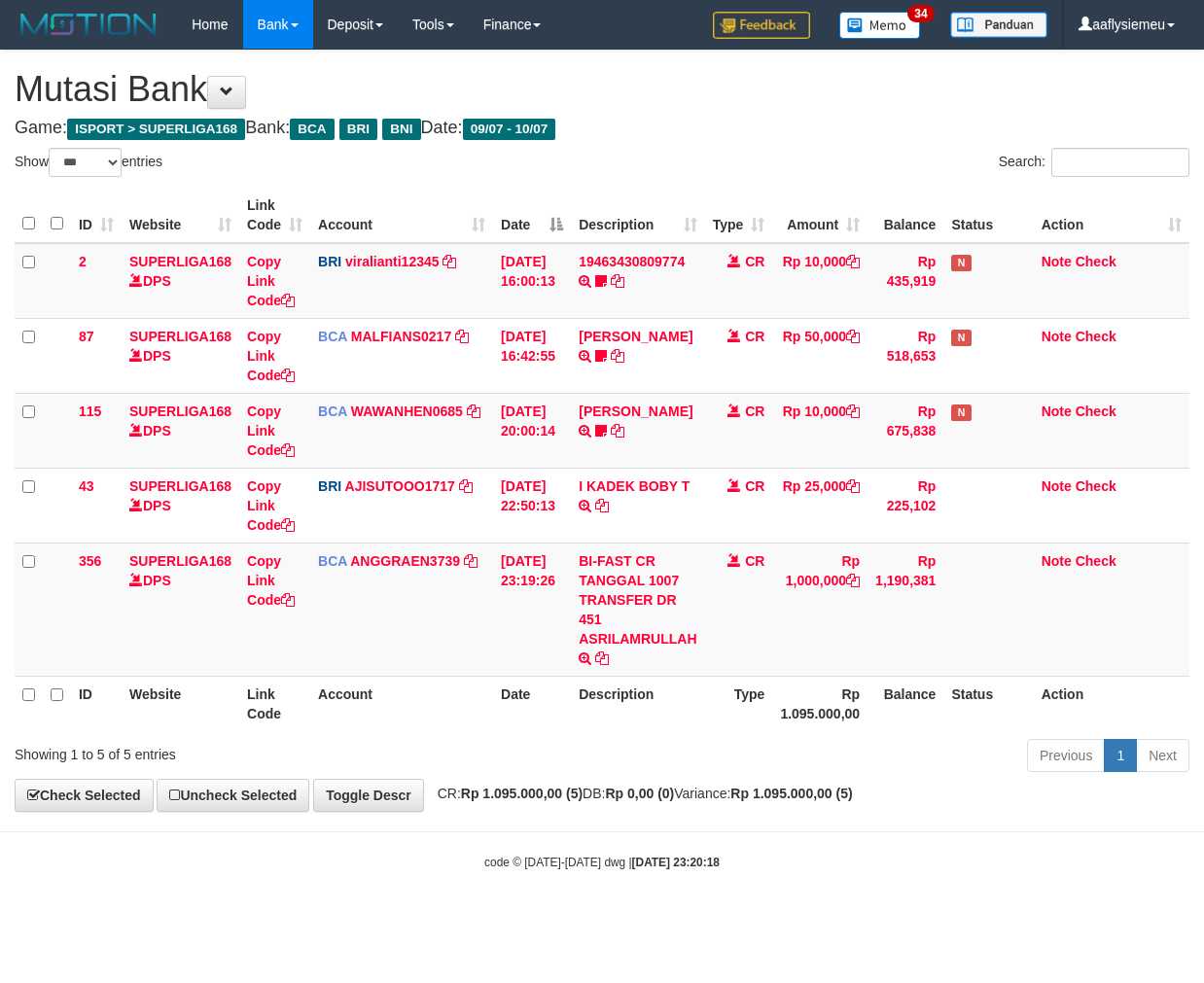 scroll, scrollTop: 0, scrollLeft: 0, axis: both 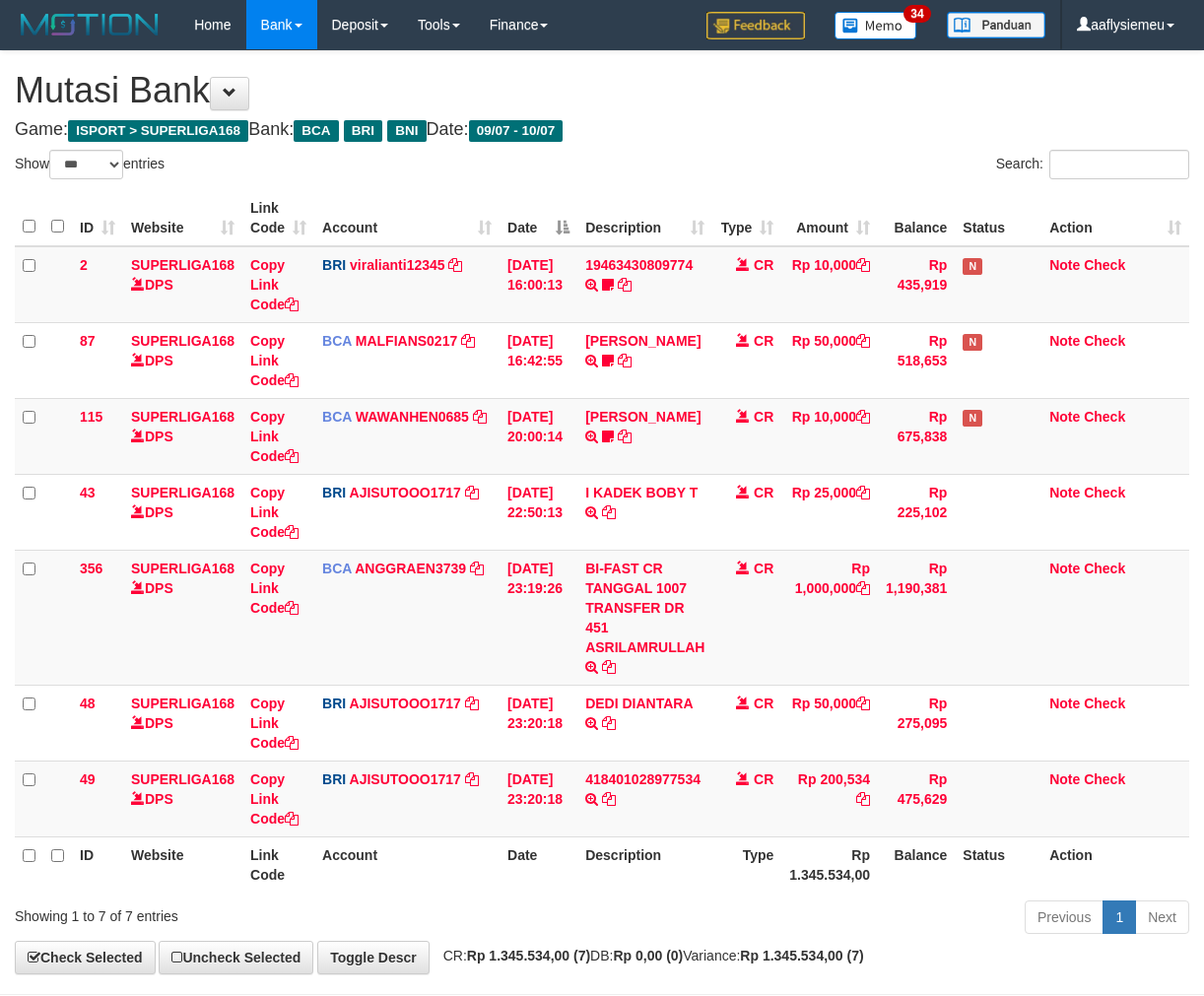 select on "***" 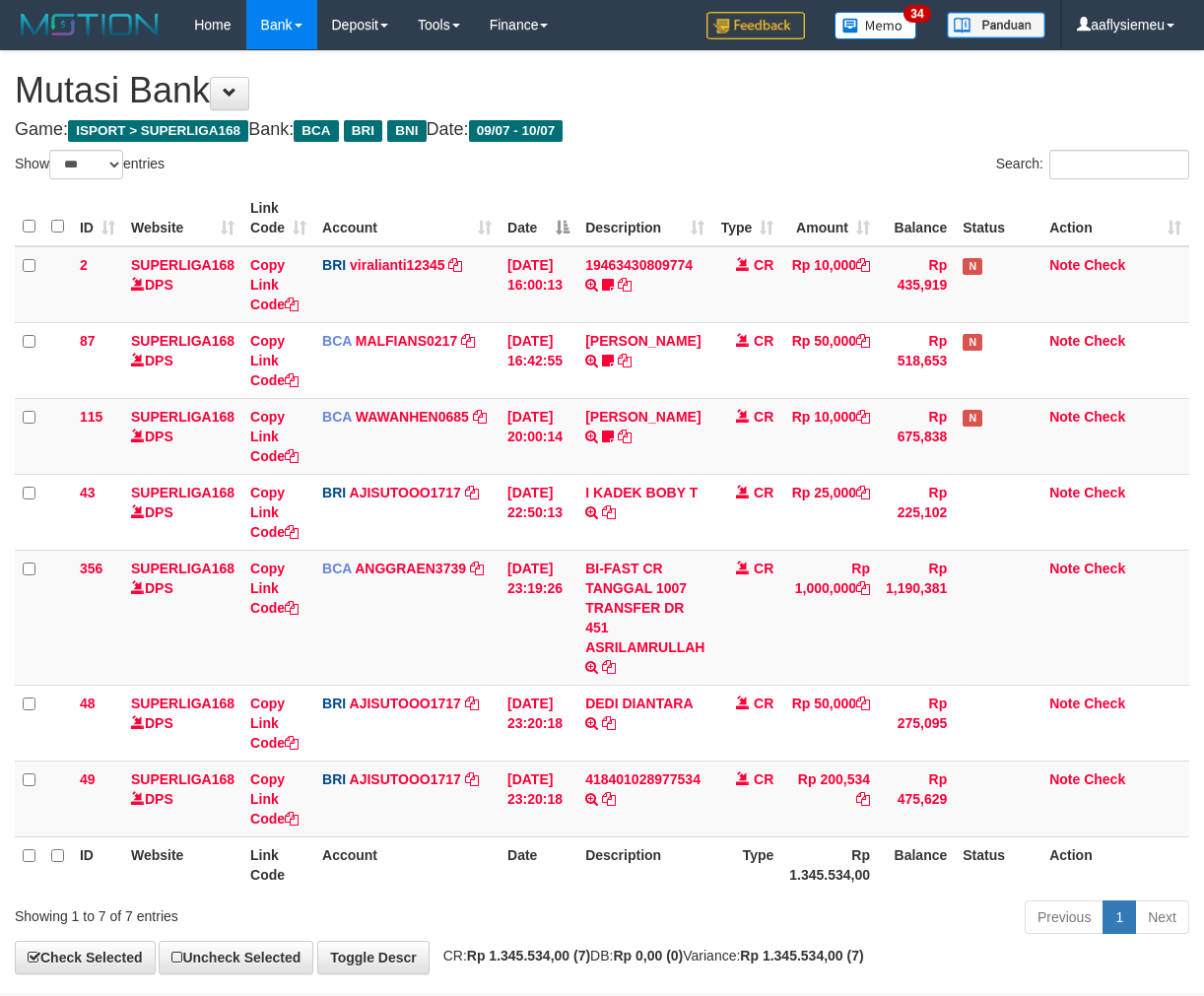 scroll, scrollTop: 0, scrollLeft: 0, axis: both 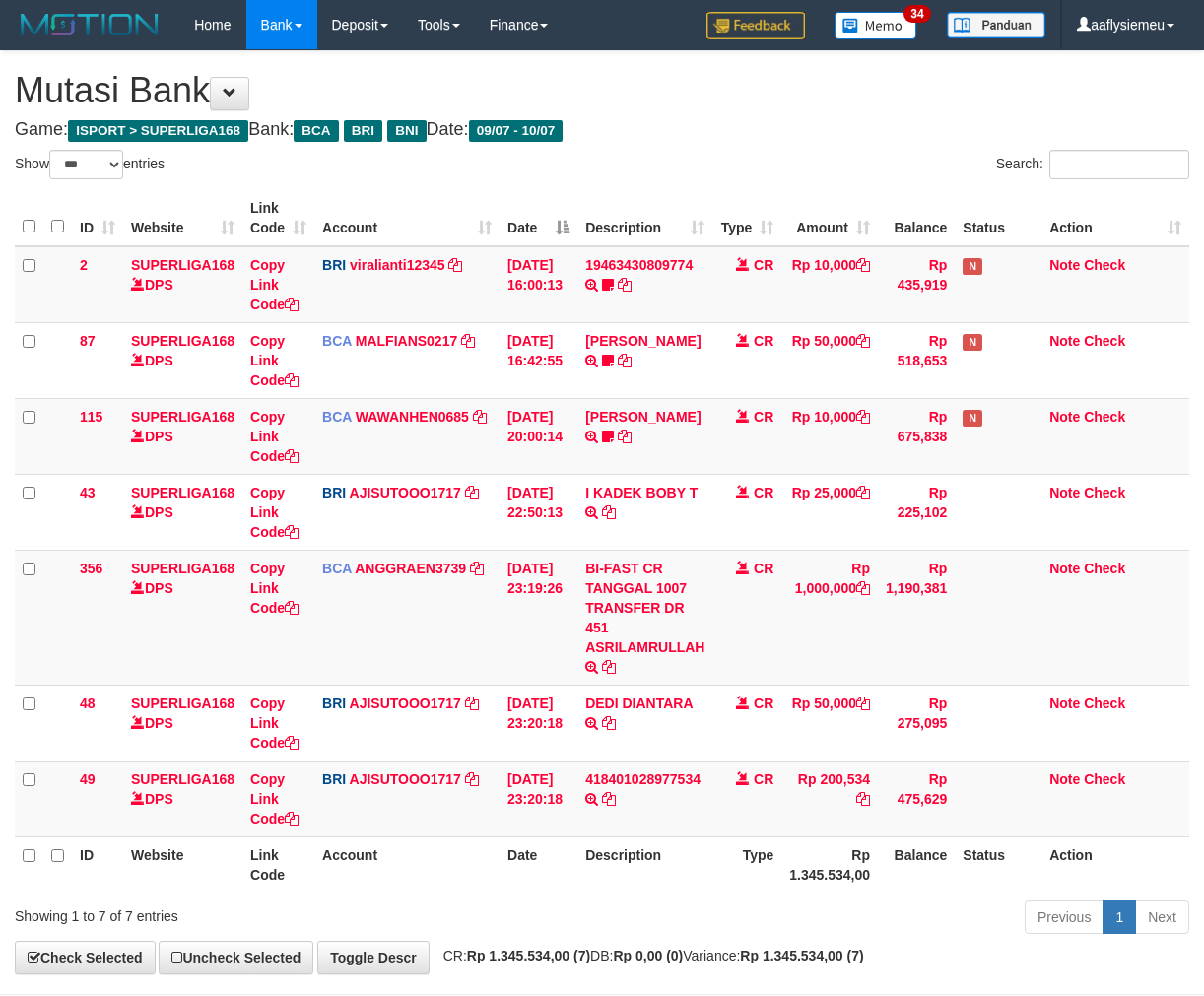 select on "***" 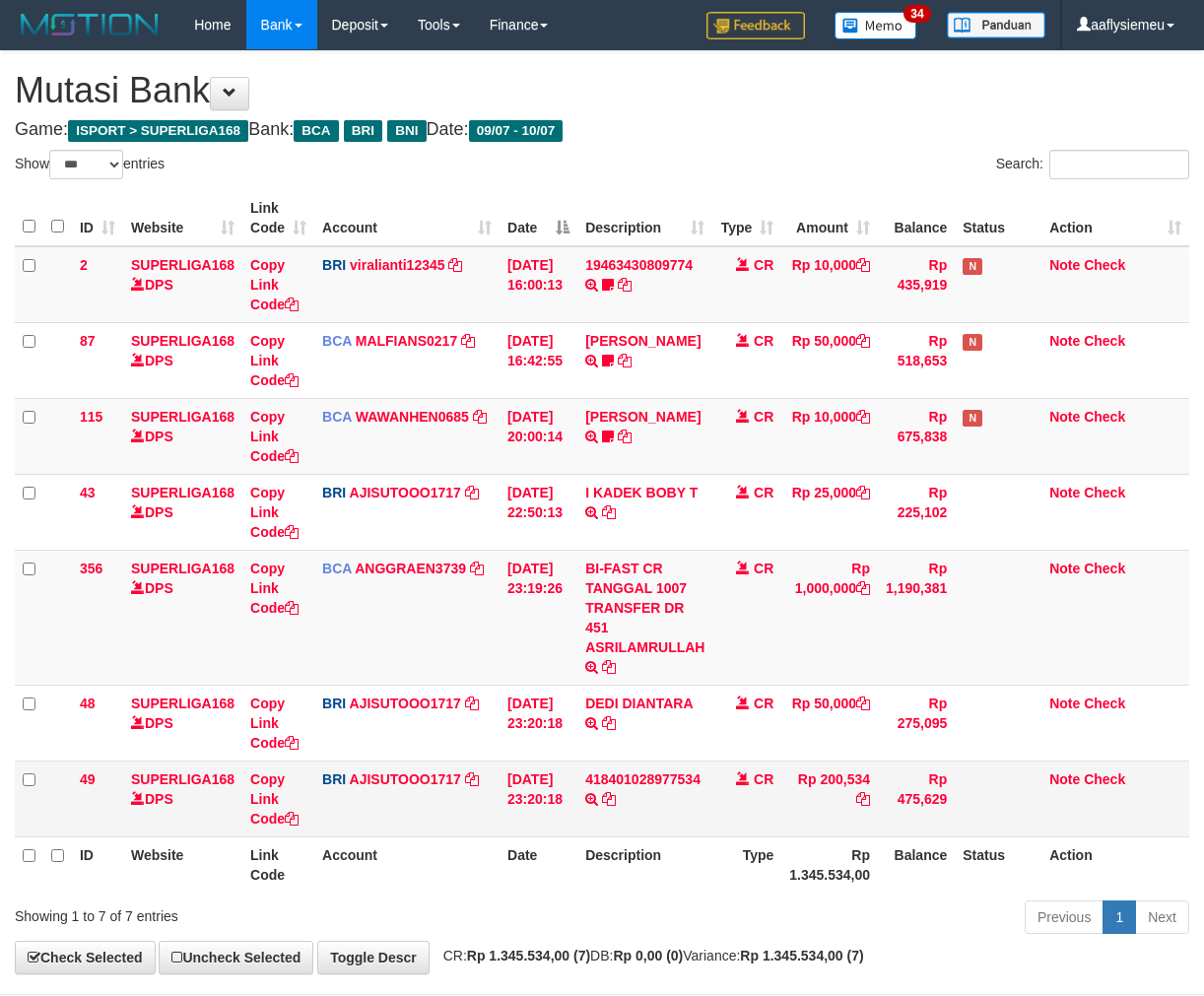 scroll, scrollTop: 0, scrollLeft: 0, axis: both 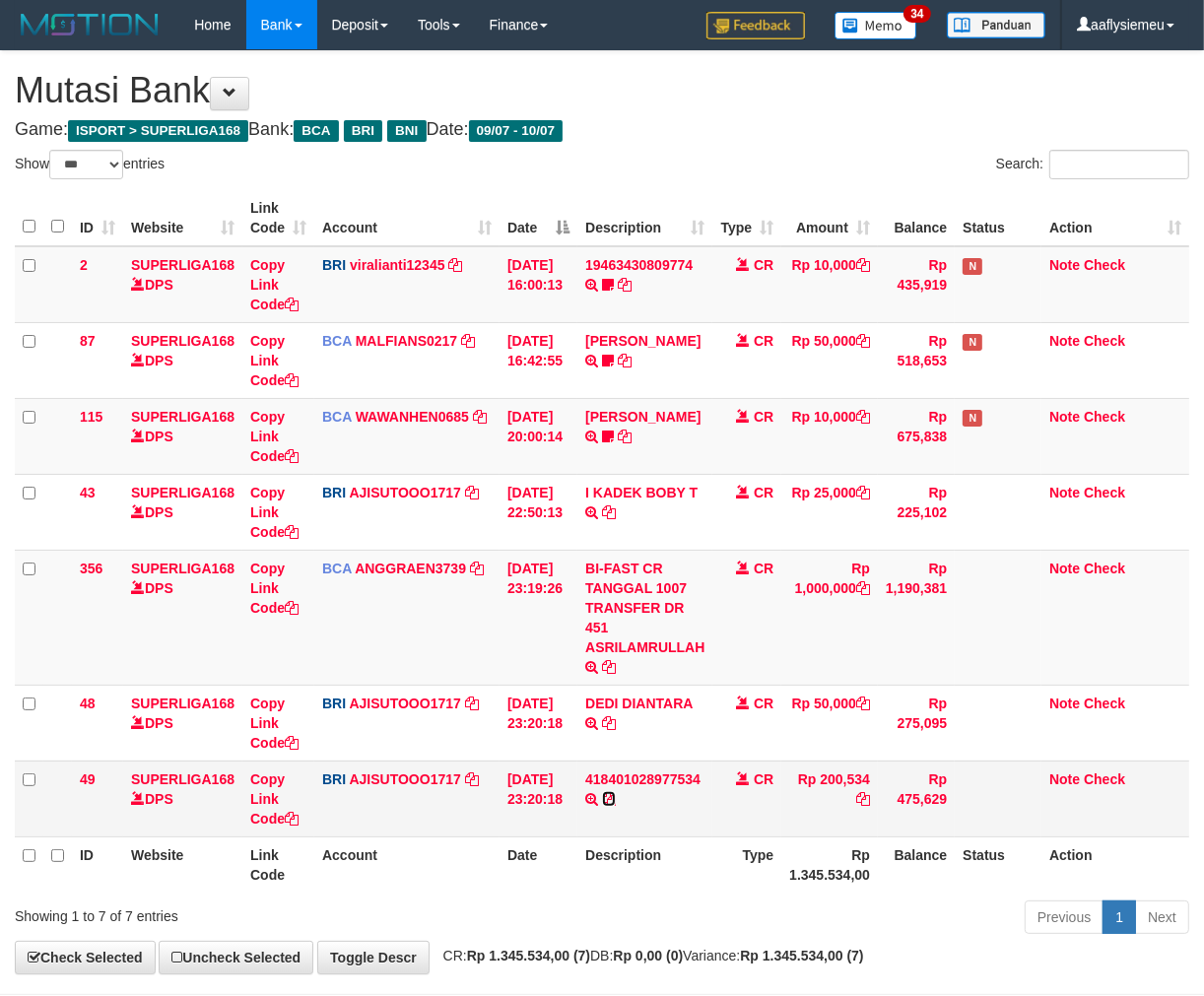click at bounding box center (609, 799) 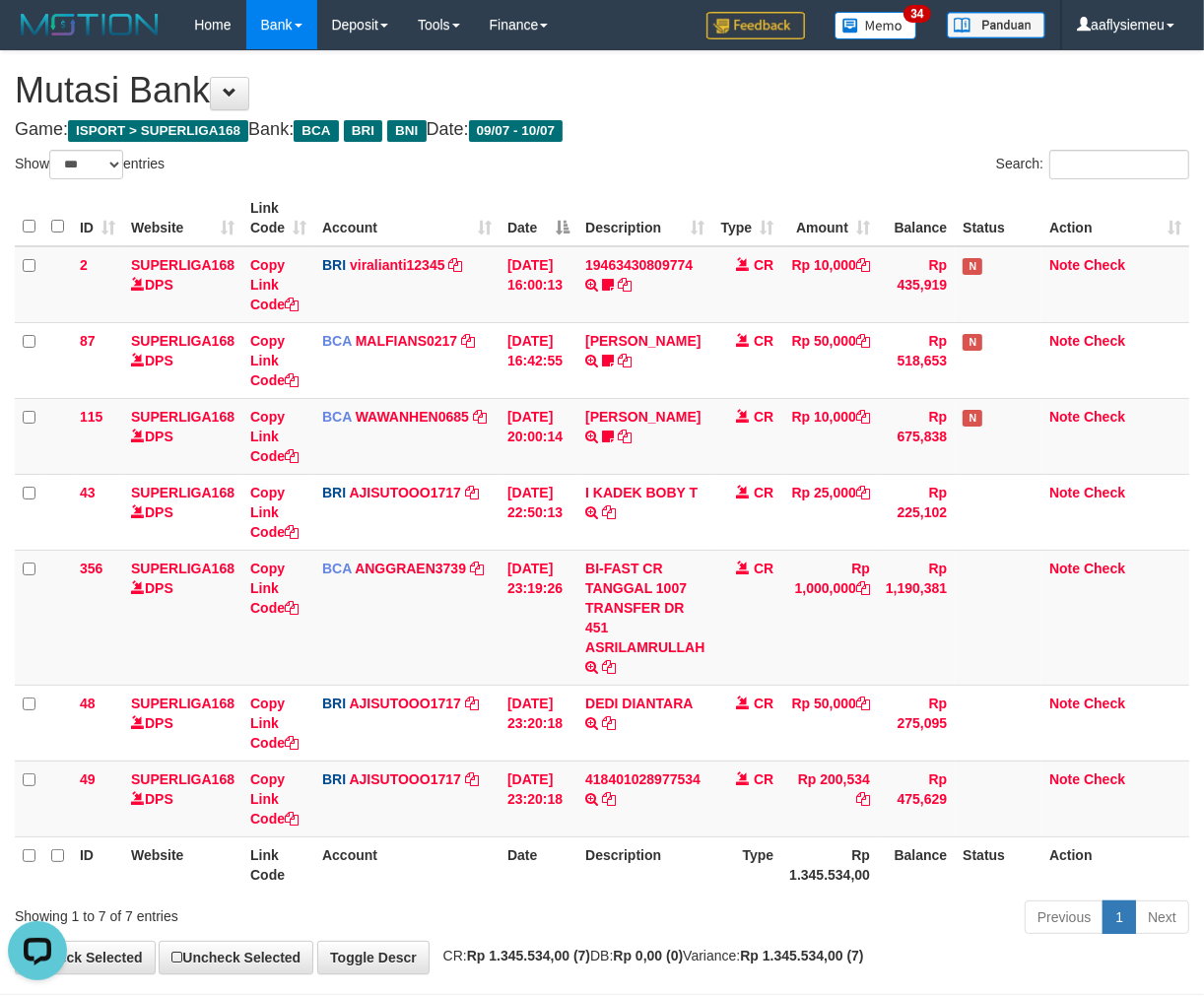 scroll, scrollTop: 0, scrollLeft: 0, axis: both 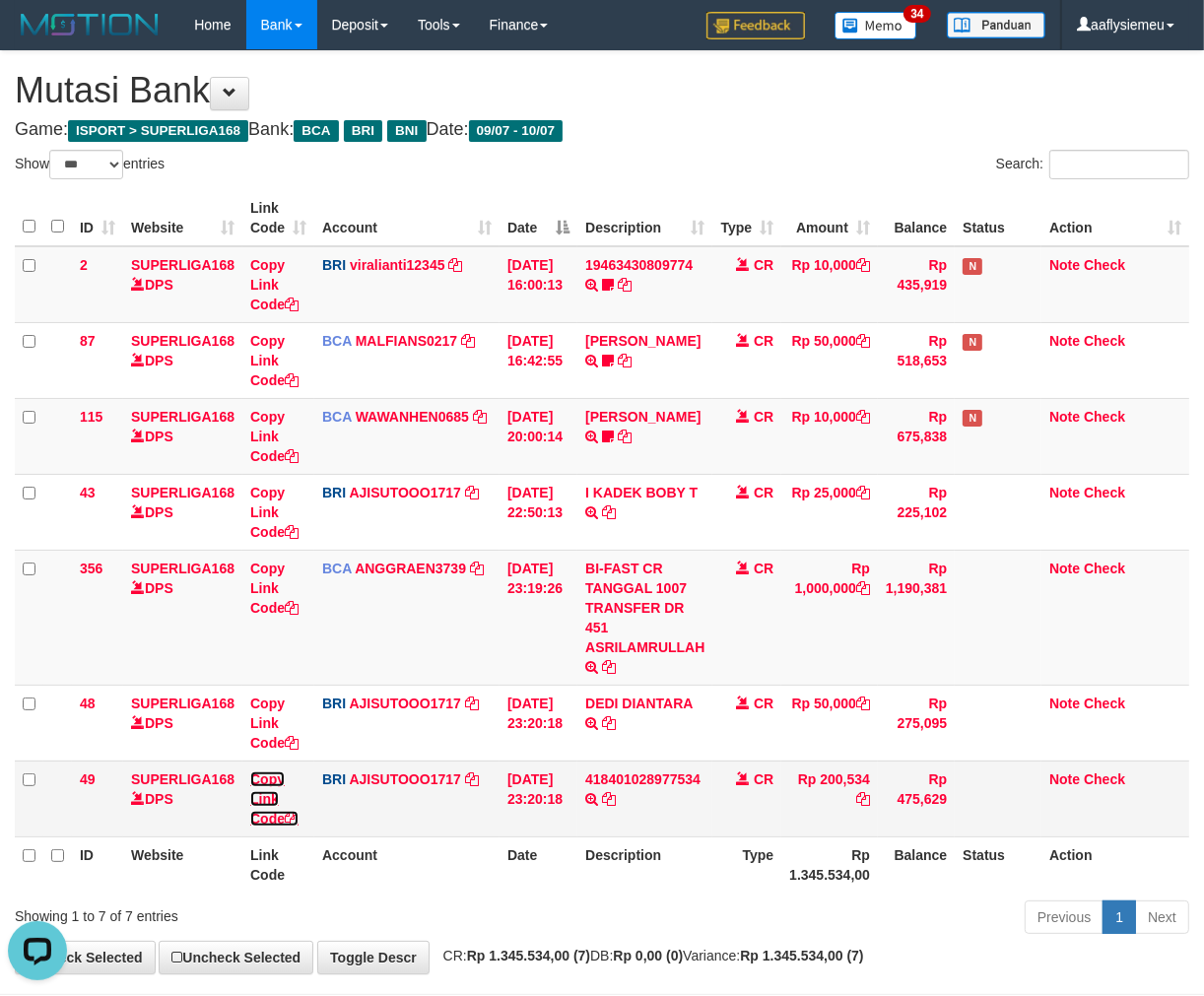 click at bounding box center [292, 819] 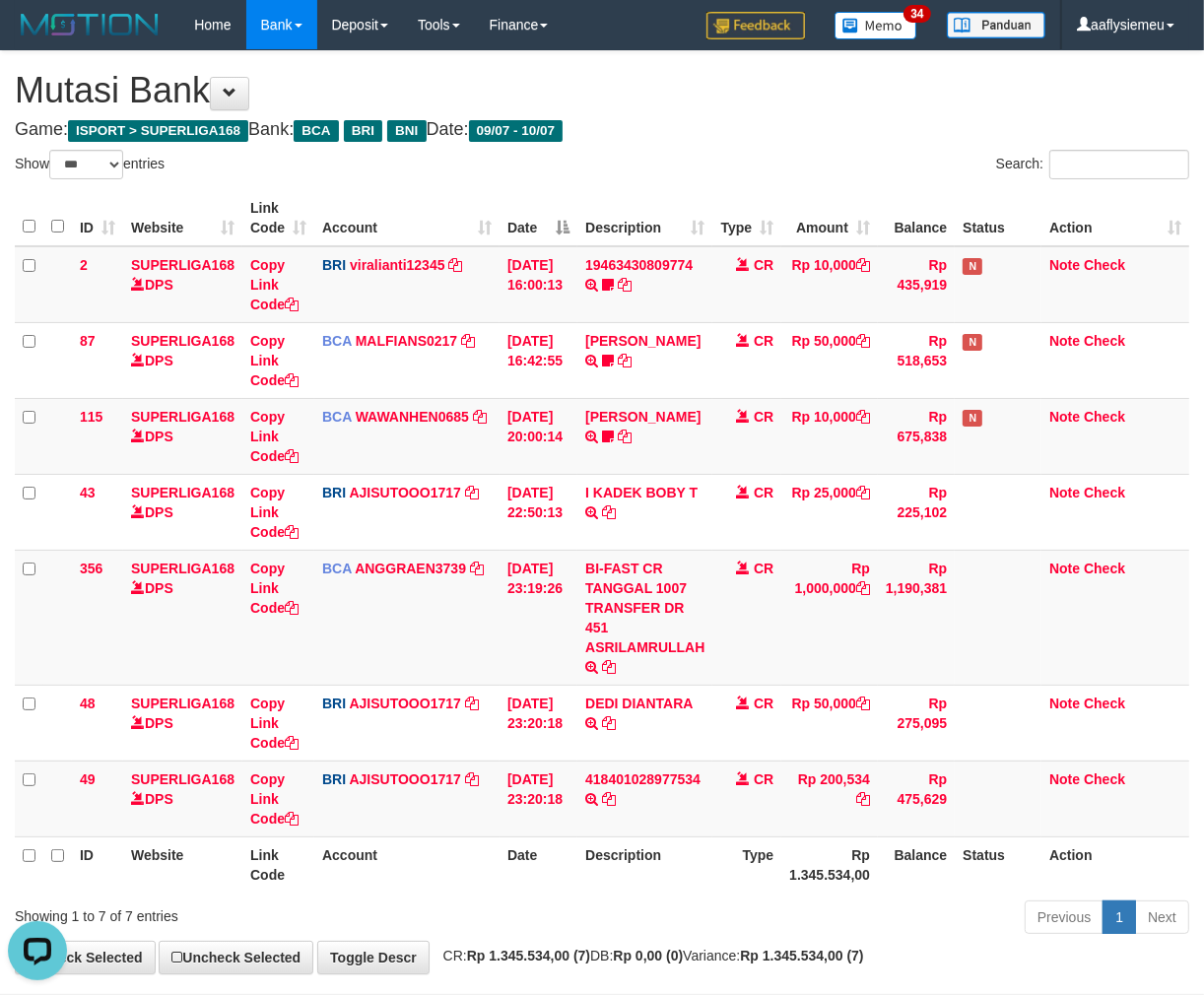 scroll, scrollTop: 248, scrollLeft: 0, axis: vertical 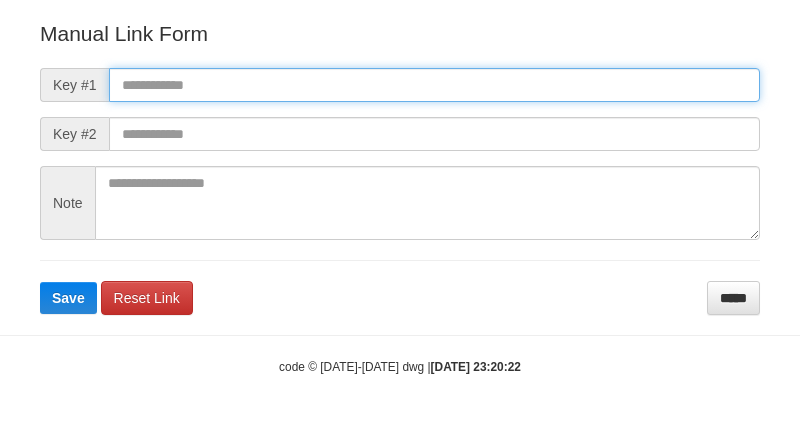 click at bounding box center (434, 85) 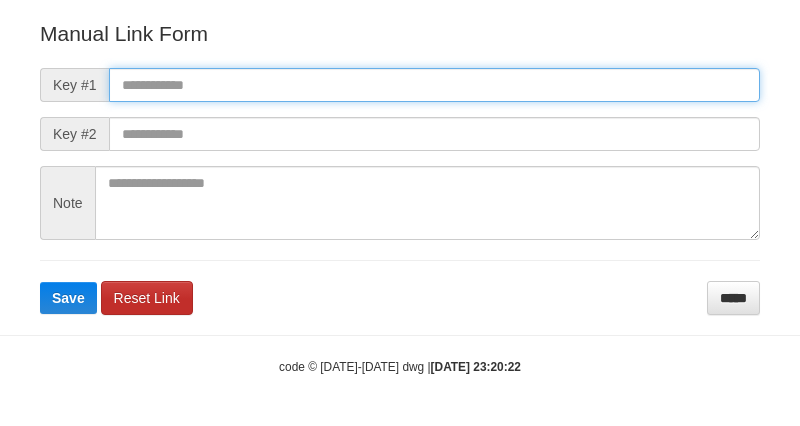 paste on "**********" 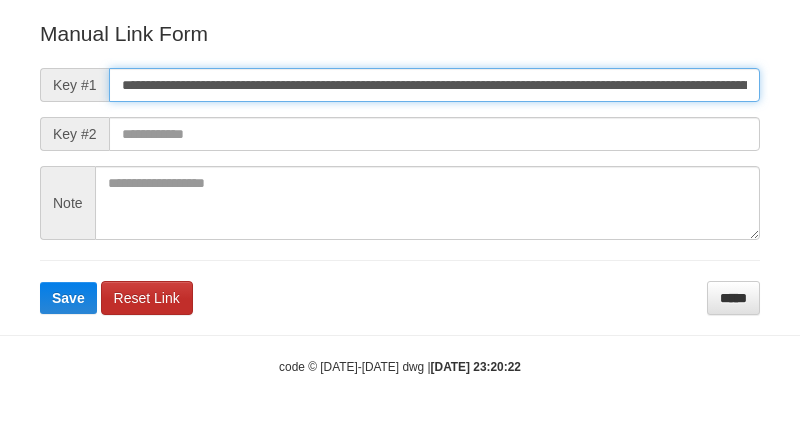type on "**********" 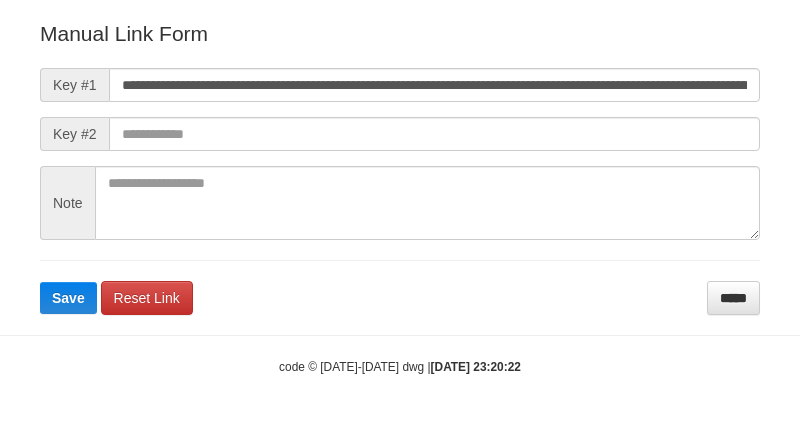 scroll, scrollTop: 0, scrollLeft: 0, axis: both 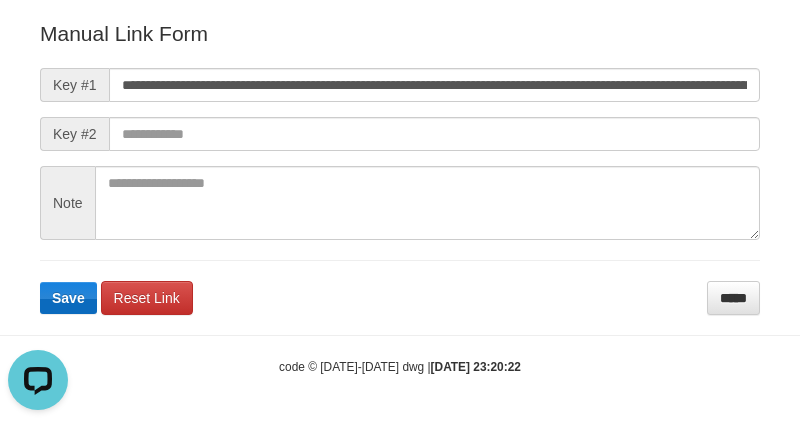 click on "**********" at bounding box center (400, 167) 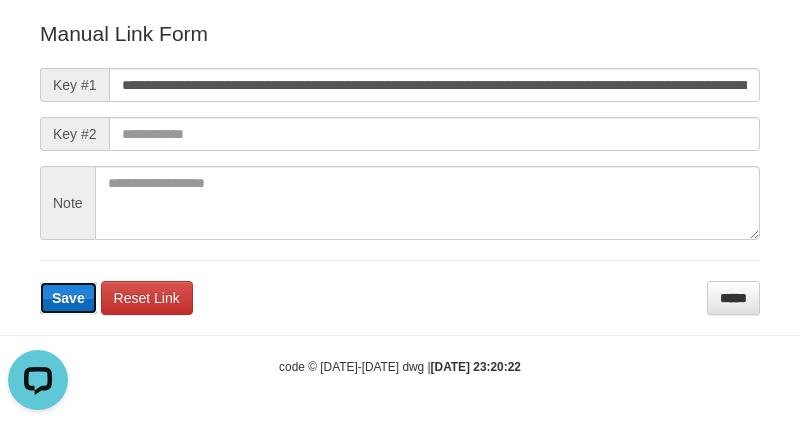 click on "Save" at bounding box center [68, 298] 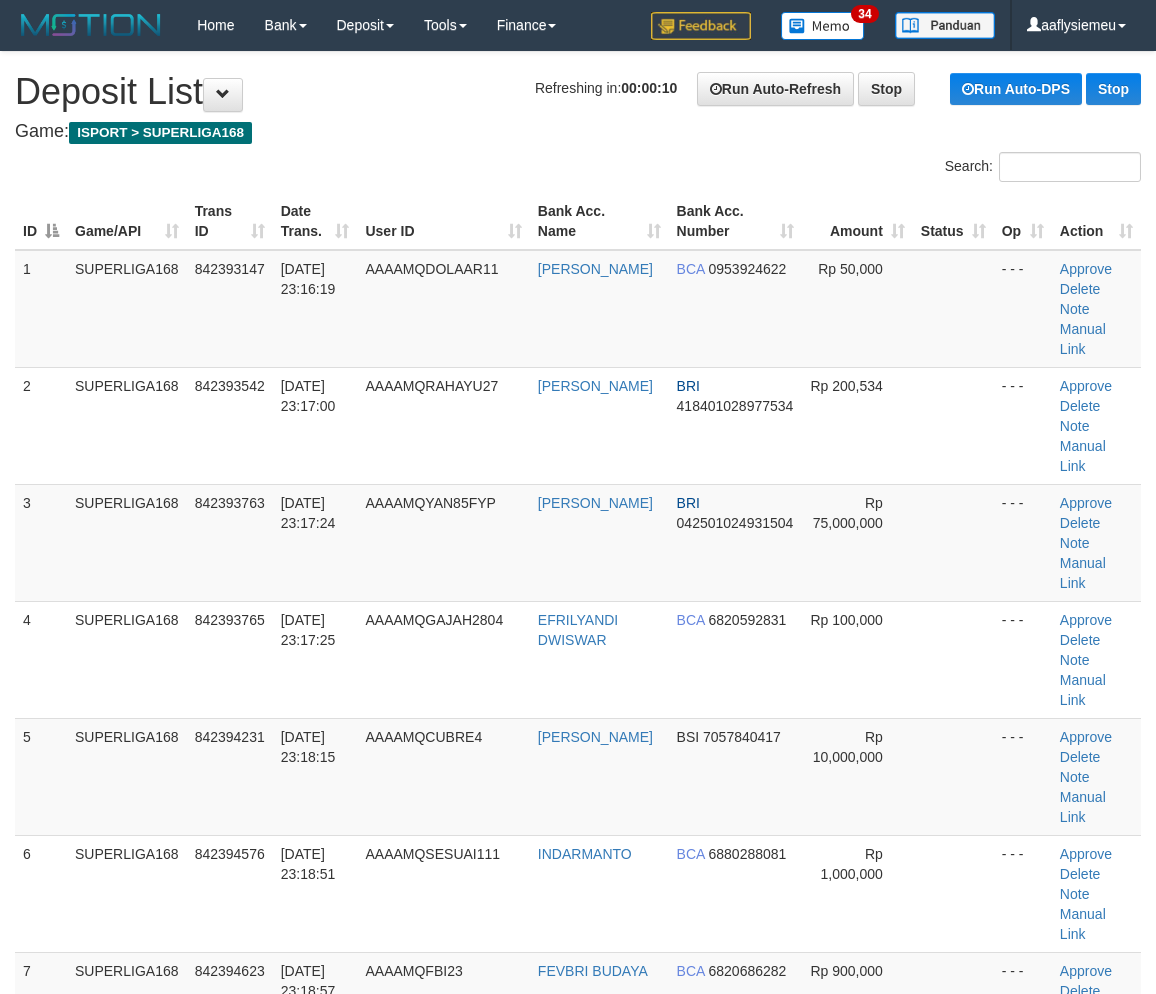 scroll, scrollTop: 0, scrollLeft: 0, axis: both 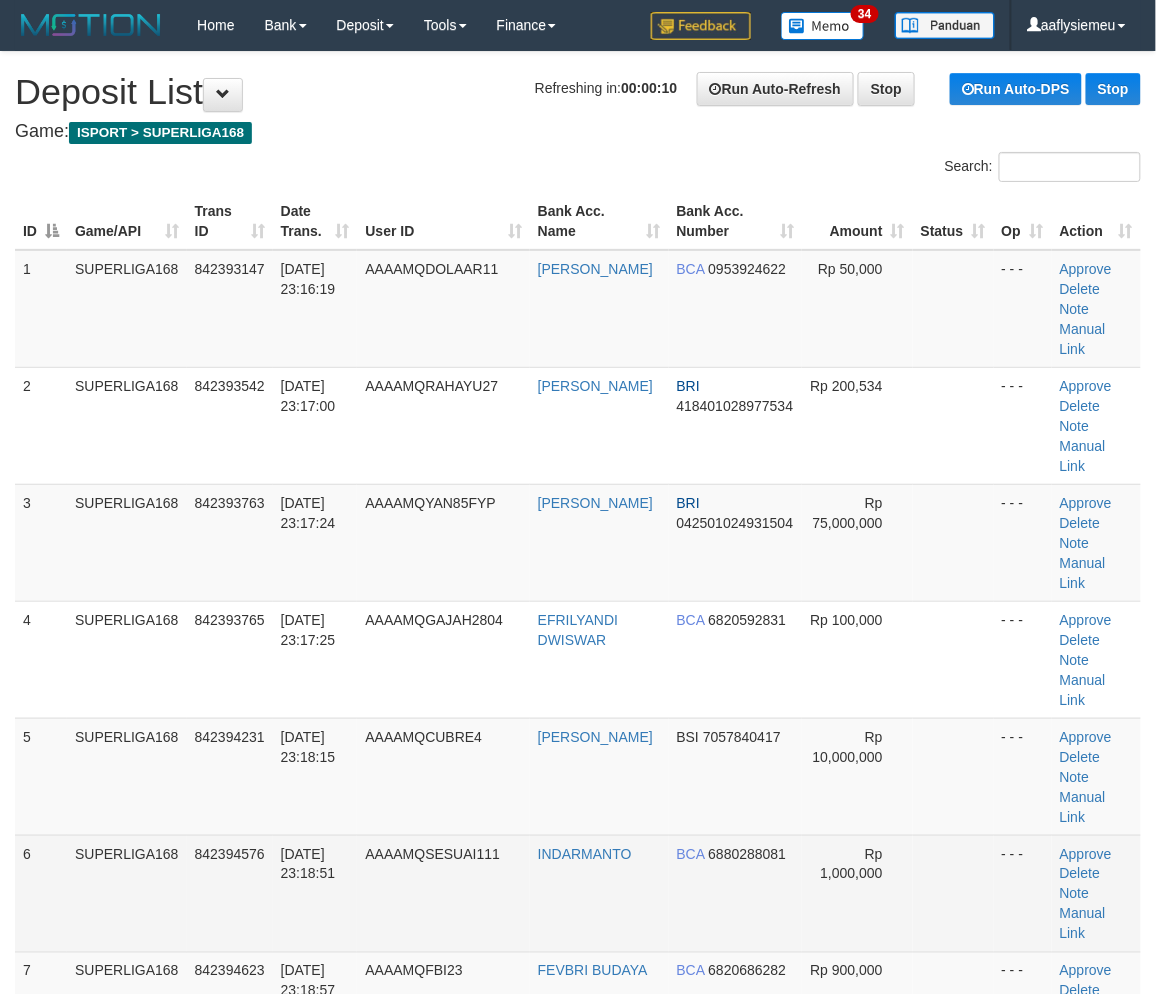 click on "SUPERLIGA168" at bounding box center [127, 893] 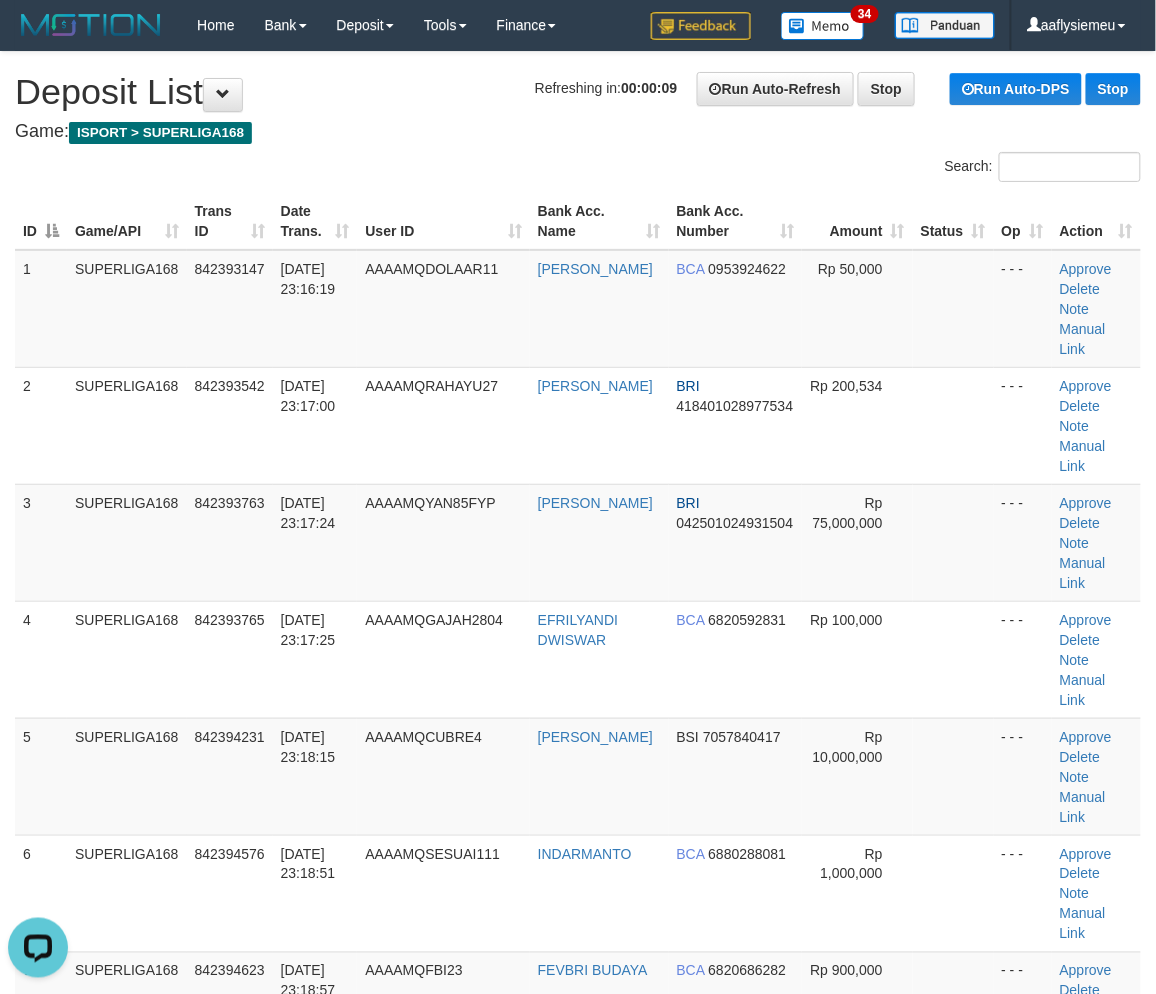 scroll, scrollTop: 0, scrollLeft: 0, axis: both 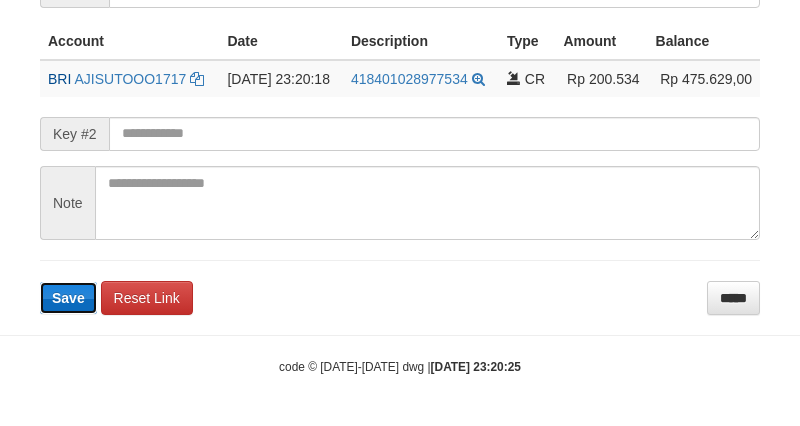 type 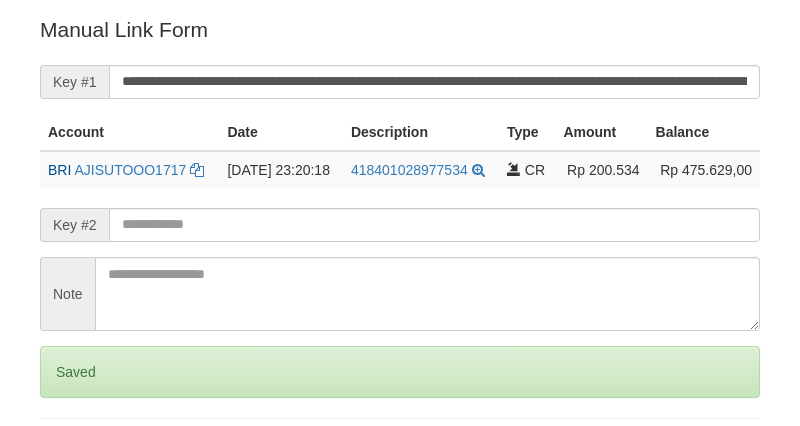 scroll, scrollTop: 166, scrollLeft: 0, axis: vertical 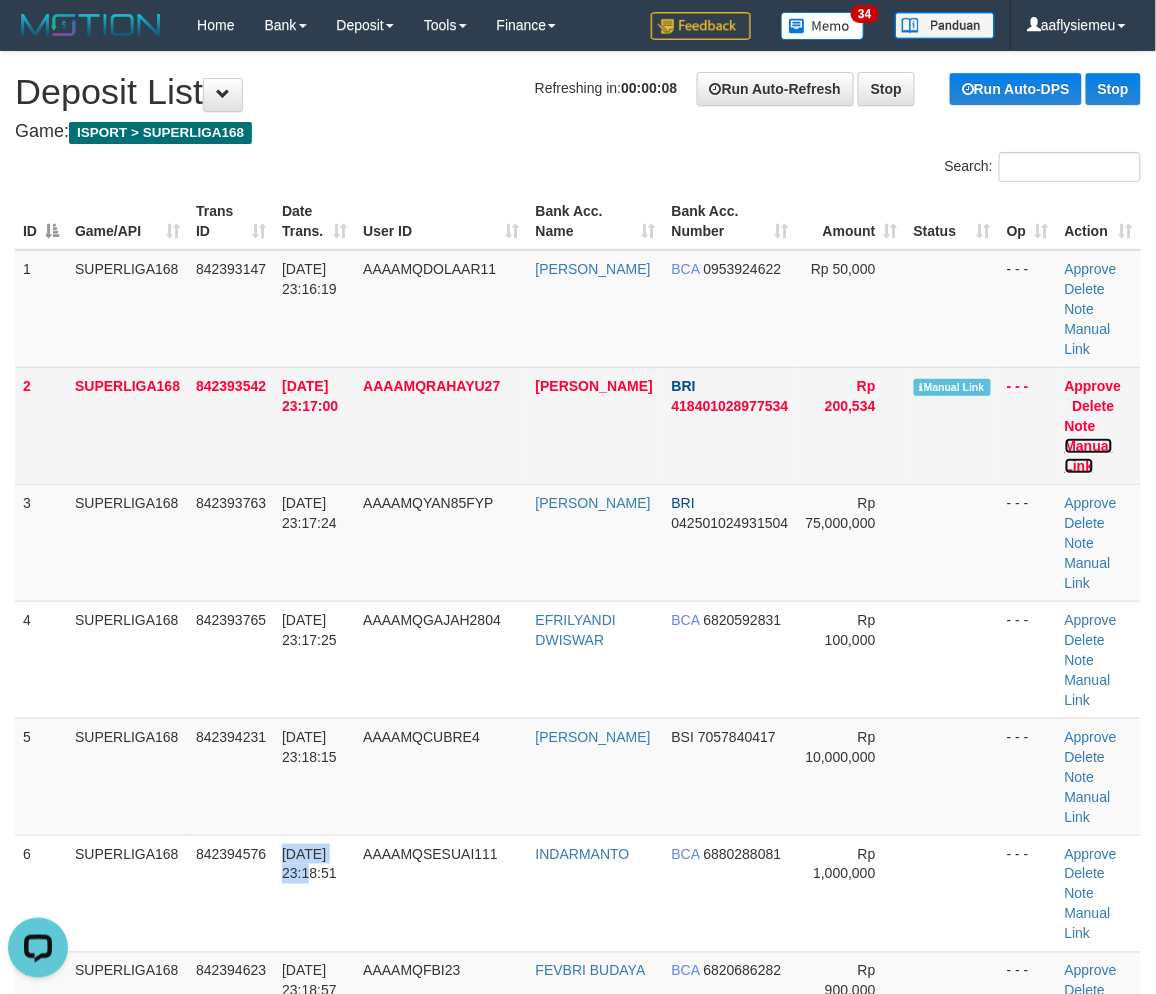 click on "Manual Link" at bounding box center [1089, 456] 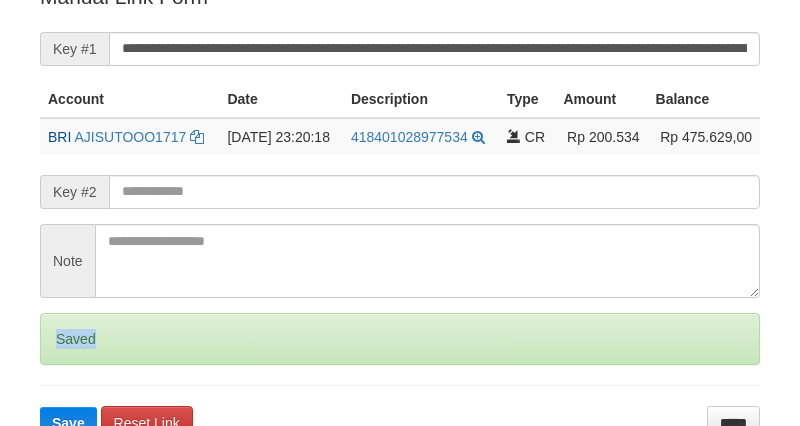 click on "Saved" at bounding box center [400, 339] 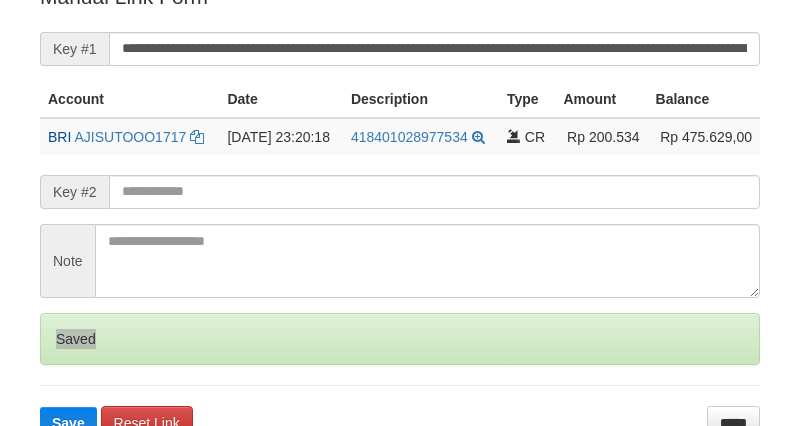 scroll, scrollTop: 424, scrollLeft: 0, axis: vertical 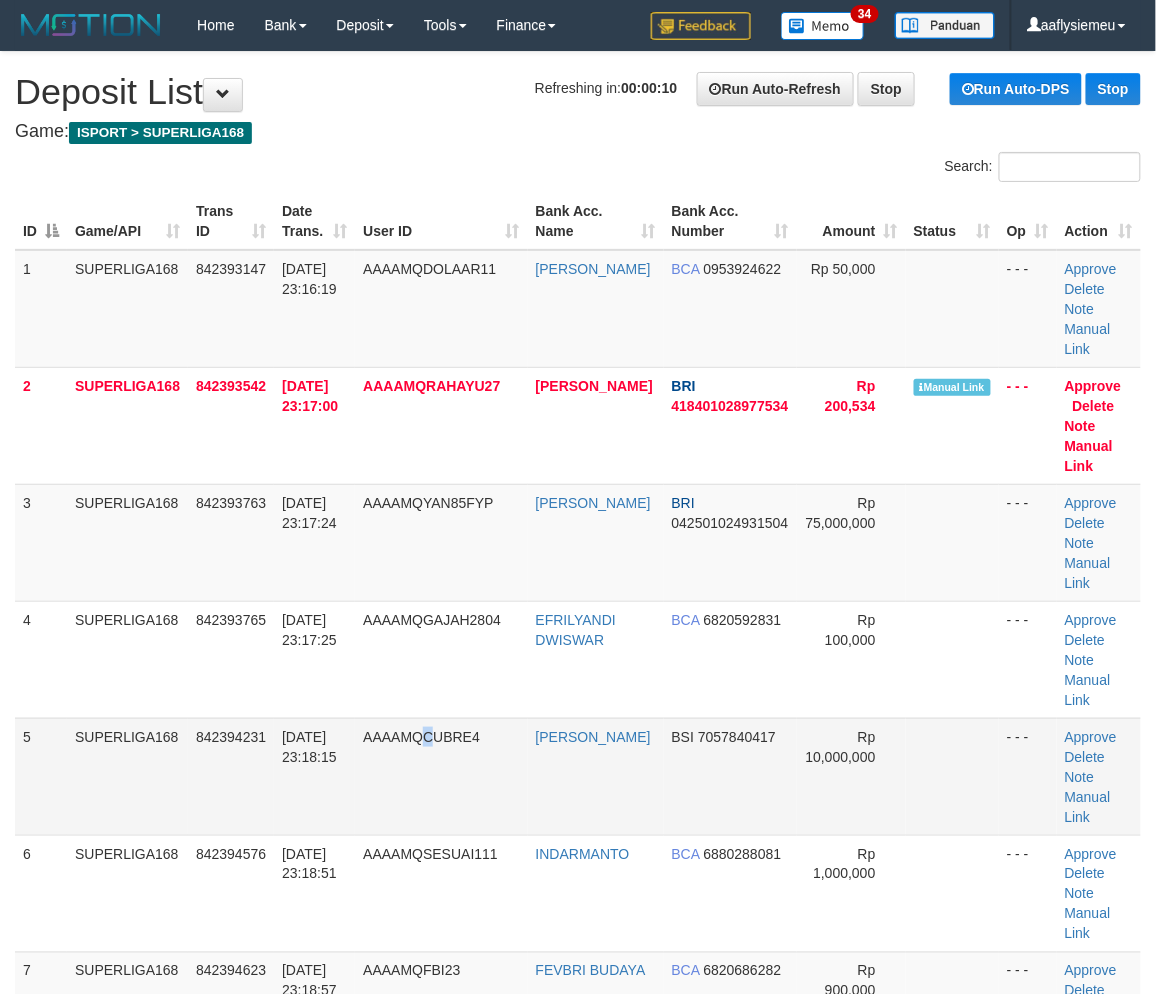 drag, startPoint x: 442, startPoint y: 801, endPoint x: 335, endPoint y: 802, distance: 107.00467 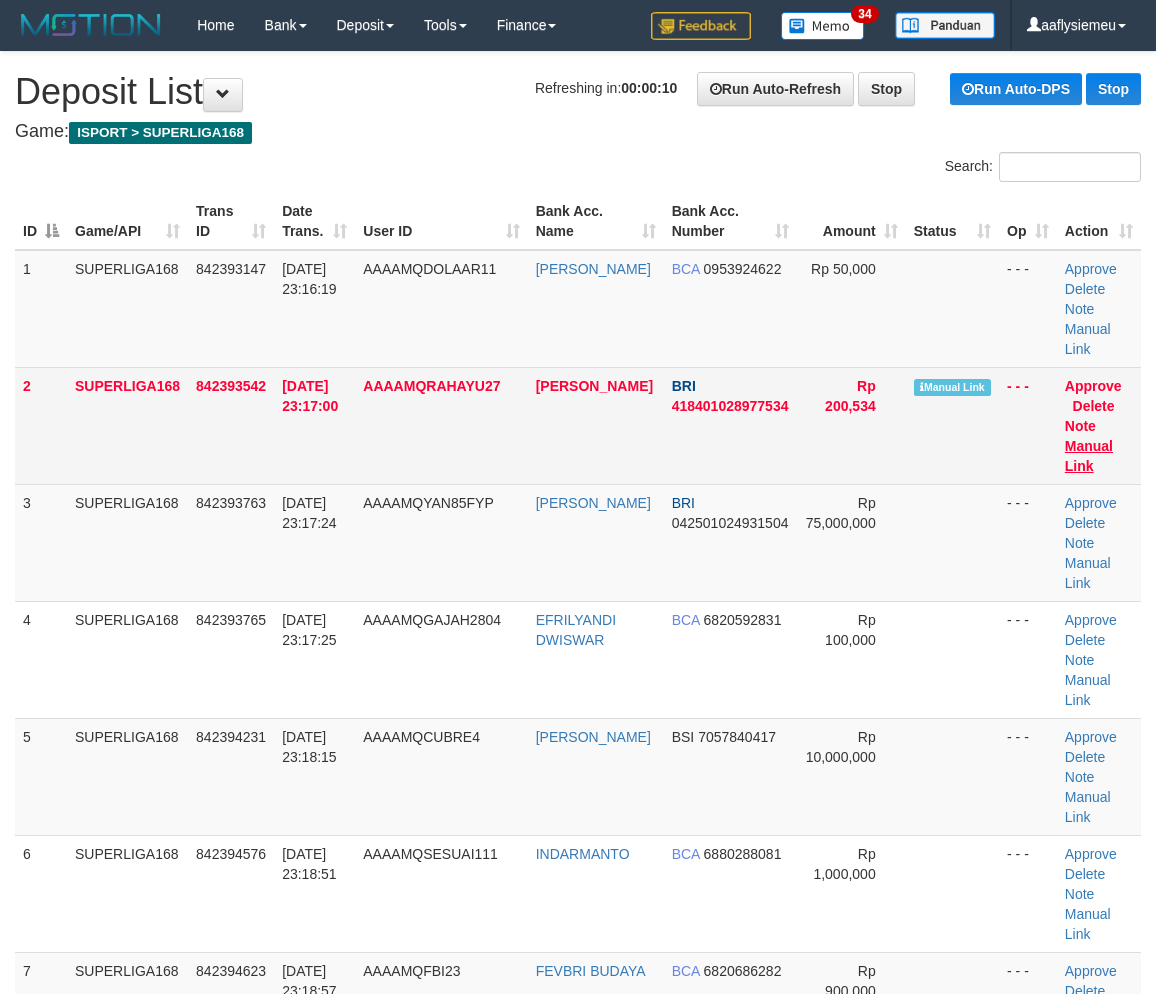 scroll, scrollTop: 0, scrollLeft: 0, axis: both 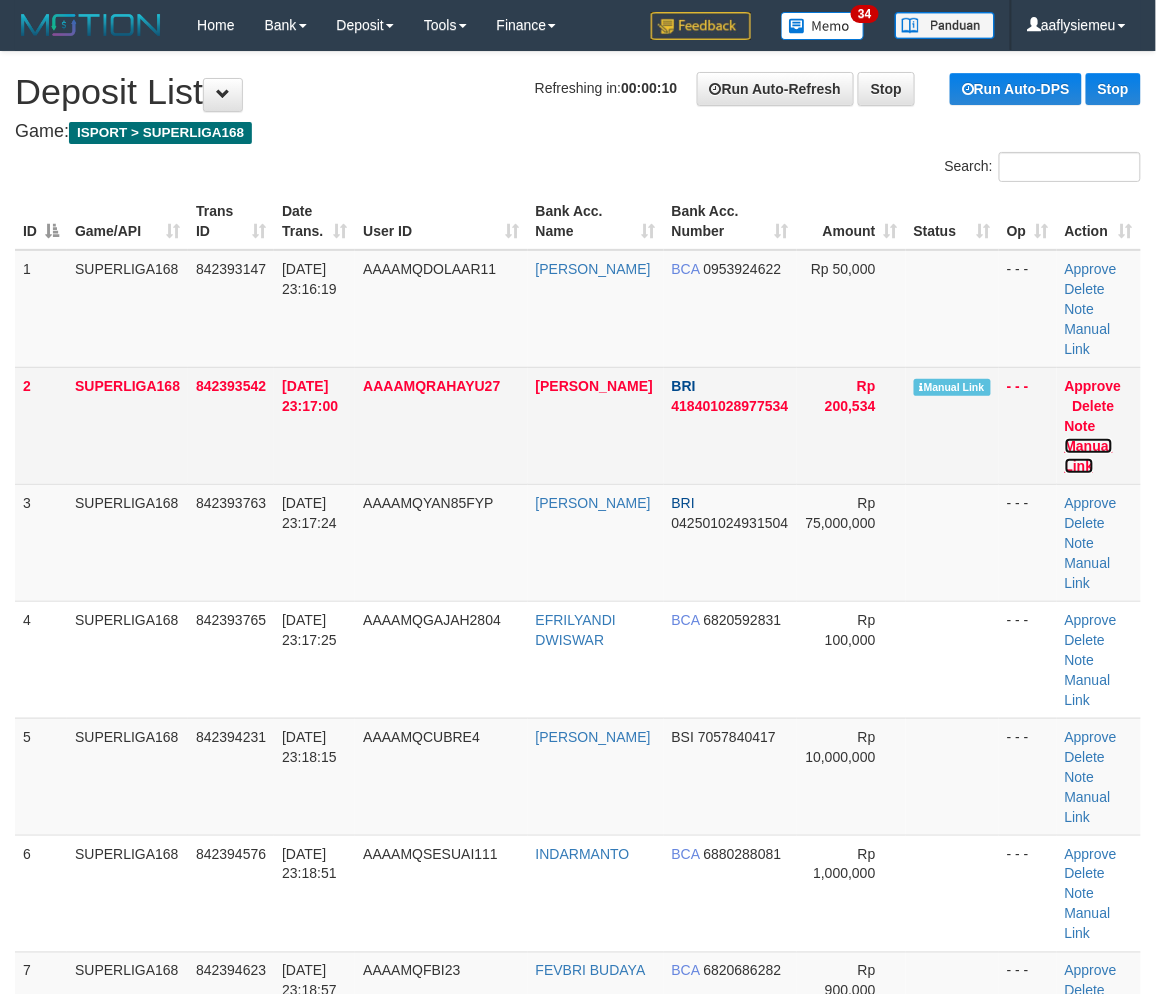 click on "Manual Link" at bounding box center [1089, 456] 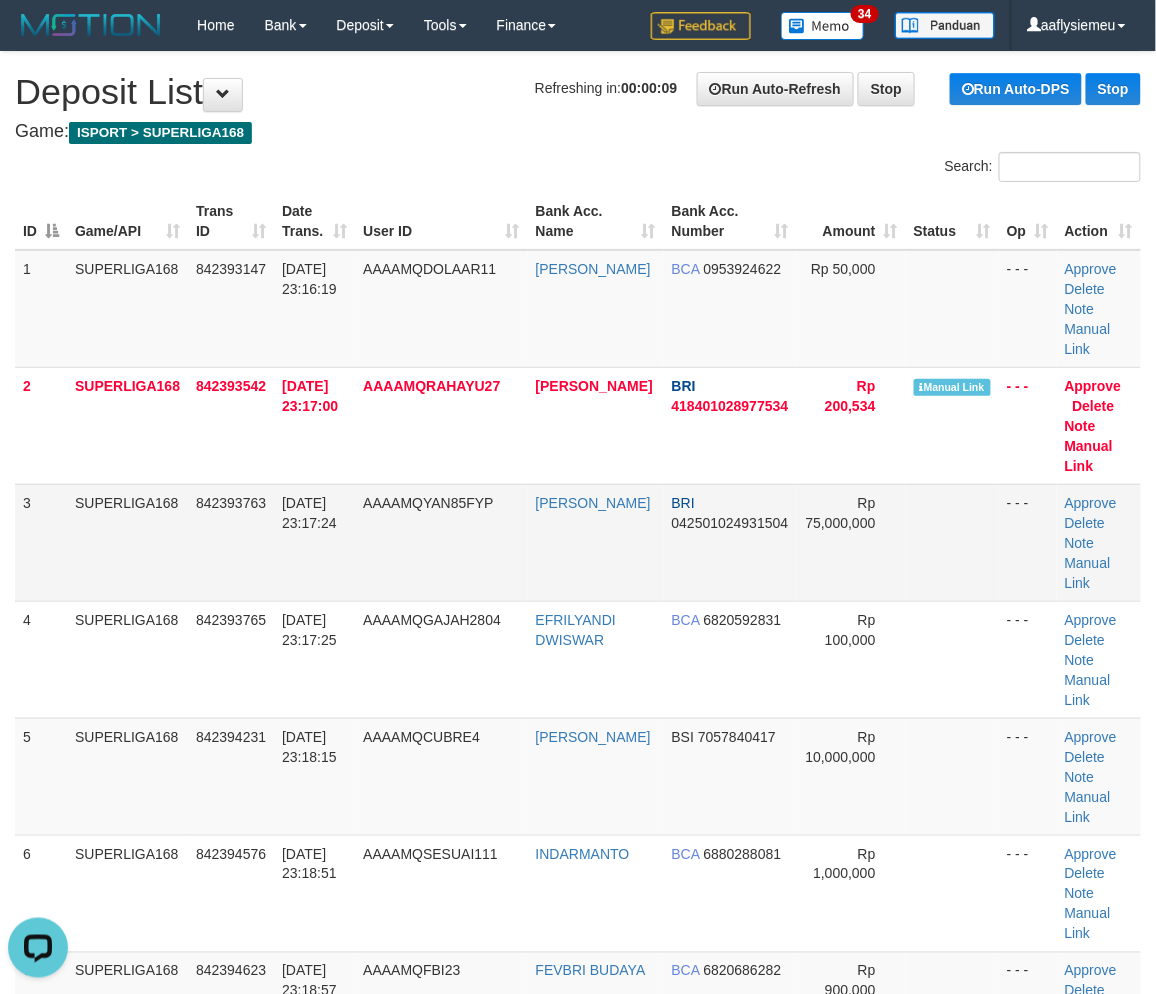 scroll, scrollTop: 0, scrollLeft: 0, axis: both 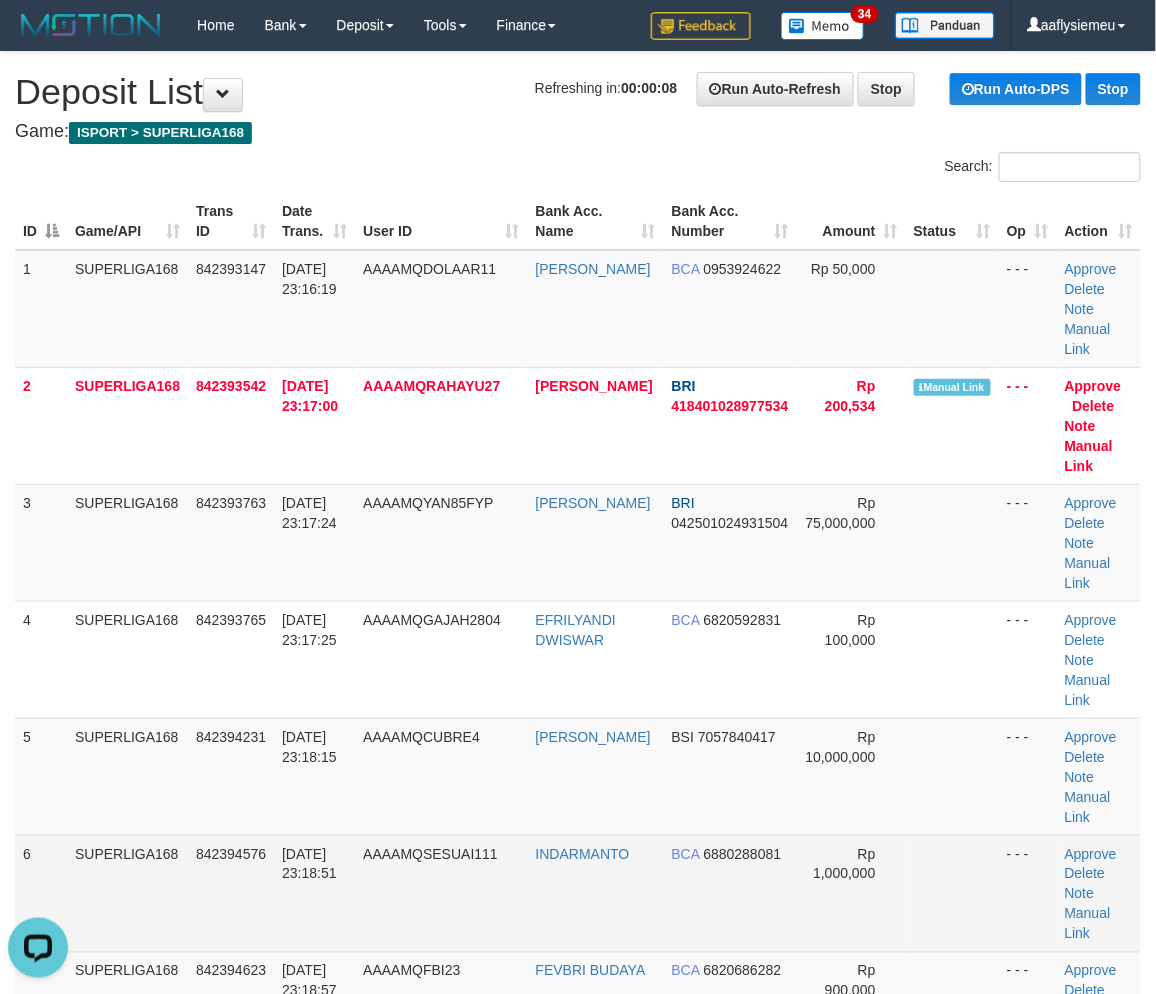 drag, startPoint x: 301, startPoint y: 903, endPoint x: 0, endPoint y: 777, distance: 326.30814 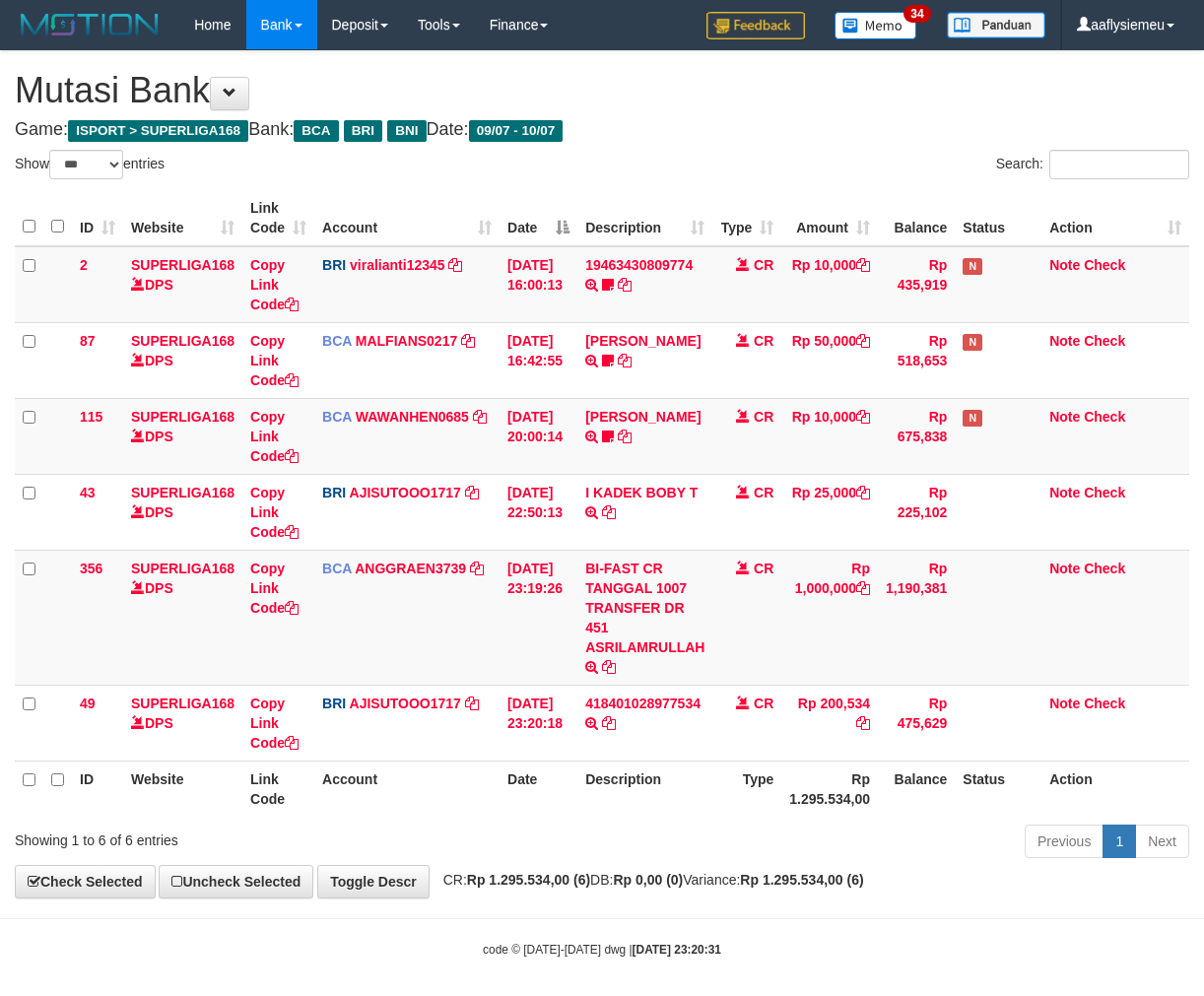 select on "***" 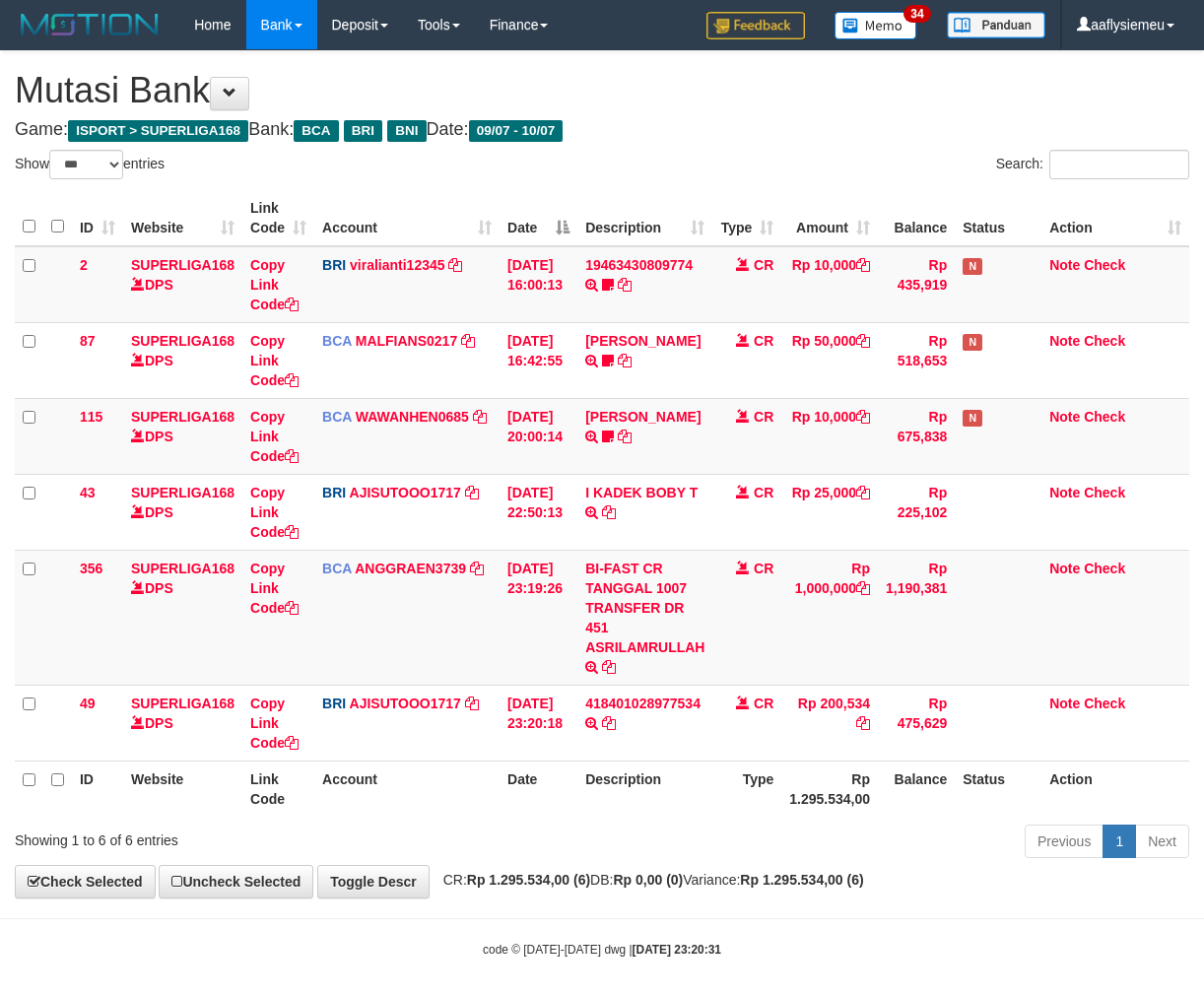 scroll, scrollTop: 0, scrollLeft: 0, axis: both 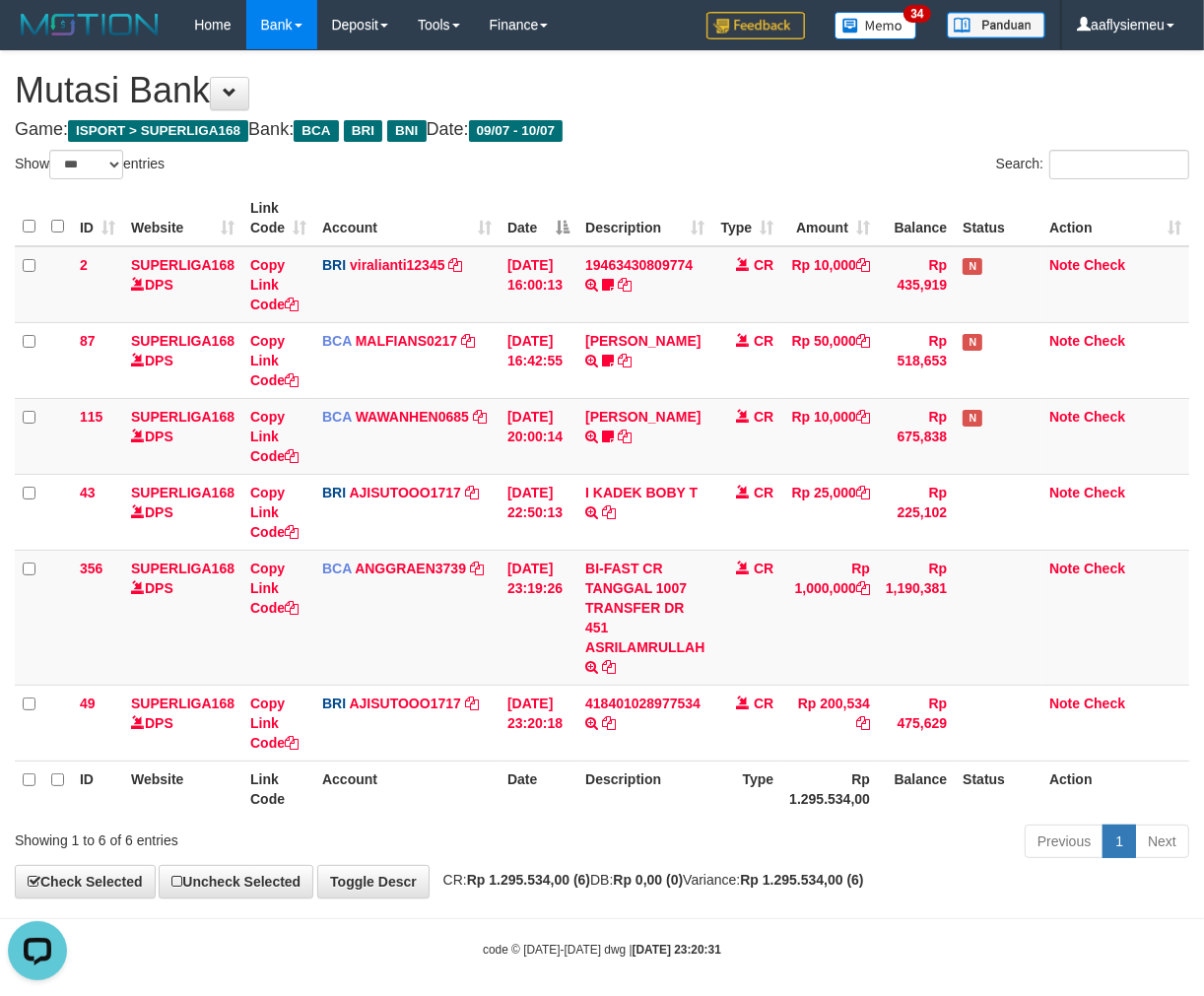 drag, startPoint x: 692, startPoint y: 812, endPoint x: 1214, endPoint y: 646, distance: 547.7591 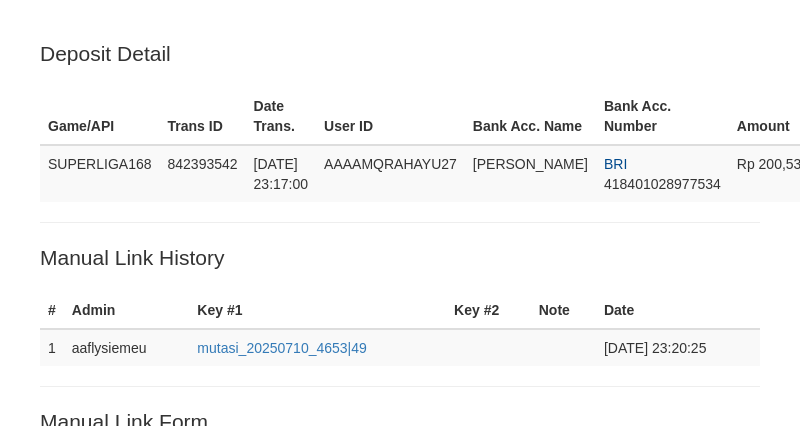 scroll, scrollTop: 425, scrollLeft: 0, axis: vertical 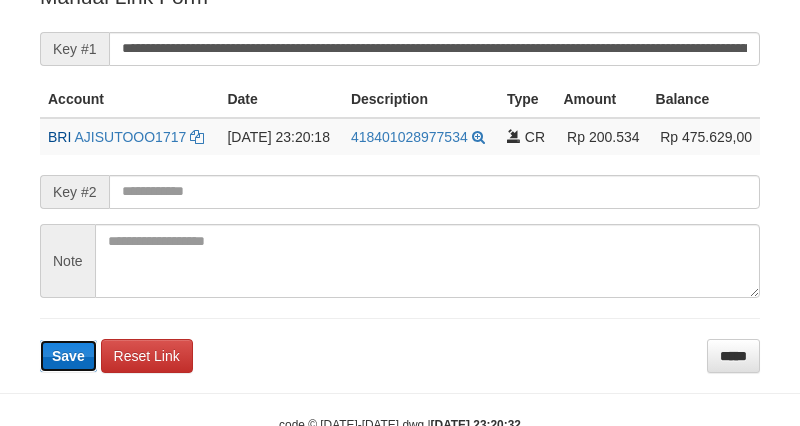 click on "Save" at bounding box center (68, 356) 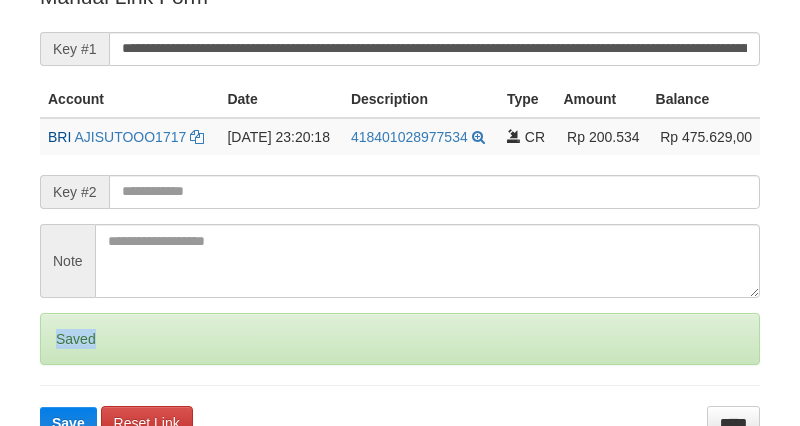 drag, startPoint x: 63, startPoint y: 374, endPoint x: 87, endPoint y: 398, distance: 33.941124 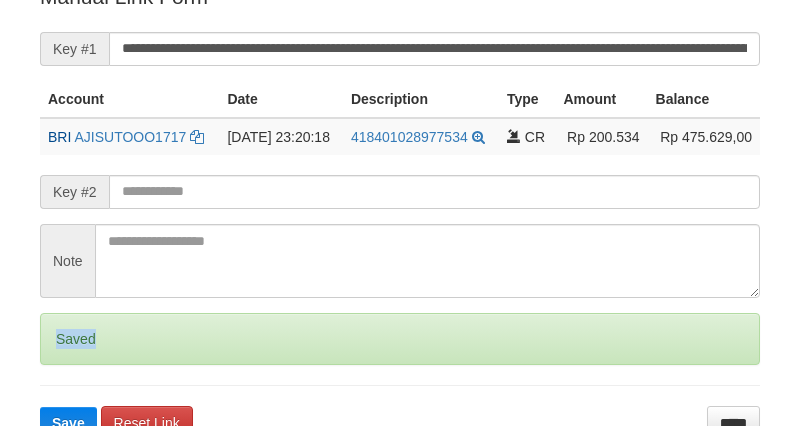 click on "Saved" at bounding box center (400, 339) 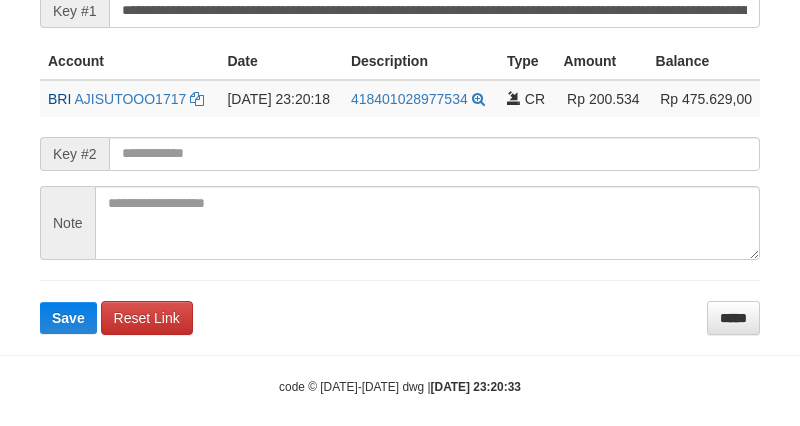 scroll, scrollTop: 500, scrollLeft: 0, axis: vertical 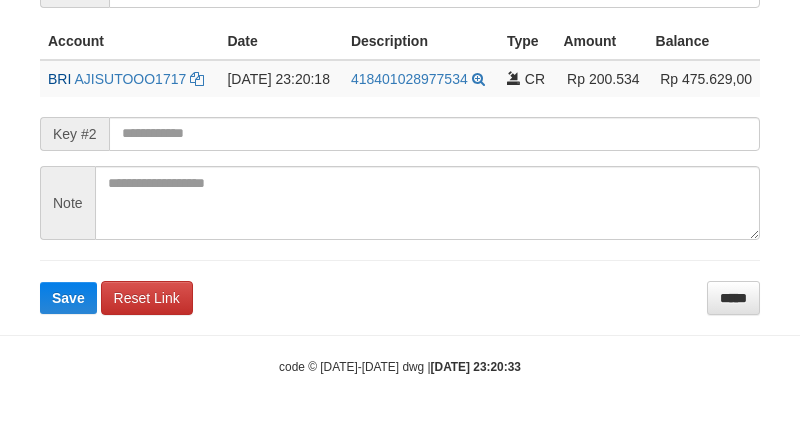 click on "Deposit Detail
Game/API
Trans ID
Date Trans.
User ID
Bank Acc. Name
Bank Acc. Number
Amount
SUPERLIGA168
842393542
[DATE] 23:17:00
AAAAMQRAHAYU27
HARIS RISLAN
BRI
418401028977534
Rp 200,534
Manual Link History
#
Admin
Key #1
Key #2
Note
Date
1
aaflysiemeu
mutasi_20250710_4653|49
[DATE] 23:20:25
Account
Date
Description
Type
Amount
Balance
BRI
AJISUTOOO1717
CR" at bounding box center [400, -29] 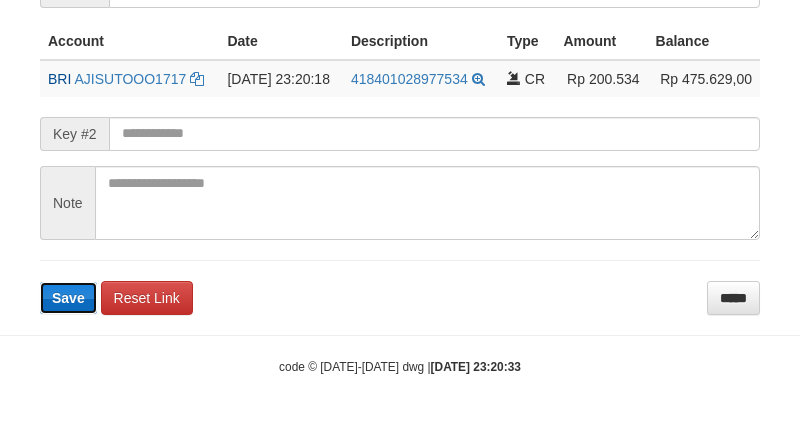 click on "Save" at bounding box center (68, 298) 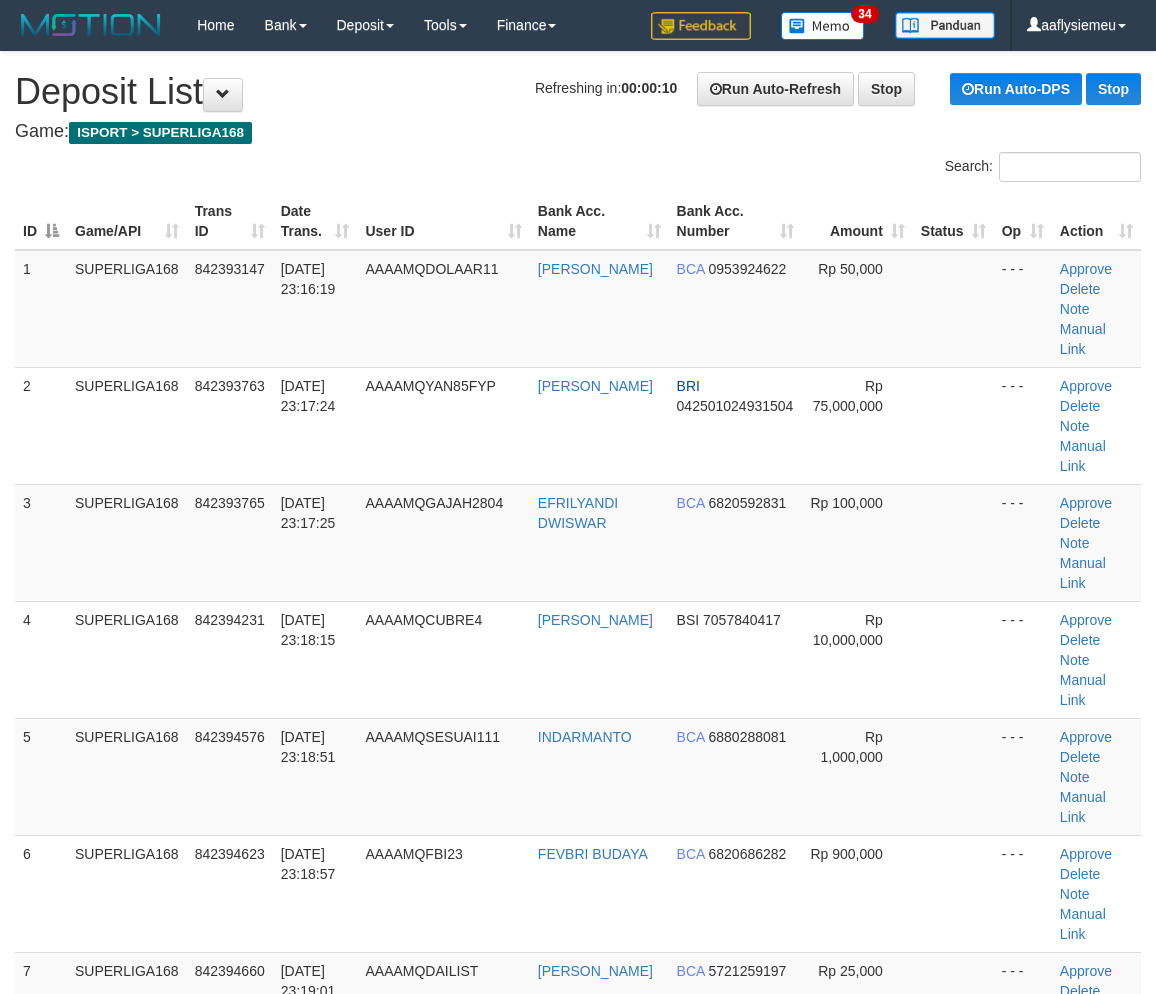 scroll, scrollTop: 0, scrollLeft: 0, axis: both 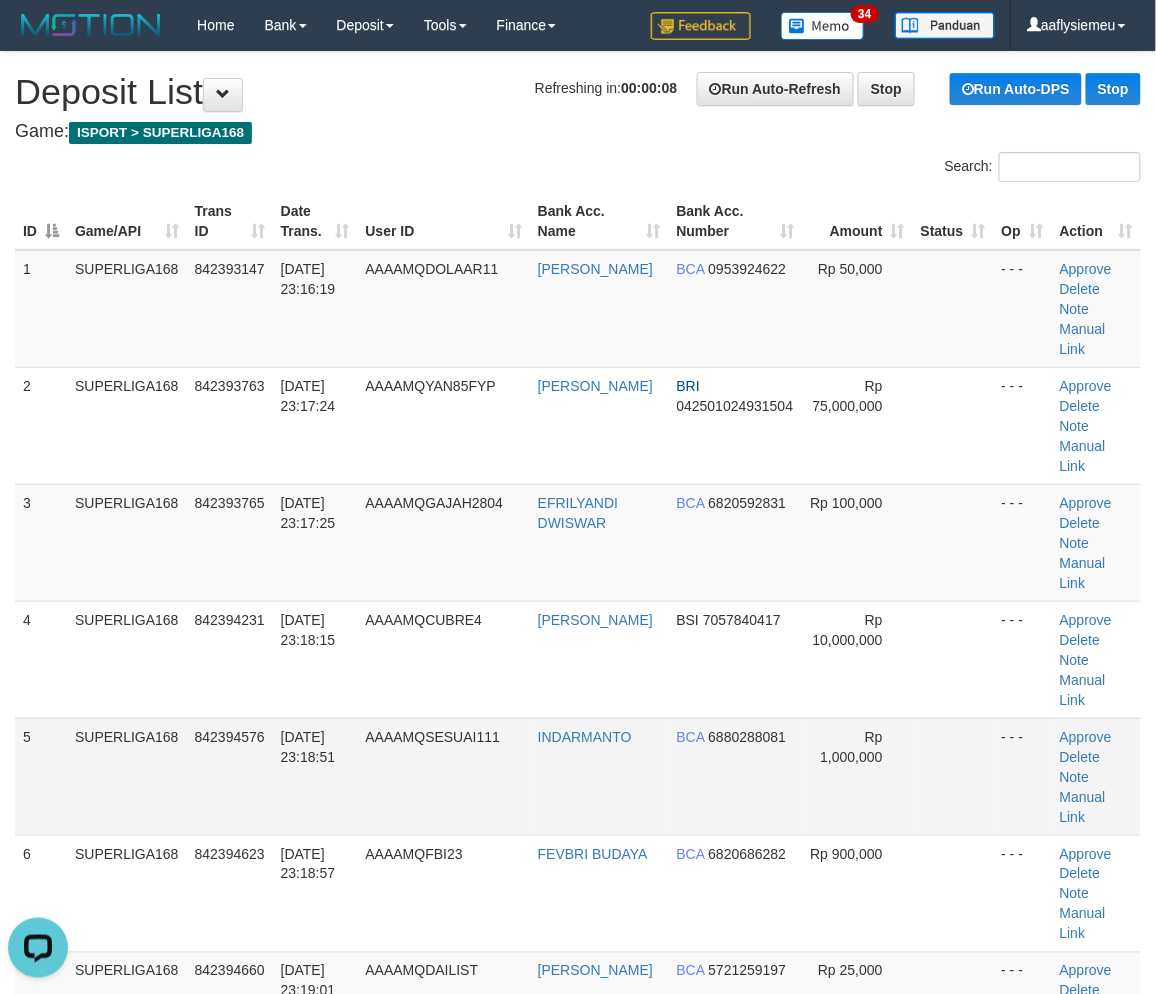 click on "SUPERLIGA168" at bounding box center (127, 776) 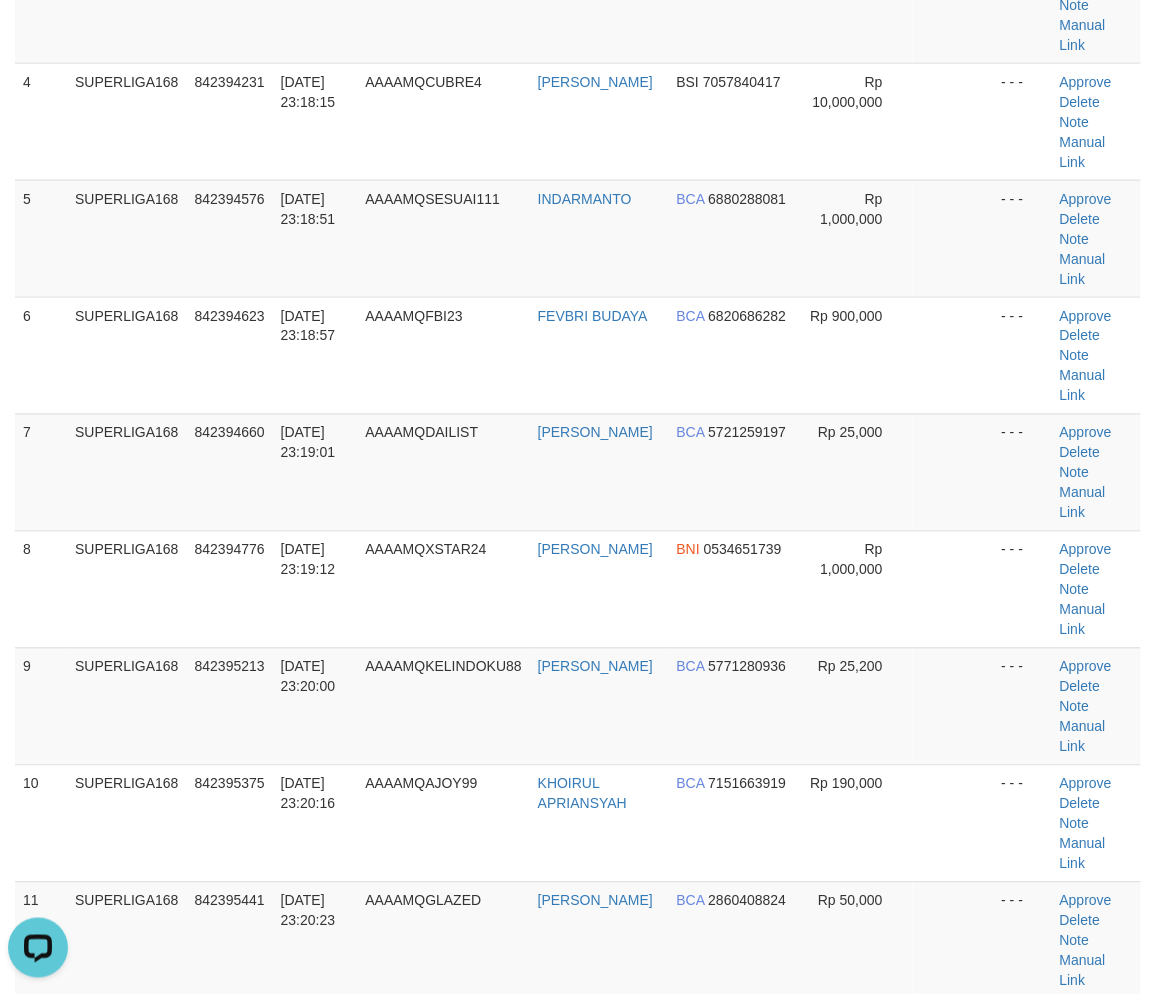 scroll, scrollTop: 222, scrollLeft: 0, axis: vertical 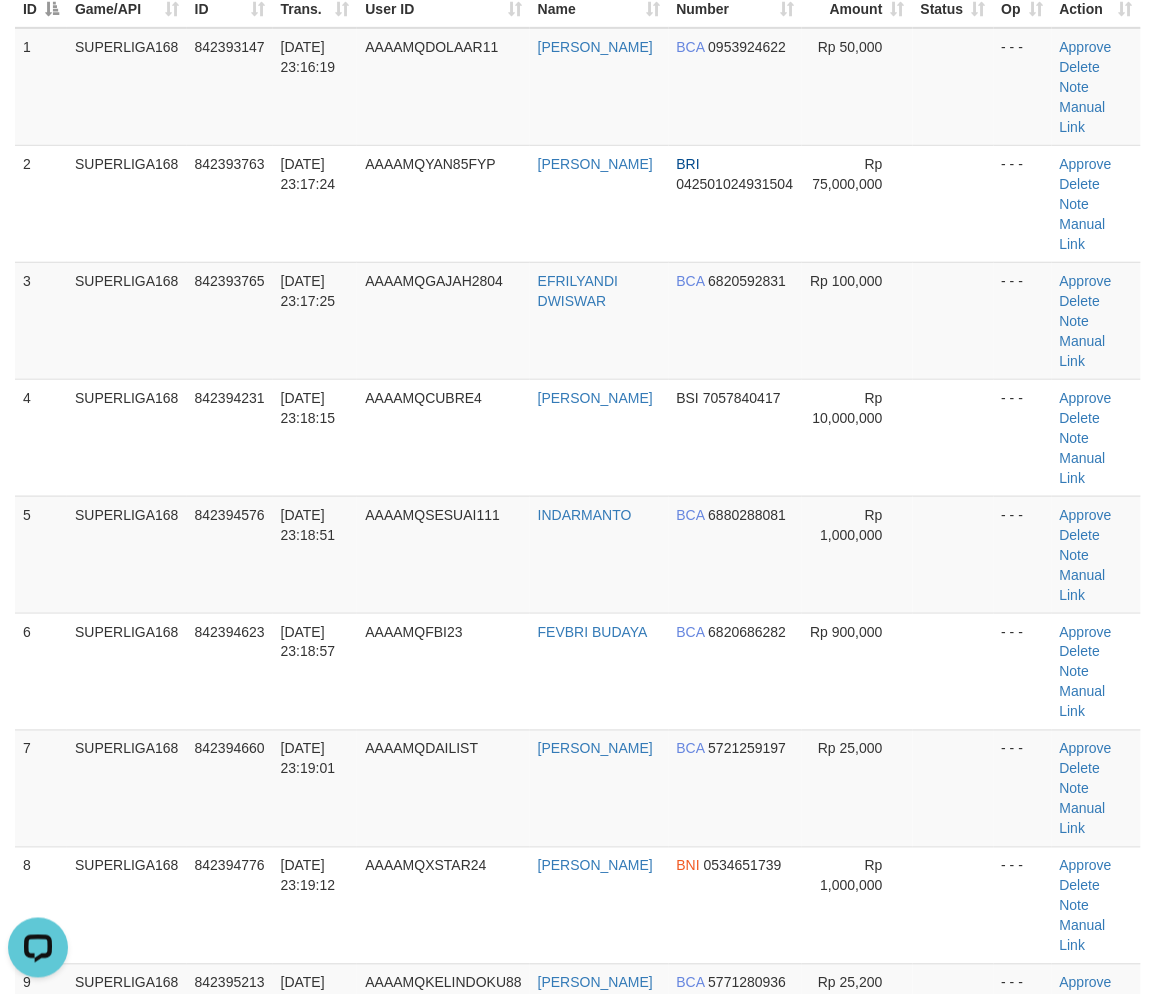 drag, startPoint x: 227, startPoint y: 588, endPoint x: 0, endPoint y: 653, distance: 236.12285 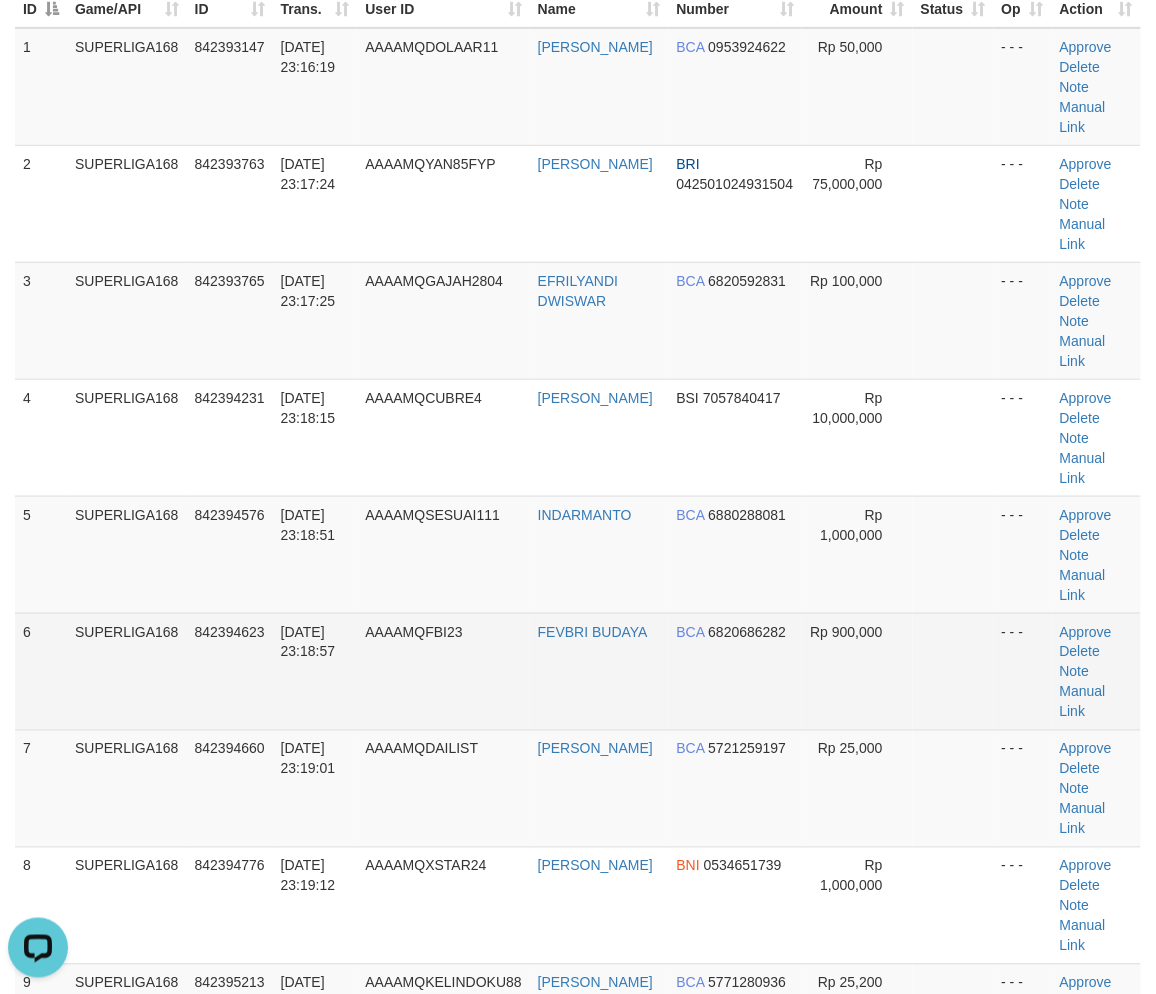 click on "SUPERLIGA168" at bounding box center (127, 671) 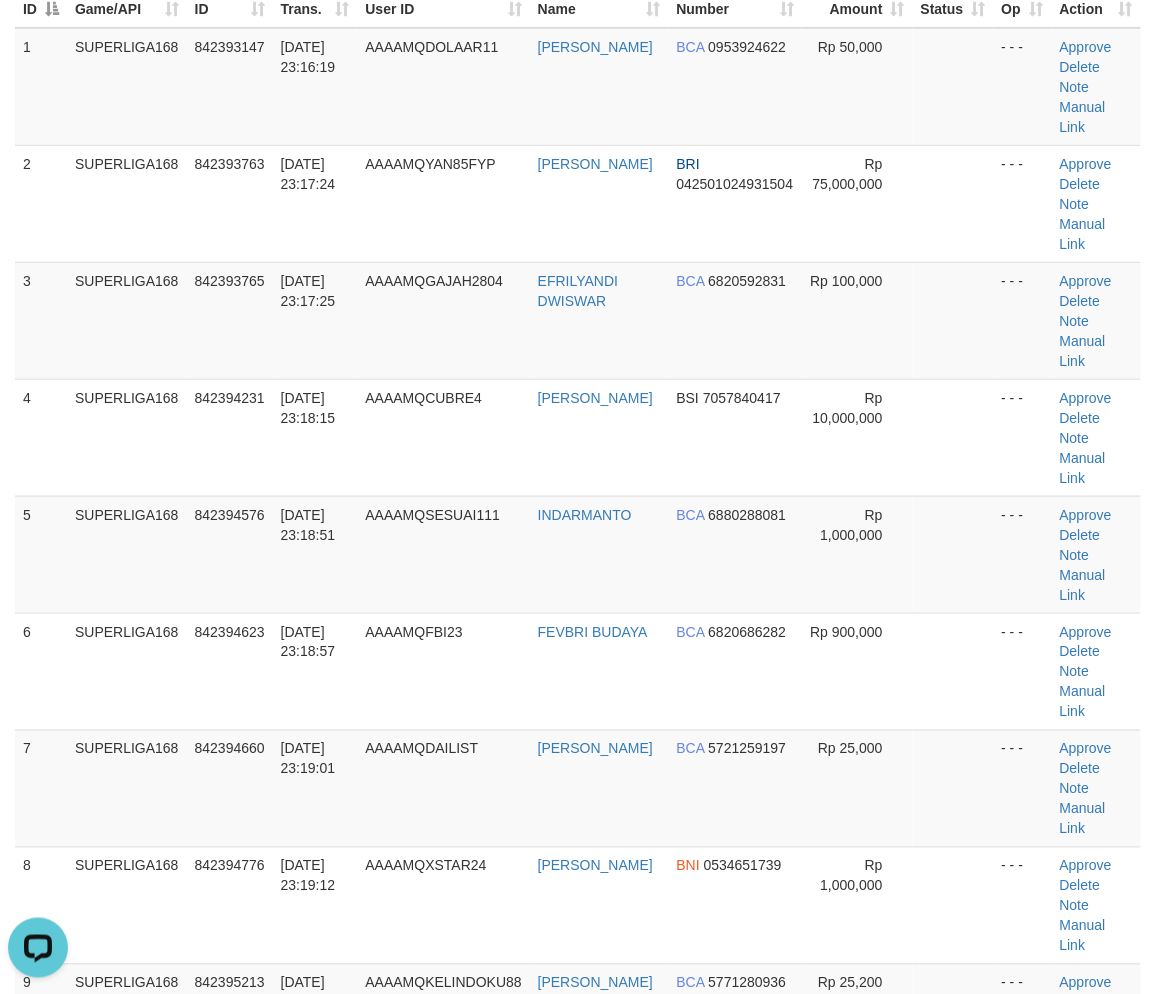 drag, startPoint x: 12, startPoint y: 617, endPoint x: -14, endPoint y: 627, distance: 27.856777 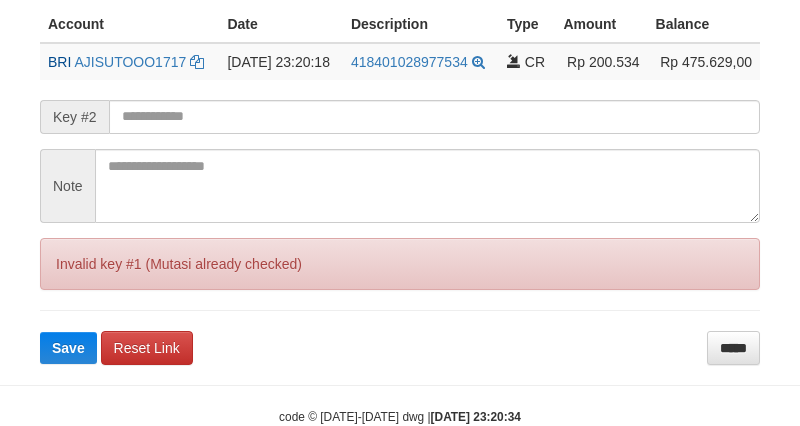 scroll, scrollTop: 500, scrollLeft: 0, axis: vertical 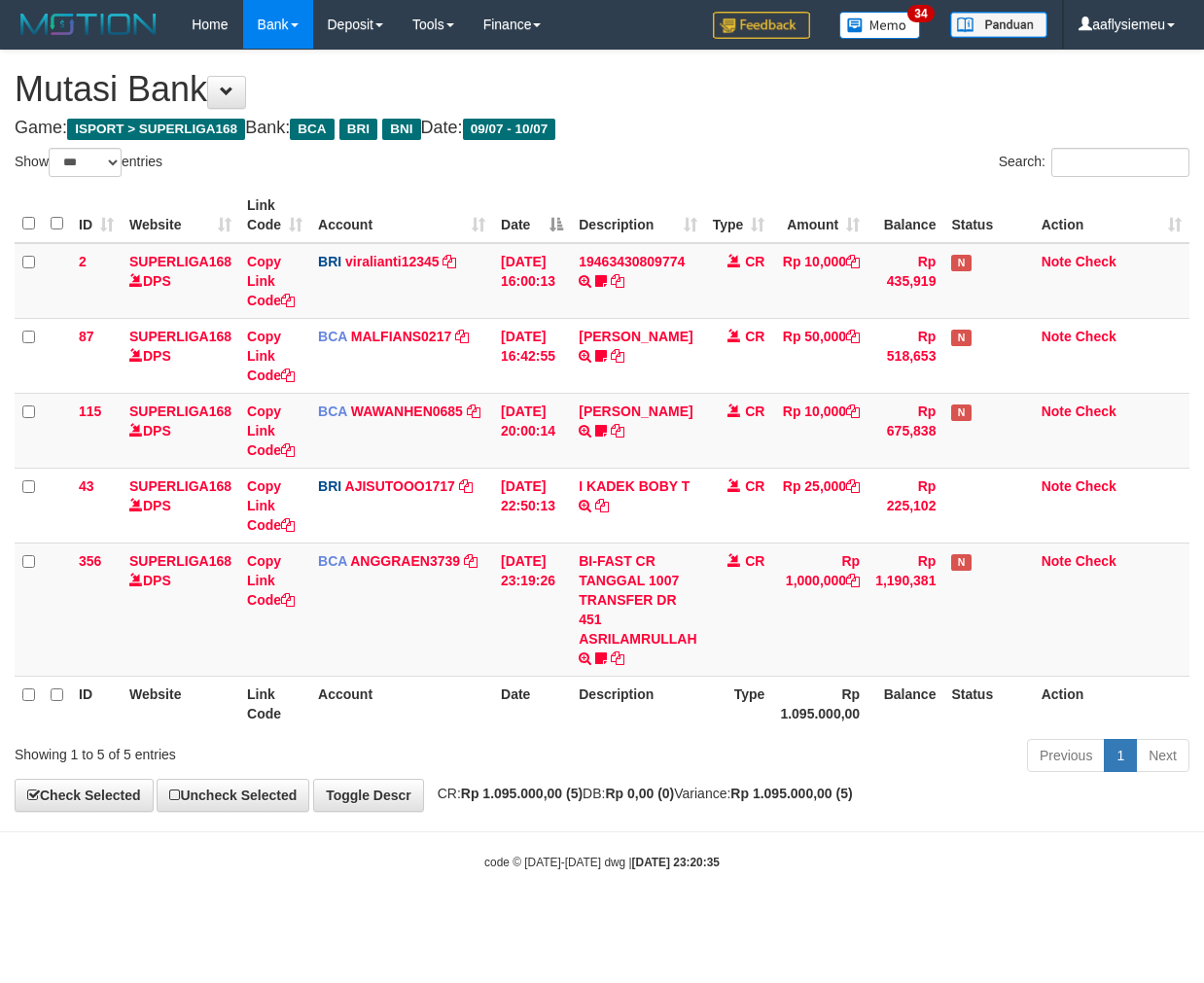 select on "***" 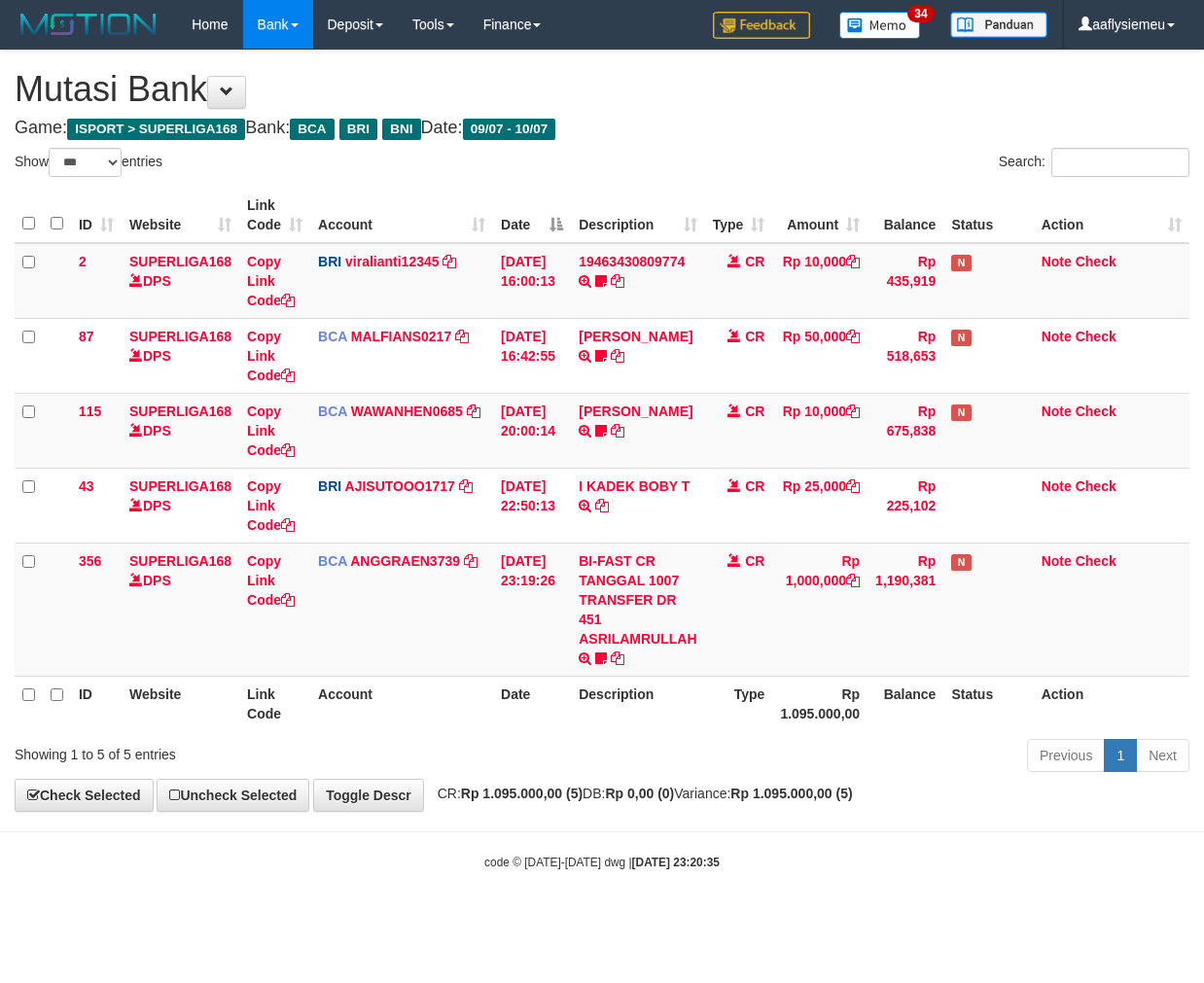 scroll, scrollTop: 0, scrollLeft: 0, axis: both 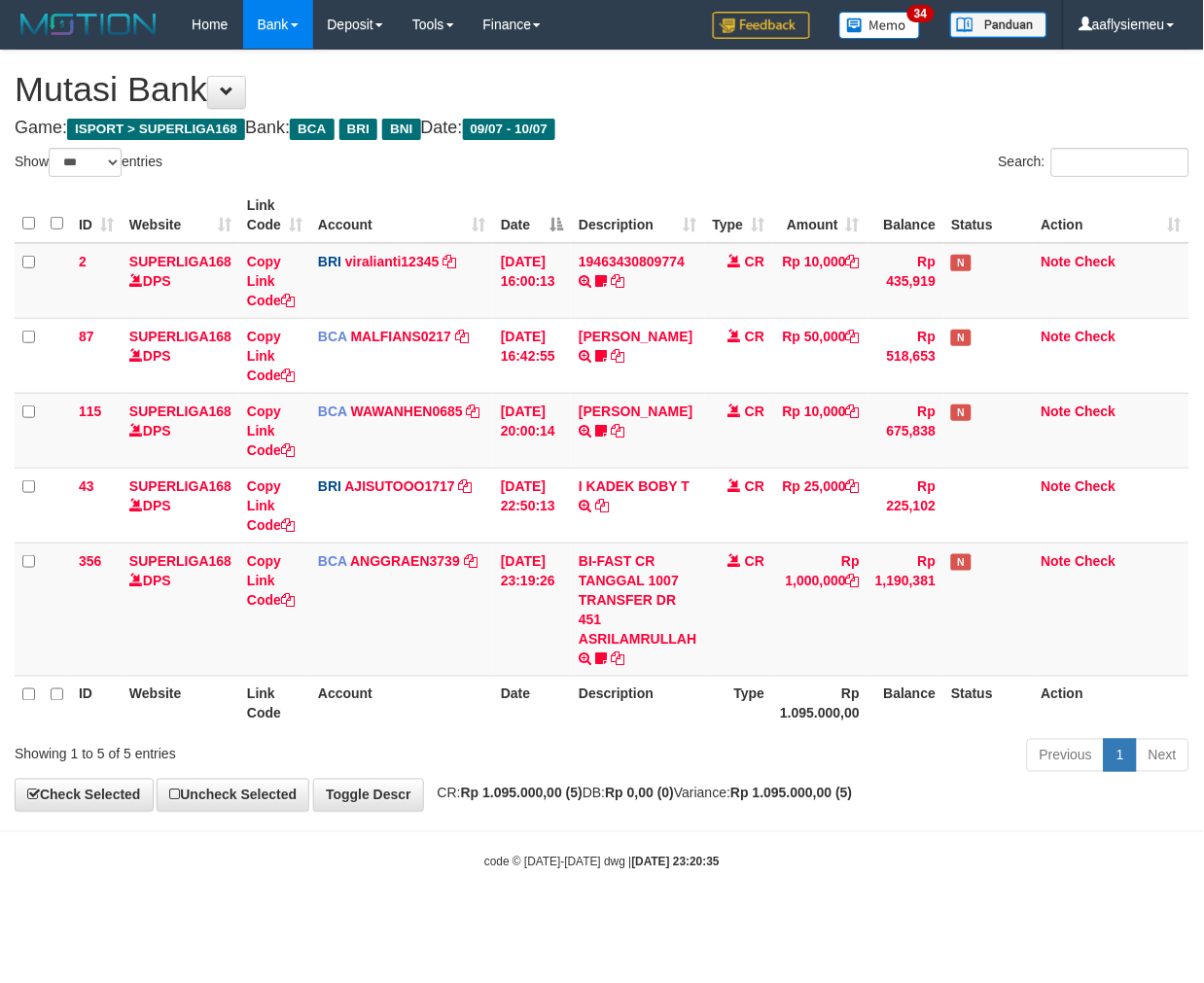 click on "Previous 1 Next" at bounding box center (853, 757) 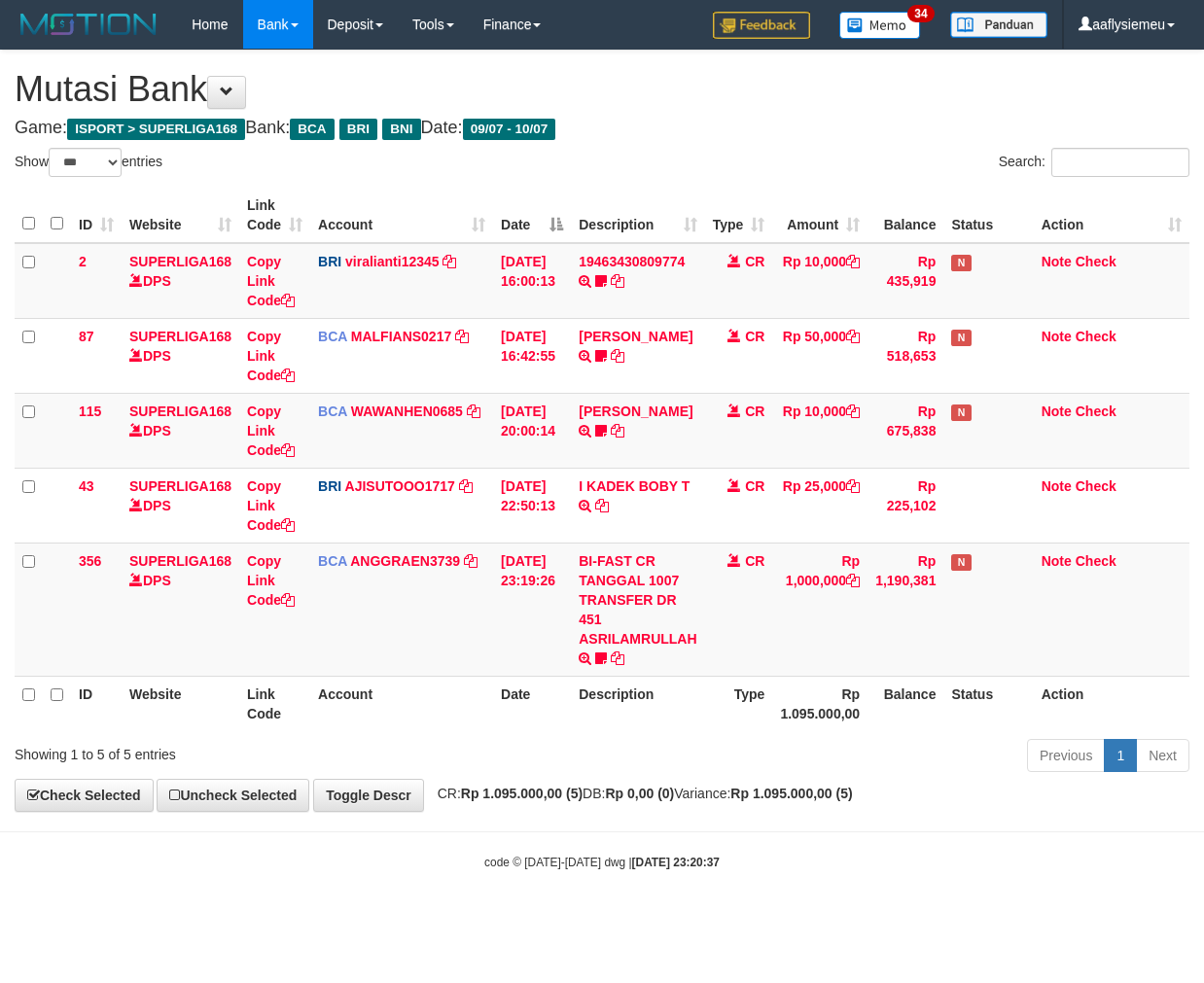 select on "***" 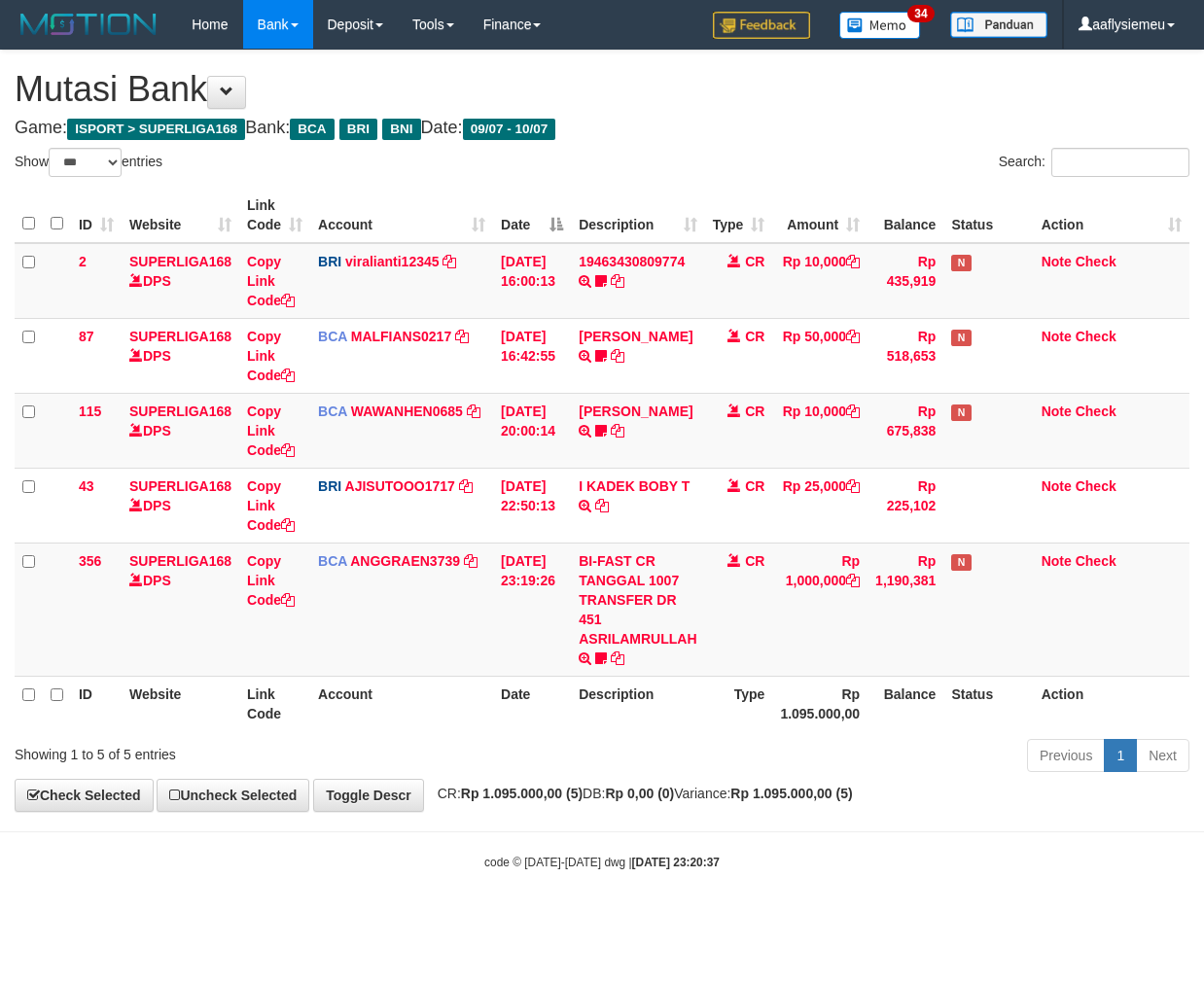 scroll, scrollTop: 0, scrollLeft: 0, axis: both 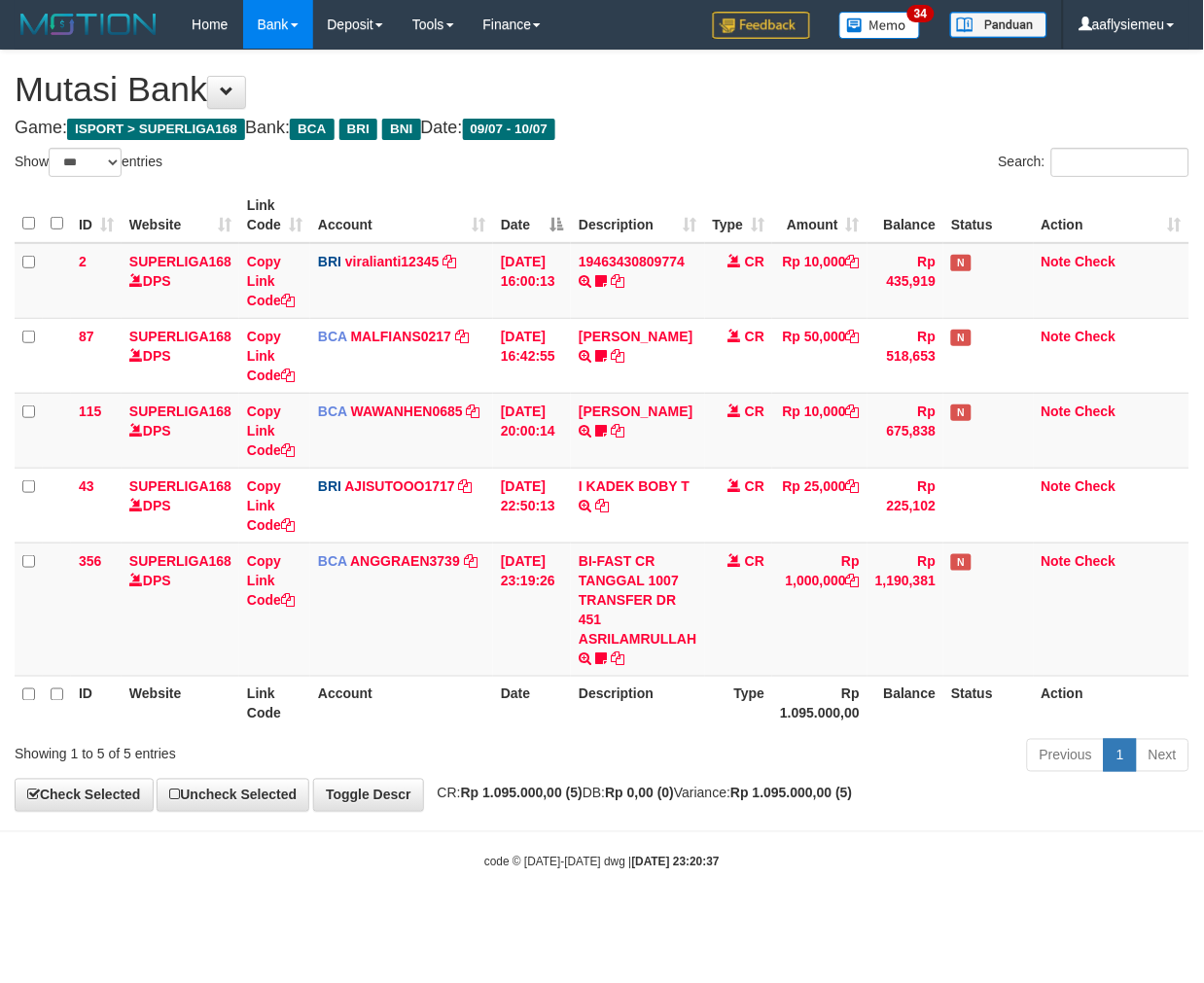 click on "**********" at bounding box center (602, 431) 